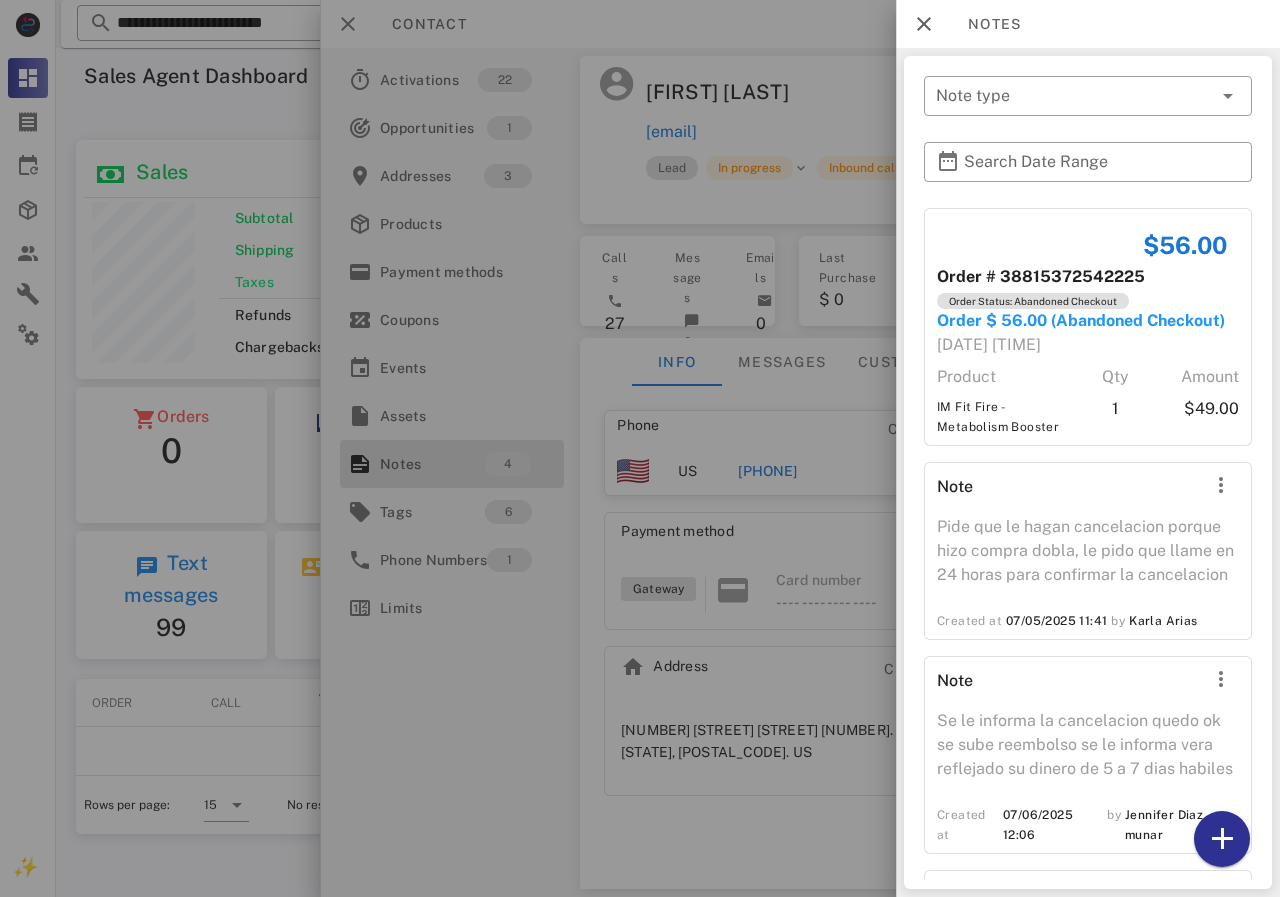 scroll, scrollTop: 0, scrollLeft: 0, axis: both 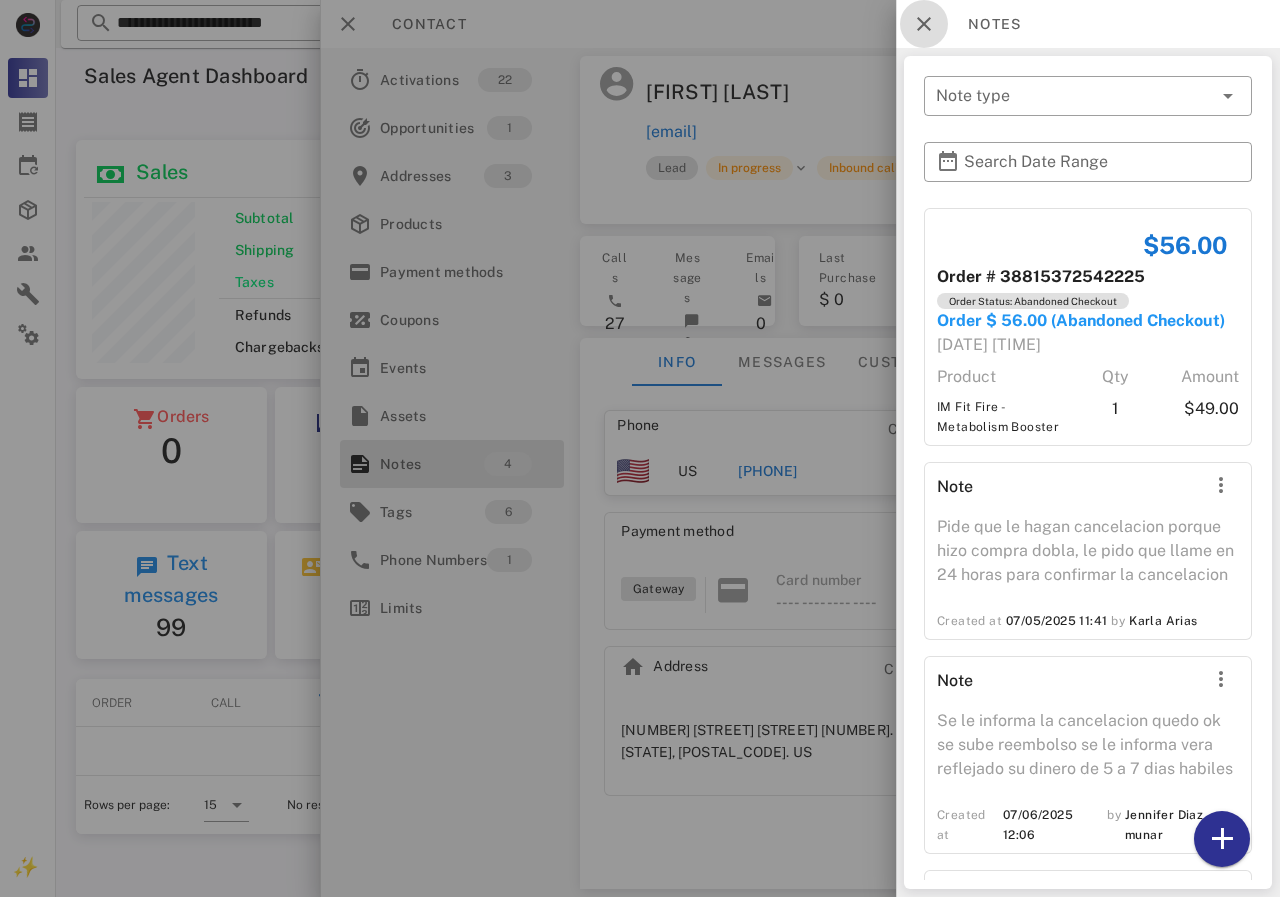 click at bounding box center (924, 24) 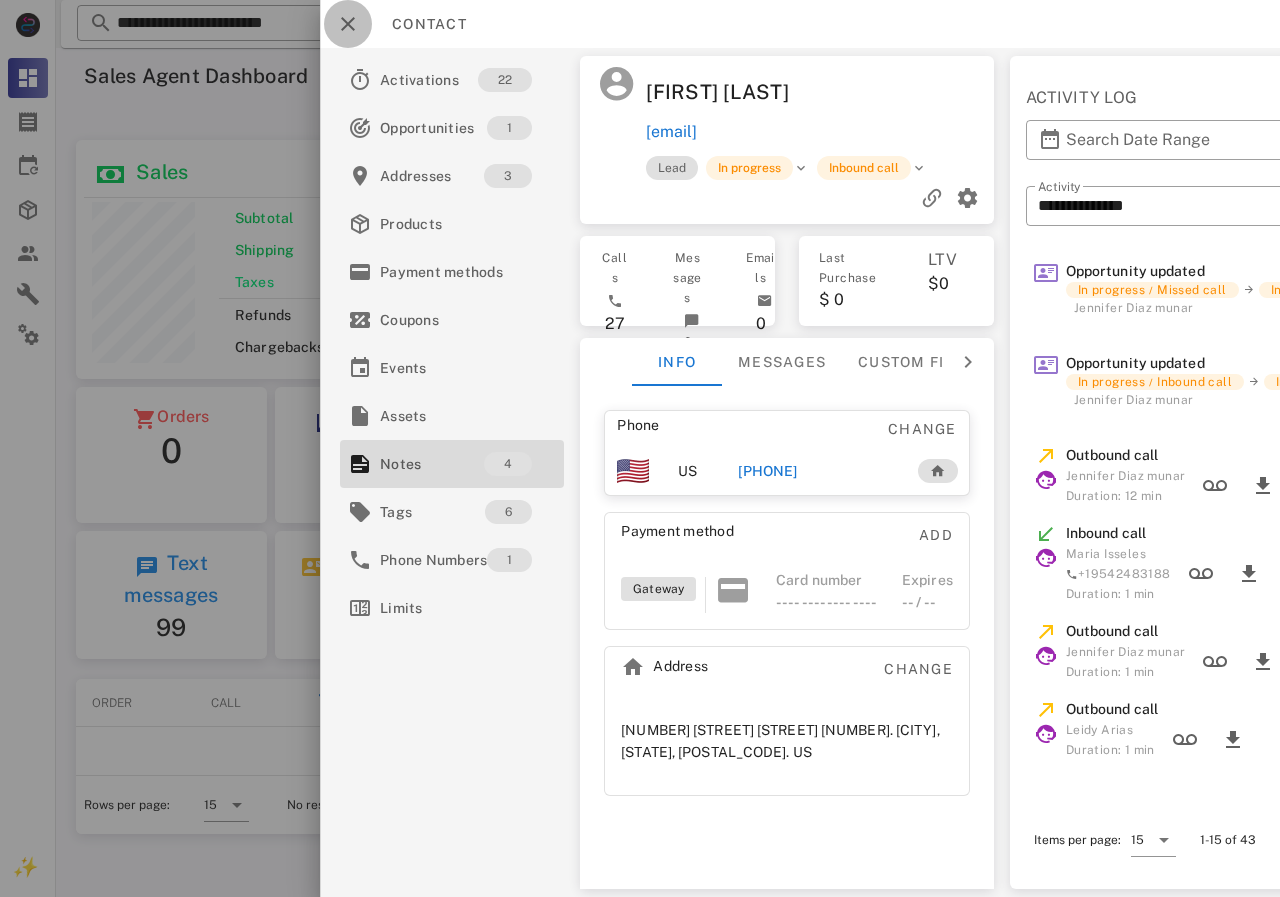 click at bounding box center (348, 24) 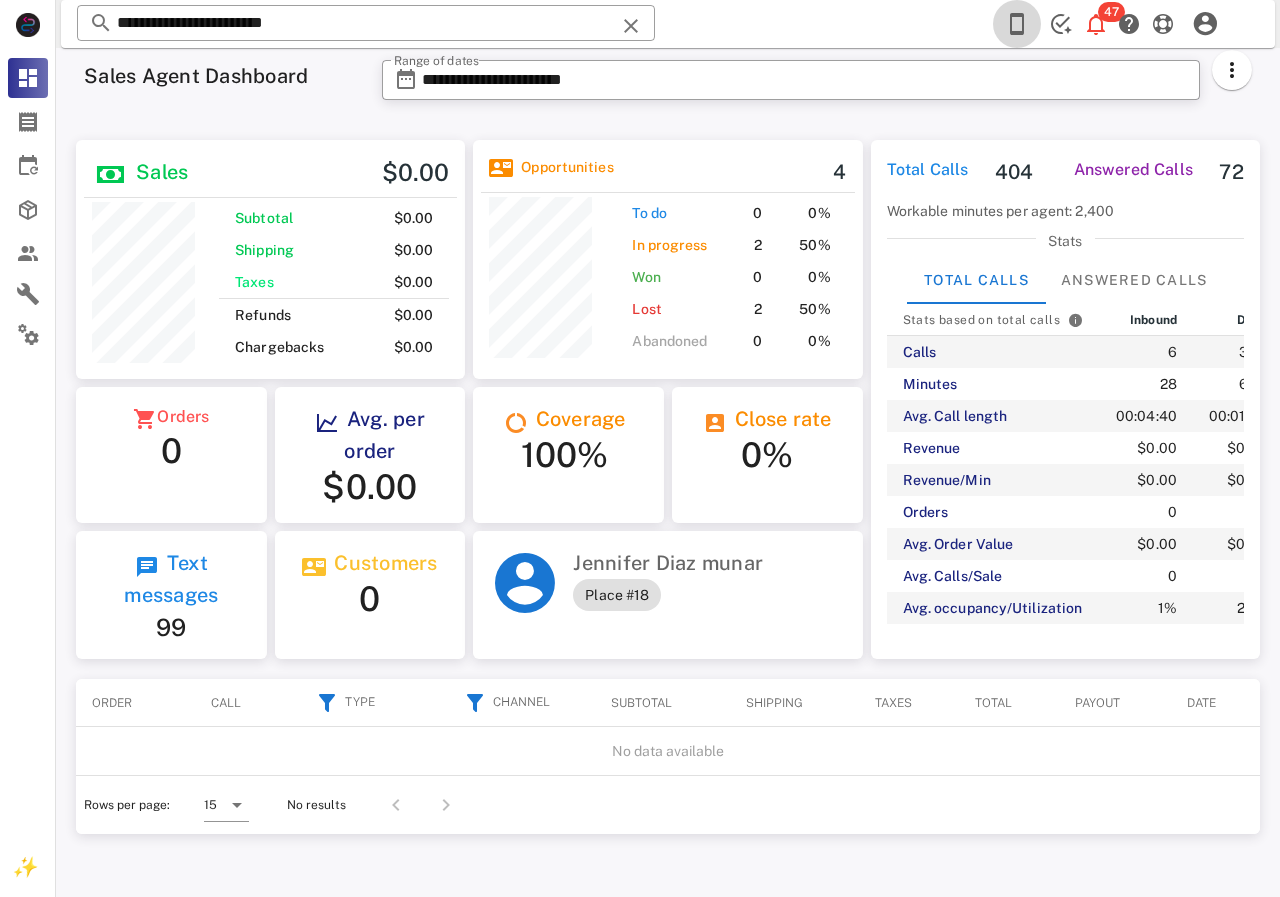 click at bounding box center (1017, 24) 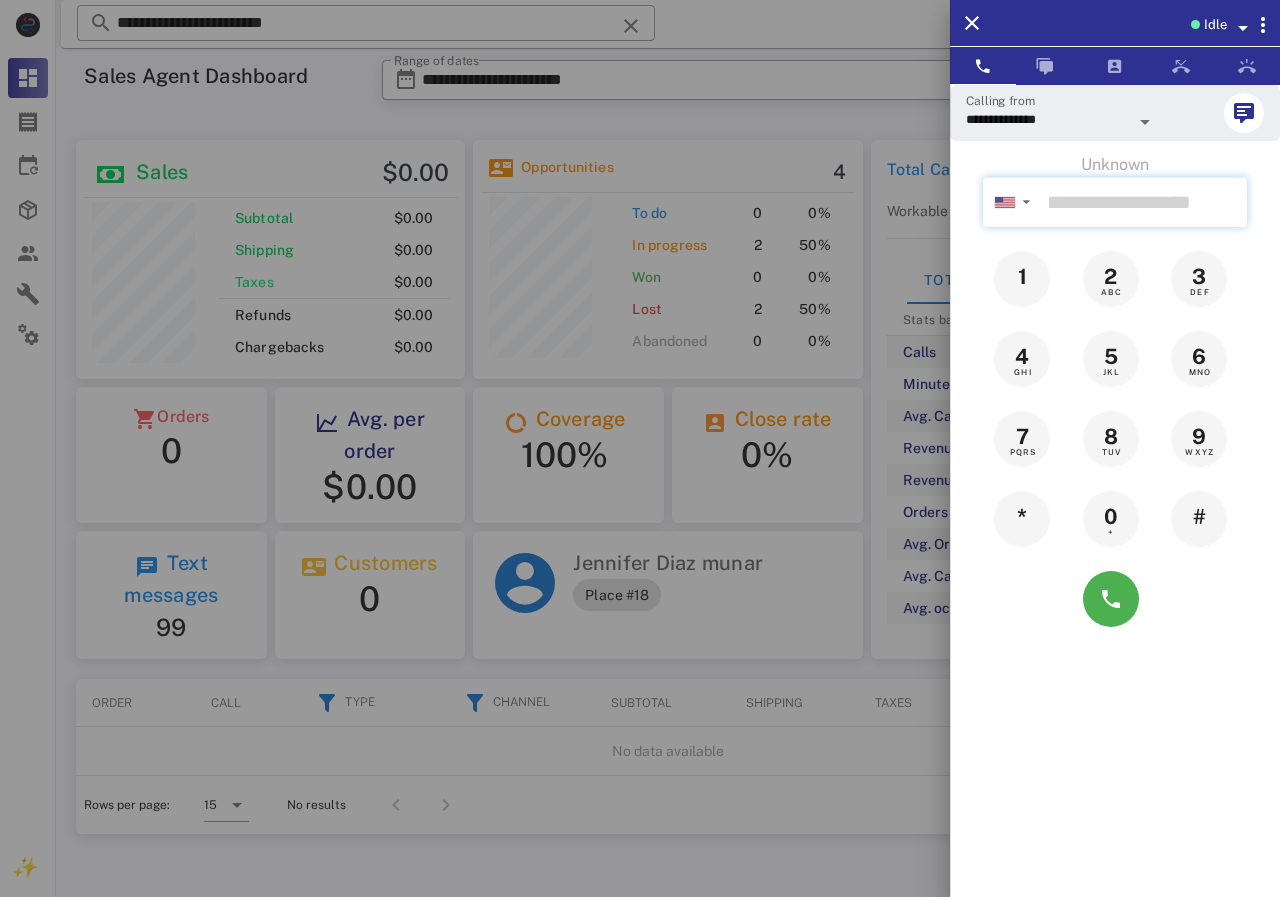 click at bounding box center [1143, 202] 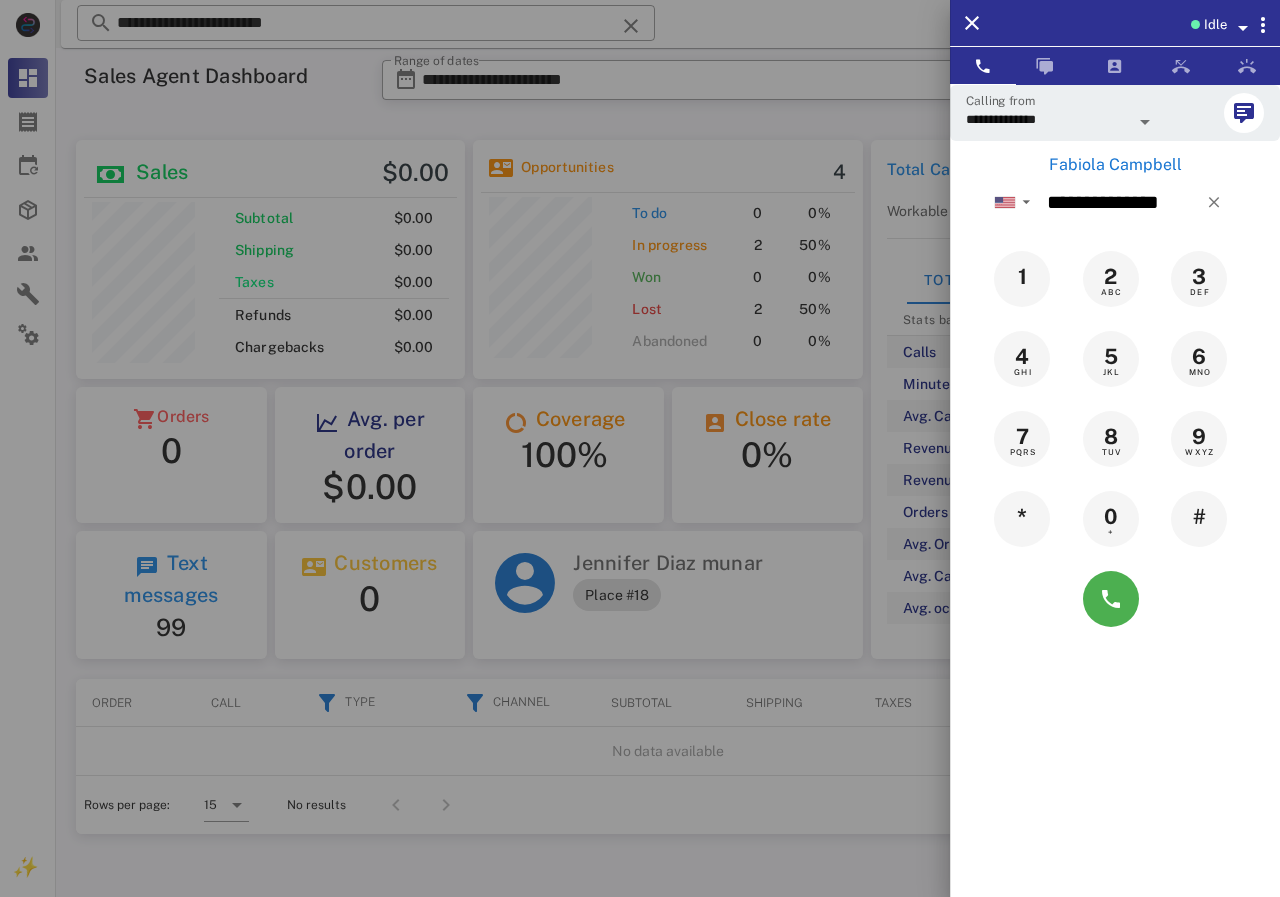click on "Fabiola Campbell" at bounding box center [1115, 165] 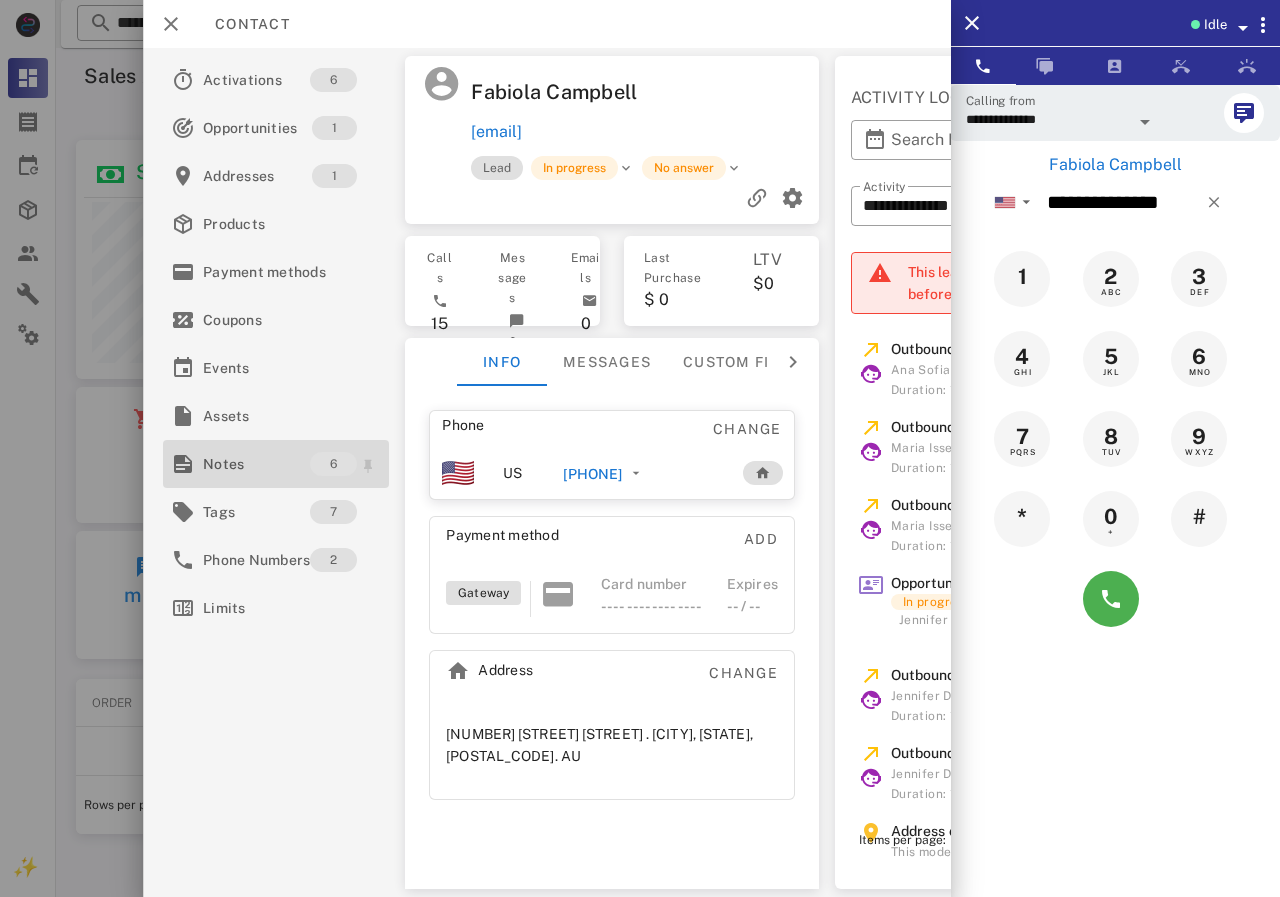 click on "Notes" at bounding box center [256, 464] 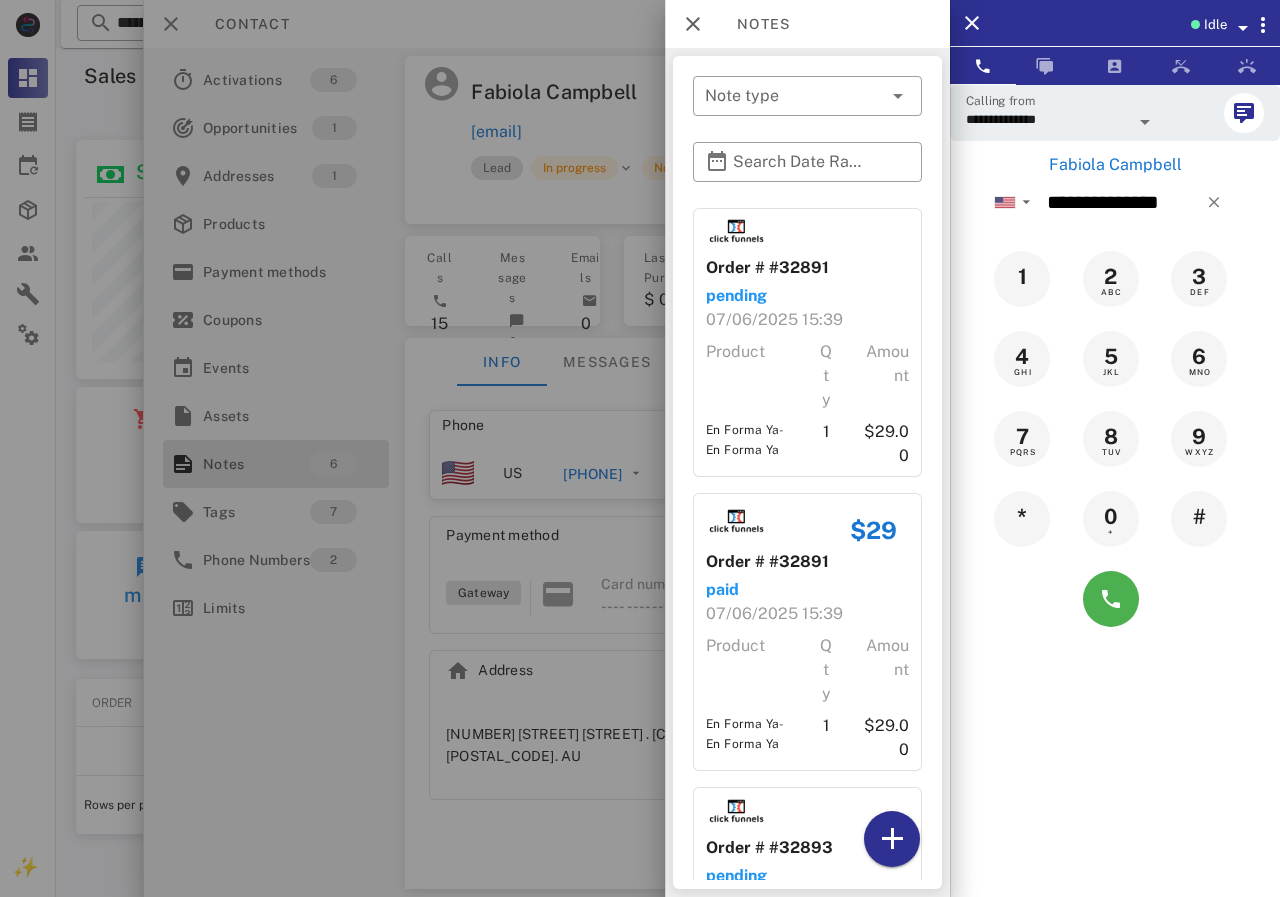 scroll, scrollTop: 943, scrollLeft: 0, axis: vertical 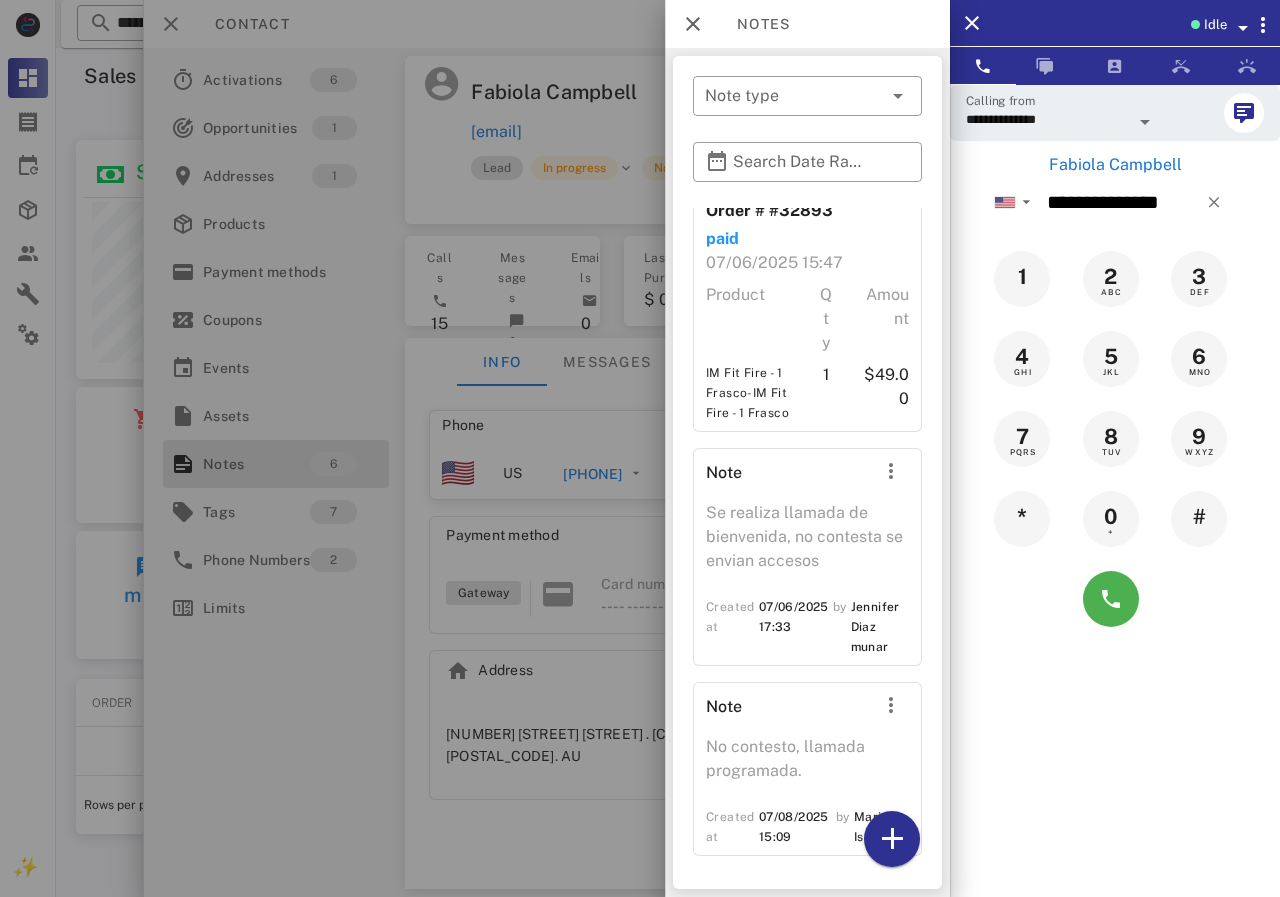 click at bounding box center [640, 448] 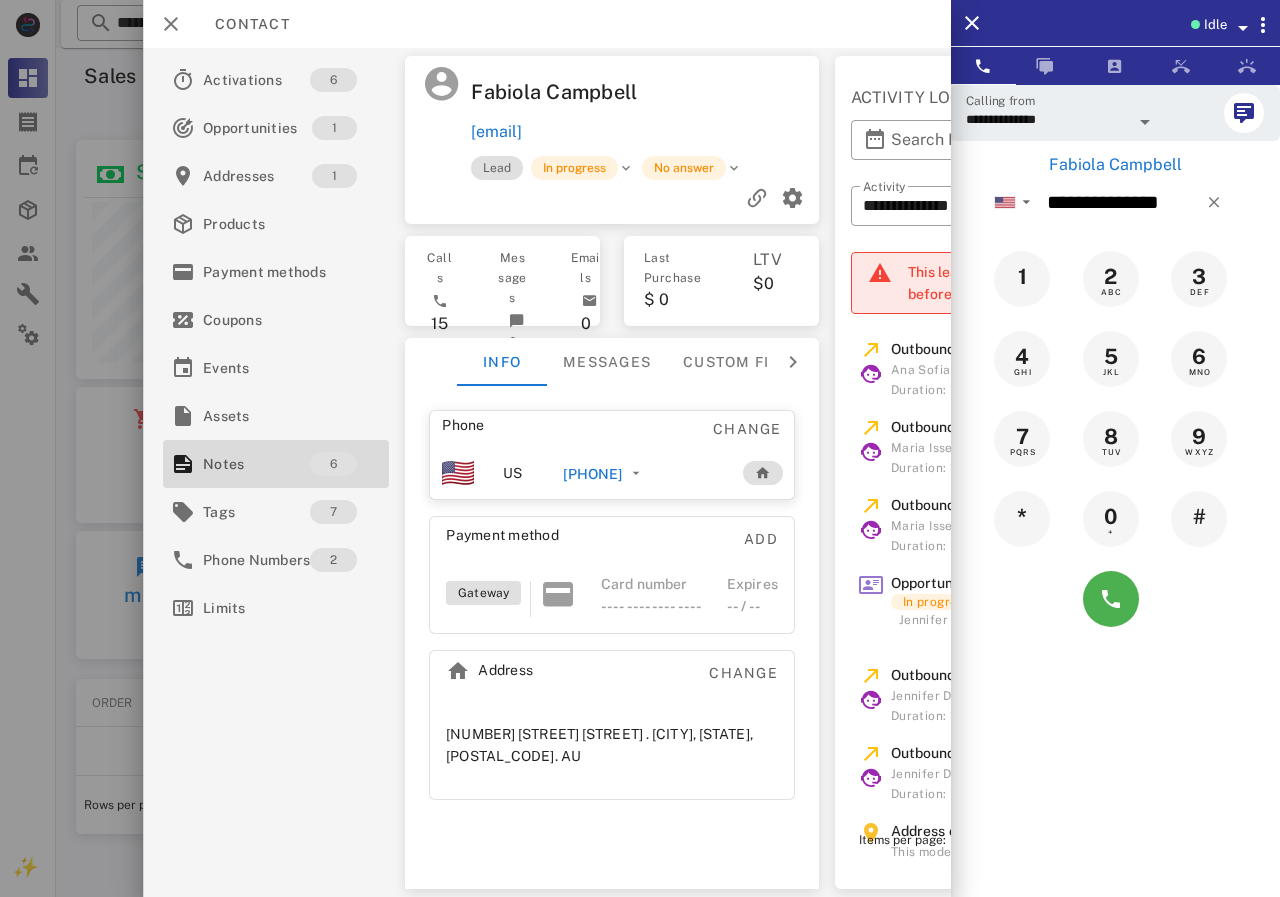 click on "[PHONE]" at bounding box center [592, 474] 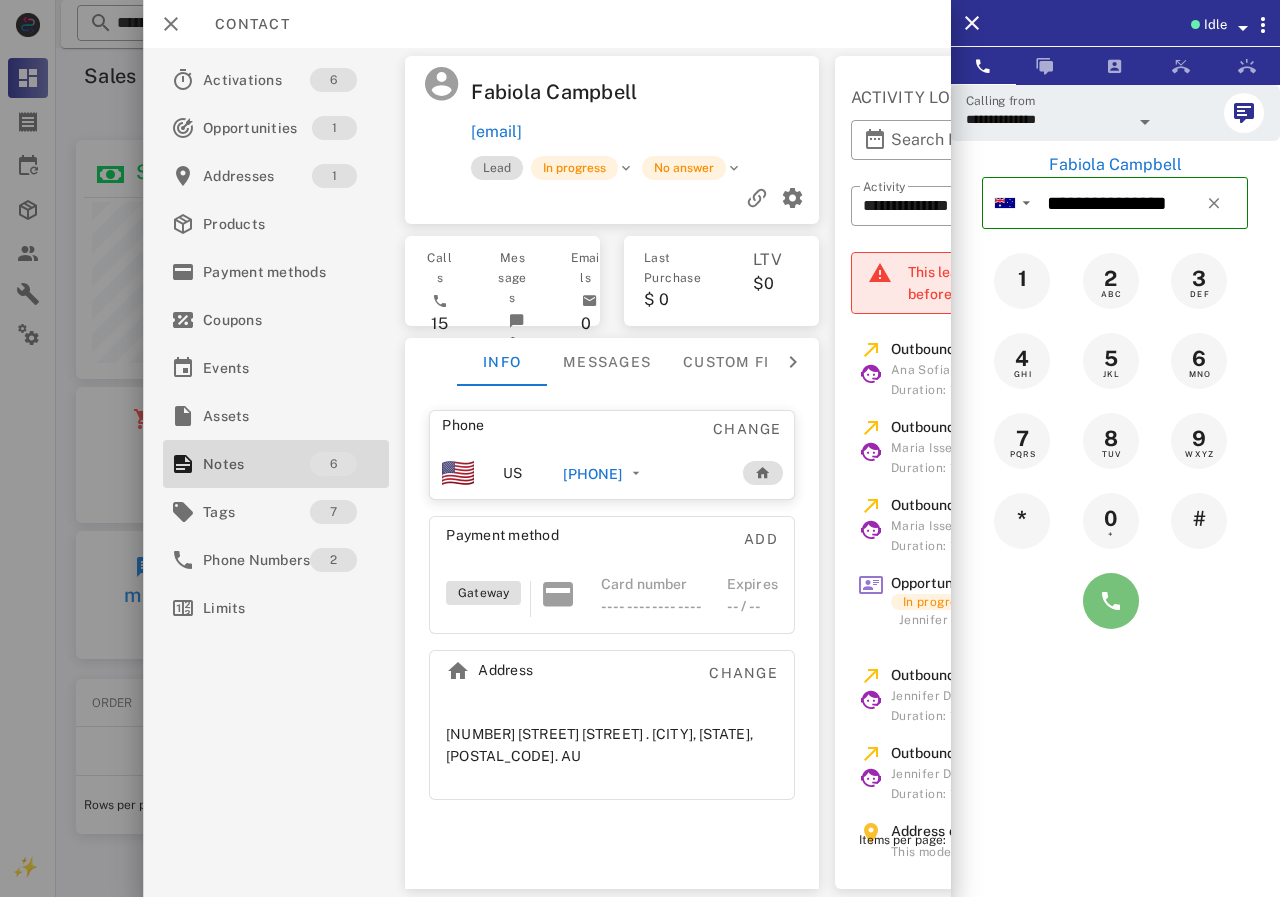 click at bounding box center (1111, 601) 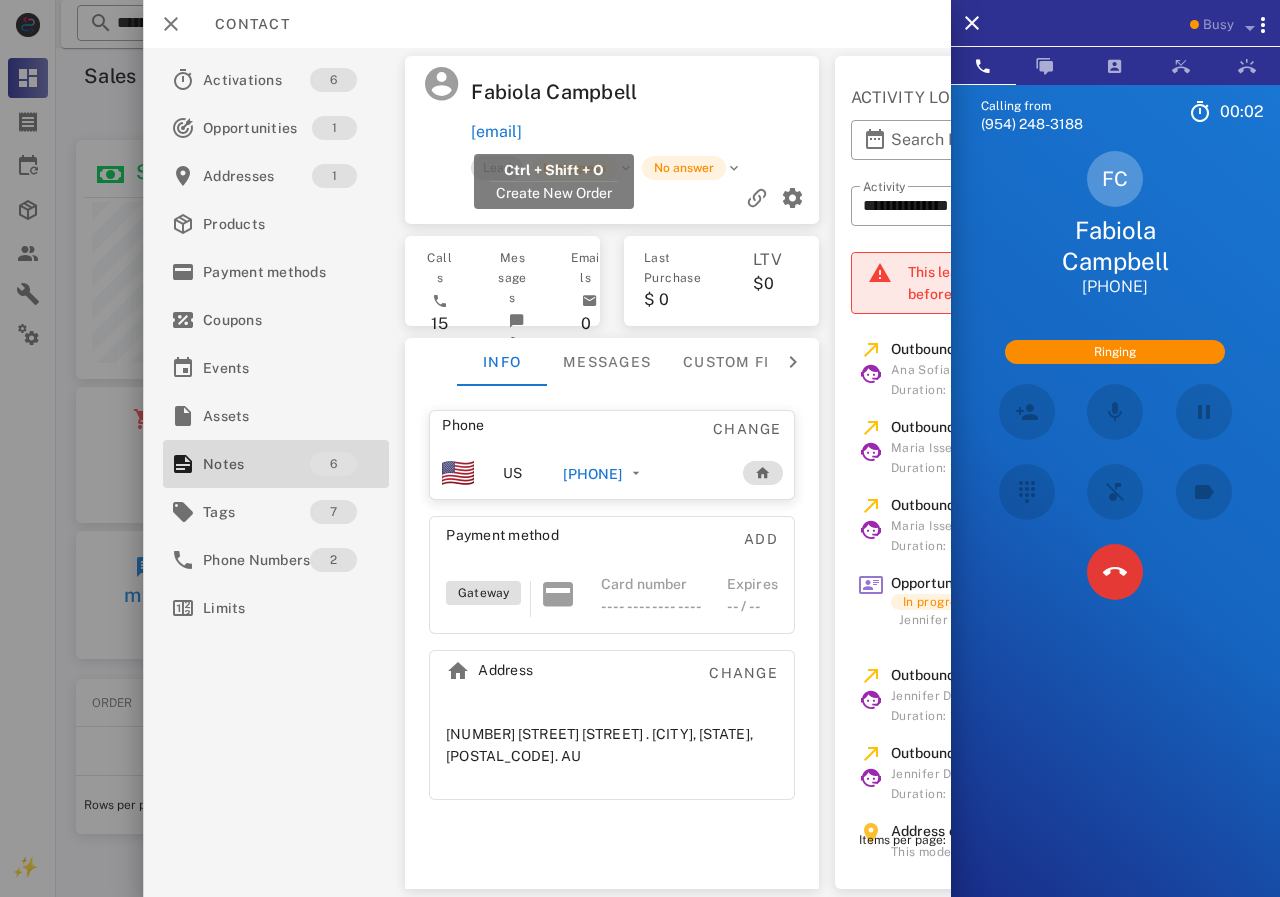 drag, startPoint x: 683, startPoint y: 127, endPoint x: 474, endPoint y: 127, distance: 209 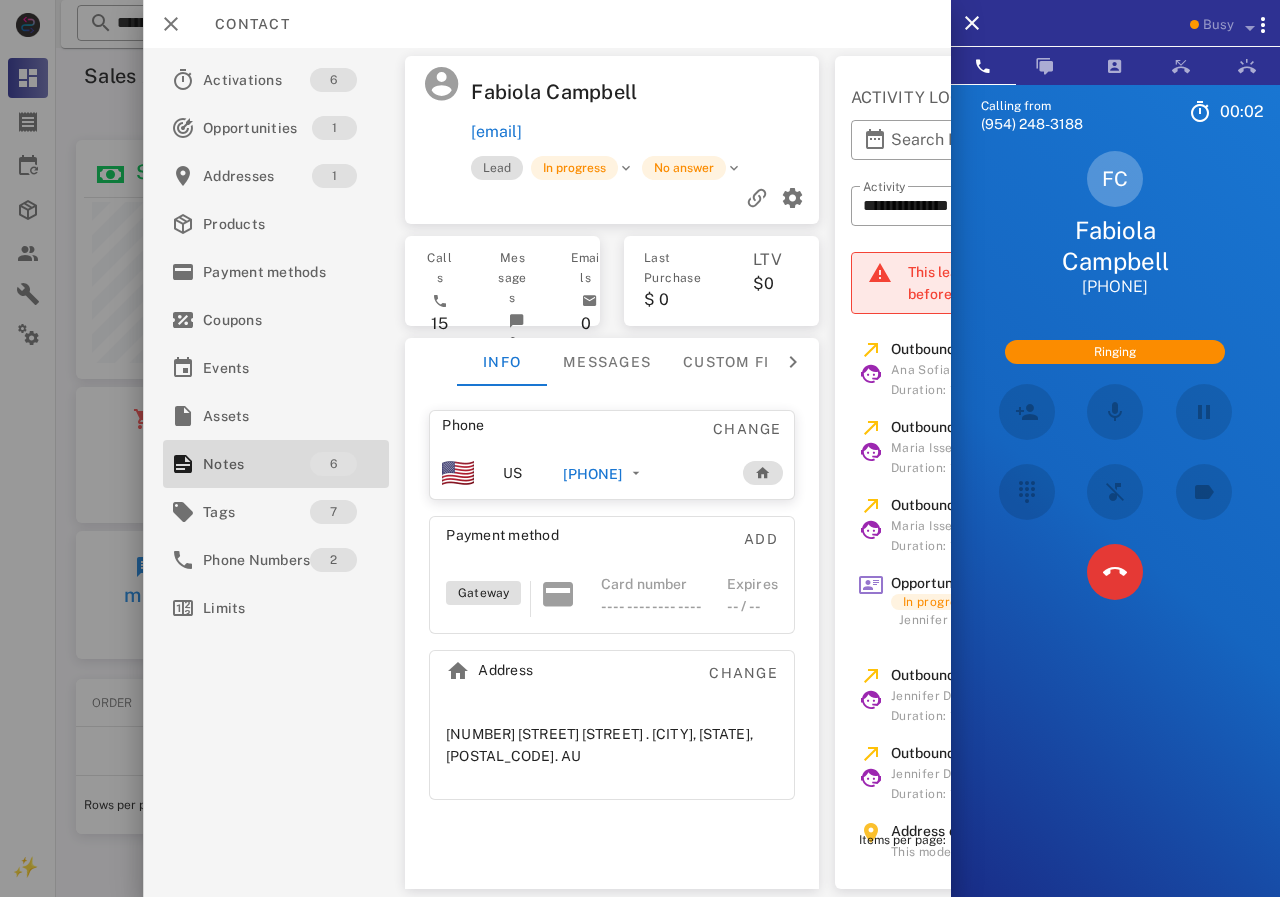 copy on "[EMAIL]" 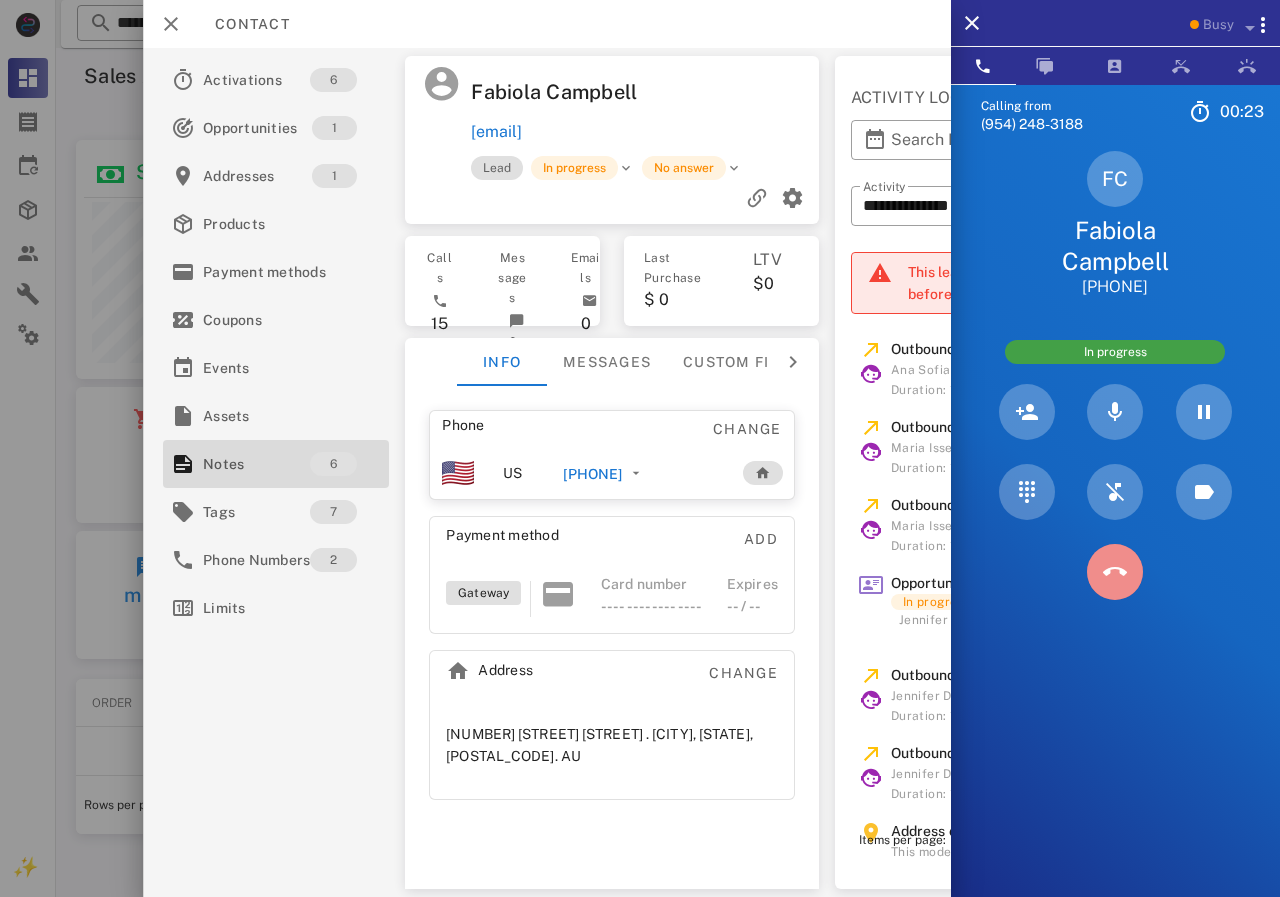 click at bounding box center (1114, 572) 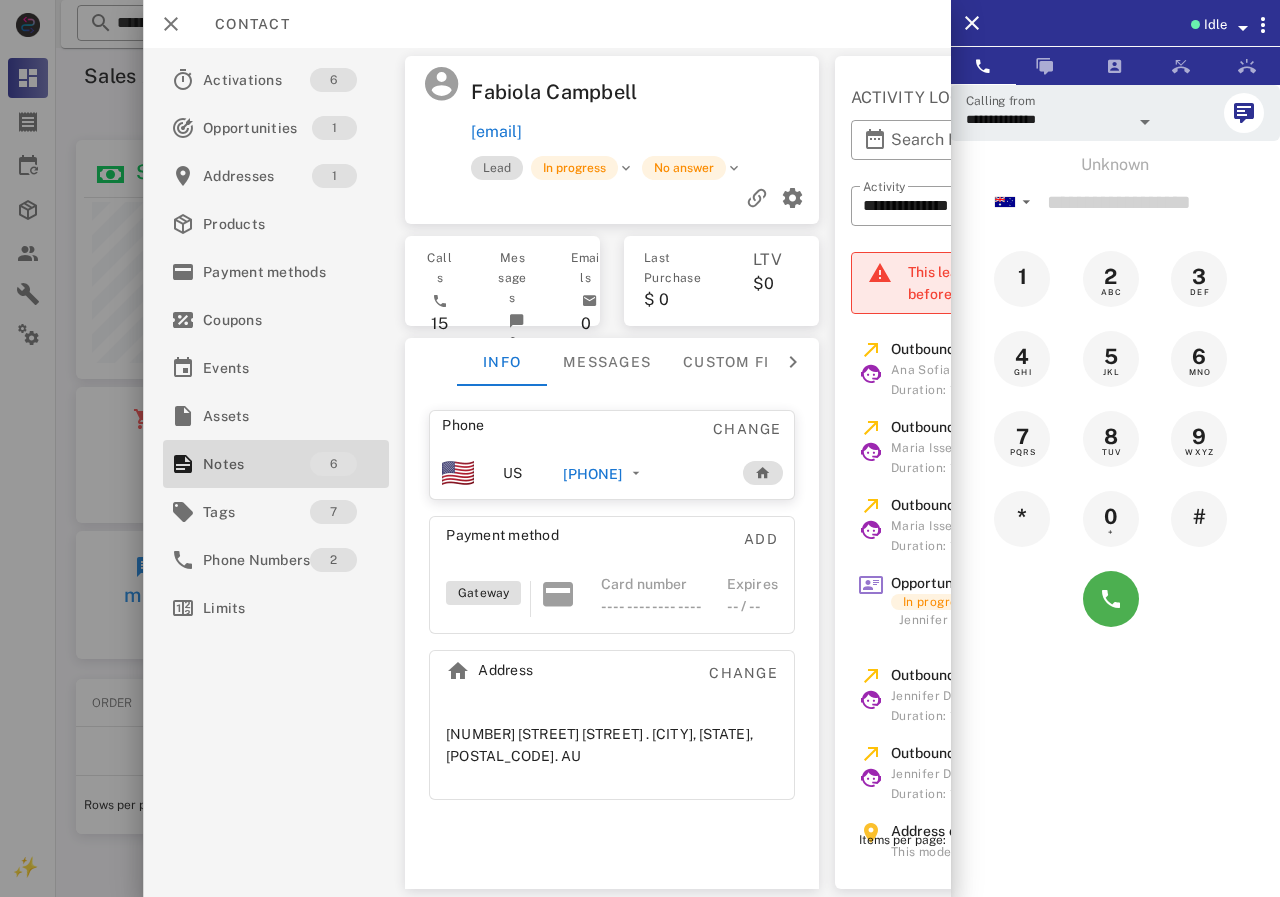 click on "[PHONE]" at bounding box center (606, 473) 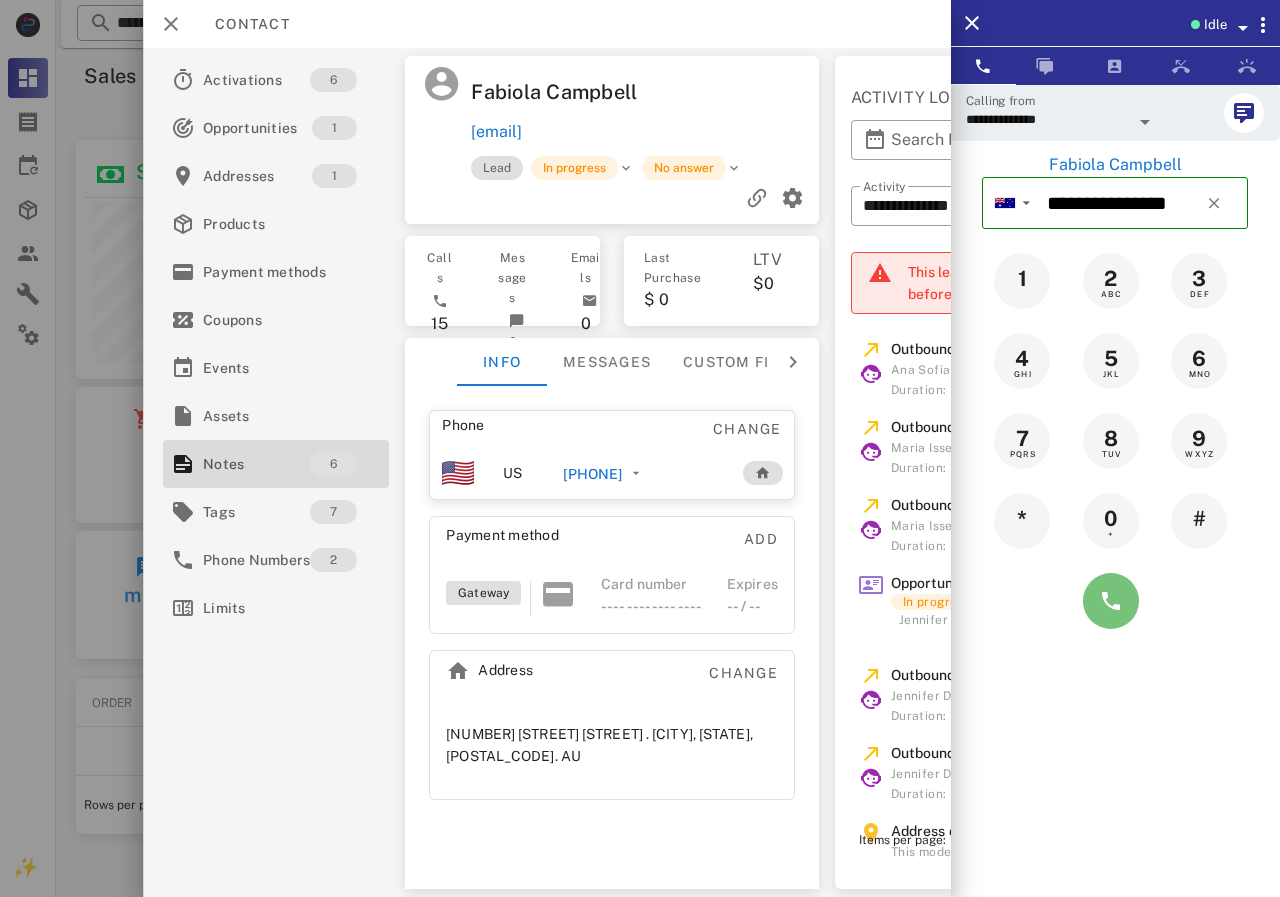 click at bounding box center [1111, 601] 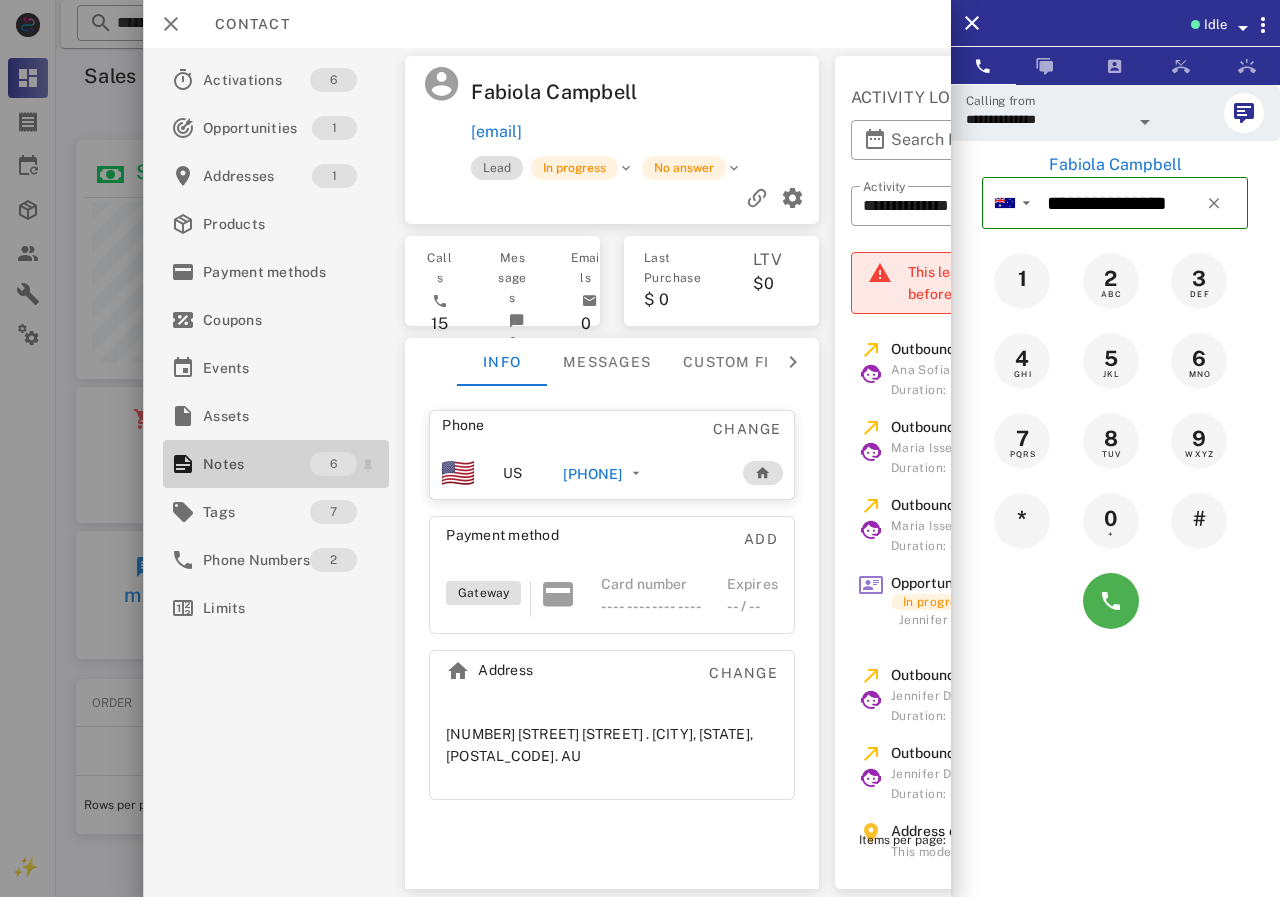 click on "Notes" at bounding box center (256, 464) 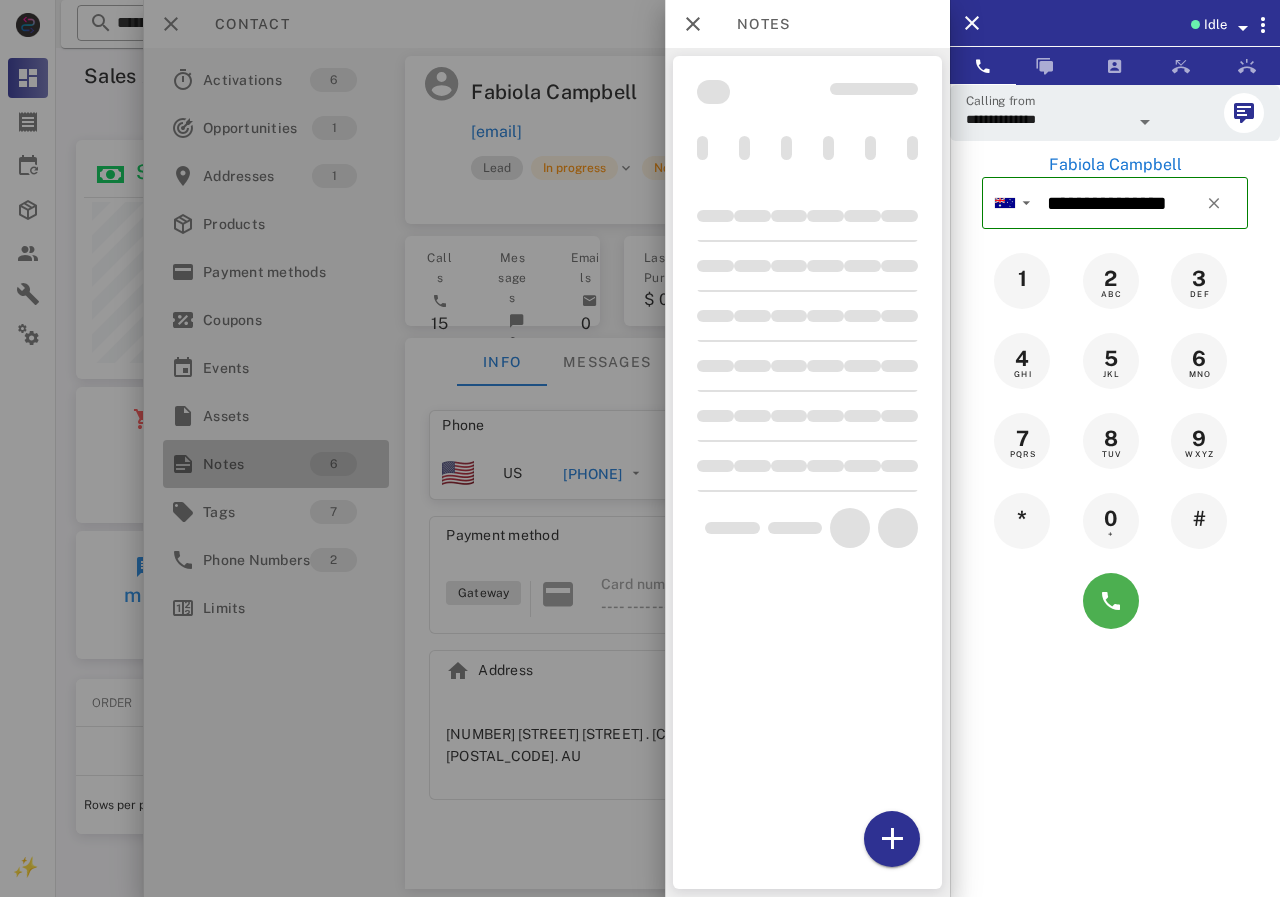 type 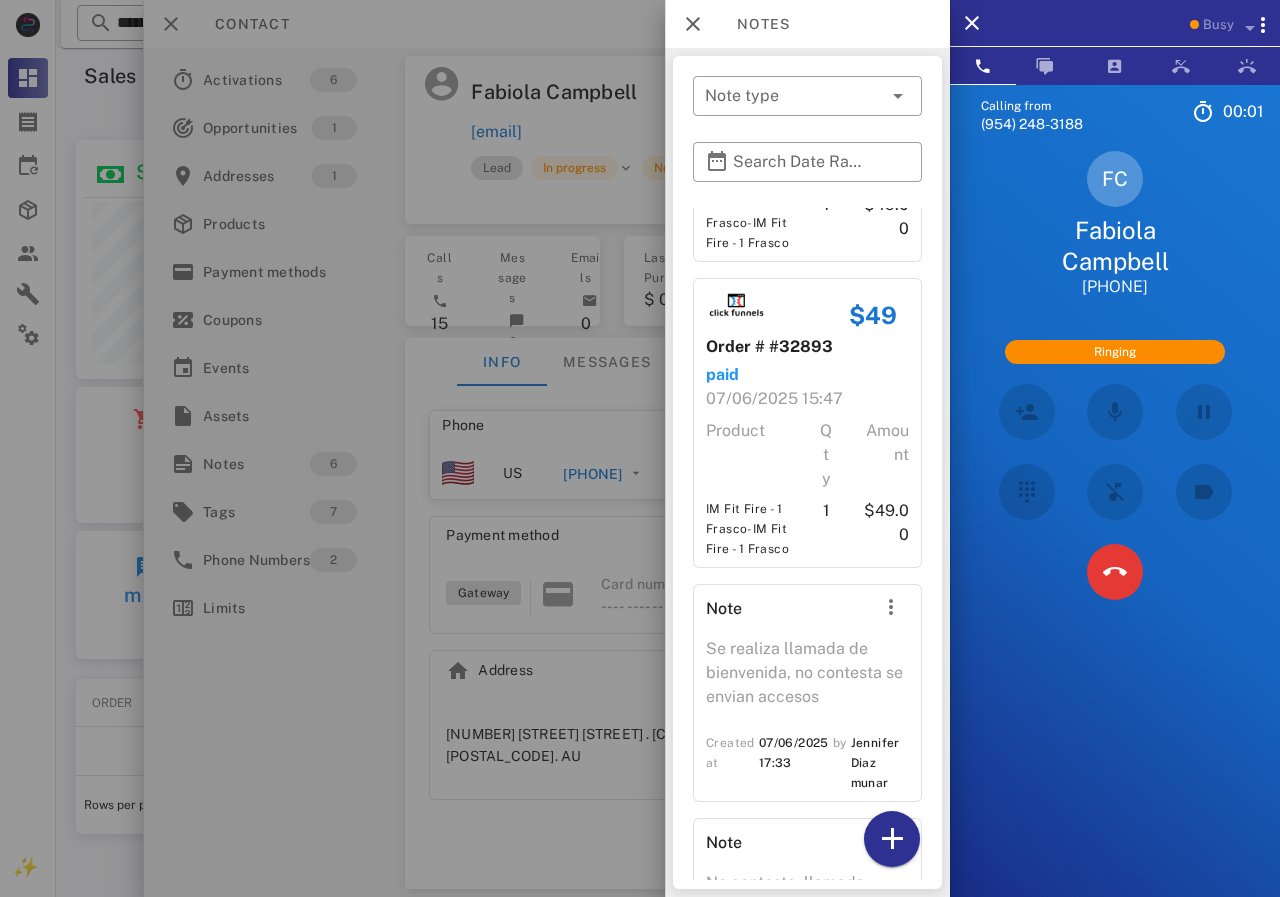 scroll, scrollTop: 943, scrollLeft: 0, axis: vertical 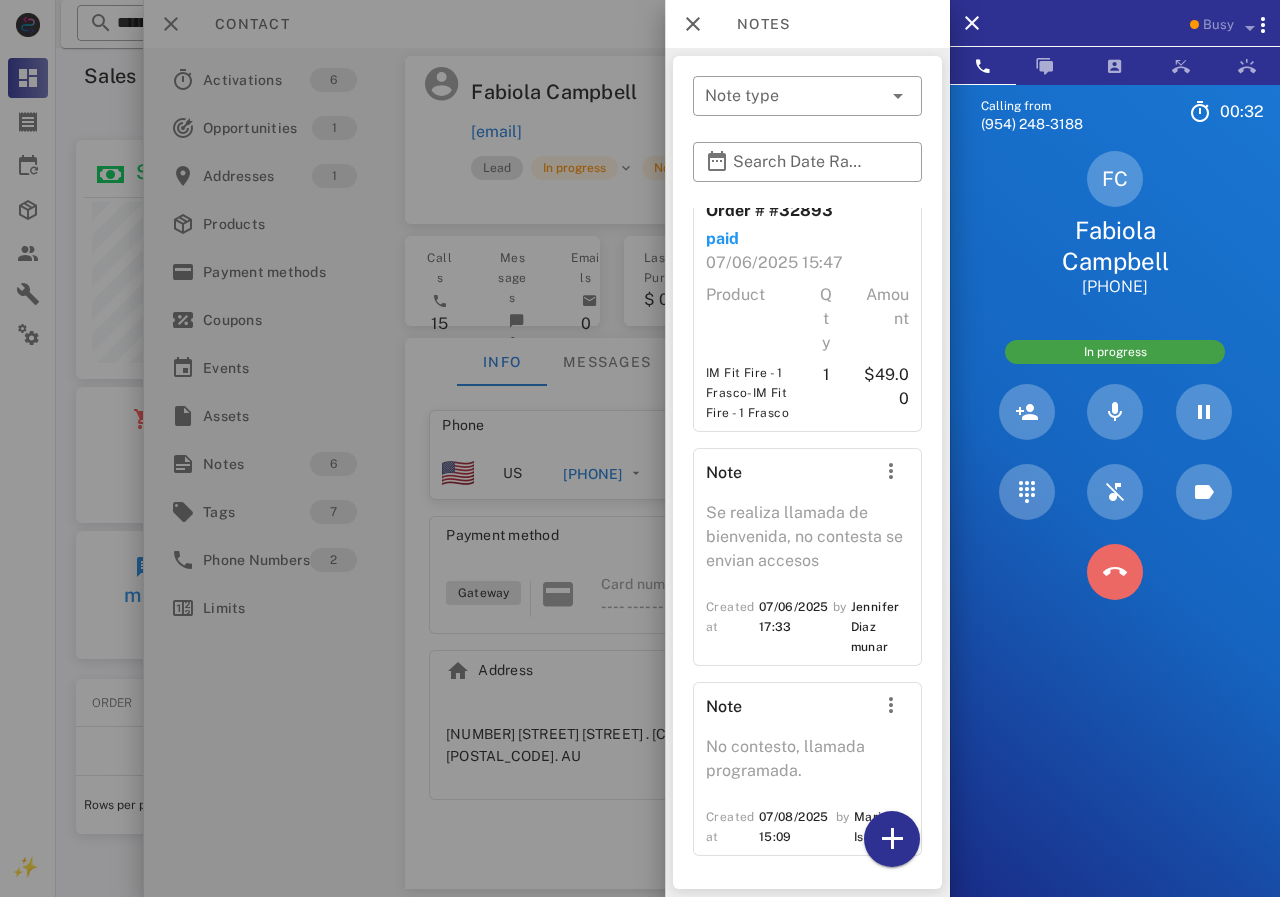click at bounding box center (1115, 572) 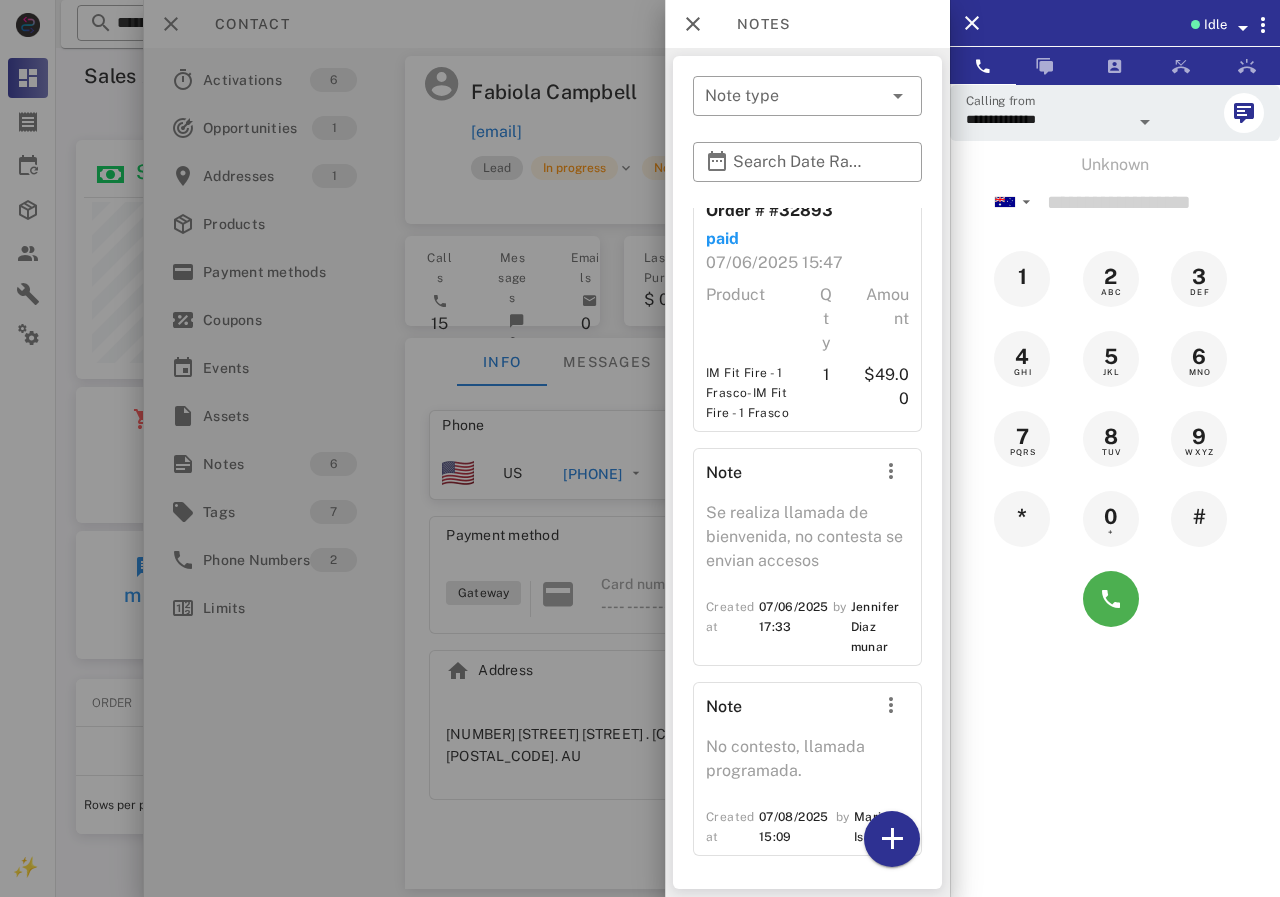 drag, startPoint x: 592, startPoint y: 191, endPoint x: 491, endPoint y: 18, distance: 200.32474 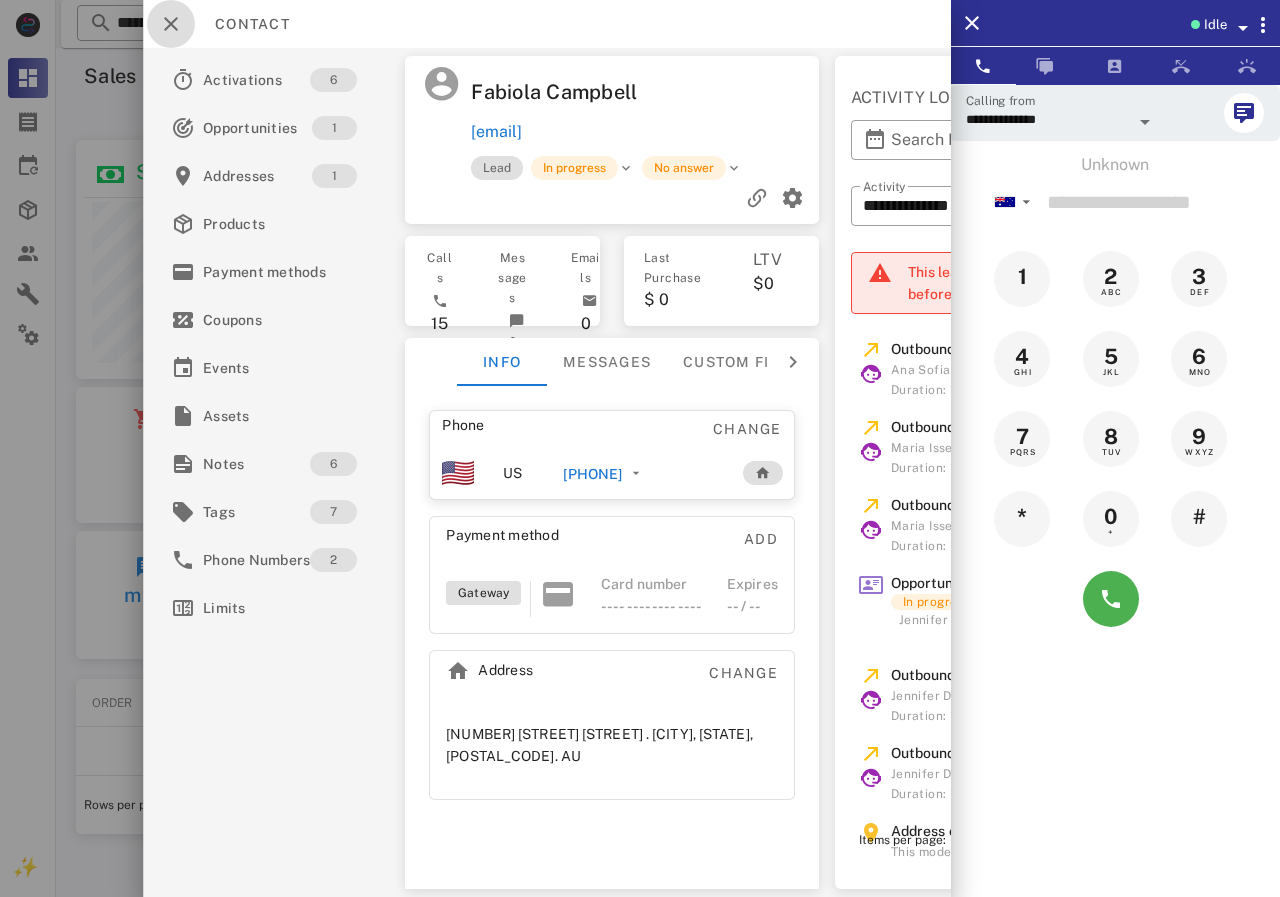 drag, startPoint x: 171, startPoint y: 25, endPoint x: 181, endPoint y: 7, distance: 20.59126 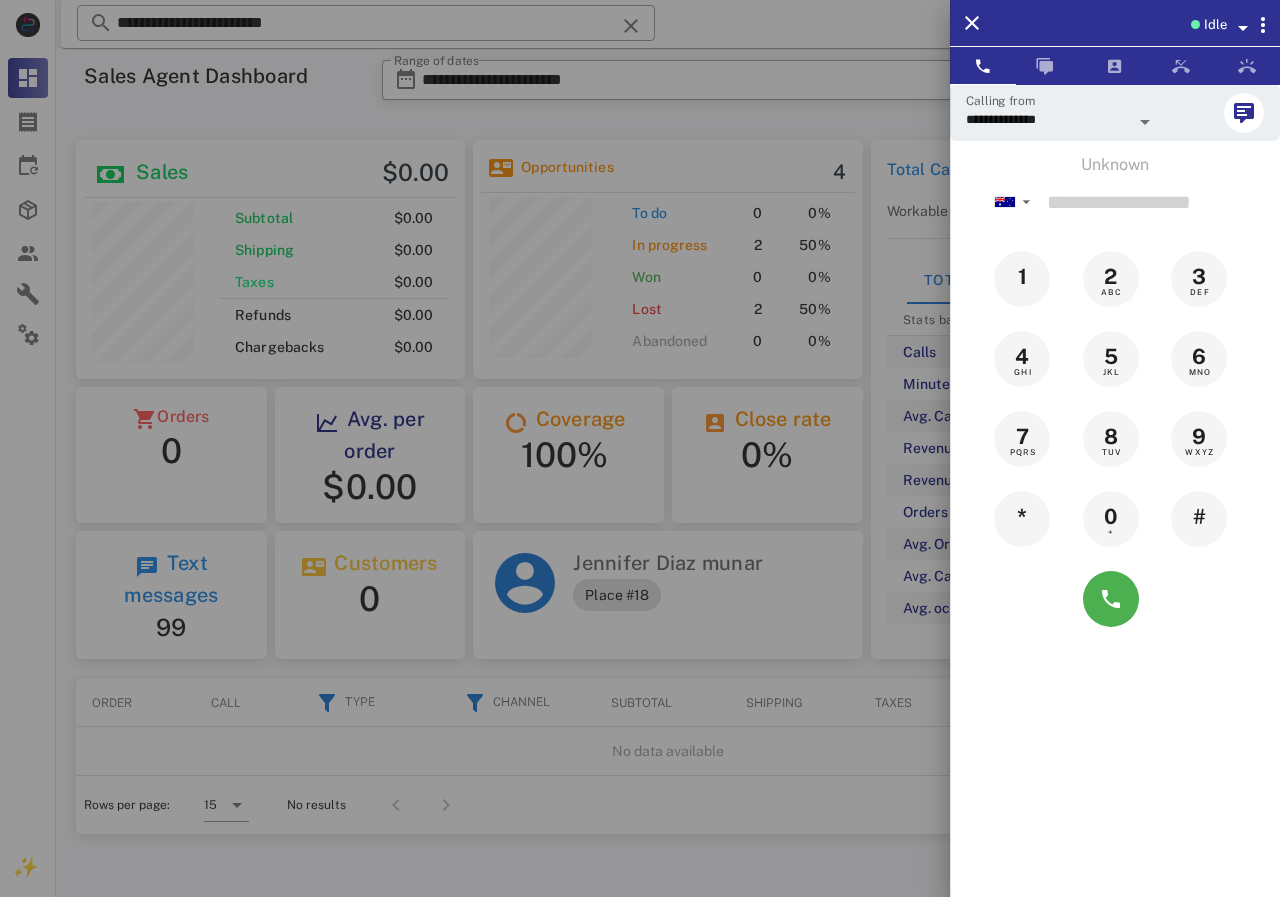 click at bounding box center [640, 448] 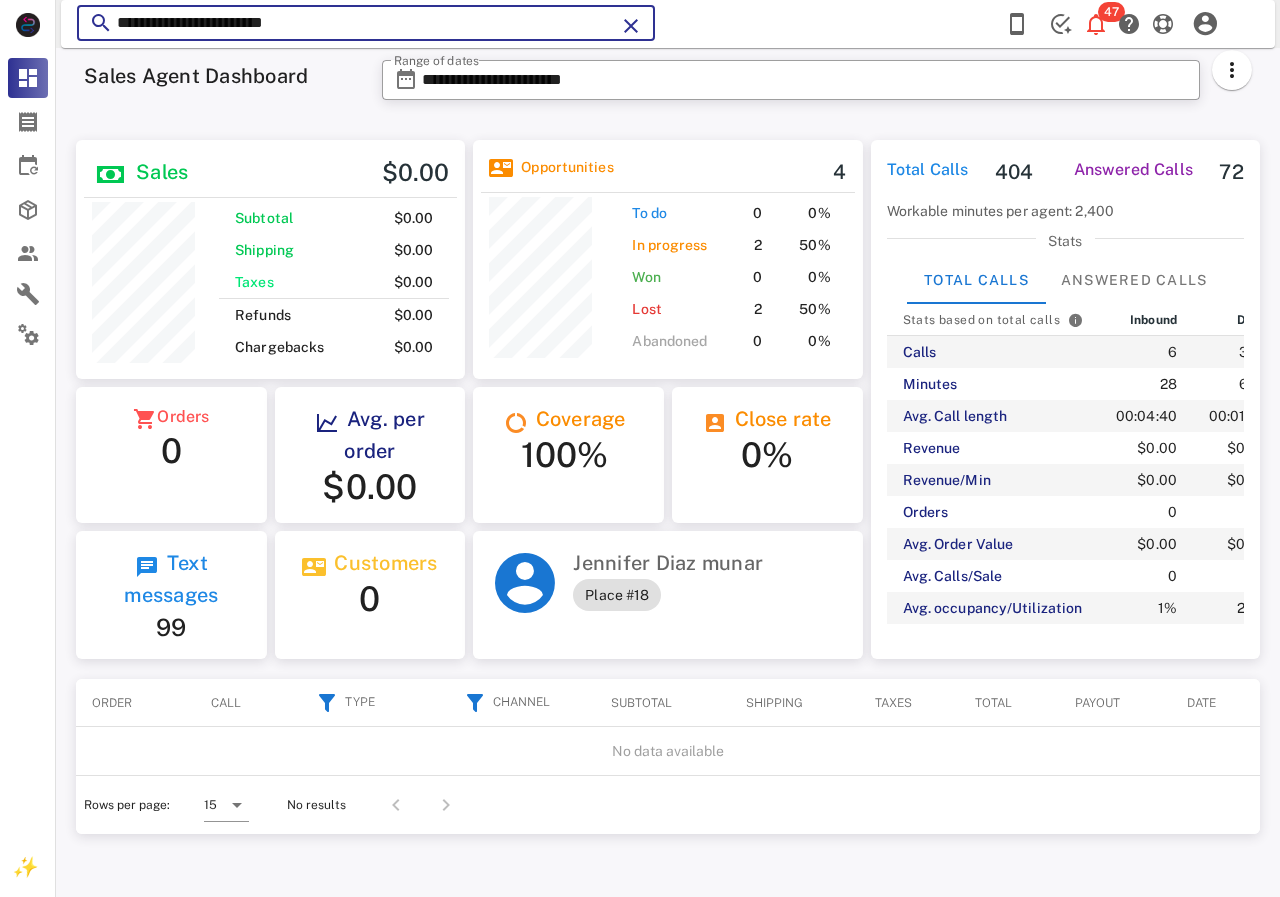 drag, startPoint x: 374, startPoint y: 31, endPoint x: 105, endPoint y: 14, distance: 269.53665 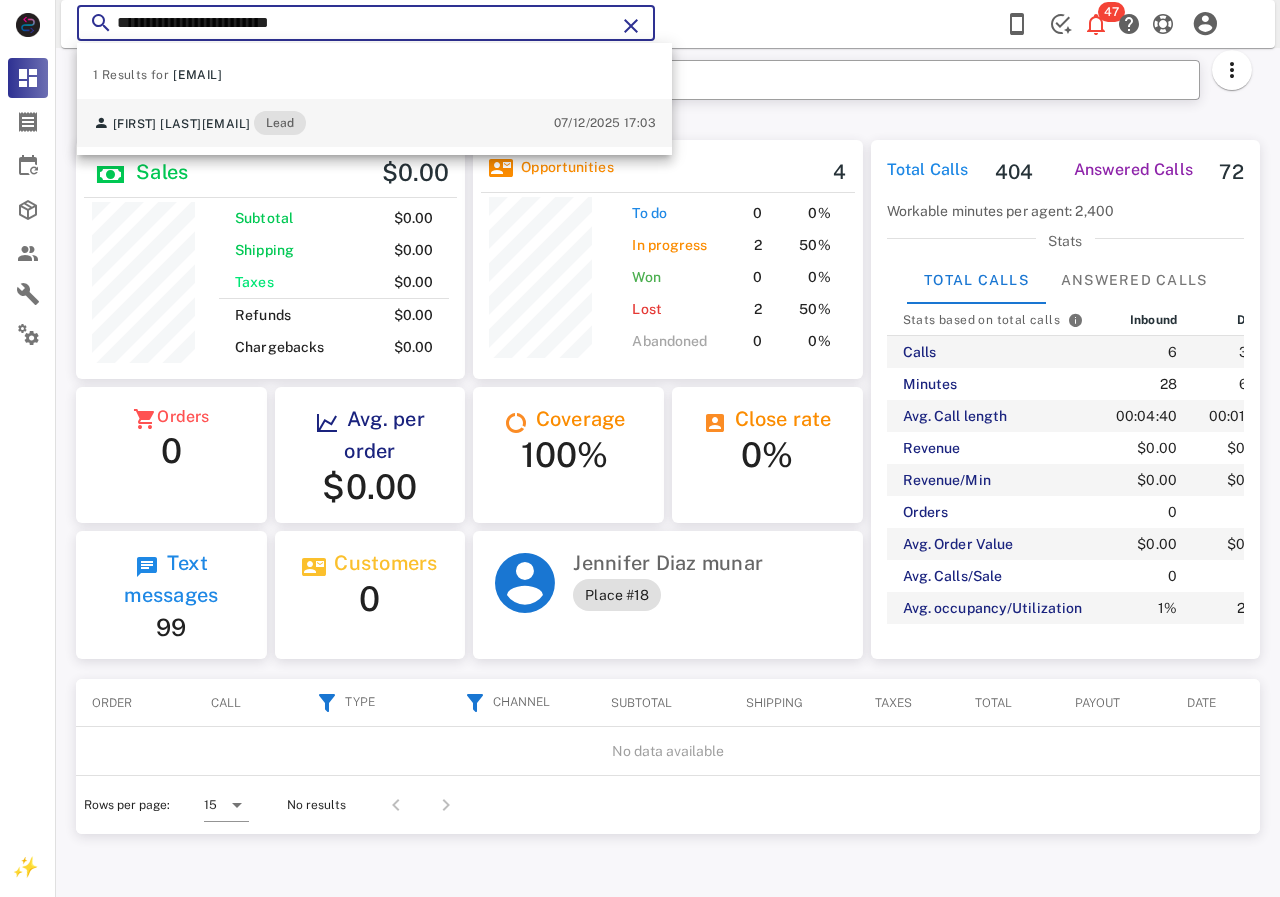 type on "**********" 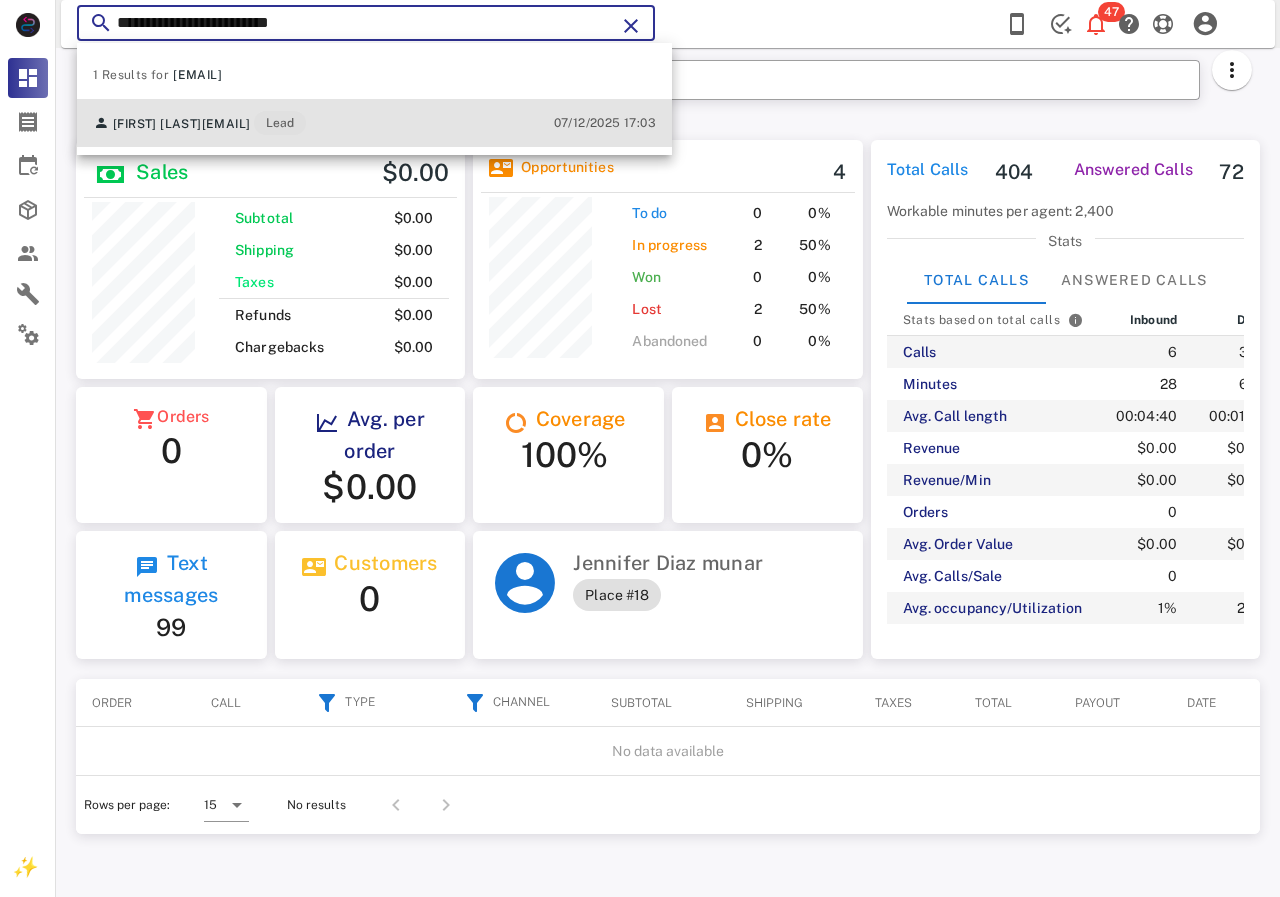 click on "[EMAIL]" at bounding box center (226, 124) 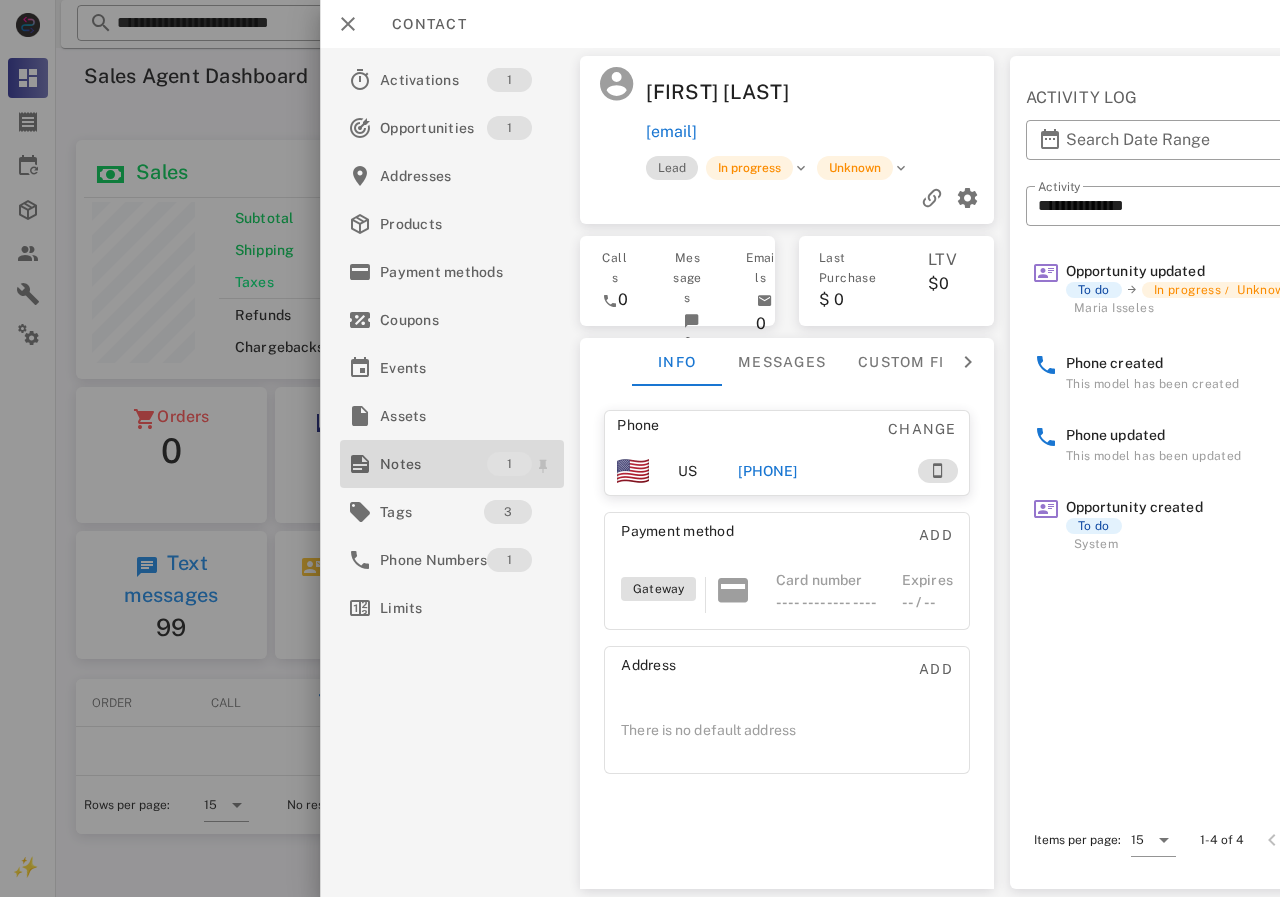 click on "Notes" at bounding box center (433, 464) 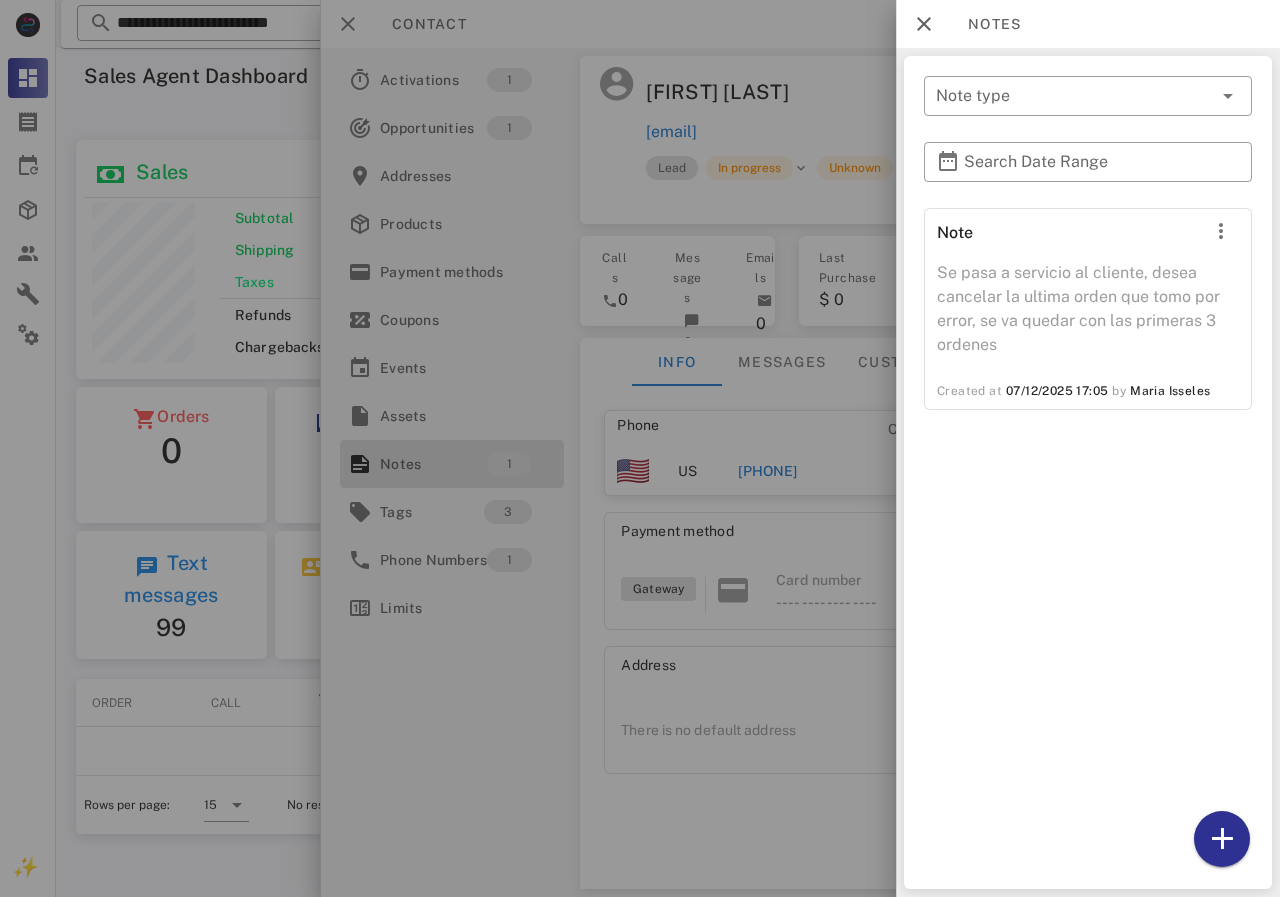 click at bounding box center (640, 448) 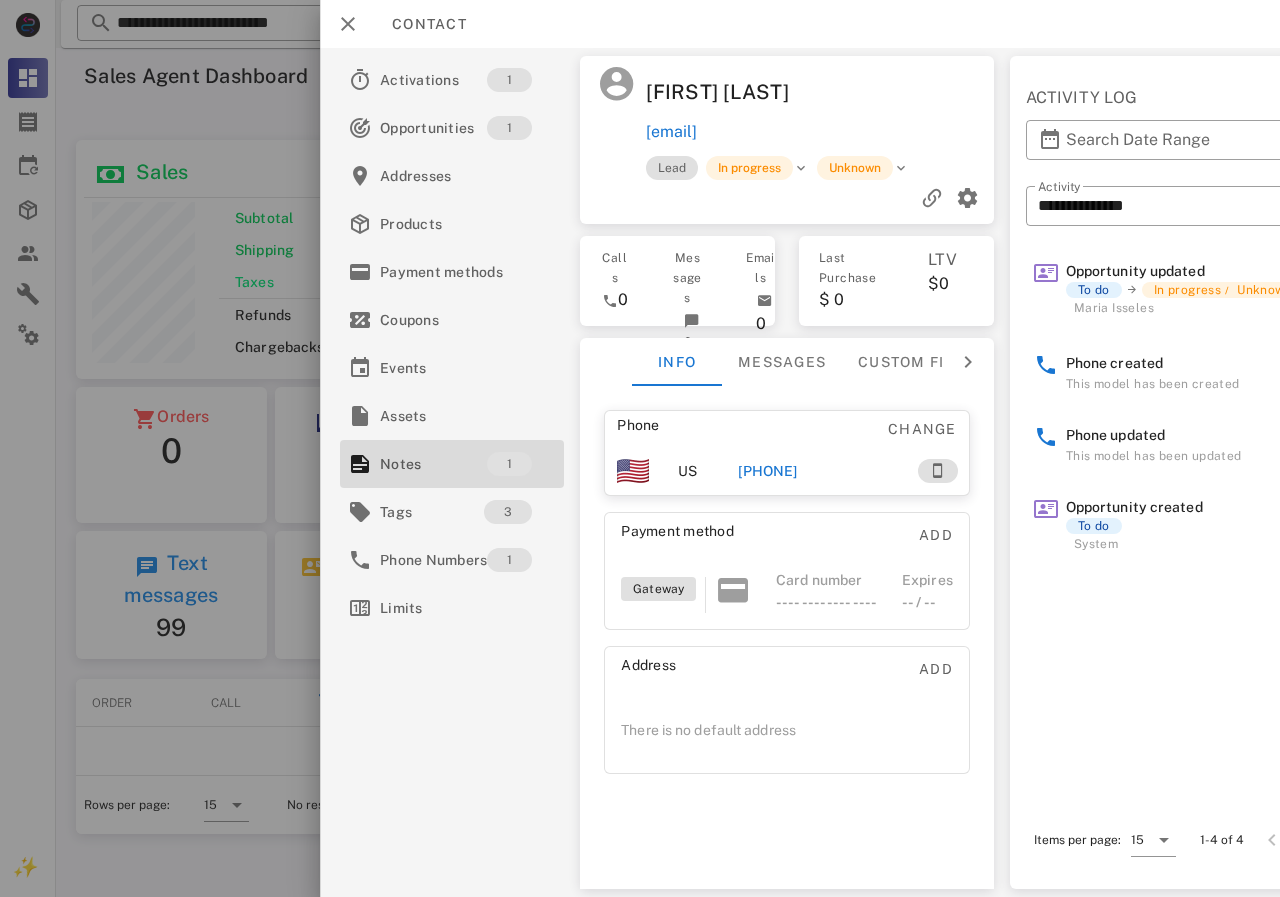 click on "[PHONE]" at bounding box center (767, 471) 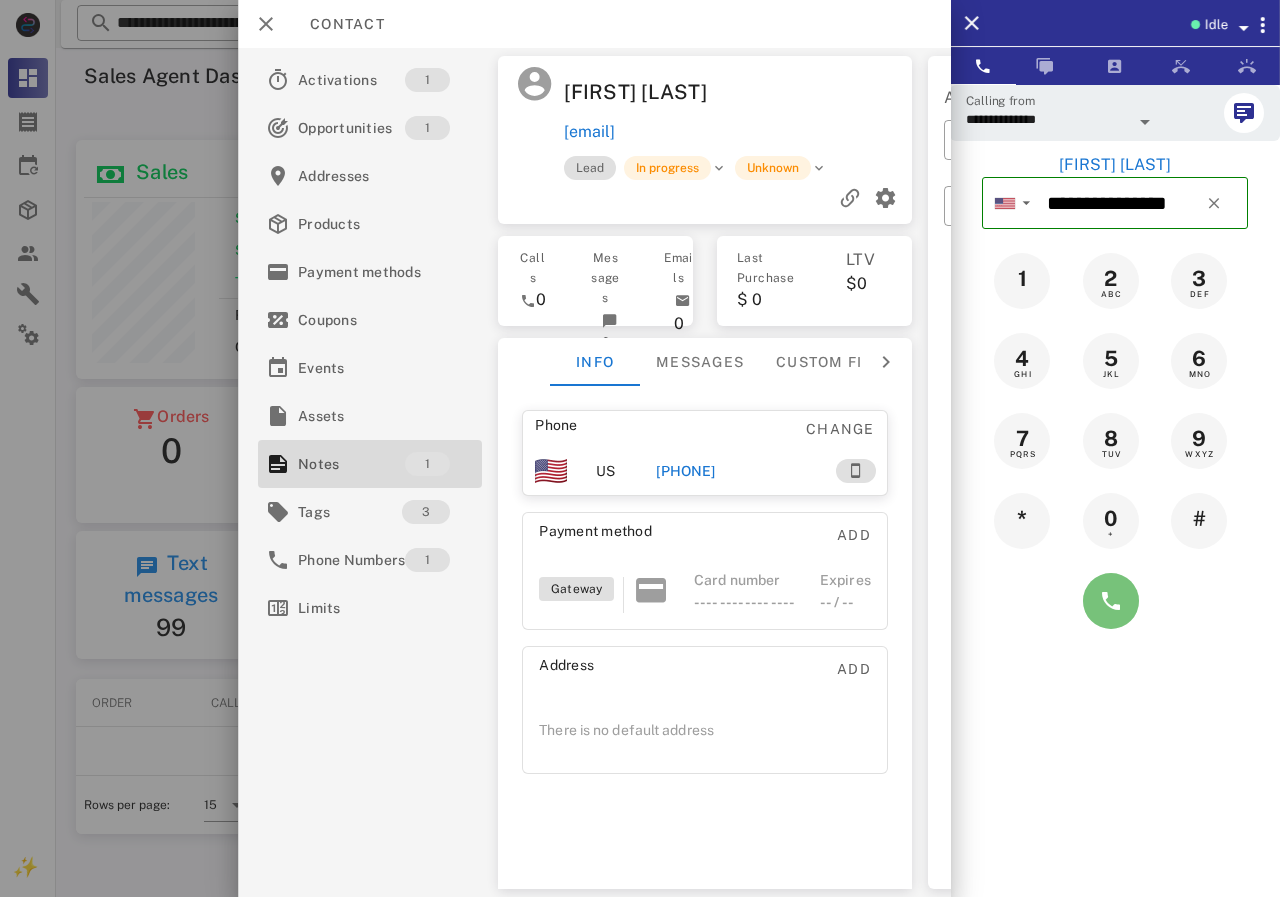 click at bounding box center [1111, 601] 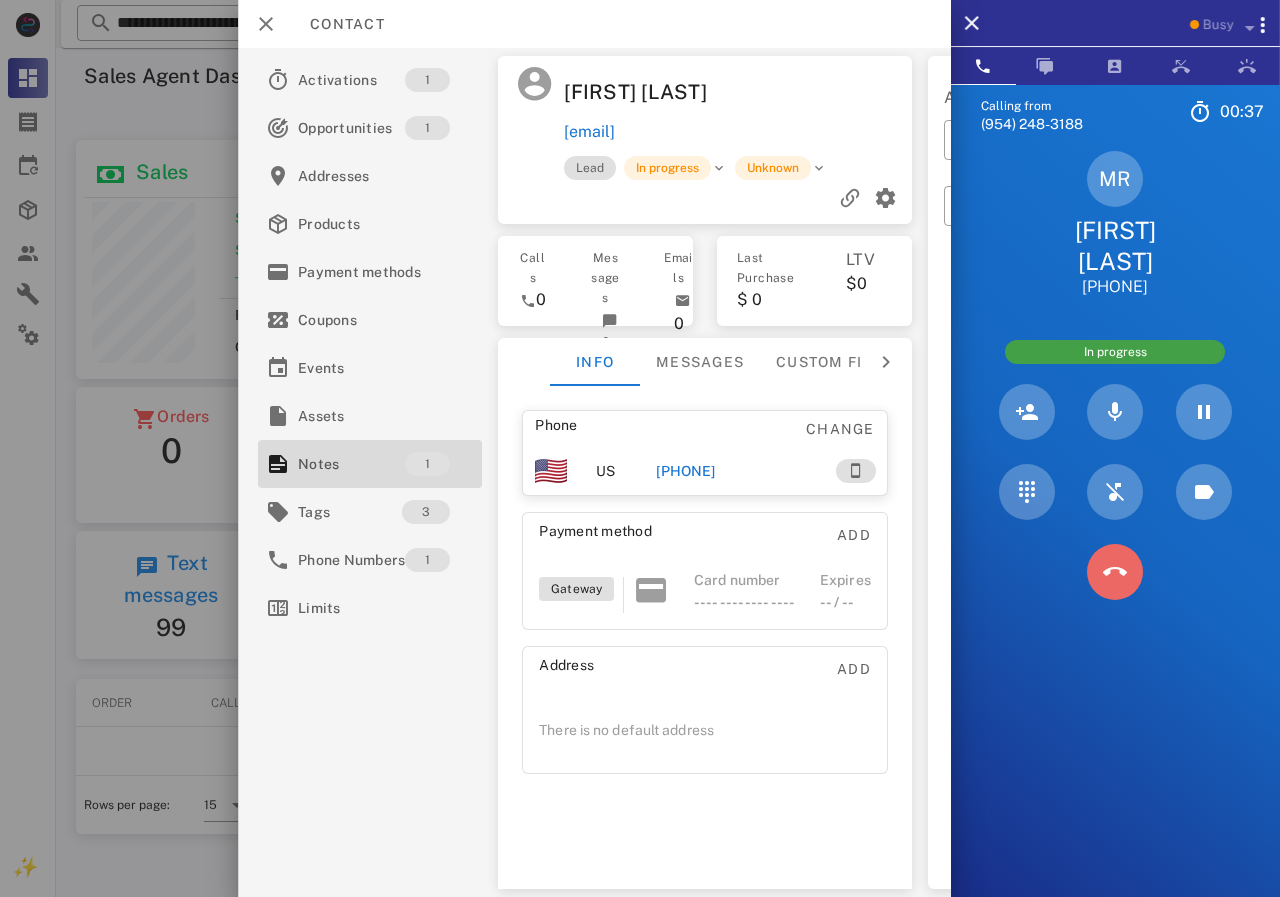 click at bounding box center [1115, 572] 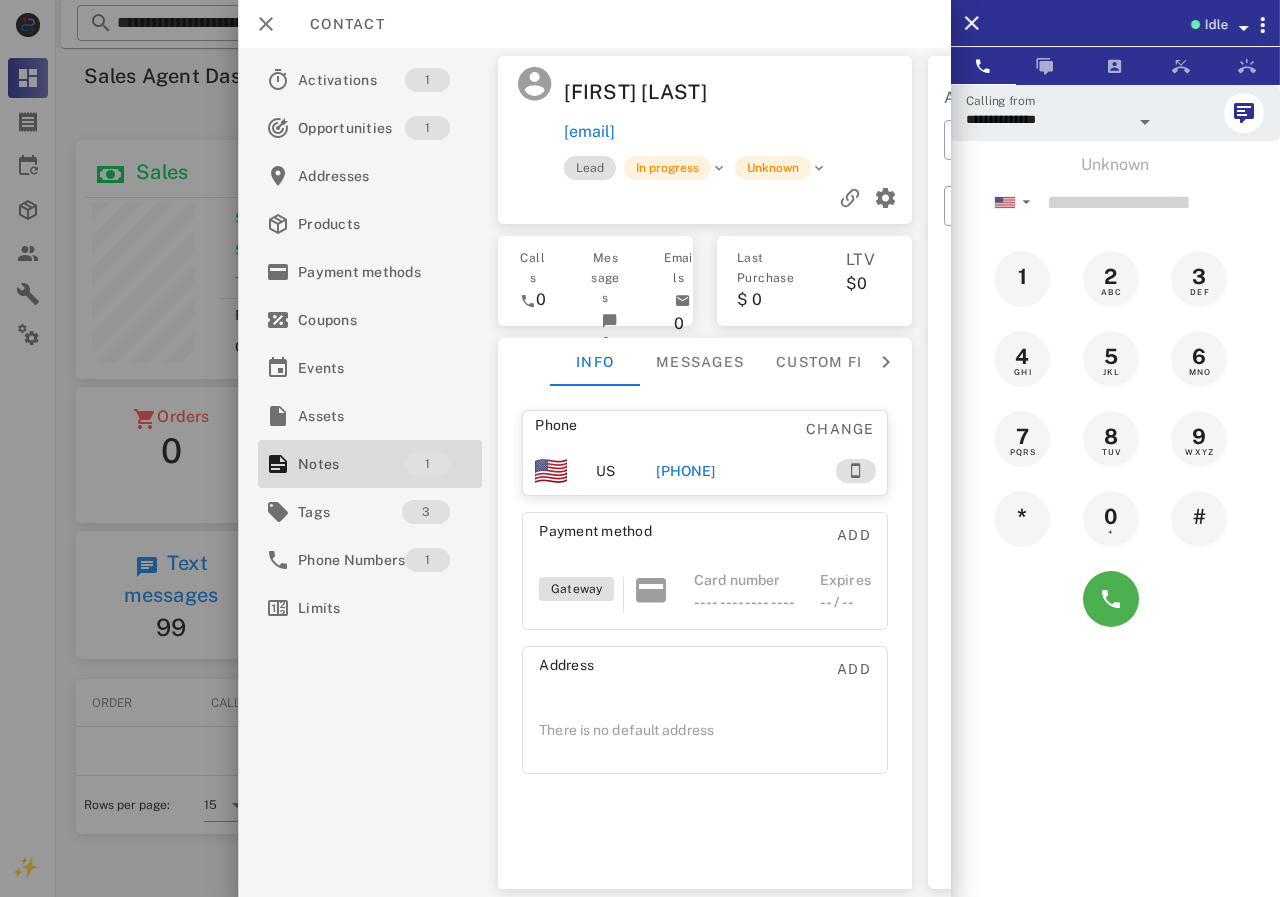 click on "[PHONE]" at bounding box center [685, 471] 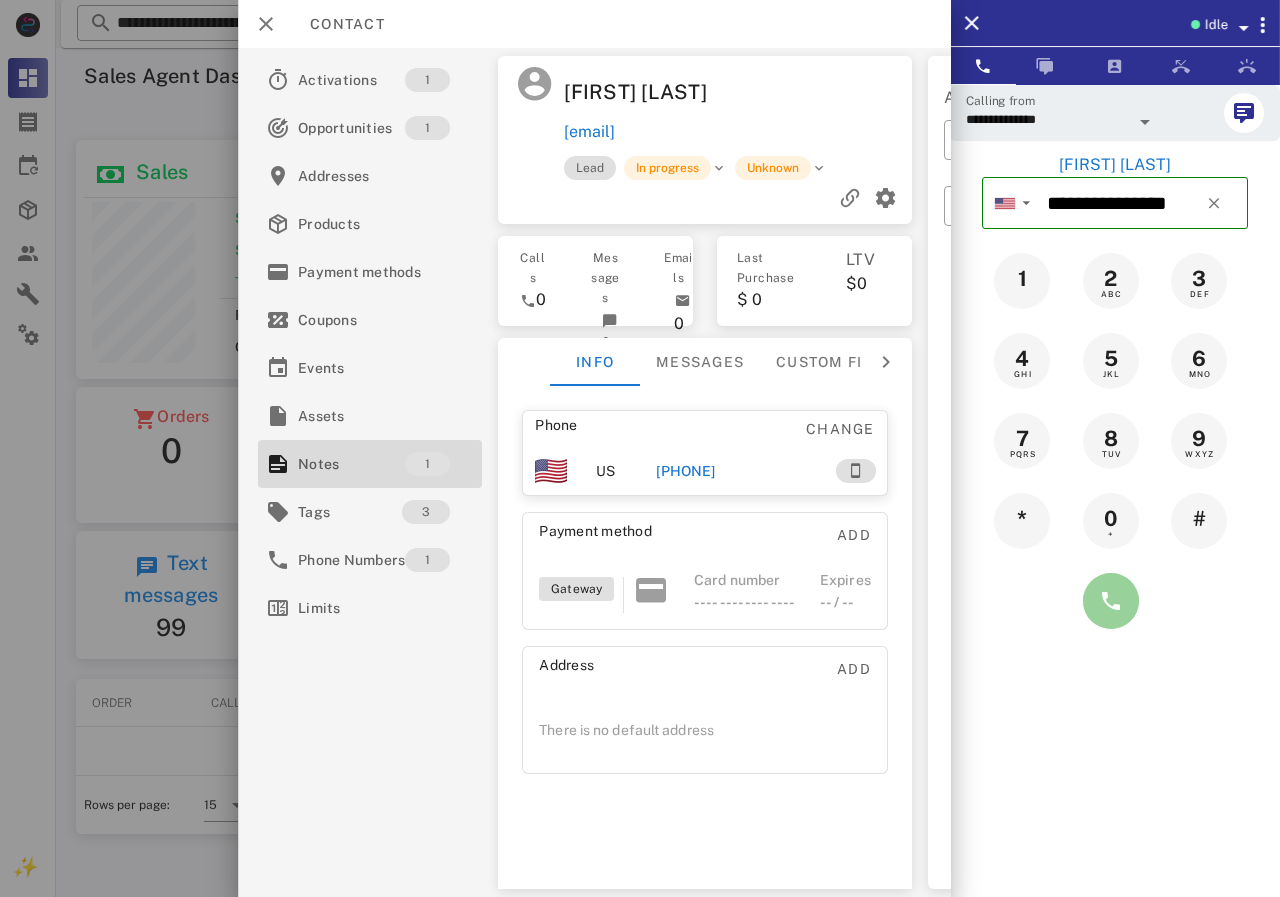click at bounding box center [1111, 601] 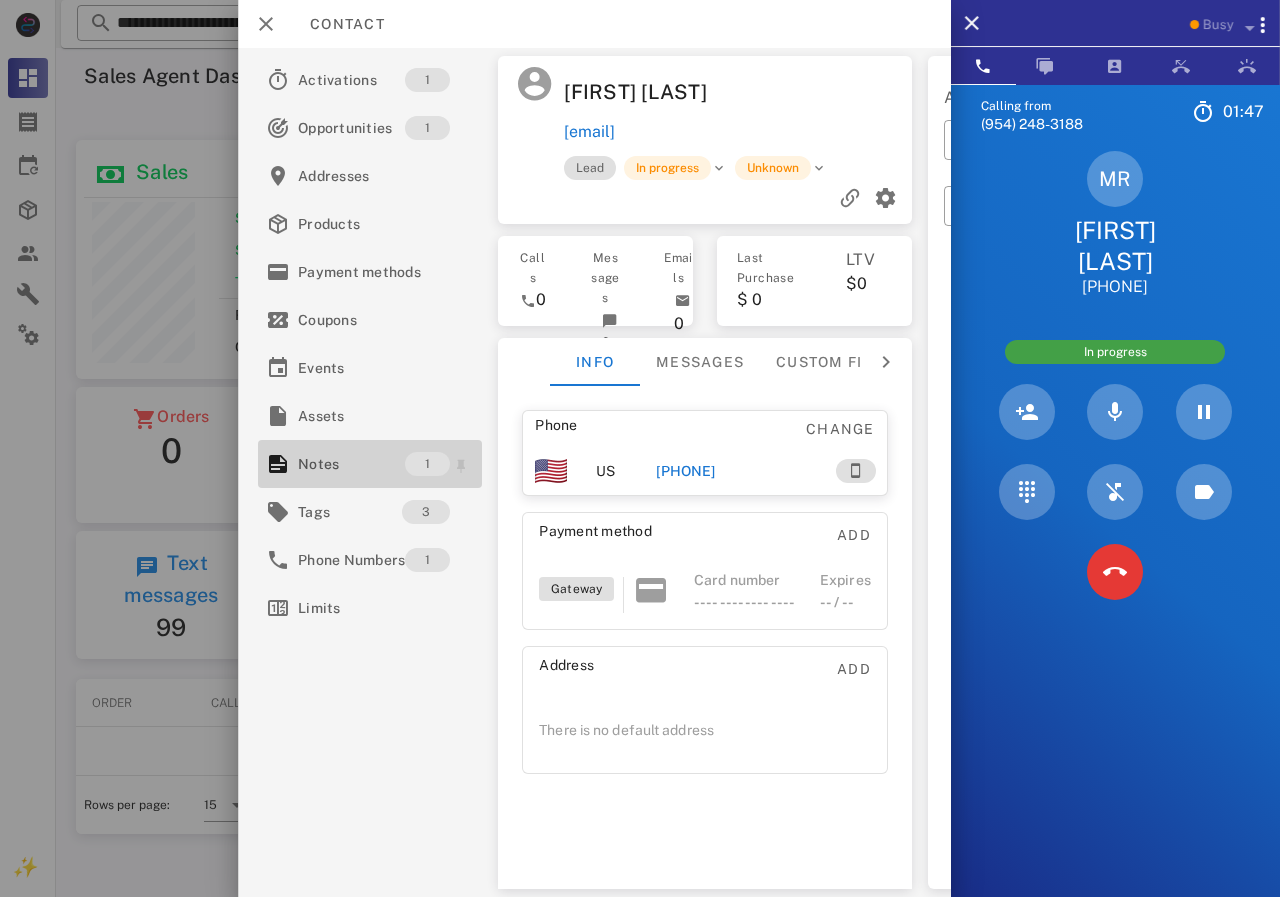 click on "Notes" at bounding box center (351, 464) 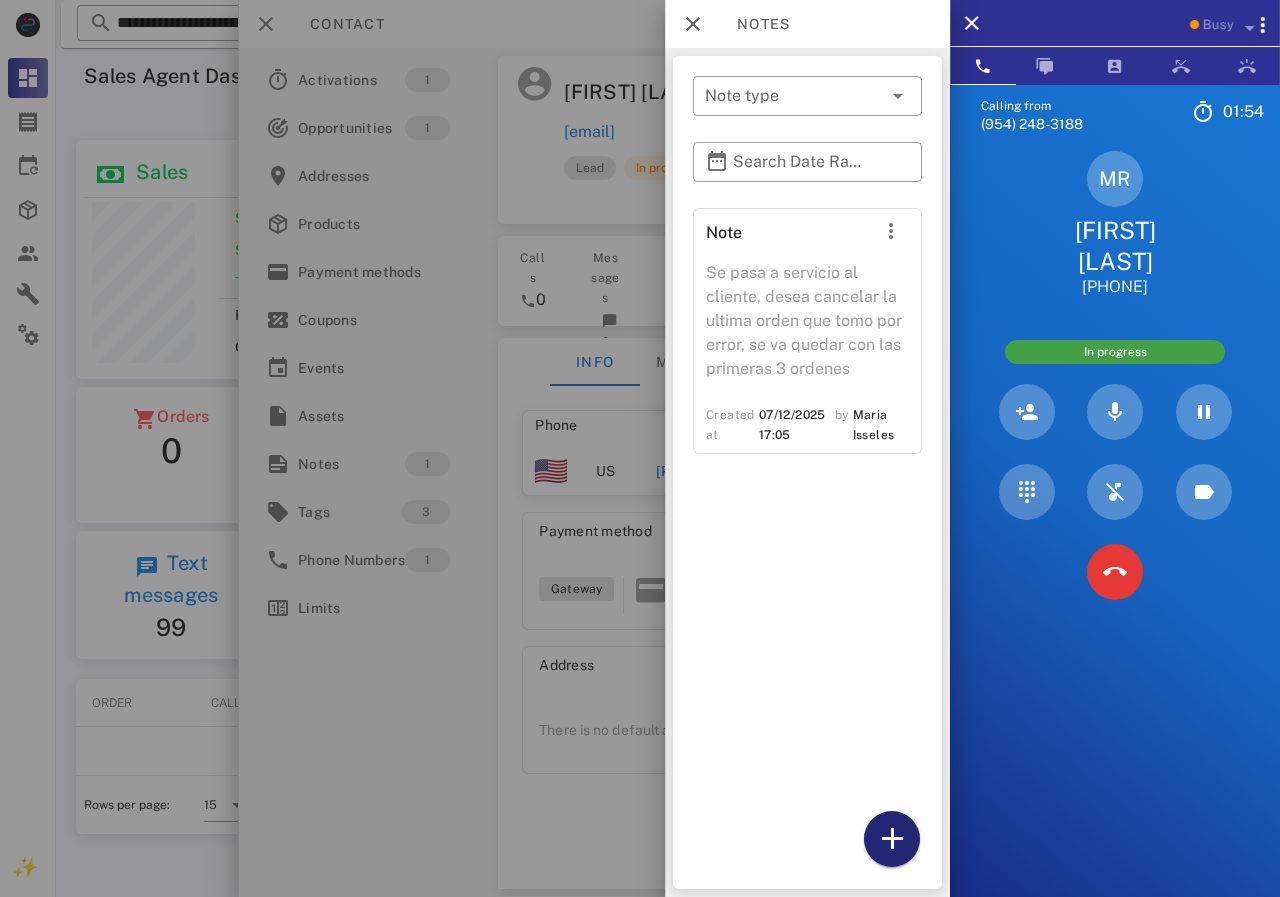 click at bounding box center (892, 839) 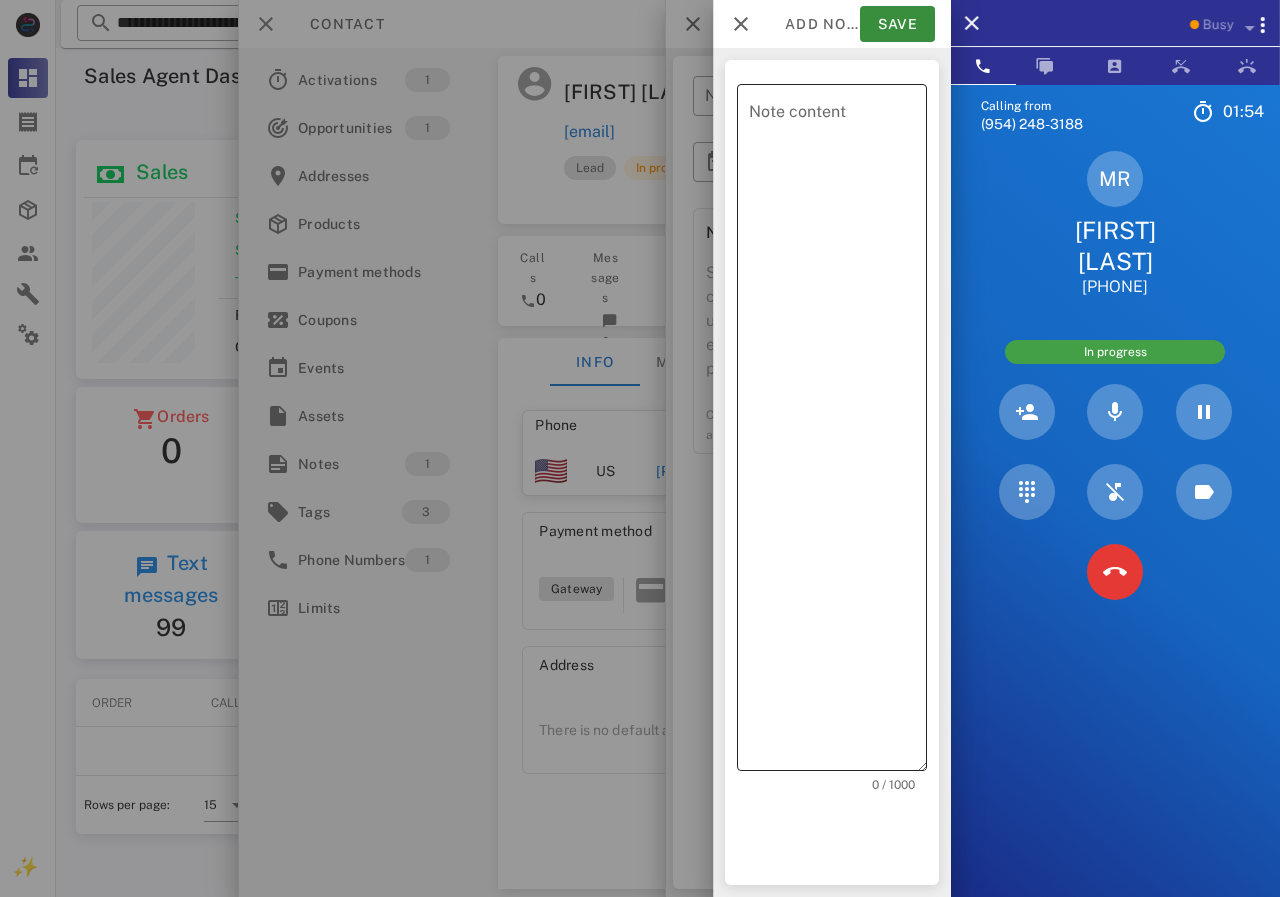 click on "Note content" at bounding box center [838, 432] 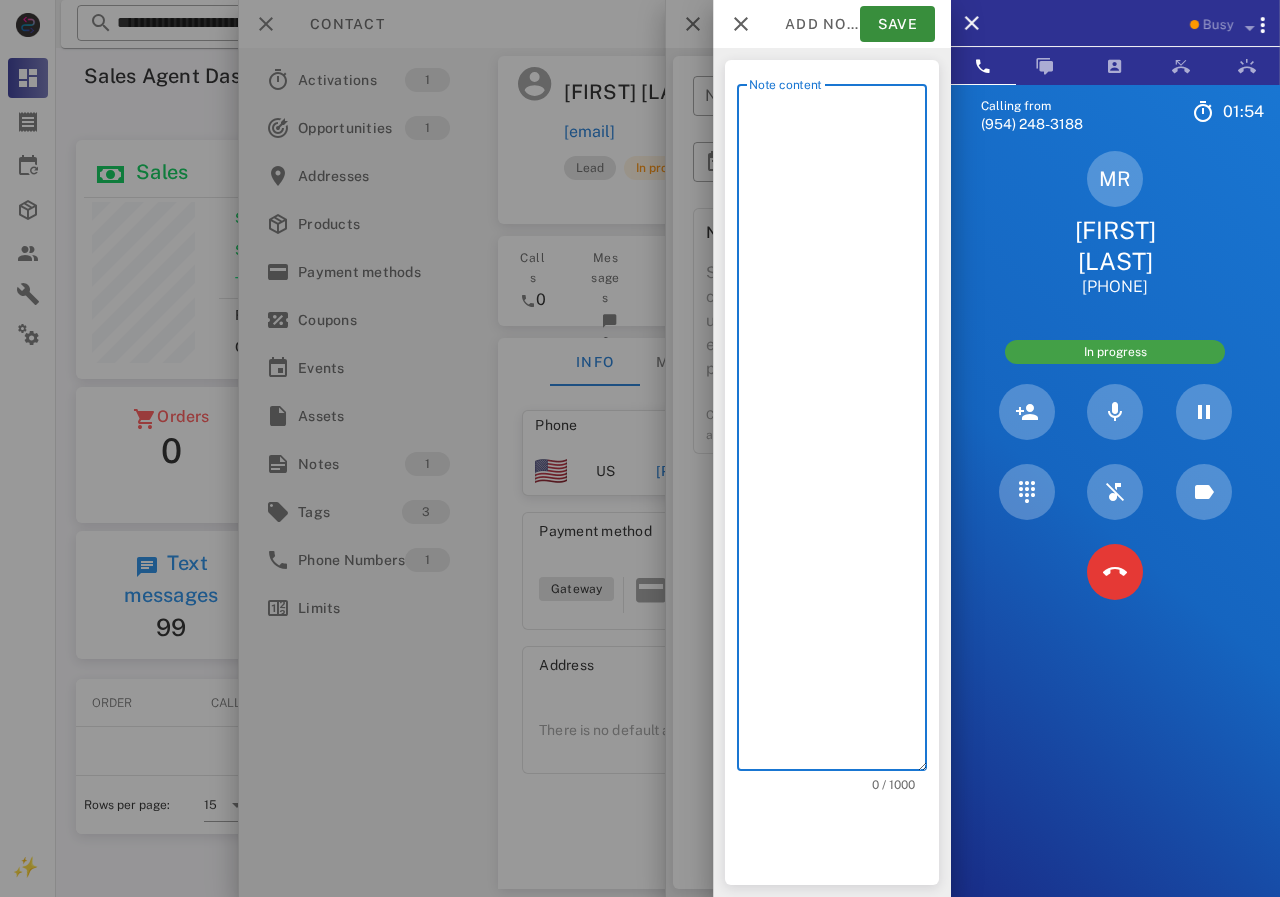 scroll, scrollTop: 240, scrollLeft: 390, axis: both 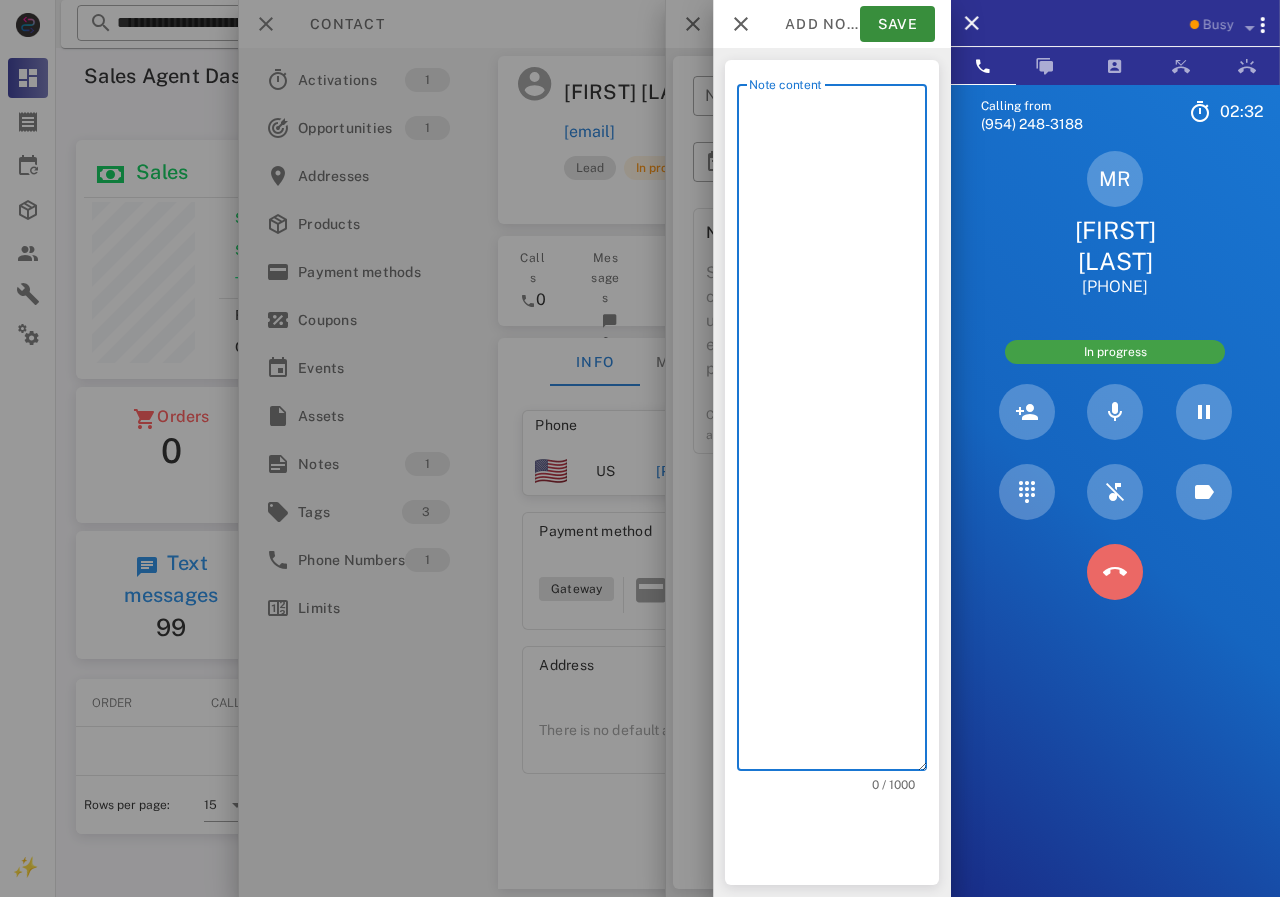 drag, startPoint x: 1112, startPoint y: 559, endPoint x: 1093, endPoint y: 555, distance: 19.416489 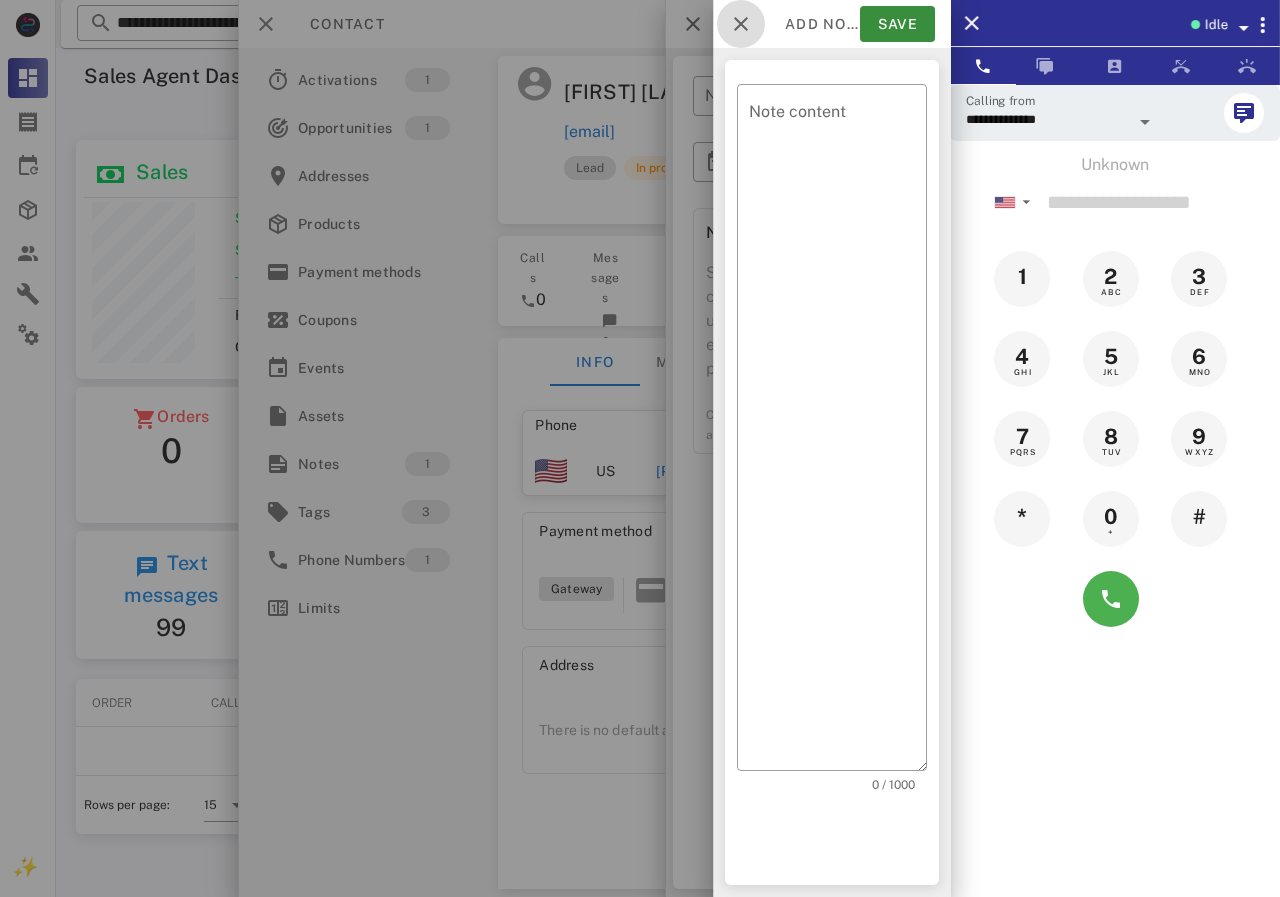 click at bounding box center (741, 24) 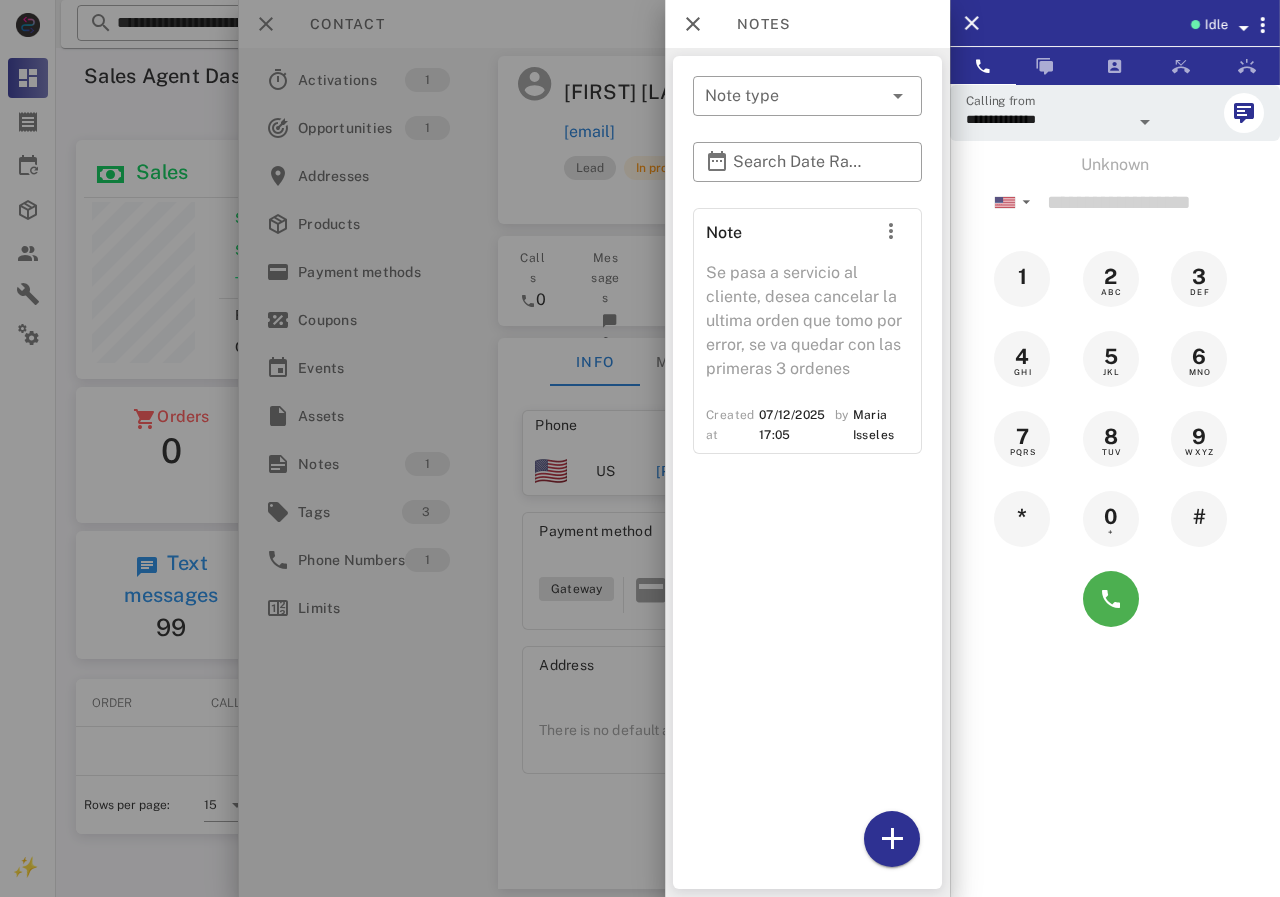 click at bounding box center [640, 448] 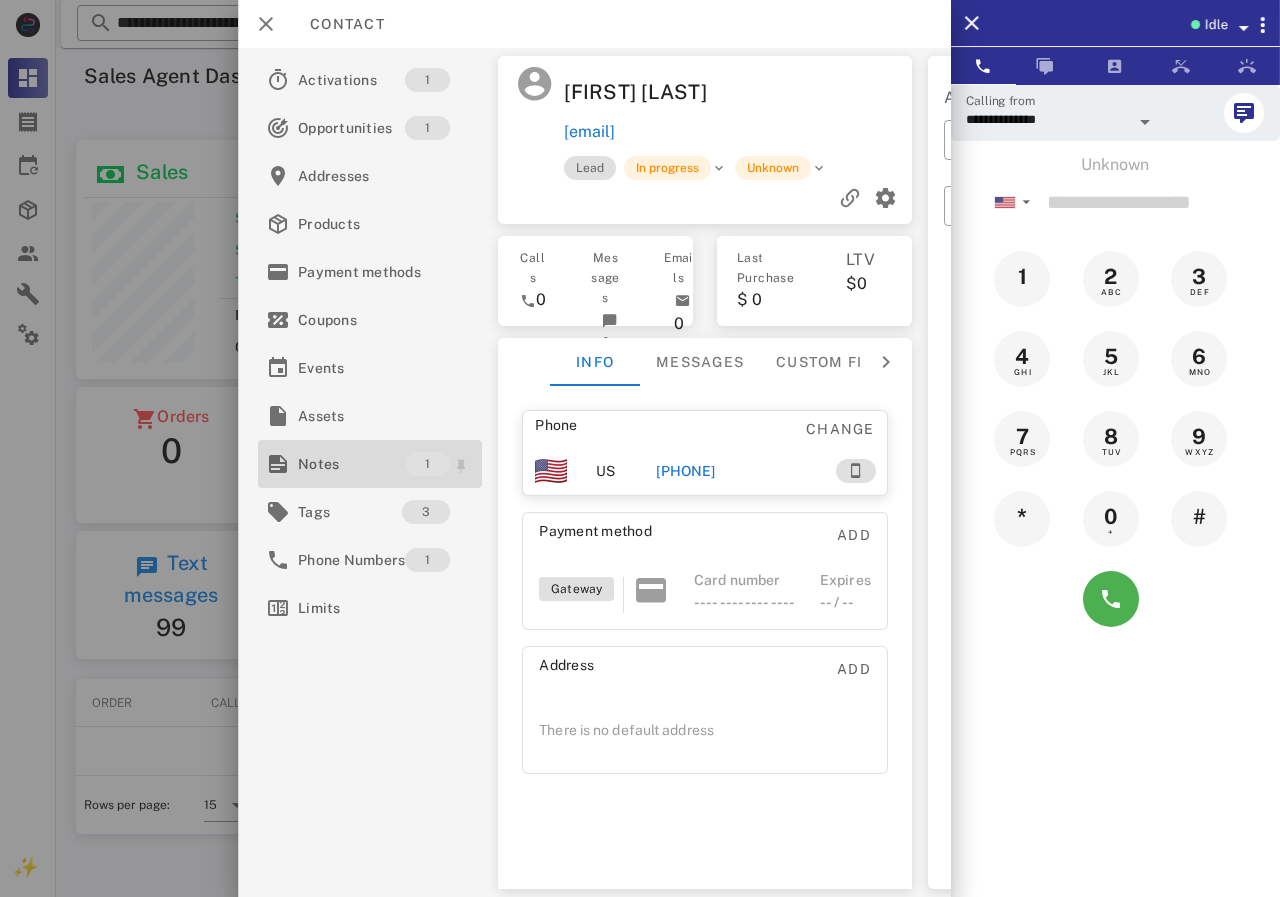 click on "Notes" at bounding box center (351, 464) 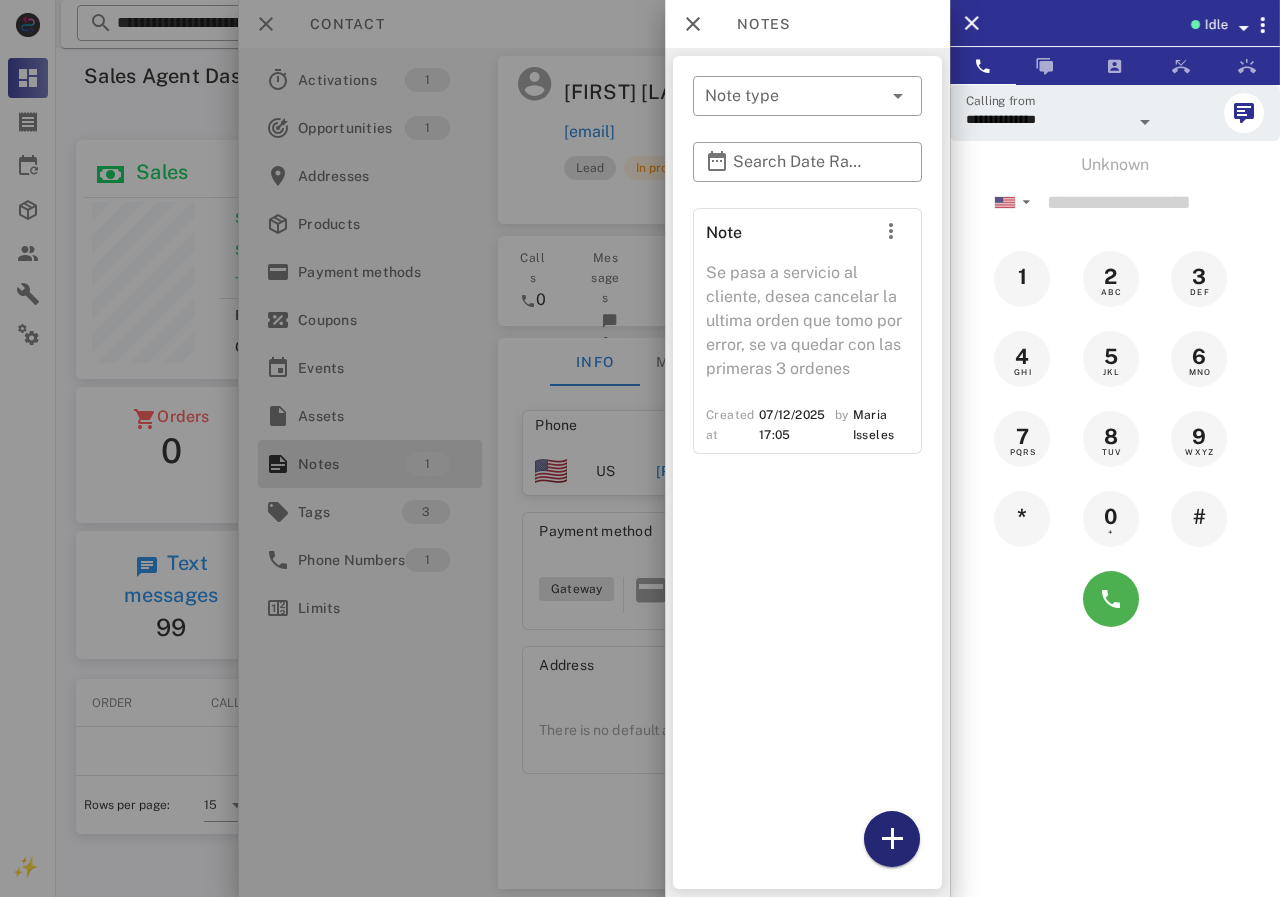 click at bounding box center [892, 839] 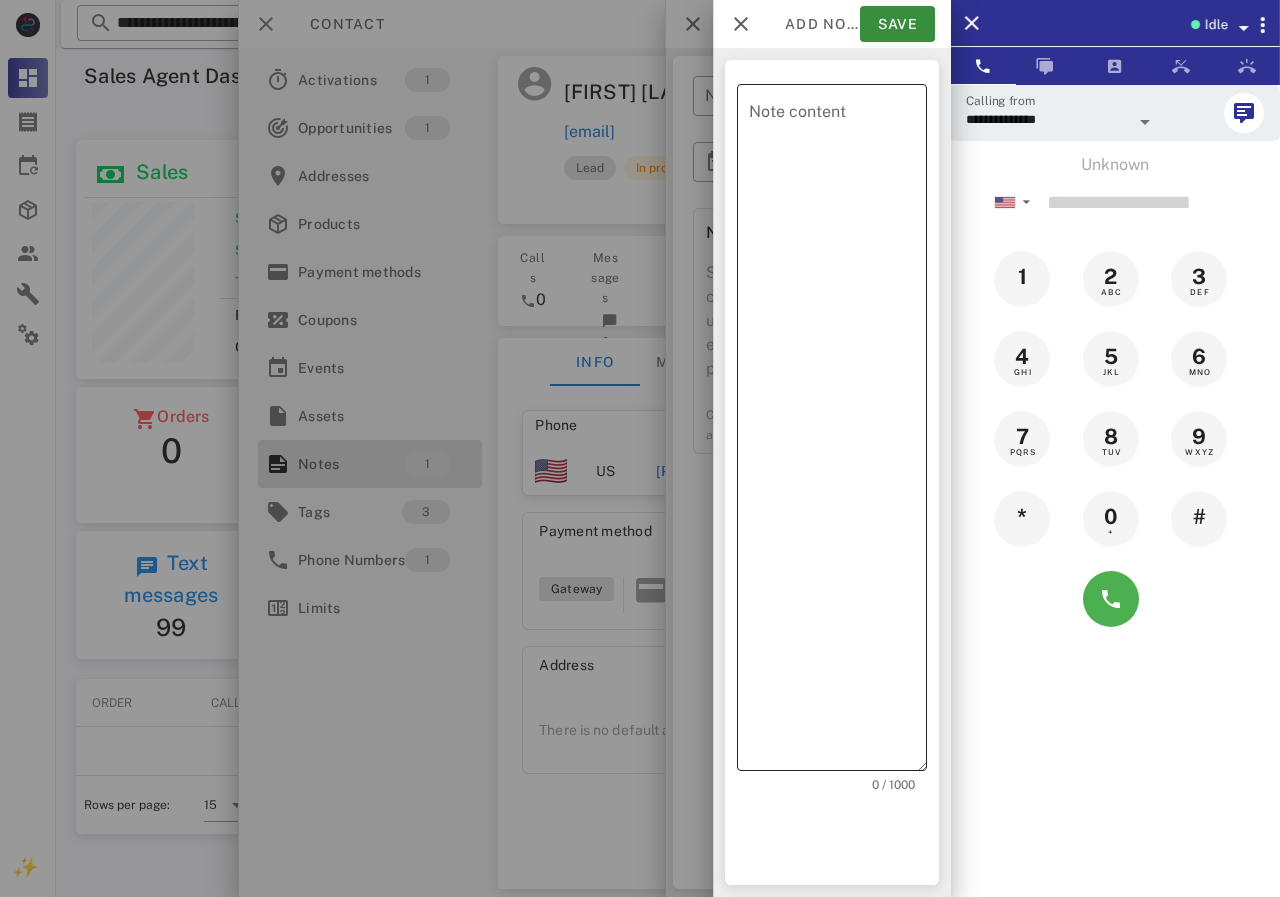 click on "Note content" at bounding box center (838, 432) 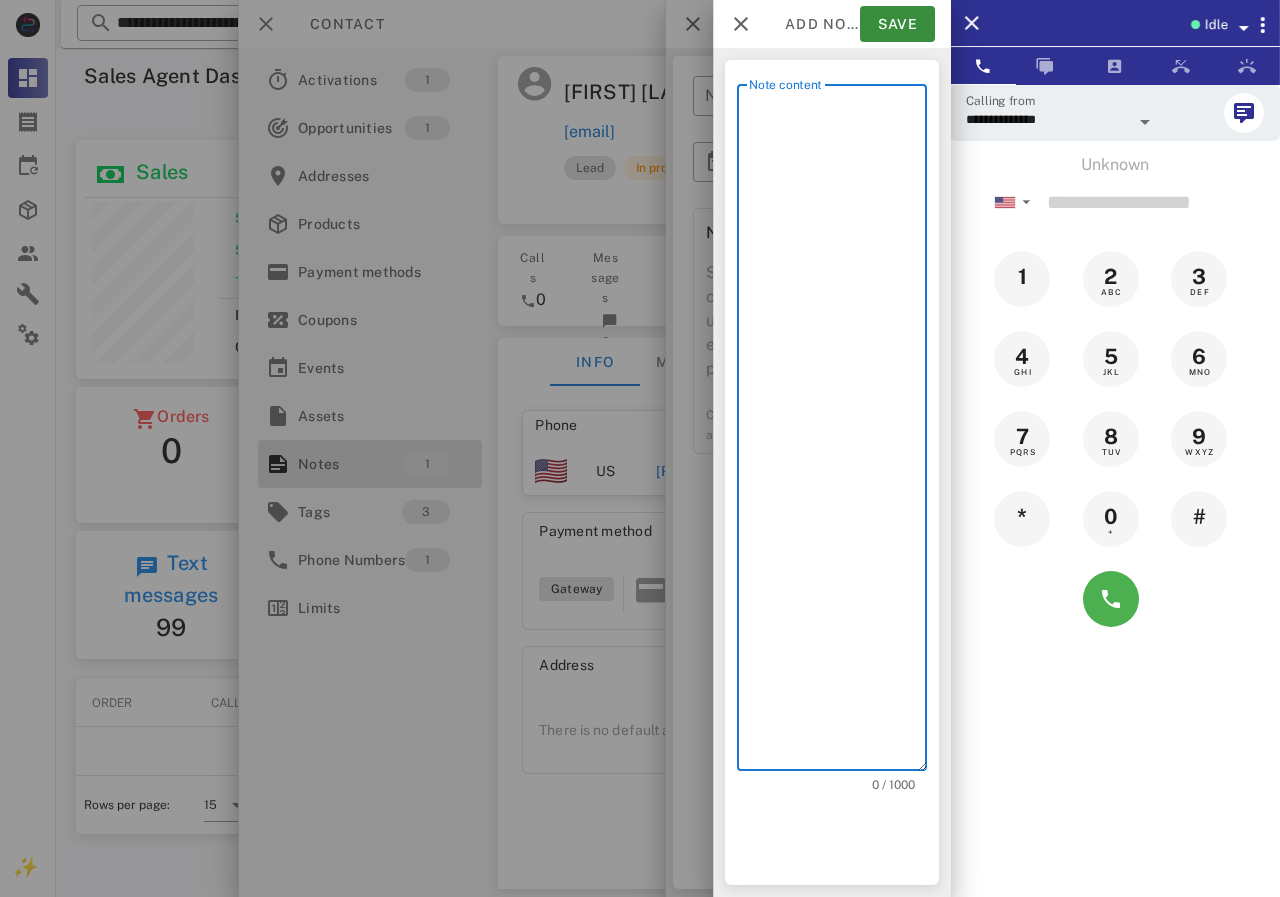 scroll, scrollTop: 240, scrollLeft: 390, axis: both 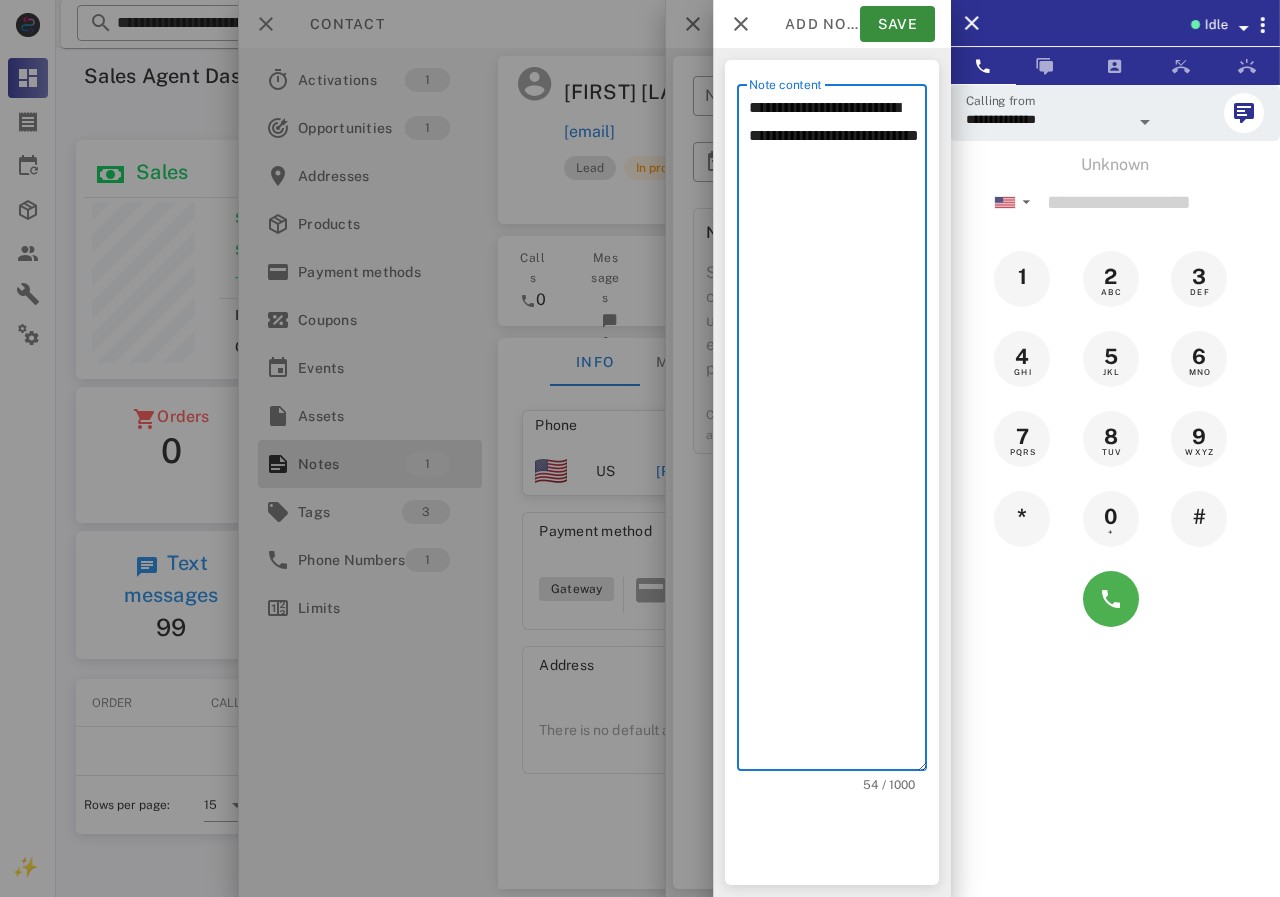 type on "**********" 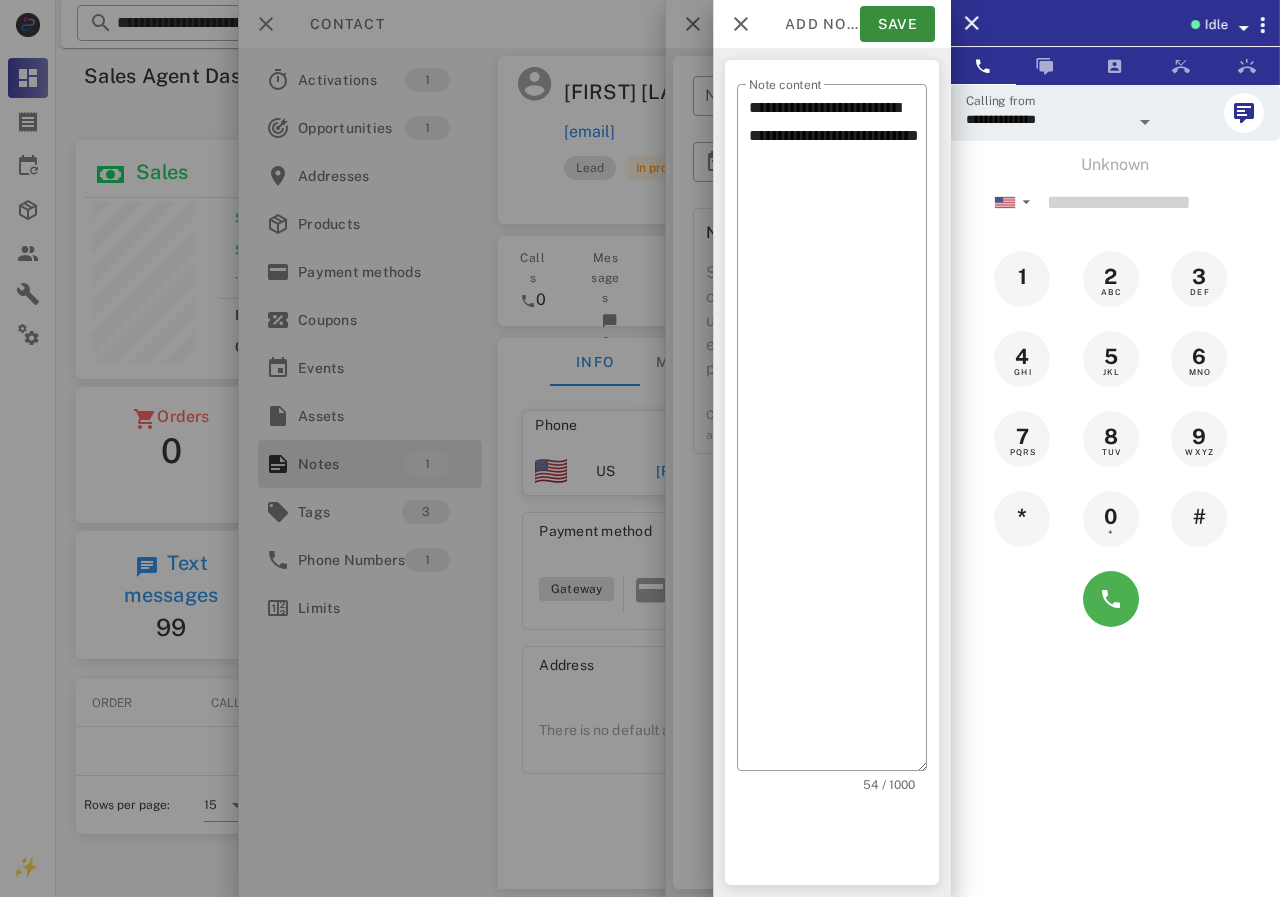 click on "Idle" at bounding box center [1115, 23] 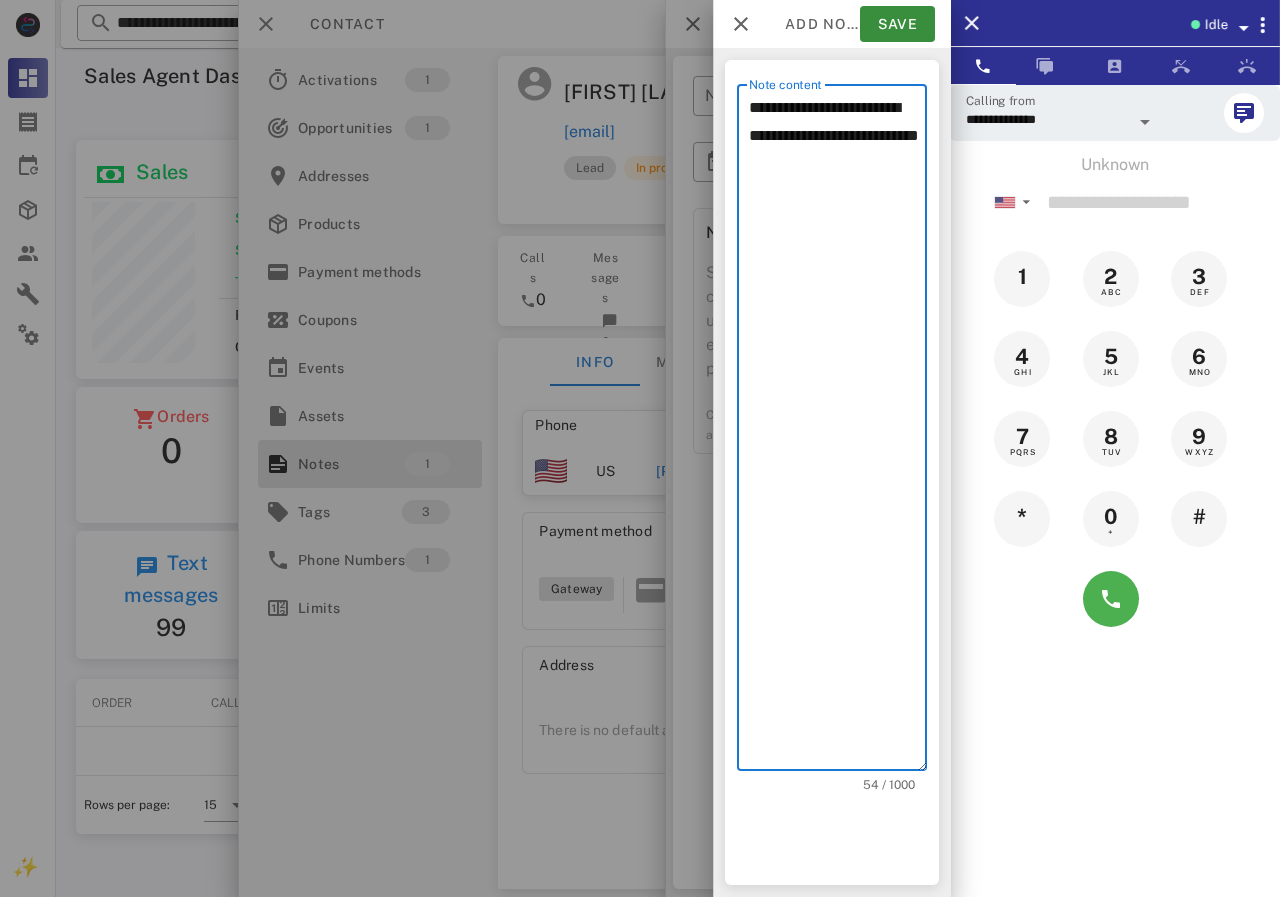 drag, startPoint x: 876, startPoint y: 163, endPoint x: 691, endPoint y: 85, distance: 200.77101 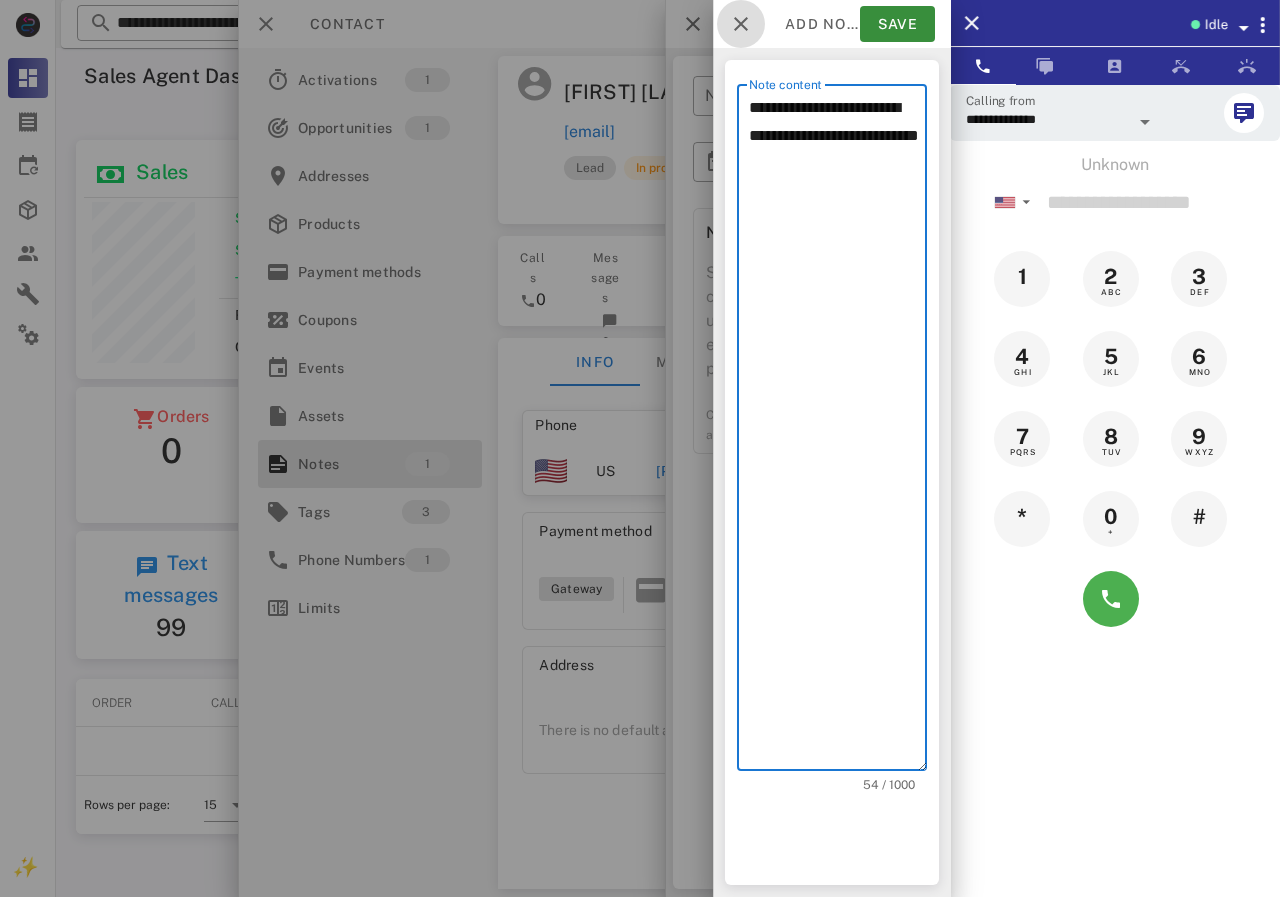click at bounding box center (741, 24) 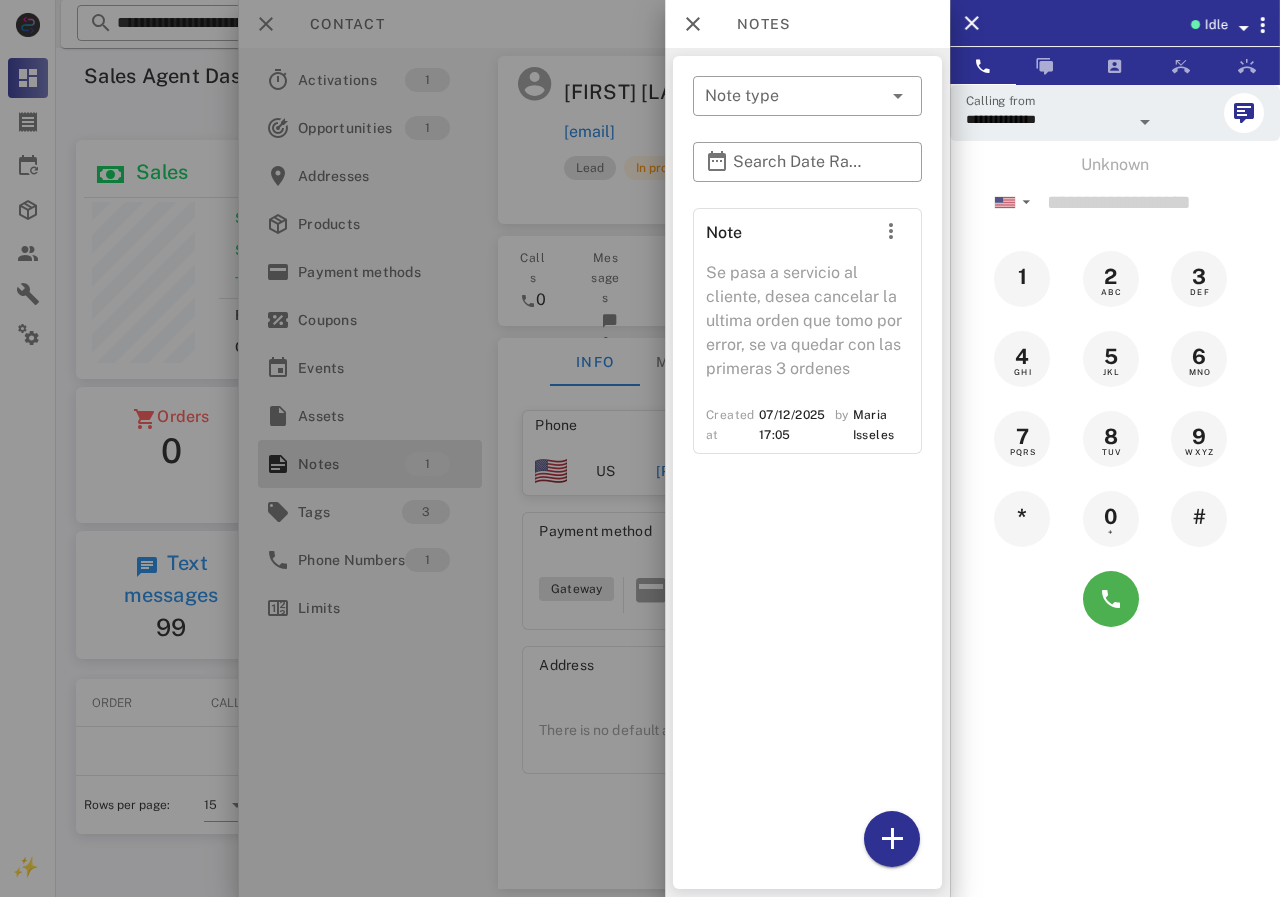 click at bounding box center [640, 448] 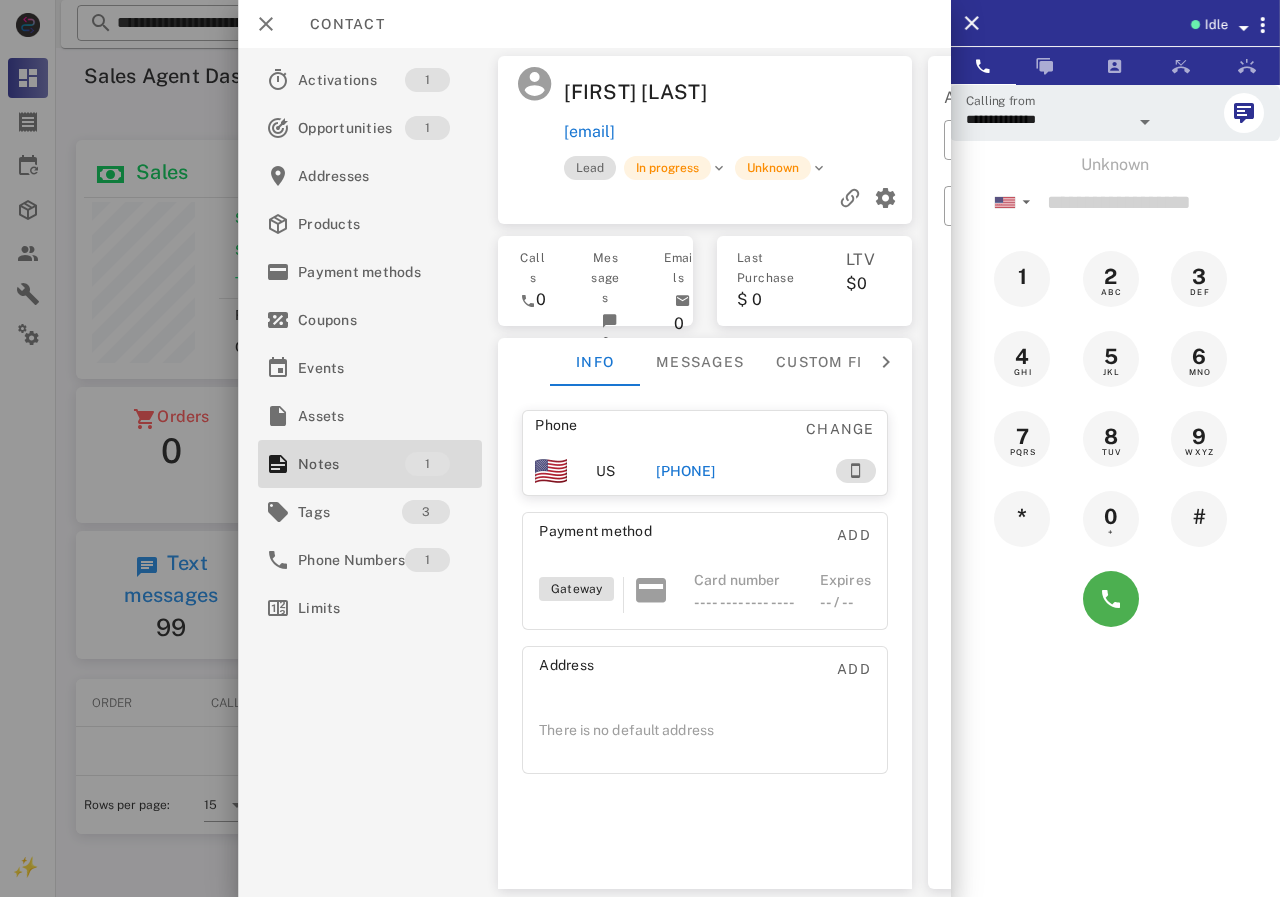 click on "[PHONE]" at bounding box center [685, 471] 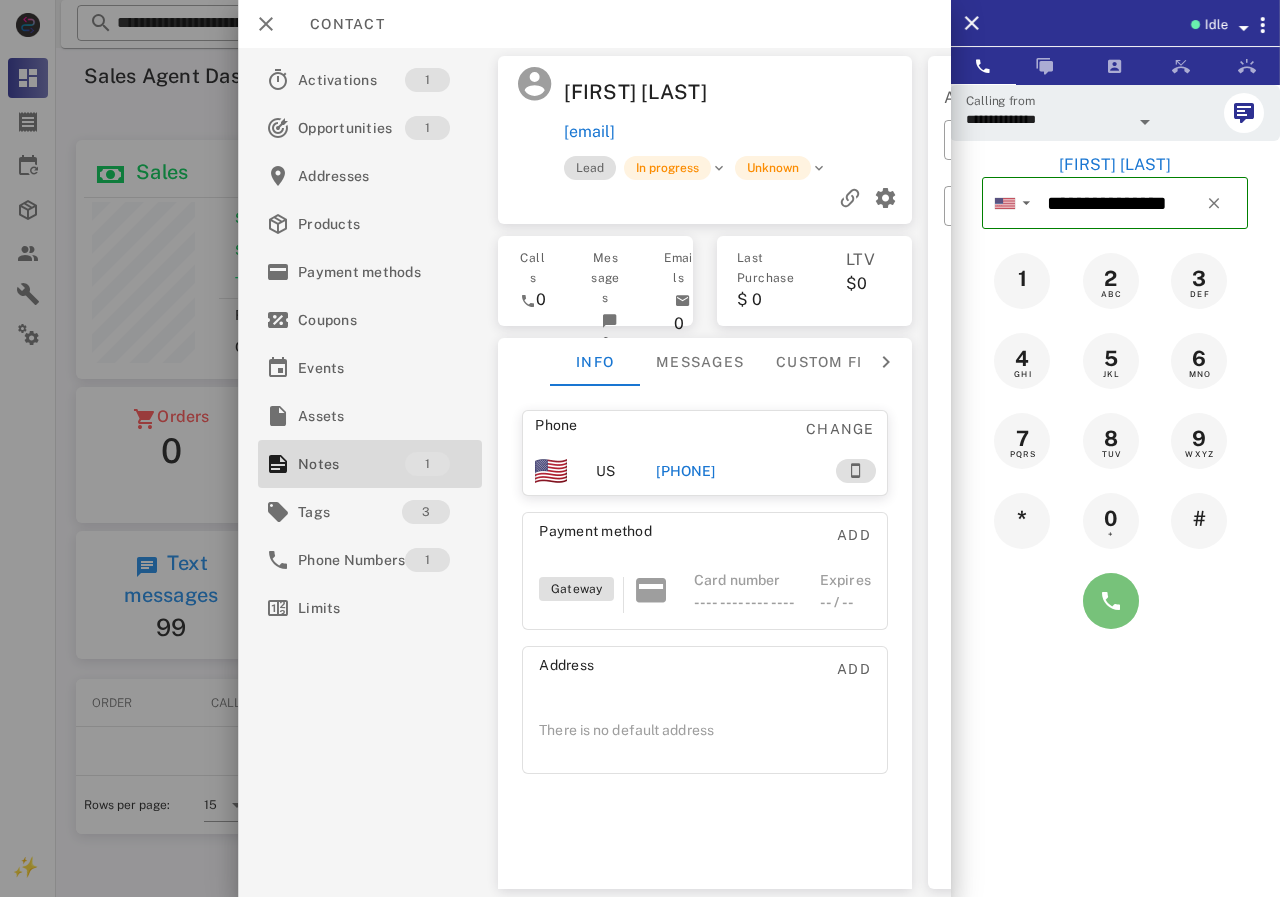 click at bounding box center [1111, 601] 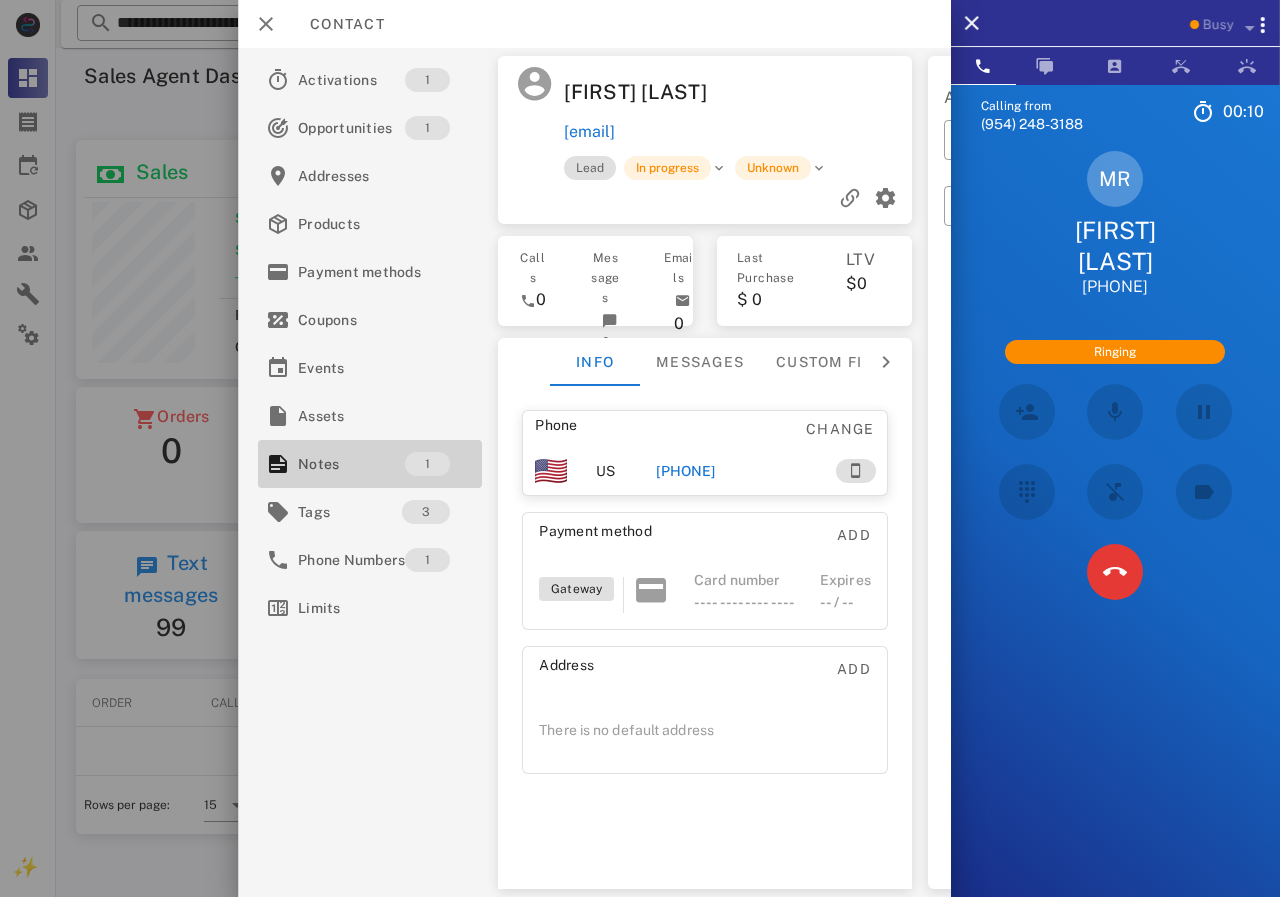 drag, startPoint x: 357, startPoint y: 458, endPoint x: 428, endPoint y: 465, distance: 71.34424 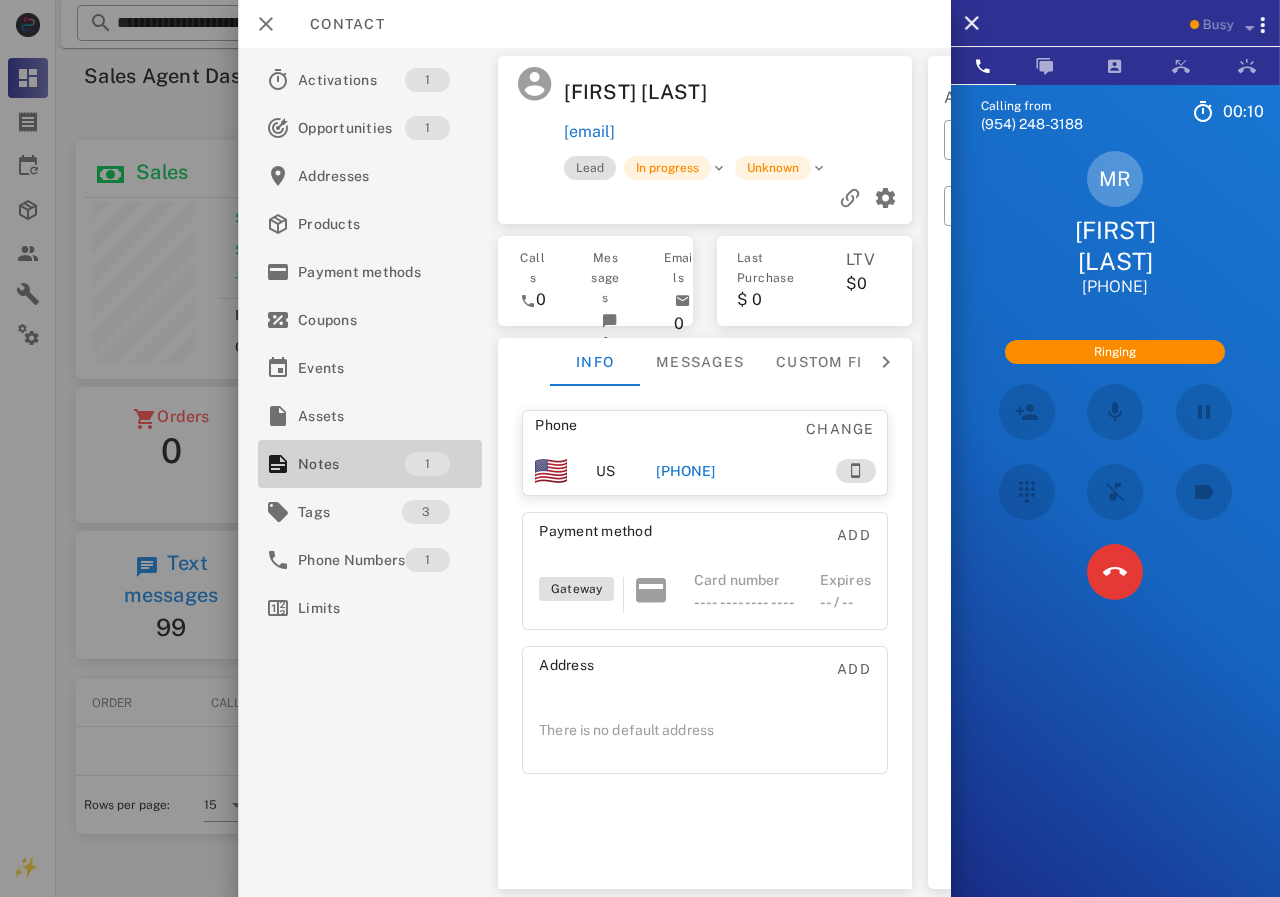 click on "Notes" at bounding box center [351, 464] 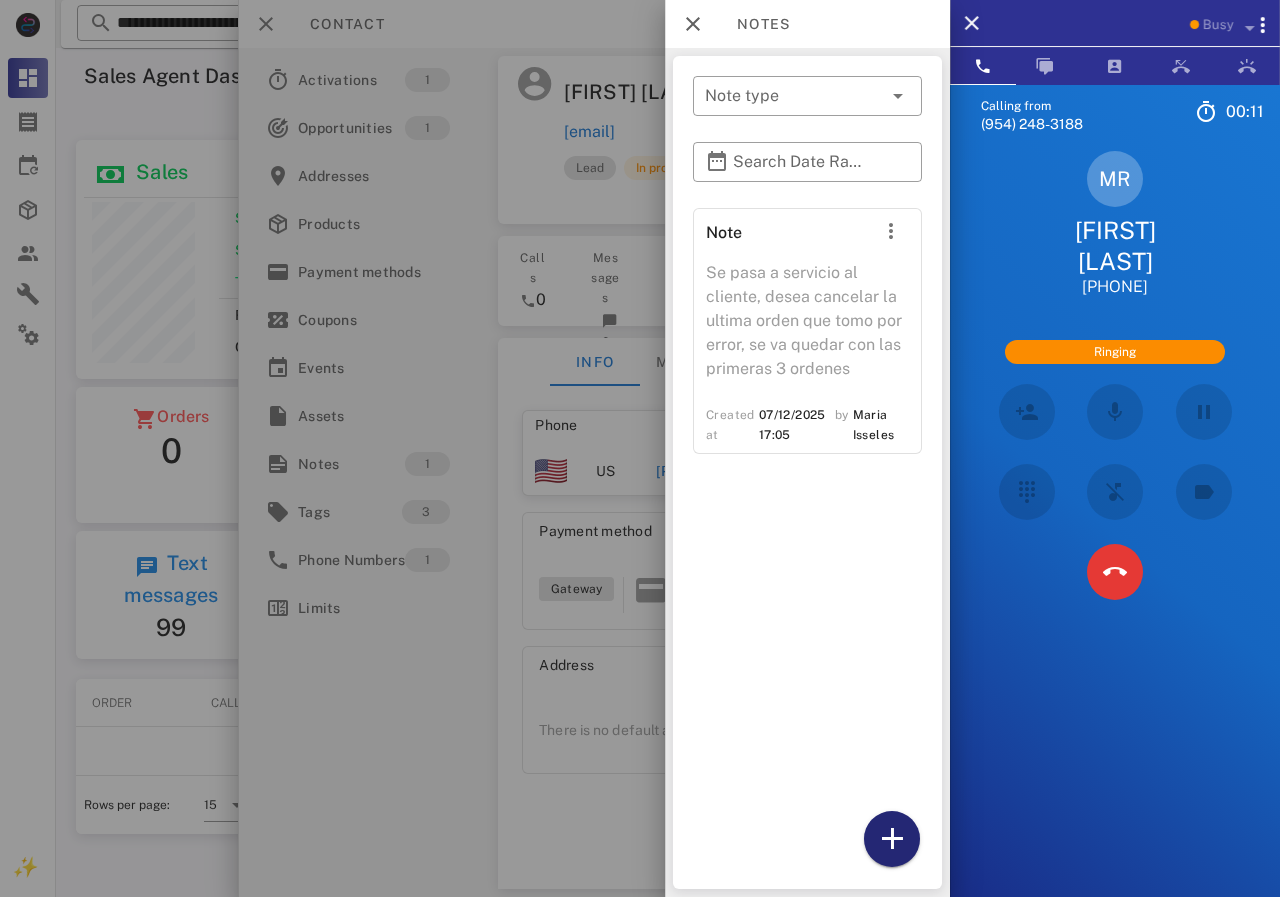 drag, startPoint x: 879, startPoint y: 836, endPoint x: 896, endPoint y: 711, distance: 126.1507 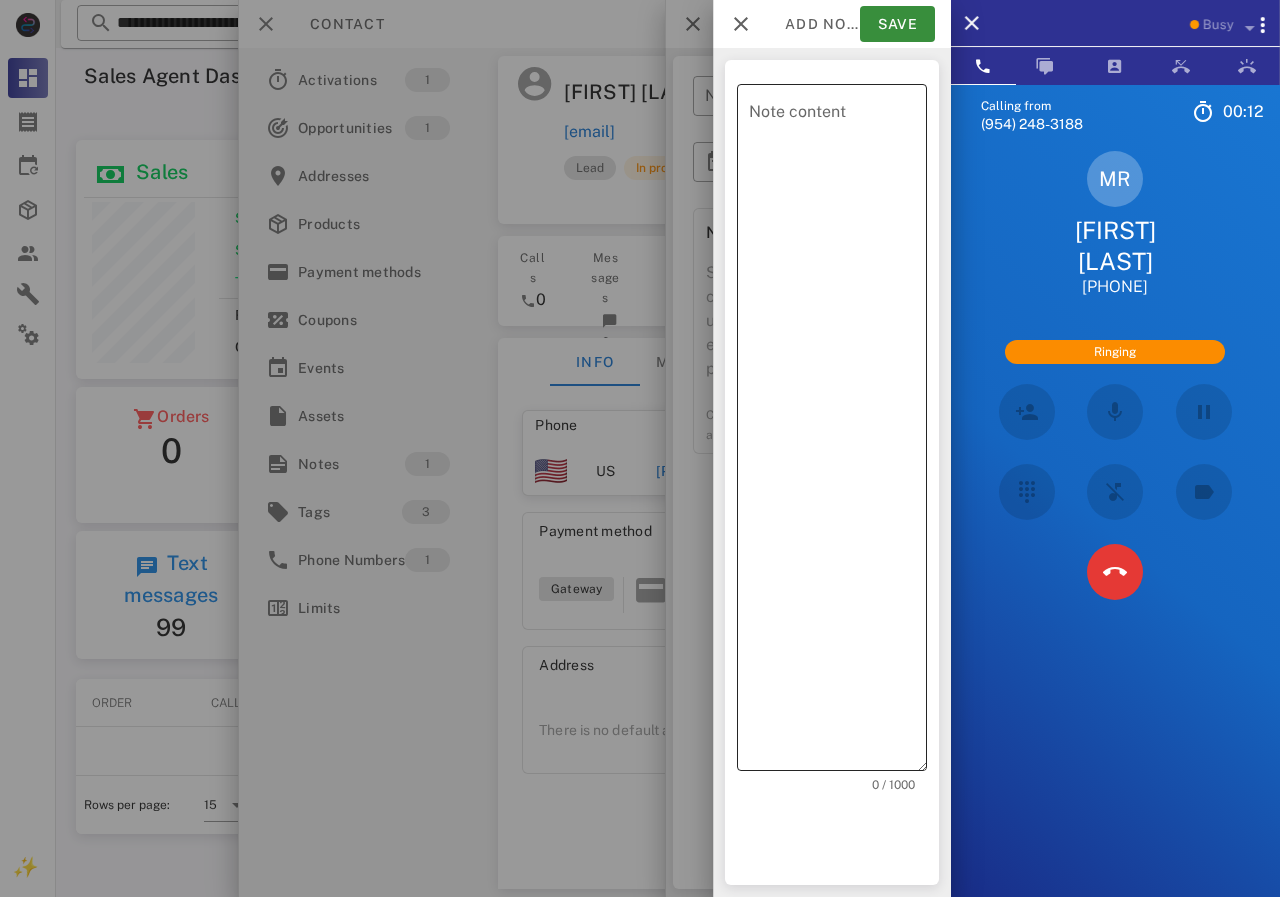 click on "Note content" at bounding box center (838, 432) 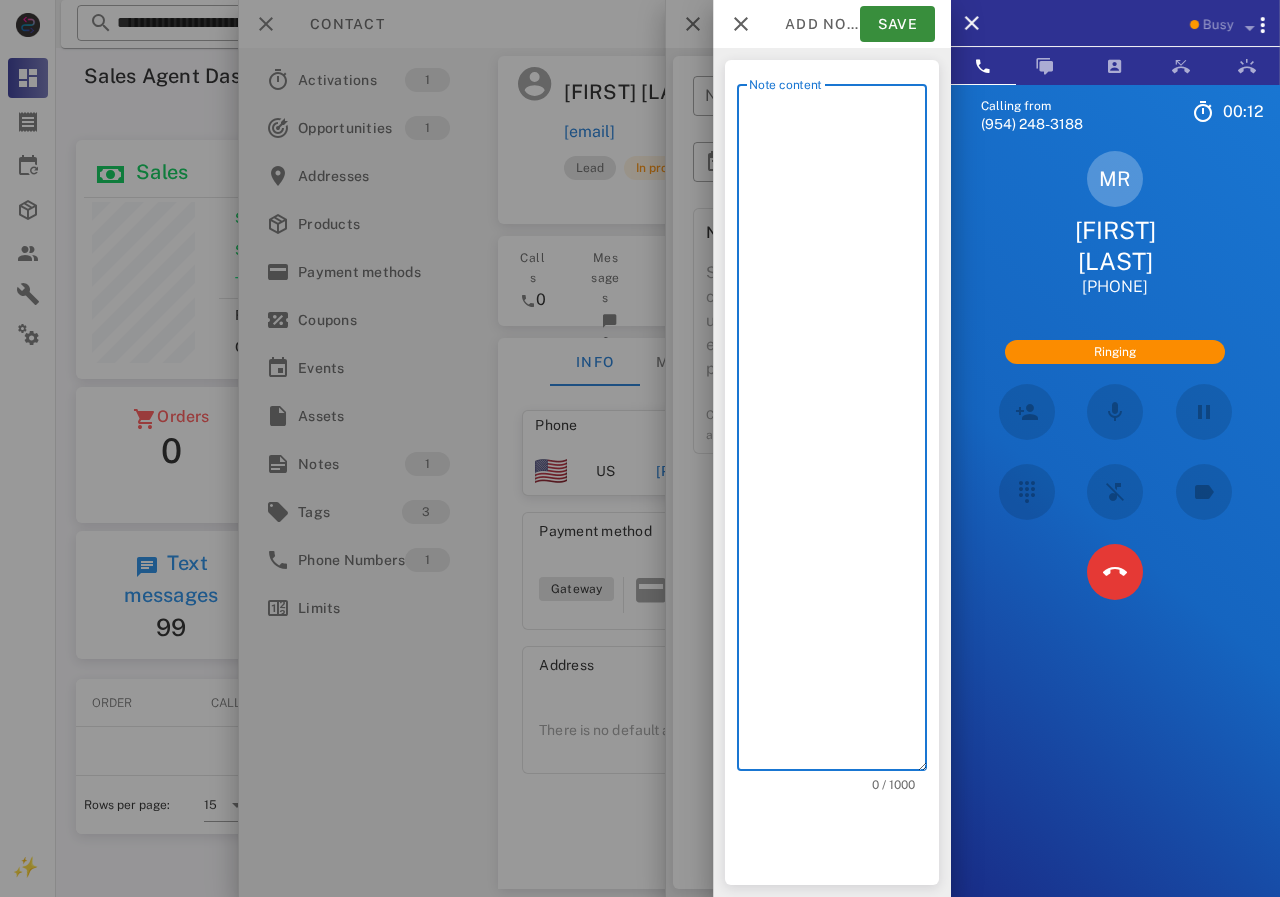 scroll, scrollTop: 240, scrollLeft: 390, axis: both 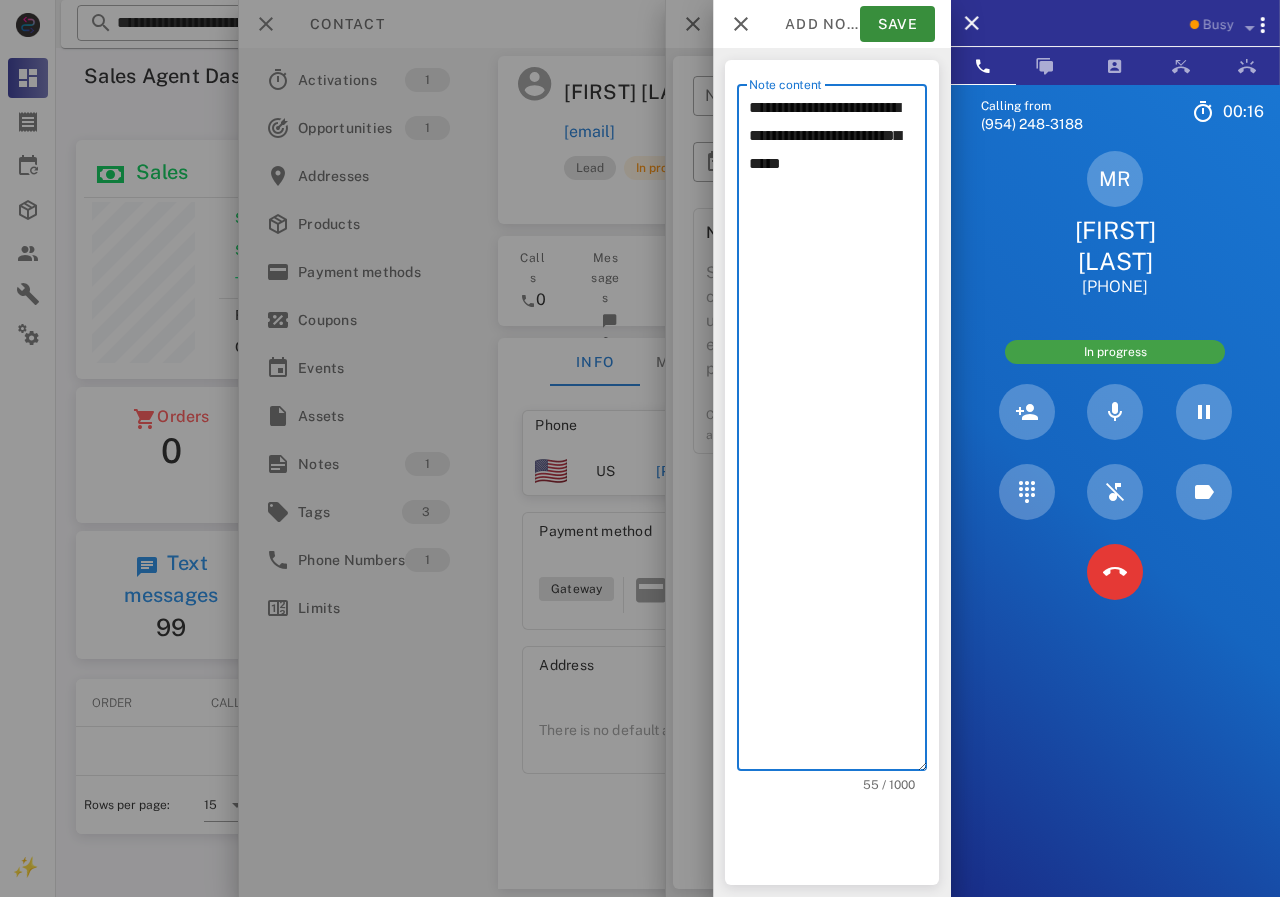 drag, startPoint x: 795, startPoint y: 168, endPoint x: 893, endPoint y: 180, distance: 98.731964 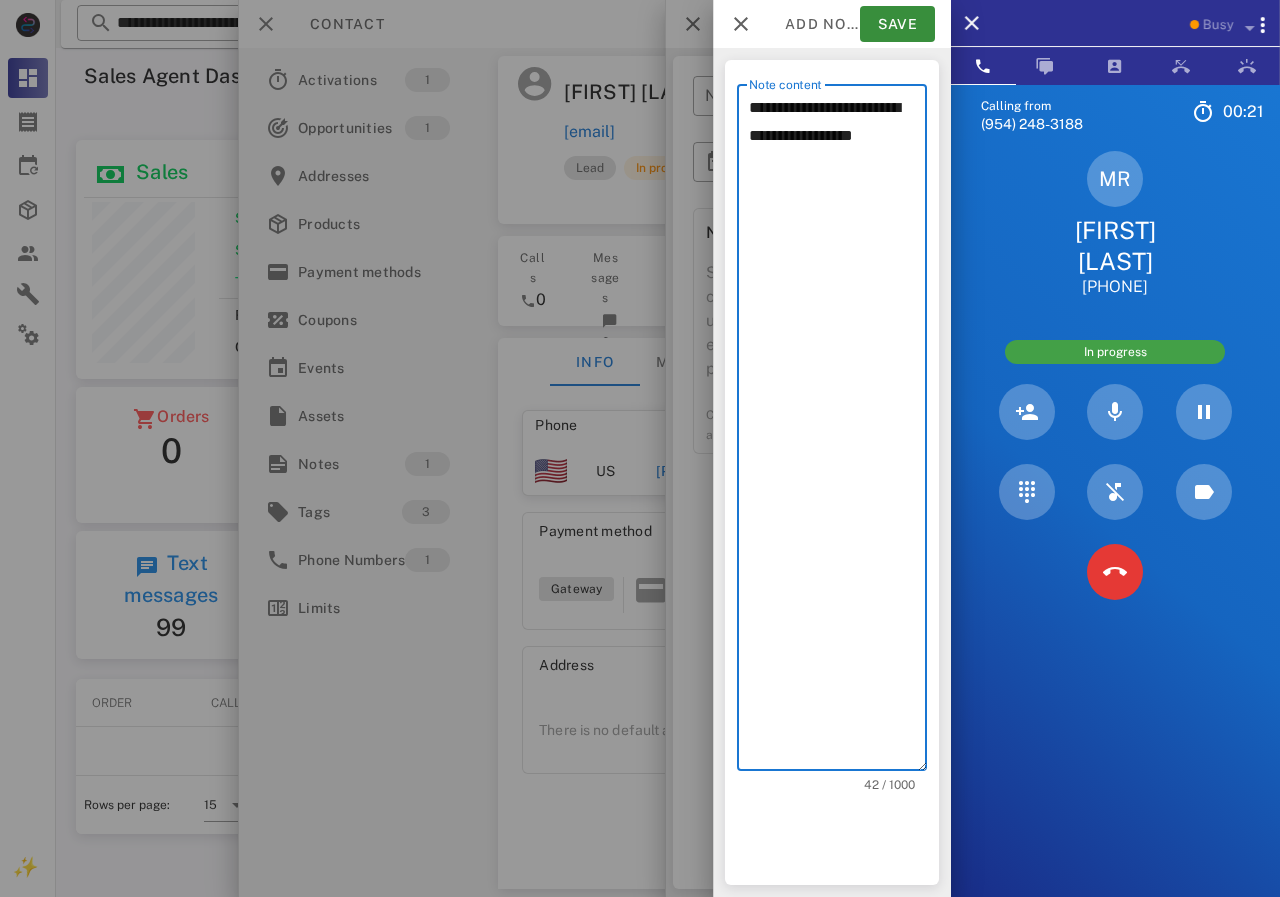 paste on "**********" 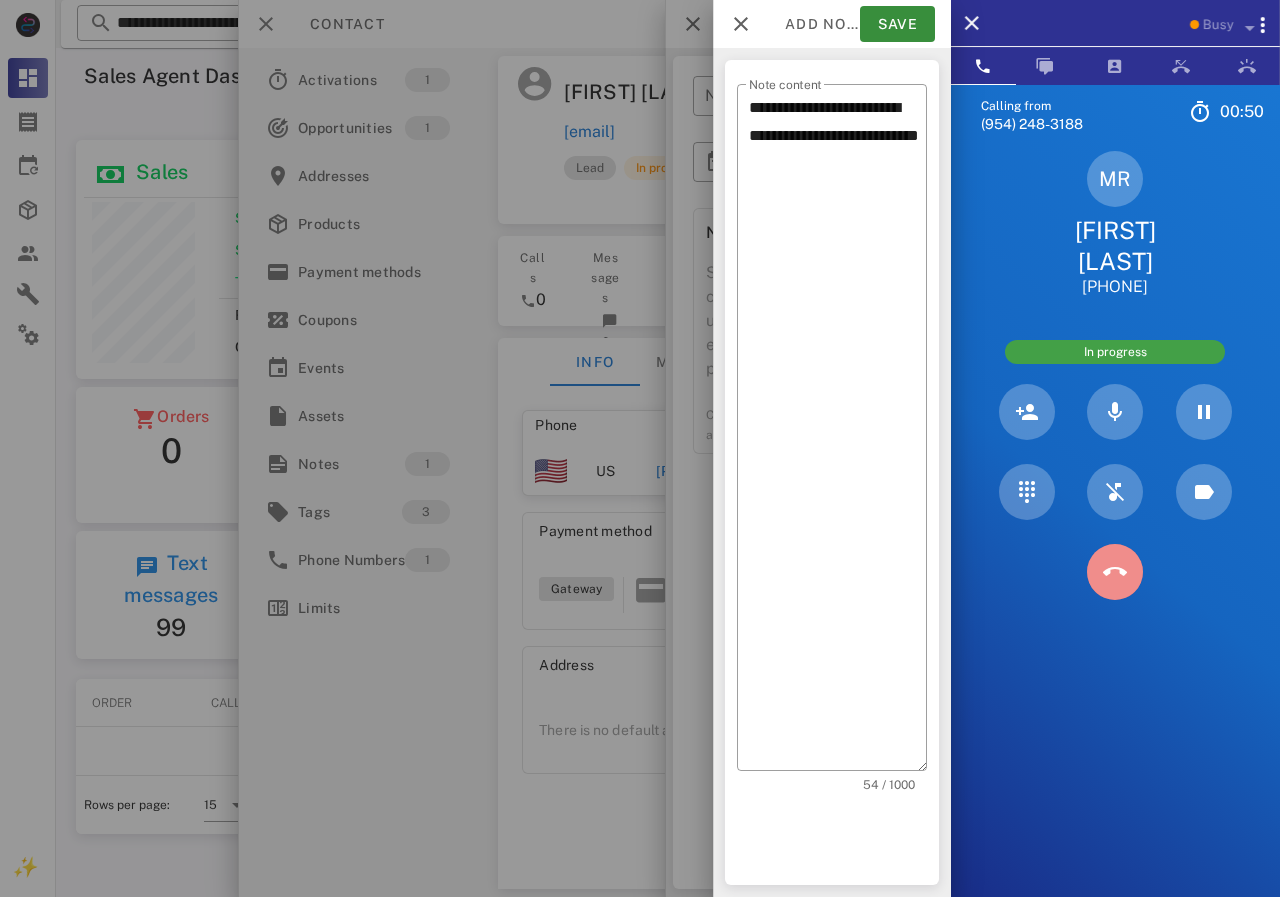 click at bounding box center (1115, 572) 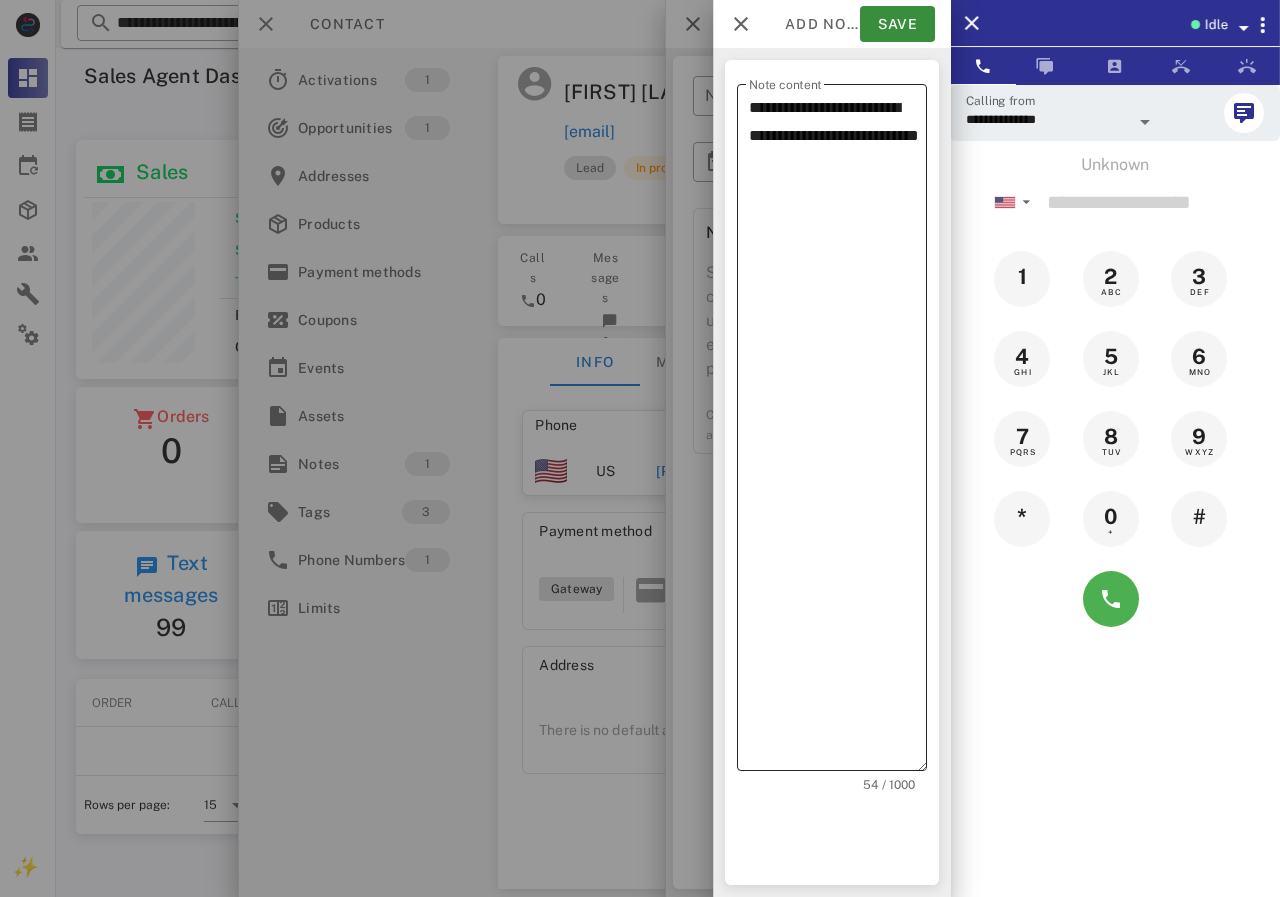 click on "**********" at bounding box center [838, 432] 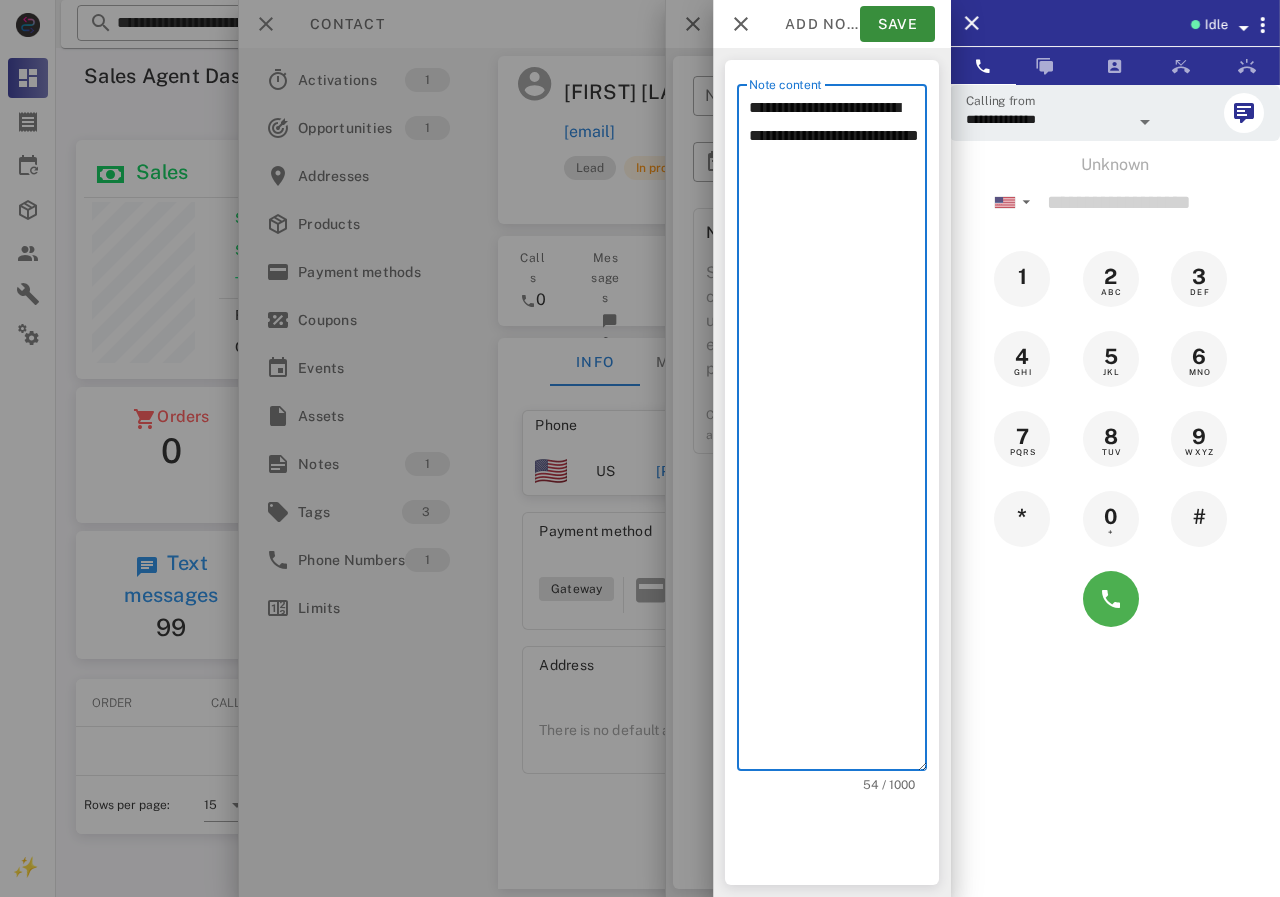 click on "**********" at bounding box center (838, 432) 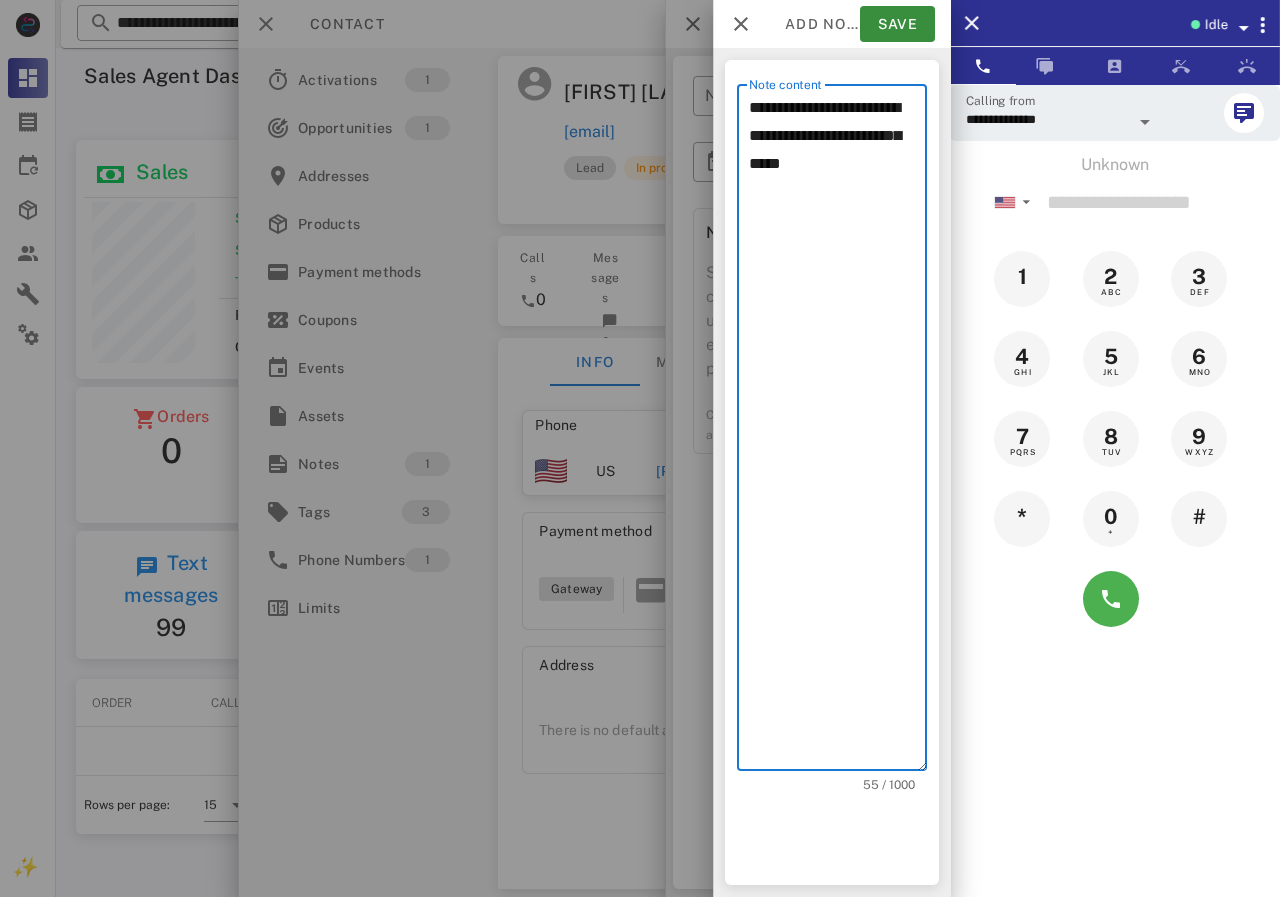 click on "**********" at bounding box center (838, 432) 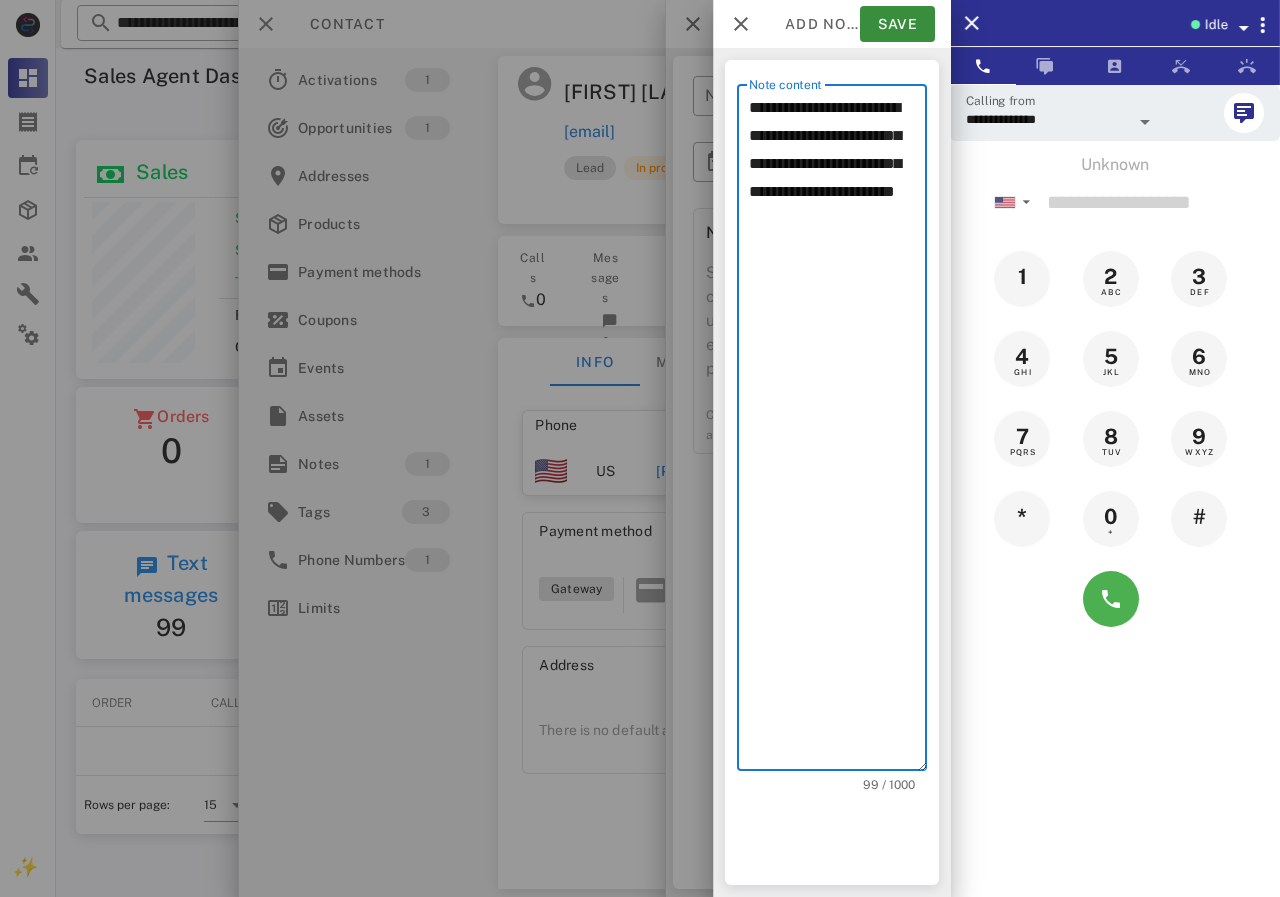 click on "**********" at bounding box center (838, 432) 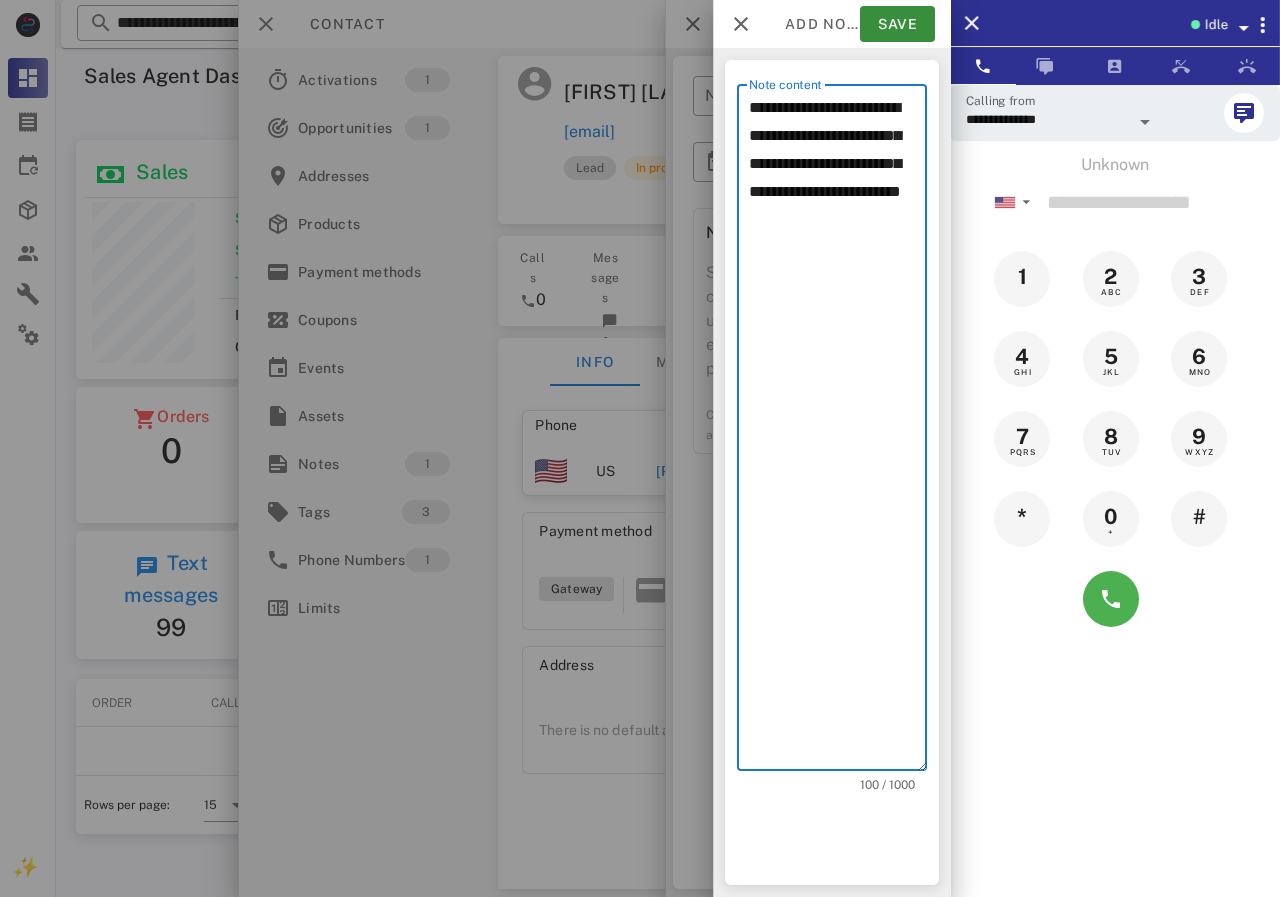 click on "**********" at bounding box center (838, 432) 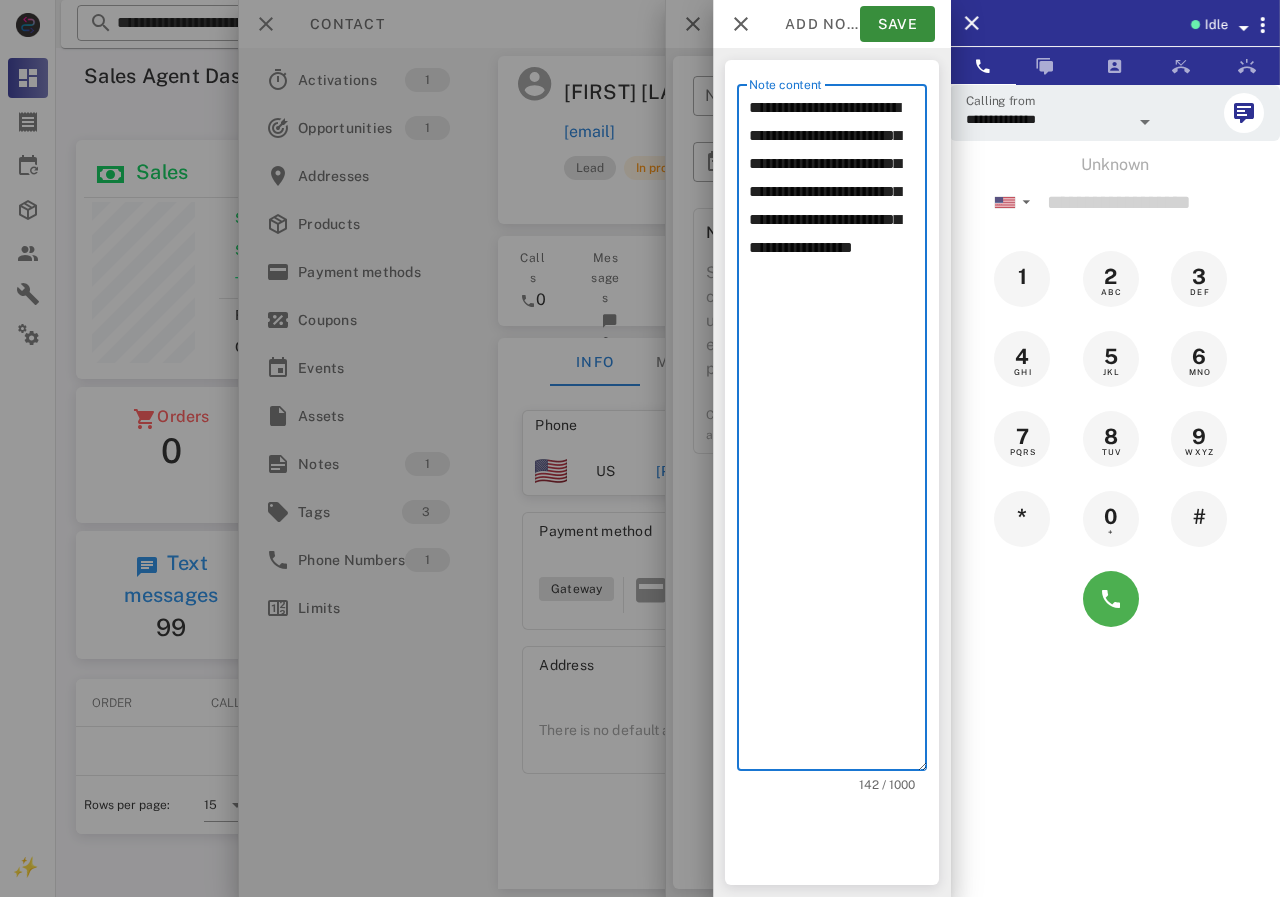 click on "**********" at bounding box center [838, 432] 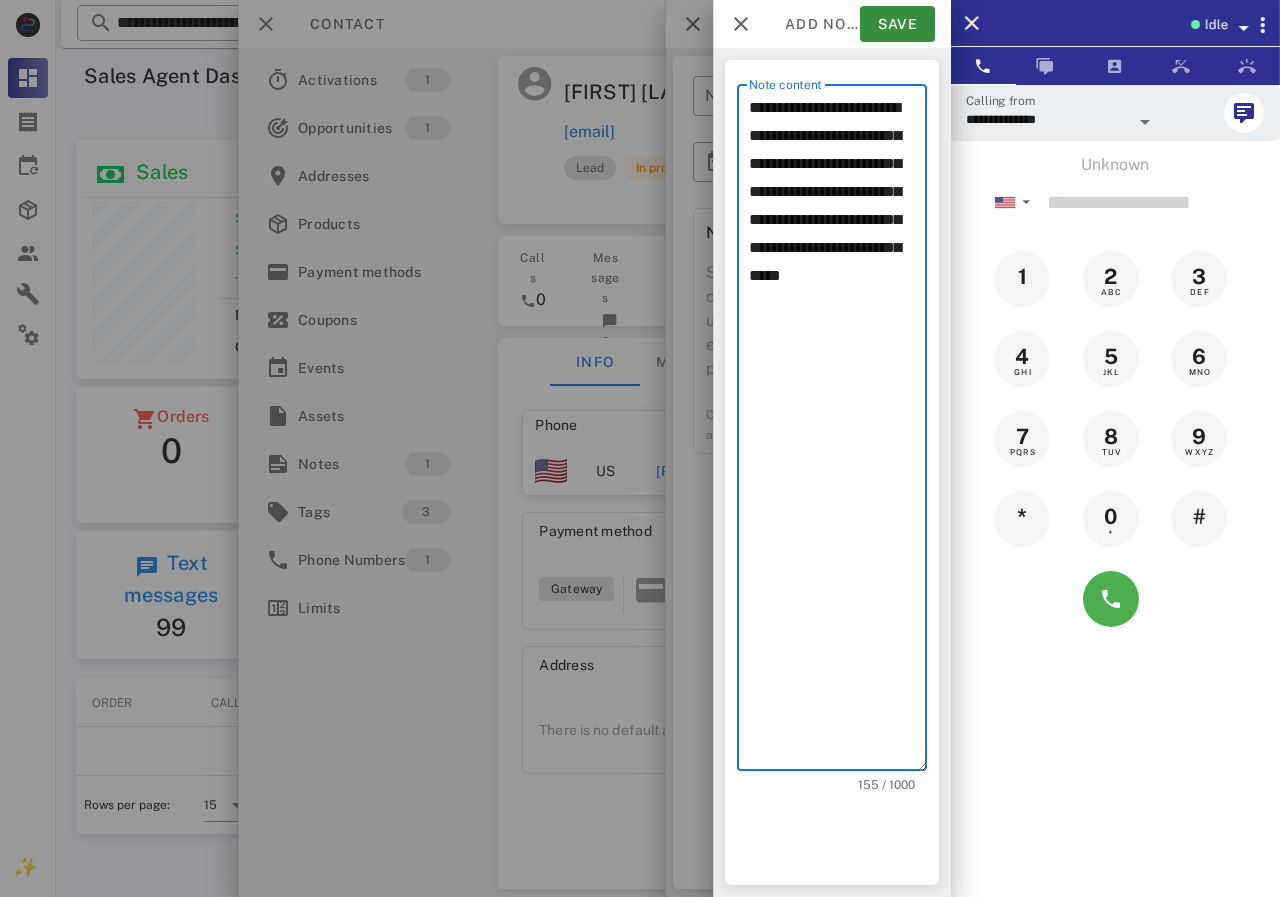click on "**********" at bounding box center (838, 432) 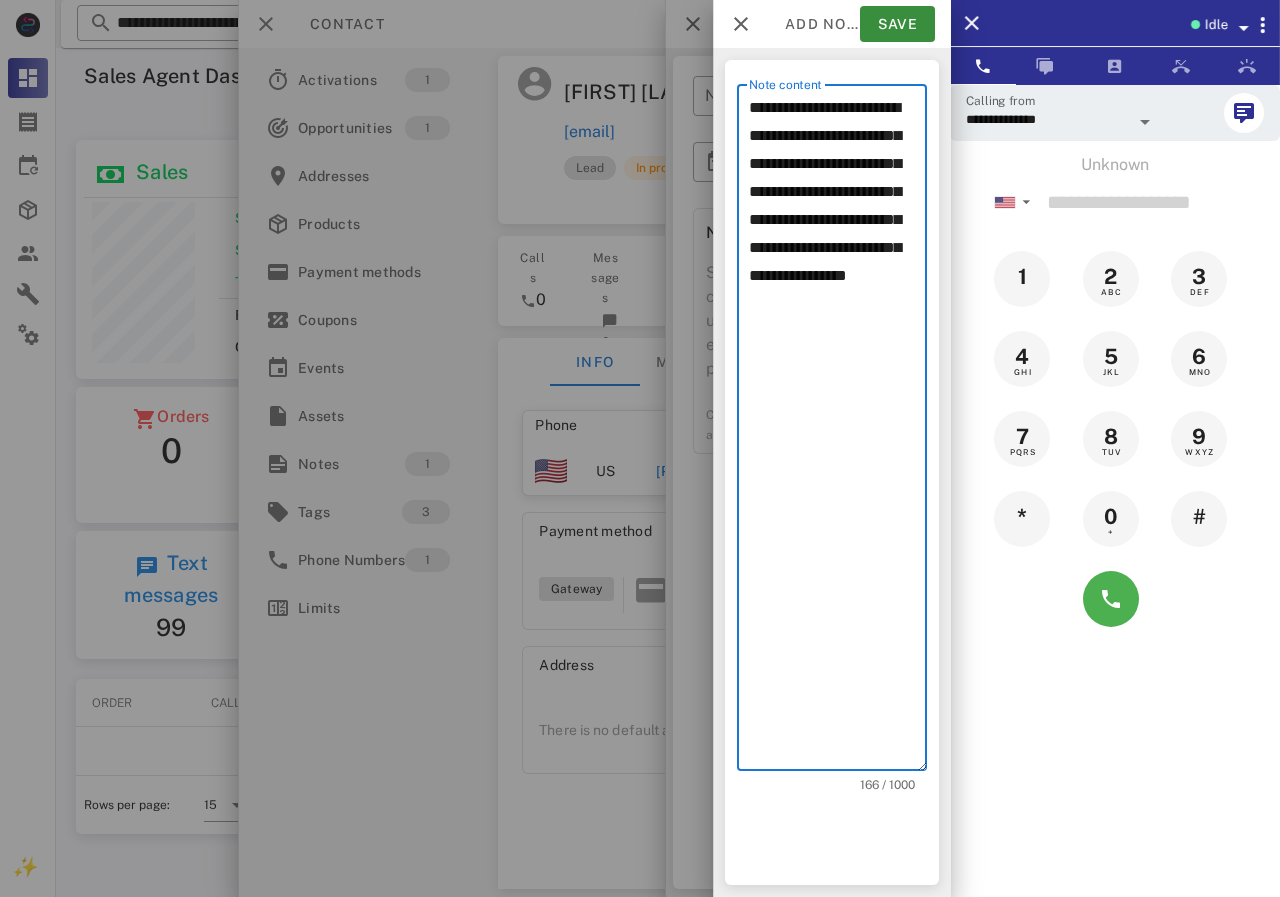 click on "**********" at bounding box center [838, 432] 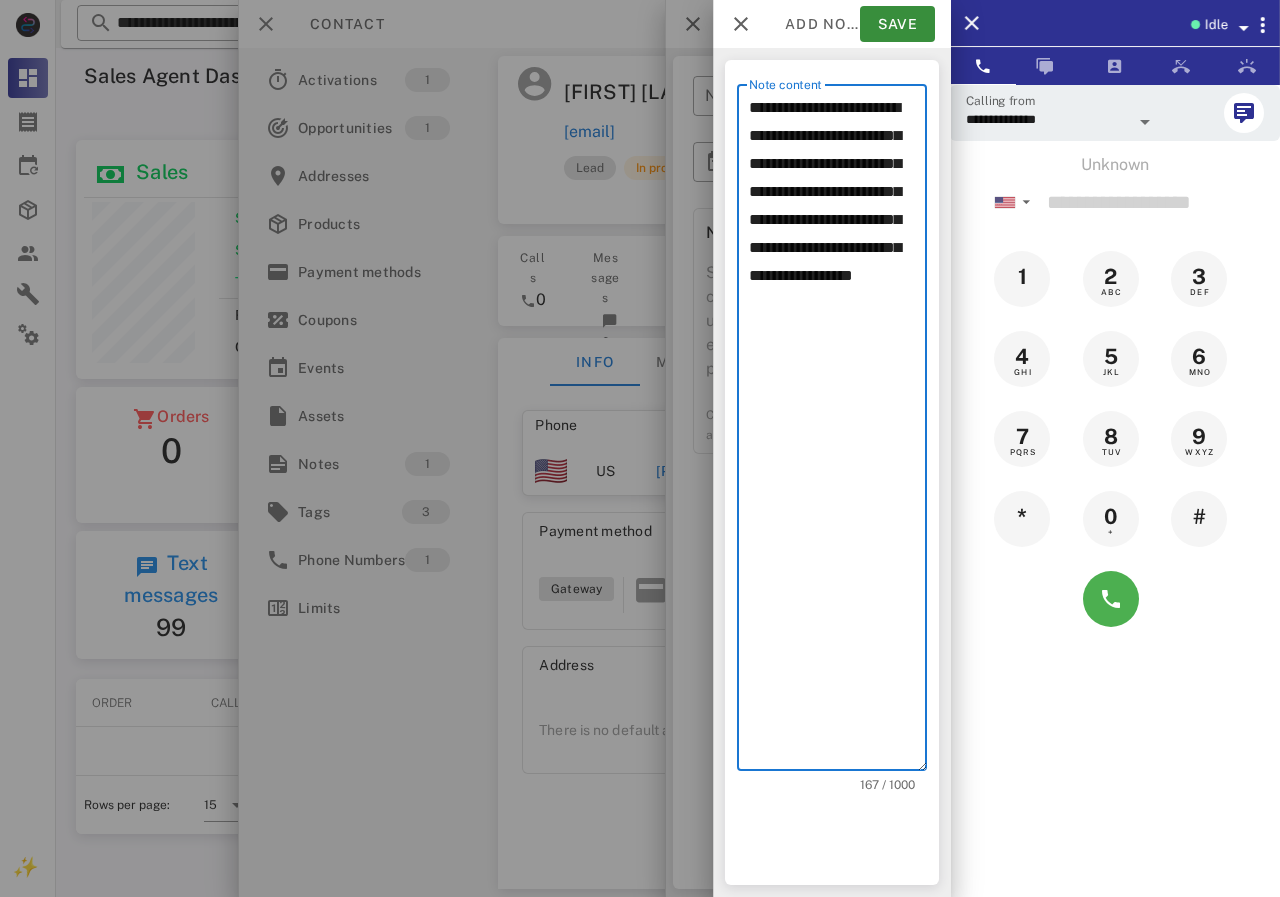 click on "**********" at bounding box center [838, 432] 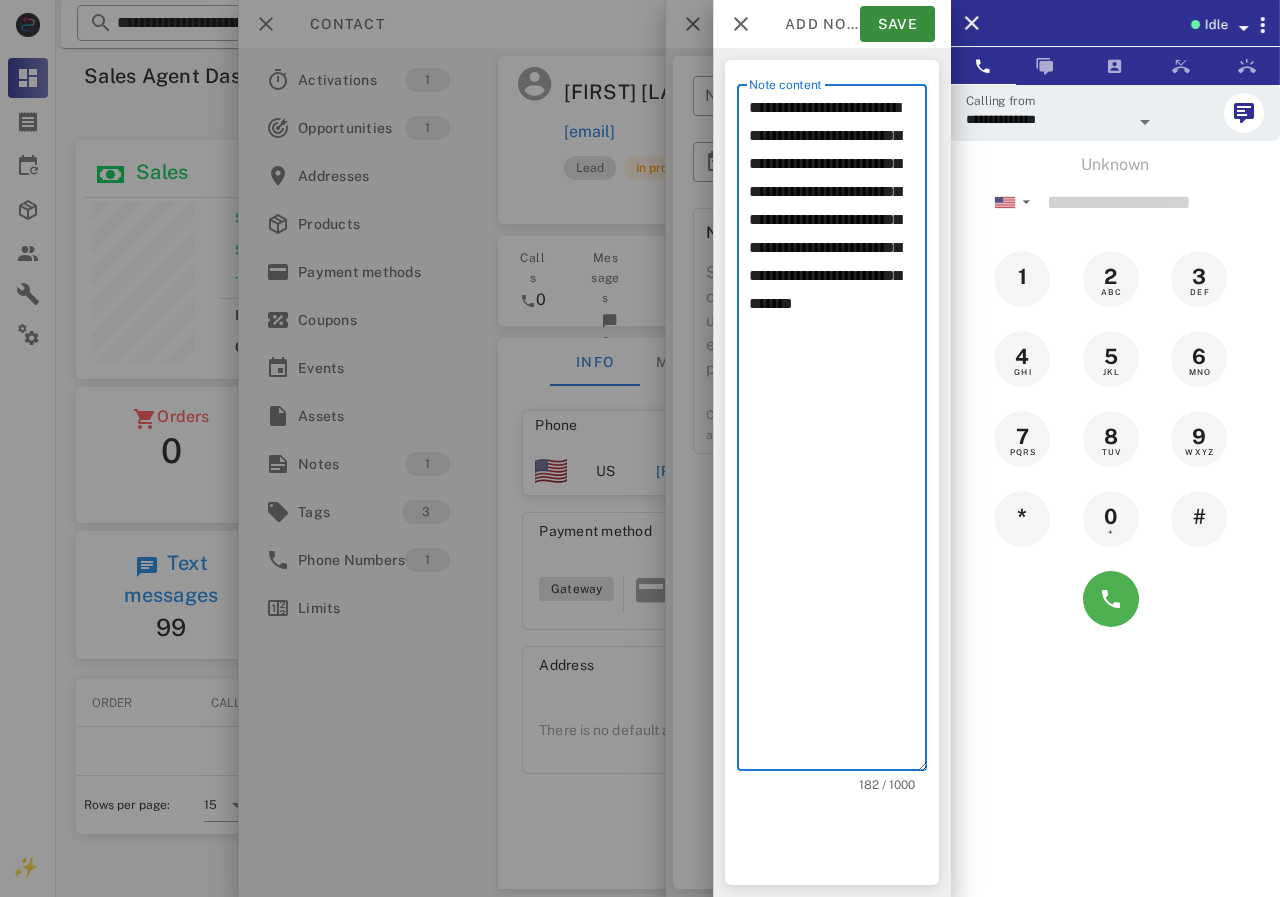 click on "**********" at bounding box center [838, 432] 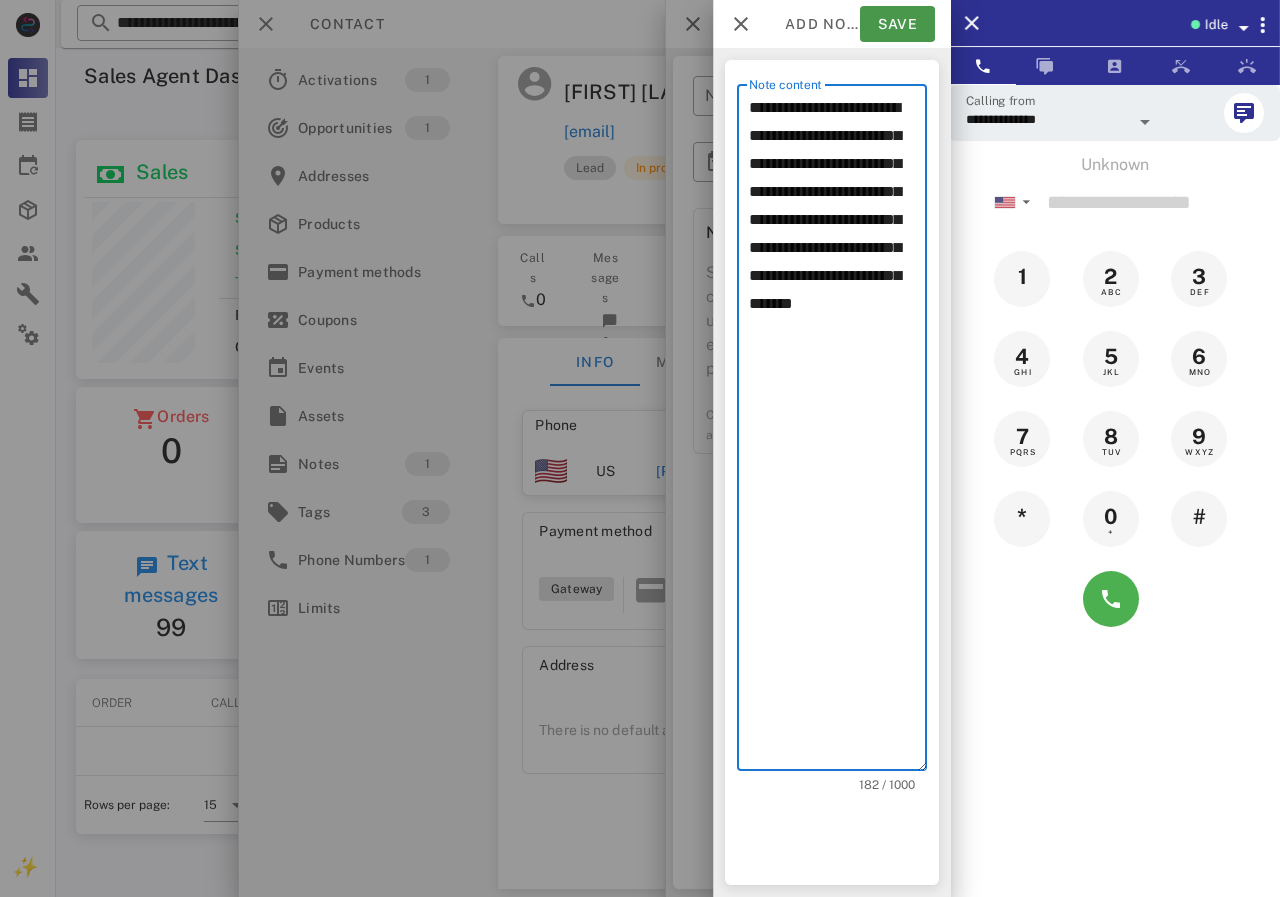 type on "**********" 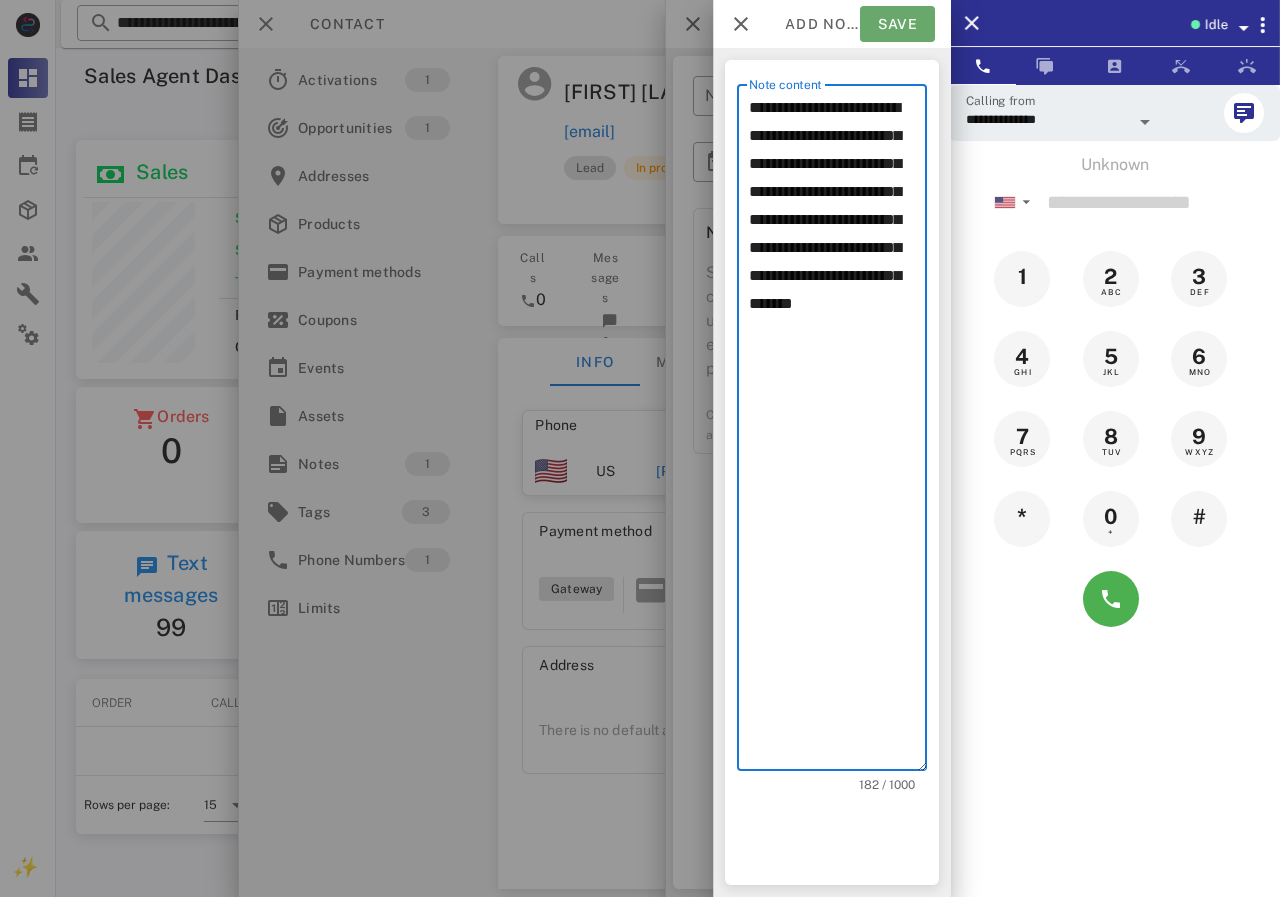 click on "Save" at bounding box center [897, 24] 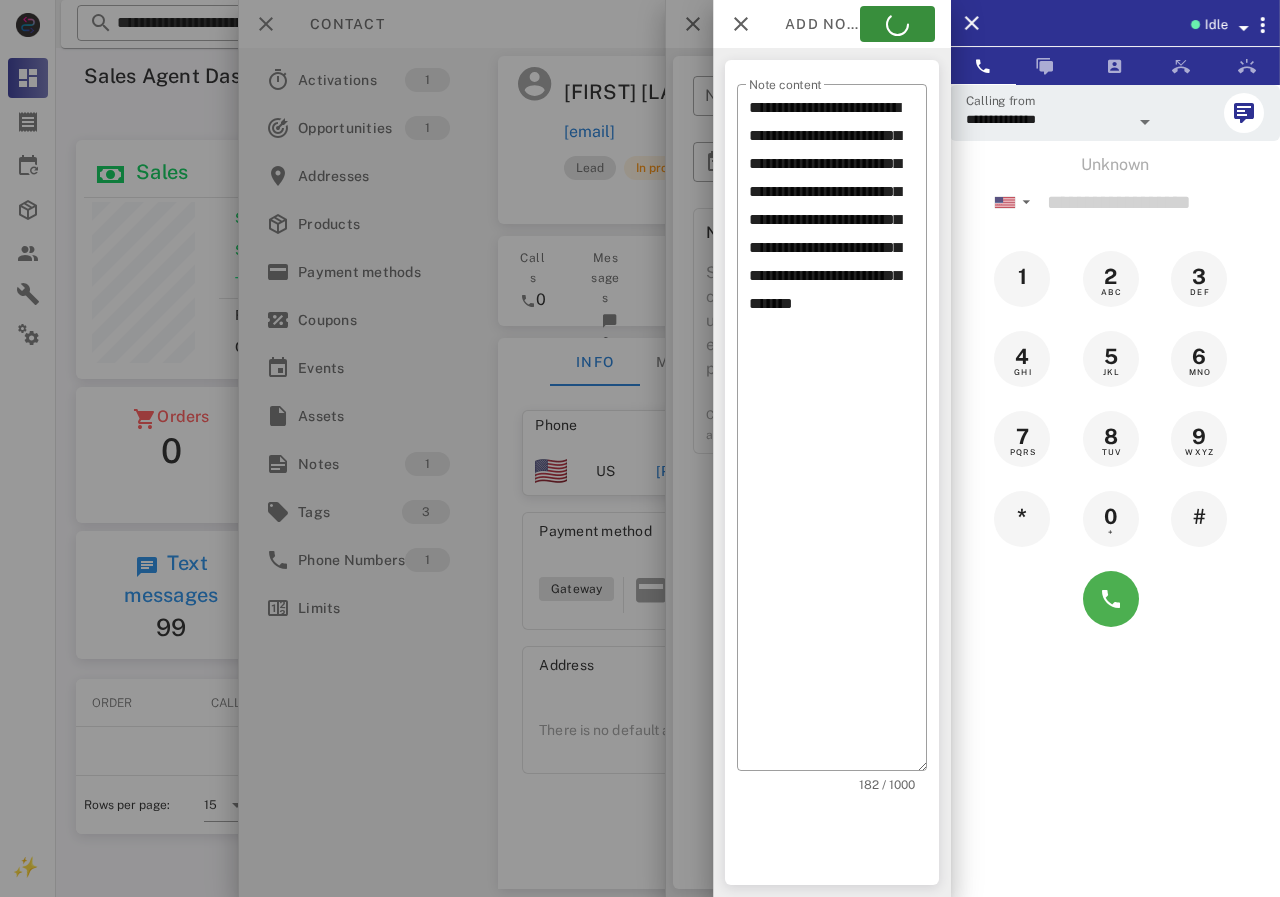 click at bounding box center [640, 448] 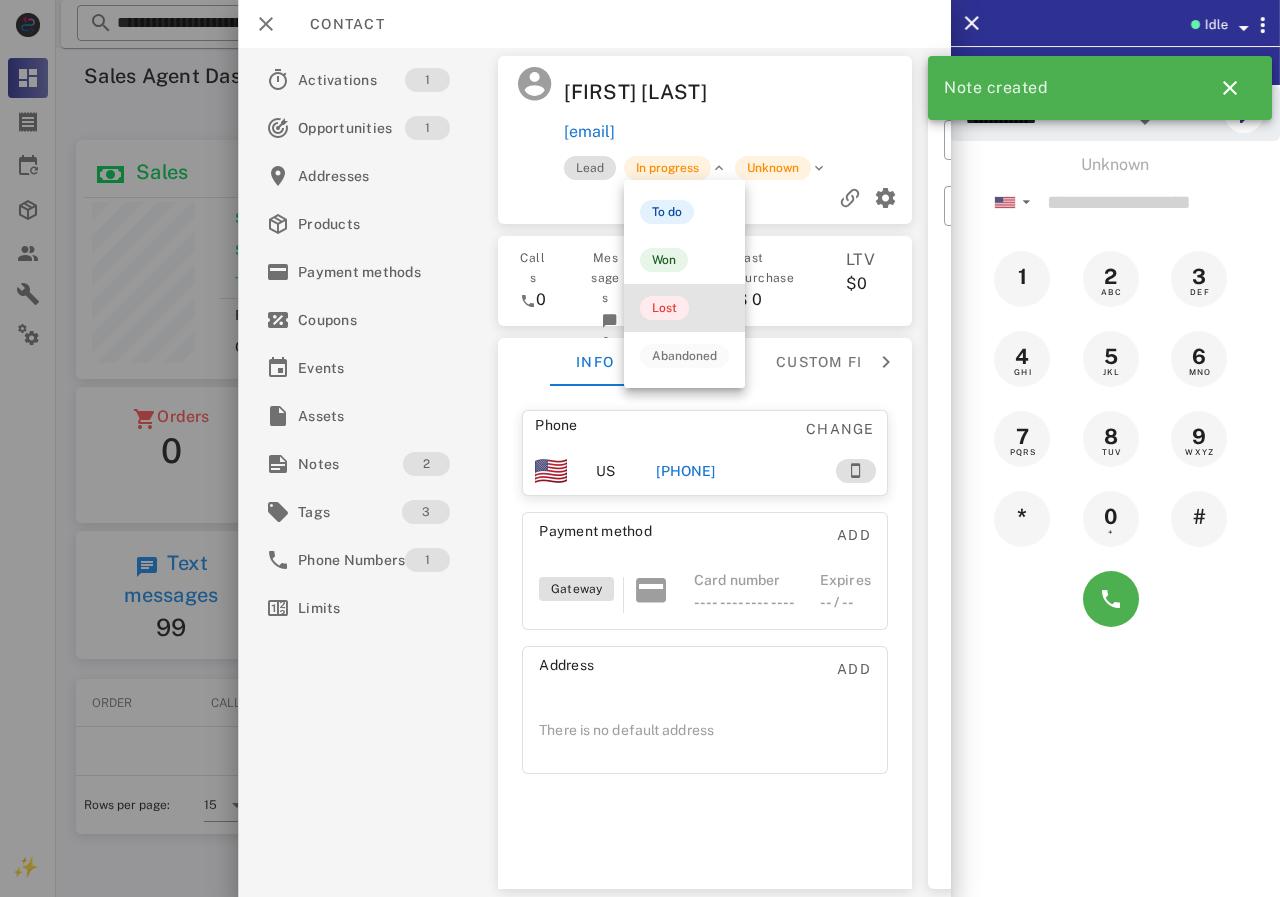 drag, startPoint x: 666, startPoint y: 309, endPoint x: 674, endPoint y: 292, distance: 18.788294 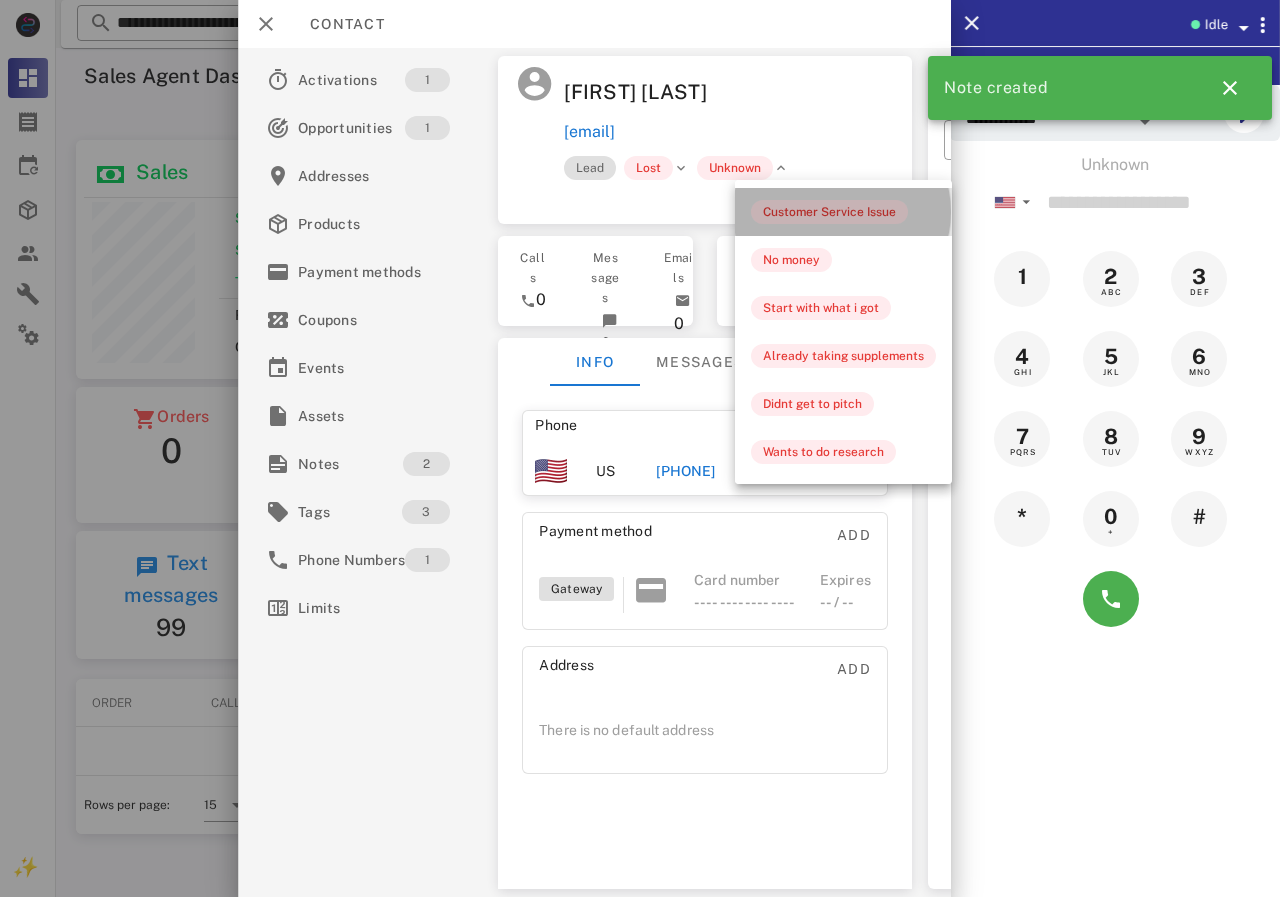 click on "Customer Service Issue" at bounding box center (829, 212) 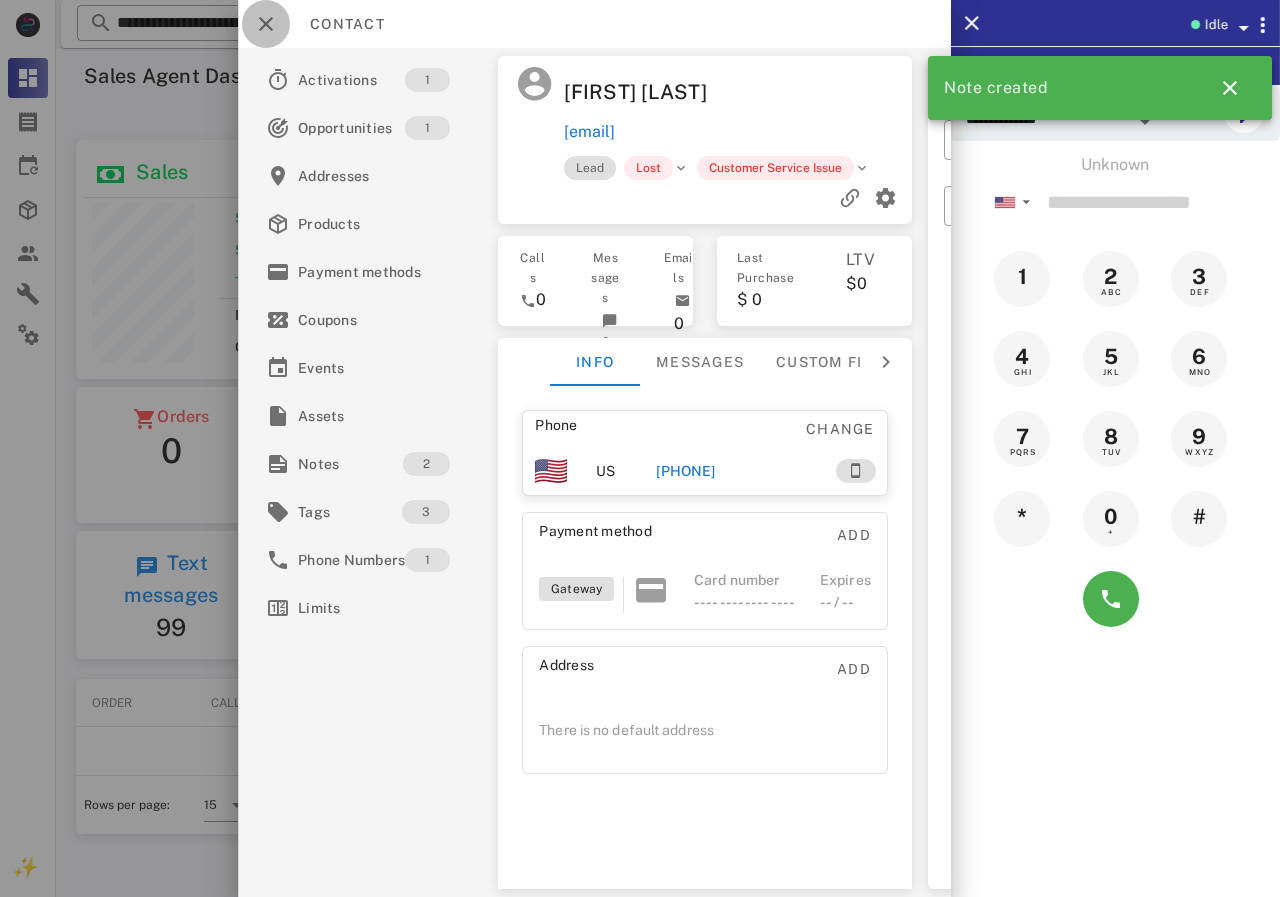 click at bounding box center [266, 24] 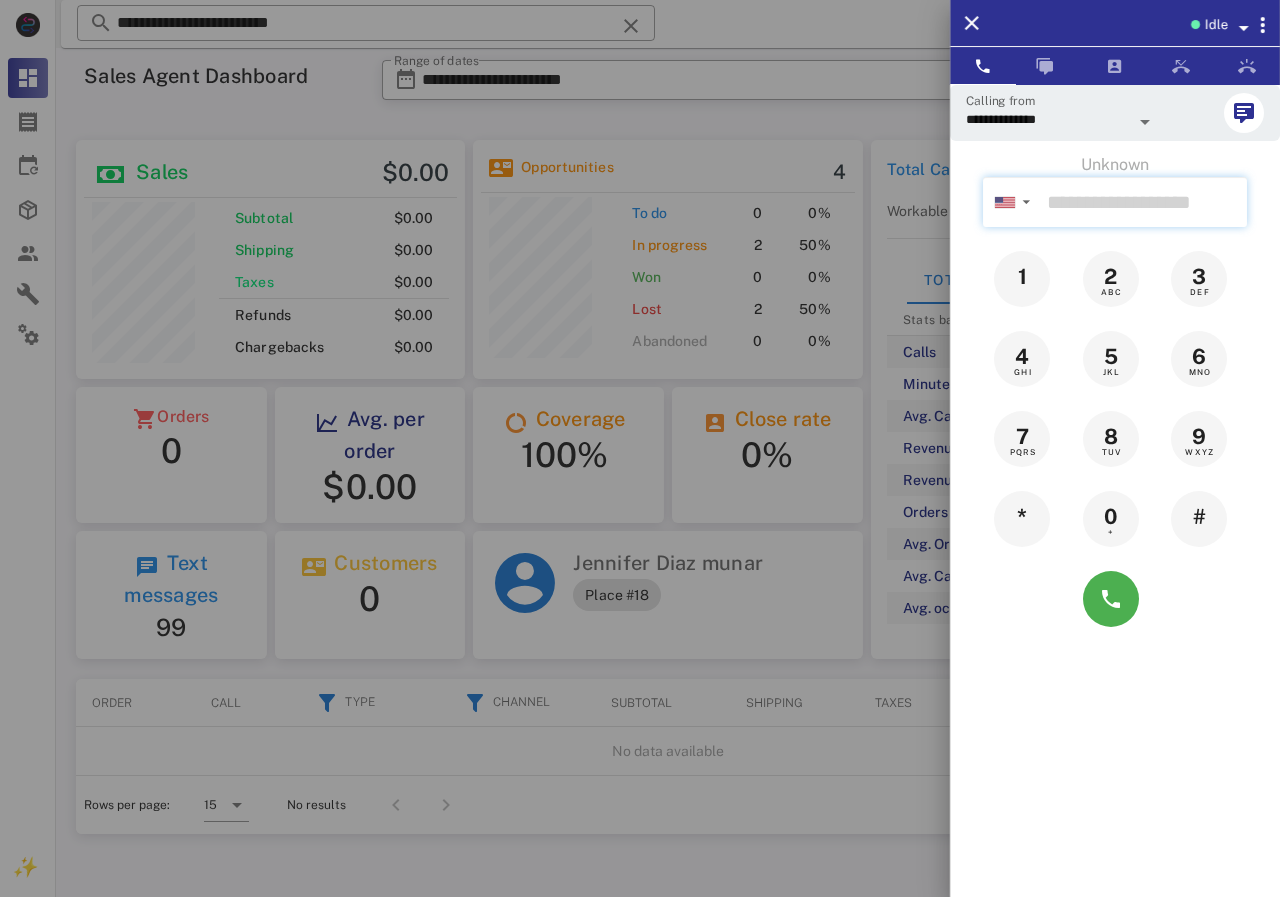 click at bounding box center (1143, 202) 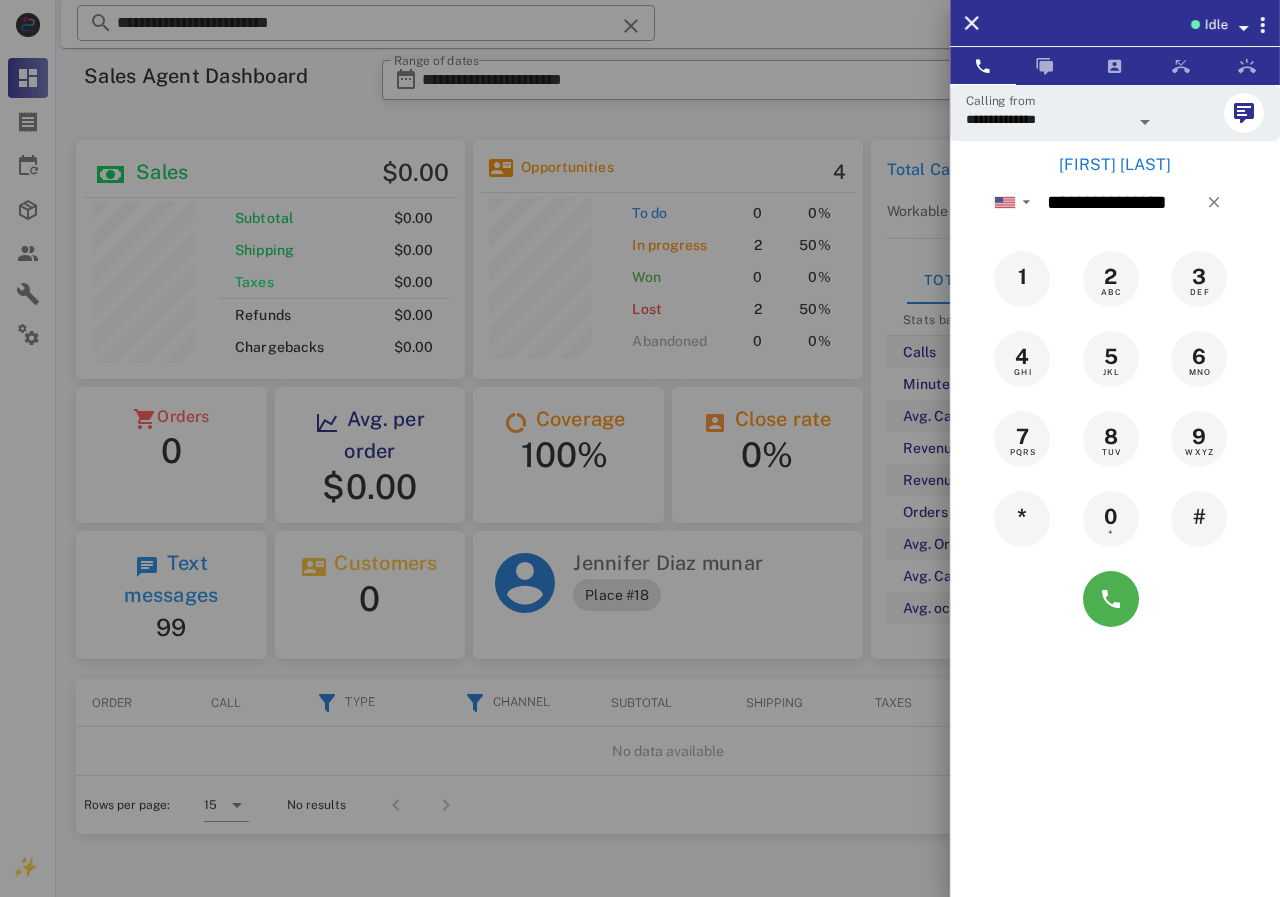 click on "[FIRST] [LAST]" at bounding box center (1115, 165) 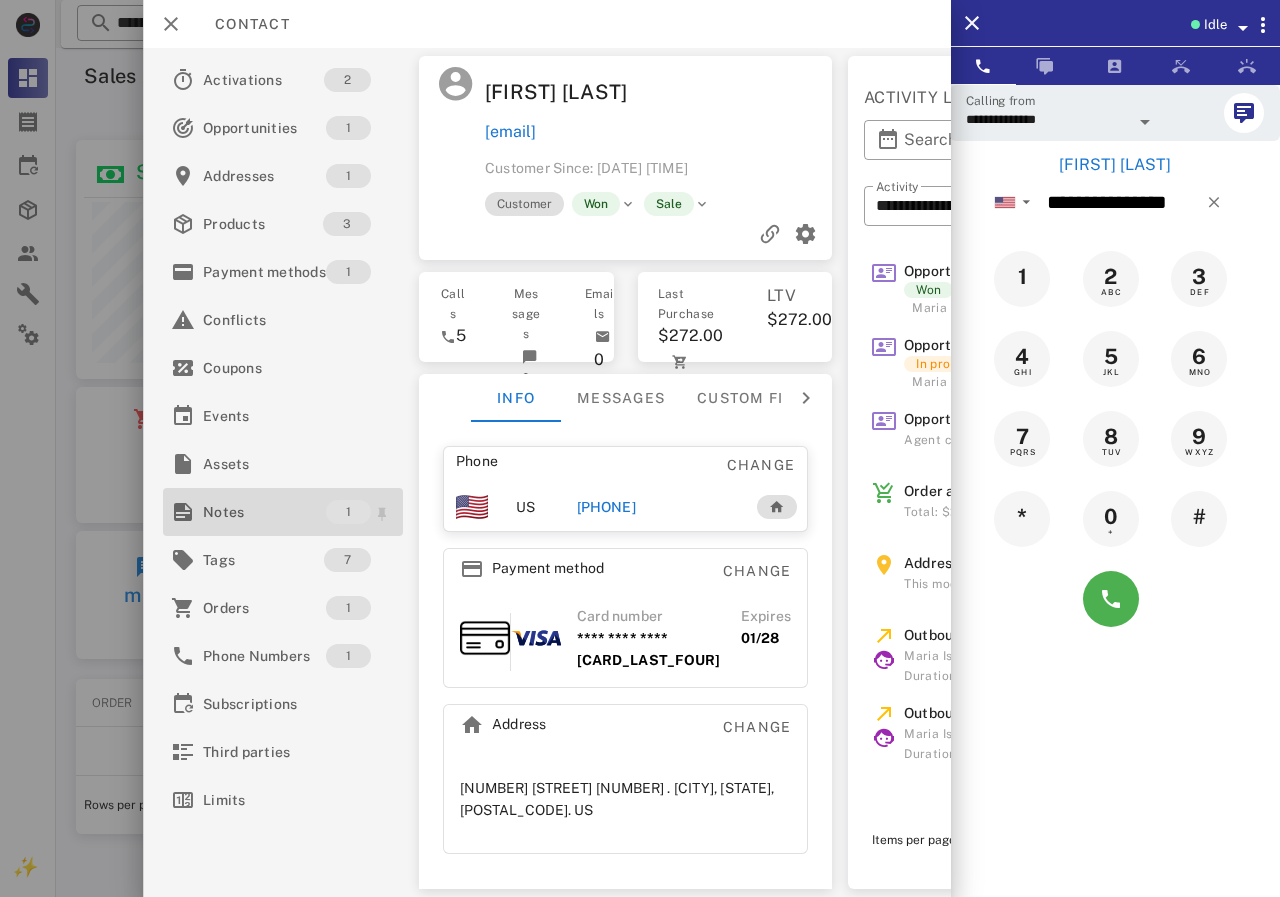 click on "Notes" at bounding box center [264, 512] 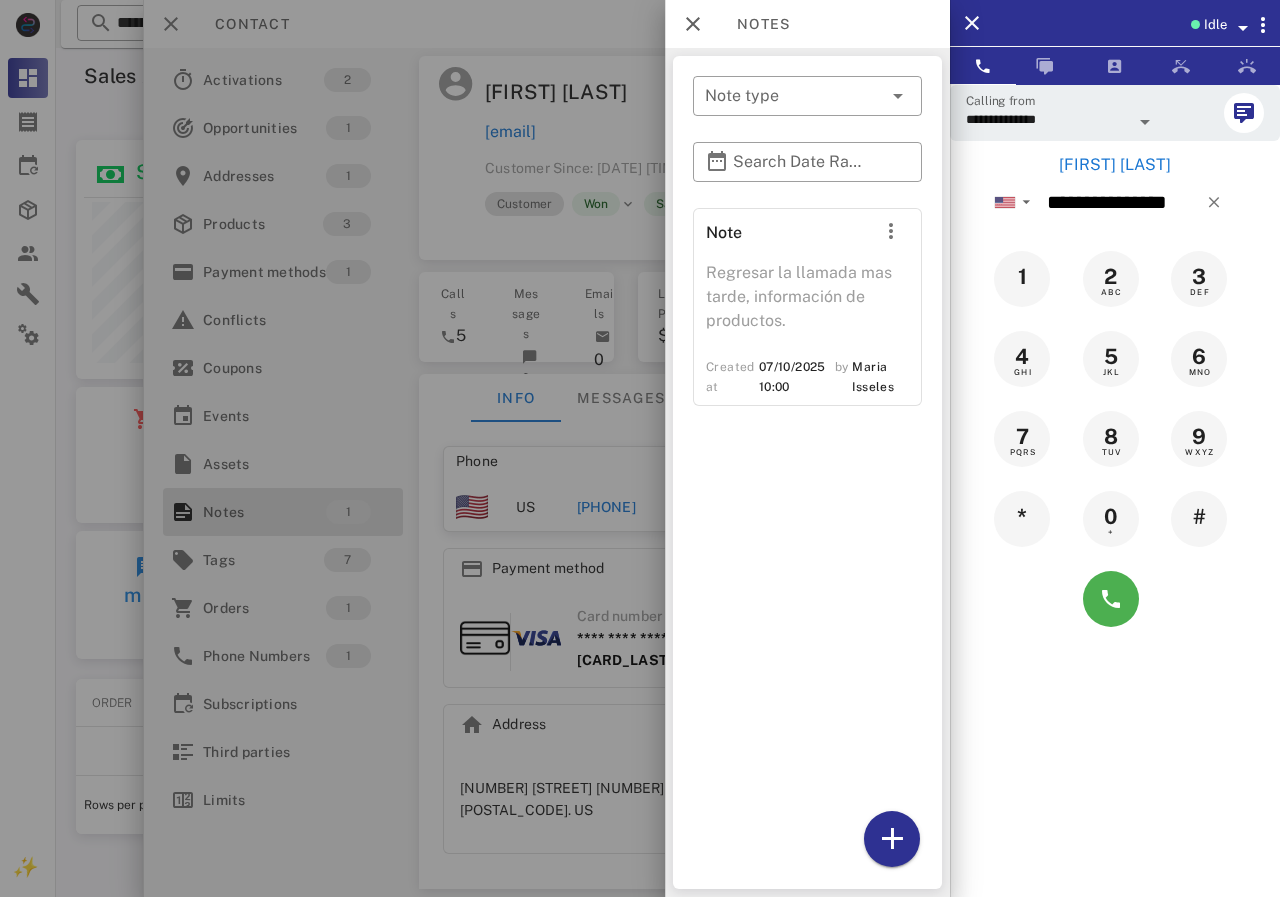 click at bounding box center (640, 448) 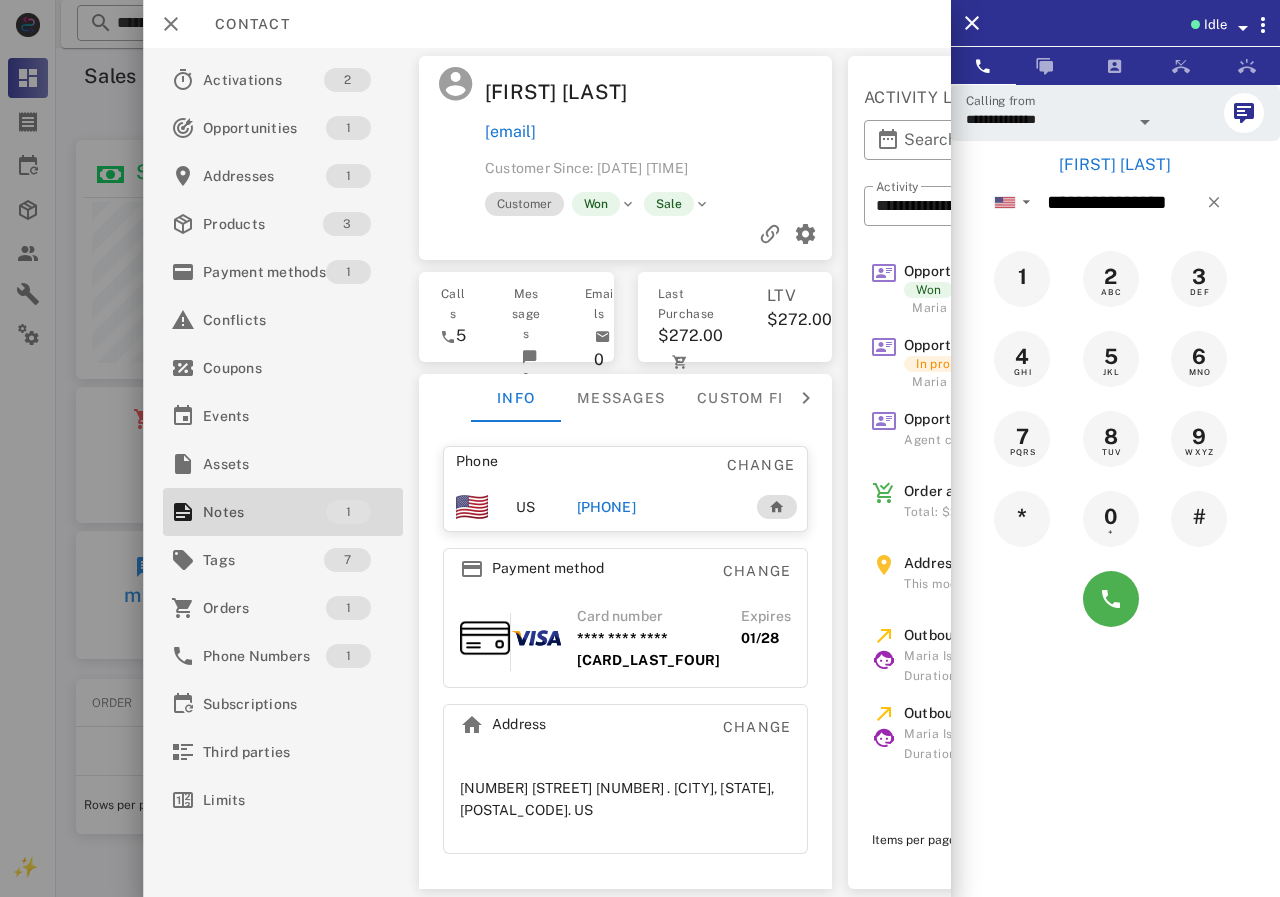 click on "[PHONE]" at bounding box center [605, 507] 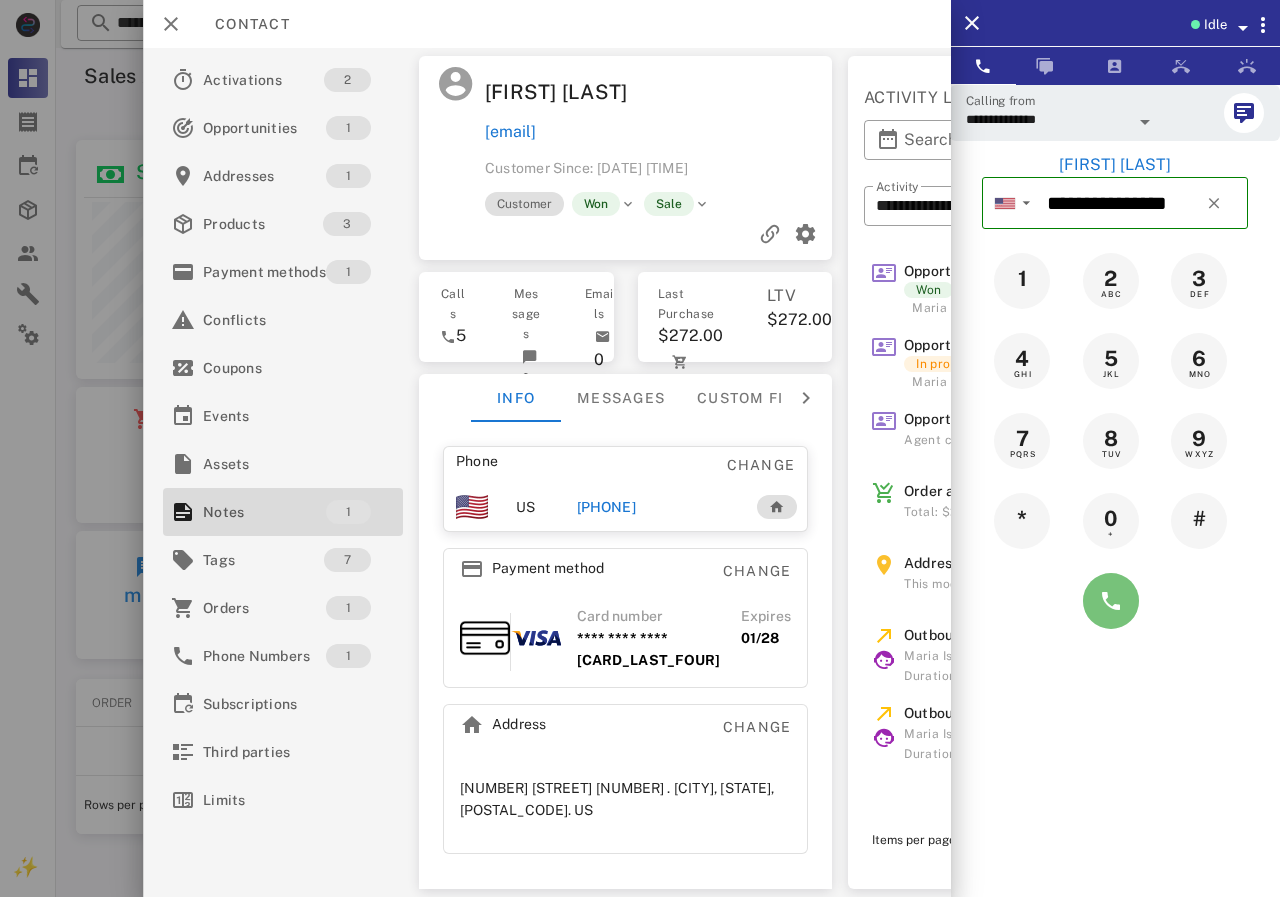 click at bounding box center [1111, 601] 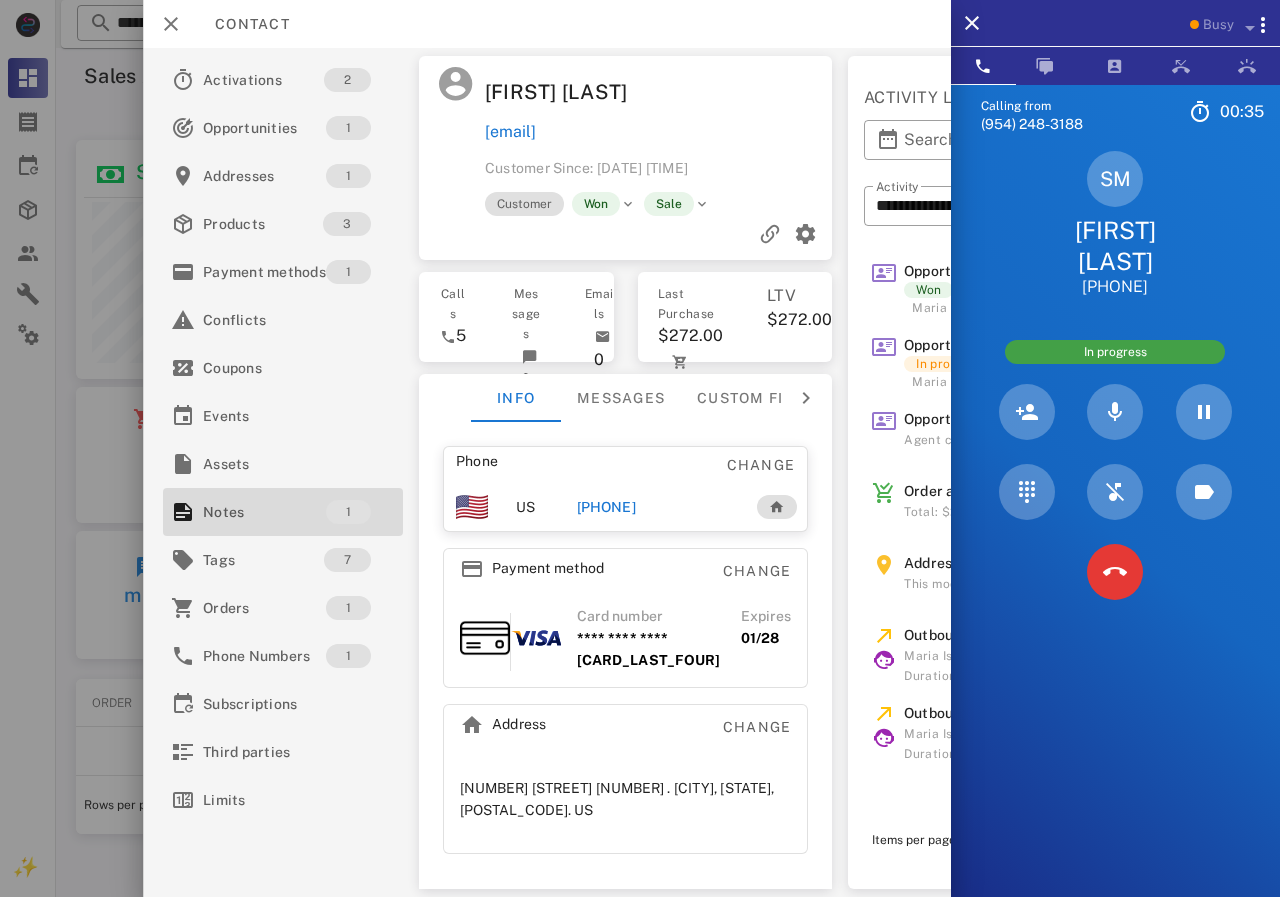 click on "[EMAIL]" at bounding box center (653, 132) 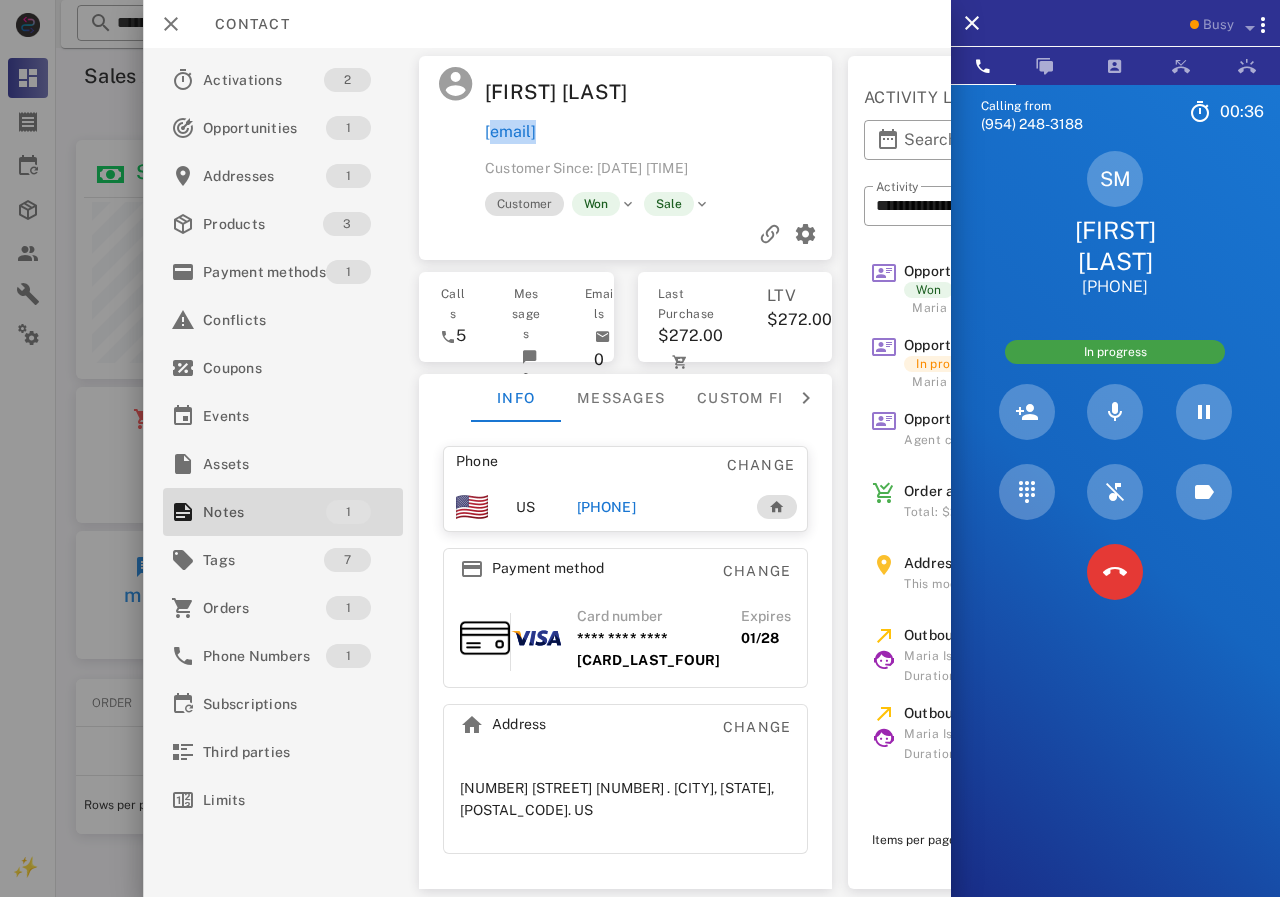drag, startPoint x: 737, startPoint y: 135, endPoint x: 490, endPoint y: 144, distance: 247.16391 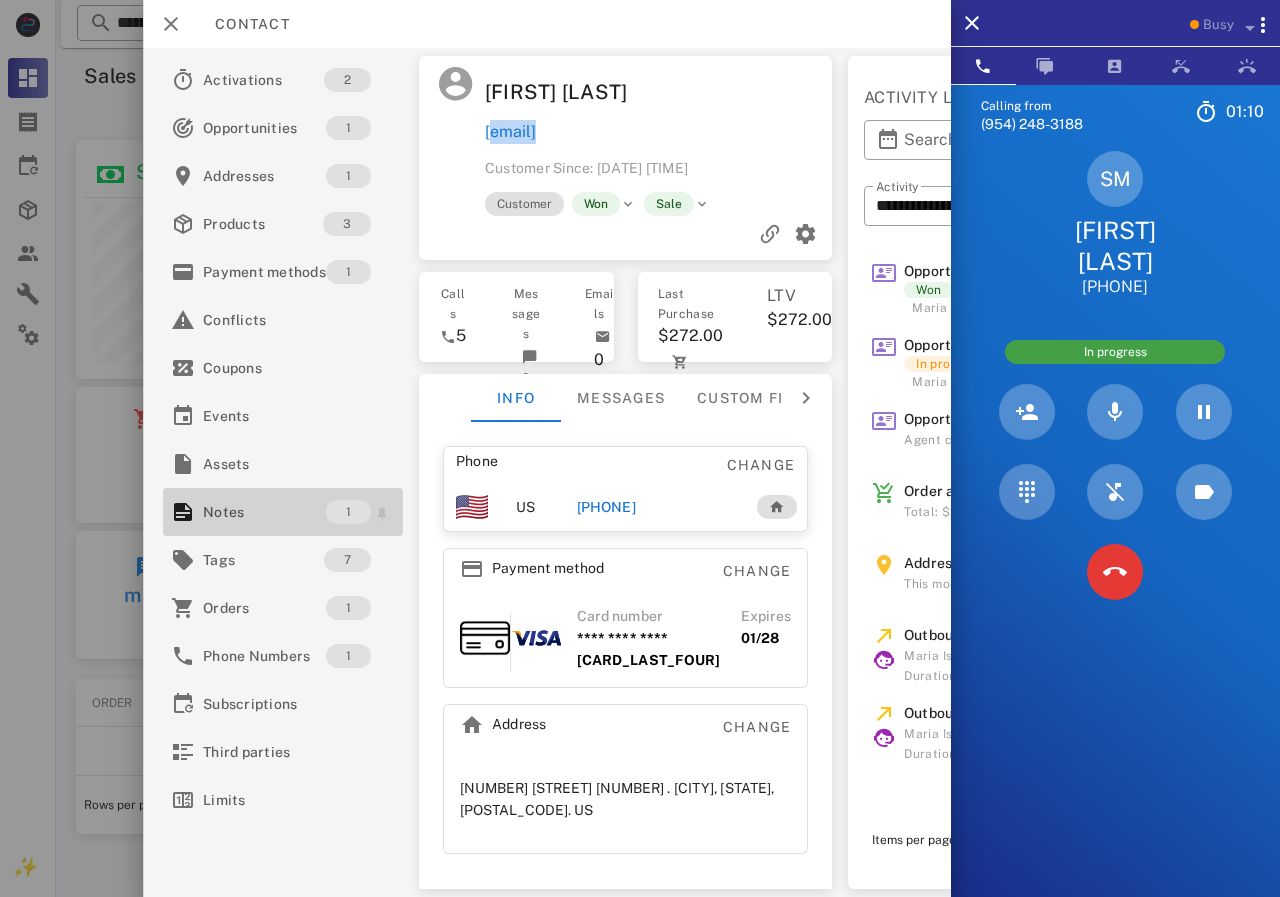click on "Notes" at bounding box center (264, 512) 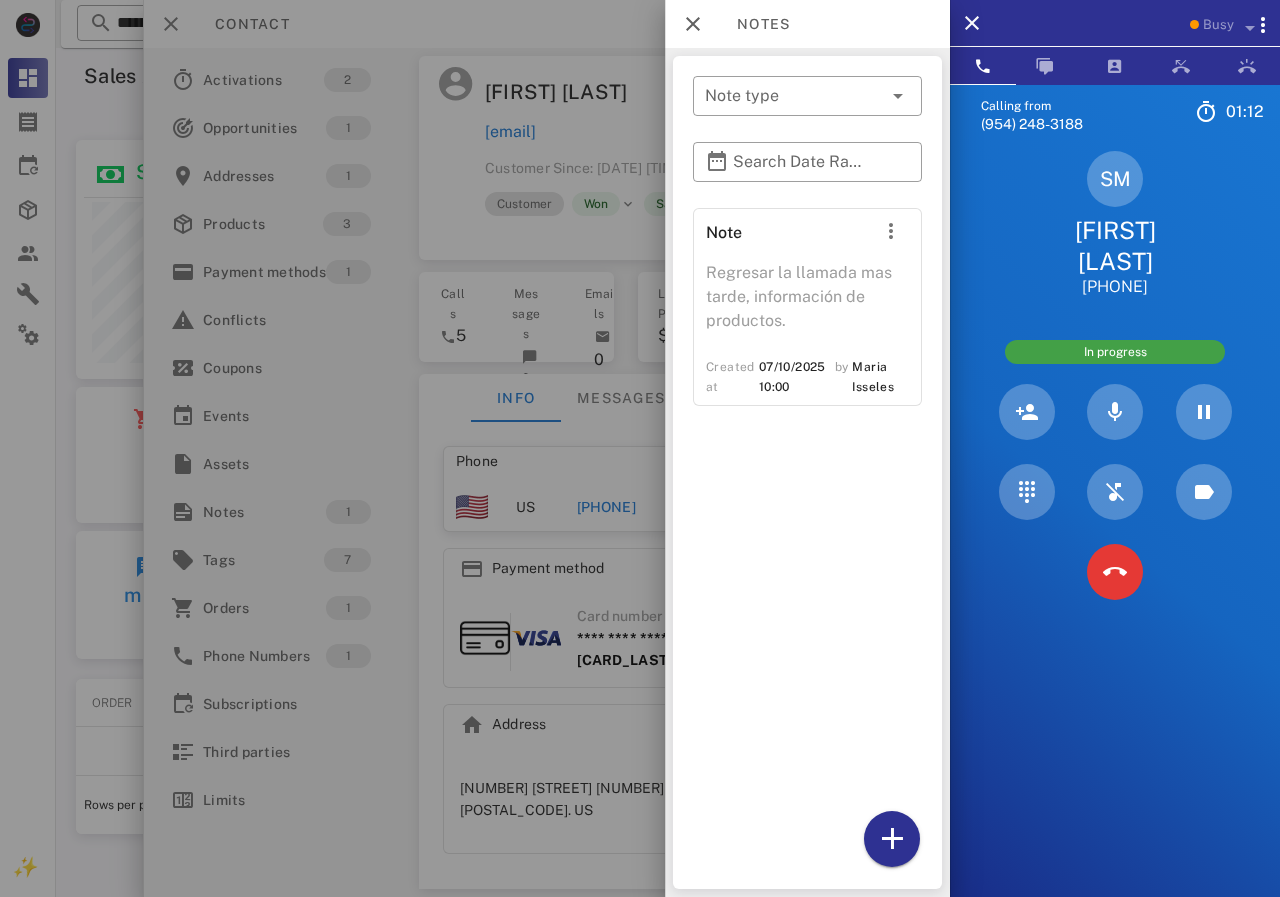 click at bounding box center [640, 448] 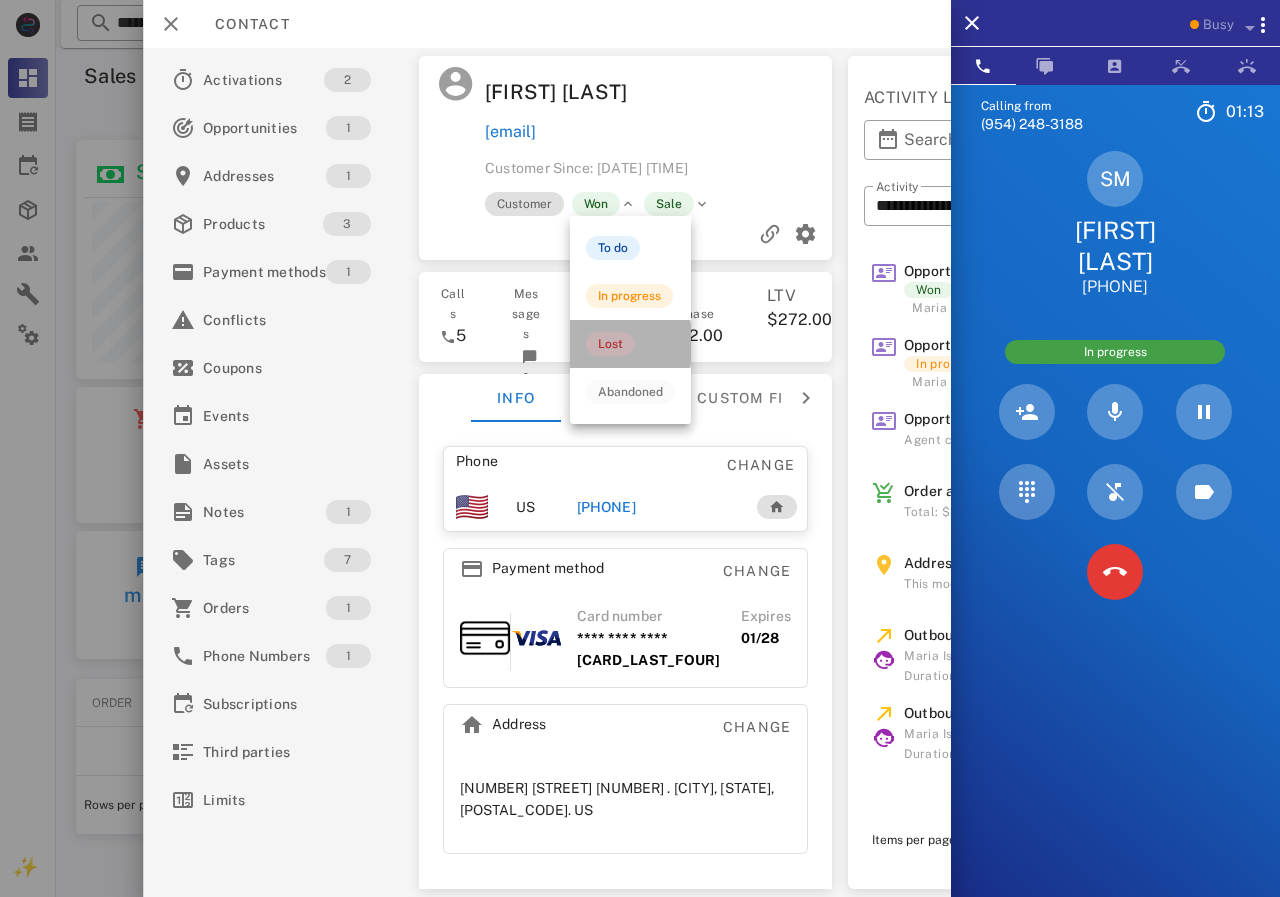 click on "Lost" at bounding box center (610, 344) 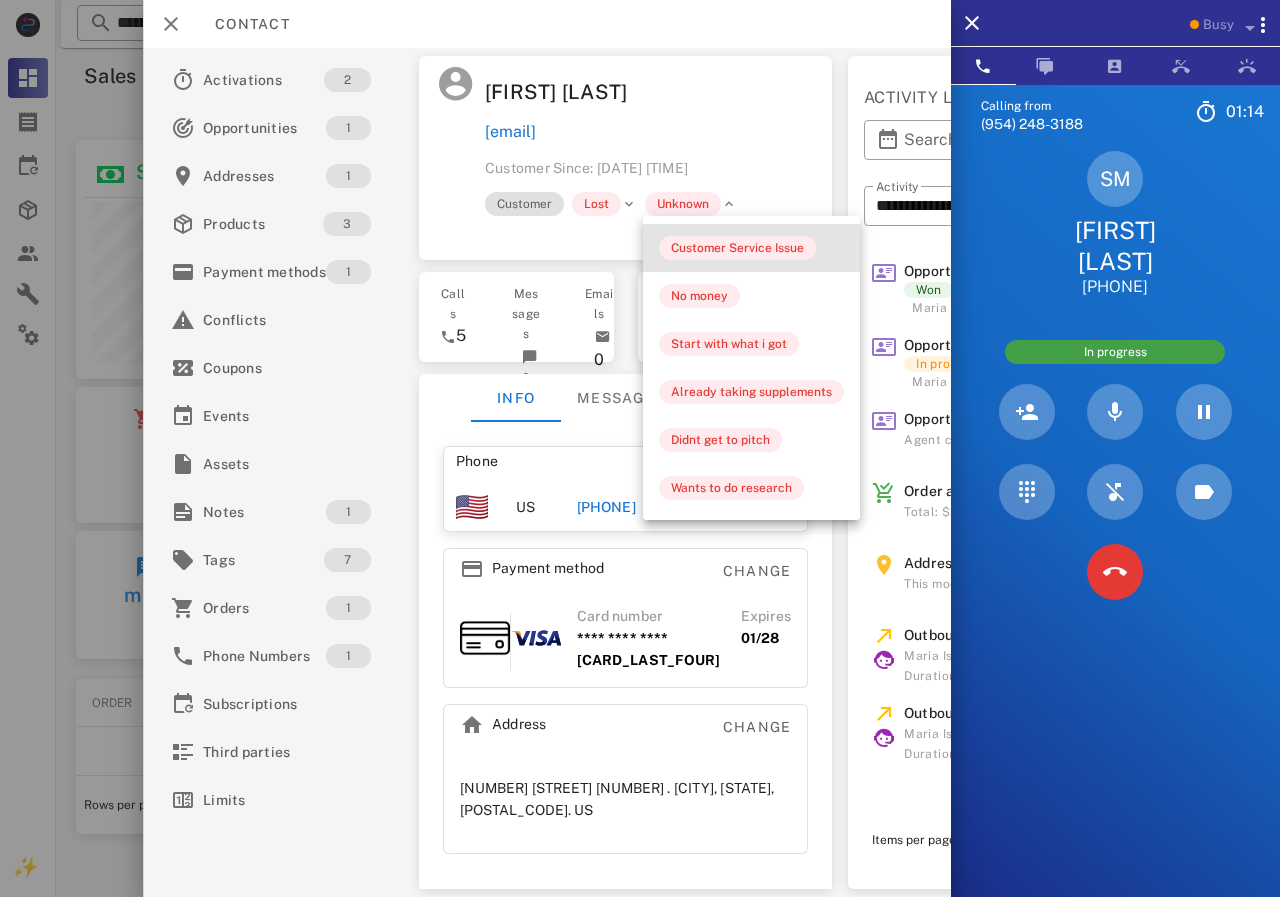 click on "Customer Service Issue" at bounding box center [751, 248] 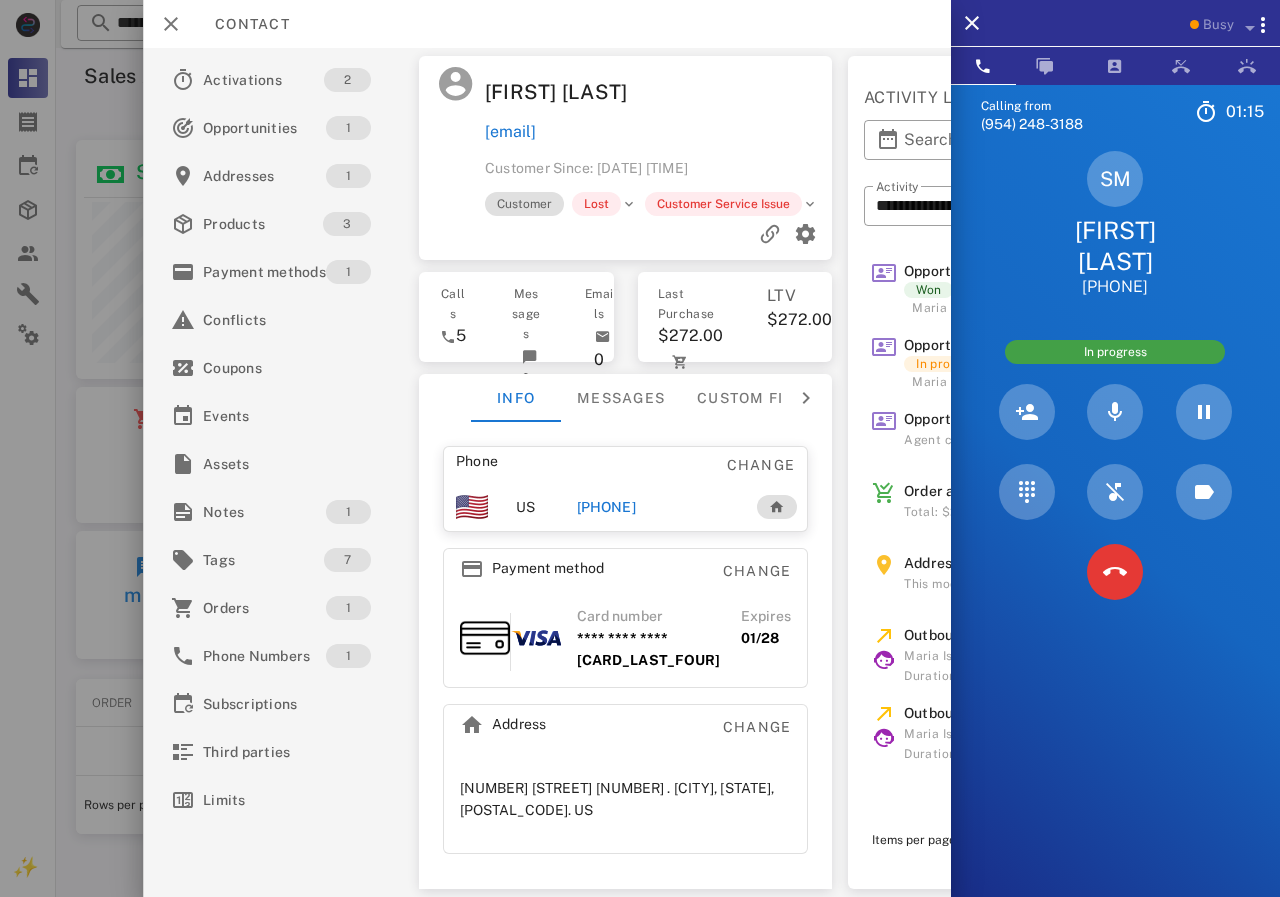 click at bounding box center (625, 234) 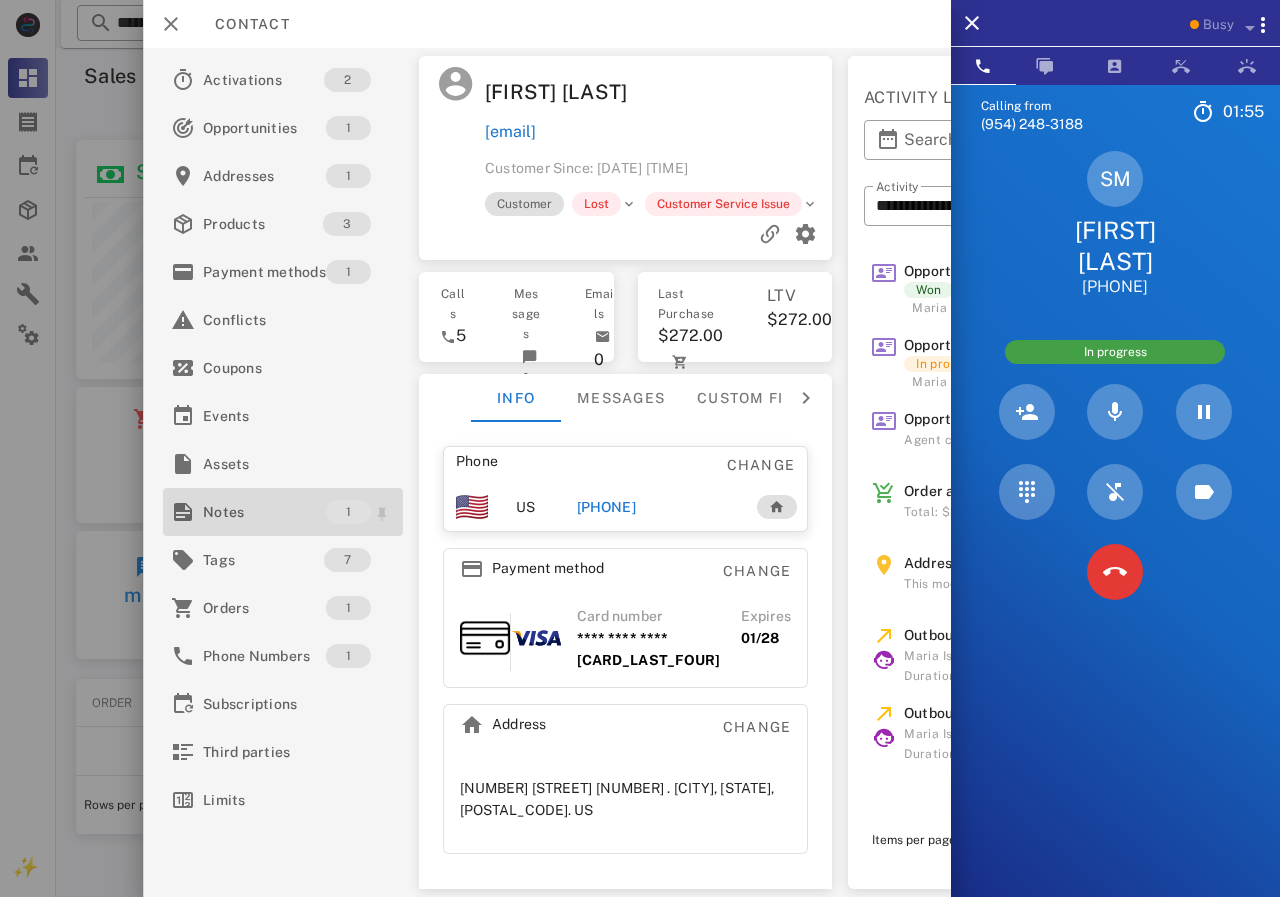 click on "Notes" at bounding box center (264, 512) 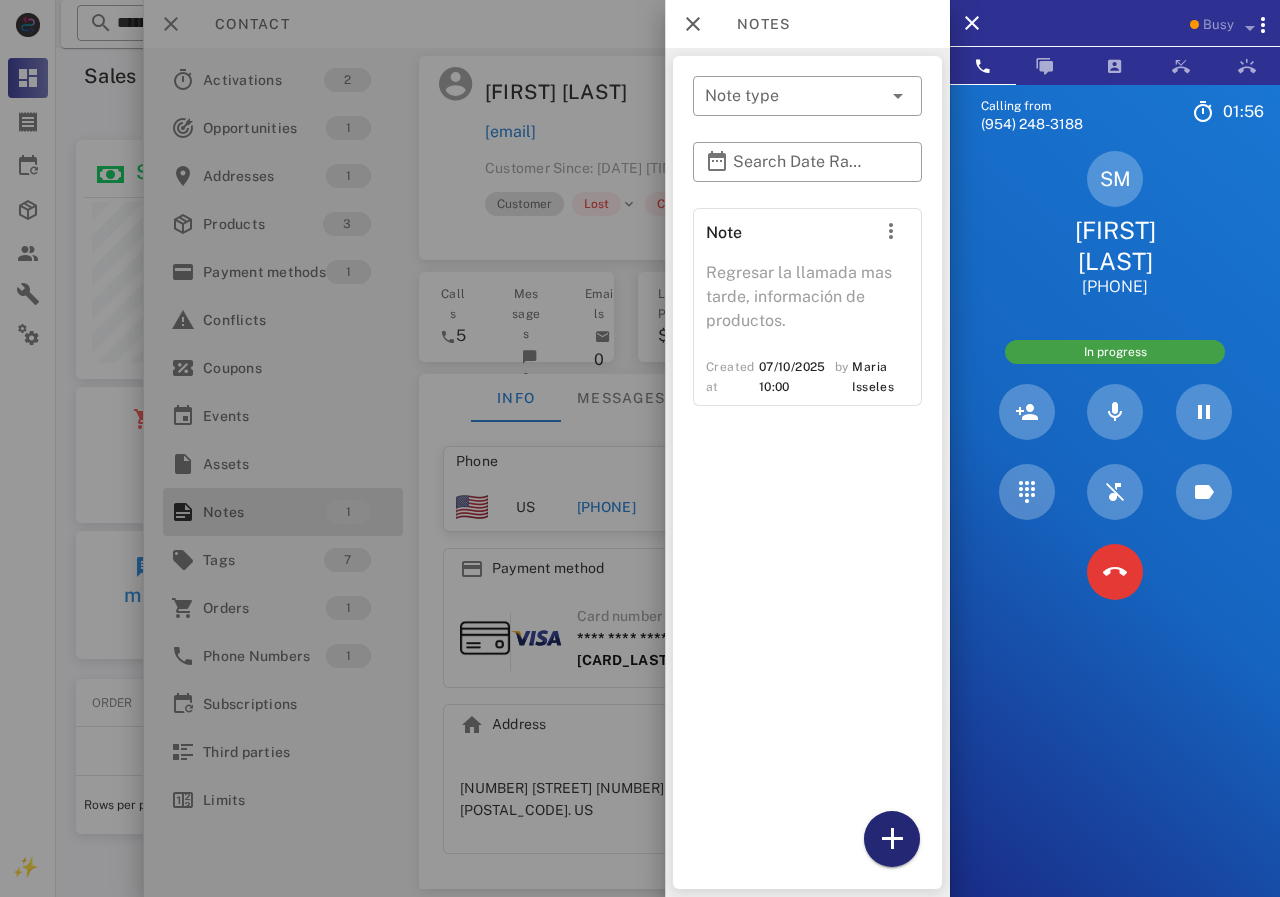 click at bounding box center [892, 839] 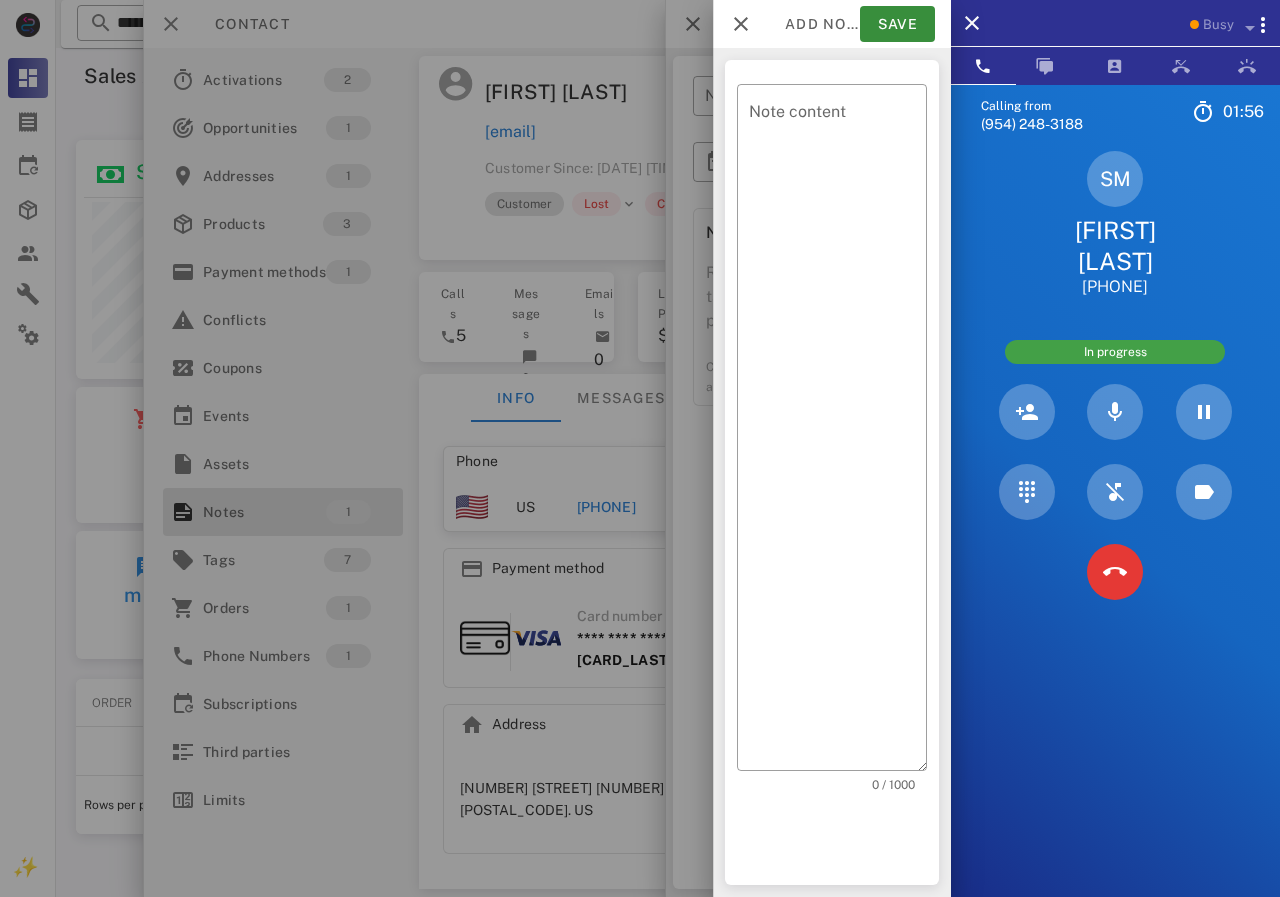 click on "​ Note content 0 / 1000" at bounding box center (832, 472) 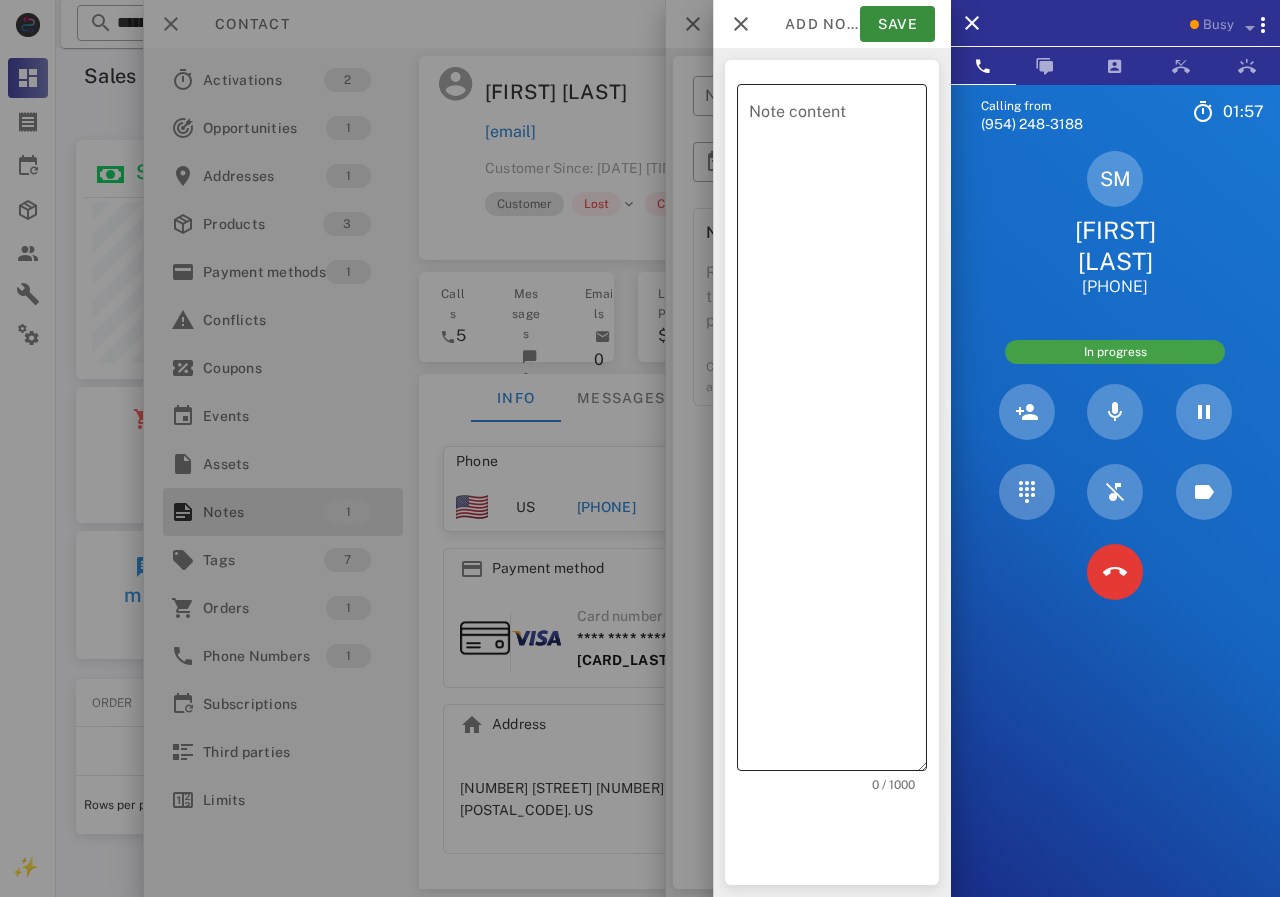 click on "Note content" at bounding box center [838, 432] 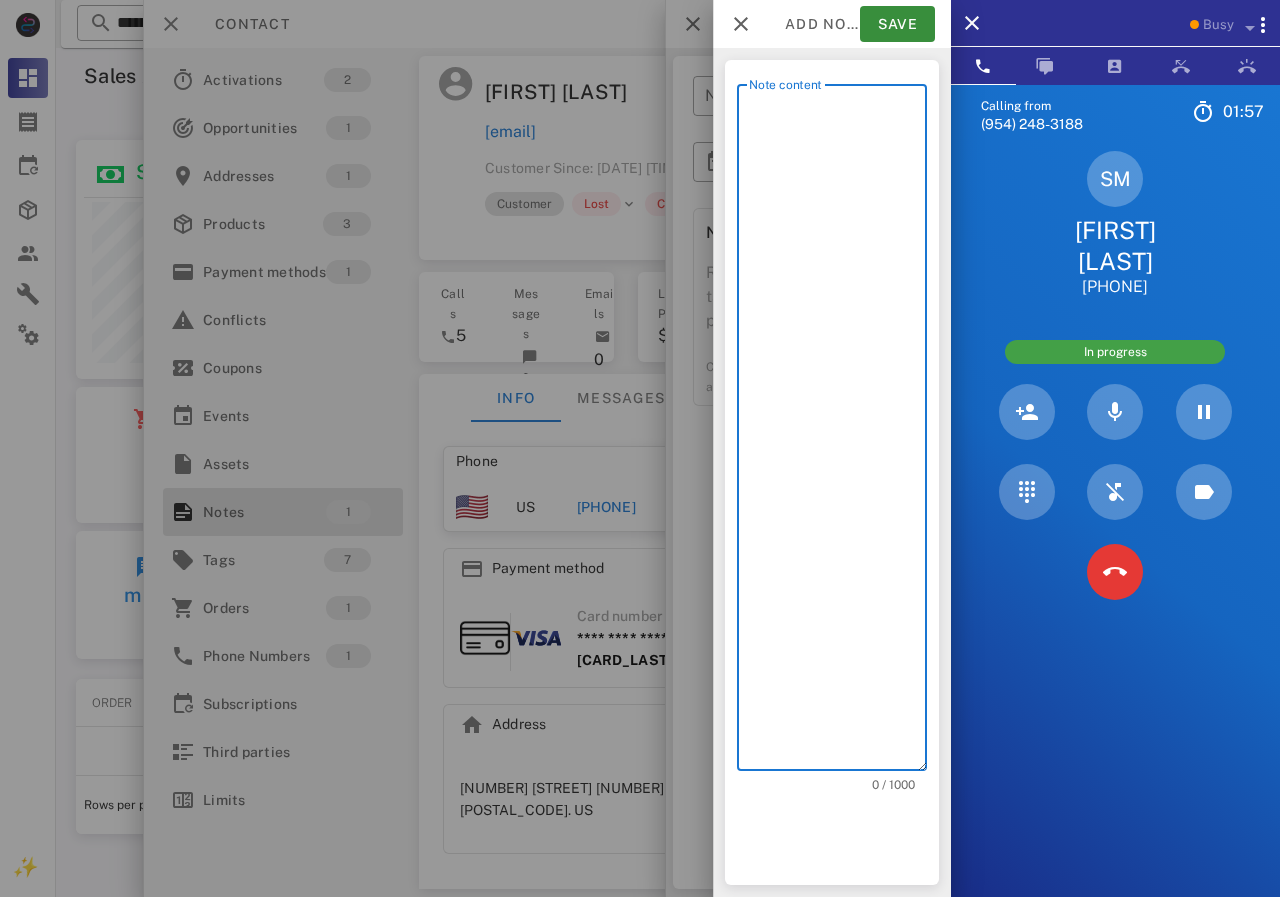 scroll, scrollTop: 240, scrollLeft: 390, axis: both 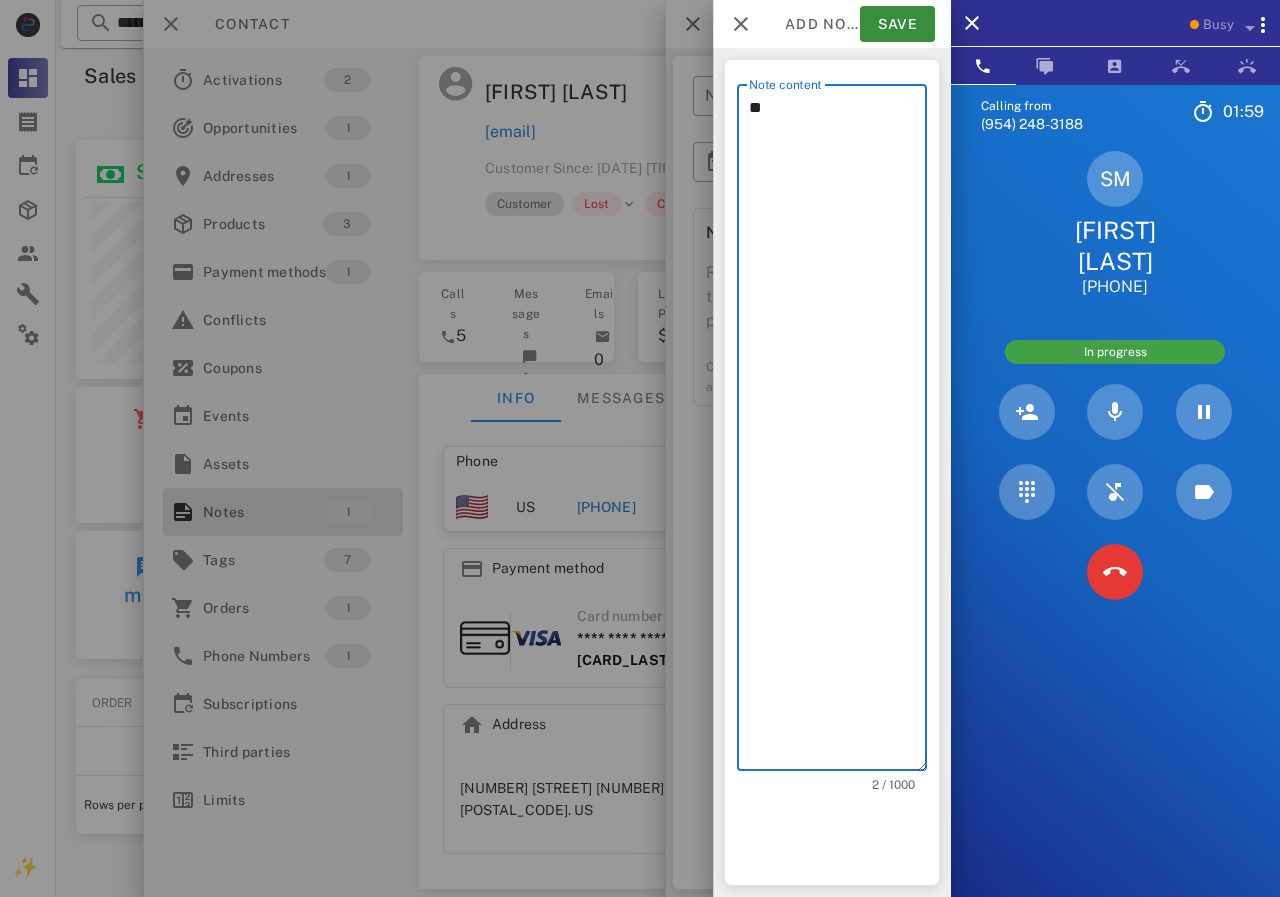 type on "*" 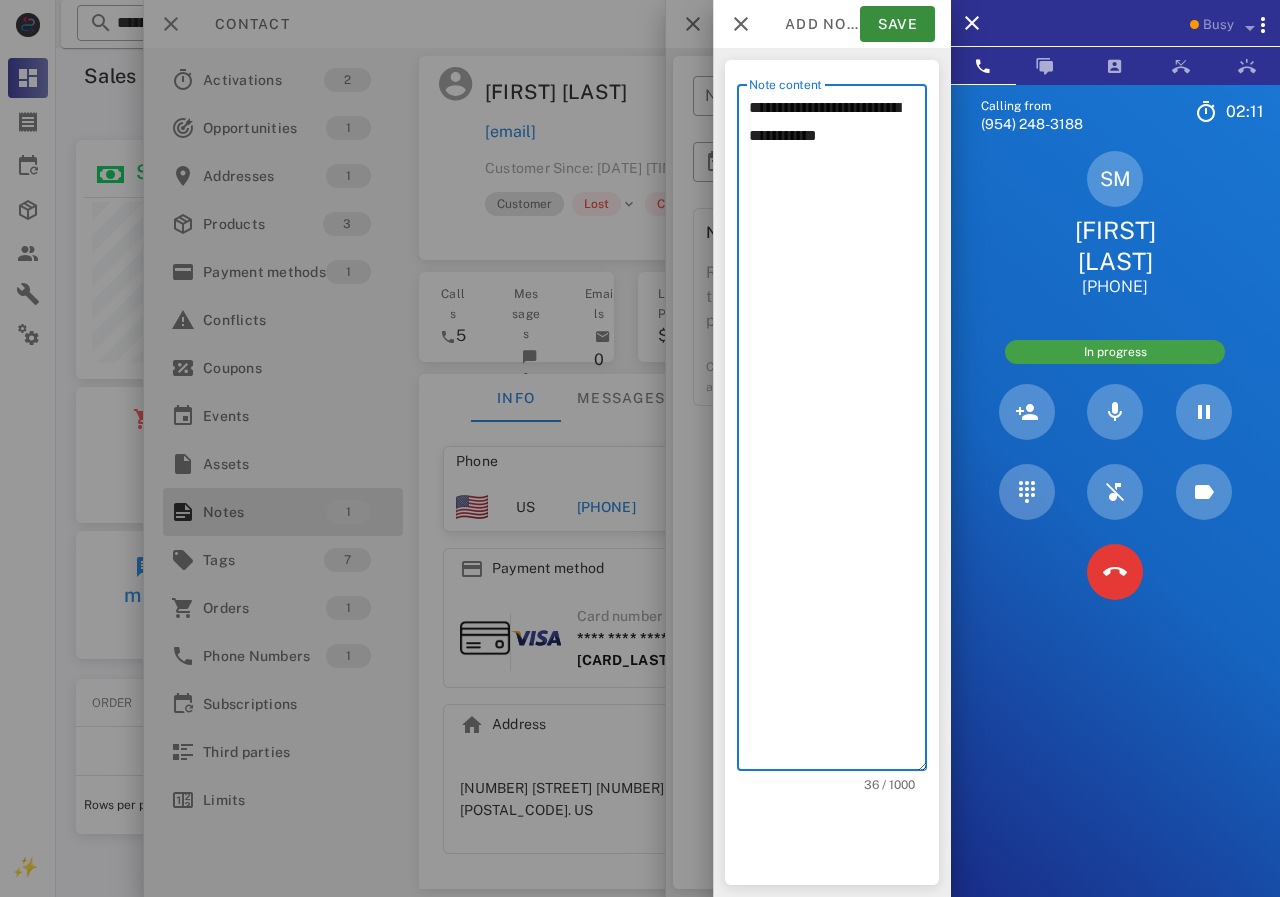 click on "**********" at bounding box center [838, 432] 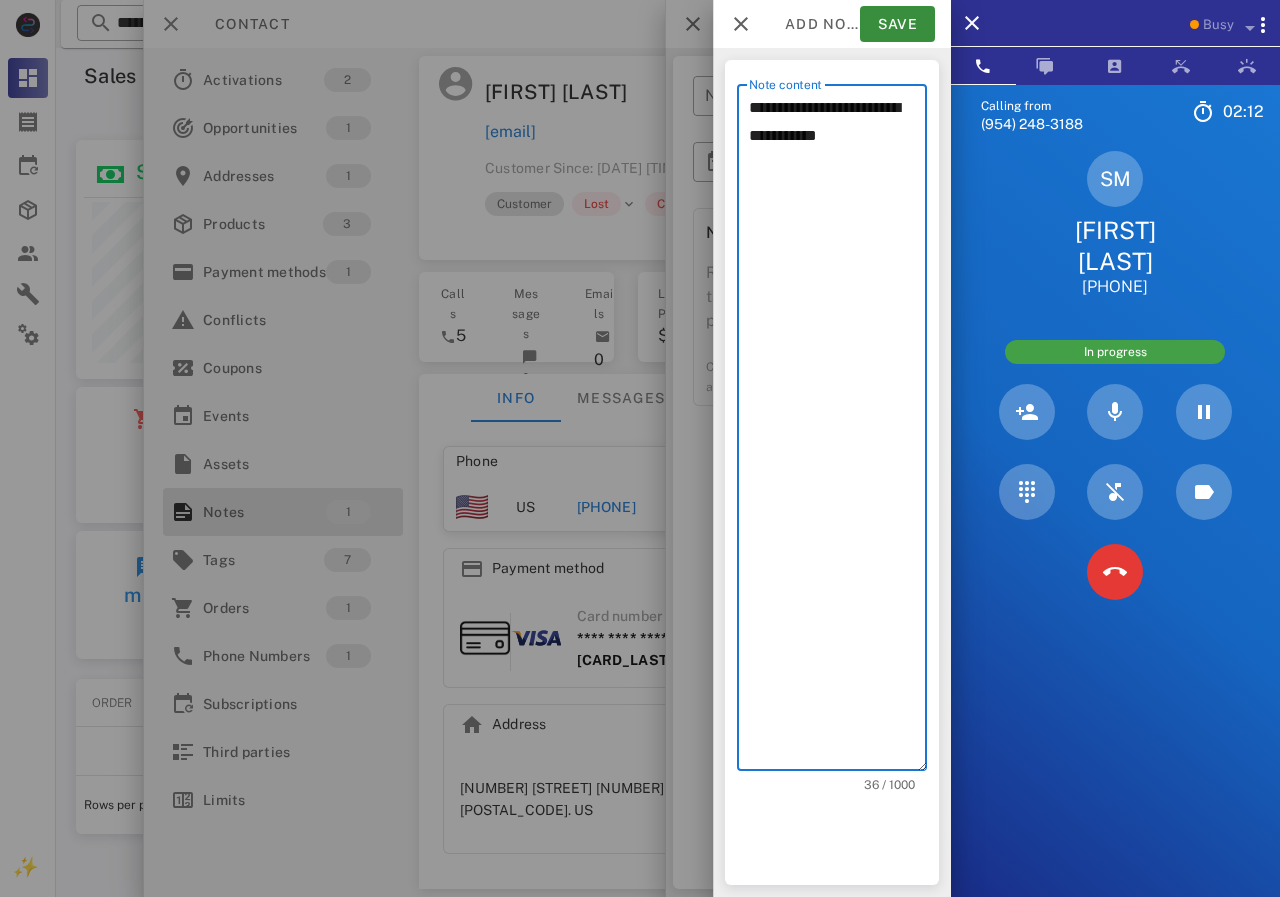 click on "***** **" 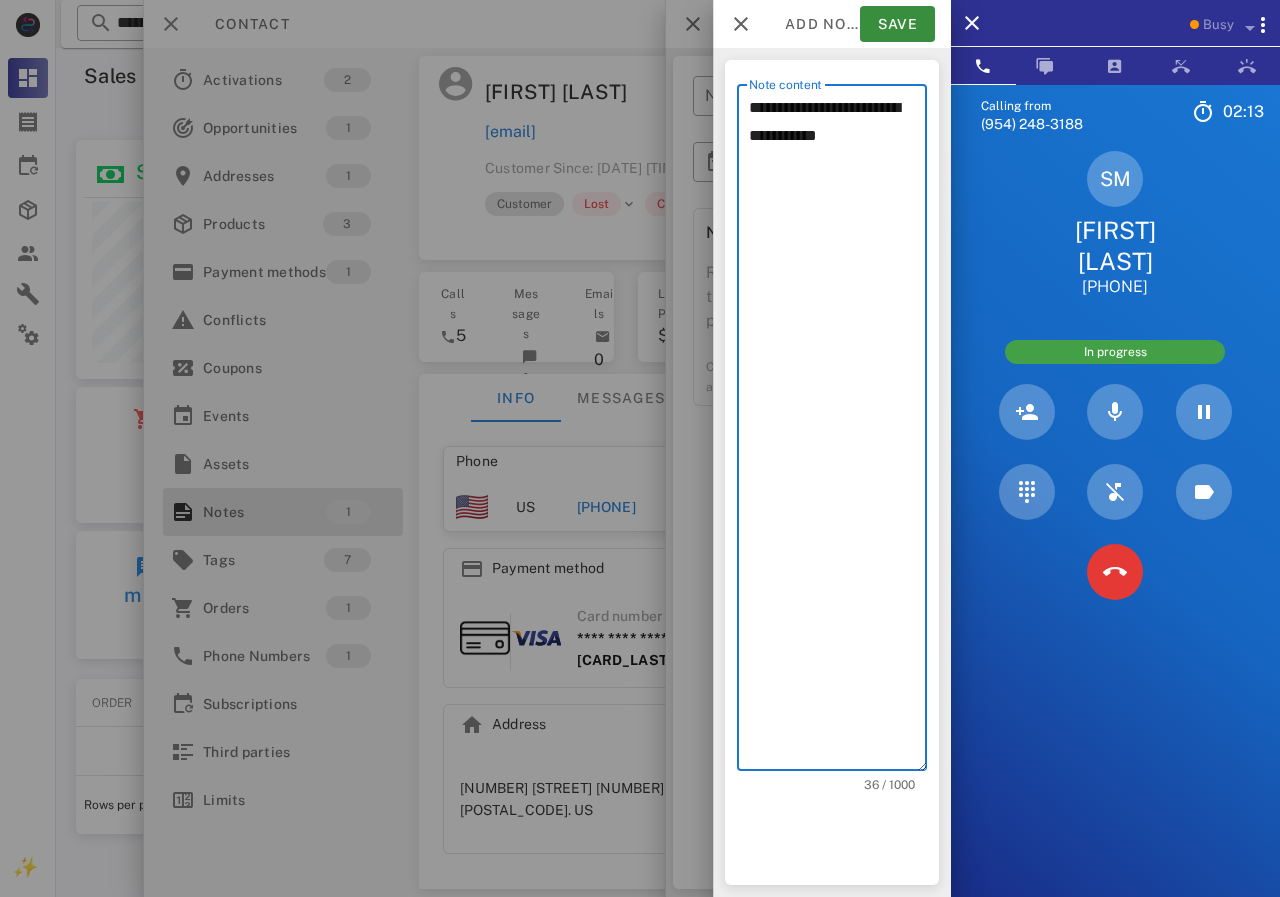 click on "**********" at bounding box center (838, 432) 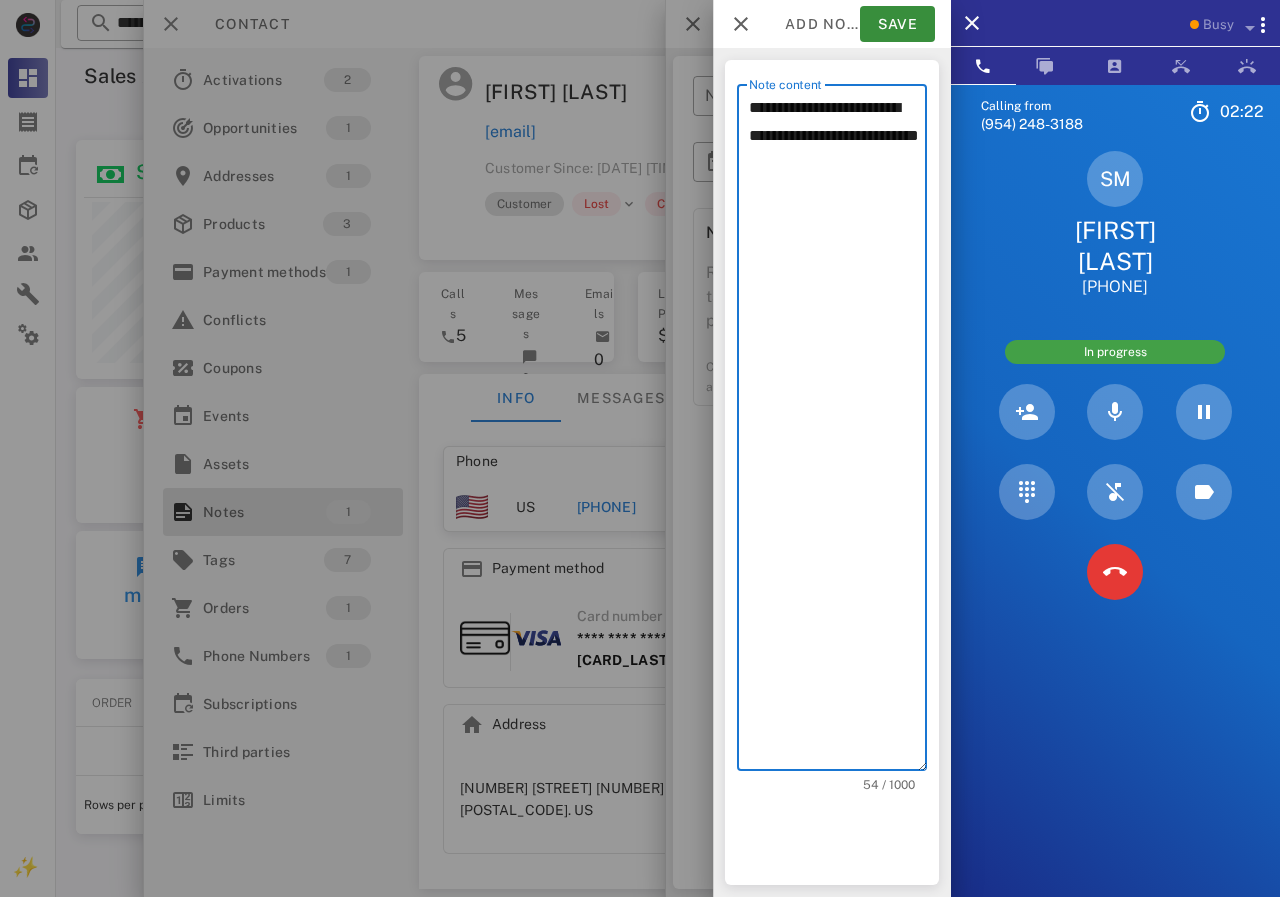 type on "**********" 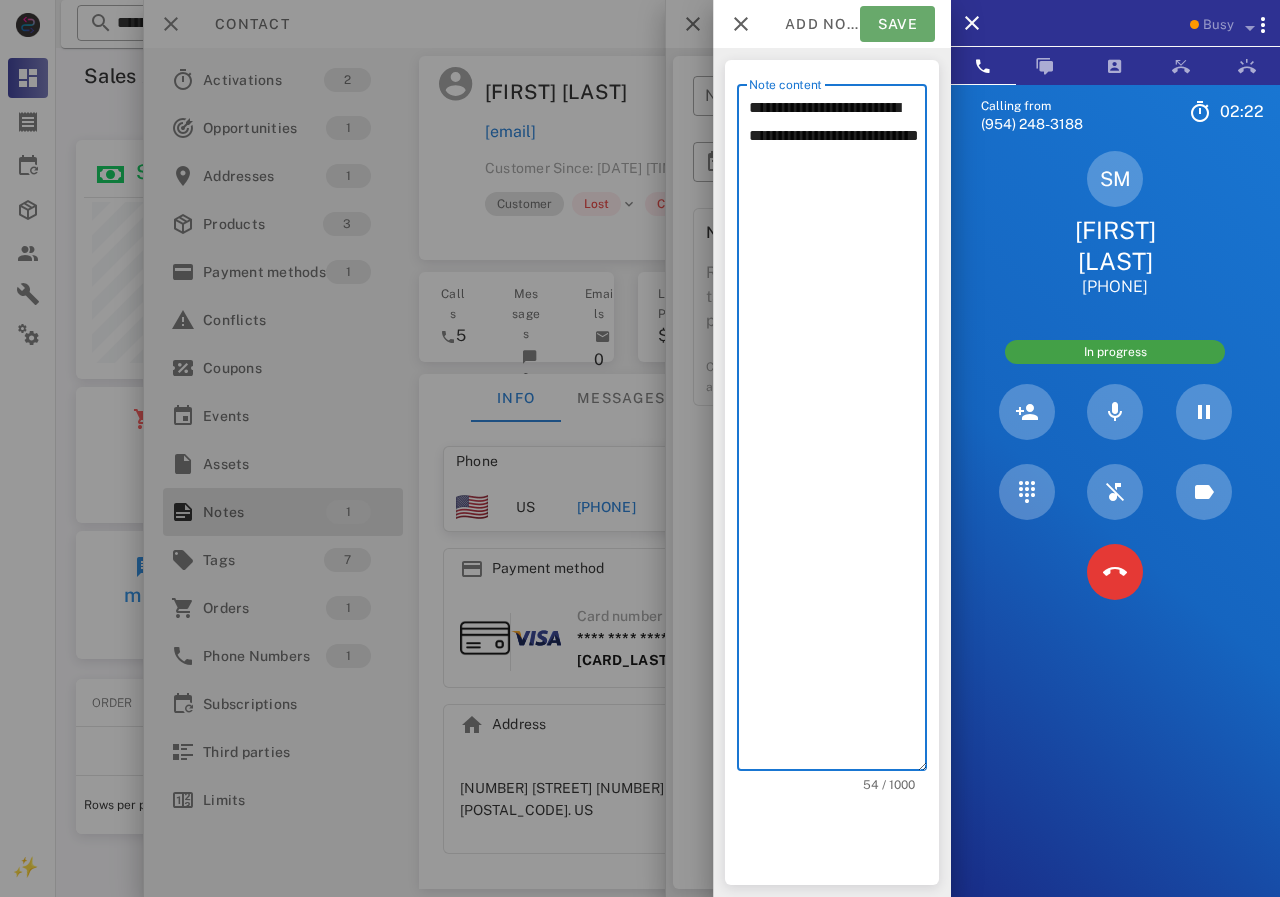 click on "Save" at bounding box center (897, 24) 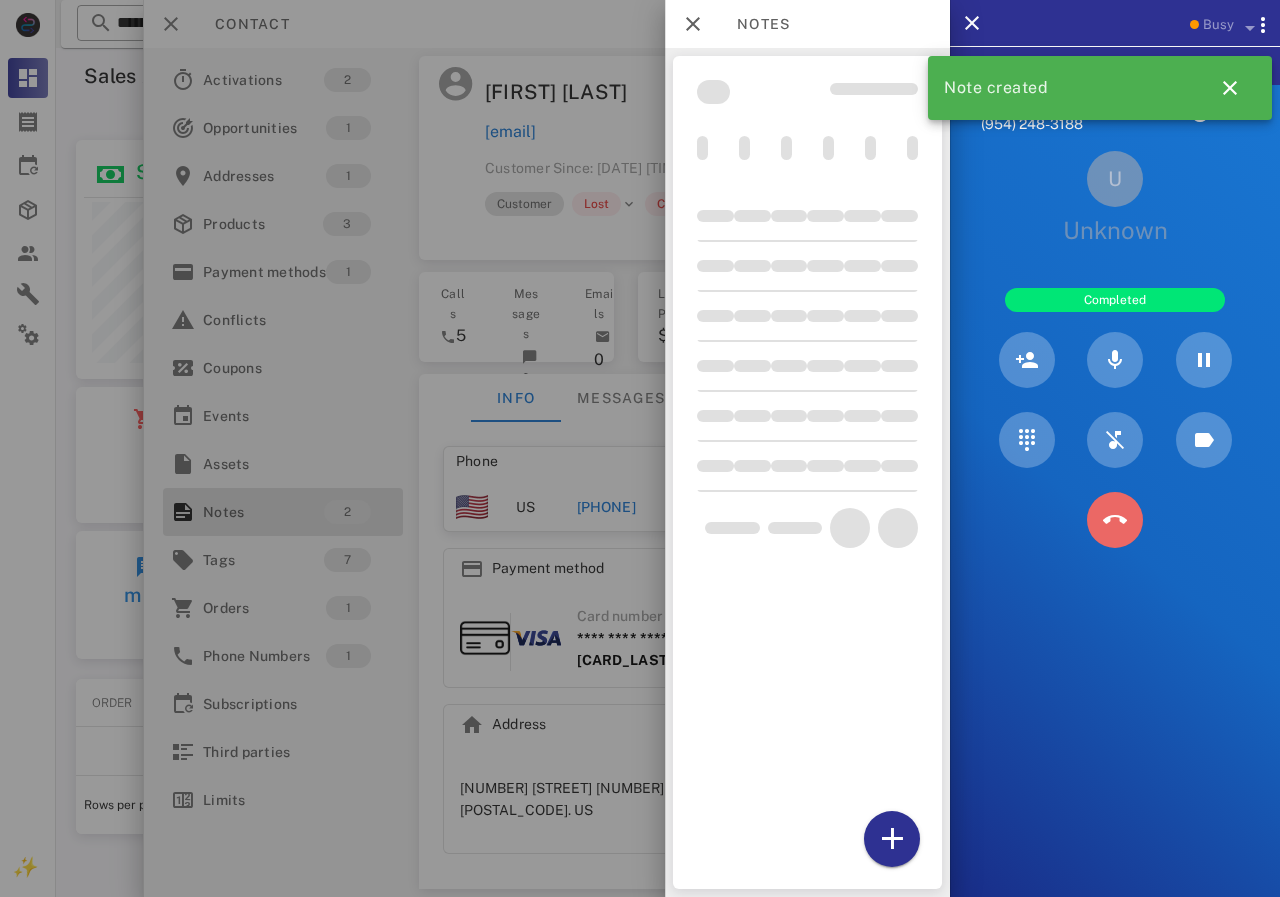 click at bounding box center [1115, 520] 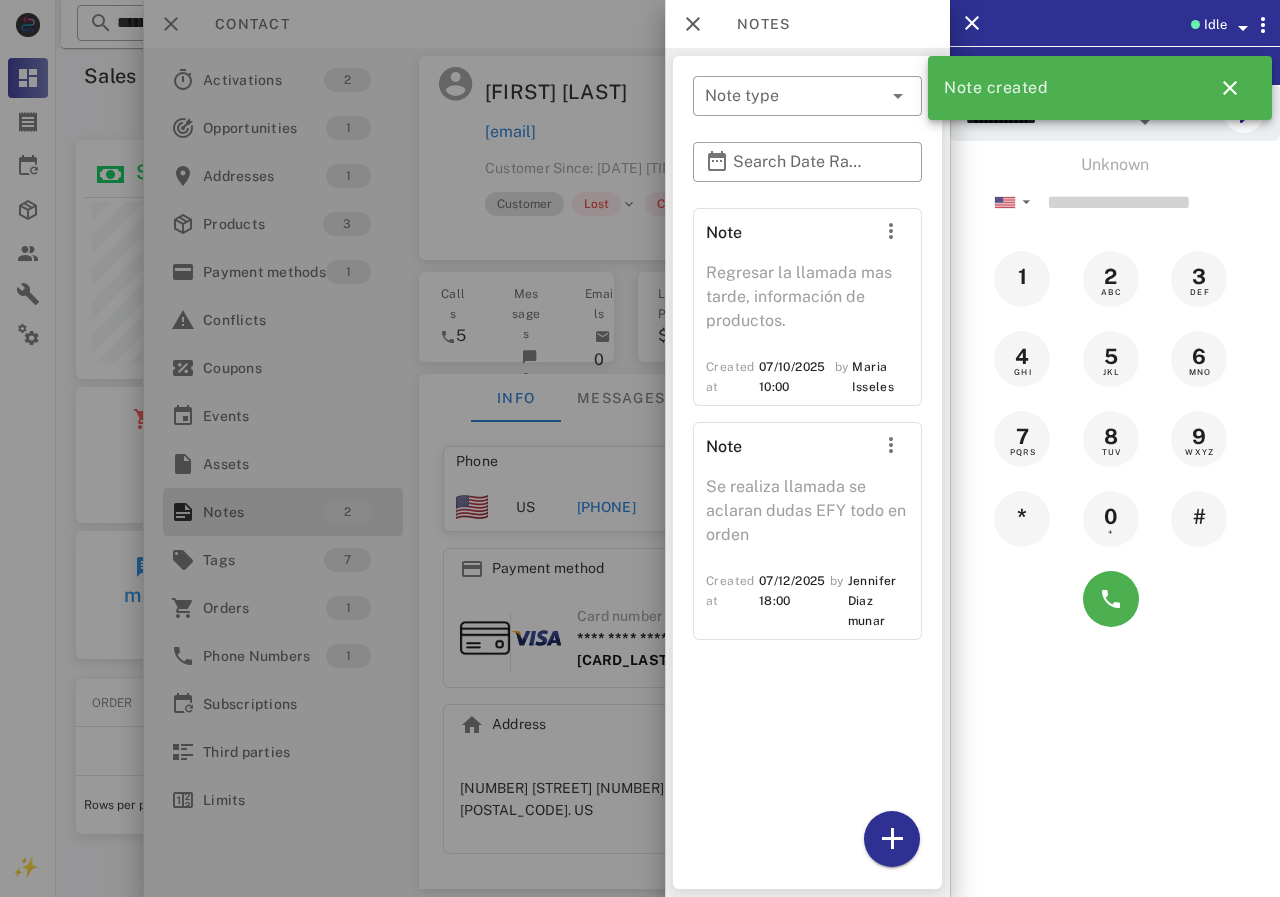 click at bounding box center [640, 448] 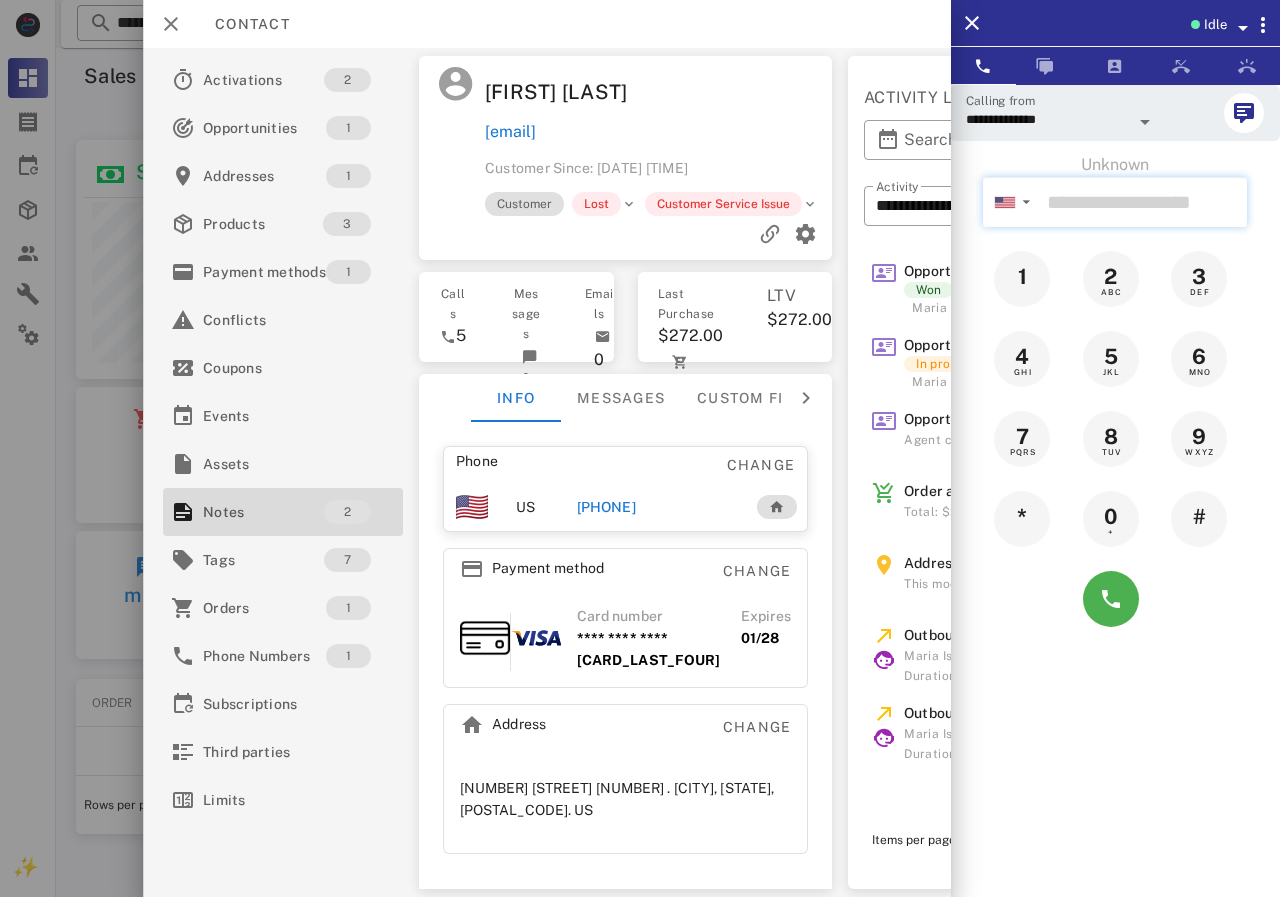 click at bounding box center (1143, 202) 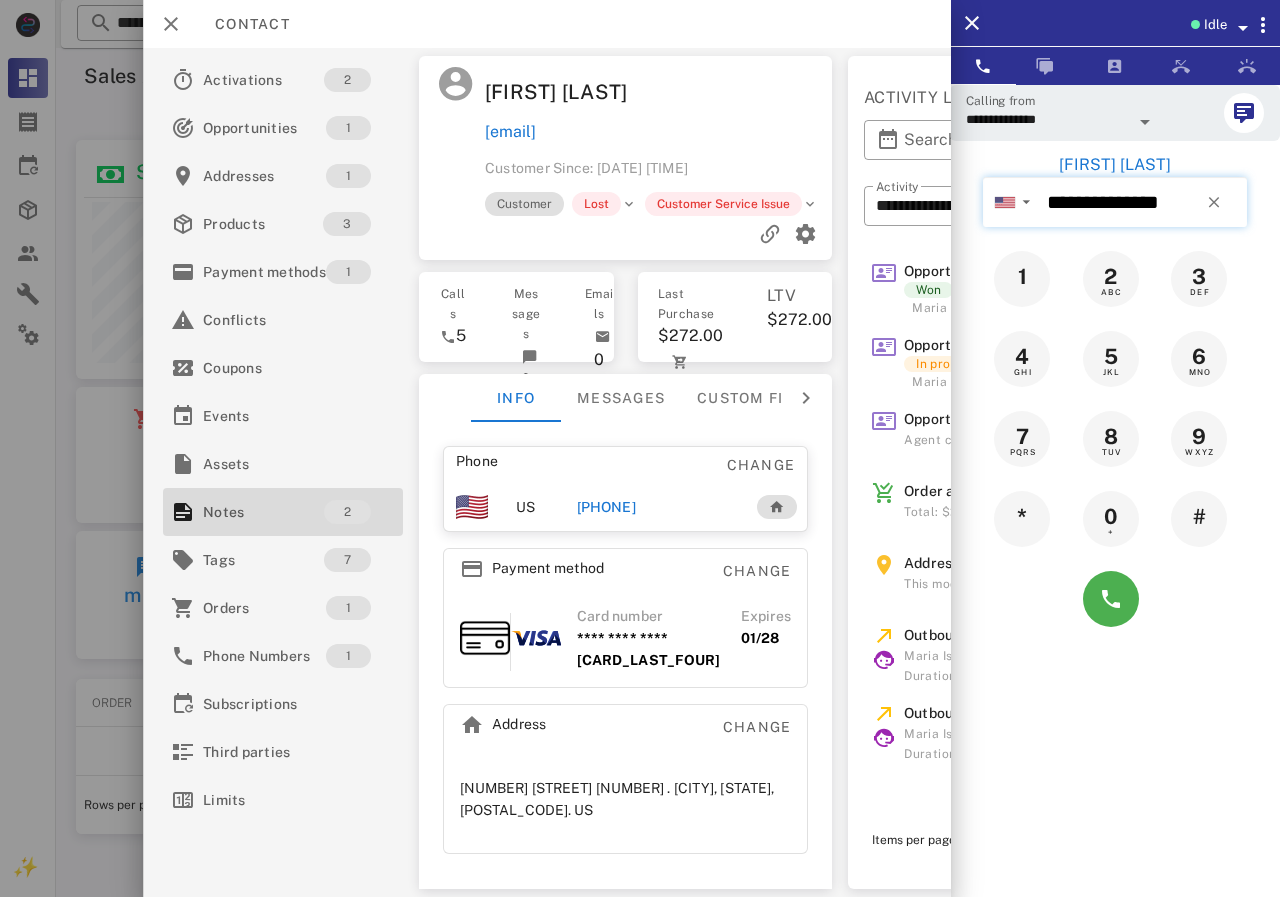 type on "**********" 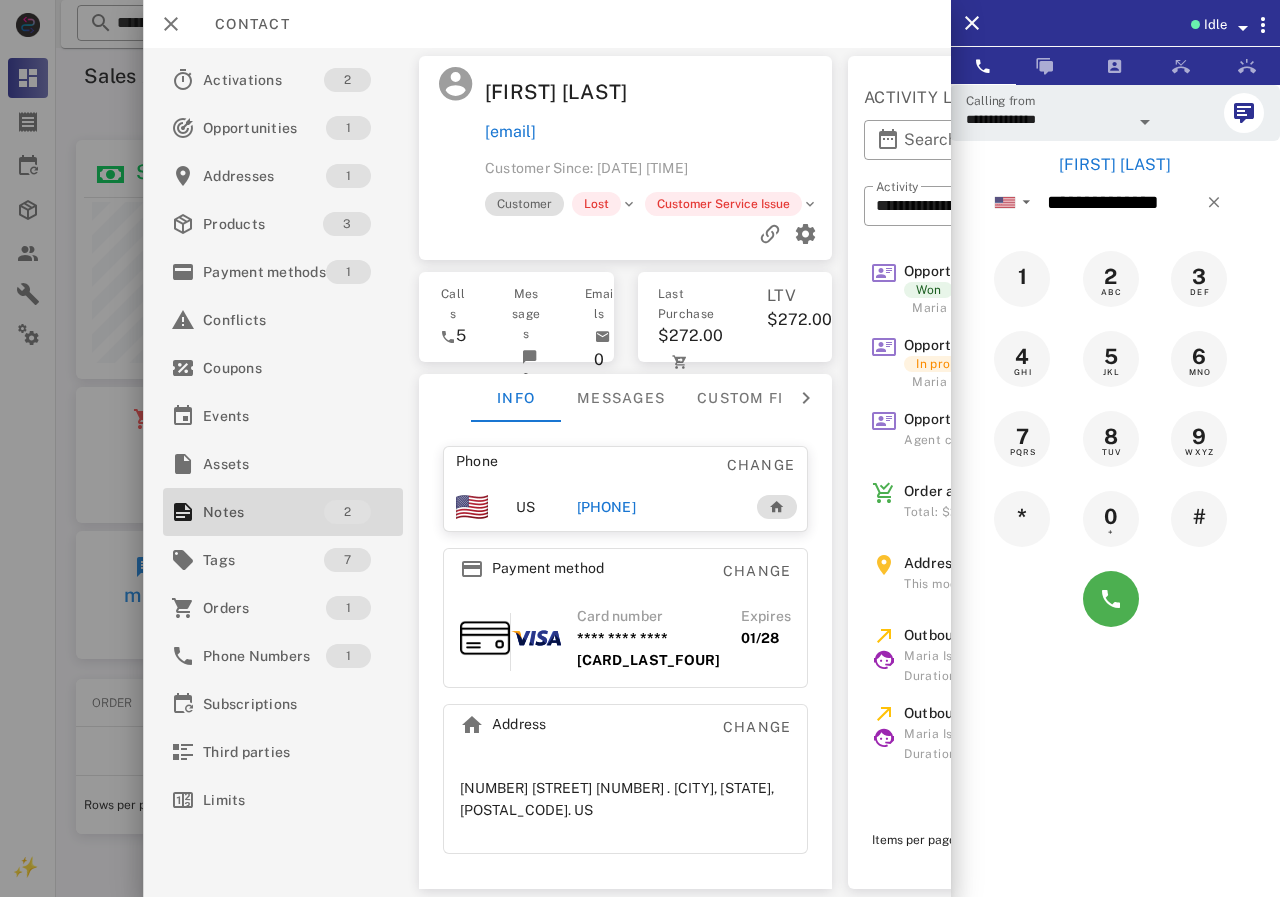 click on "[FIRST] [LAST]" at bounding box center (1115, 165) 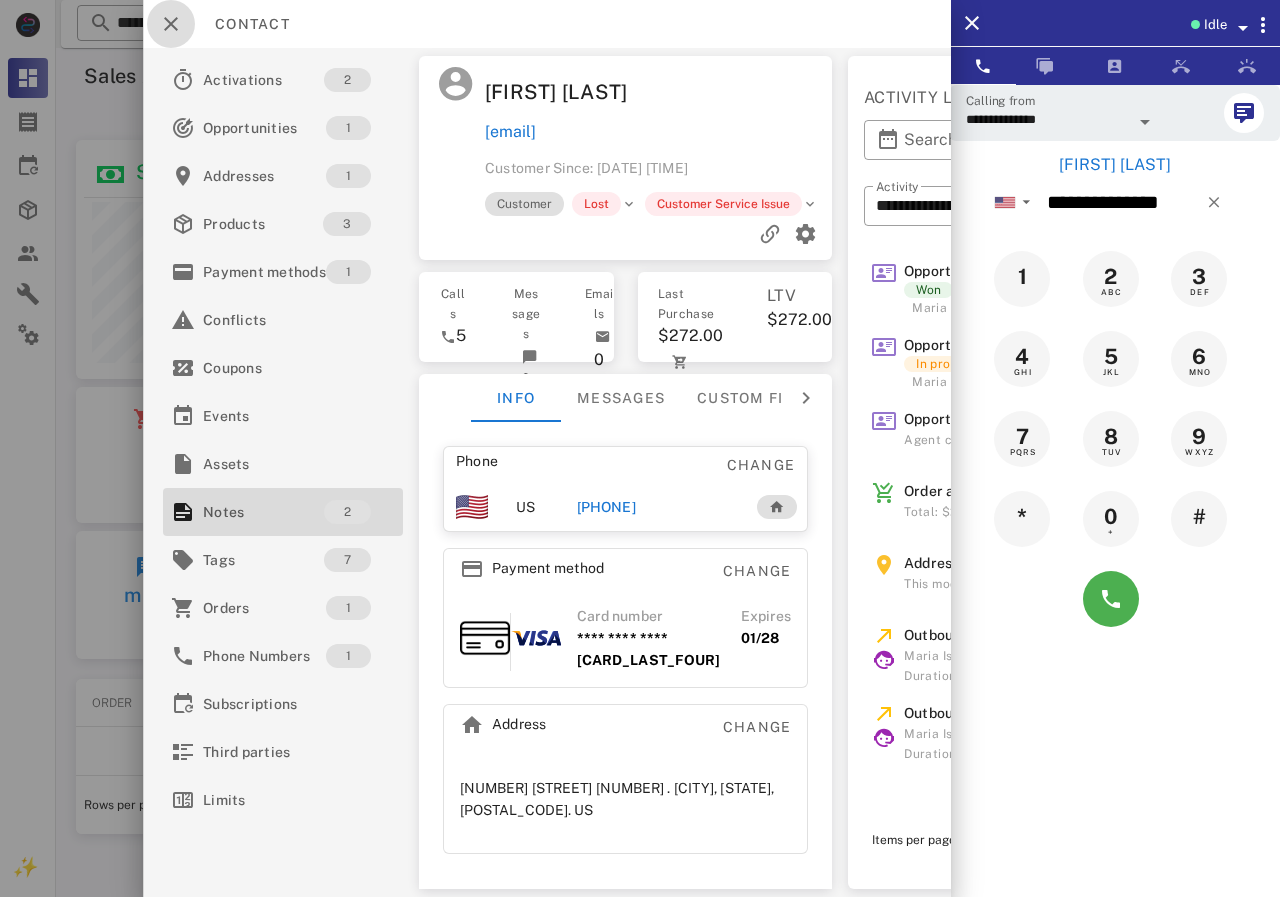 click at bounding box center (171, 24) 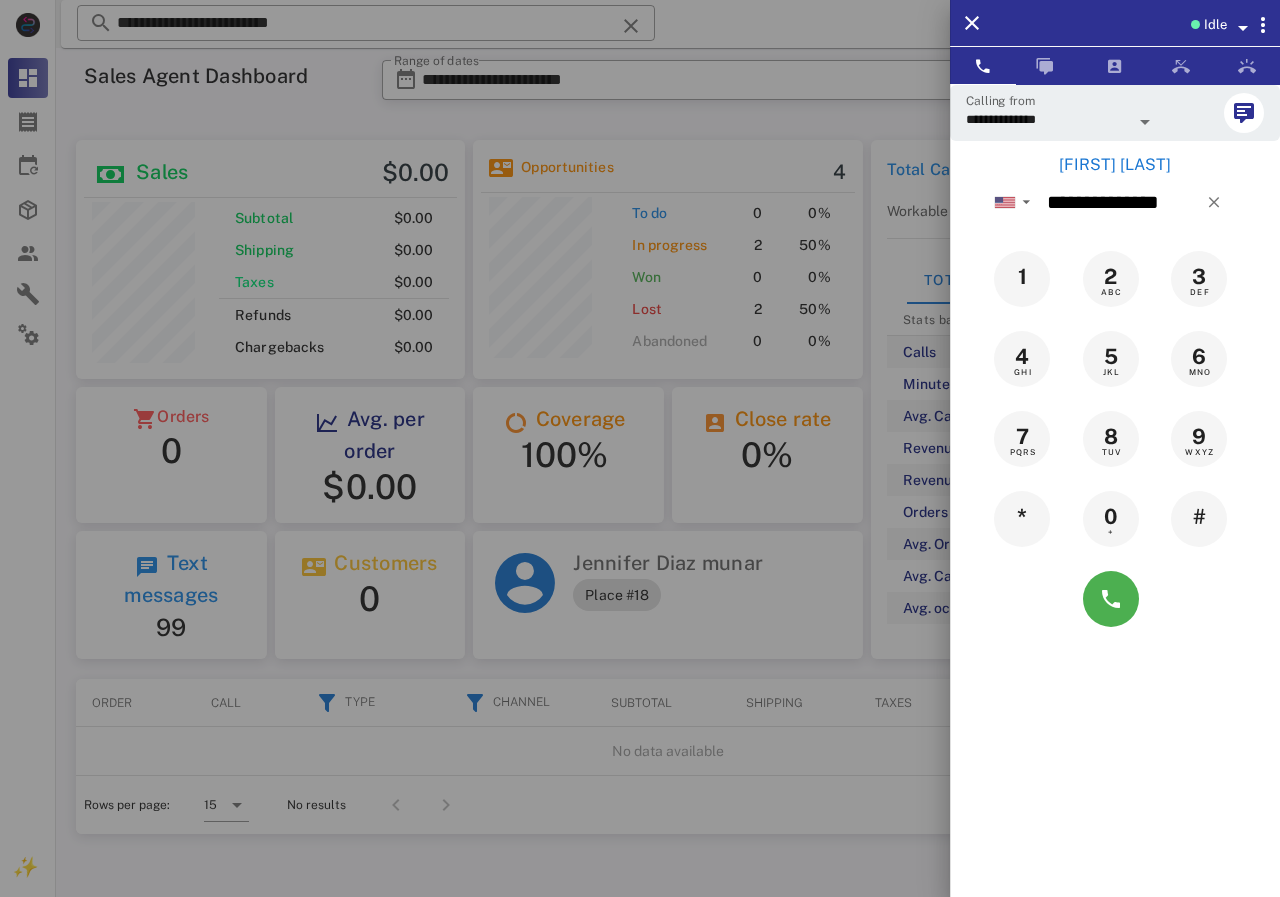 click on "[FIRST] [LAST]" at bounding box center (1115, 165) 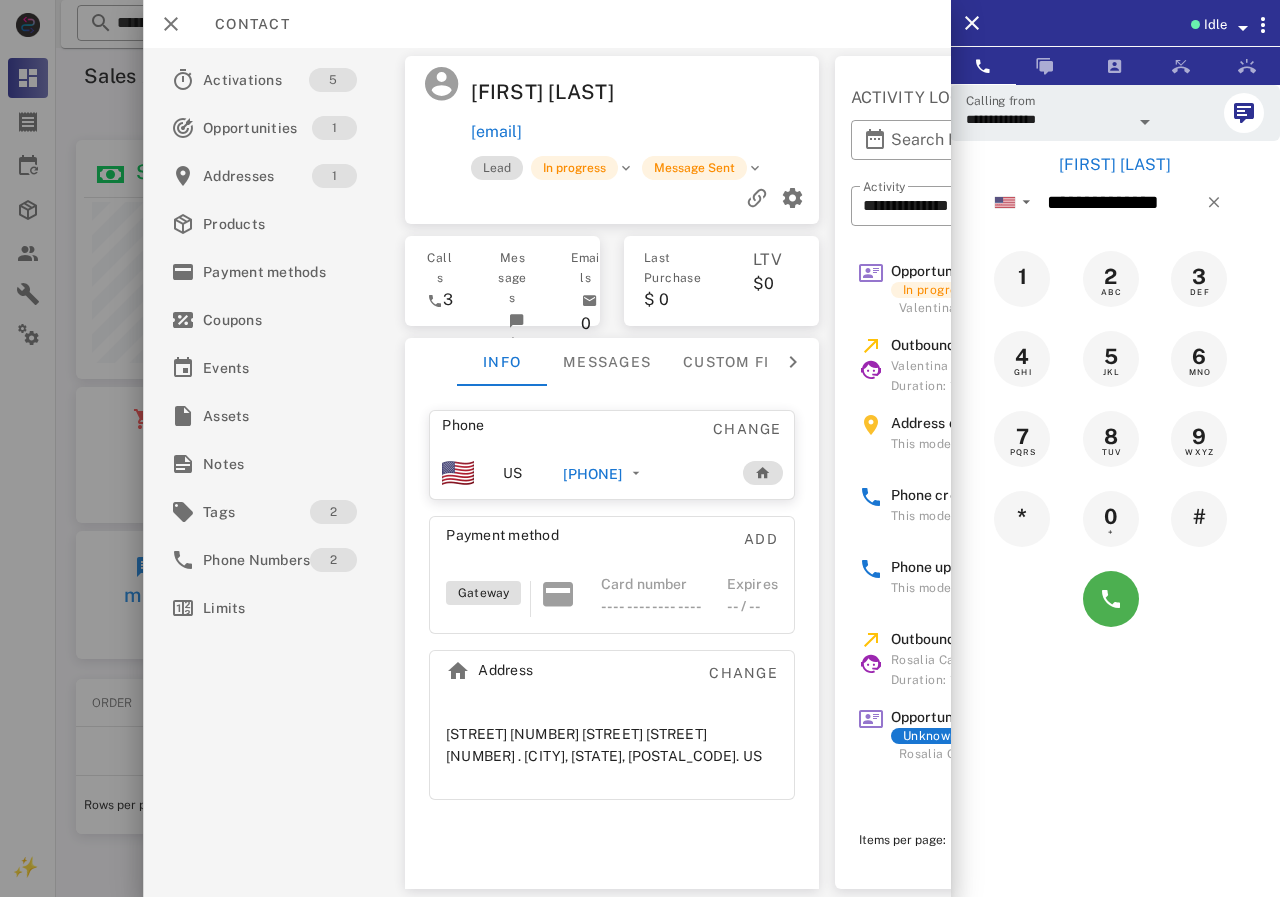 drag, startPoint x: 697, startPoint y: 130, endPoint x: 470, endPoint y: 130, distance: 227 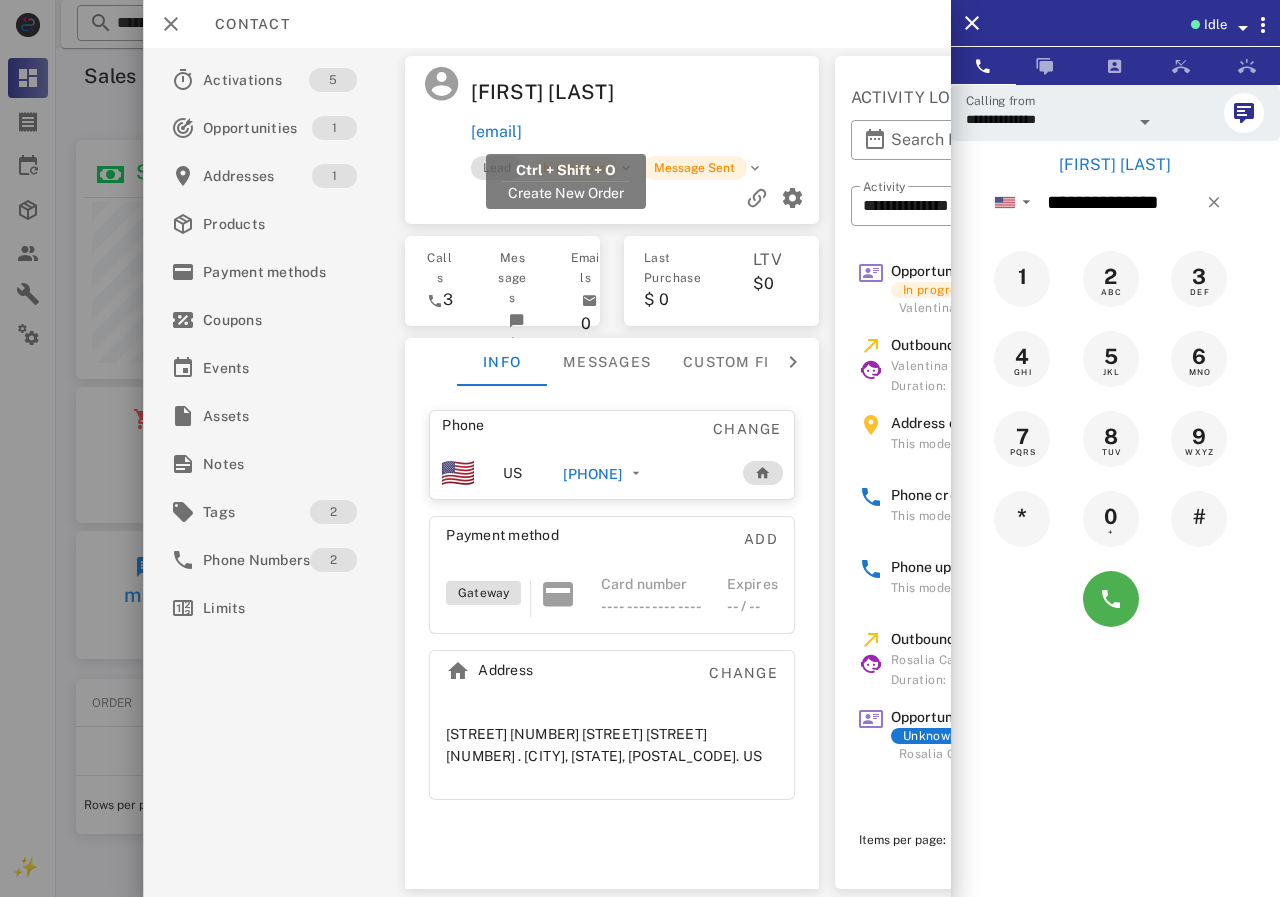 drag, startPoint x: 684, startPoint y: 129, endPoint x: 472, endPoint y: 134, distance: 212.05896 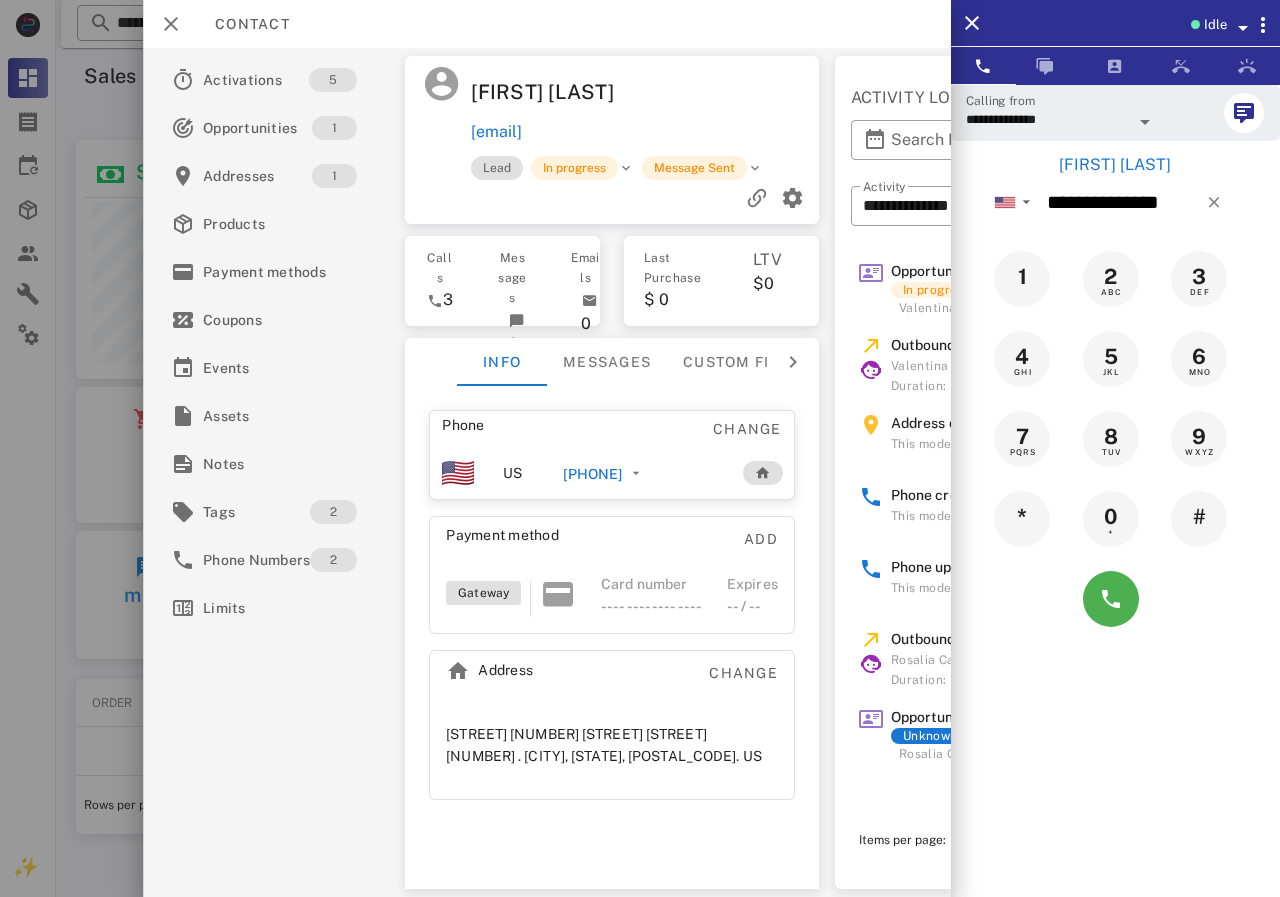copy on "[EMAIL]" 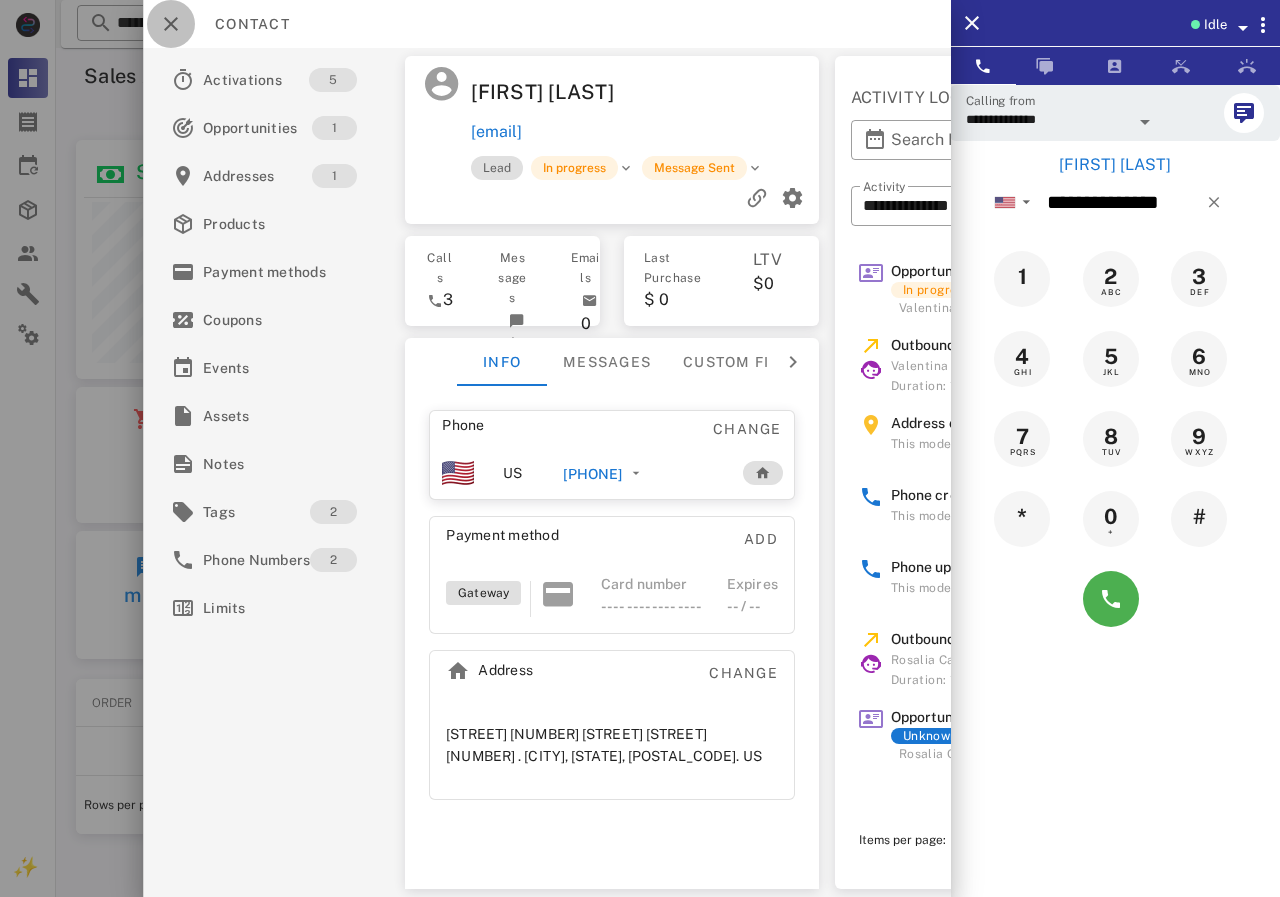 drag, startPoint x: 178, startPoint y: 16, endPoint x: 572, endPoint y: 61, distance: 396.56146 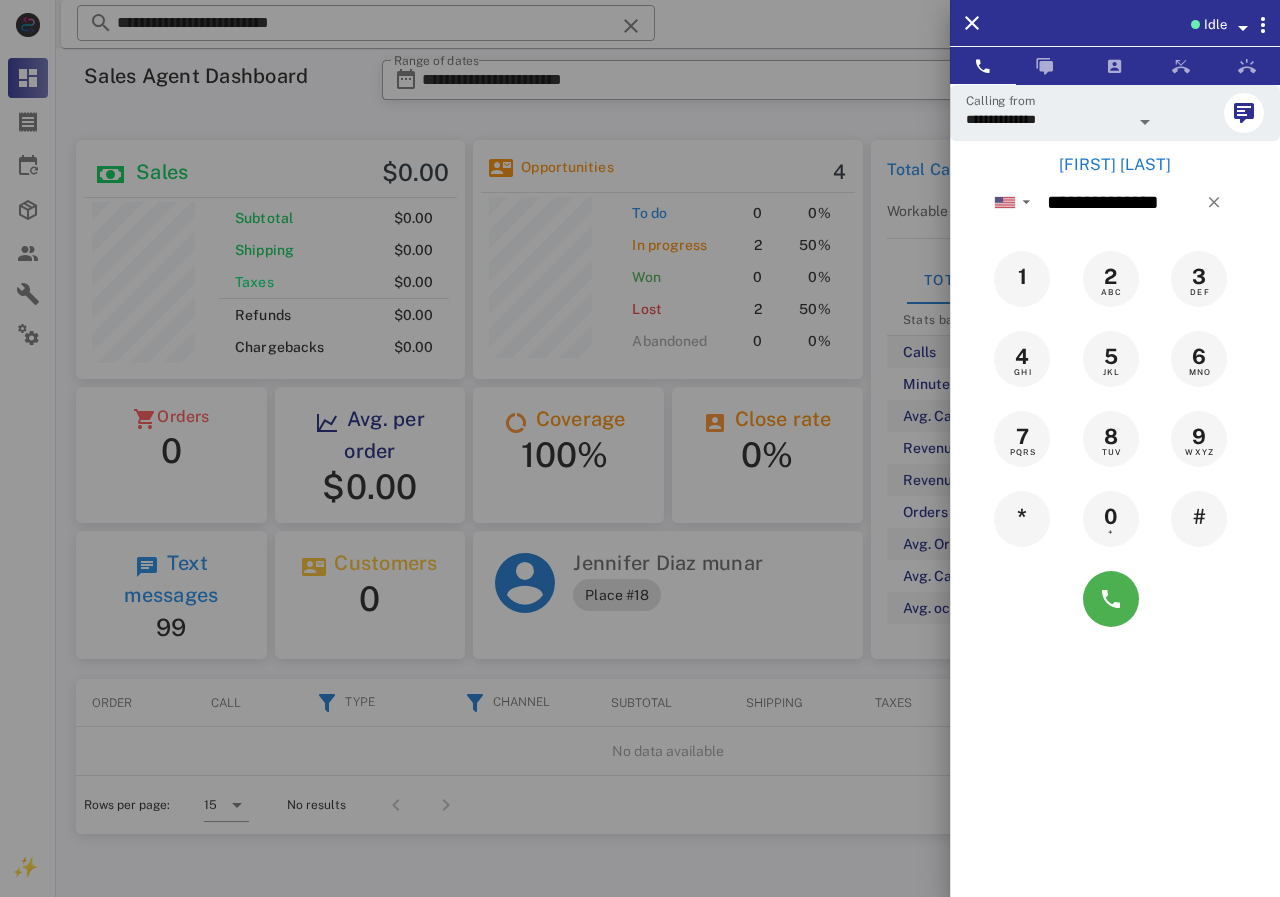 click at bounding box center (640, 448) 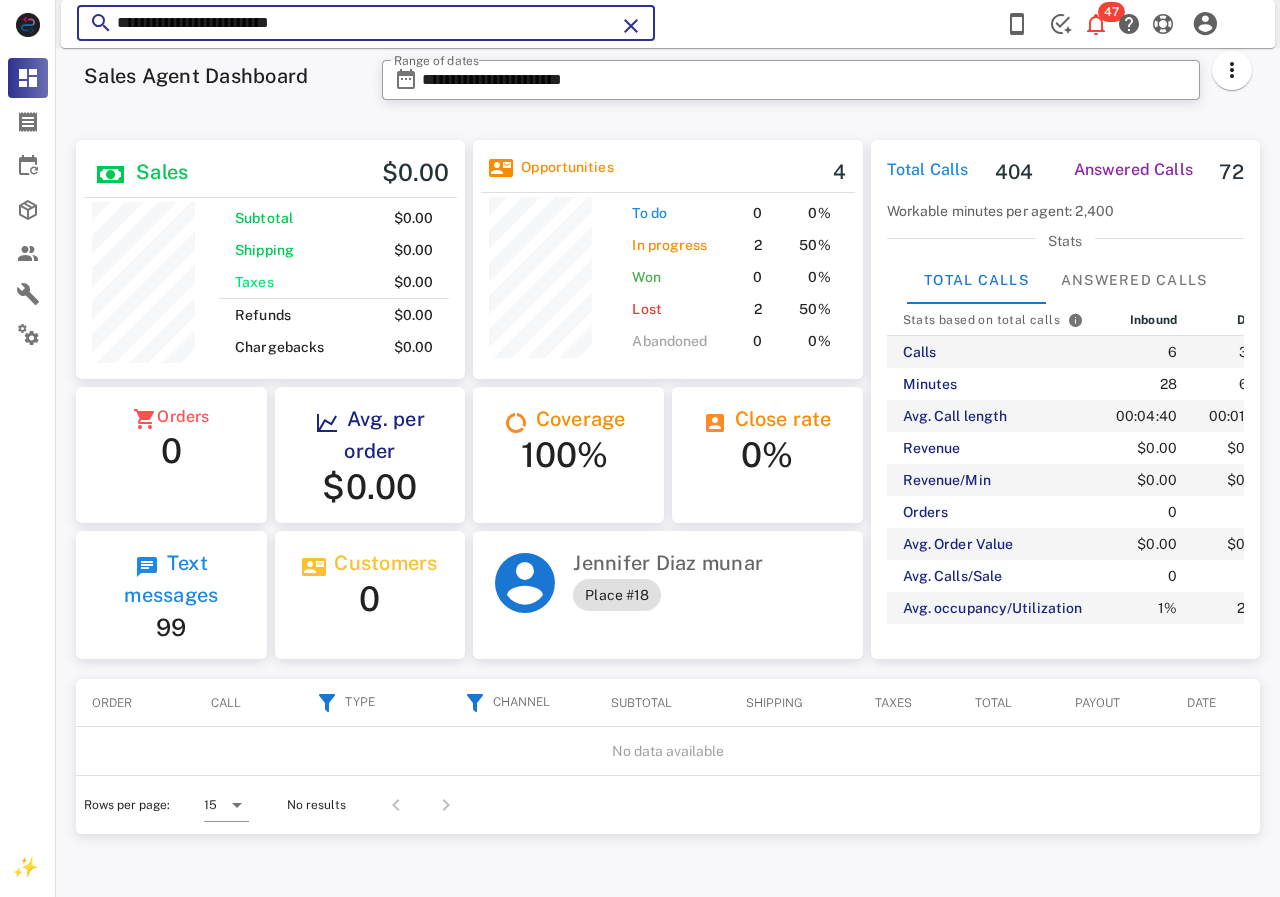 drag, startPoint x: 498, startPoint y: 18, endPoint x: 163, endPoint y: 29, distance: 335.18054 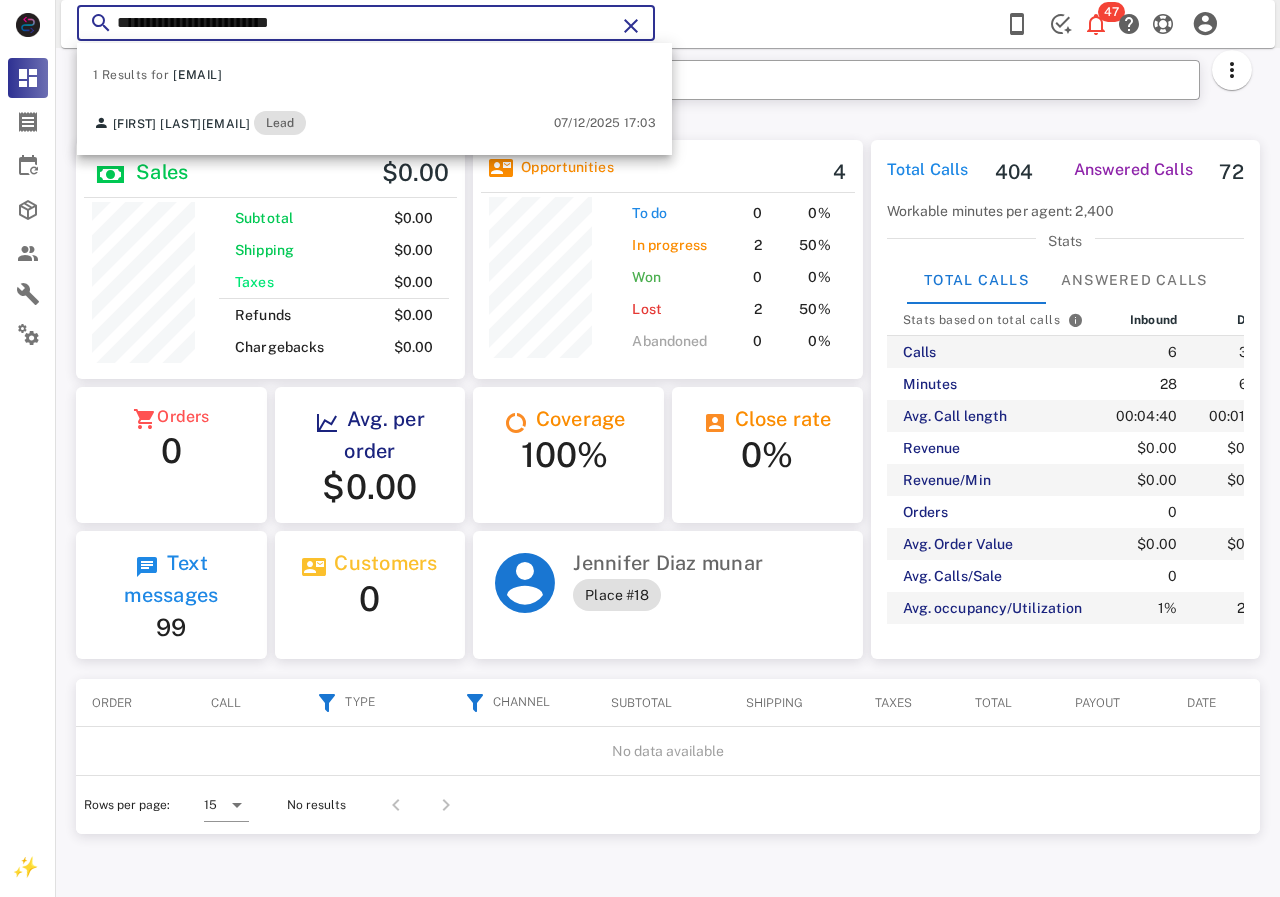 click on "**********" at bounding box center (366, 23) 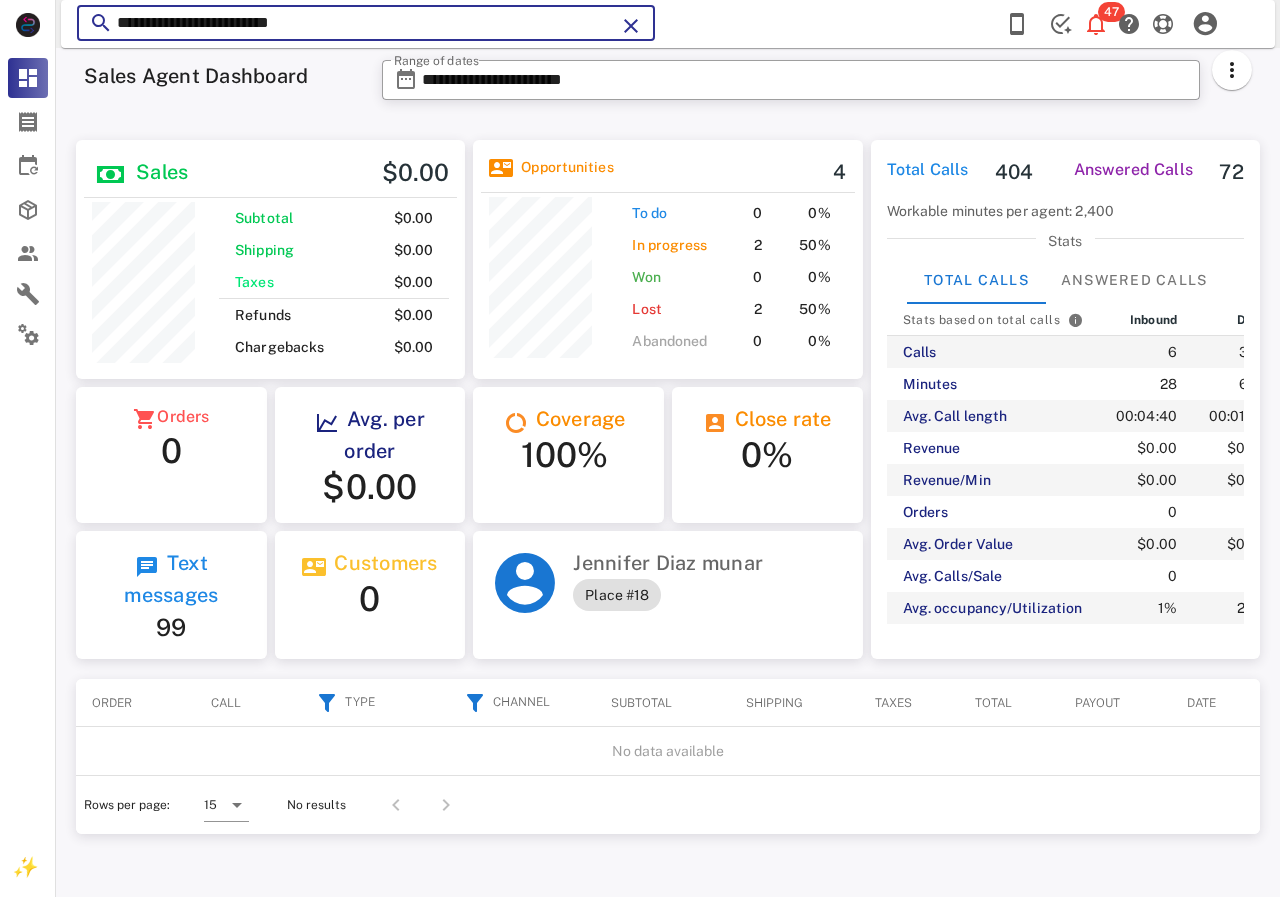 drag, startPoint x: 381, startPoint y: 29, endPoint x: 117, endPoint y: 29, distance: 264 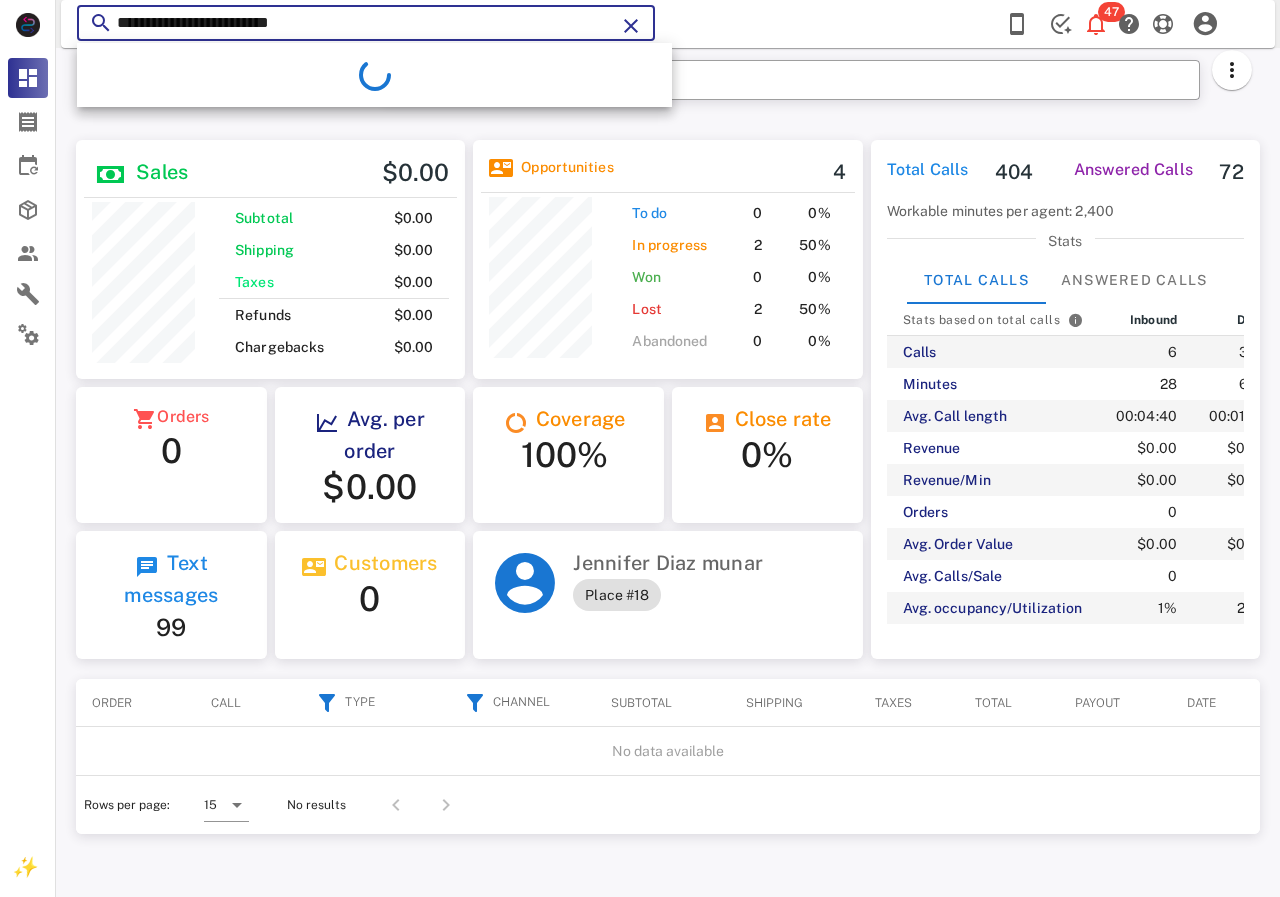paste 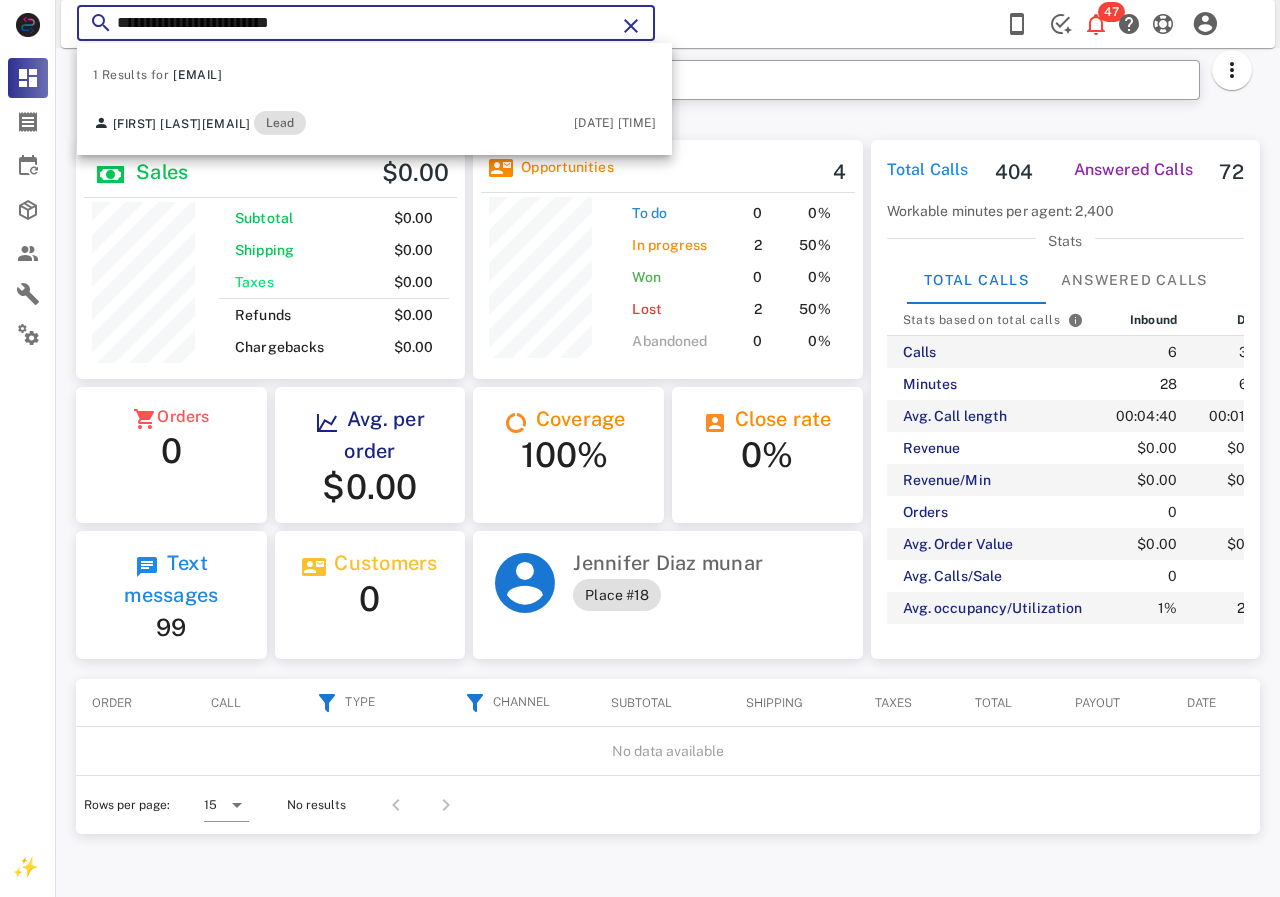 drag, startPoint x: 365, startPoint y: 20, endPoint x: 142, endPoint y: 13, distance: 223.10983 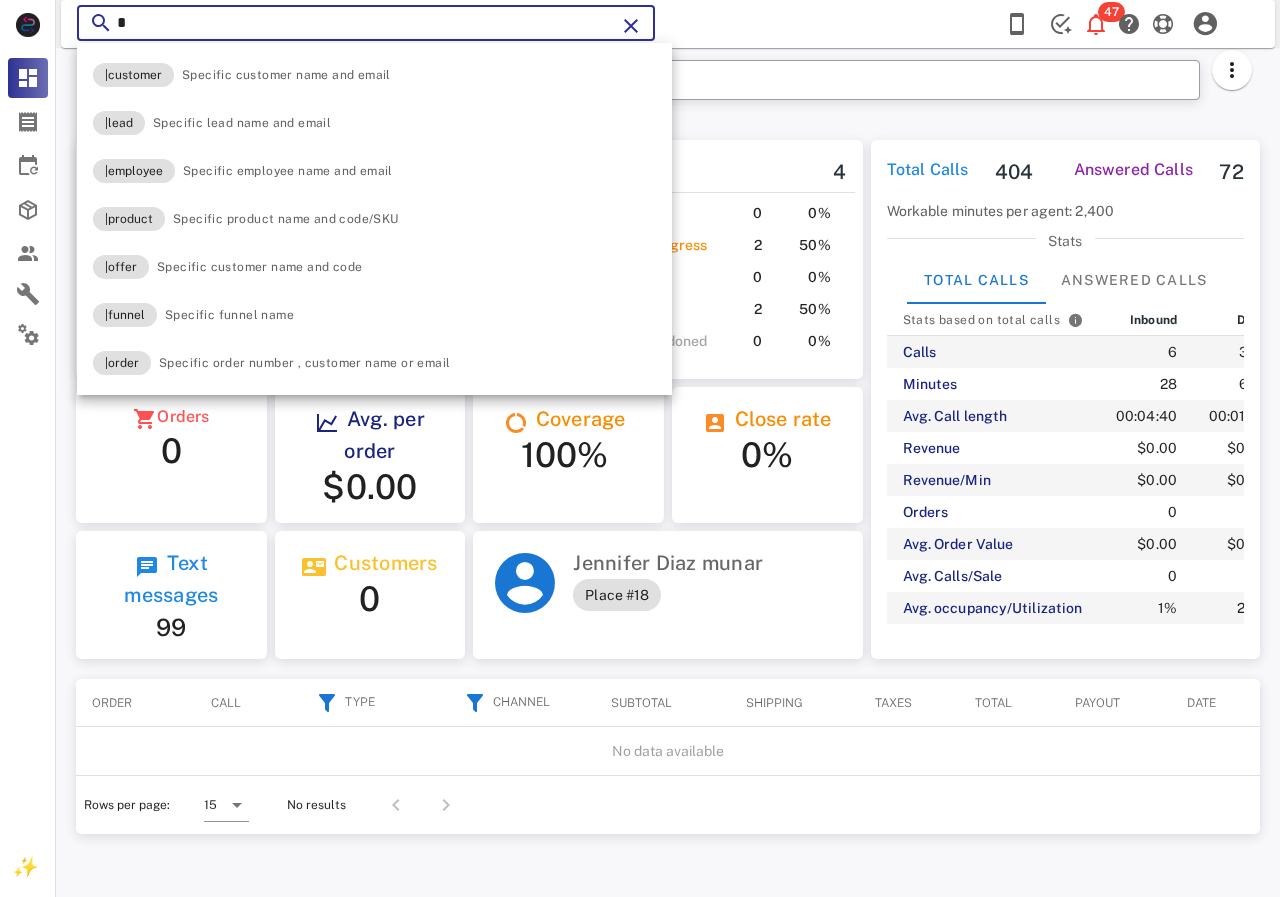 paste on "**********" 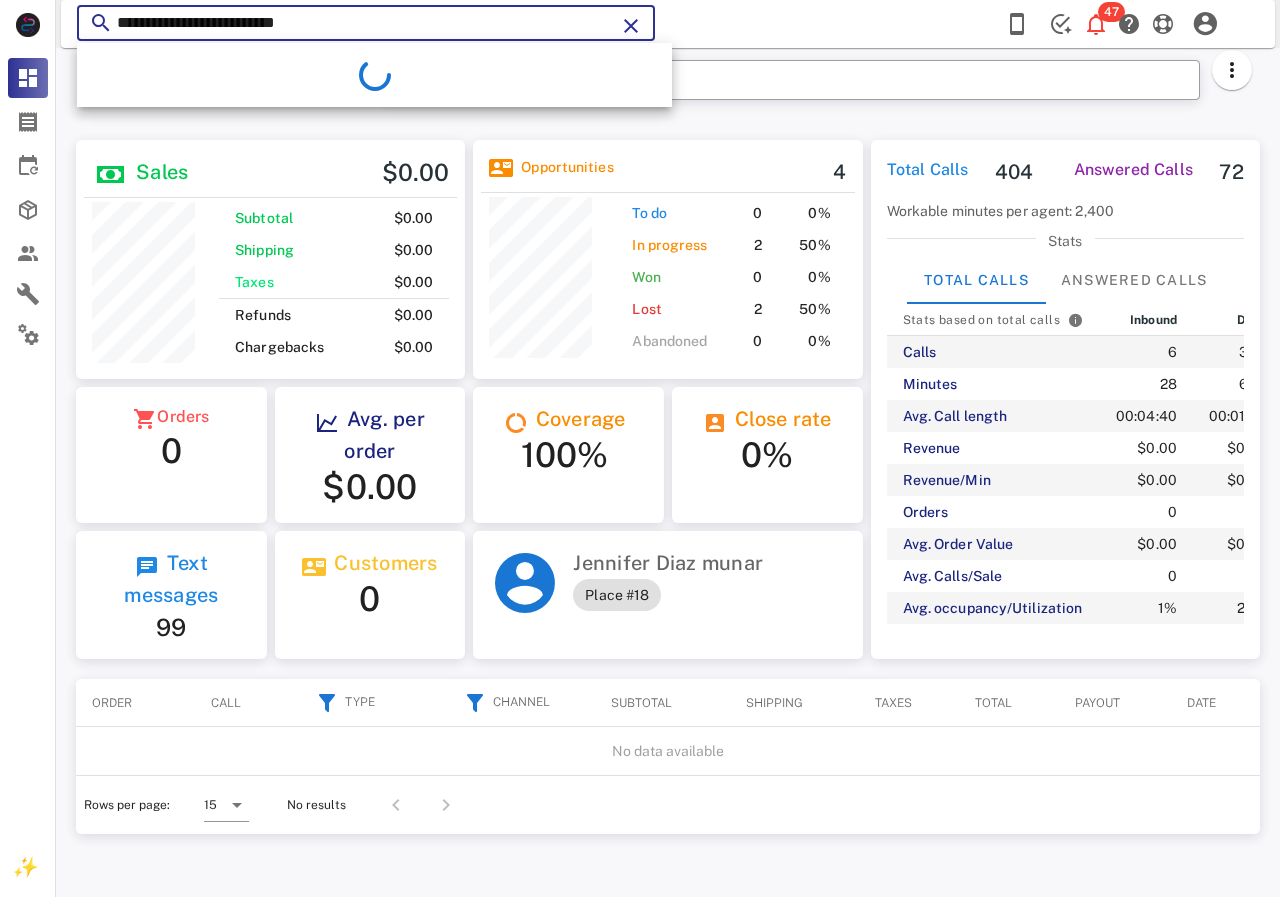 type on "**********" 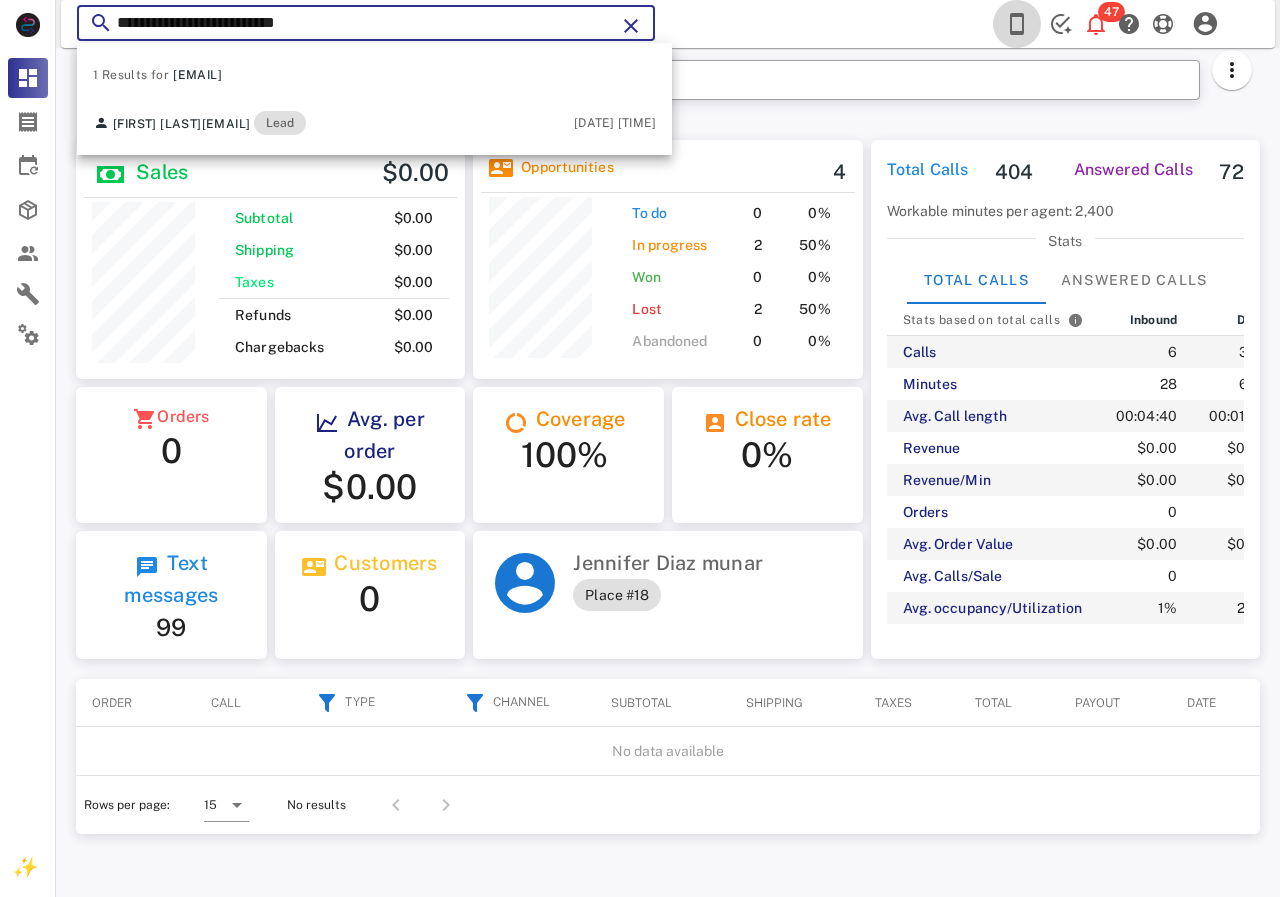 click at bounding box center [1017, 24] 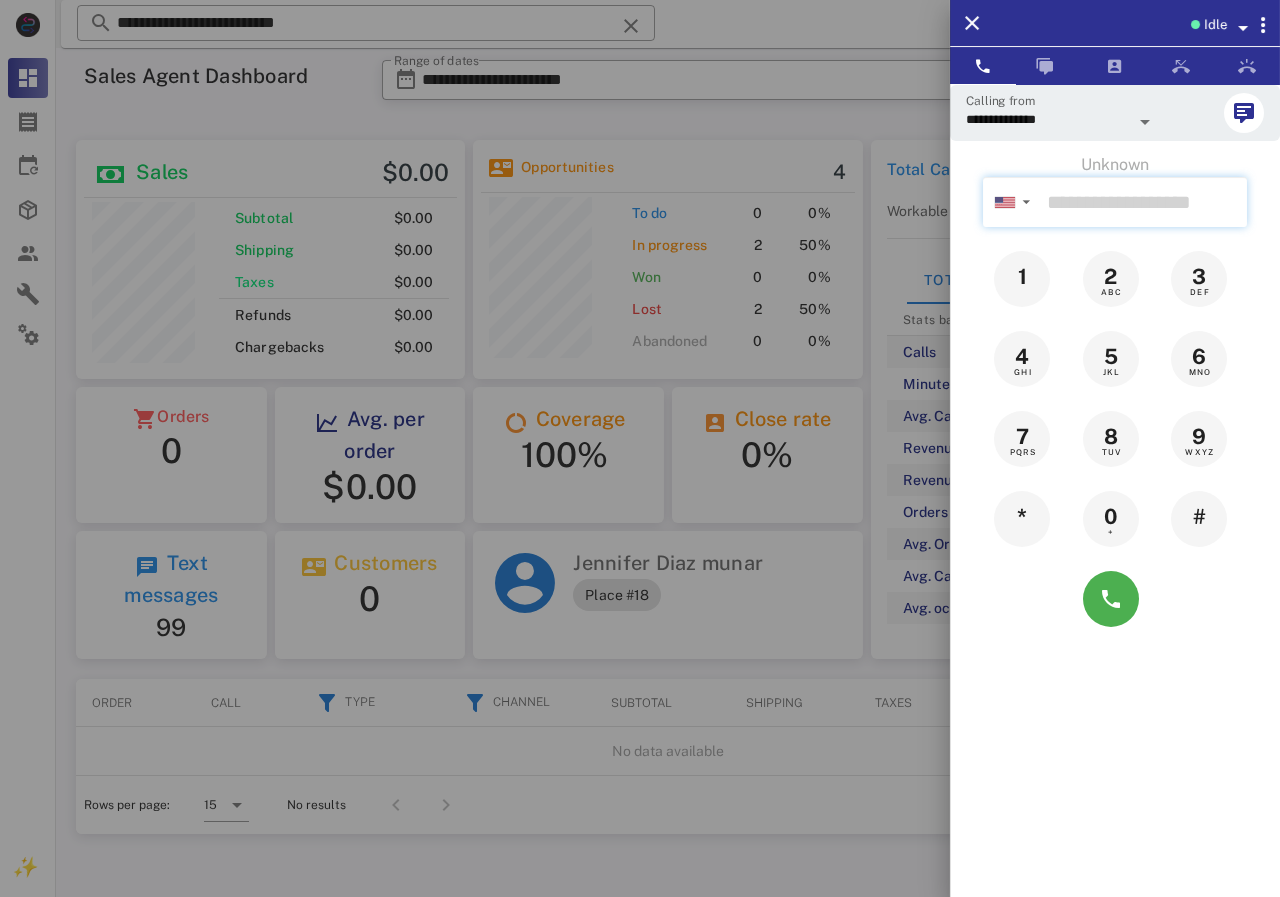 click at bounding box center [1143, 202] 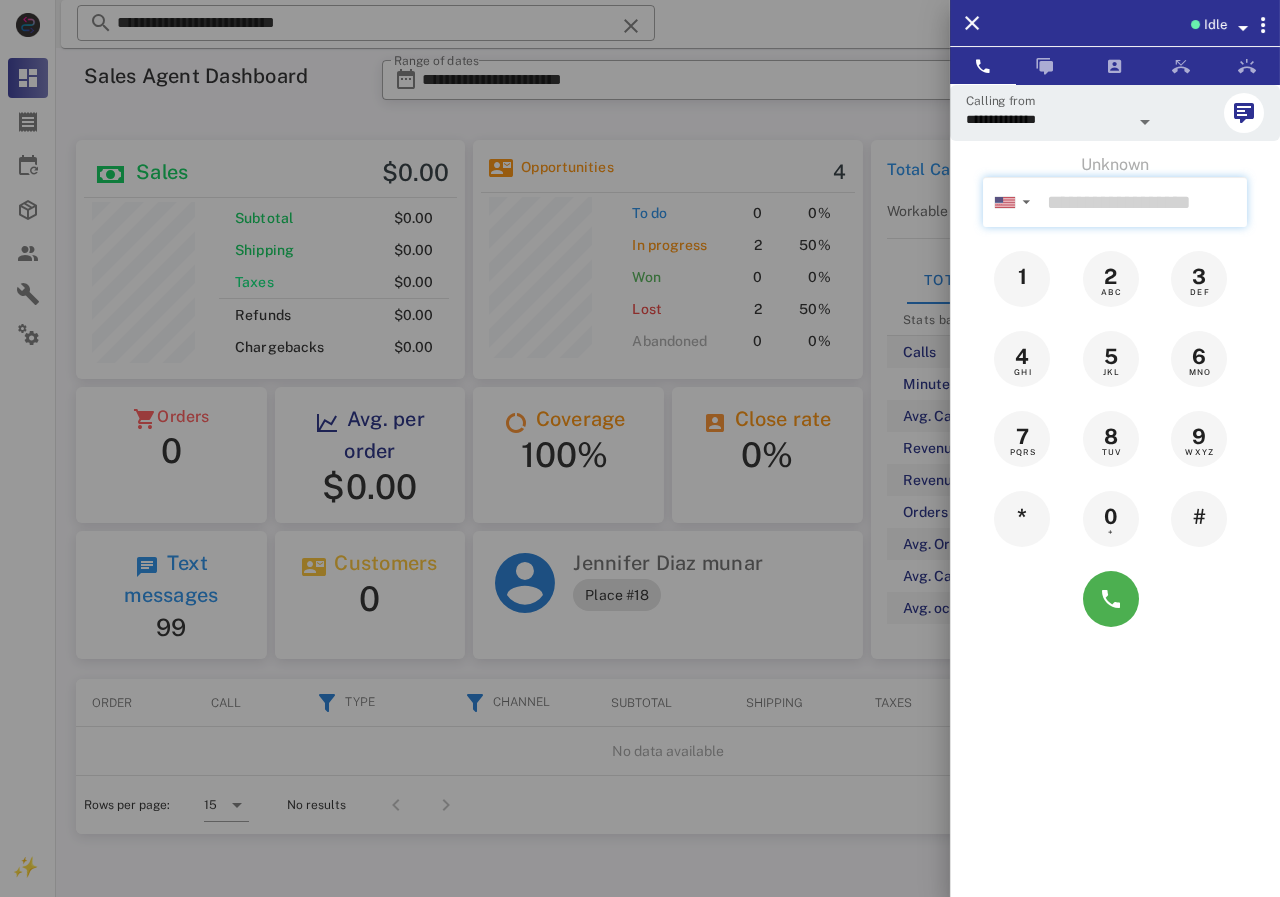 click at bounding box center [1143, 202] 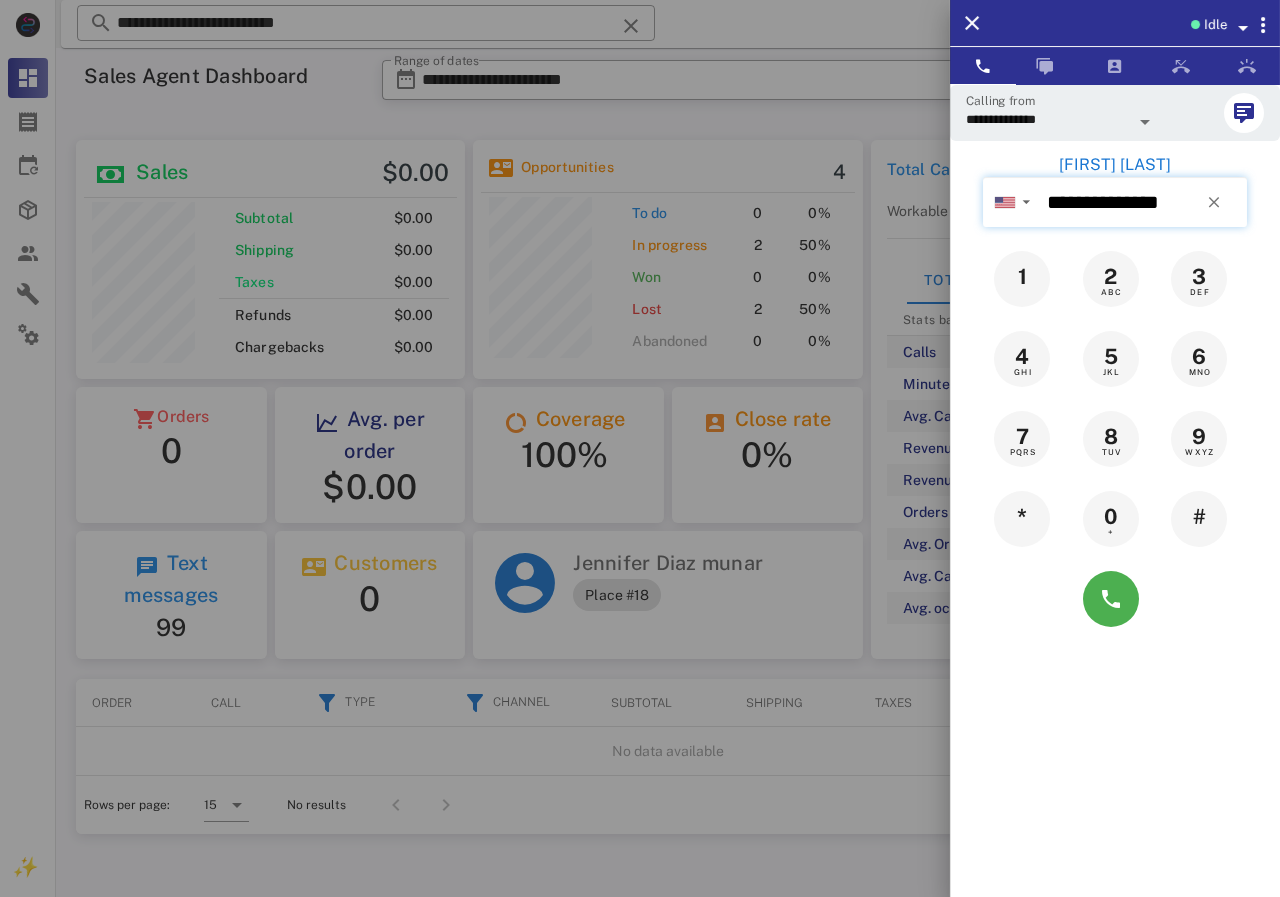 type on "**********" 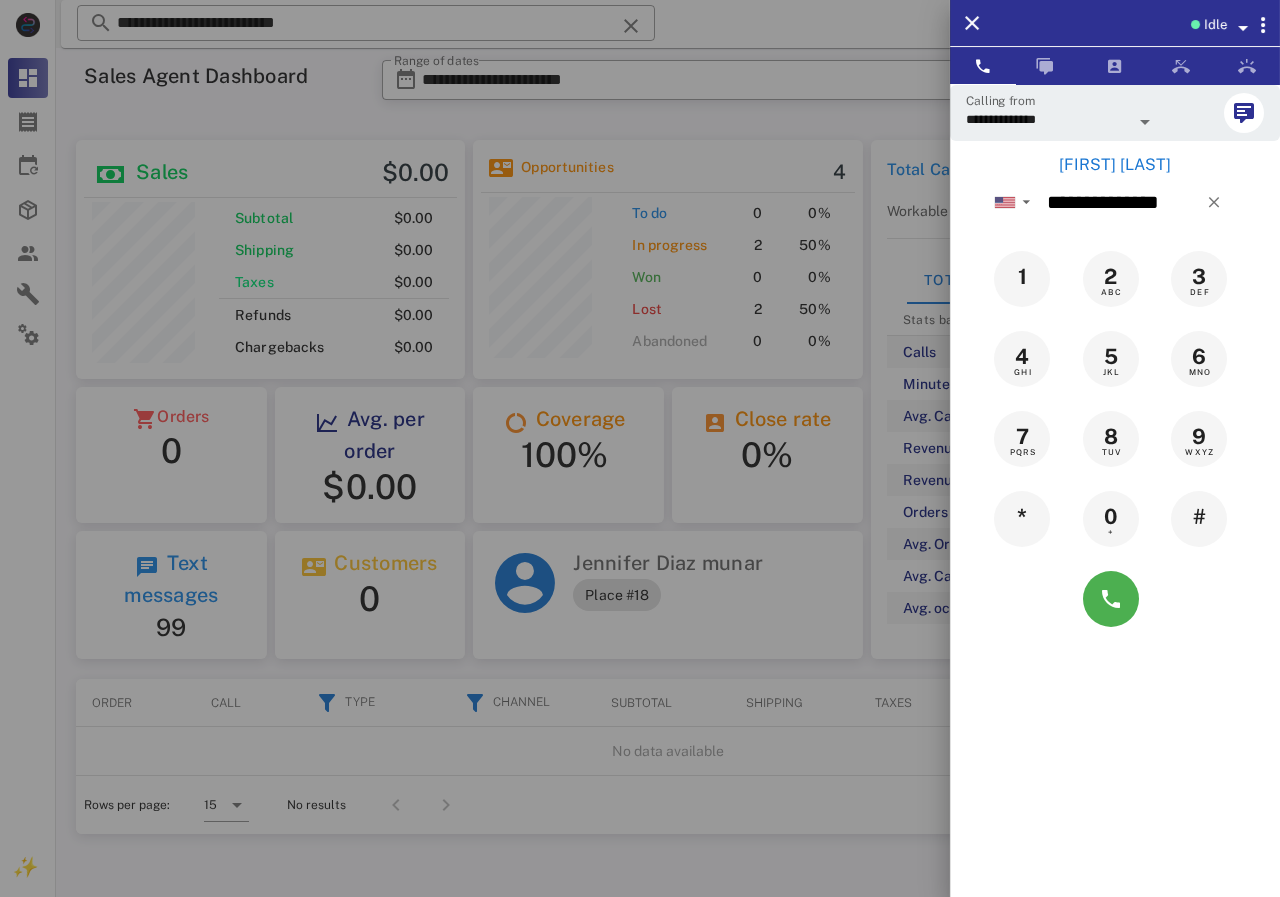 click on "[FIRST] [LAST]" at bounding box center [1115, 165] 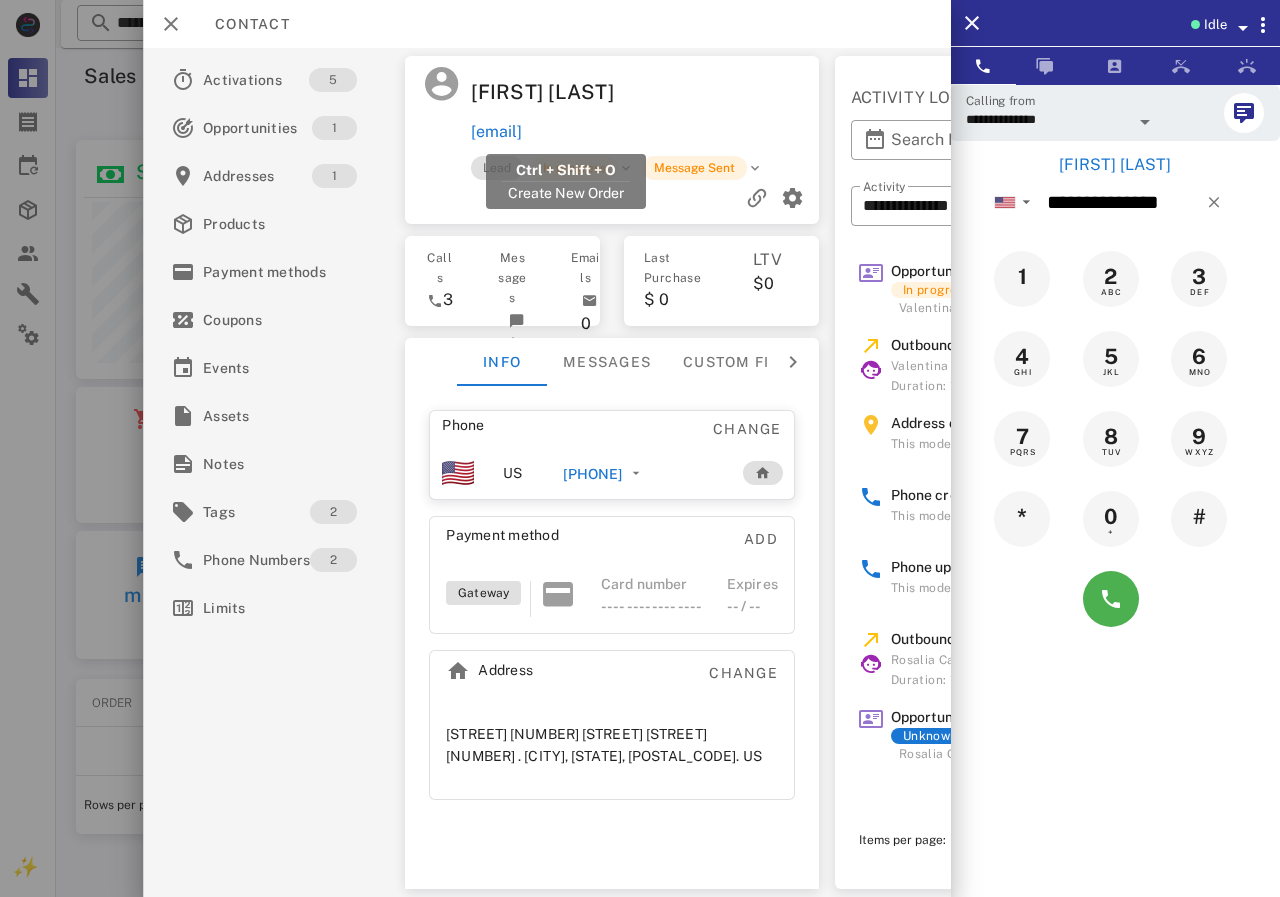 drag, startPoint x: 694, startPoint y: 132, endPoint x: 474, endPoint y: 134, distance: 220.0091 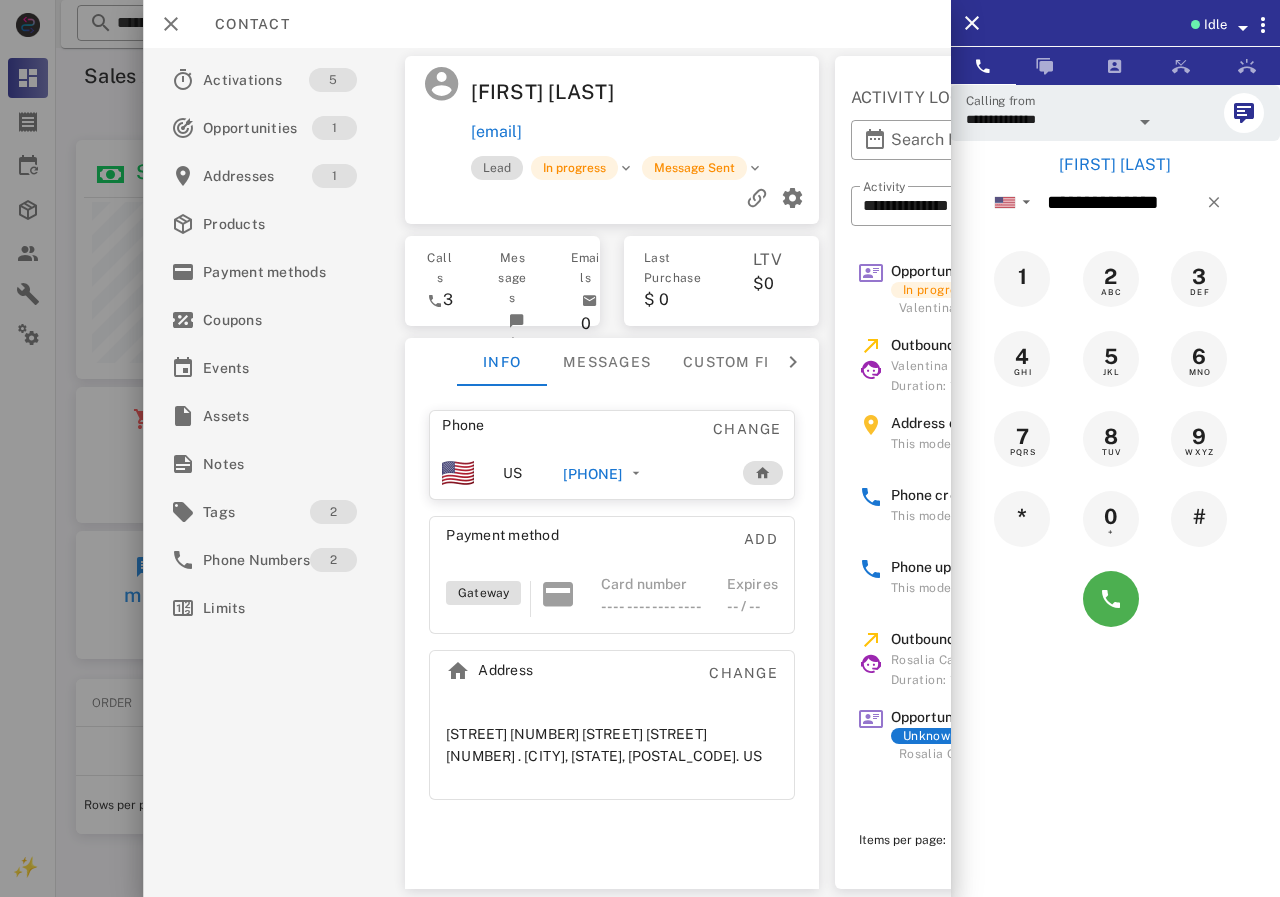 copy on "[EMAIL]" 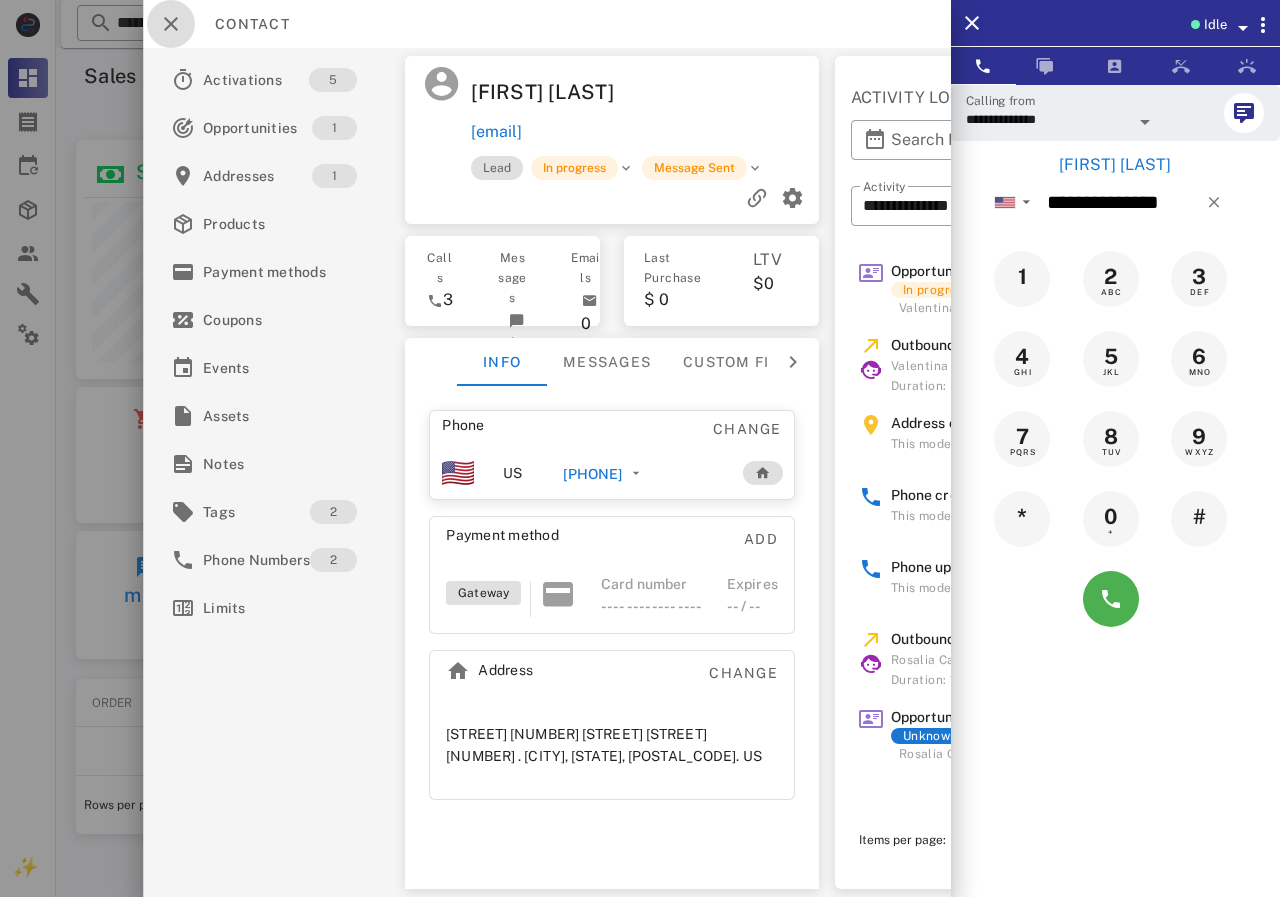 click at bounding box center [171, 24] 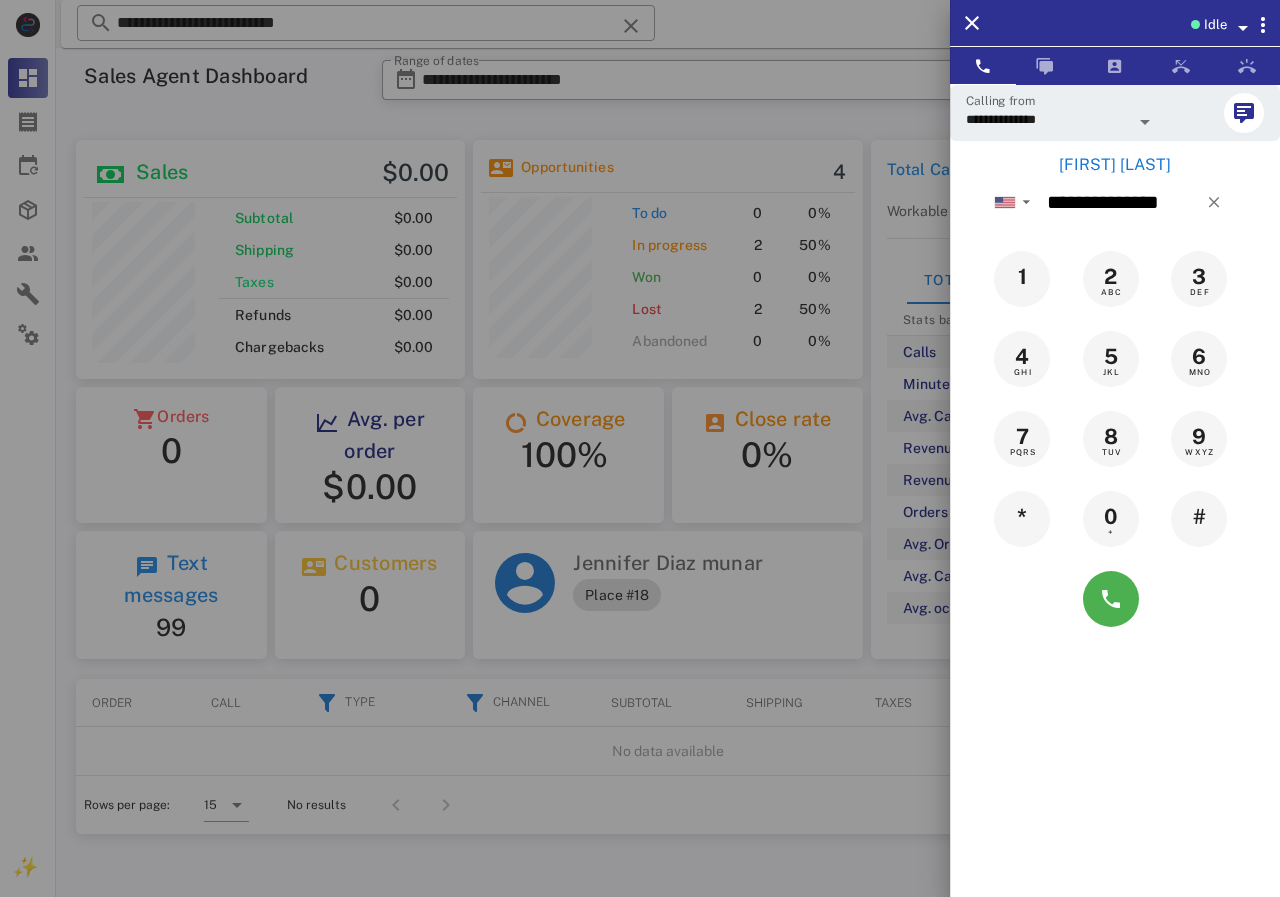 click at bounding box center (640, 448) 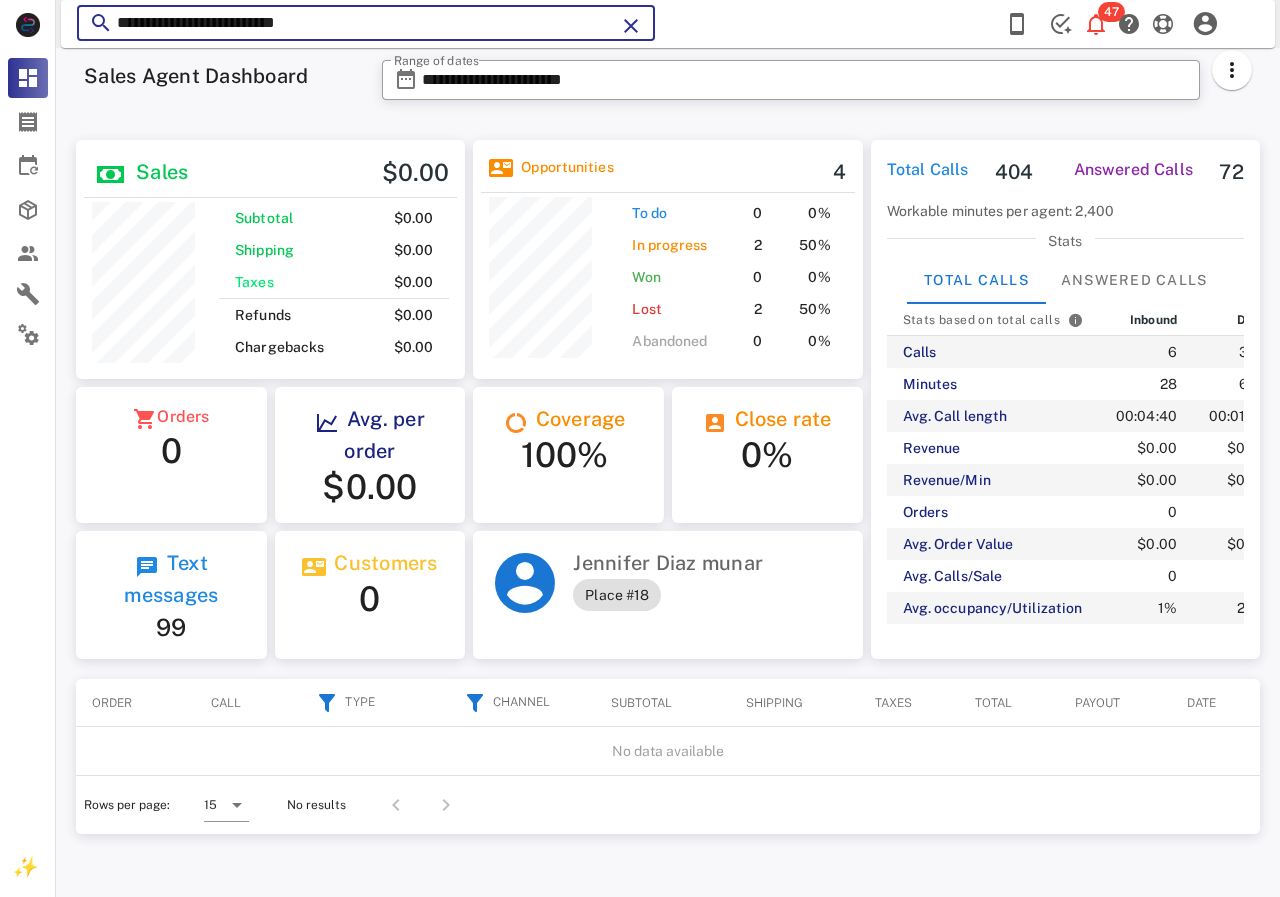 drag, startPoint x: 378, startPoint y: 27, endPoint x: 91, endPoint y: 27, distance: 287 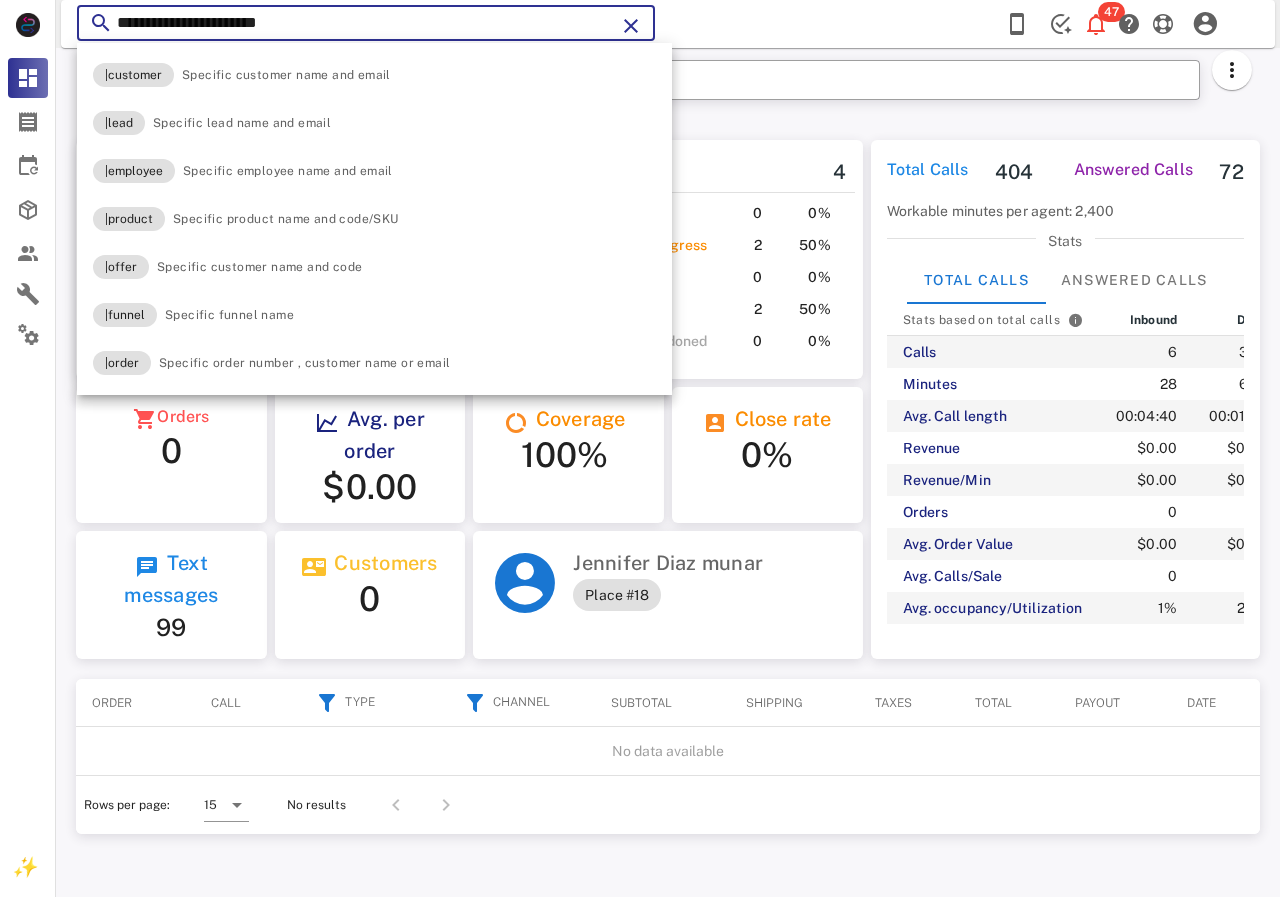 type on "**********" 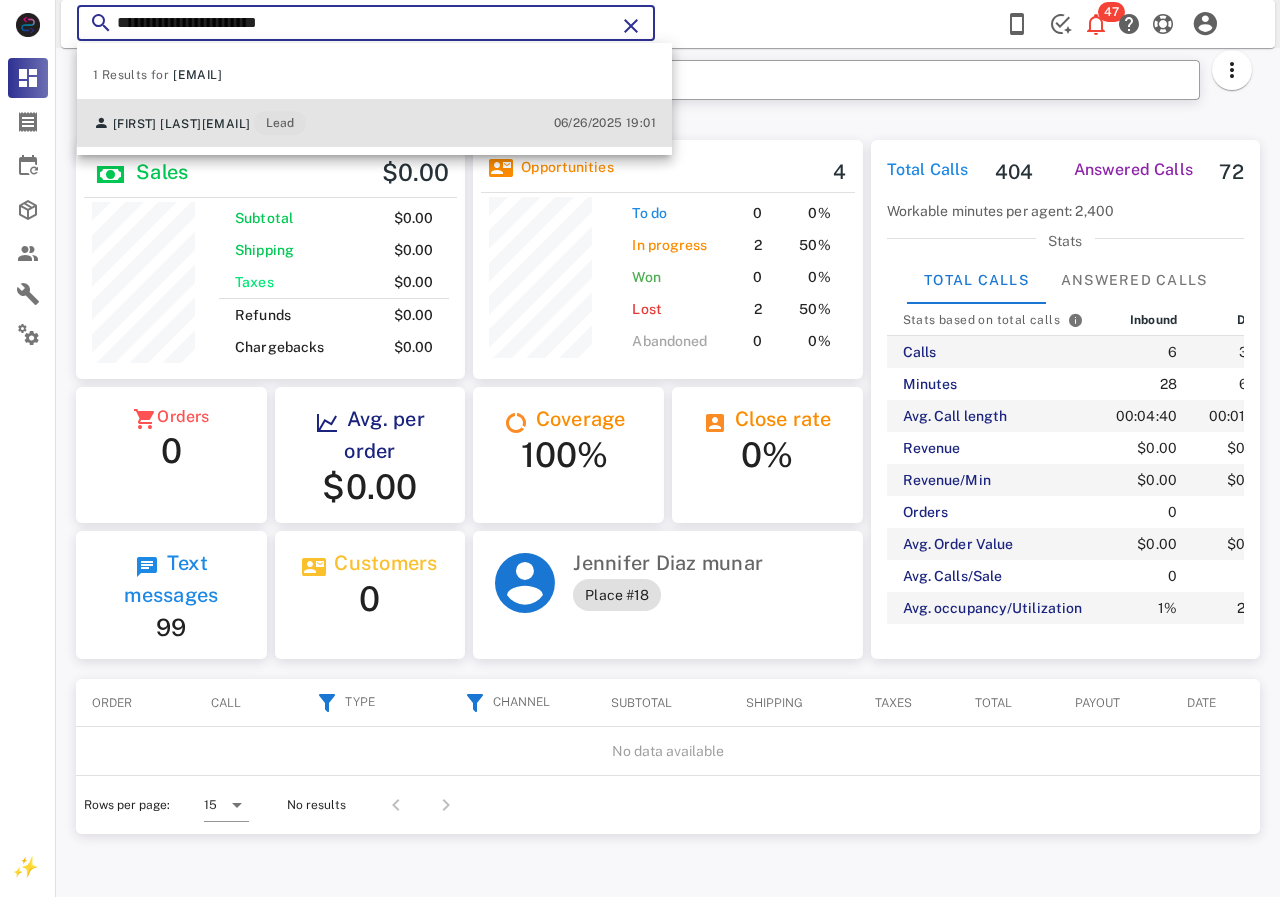 click on "[EMAIL]" at bounding box center (226, 124) 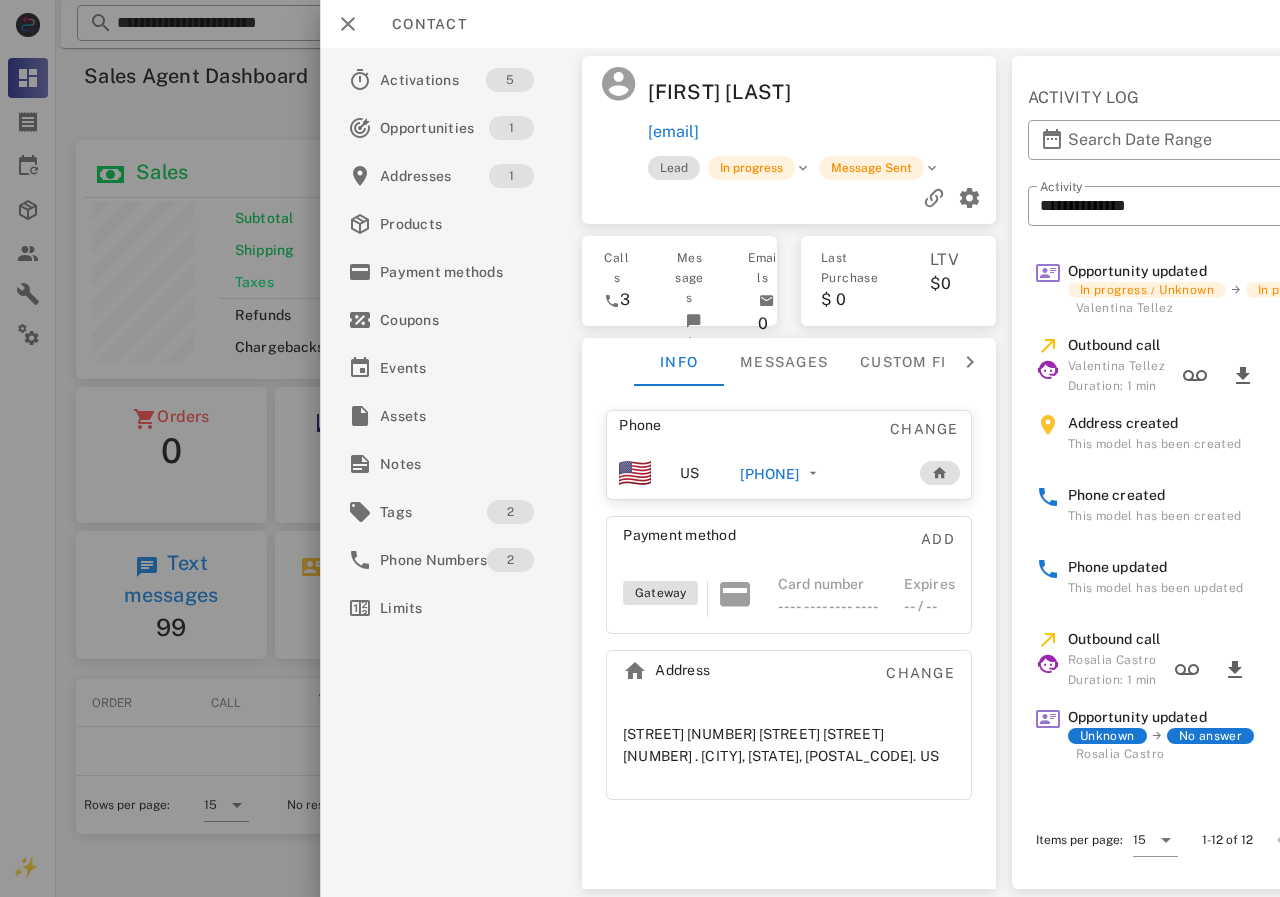 click on "[PHONE]" at bounding box center [769, 474] 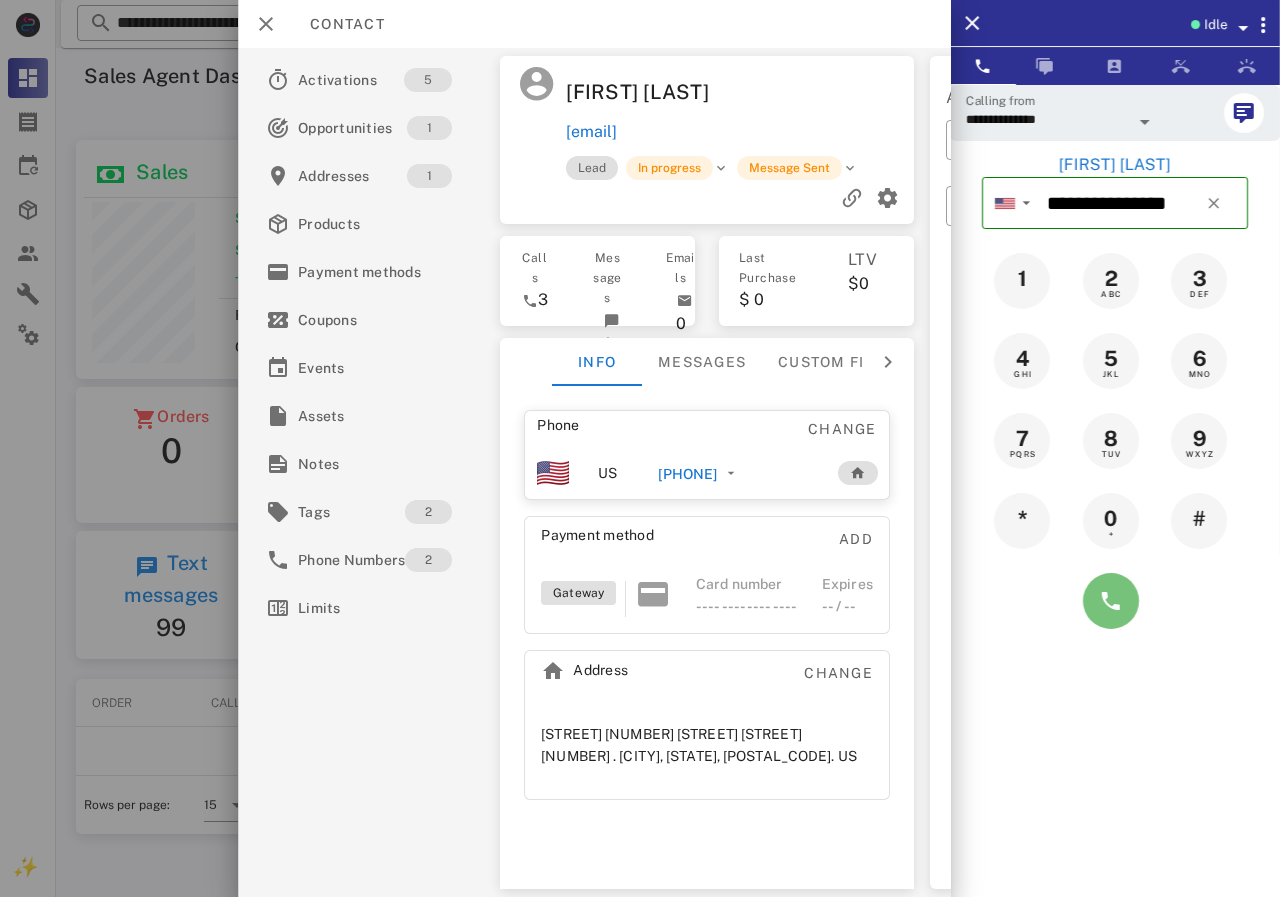click at bounding box center (1111, 601) 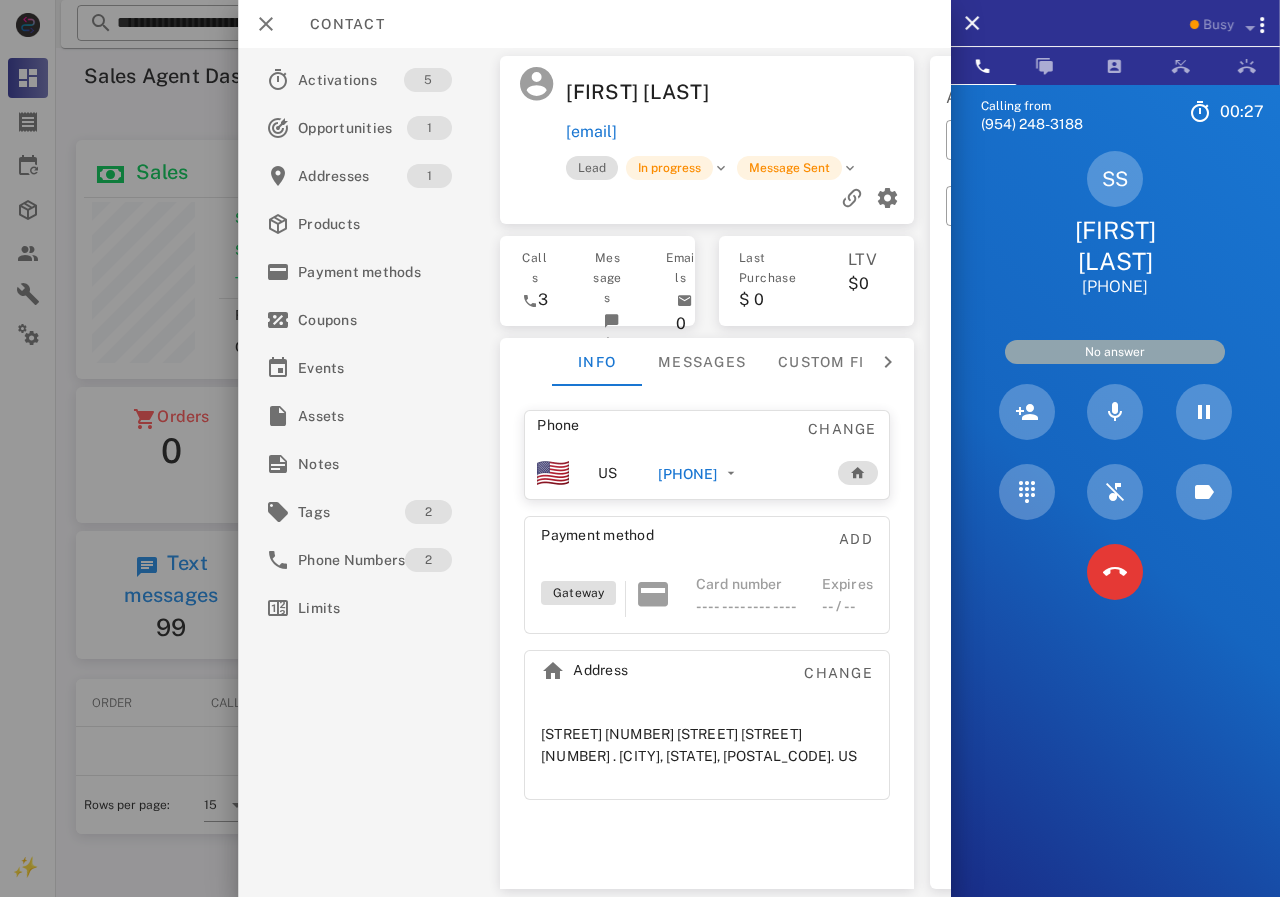 click at bounding box center (1115, 572) 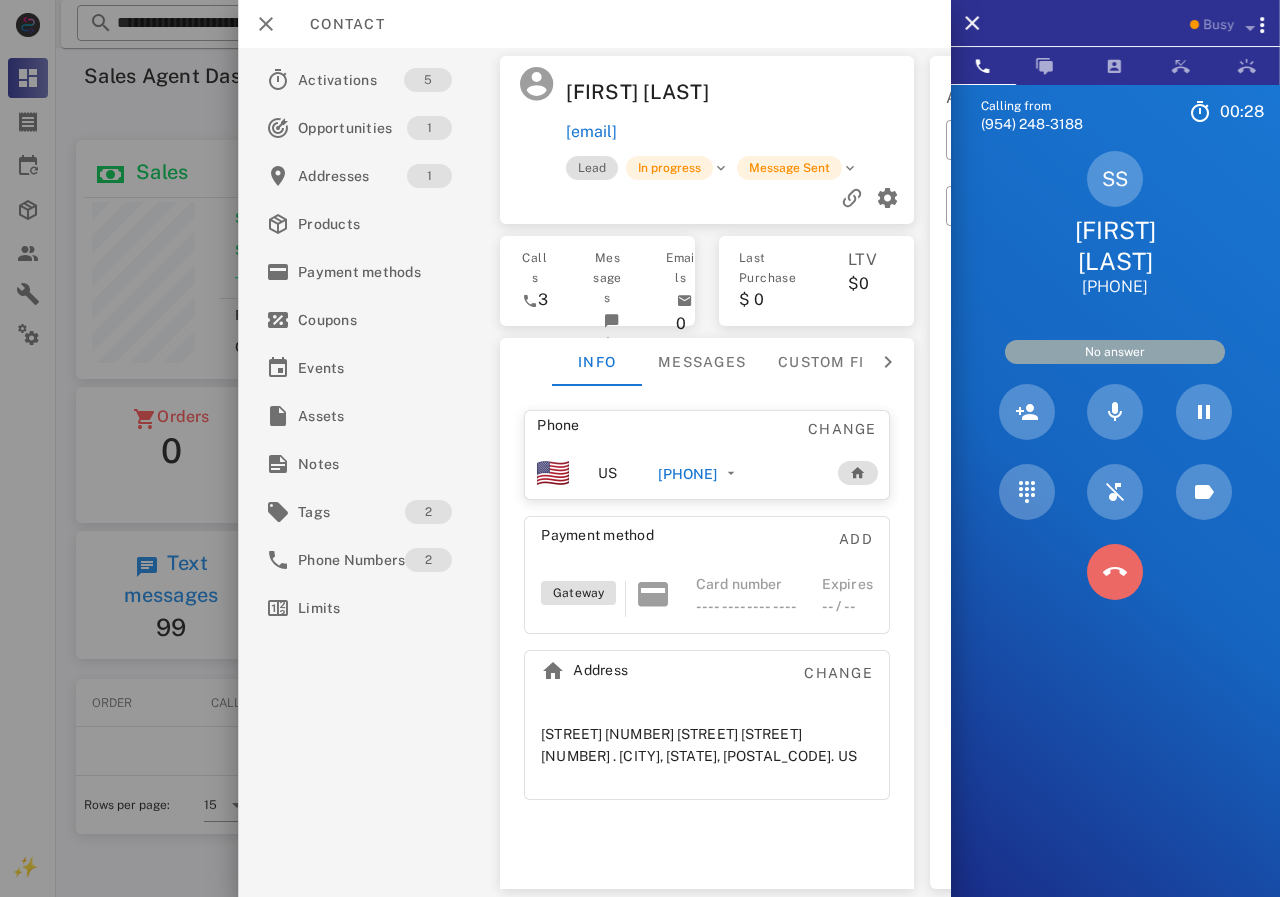 click at bounding box center (1115, 572) 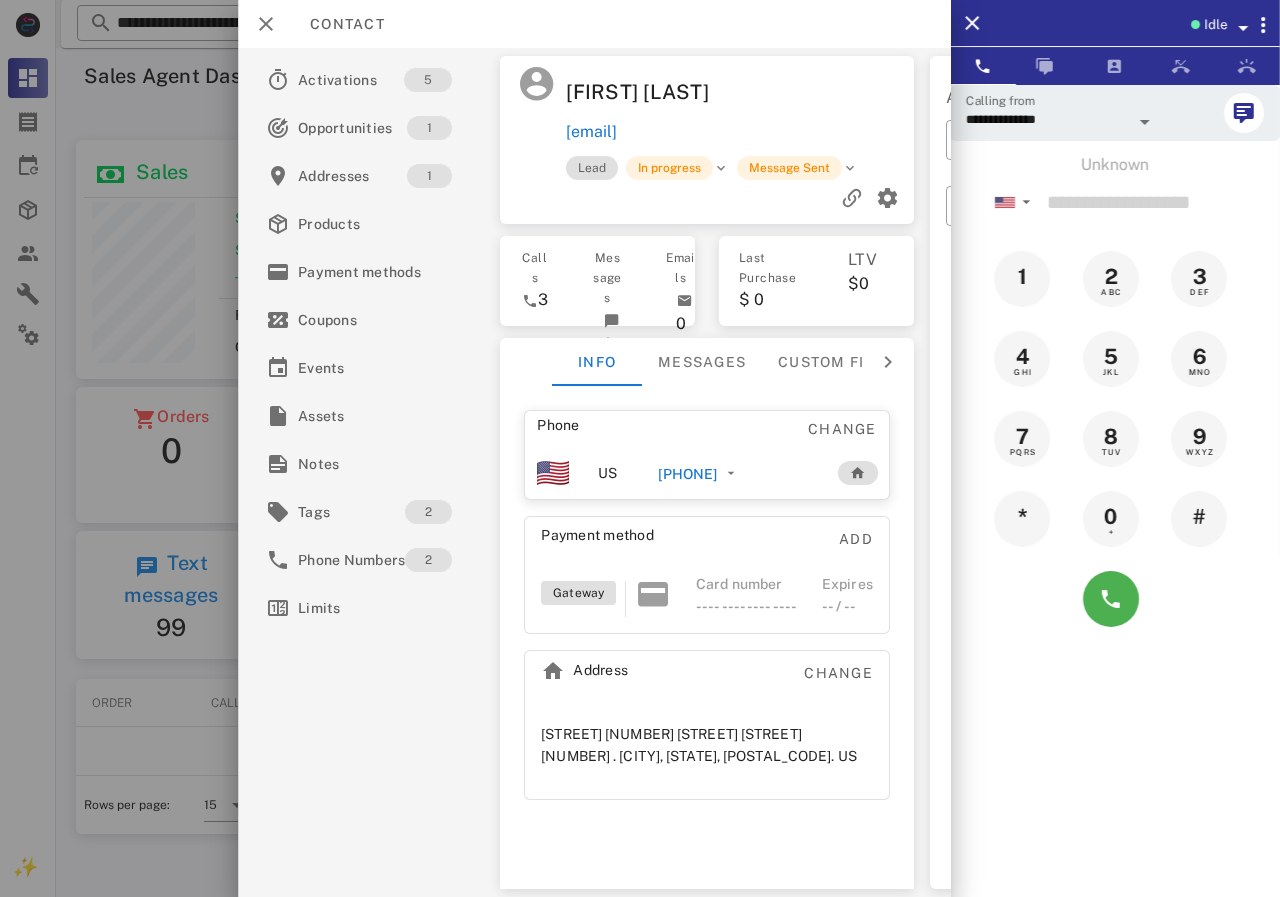 click on "[PHONE]" at bounding box center [687, 474] 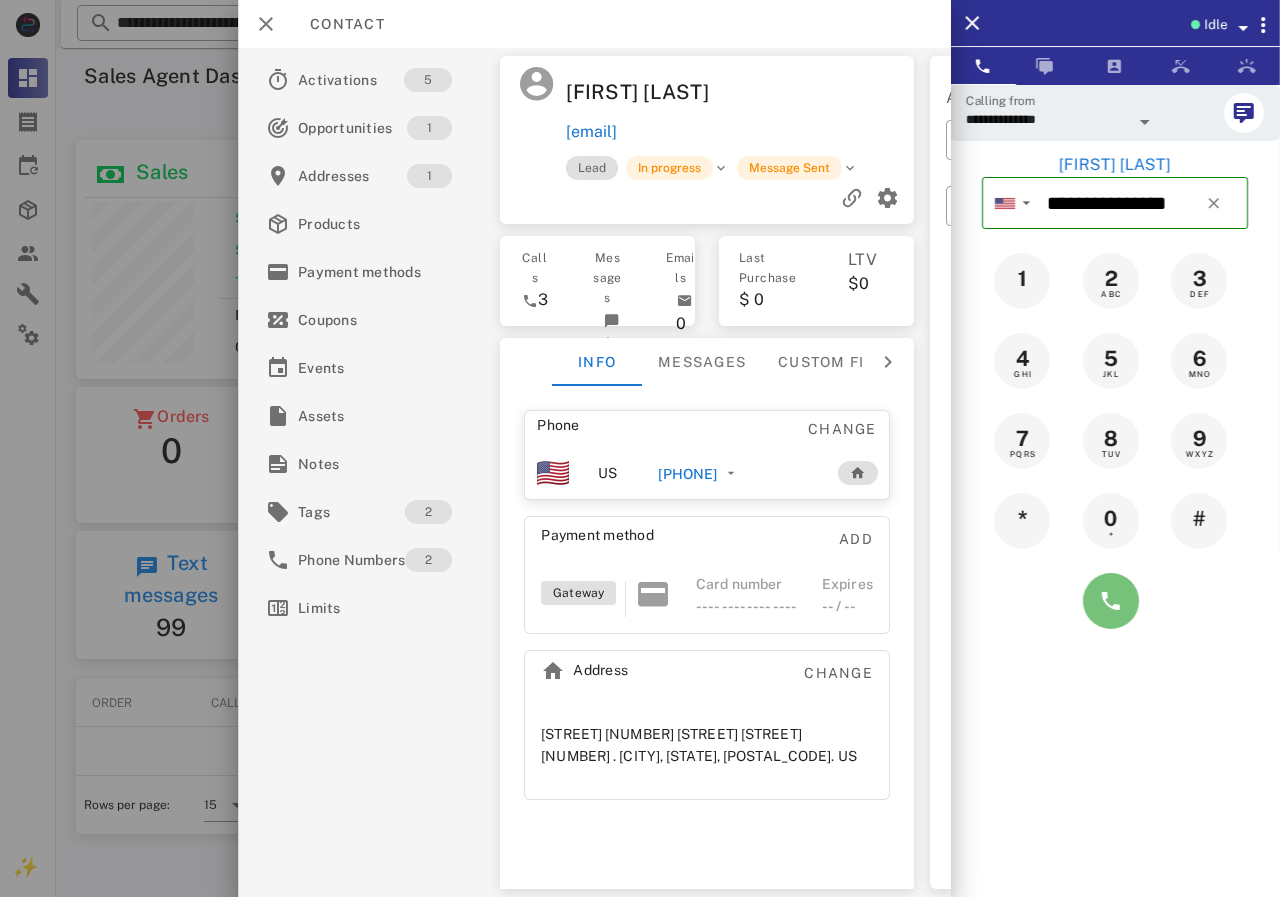 click at bounding box center [1111, 601] 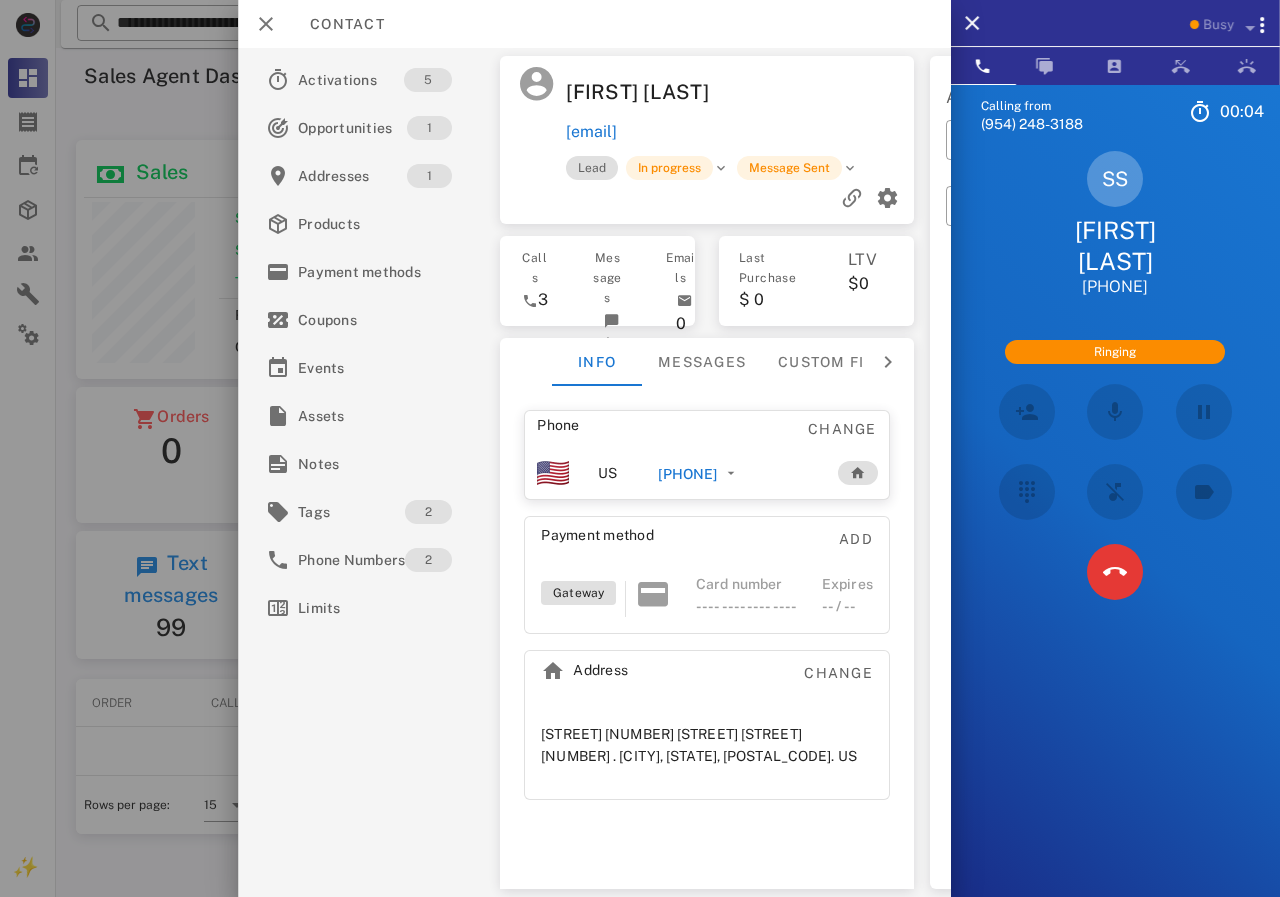 click at bounding box center (707, 198) 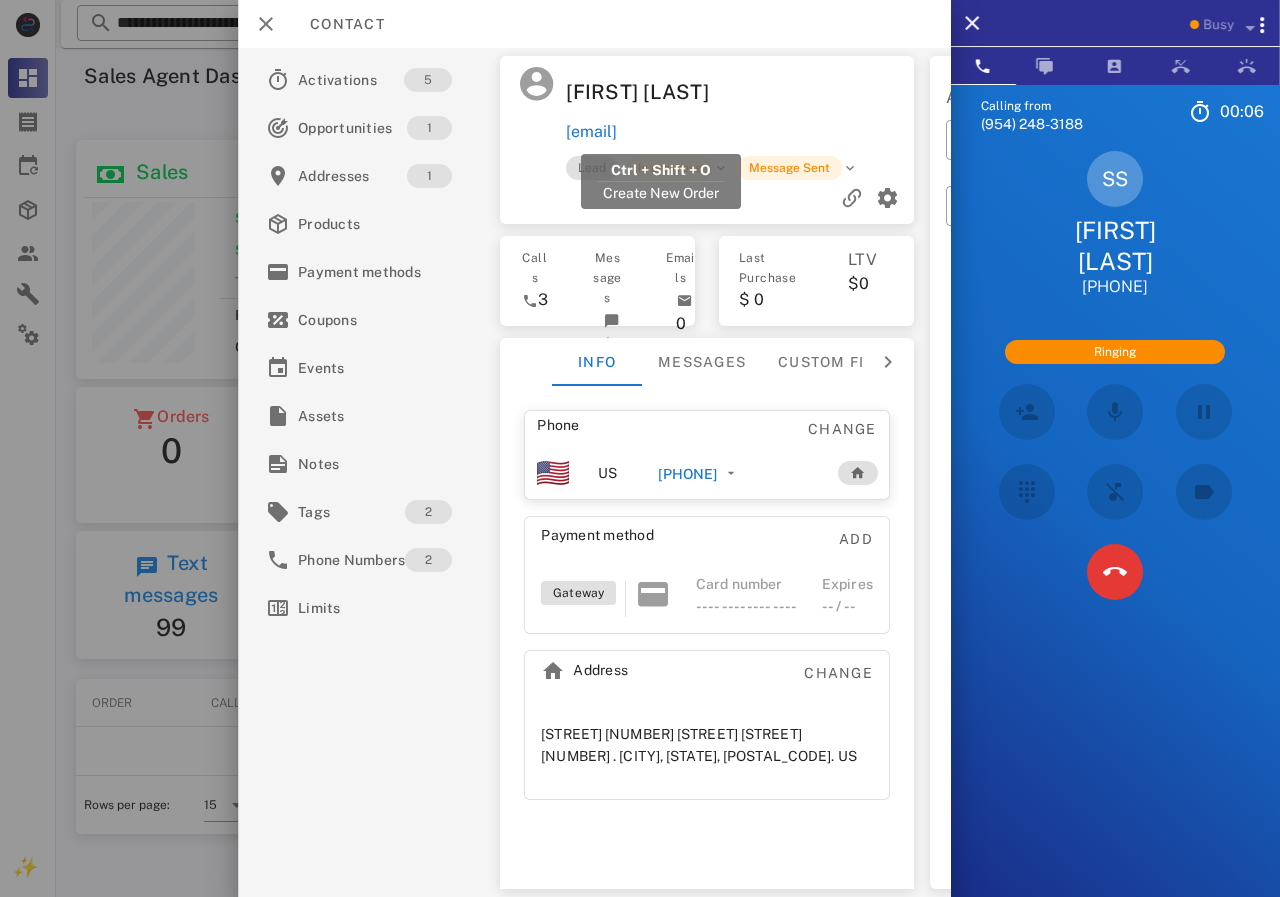 drag, startPoint x: 785, startPoint y: 131, endPoint x: 567, endPoint y: 129, distance: 218.00917 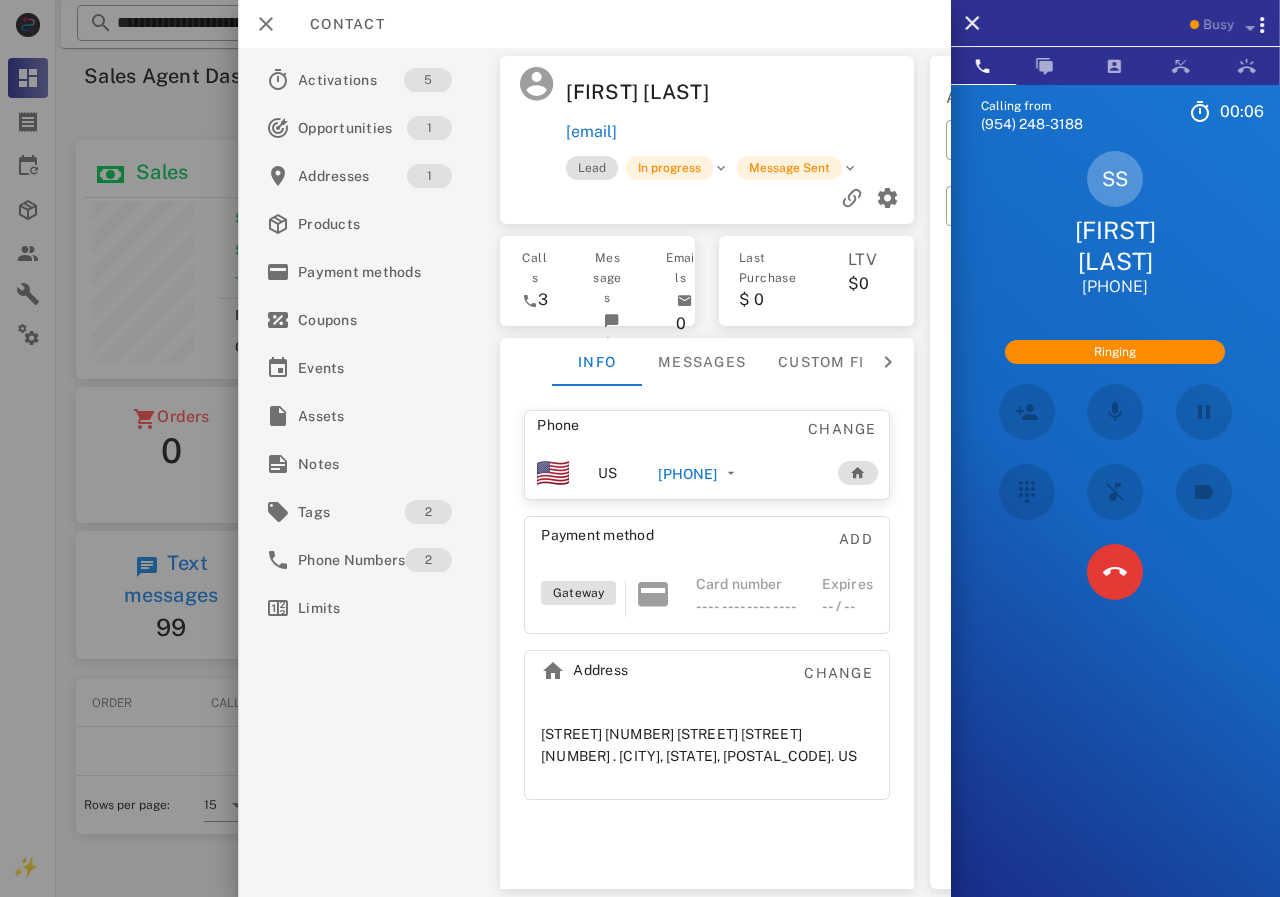 copy on "[EMAIL]" 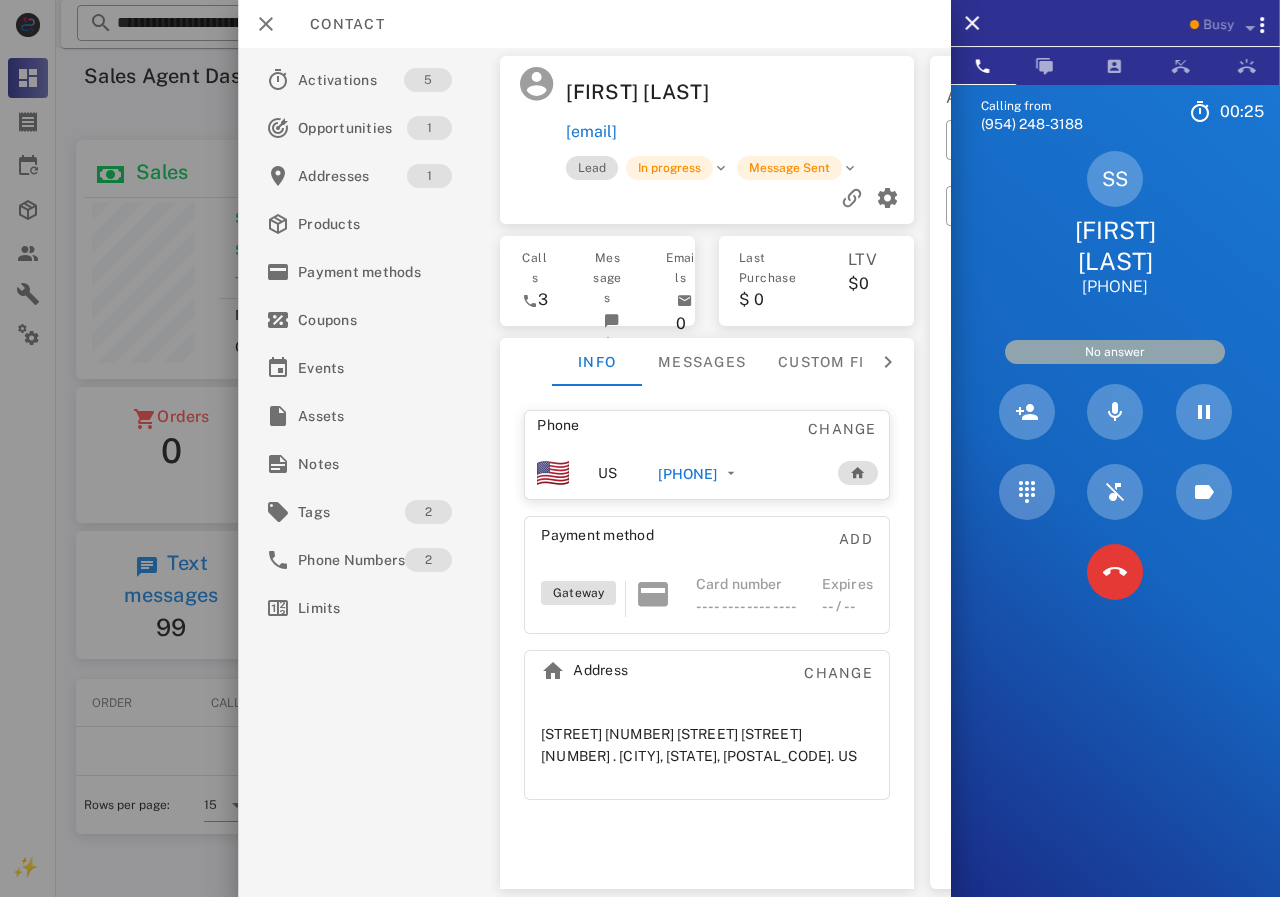 click at bounding box center [1115, 572] 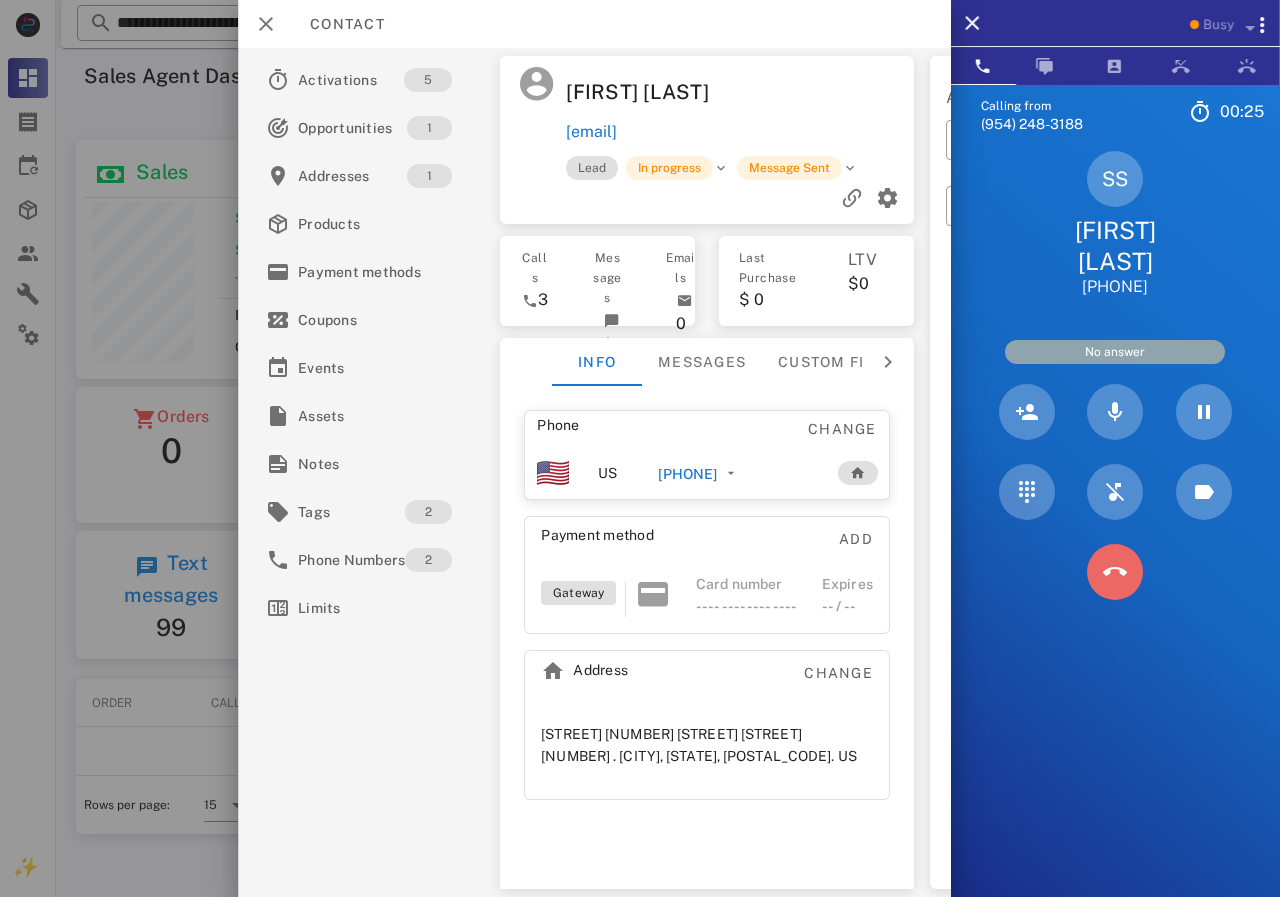 click at bounding box center (1115, 572) 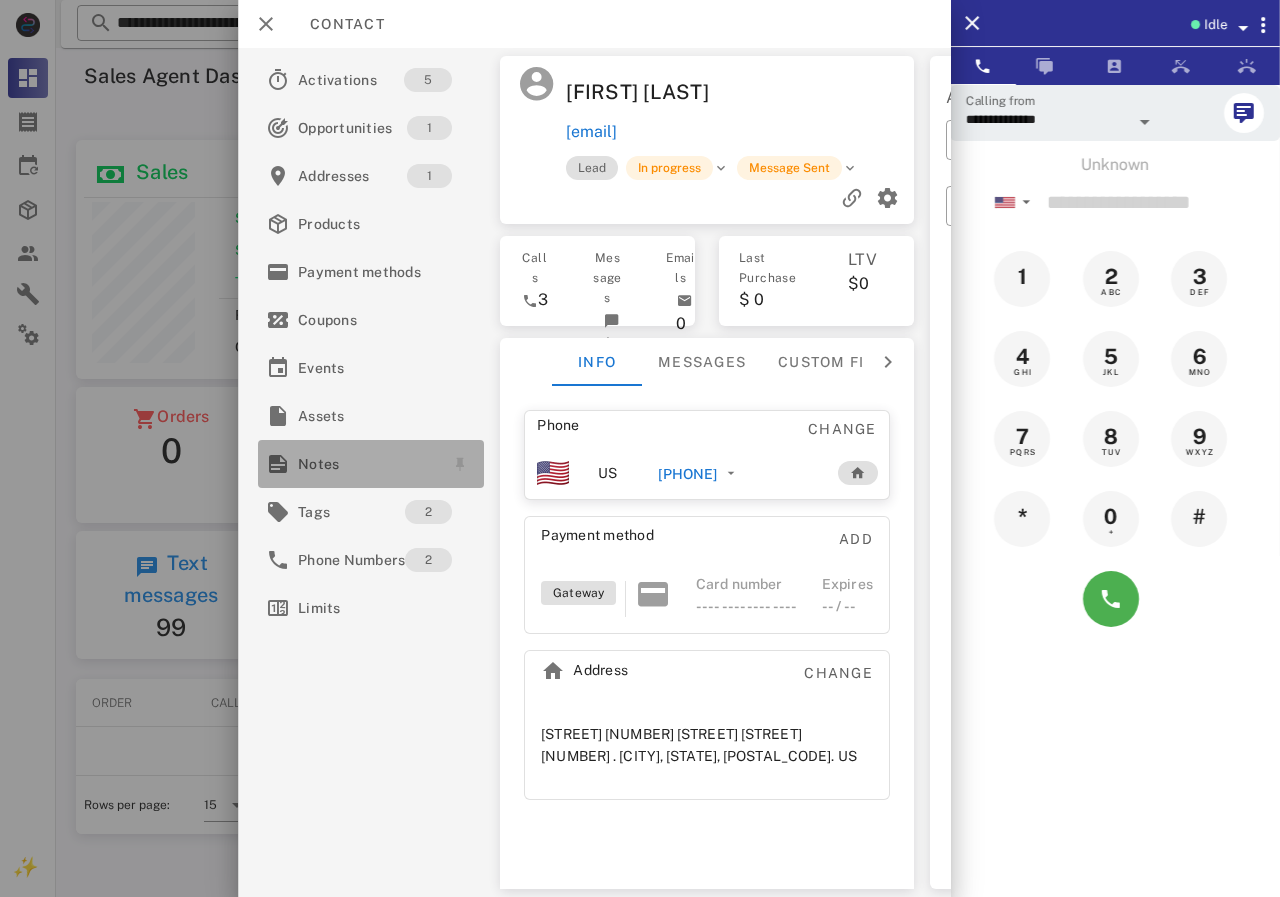 click on "Notes" at bounding box center [367, 464] 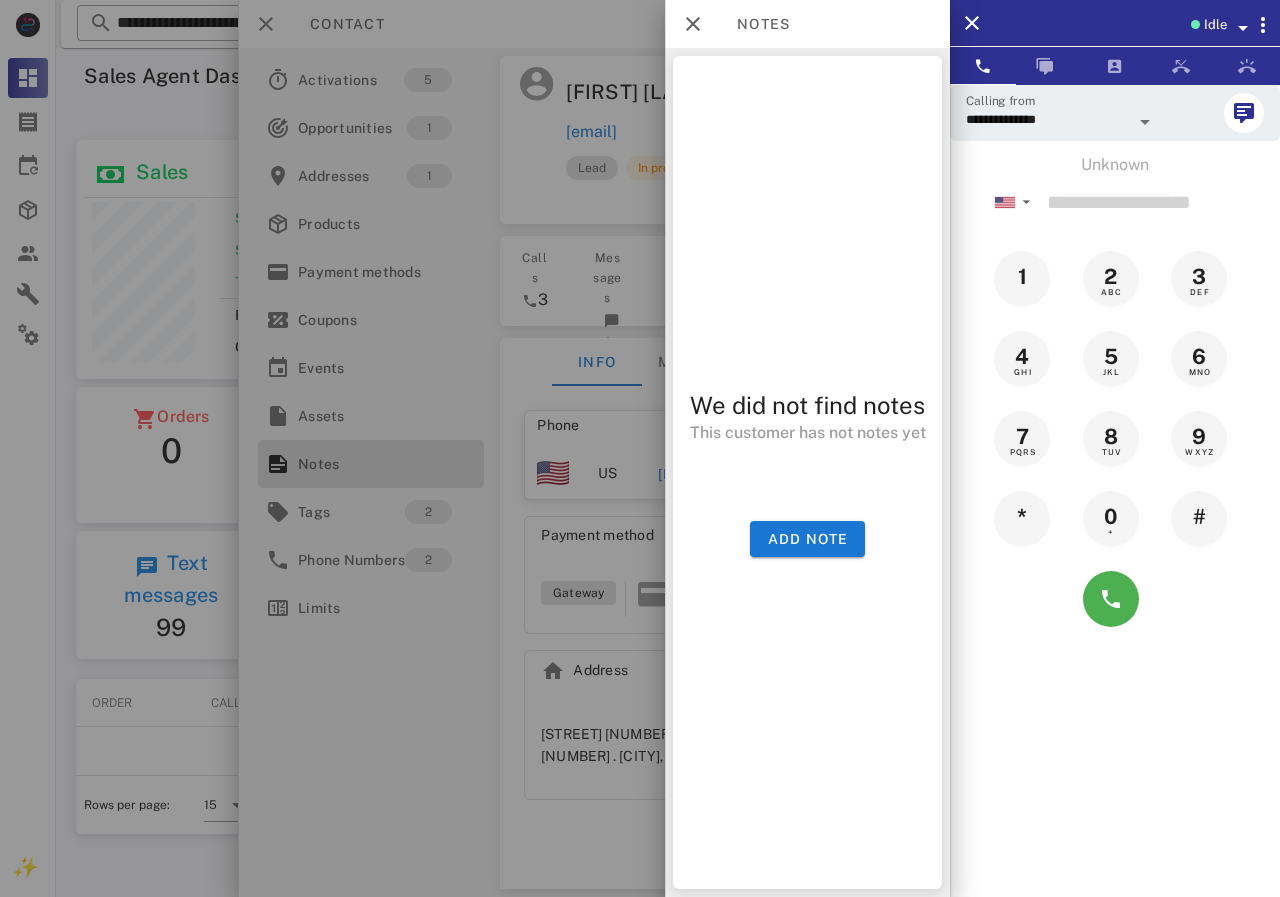 click on "We did not find notes This customer has not notes yet Add note" at bounding box center (807, 472) 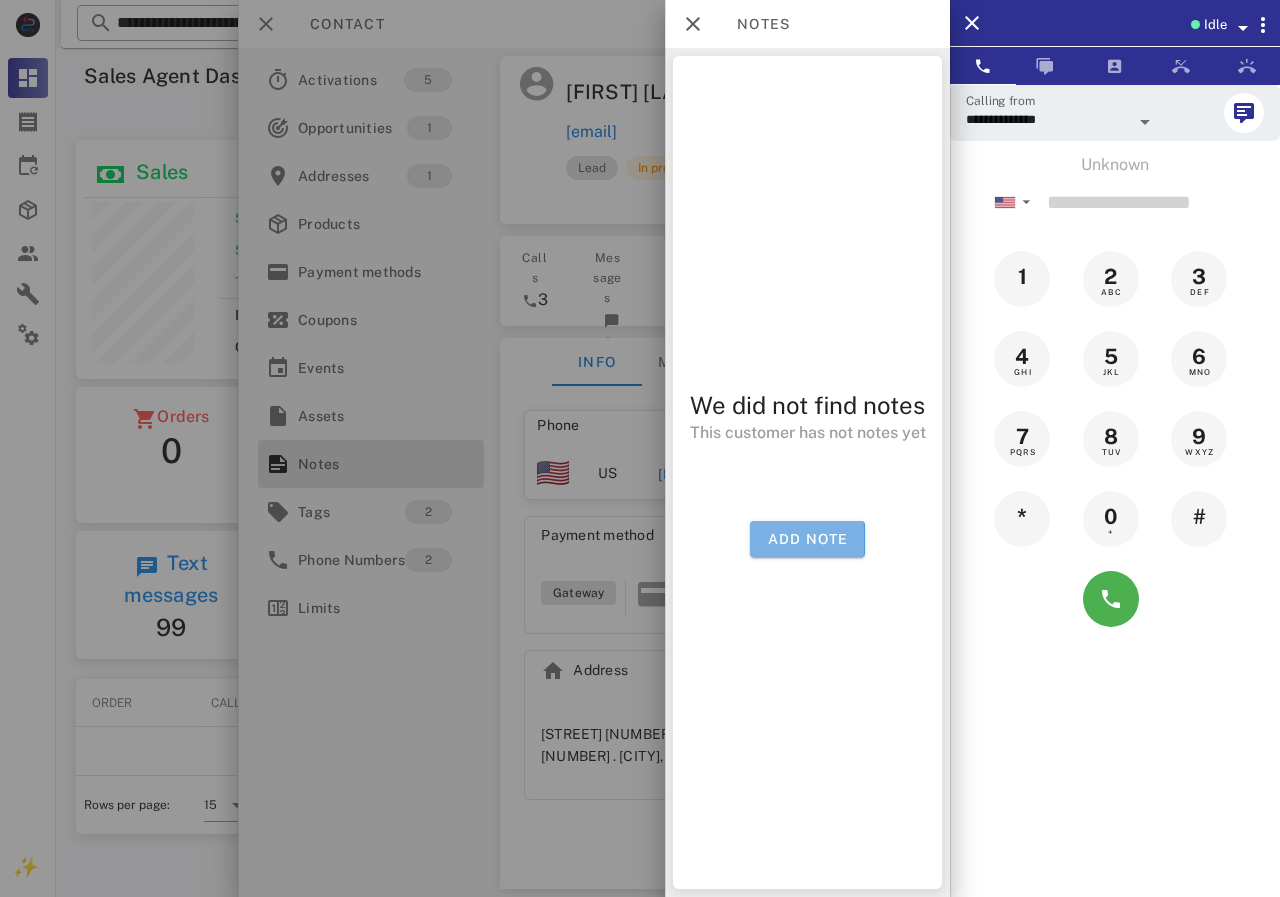 click on "Add note" at bounding box center (807, 539) 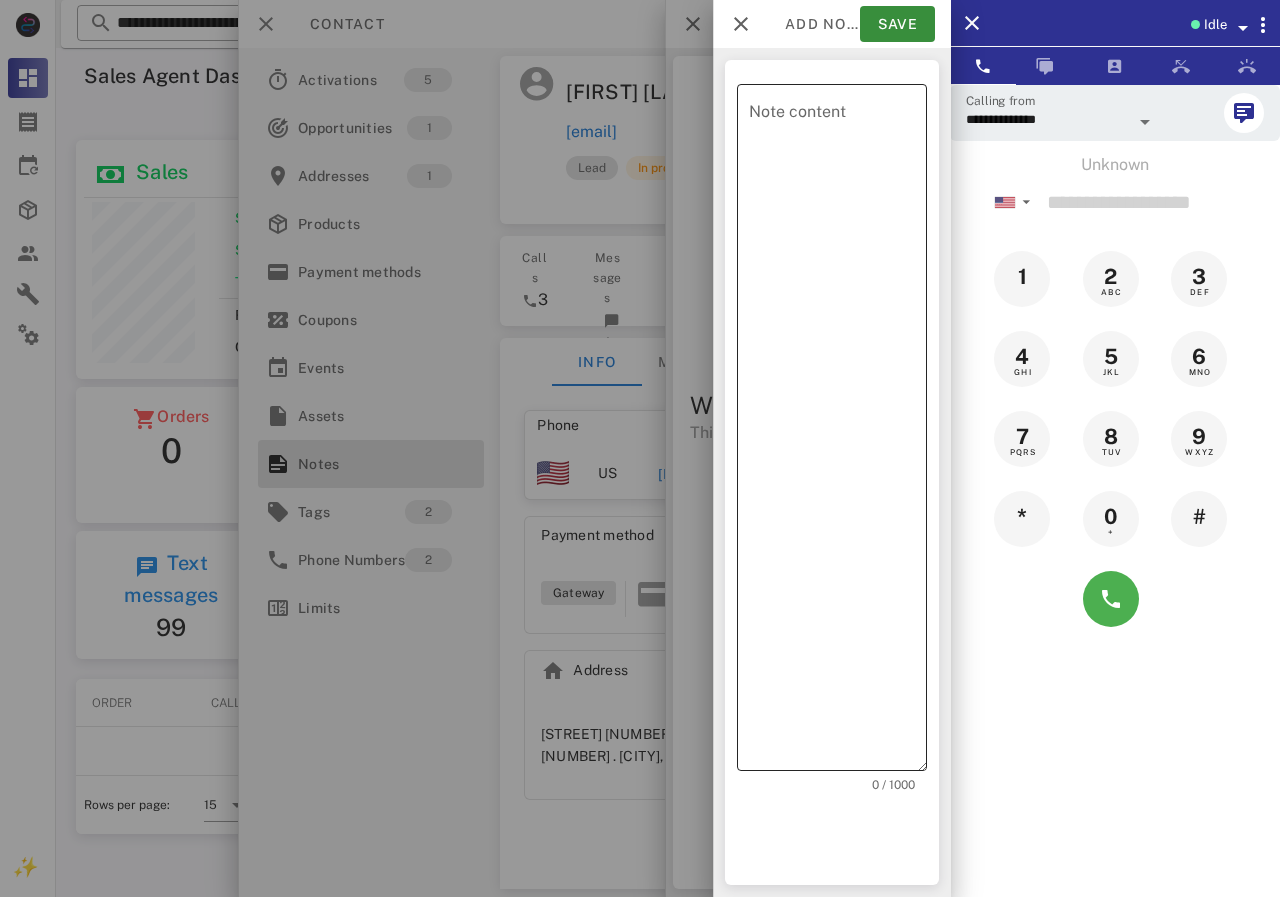 click on "Note content" at bounding box center [838, 432] 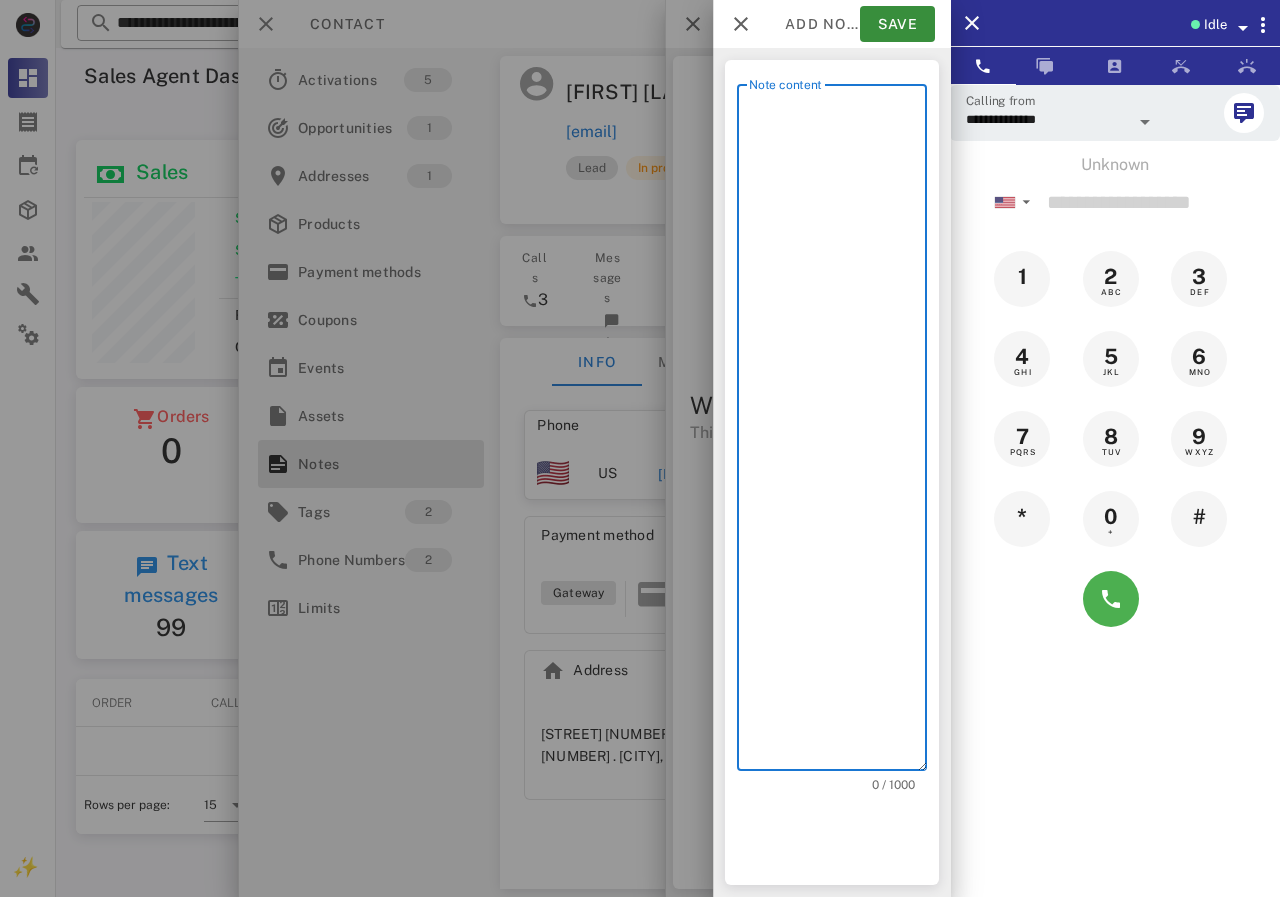 scroll, scrollTop: 240, scrollLeft: 390, axis: both 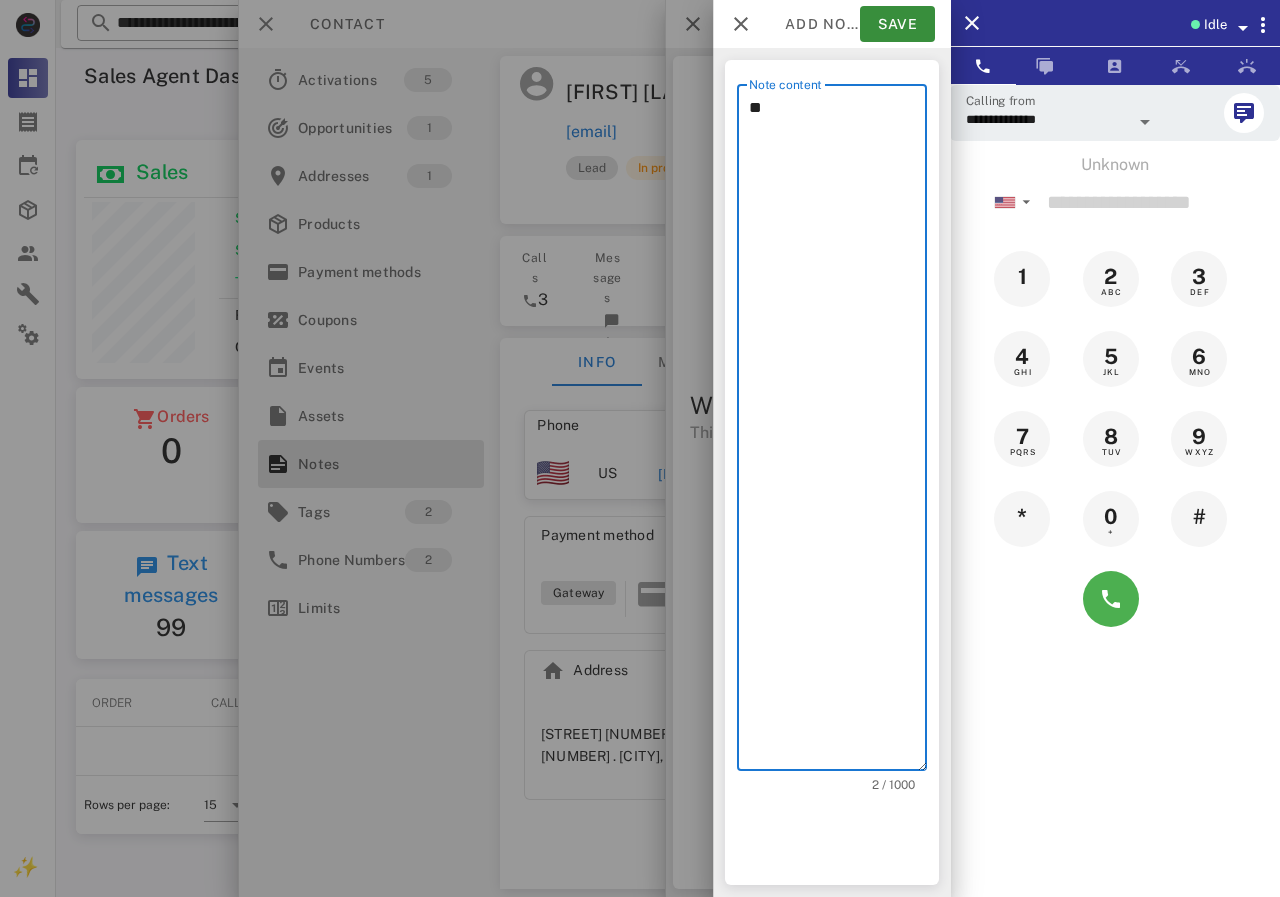 type on "*" 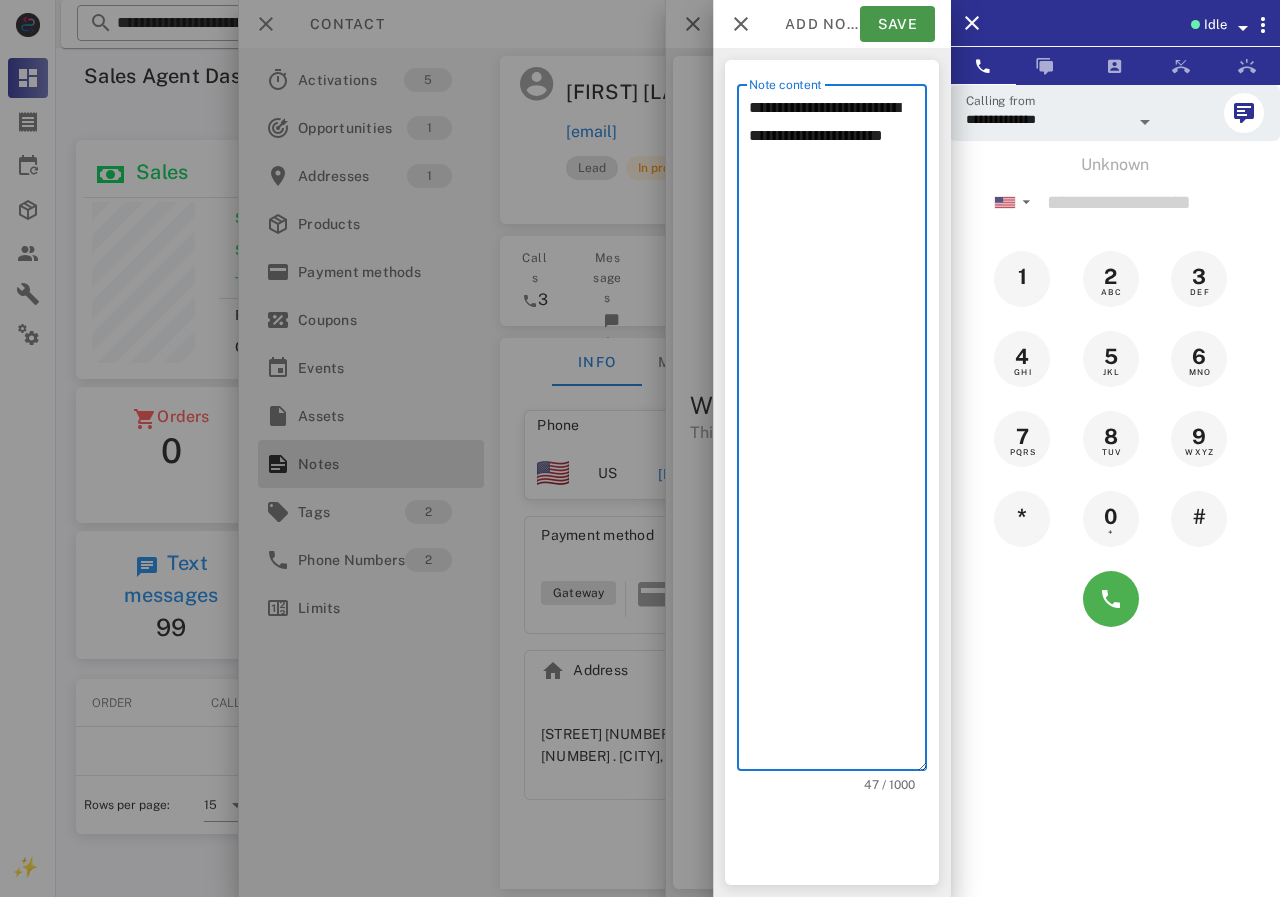 type on "**********" 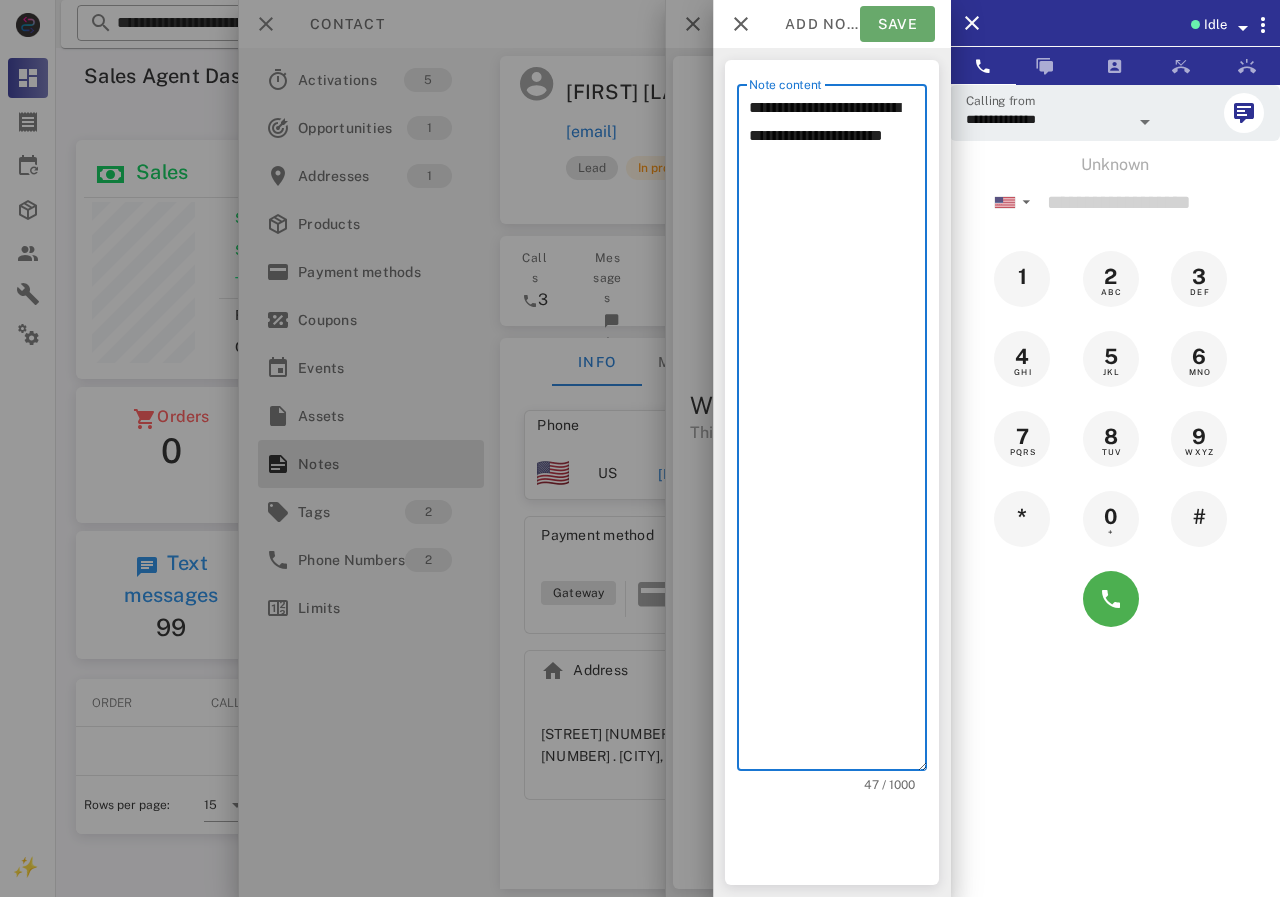 click on "Save" at bounding box center [897, 24] 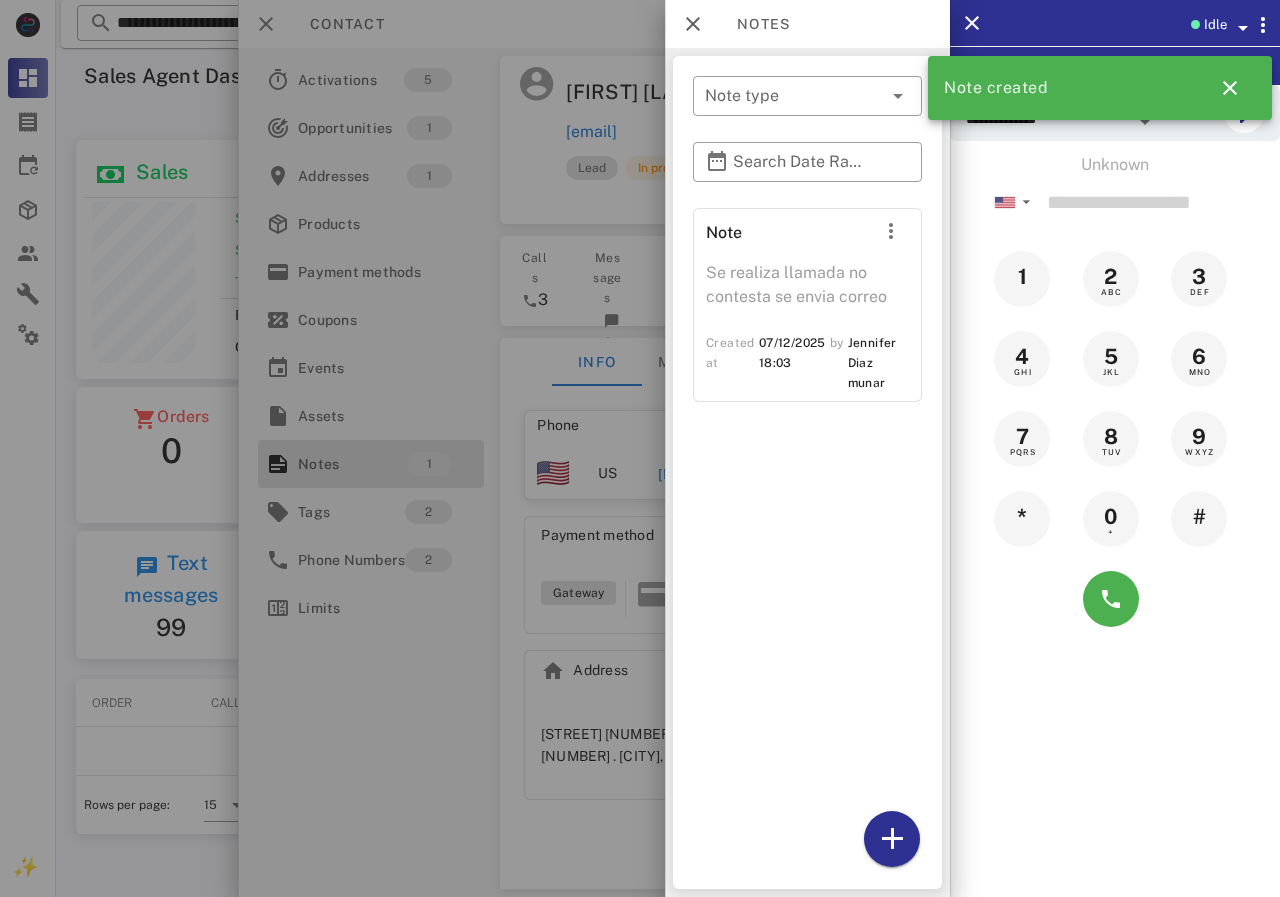 click at bounding box center (640, 448) 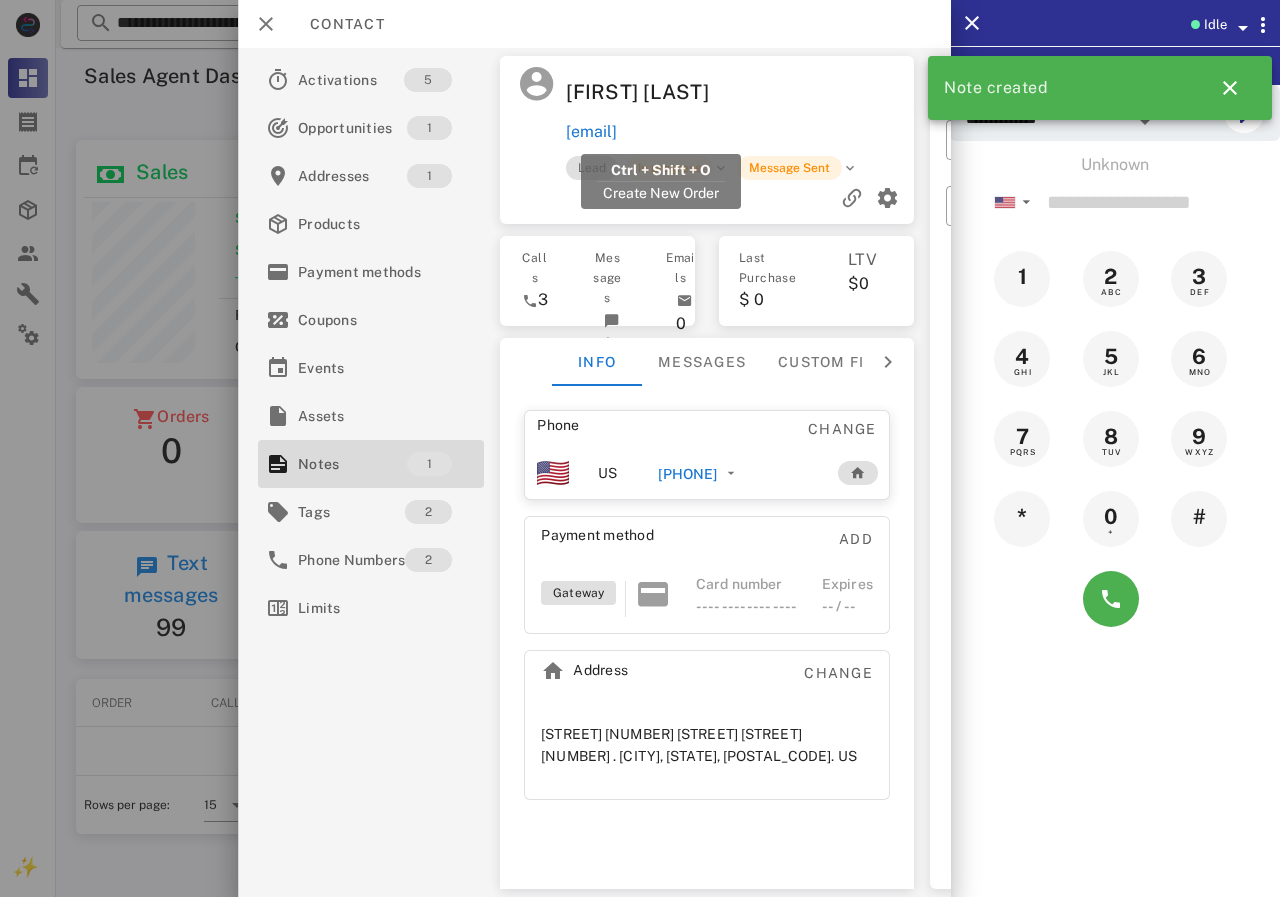 drag, startPoint x: 772, startPoint y: 125, endPoint x: 570, endPoint y: 134, distance: 202.2004 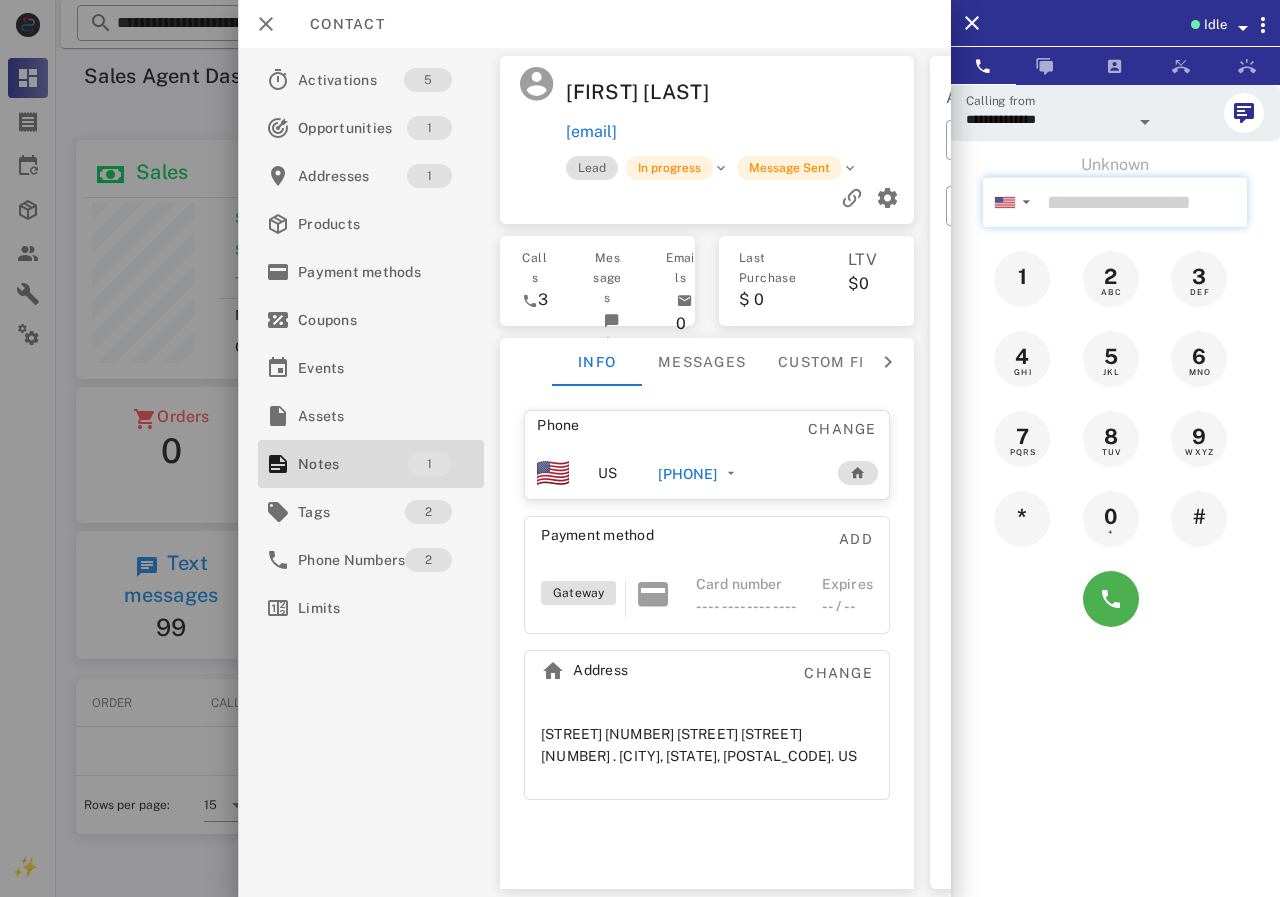click at bounding box center (1143, 202) 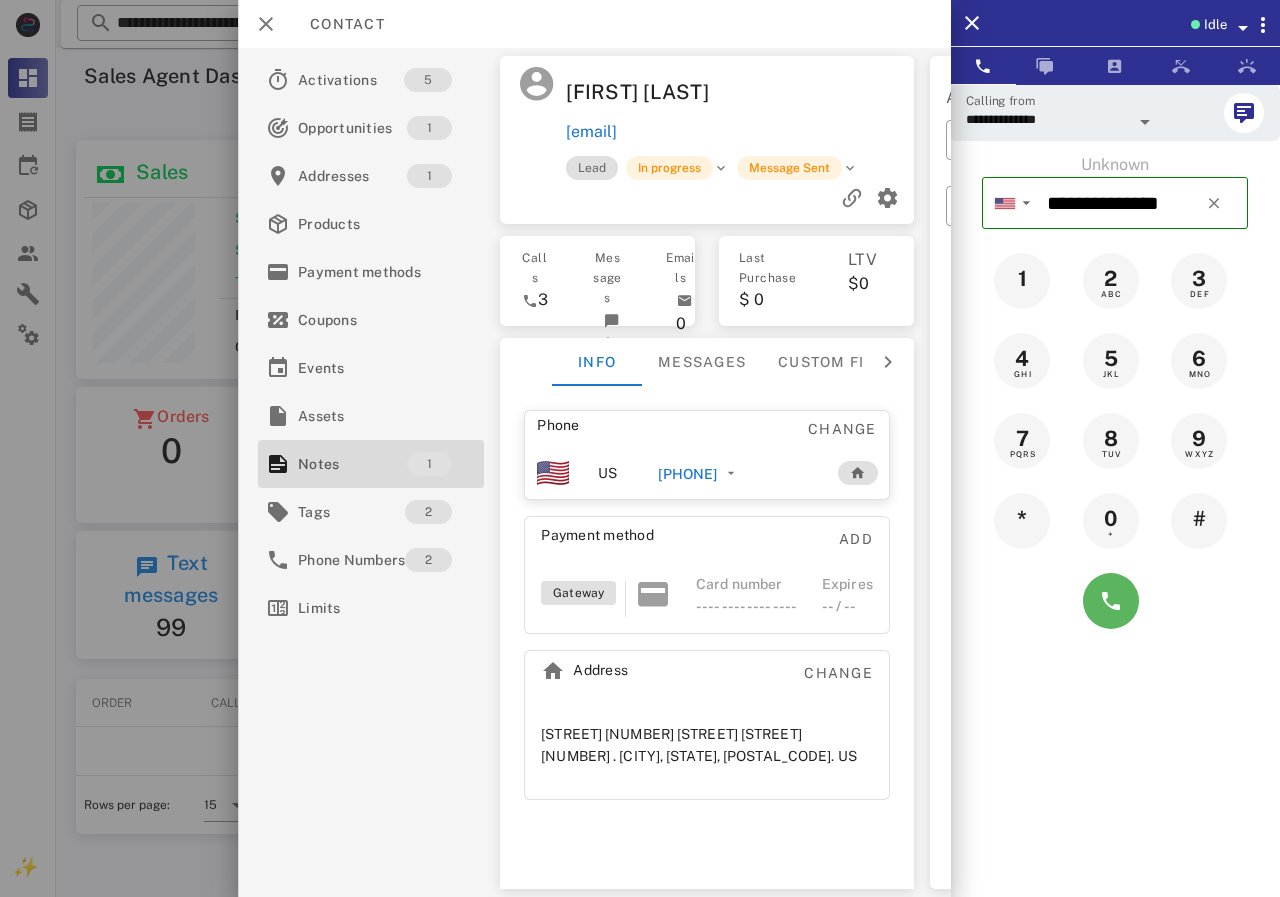 click at bounding box center [1115, 601] 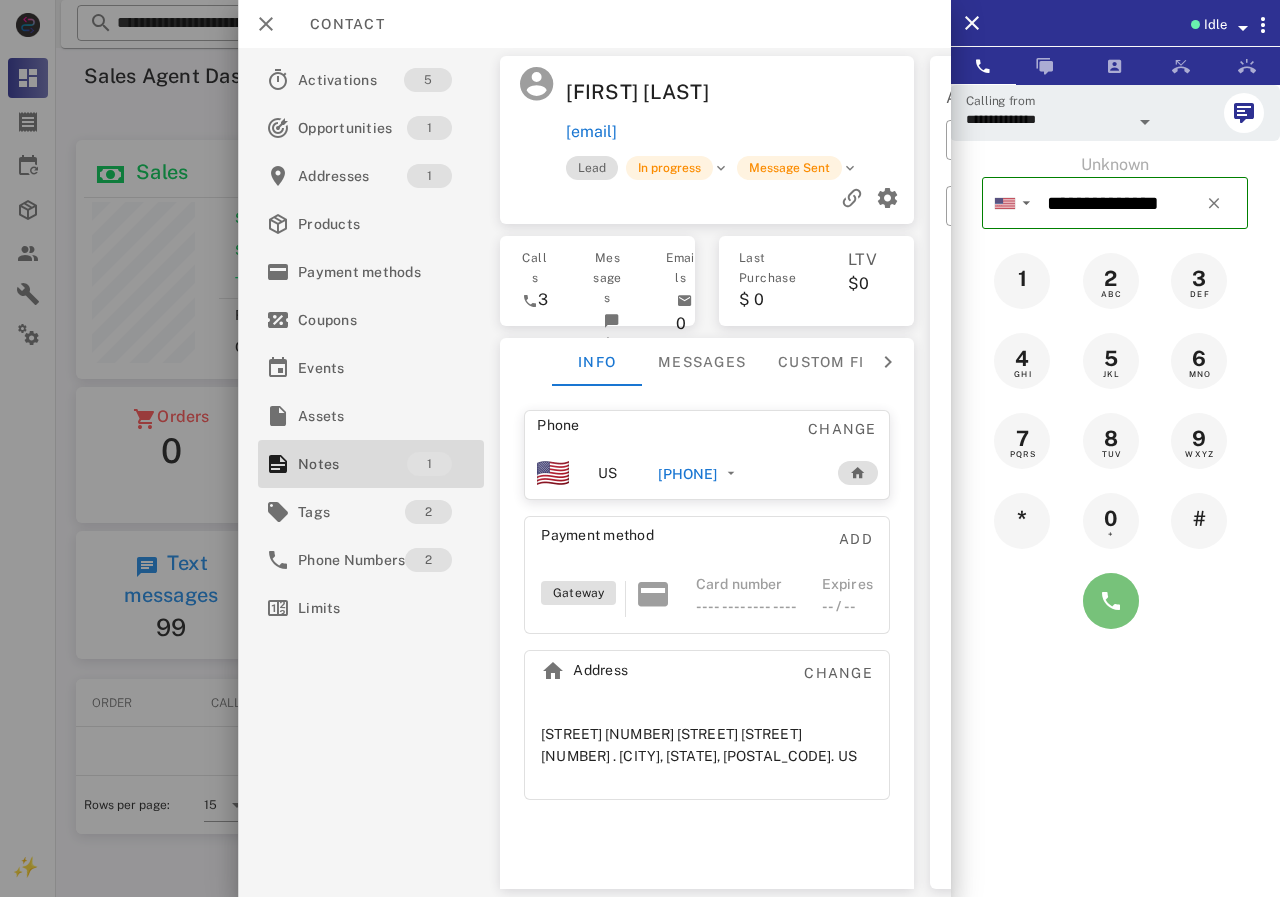 click at bounding box center [1111, 601] 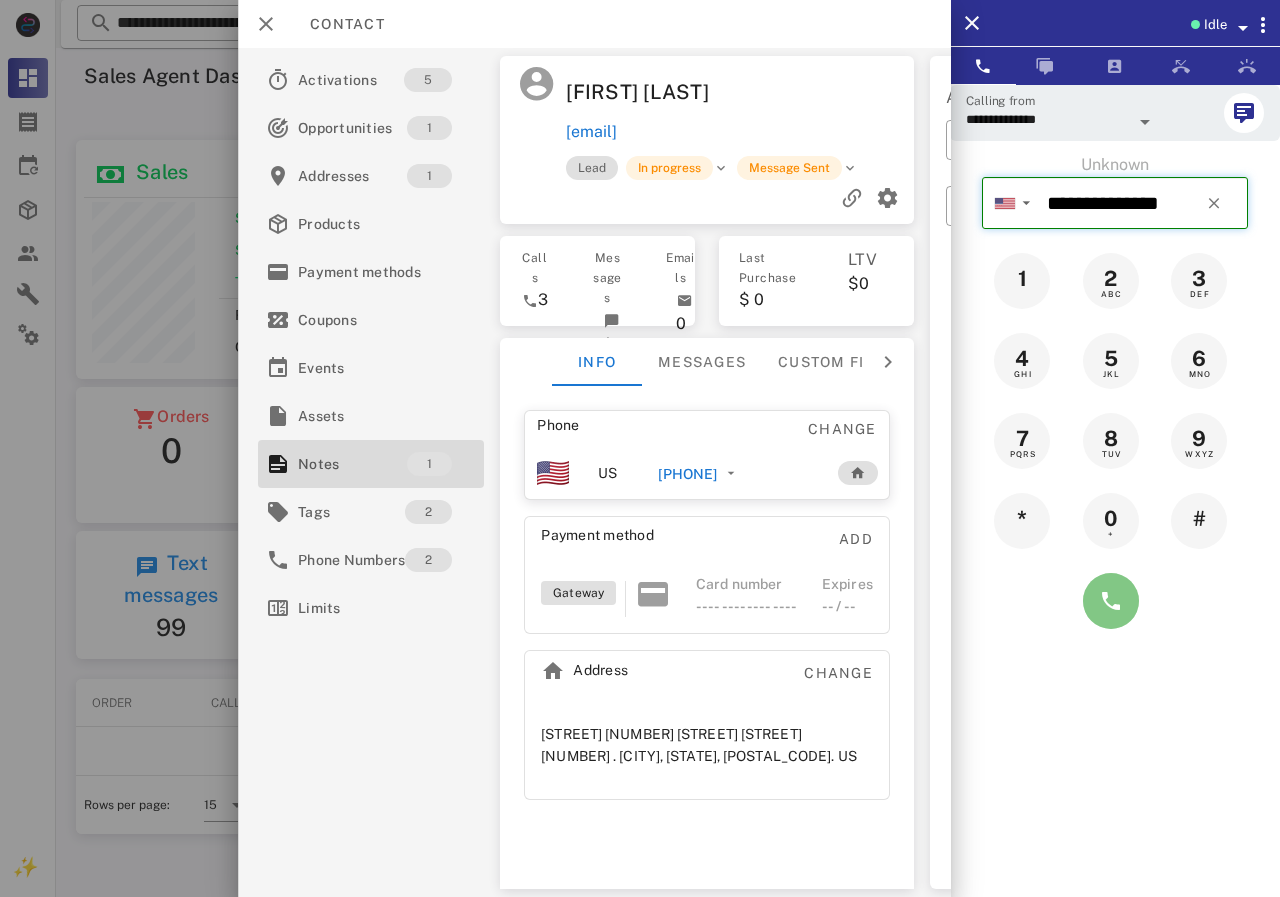 type on "**********" 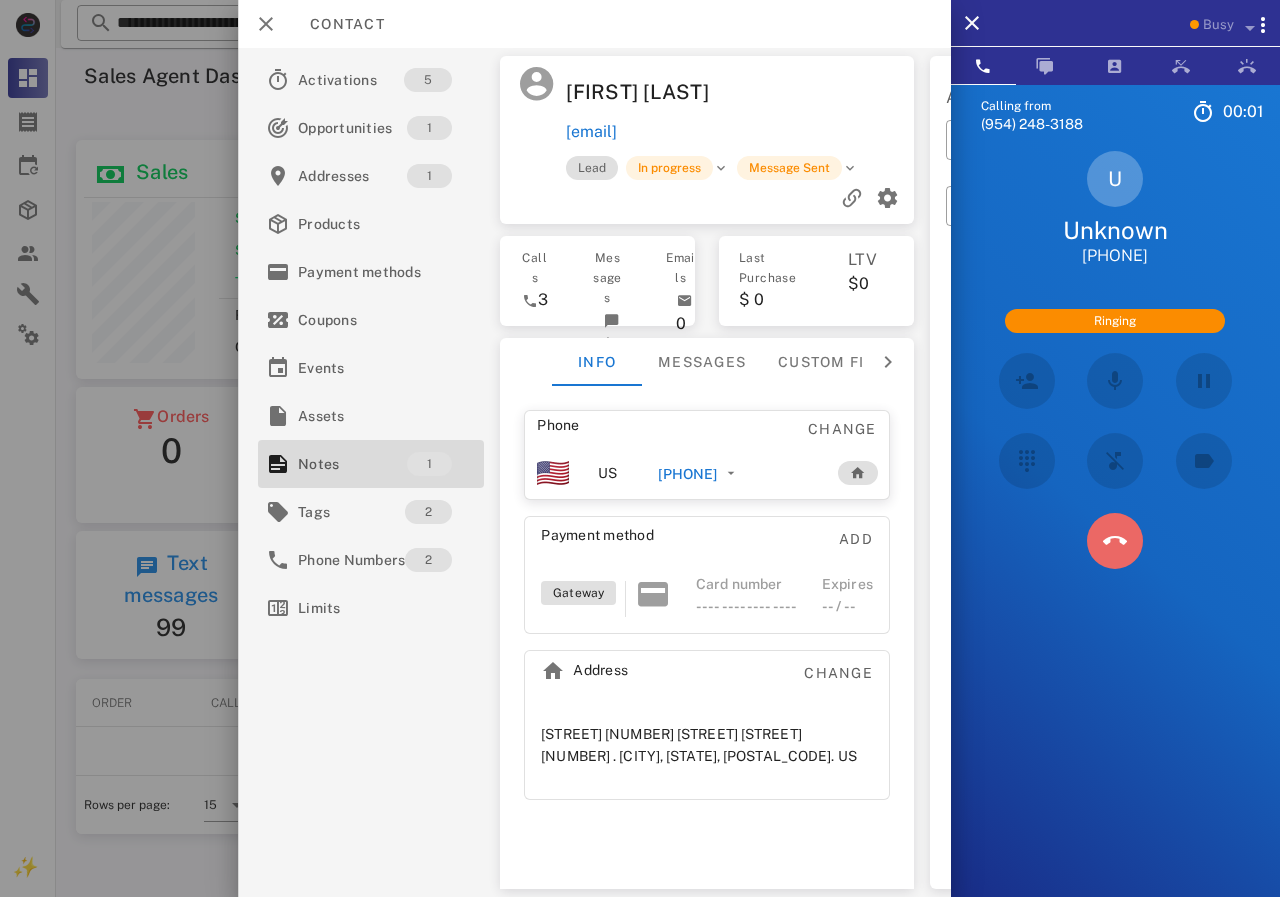 click at bounding box center [1115, 541] 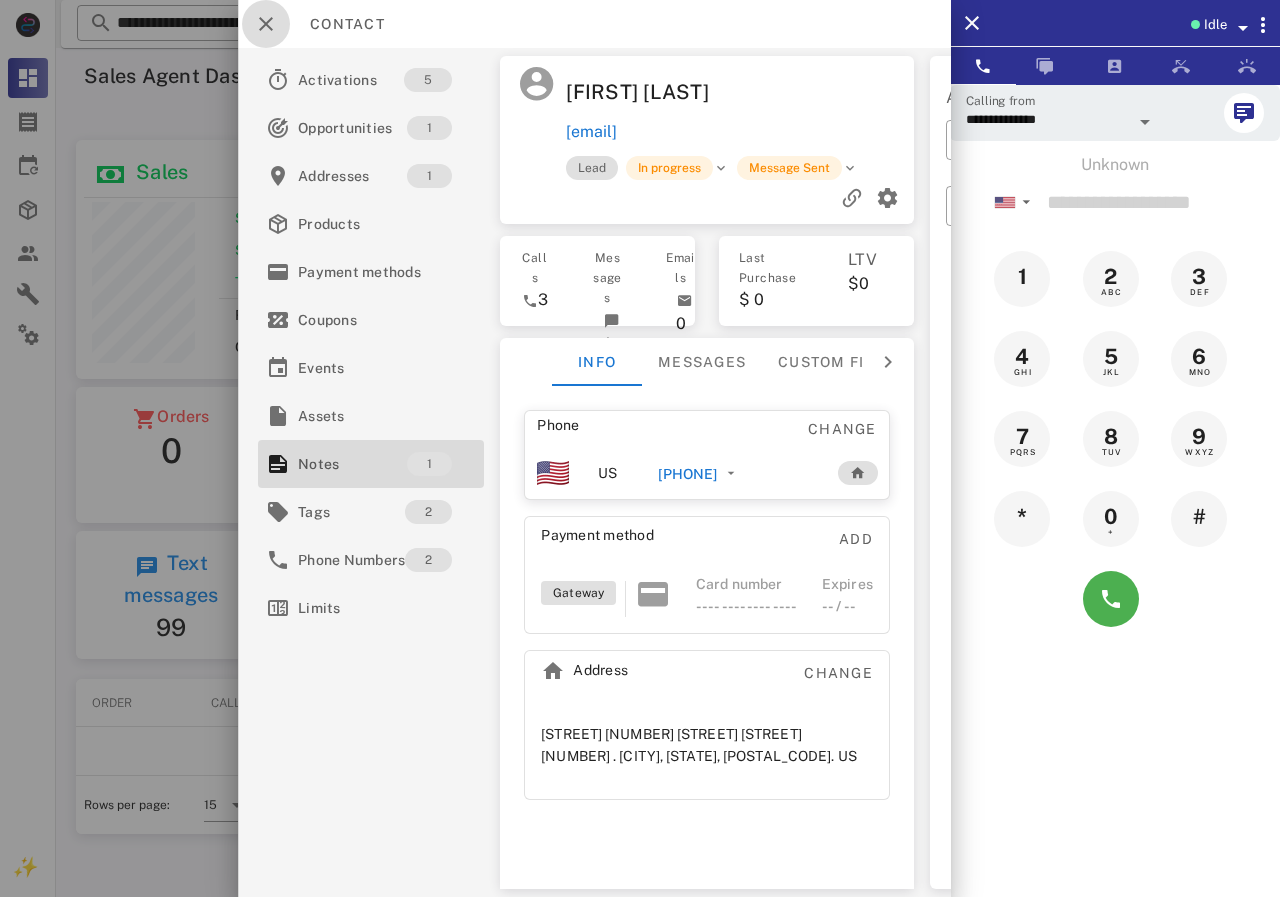 click at bounding box center [266, 24] 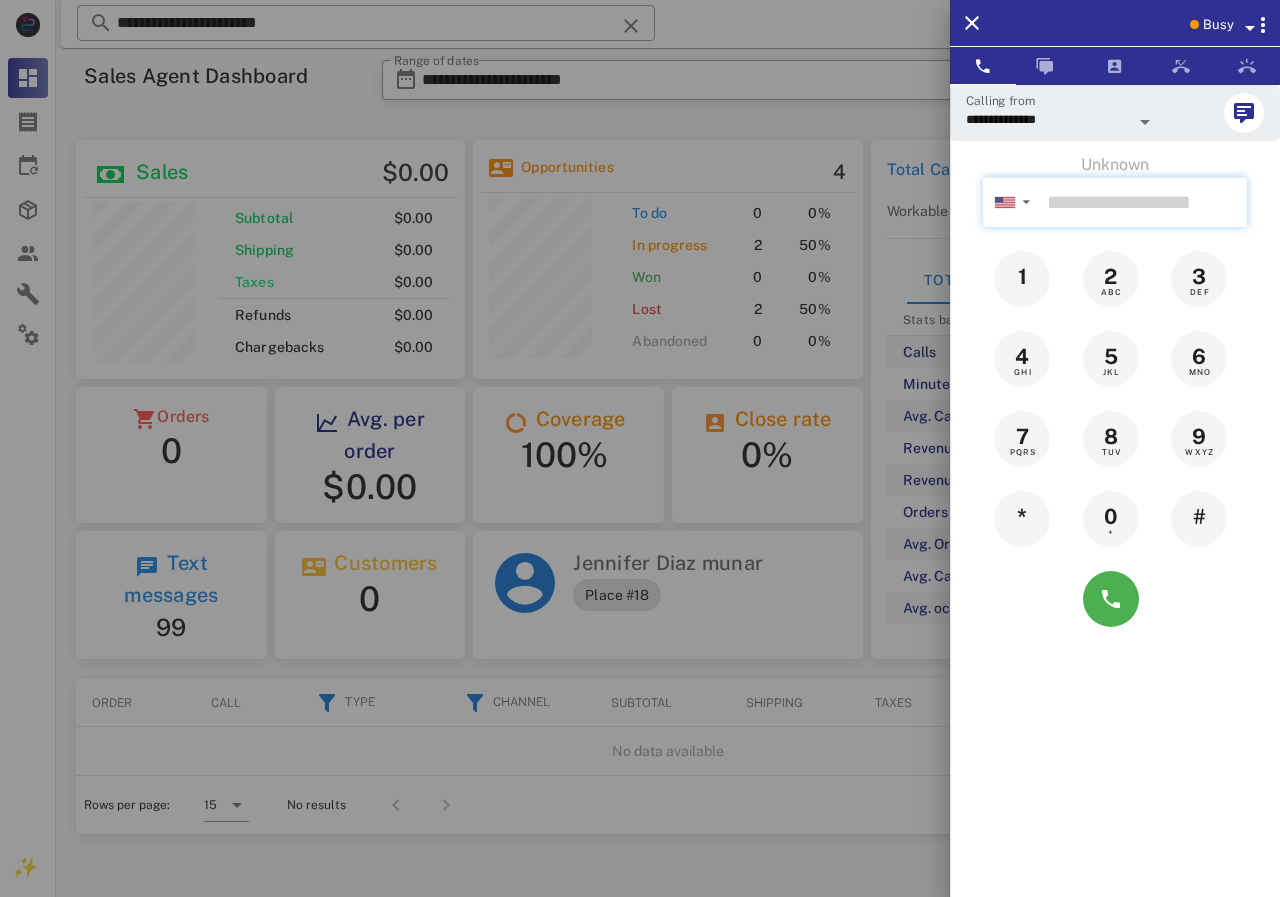 click at bounding box center [1143, 202] 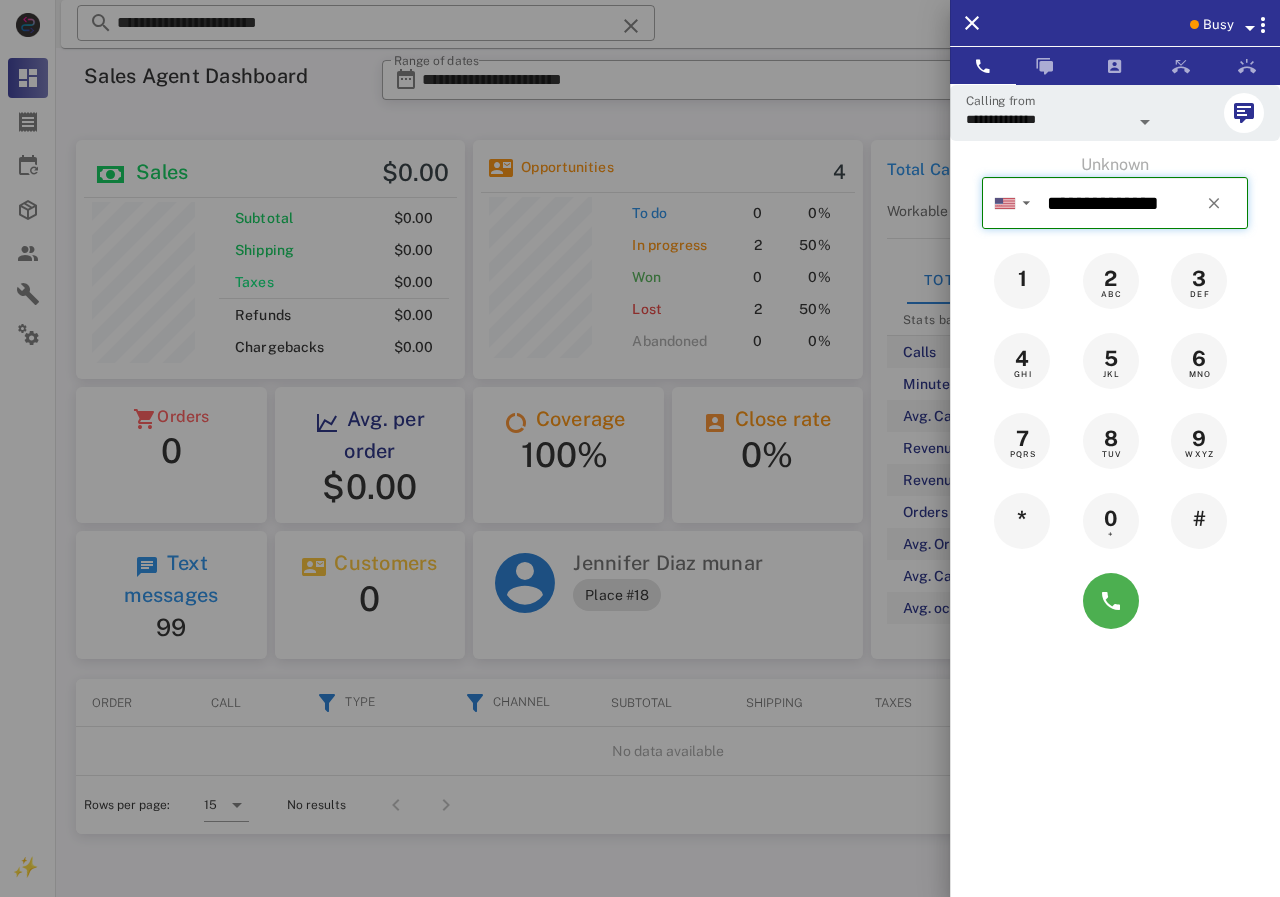 drag, startPoint x: 1195, startPoint y: 213, endPoint x: 1036, endPoint y: 208, distance: 159.0786 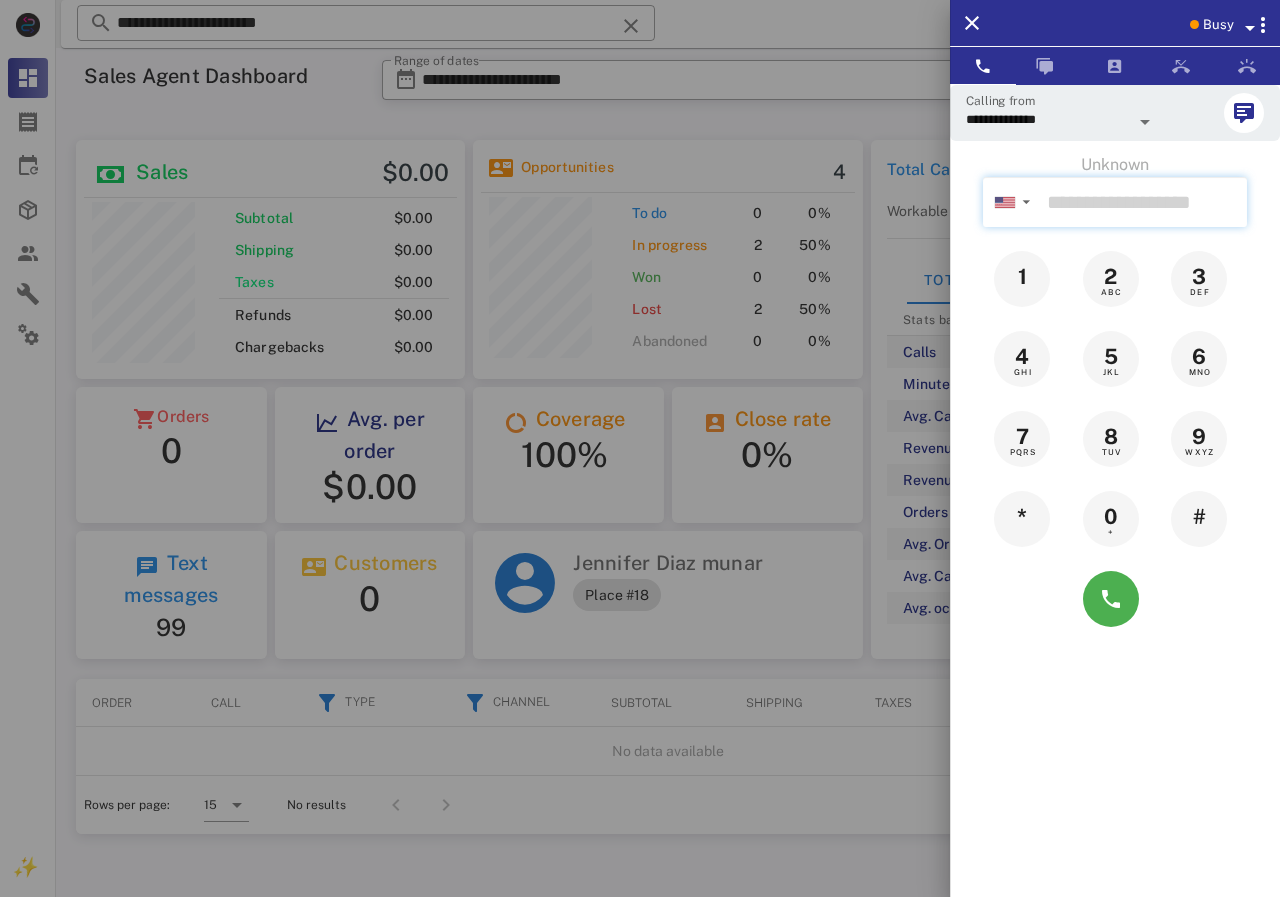 paste on "**********" 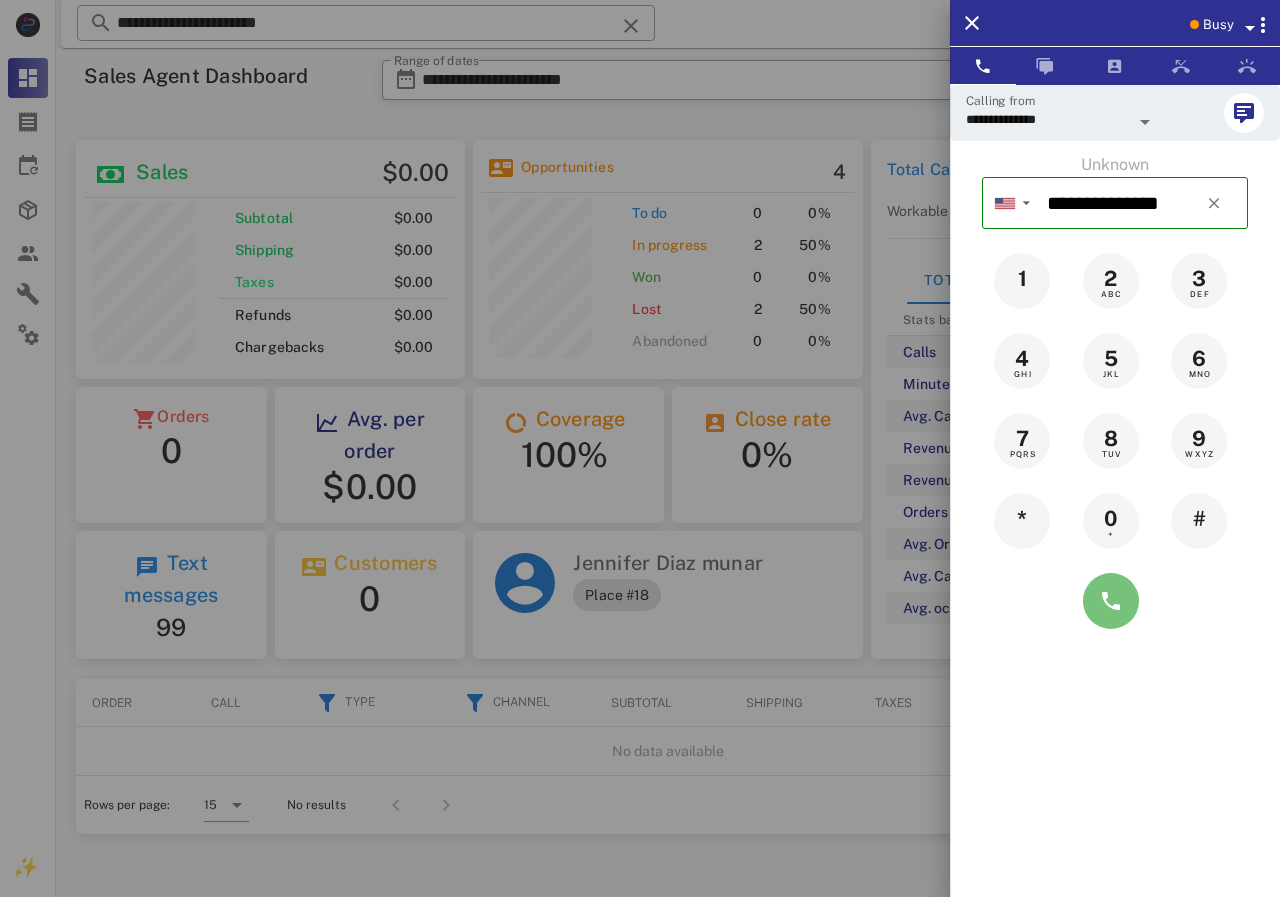 click at bounding box center (1111, 601) 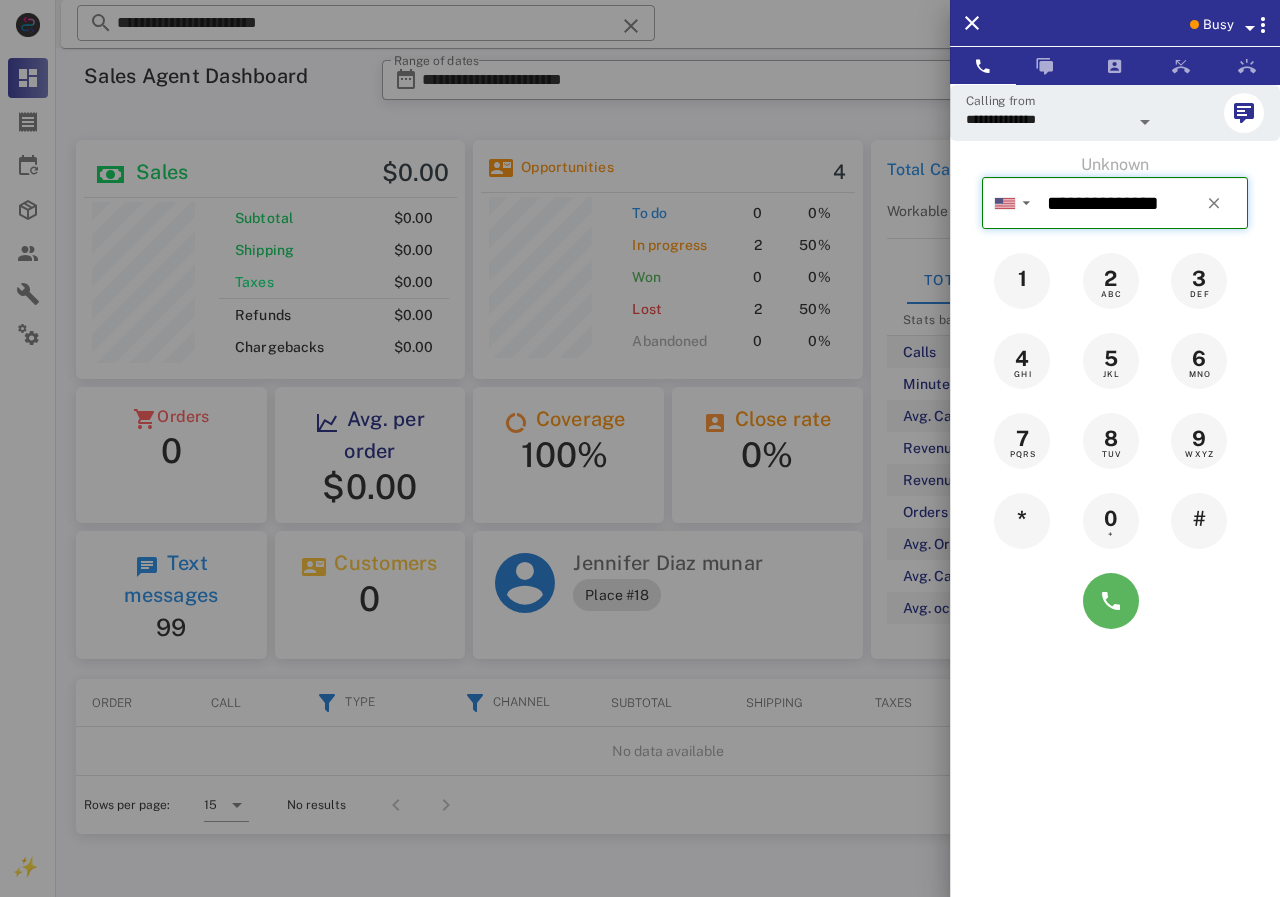 type on "**********" 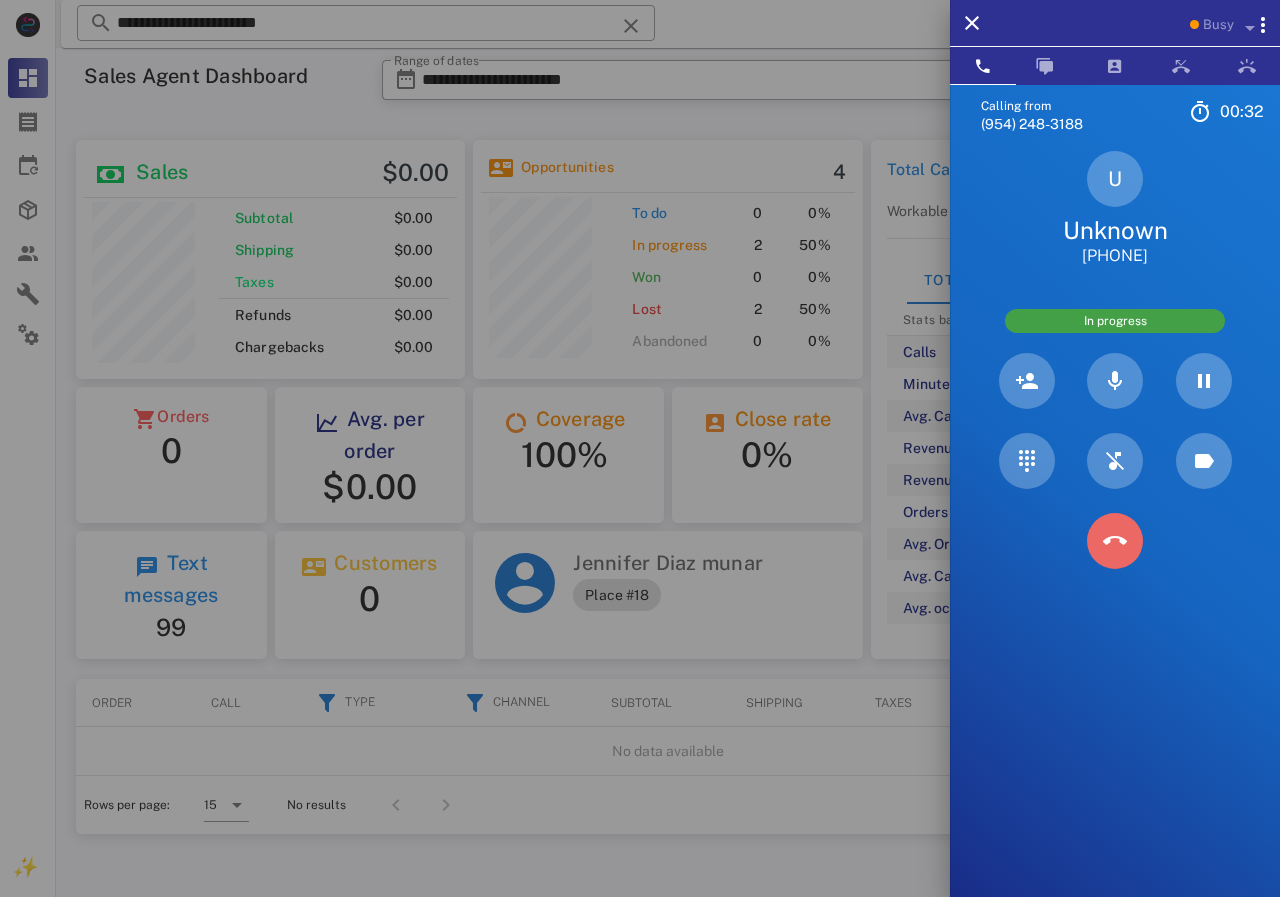 click at bounding box center (1115, 541) 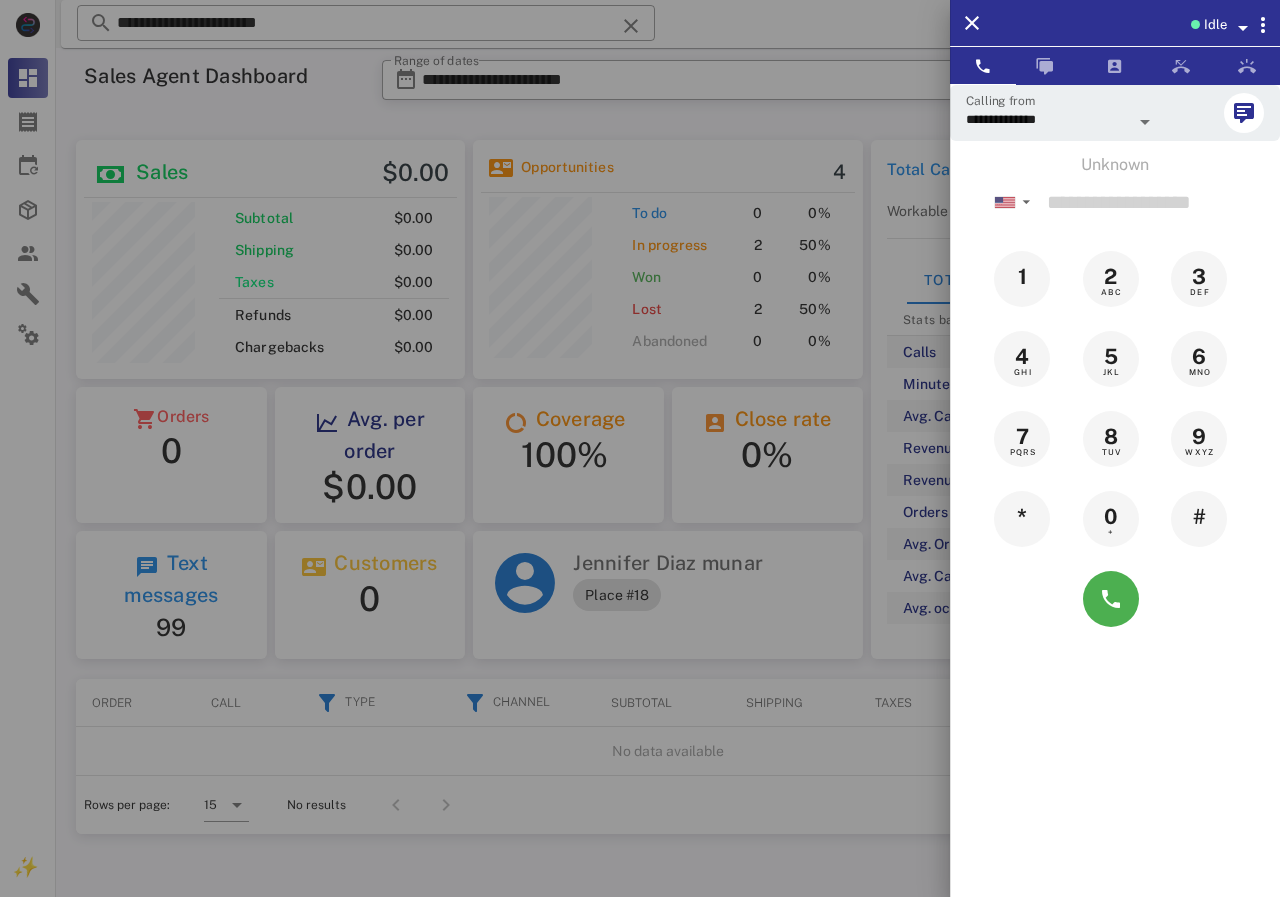 click at bounding box center (640, 448) 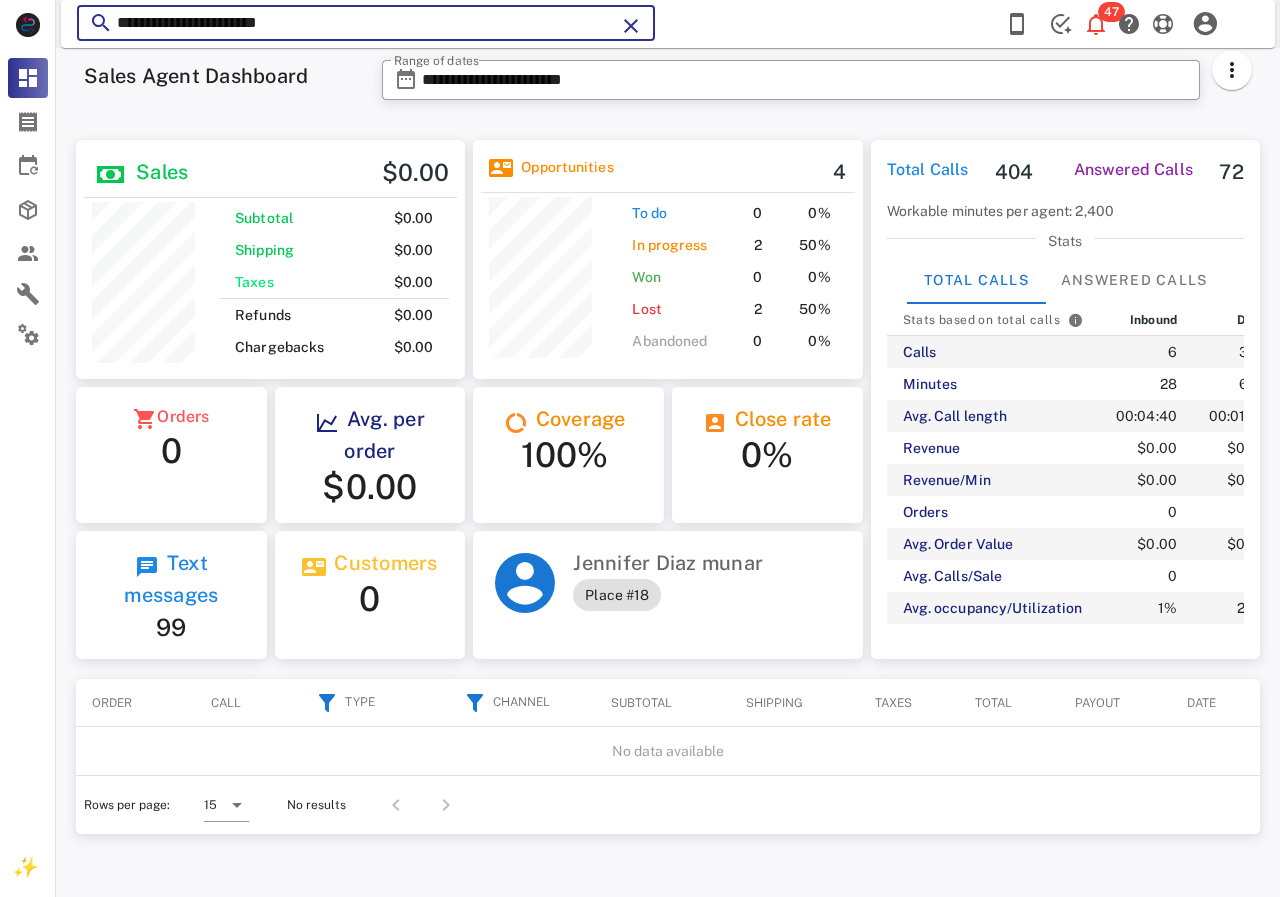 drag, startPoint x: 460, startPoint y: 27, endPoint x: 89, endPoint y: 24, distance: 371.01212 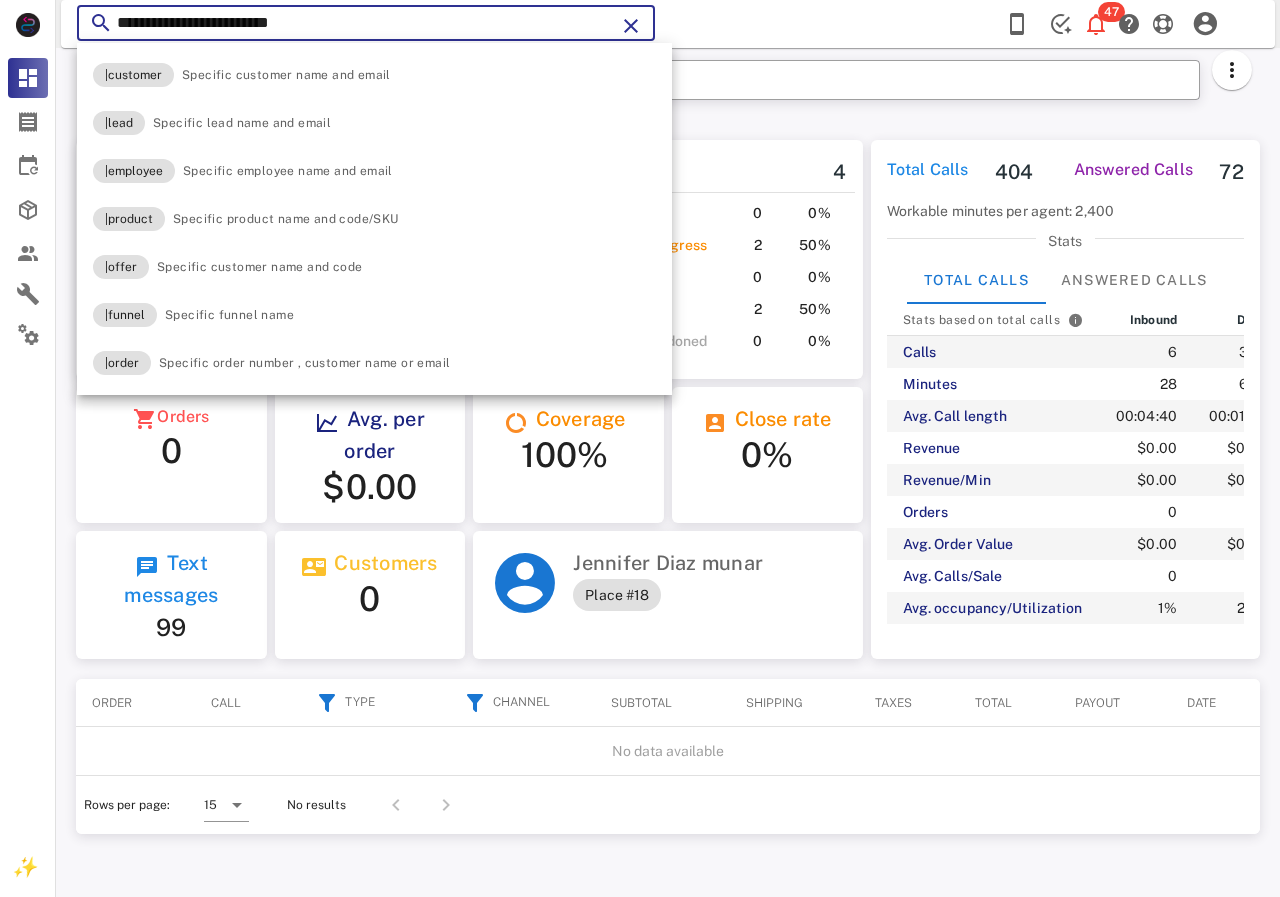 type on "**********" 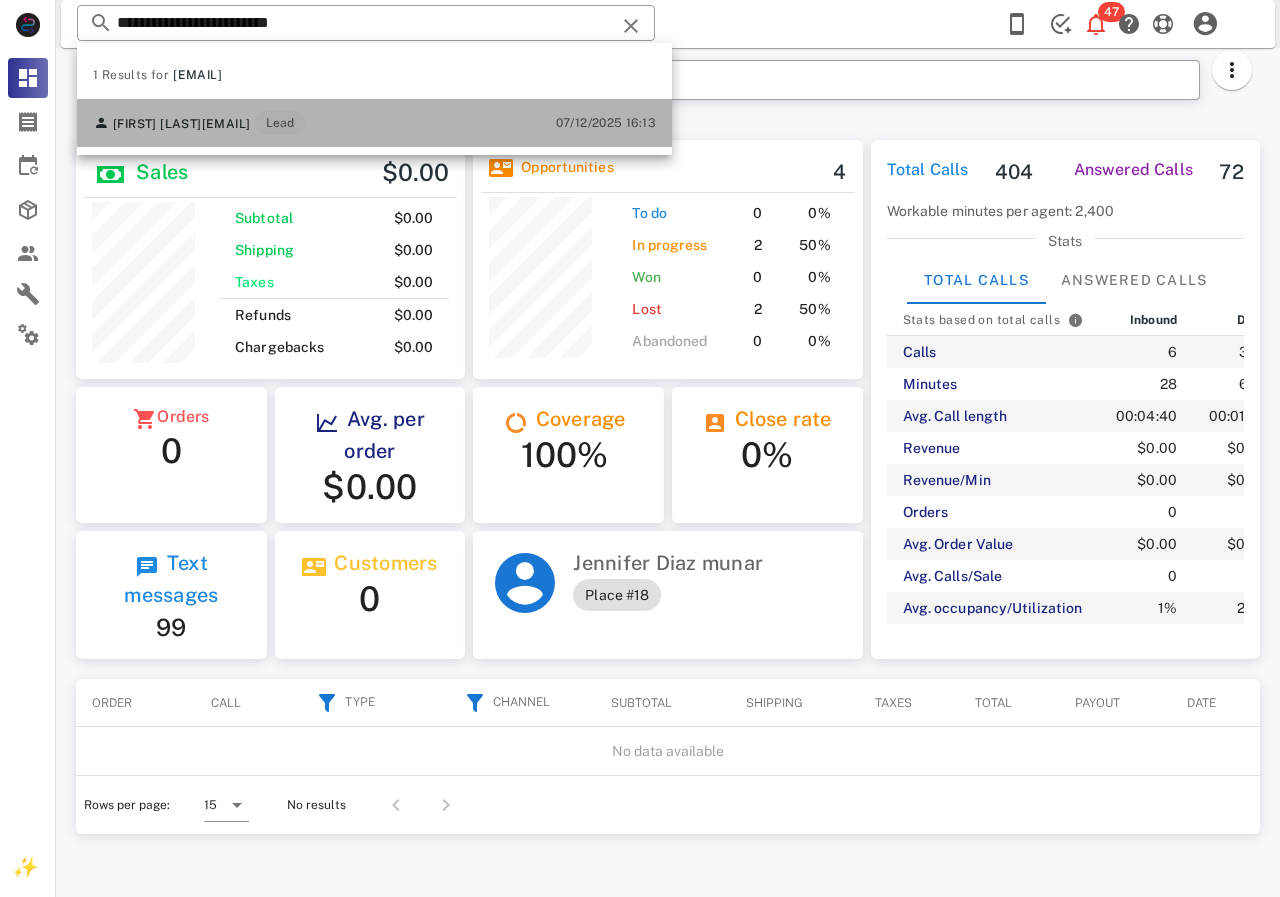 click on "[EMAIL]" at bounding box center [226, 124] 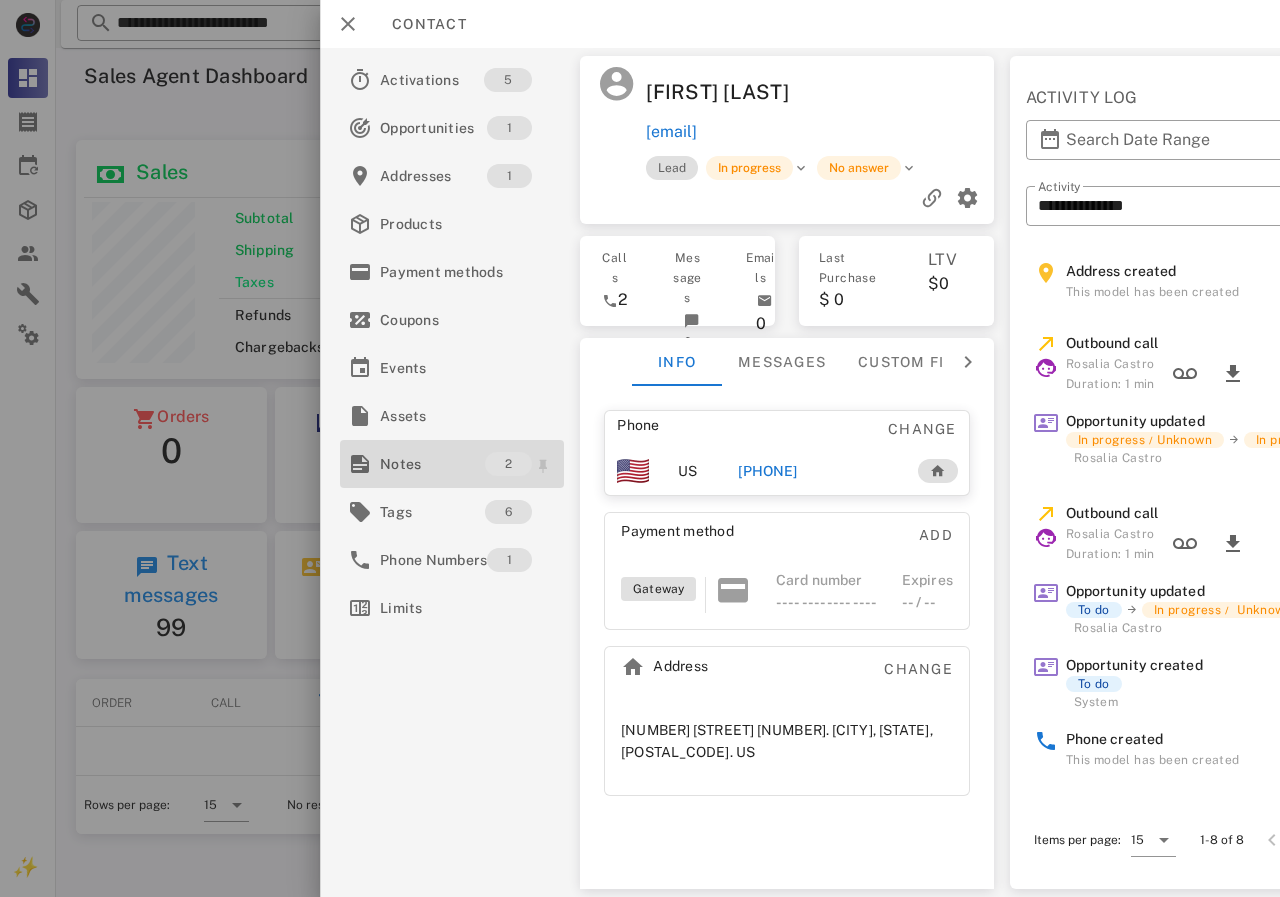 click on "Notes" at bounding box center [432, 464] 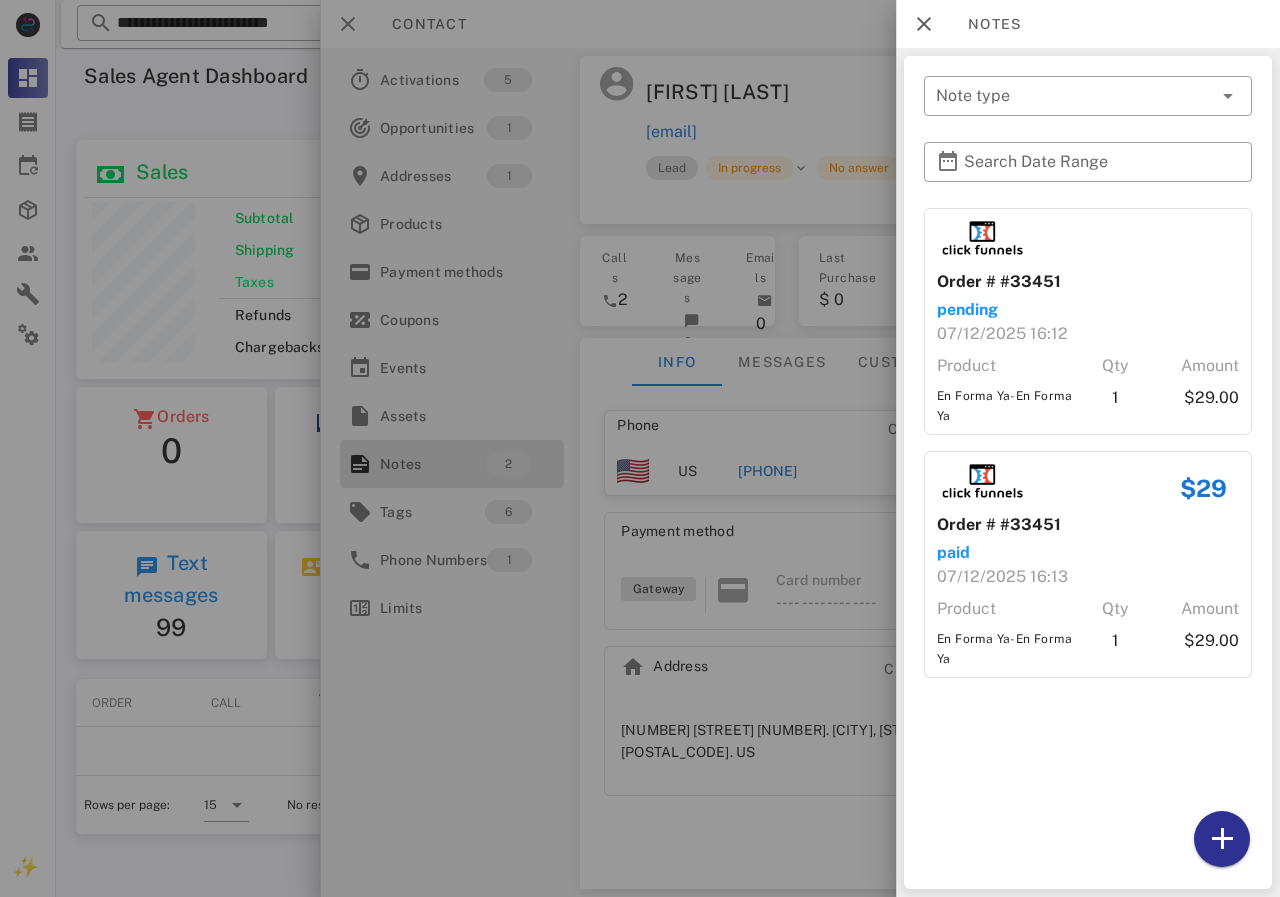 drag, startPoint x: 805, startPoint y: 414, endPoint x: 801, endPoint y: 435, distance: 21.377558 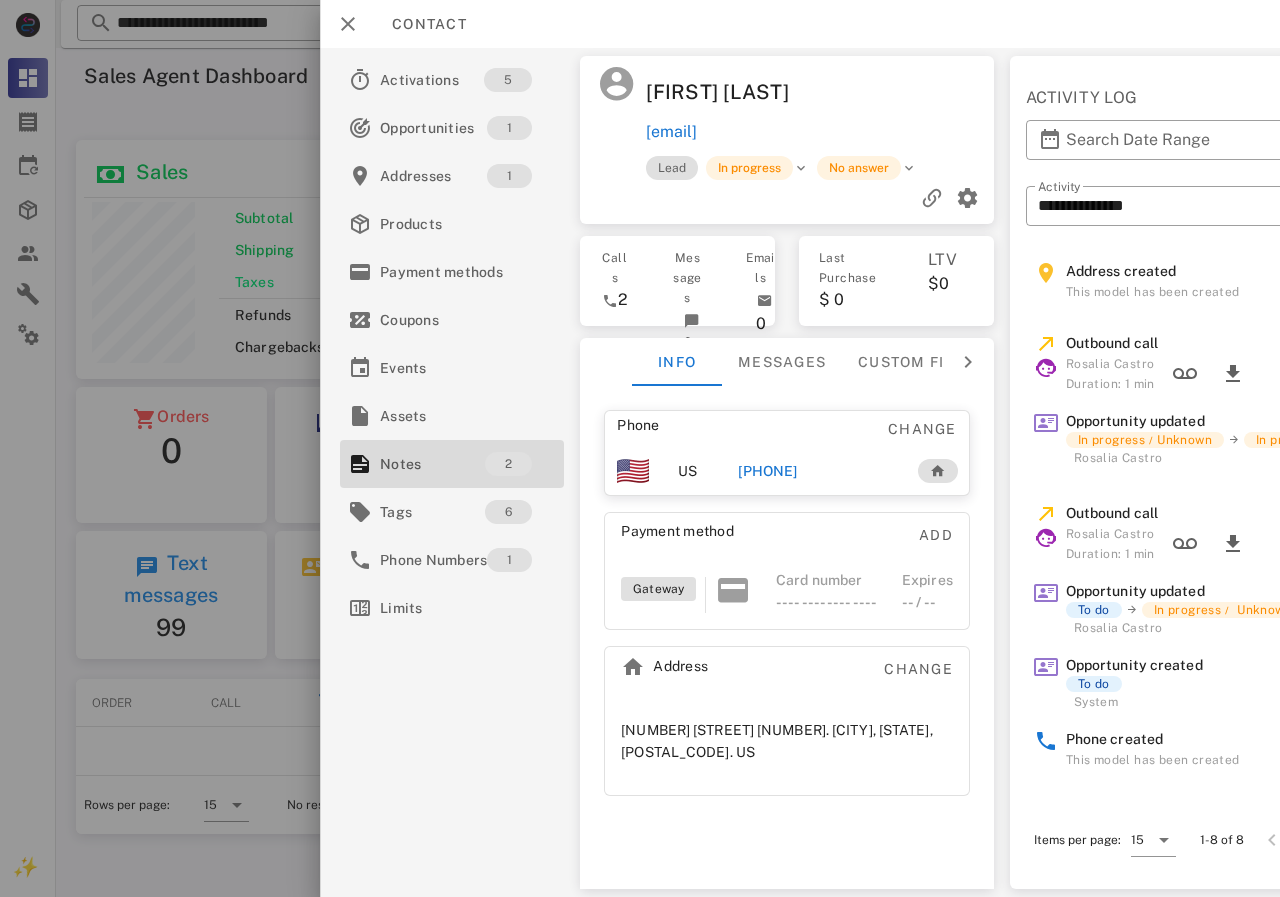 drag, startPoint x: 791, startPoint y: 472, endPoint x: 1083, endPoint y: 574, distance: 309.30243 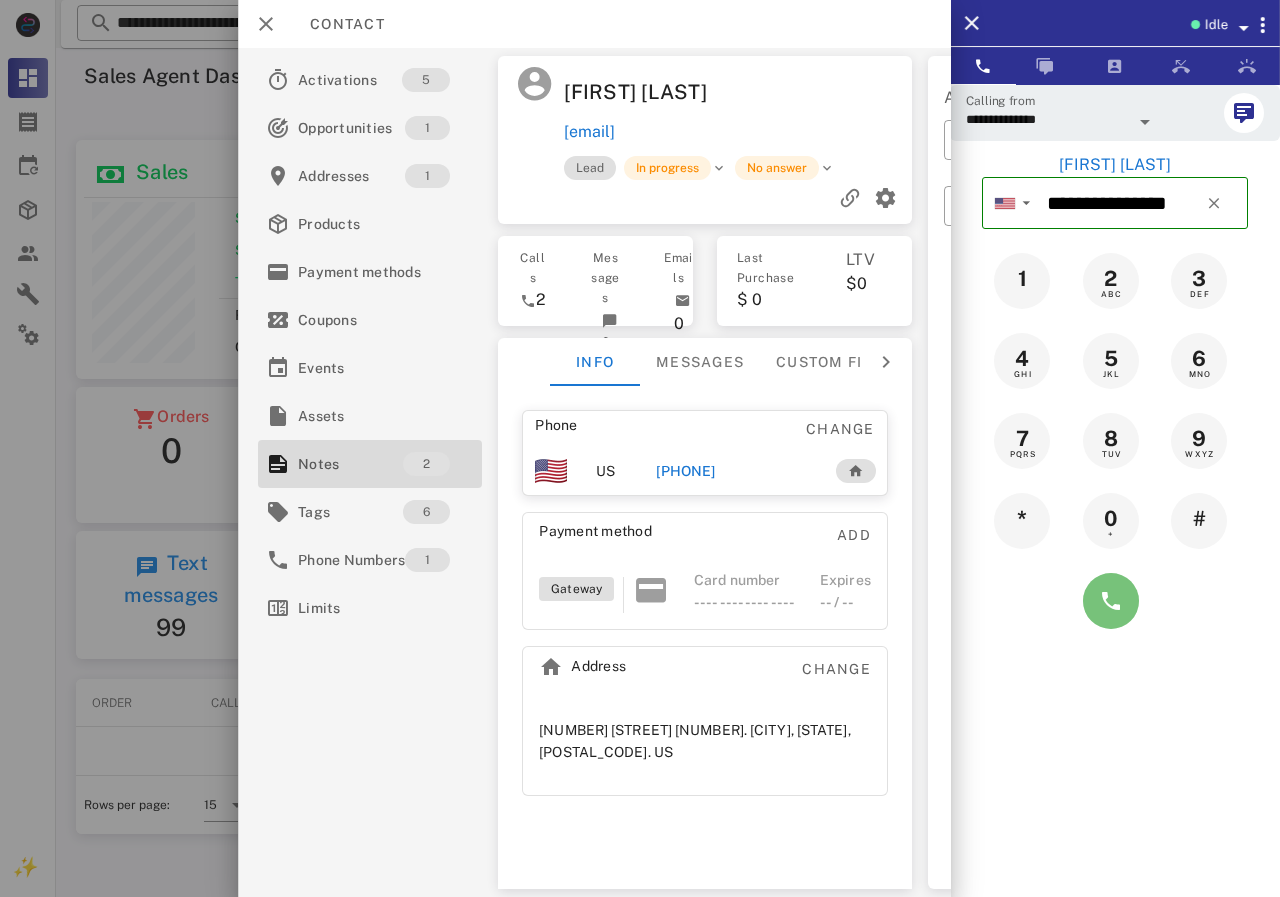 click at bounding box center [1111, 601] 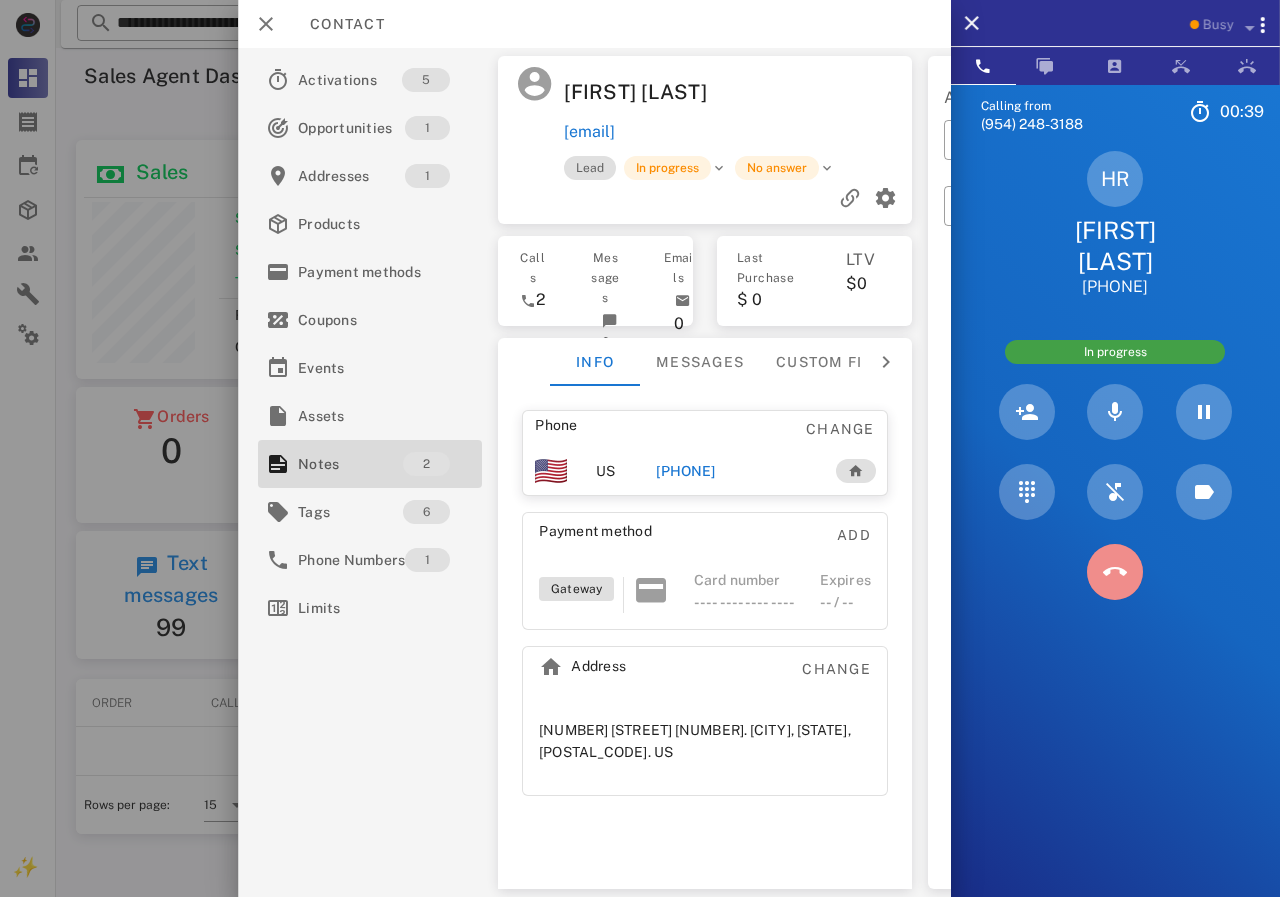 click at bounding box center (1115, 572) 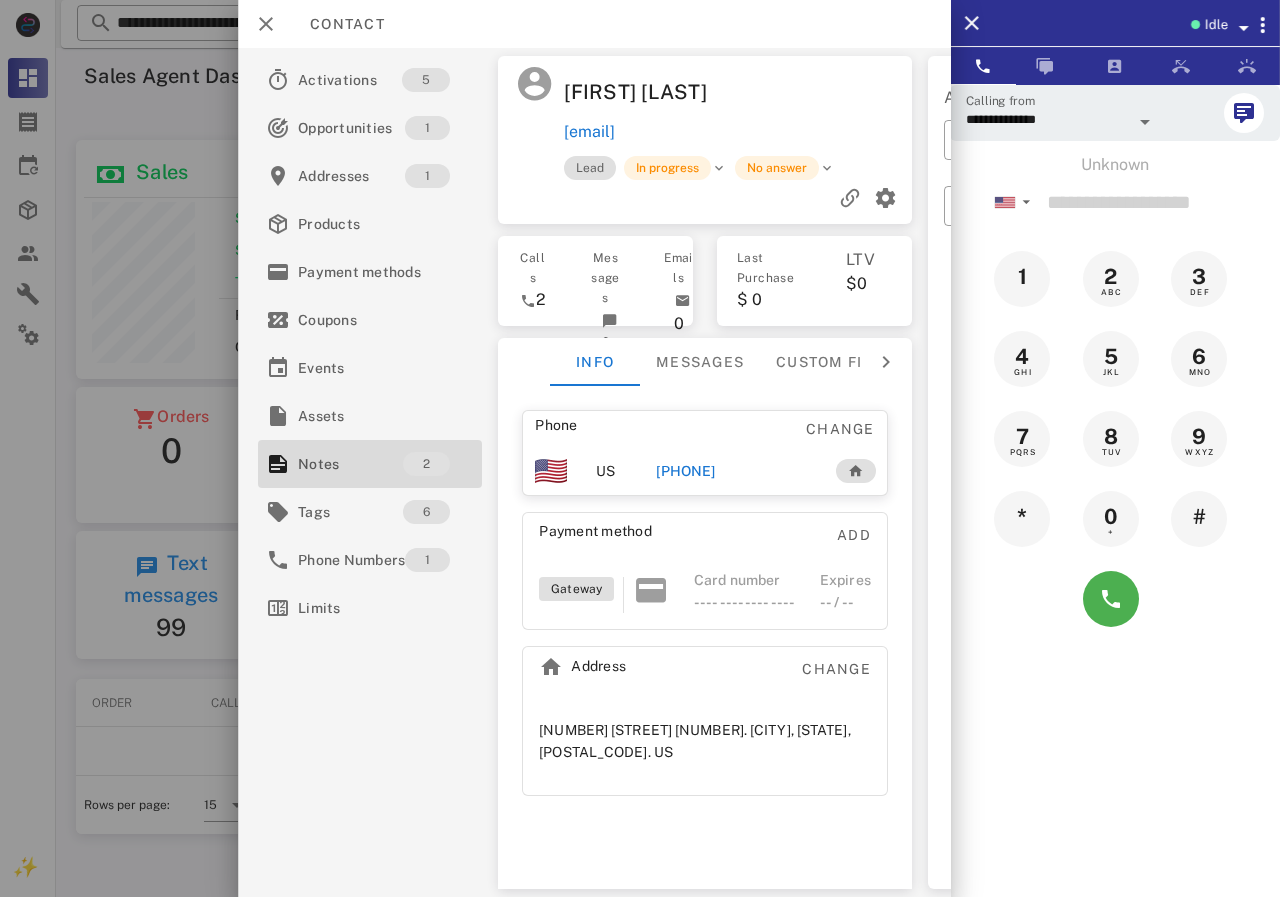 click on "[PHONE]" at bounding box center (685, 471) 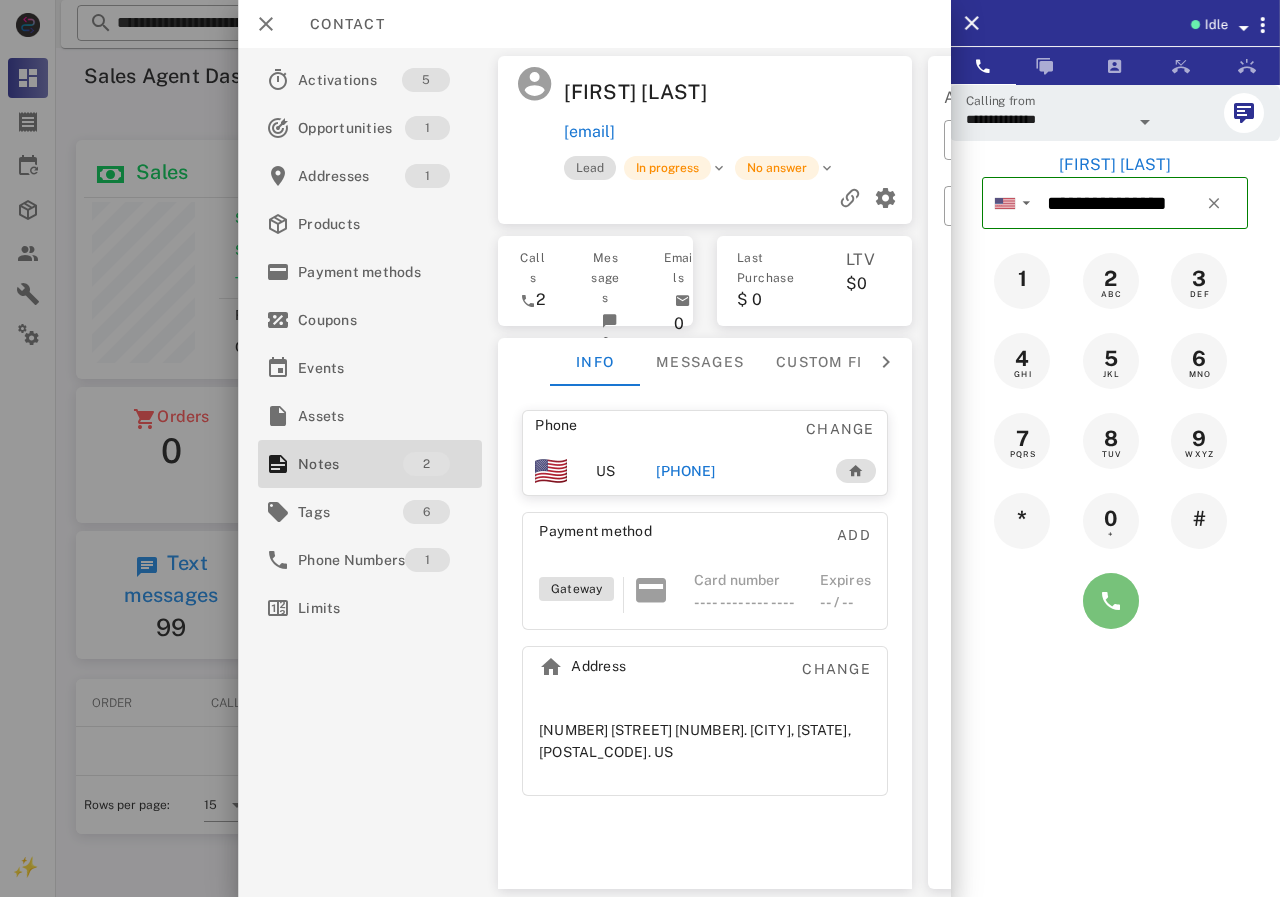 click at bounding box center (1111, 601) 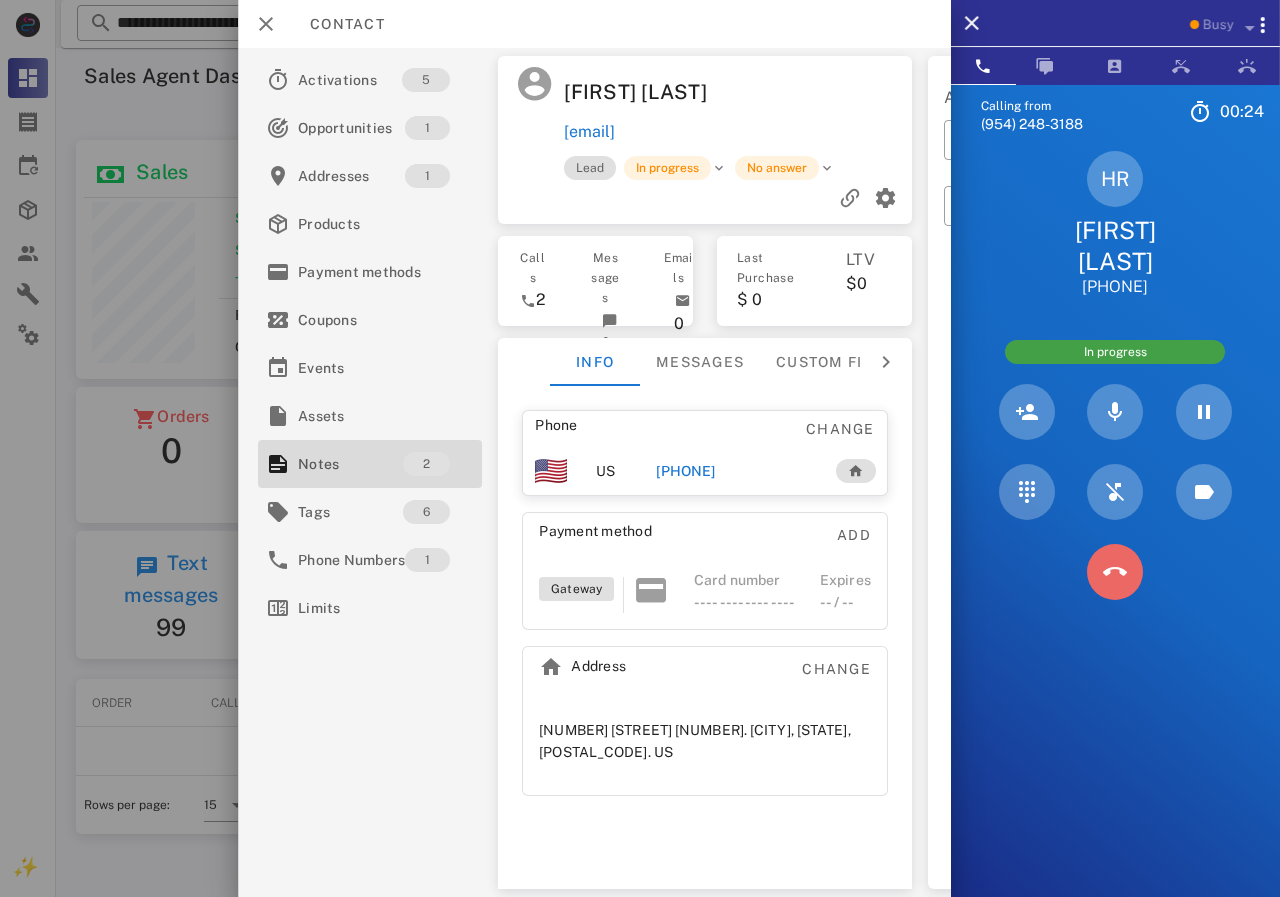 click at bounding box center (1115, 572) 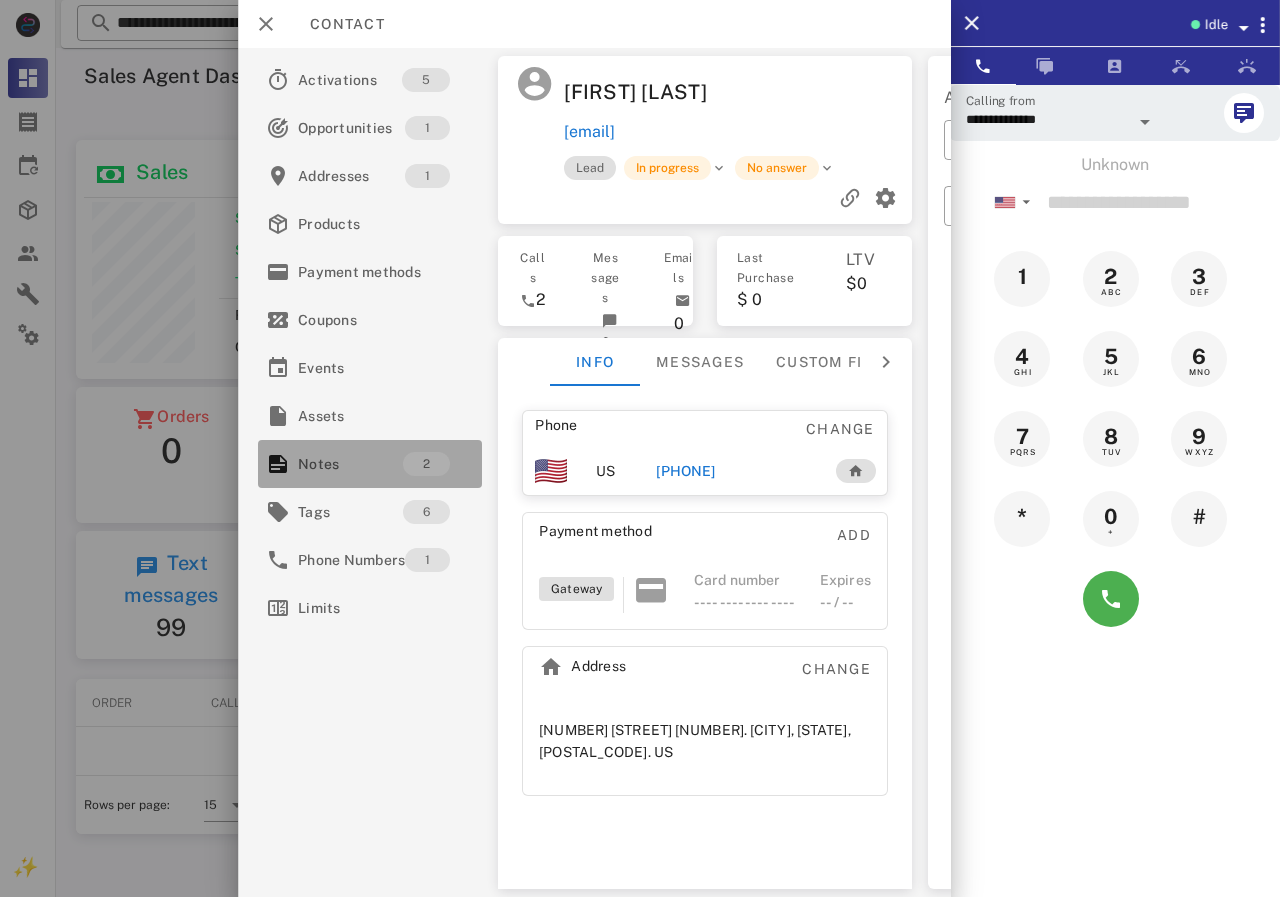 click on "Notes" at bounding box center (350, 464) 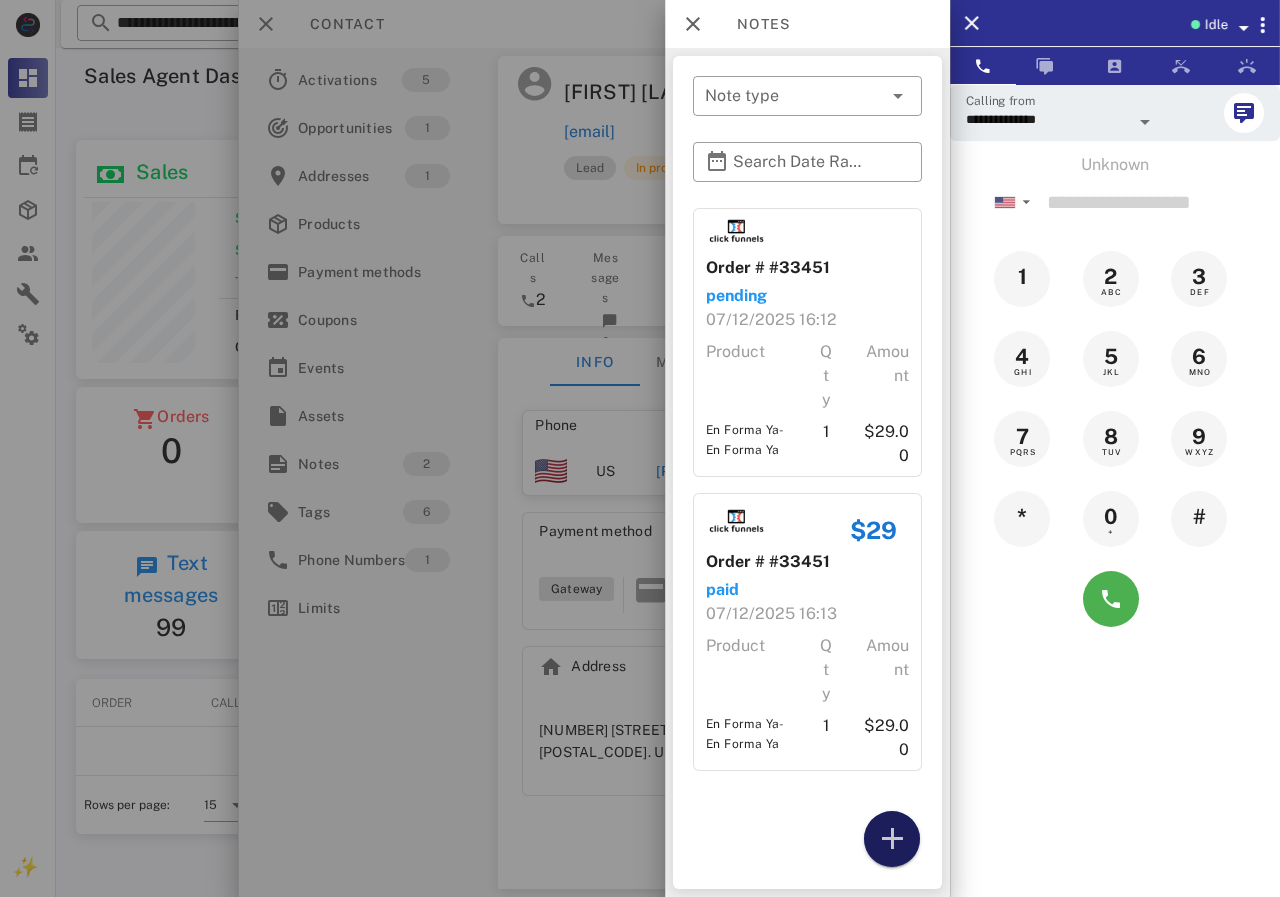 click at bounding box center (892, 839) 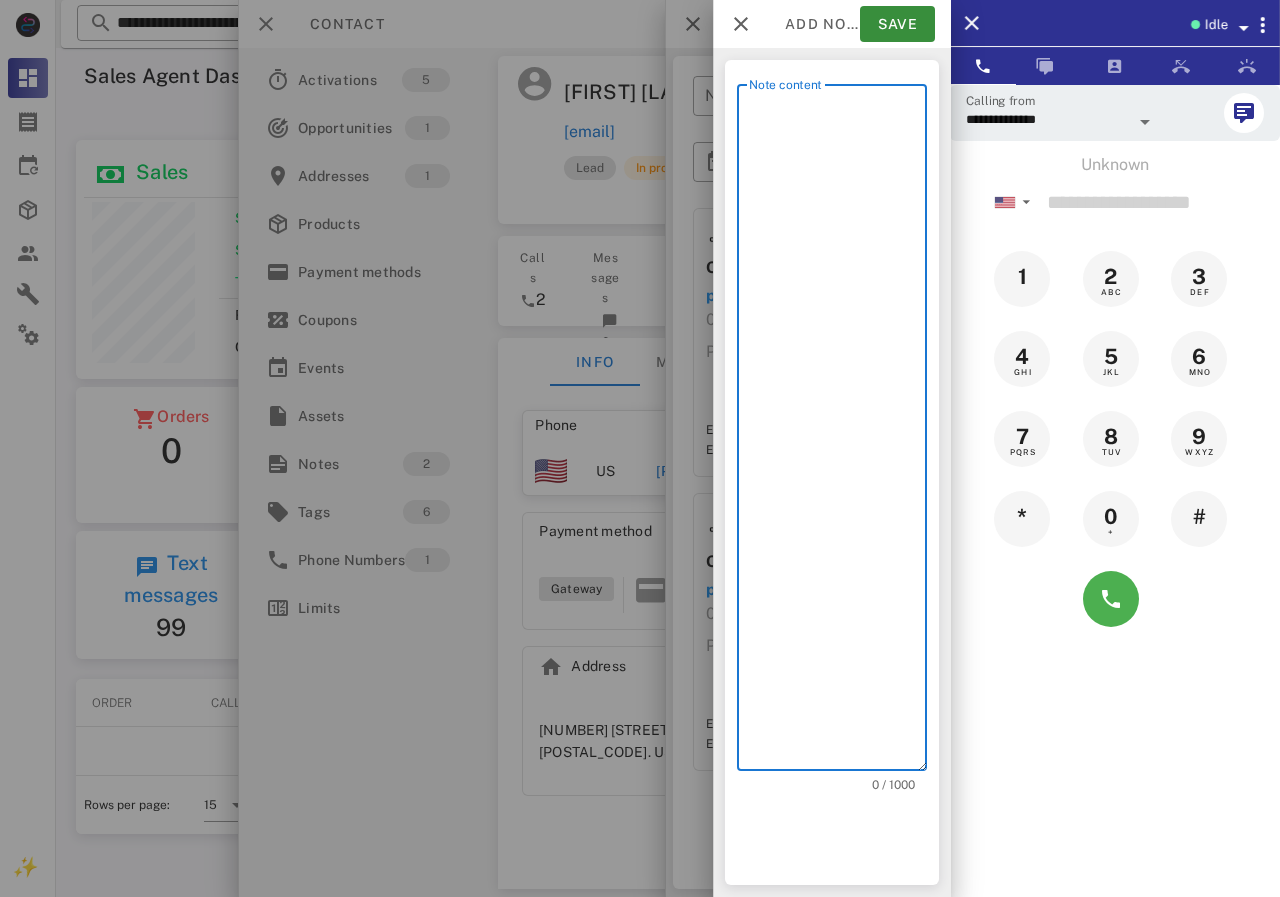 scroll, scrollTop: 240, scrollLeft: 390, axis: both 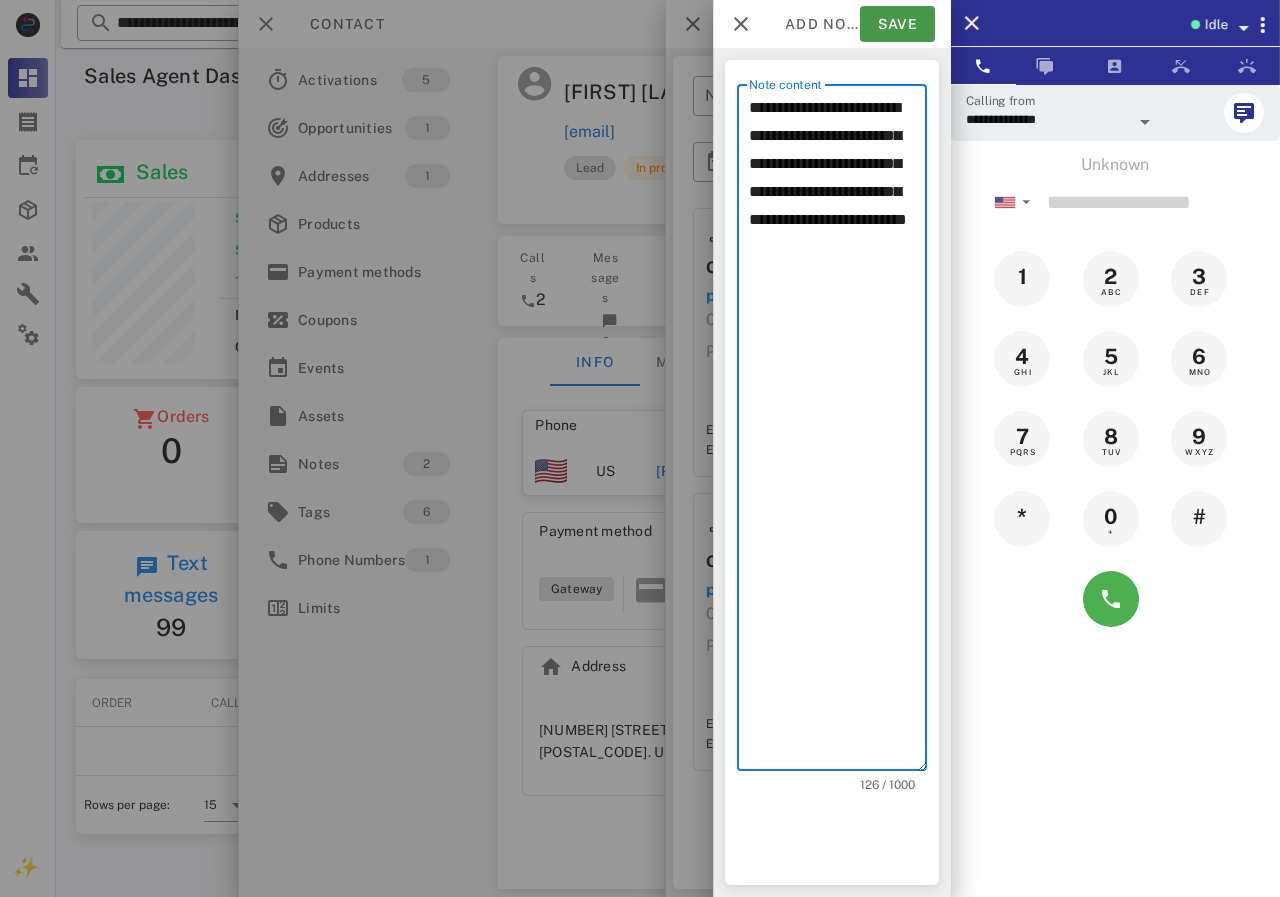 type on "**********" 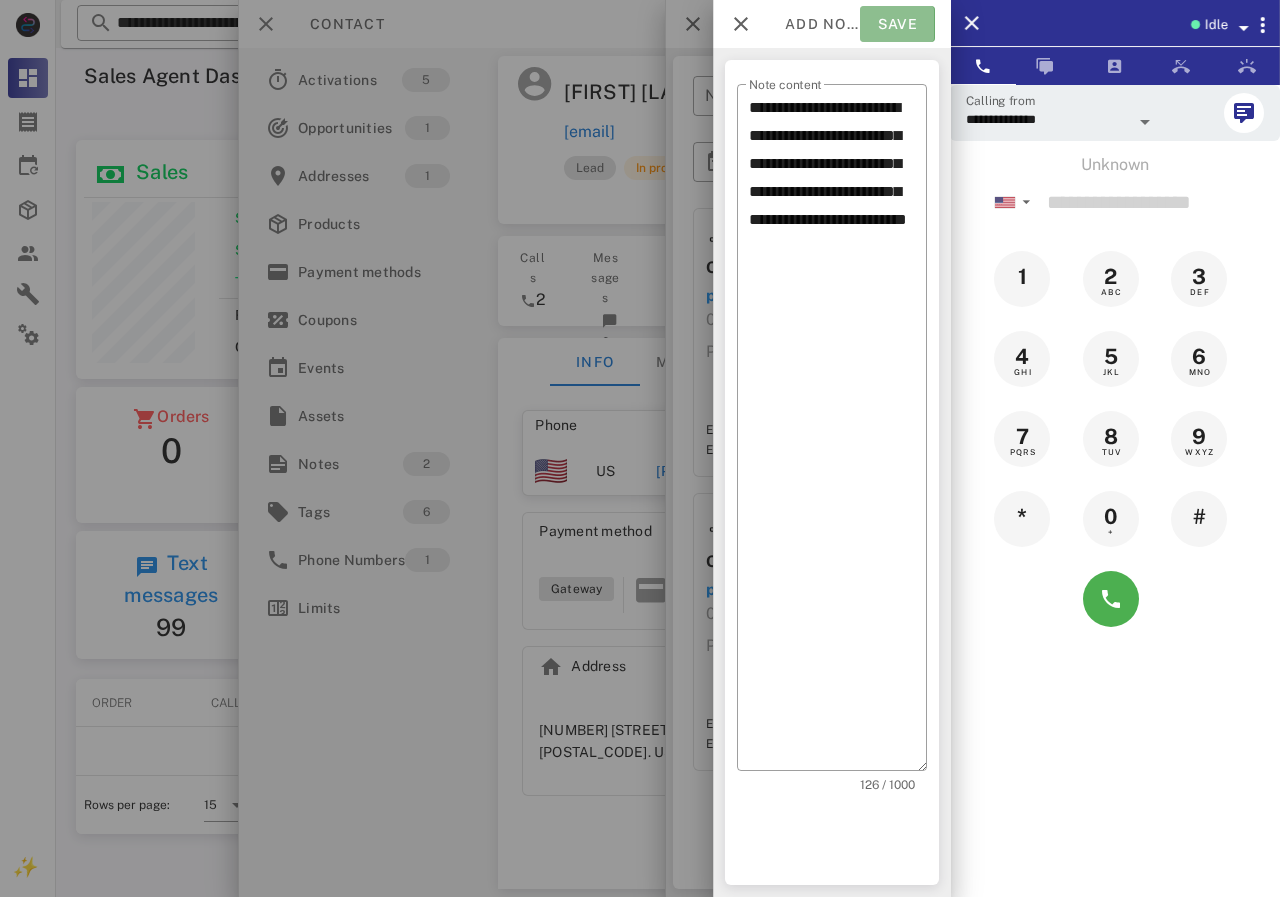 click on "Save" at bounding box center [897, 24] 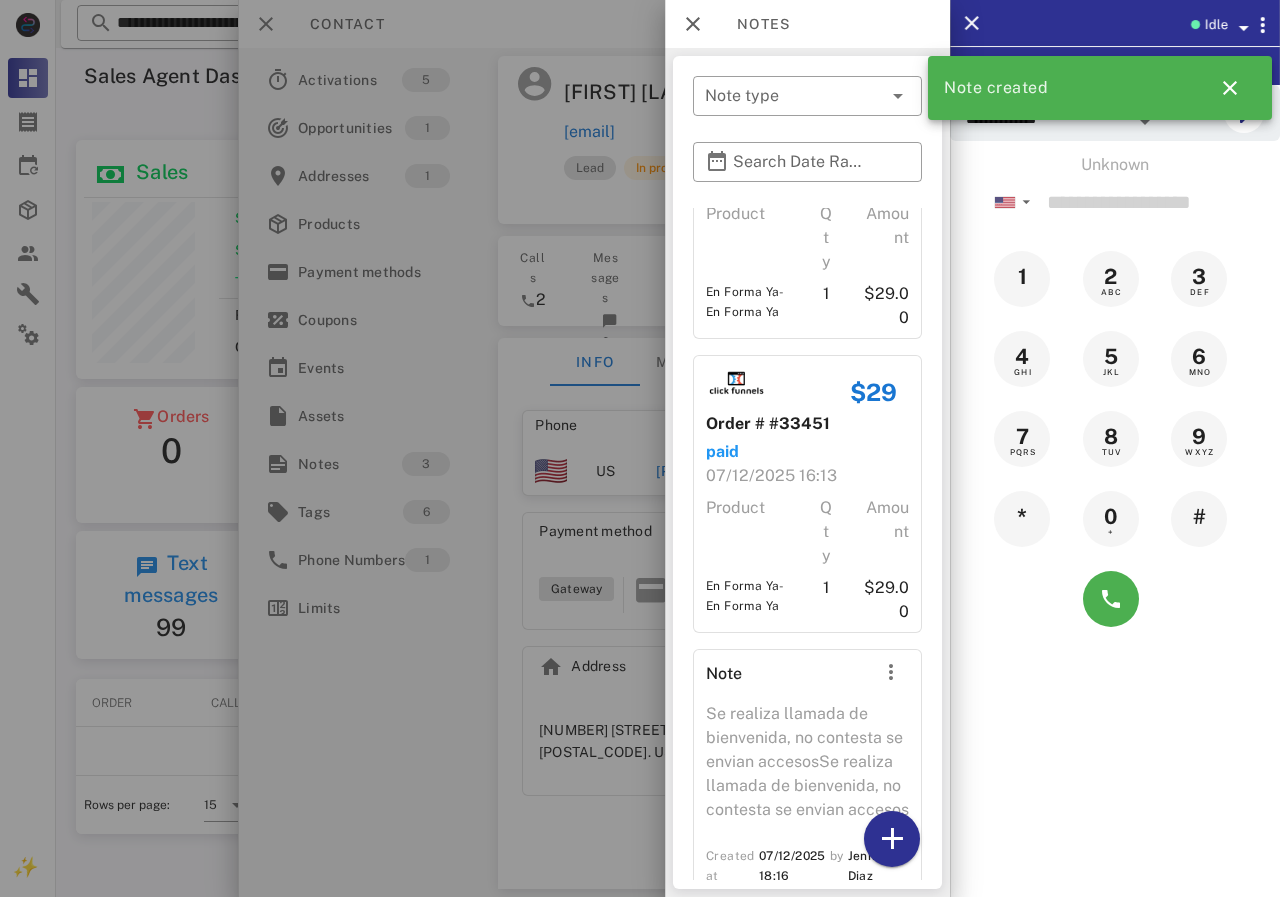 scroll, scrollTop: 224, scrollLeft: 0, axis: vertical 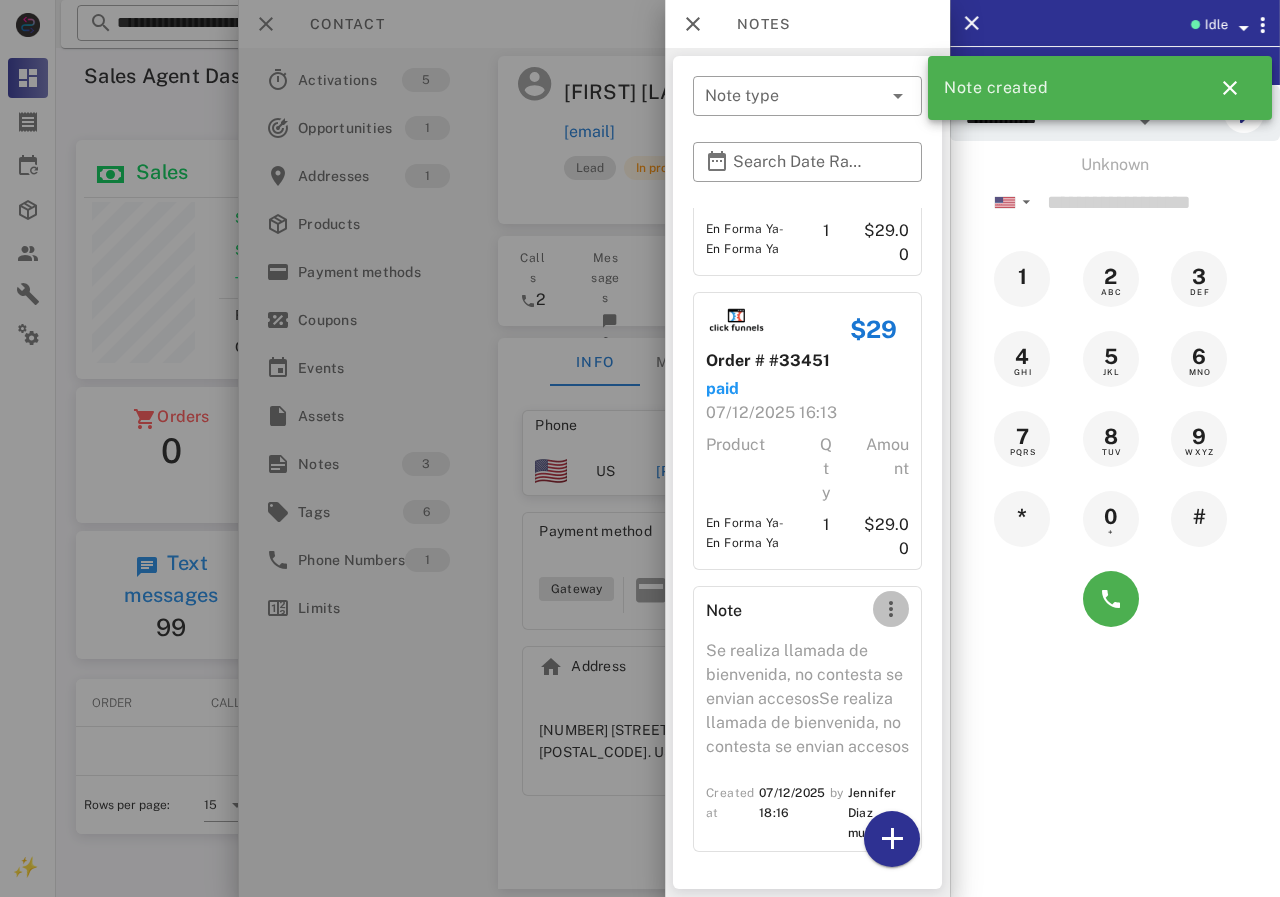 click at bounding box center (891, 609) 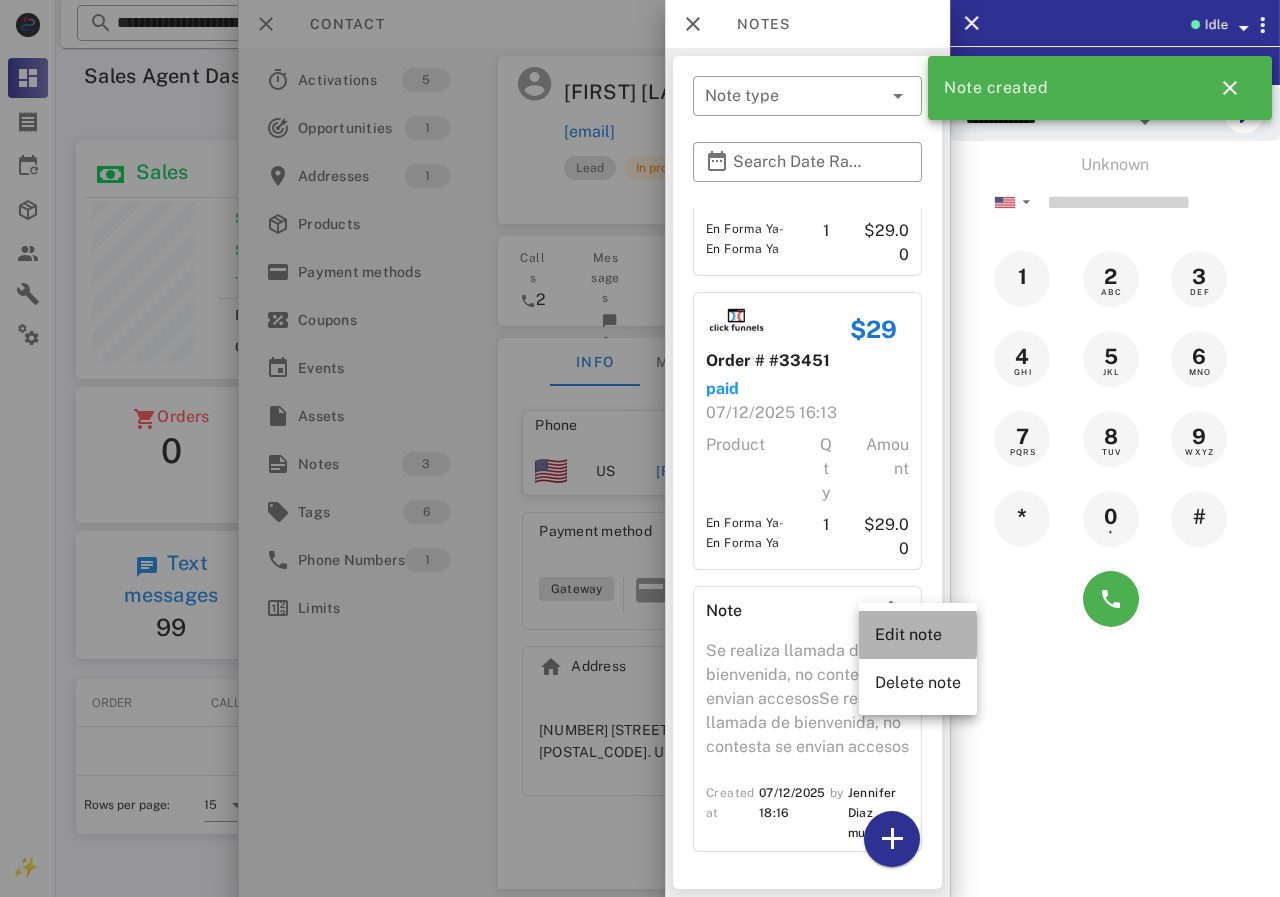 click on "Edit note" at bounding box center (918, 634) 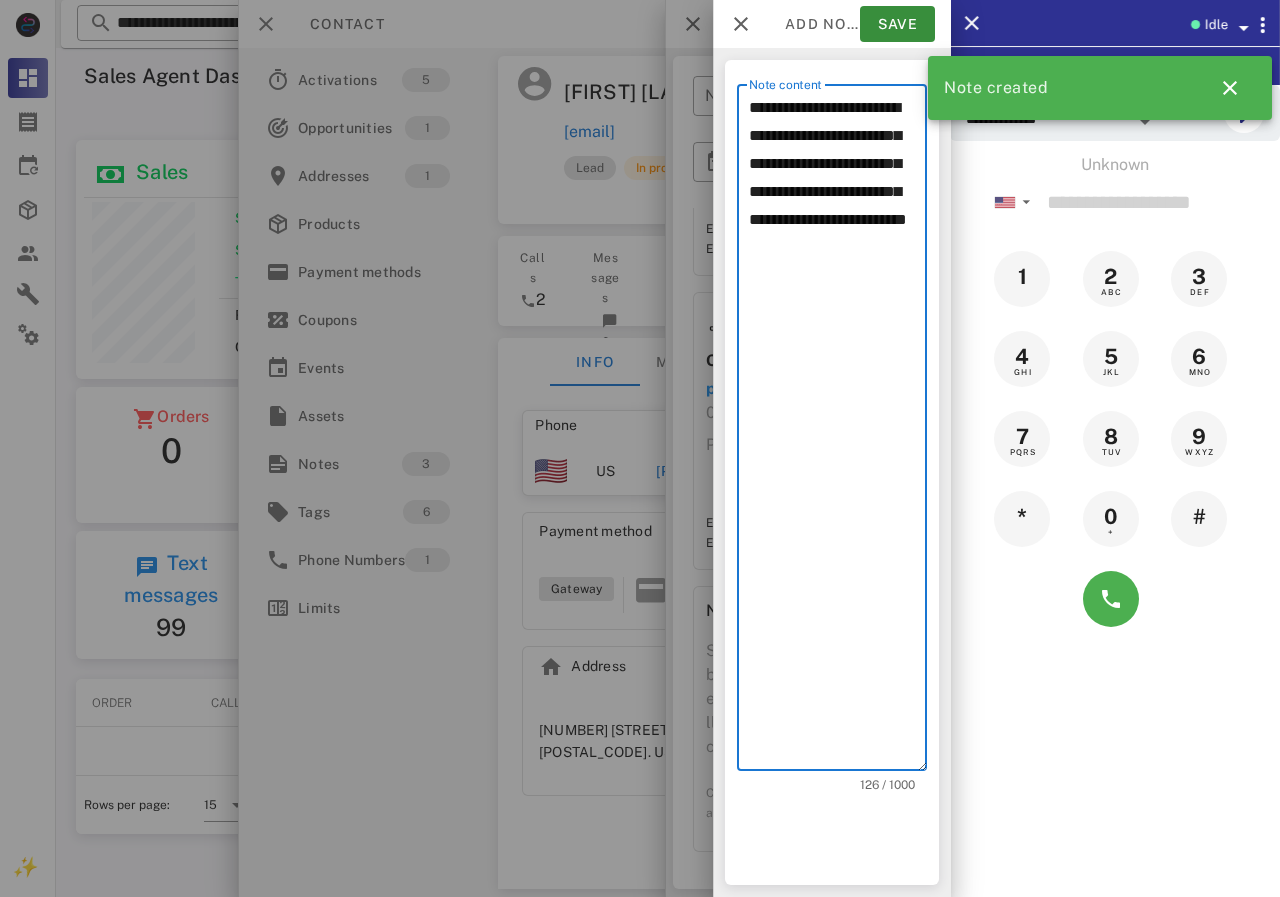 scroll, scrollTop: 240, scrollLeft: 390, axis: both 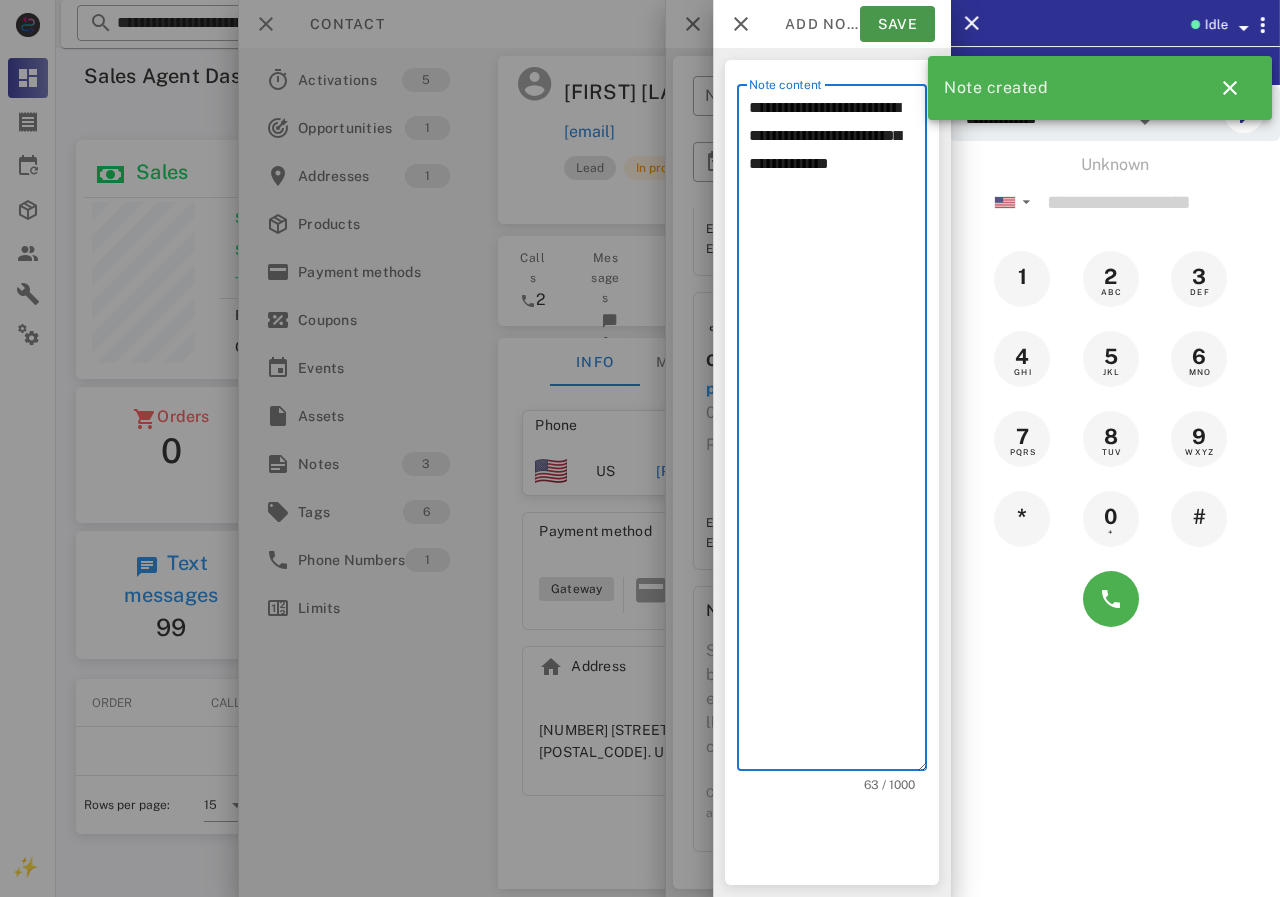 type on "**********" 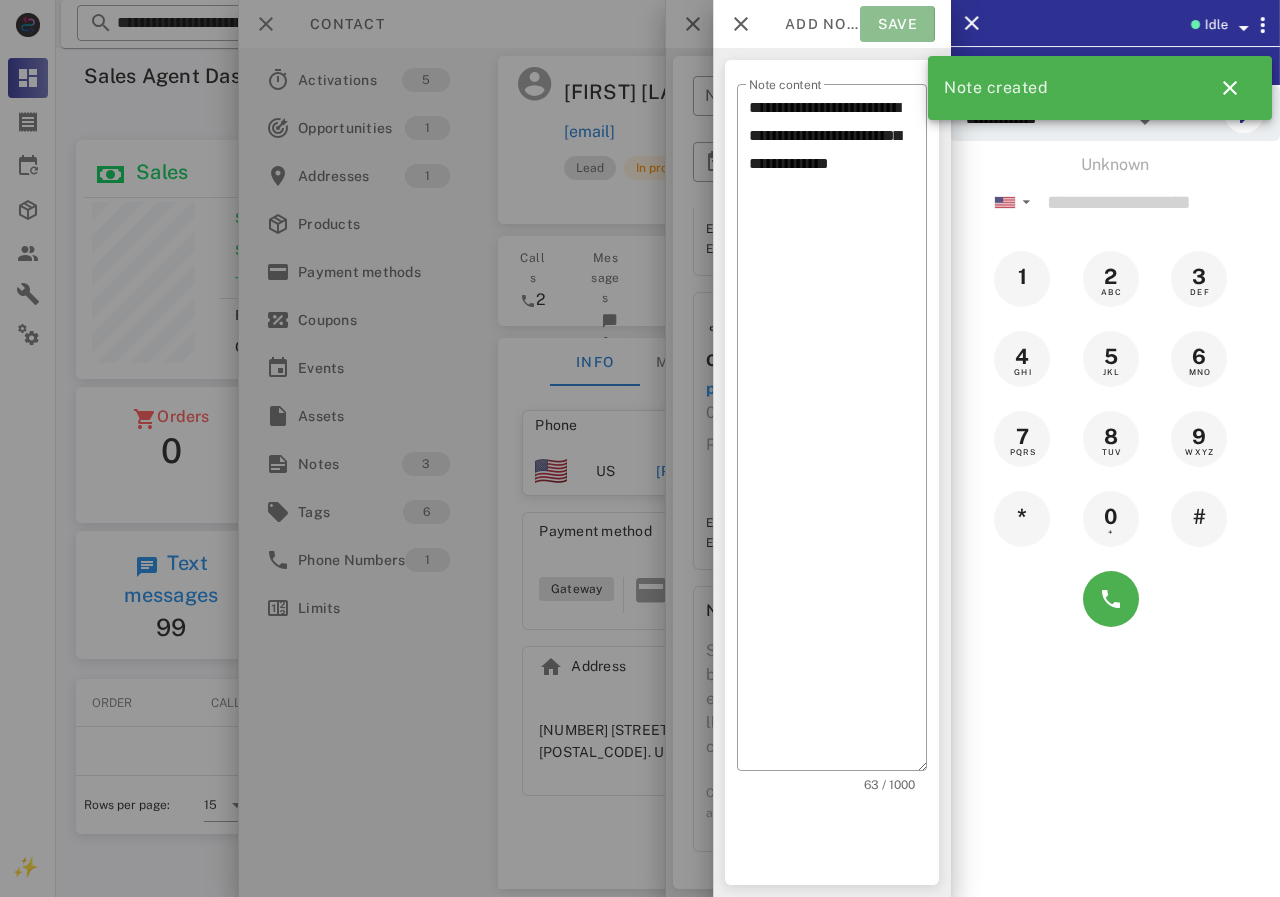 click on "Save" at bounding box center (897, 24) 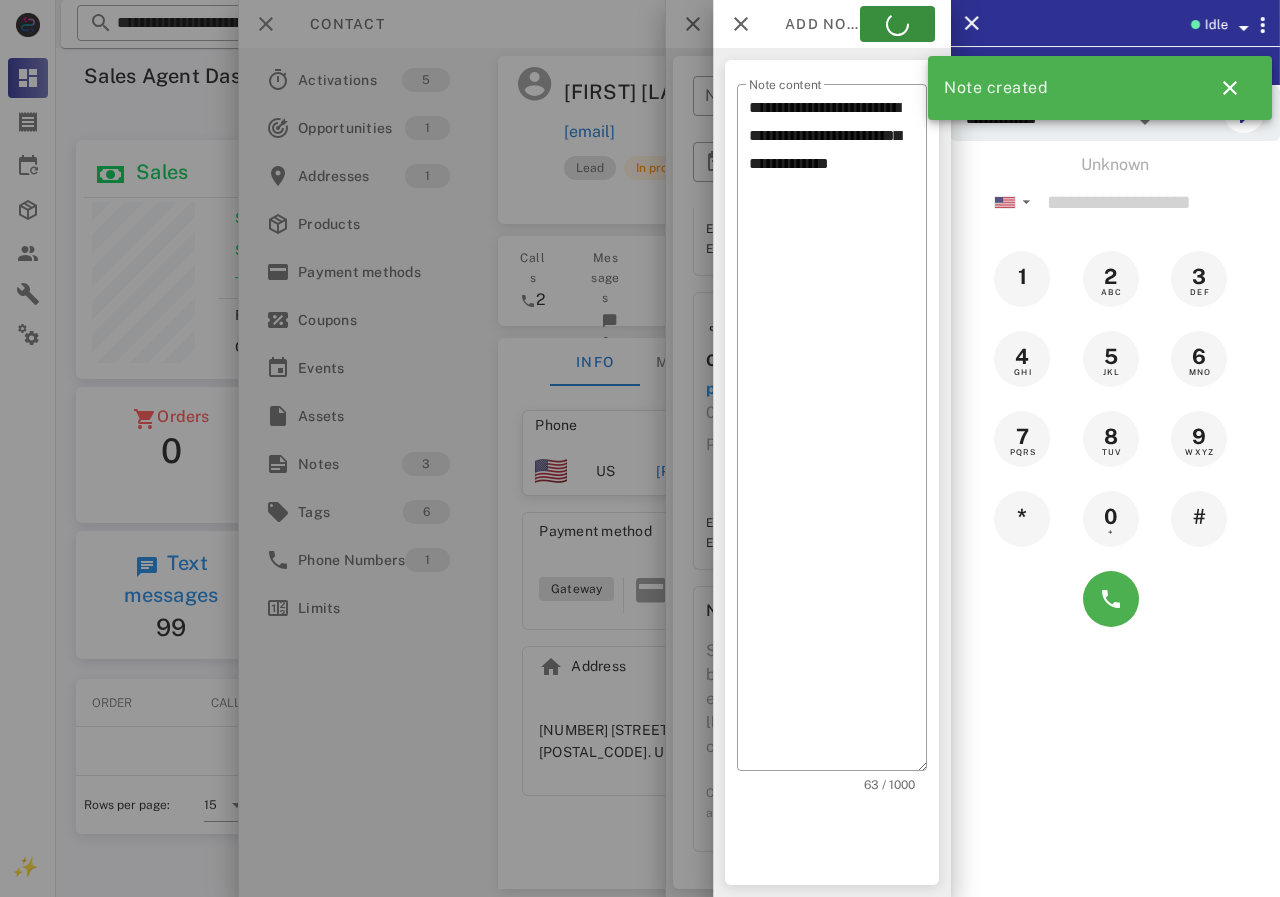 click at bounding box center (640, 448) 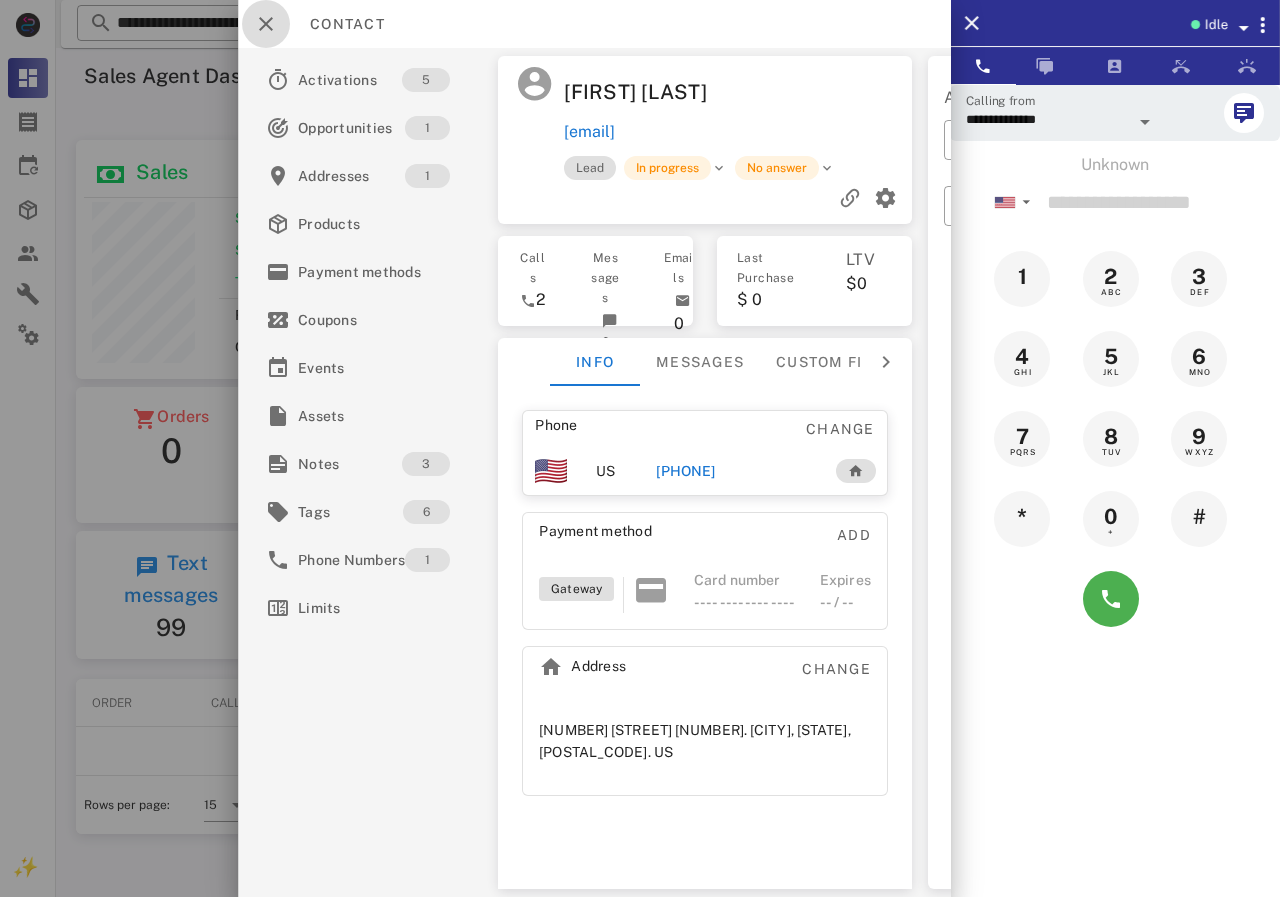 click at bounding box center [266, 24] 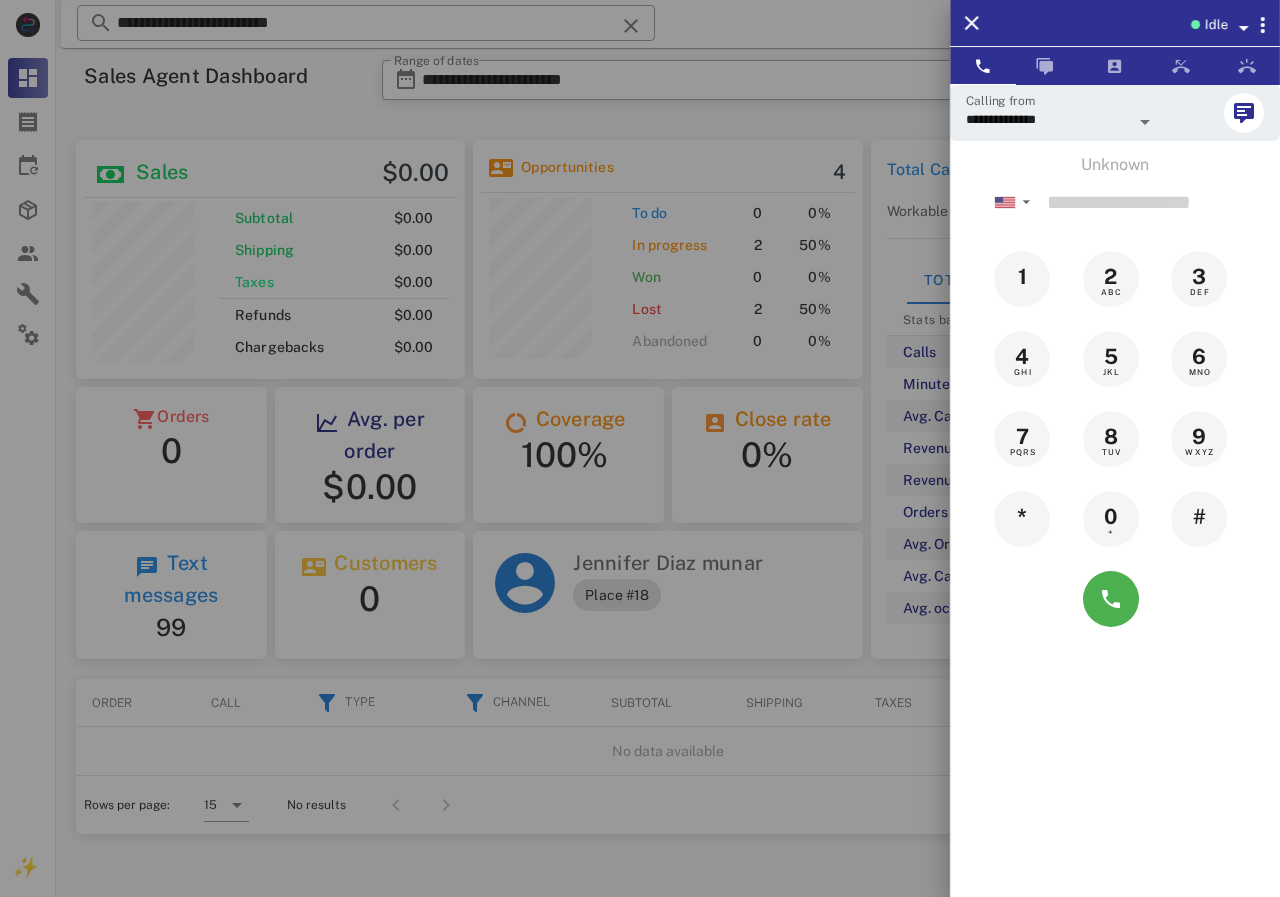 click at bounding box center (640, 448) 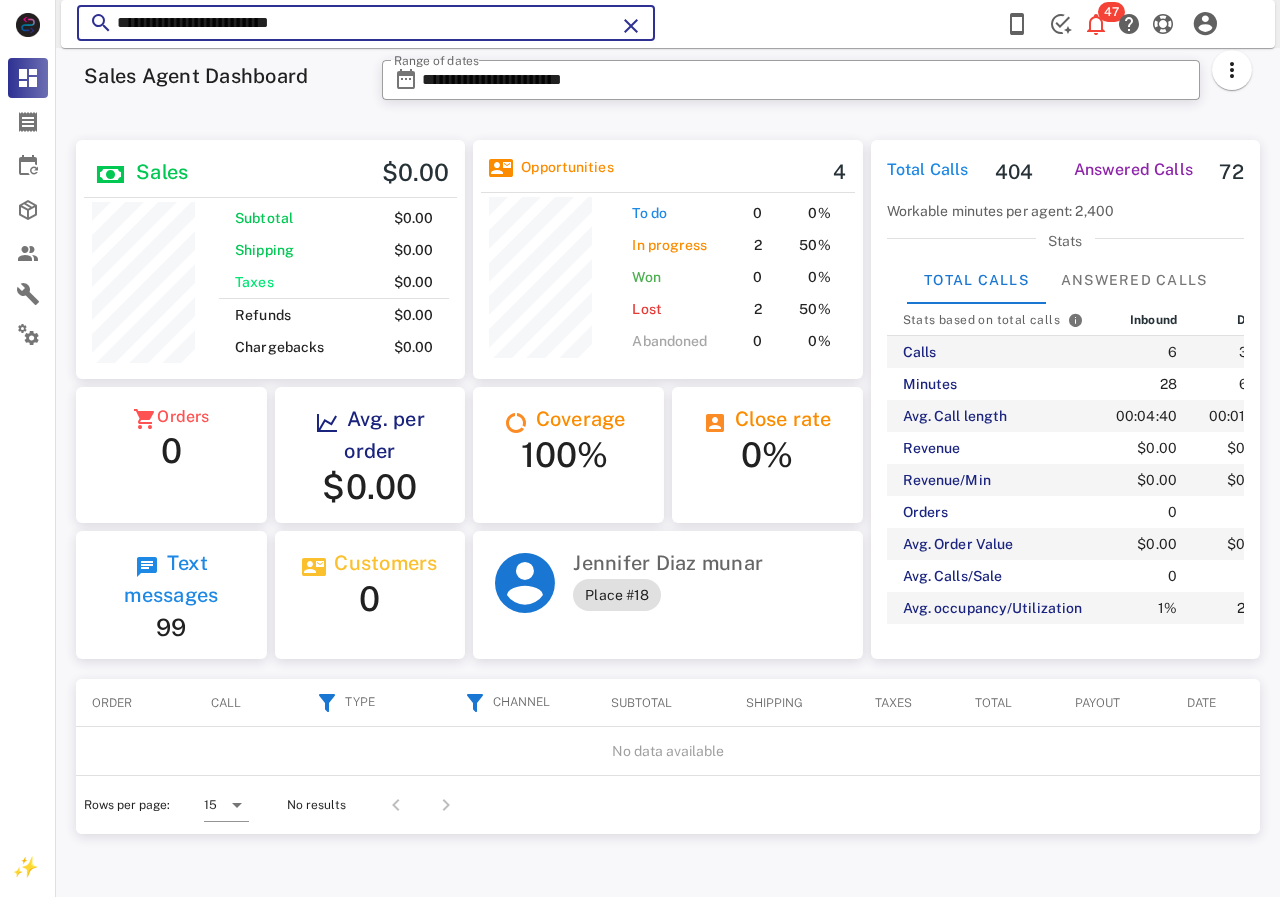 drag, startPoint x: 213, startPoint y: 15, endPoint x: 68, endPoint y: 14, distance: 145.00345 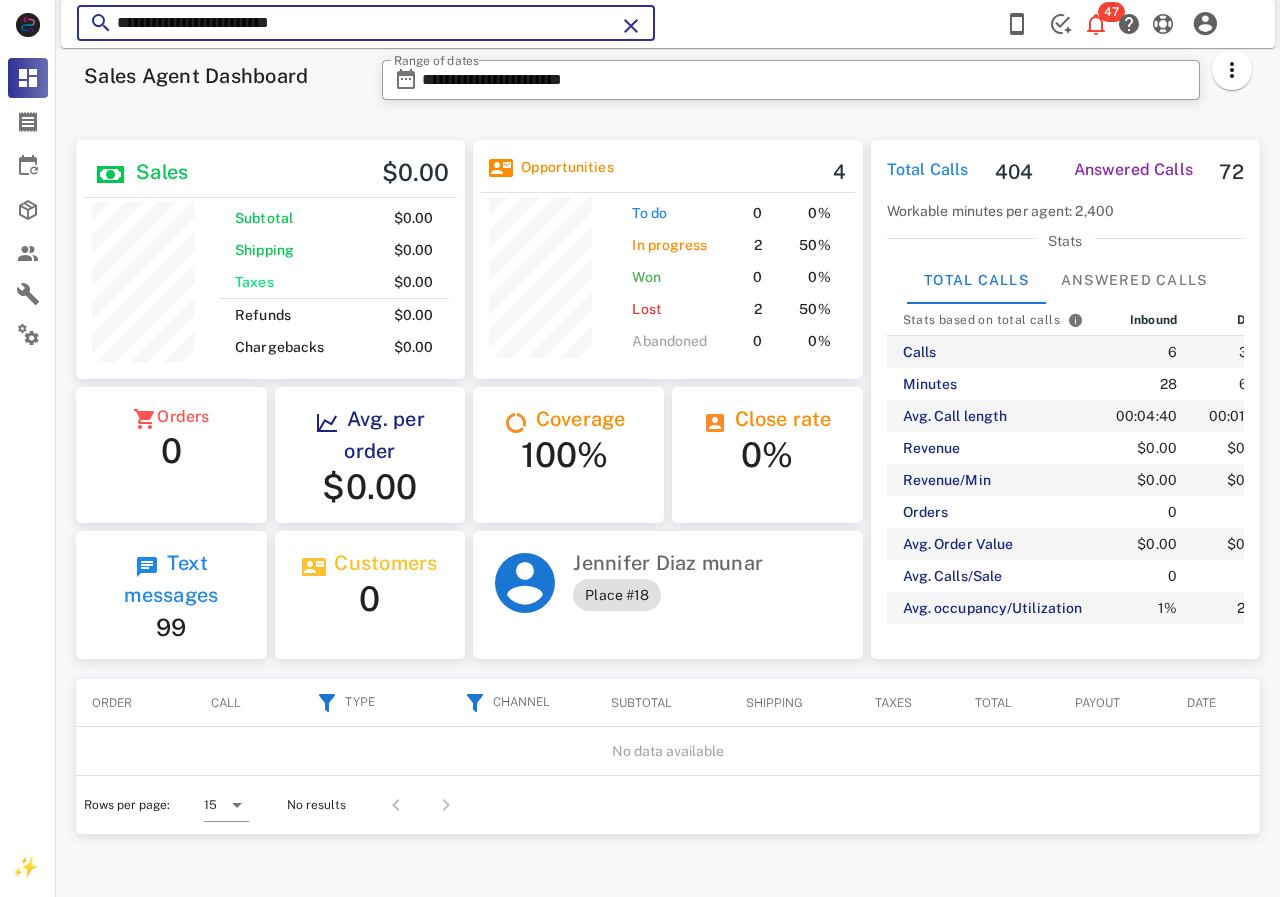 click on "**********" at bounding box center (668, 24) 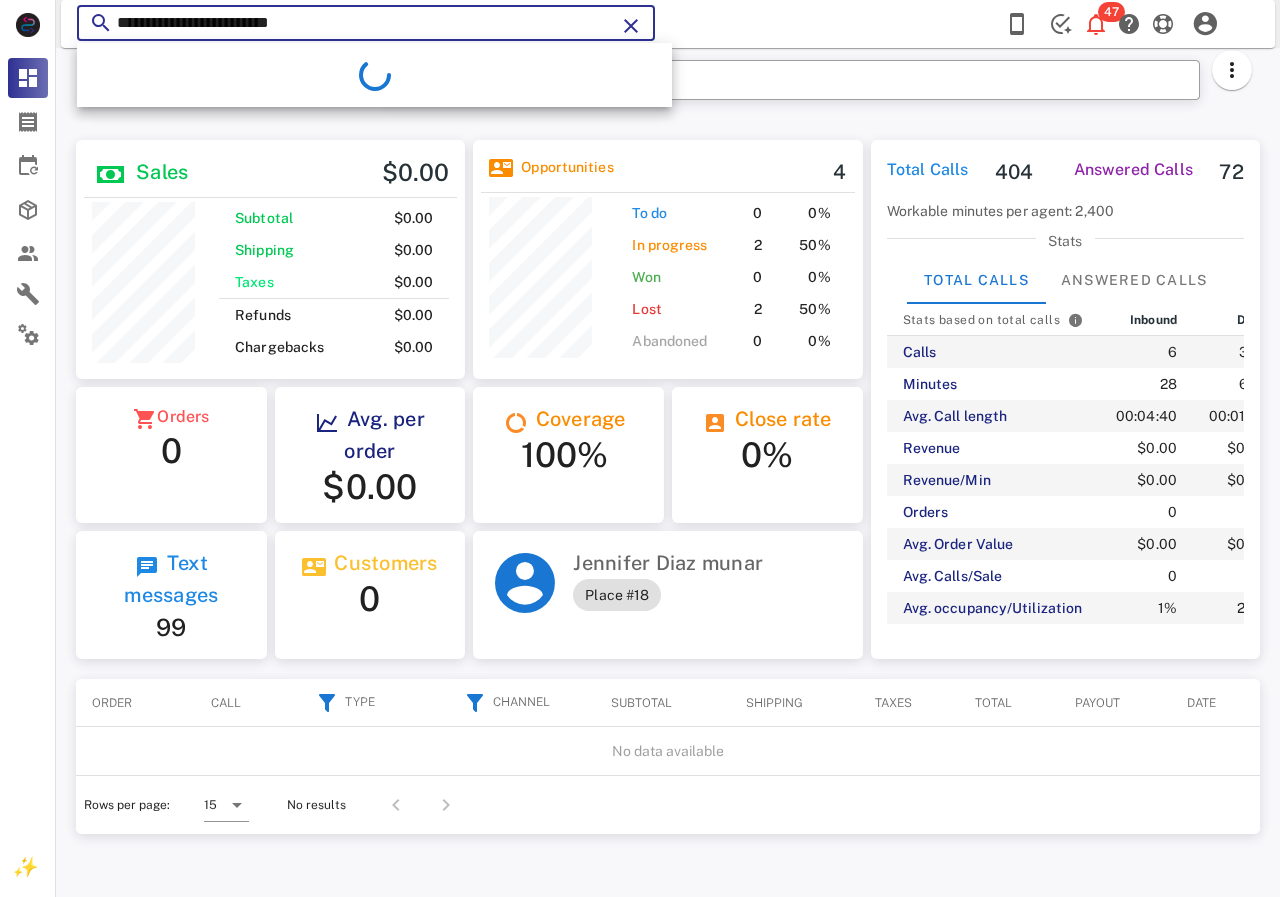 paste 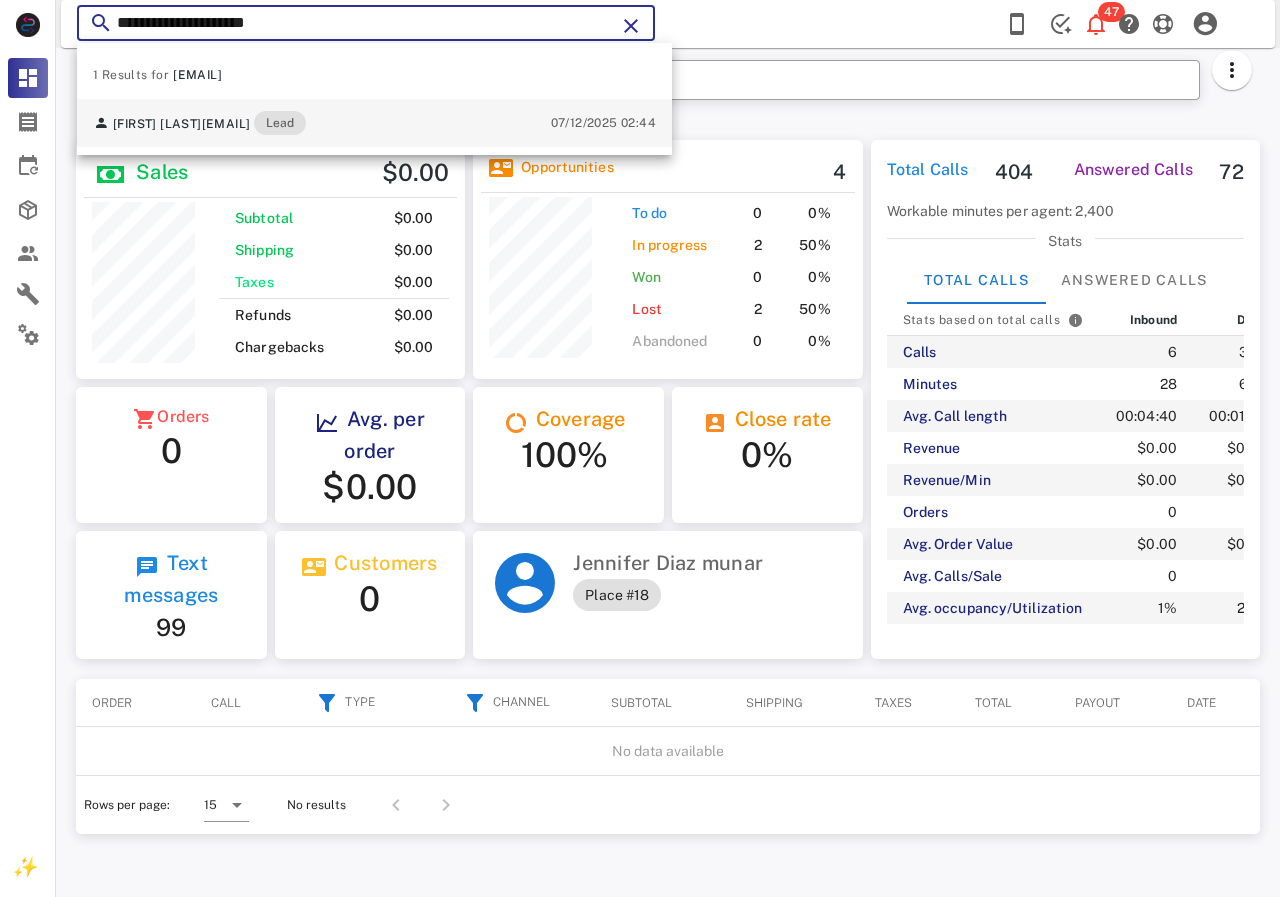 type on "**********" 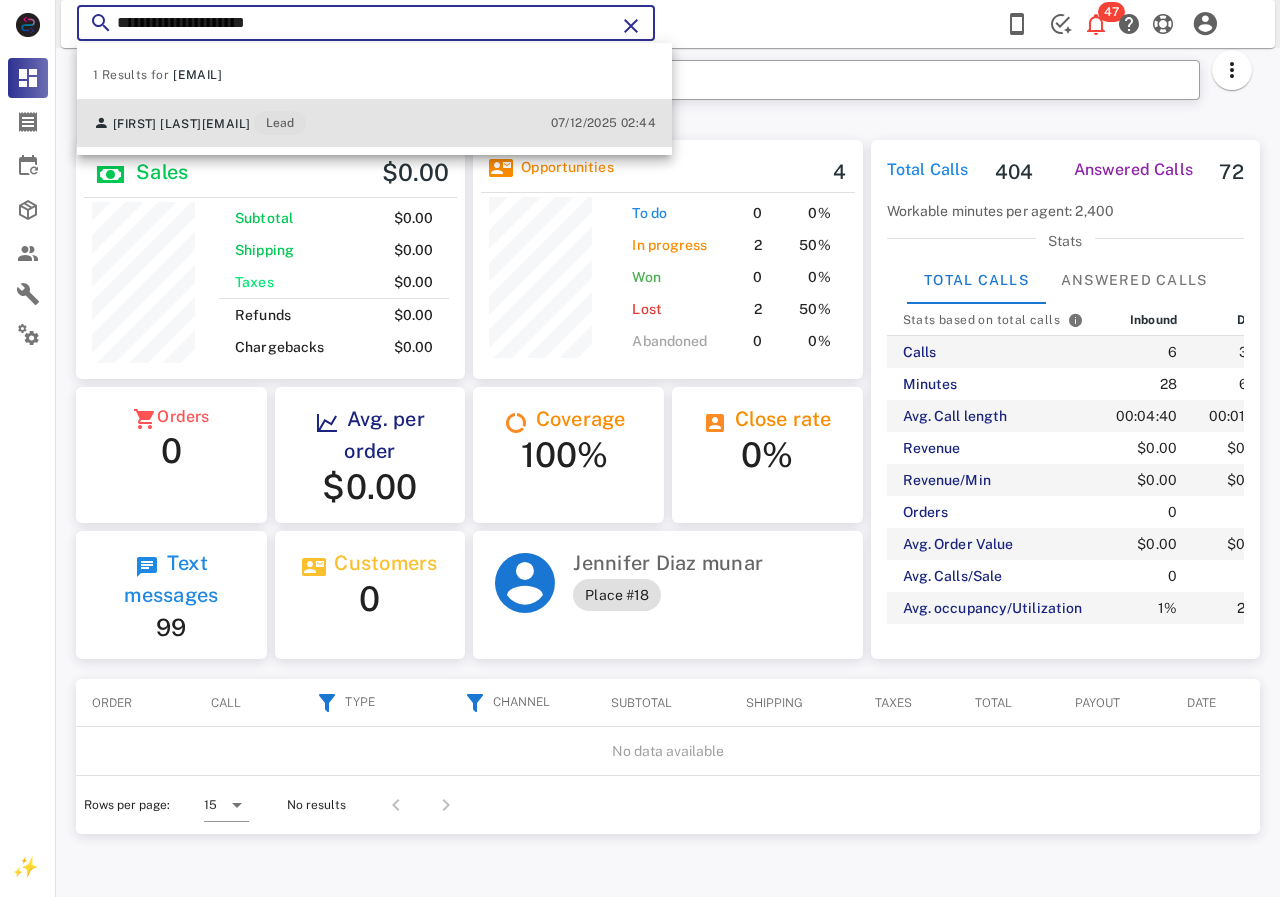click on "[EMAIL]" at bounding box center [226, 124] 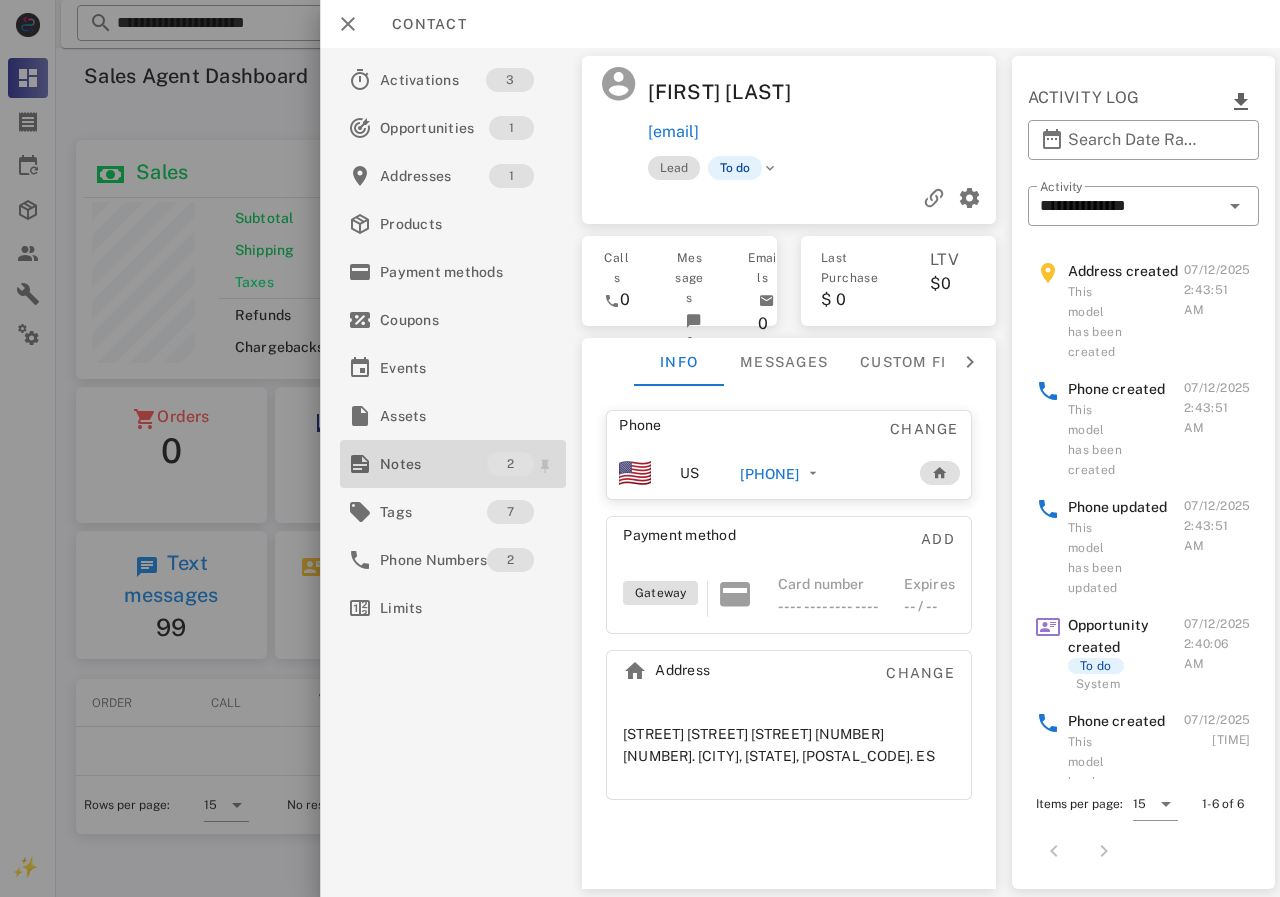 click on "Notes" at bounding box center [433, 464] 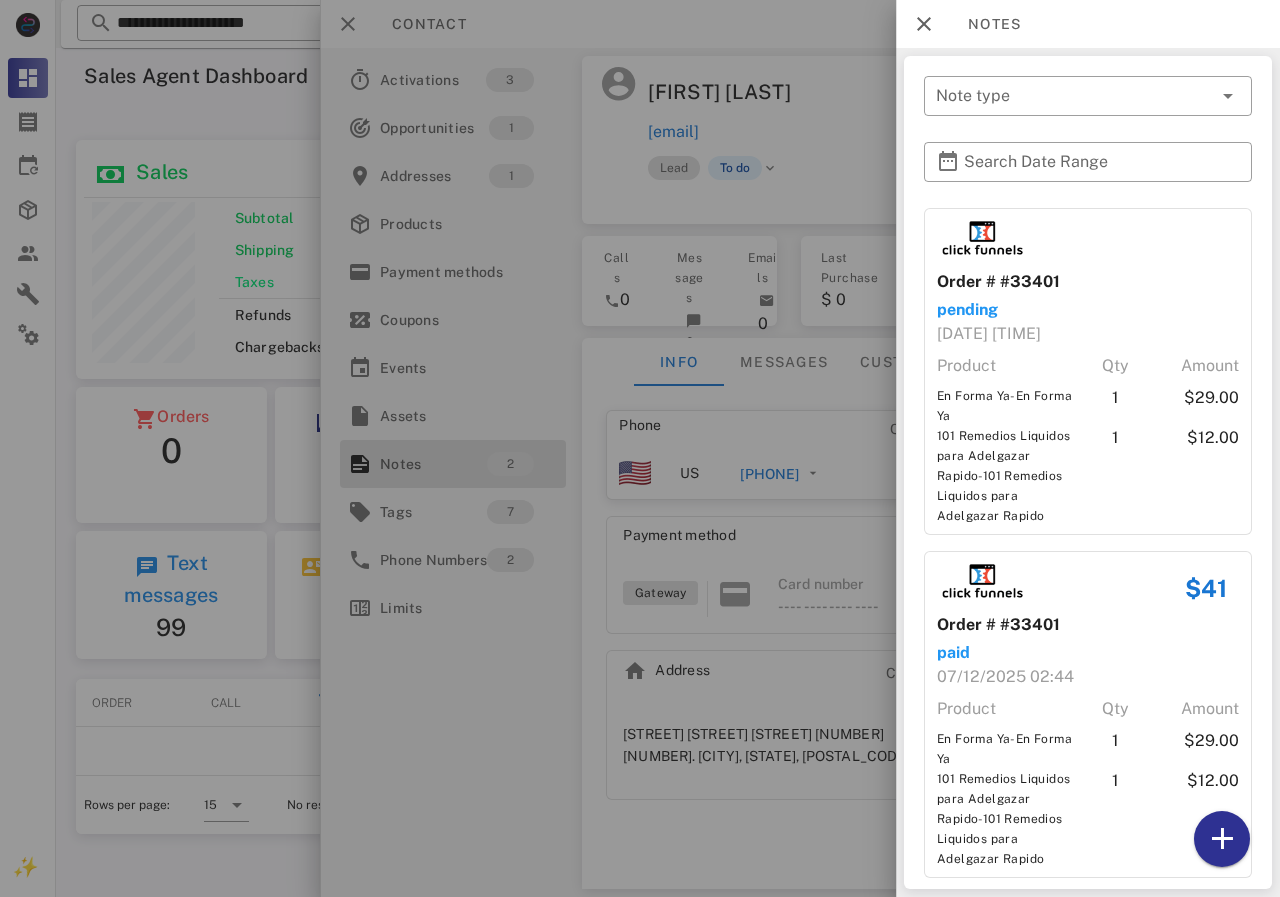 click at bounding box center [640, 448] 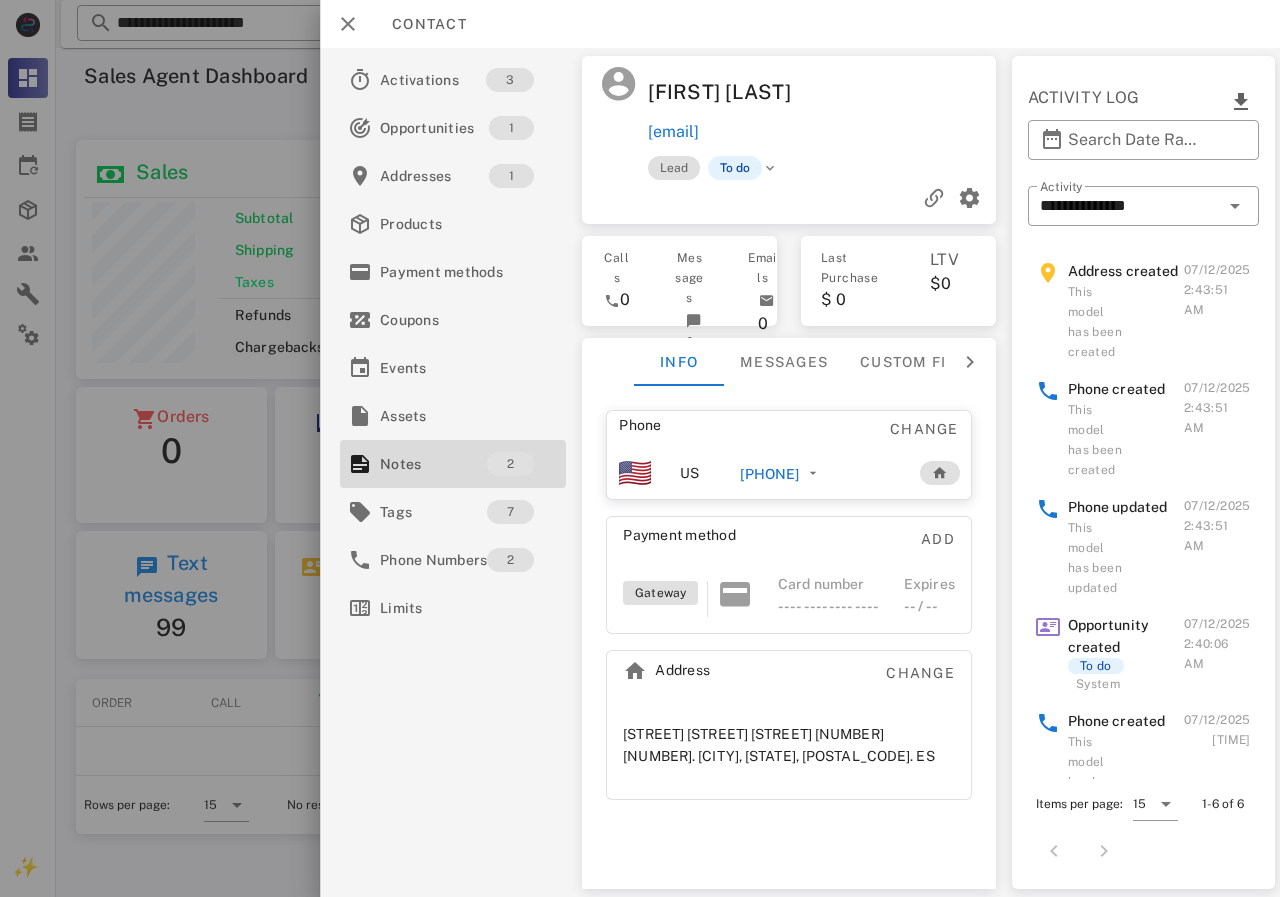 click on "[PHONE]" at bounding box center (769, 474) 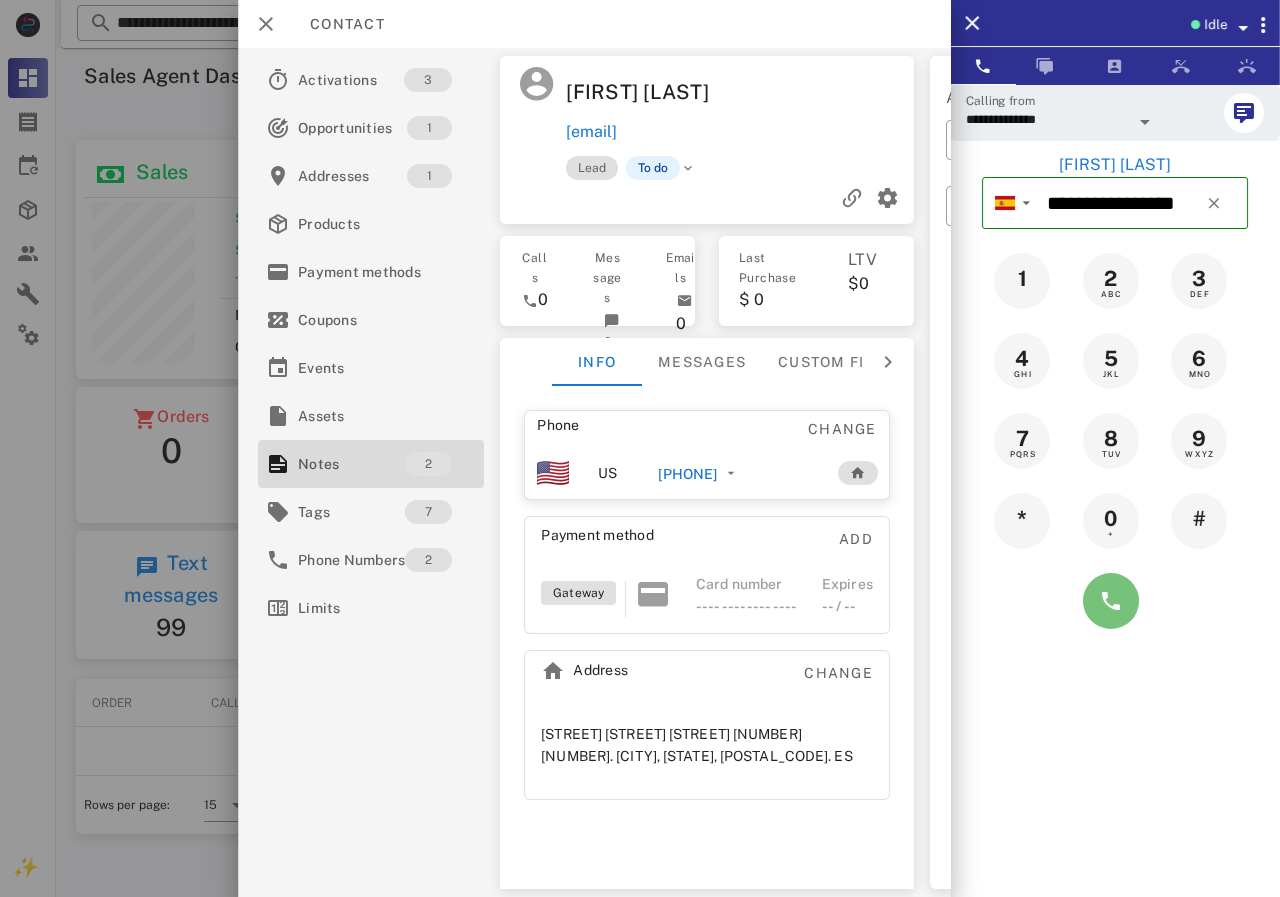 click at bounding box center [1111, 601] 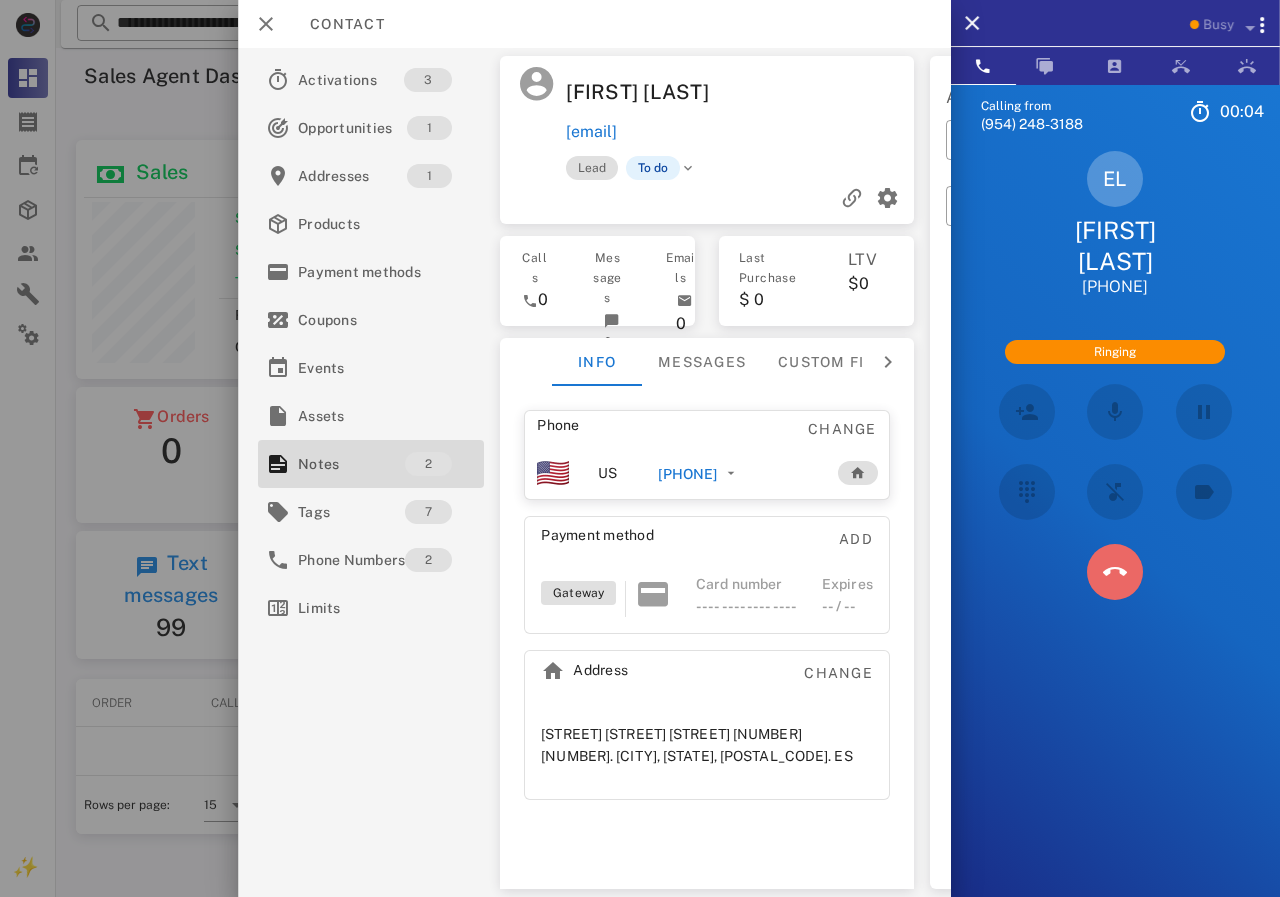 click at bounding box center (1115, 572) 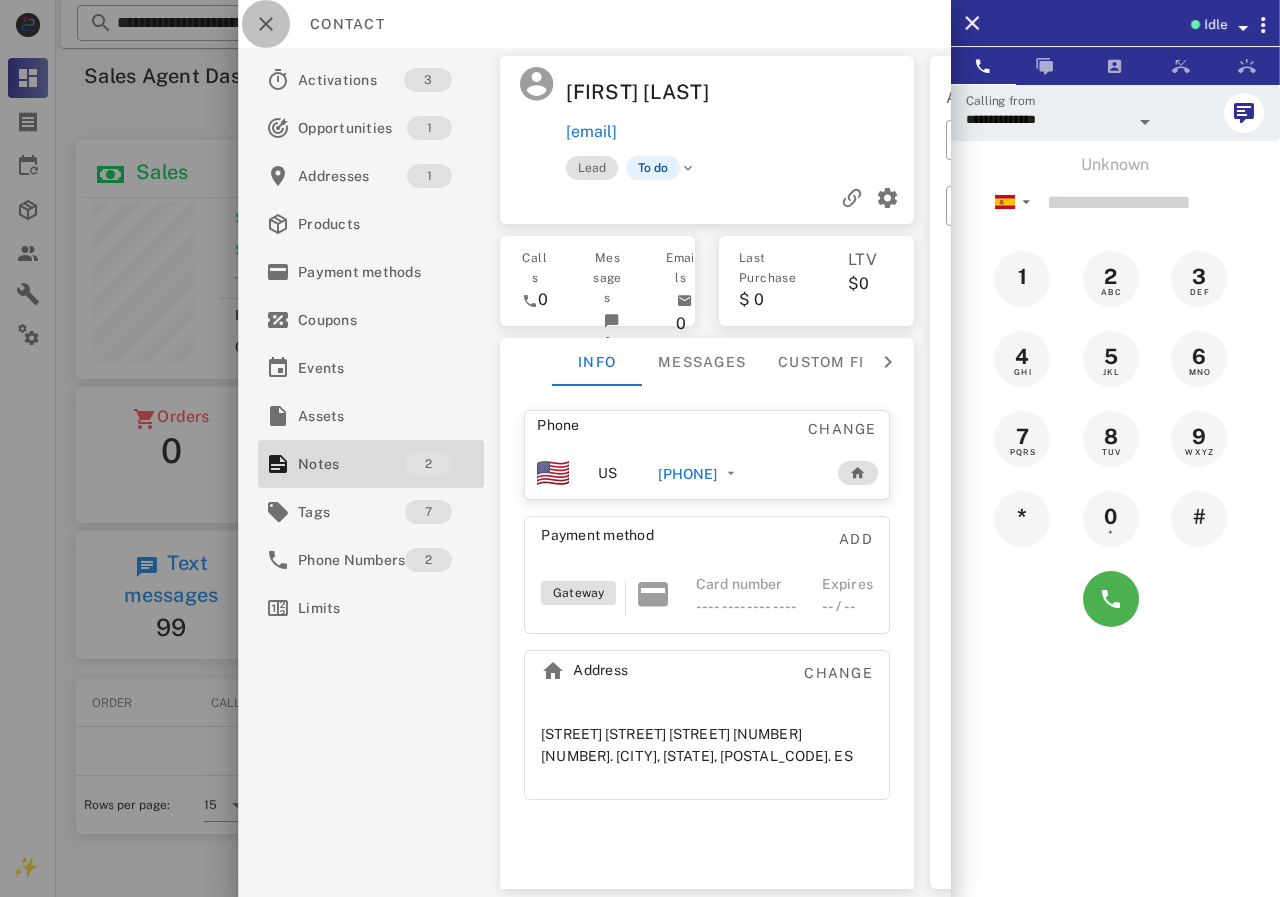 click at bounding box center (266, 24) 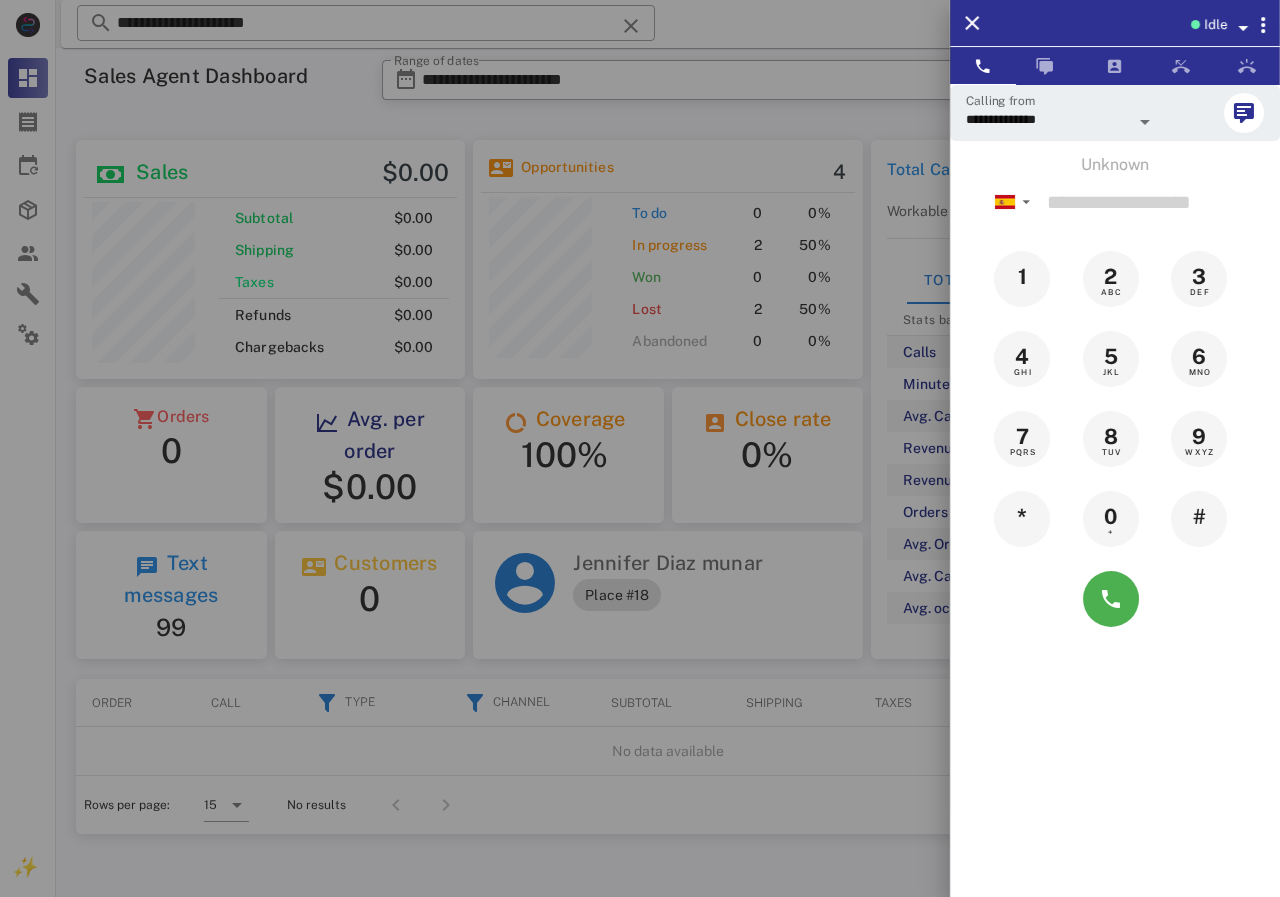 click at bounding box center (640, 448) 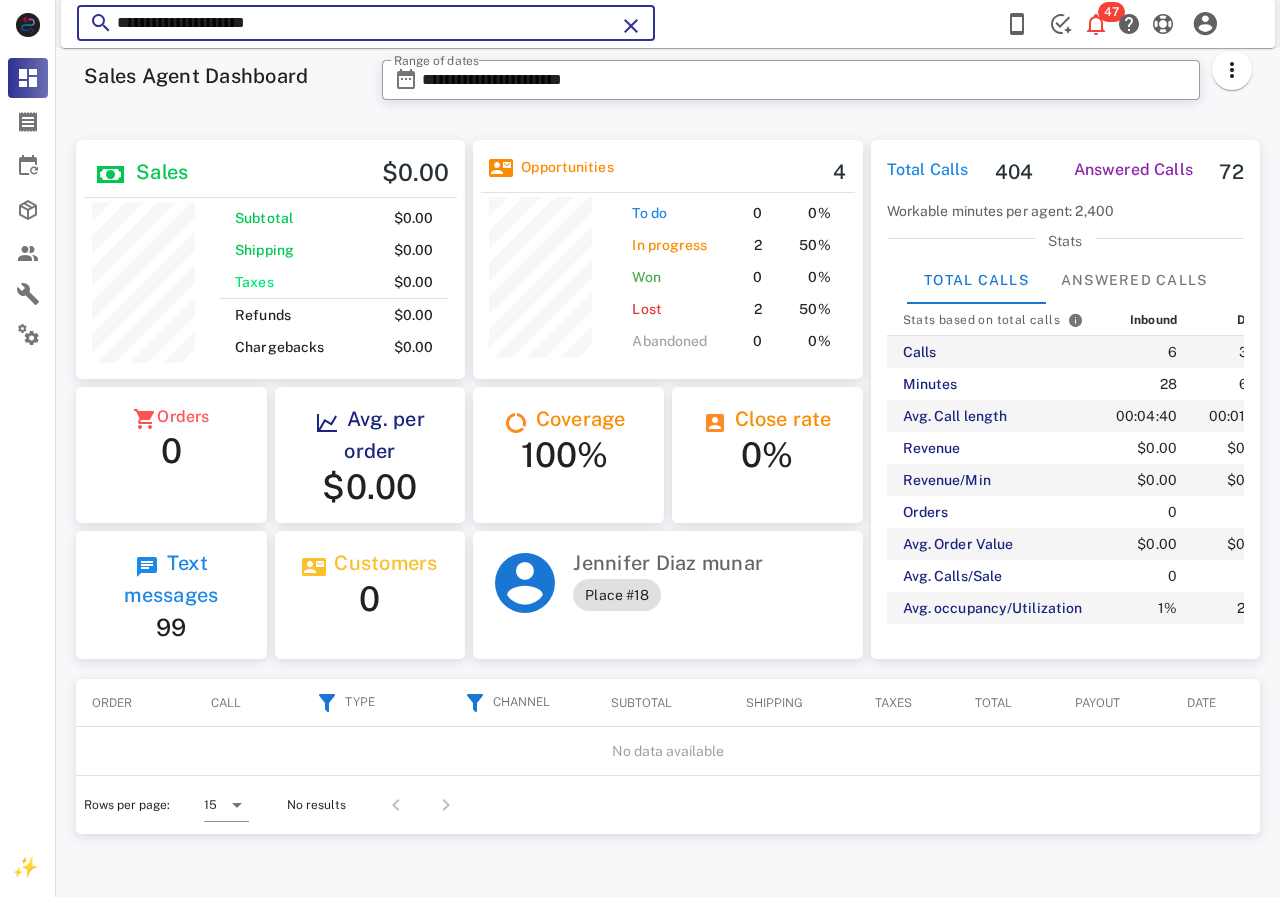 click on "**********" at bounding box center (640, 448) 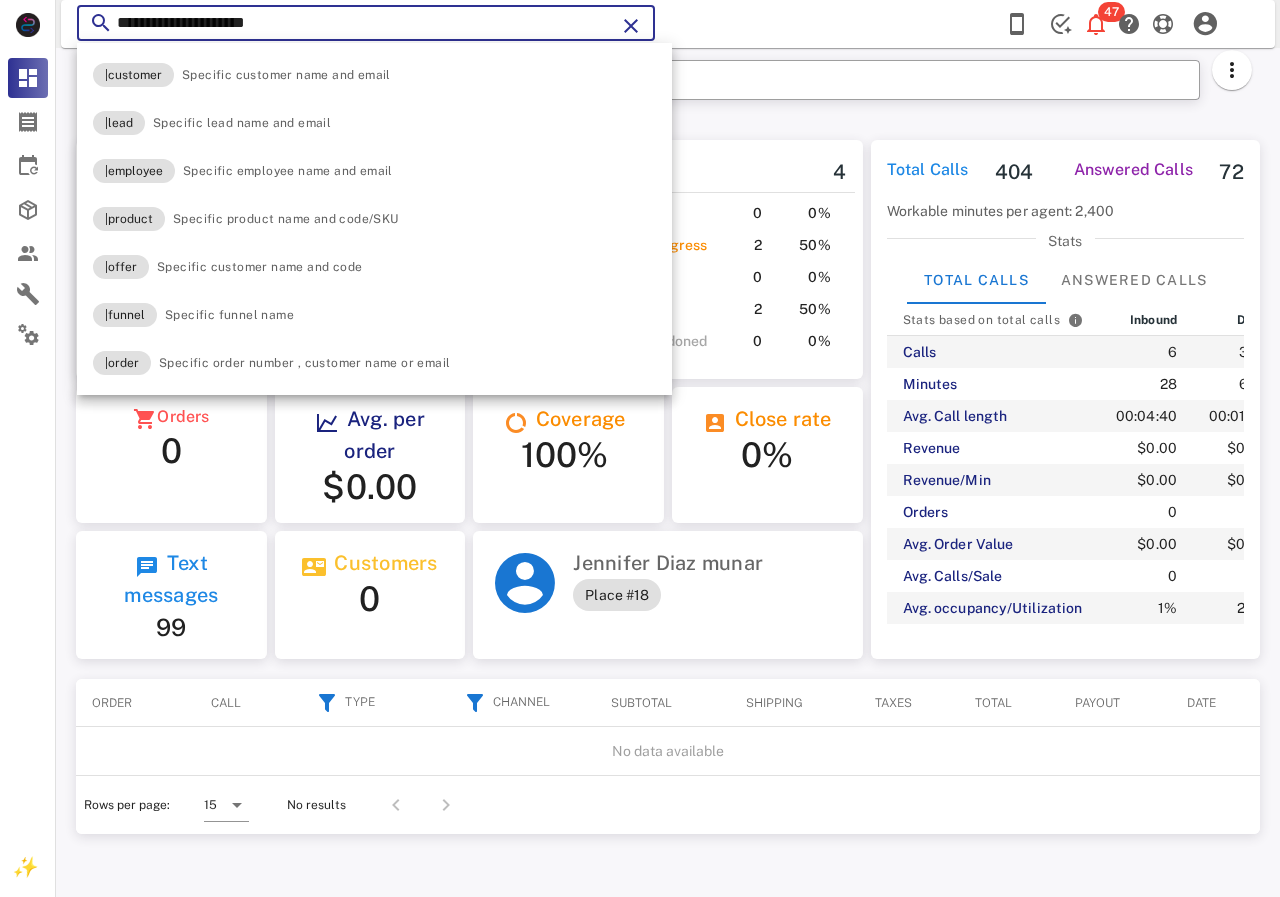 type on "**********" 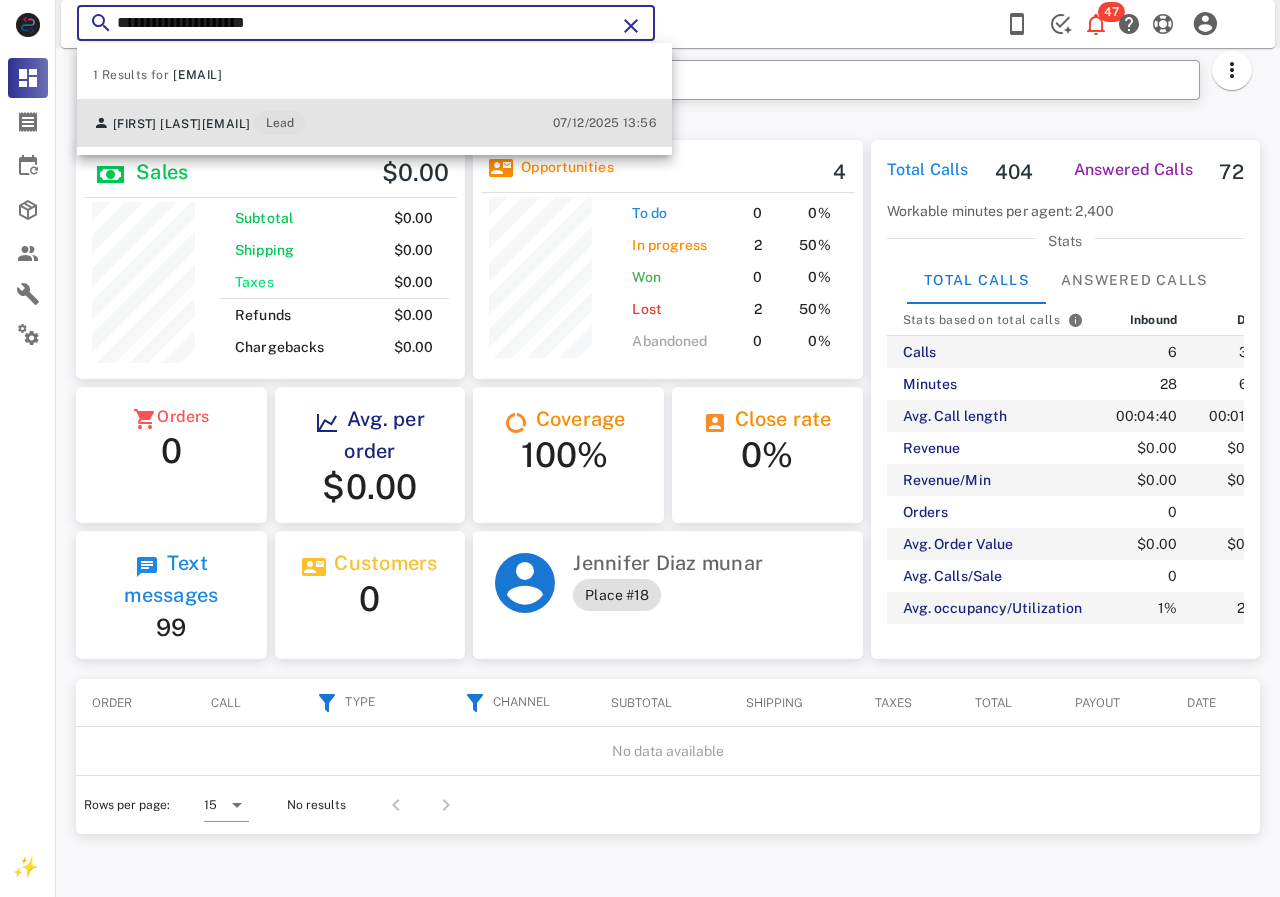 click on "[EMAIL]" at bounding box center [226, 124] 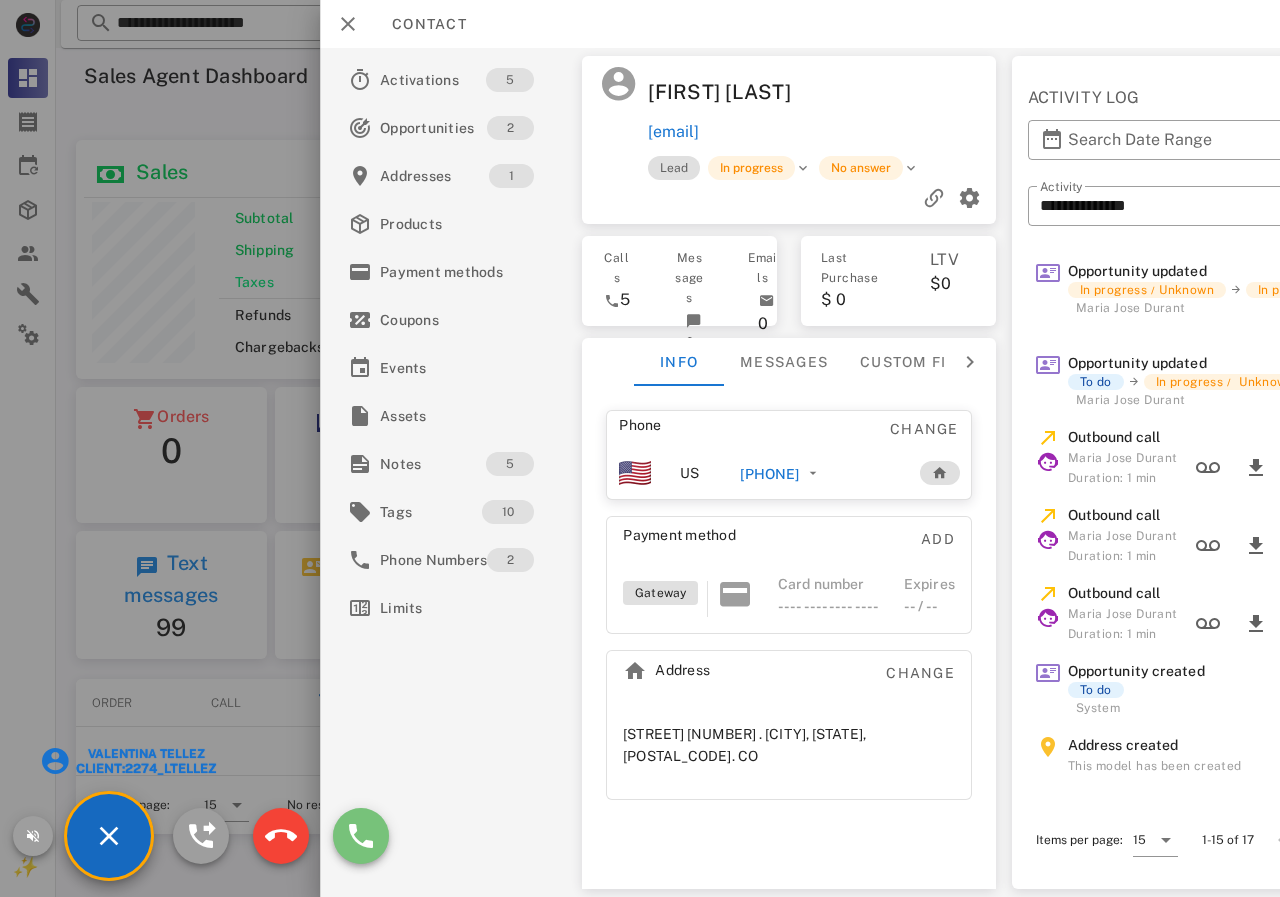 click at bounding box center (361, 836) 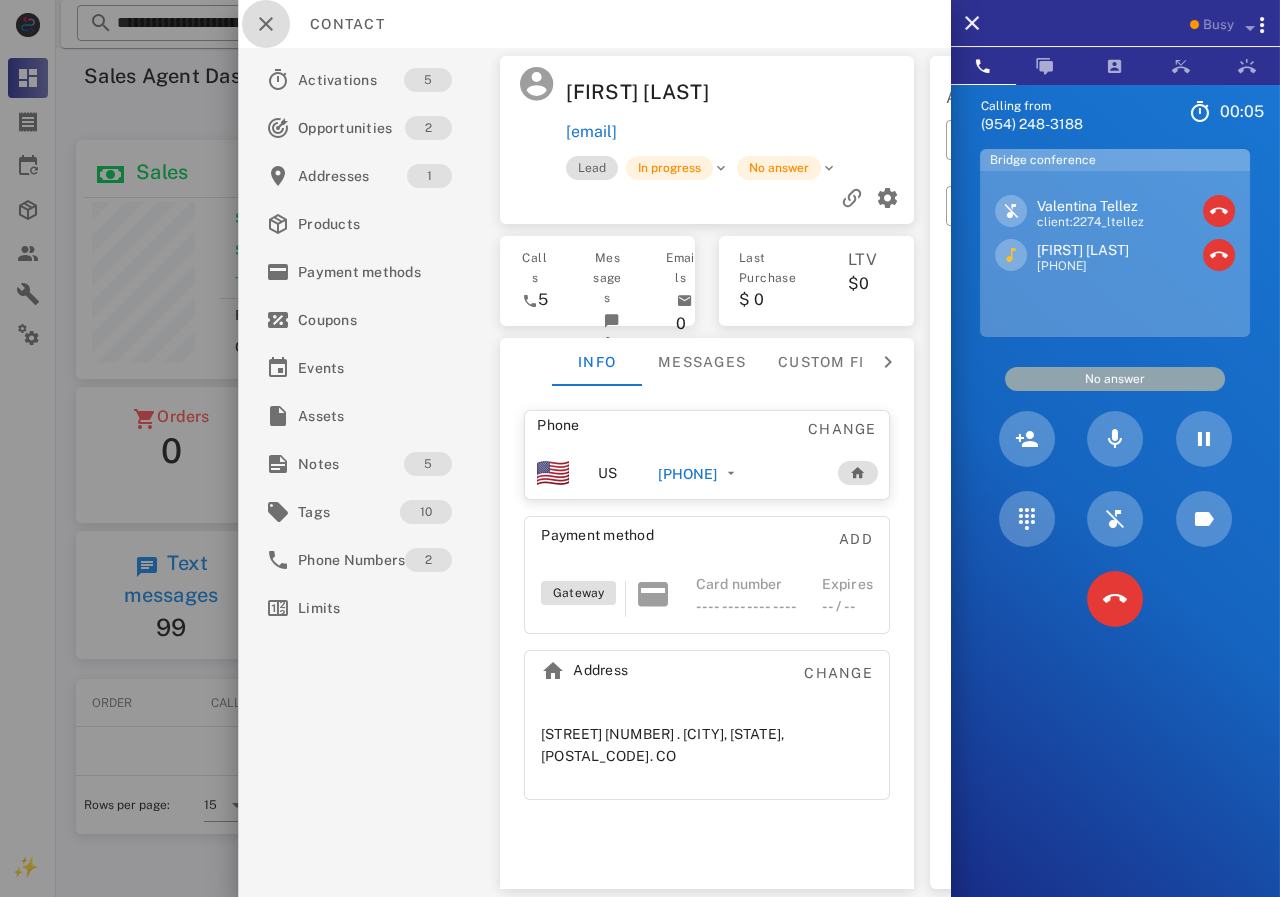 click at bounding box center [266, 24] 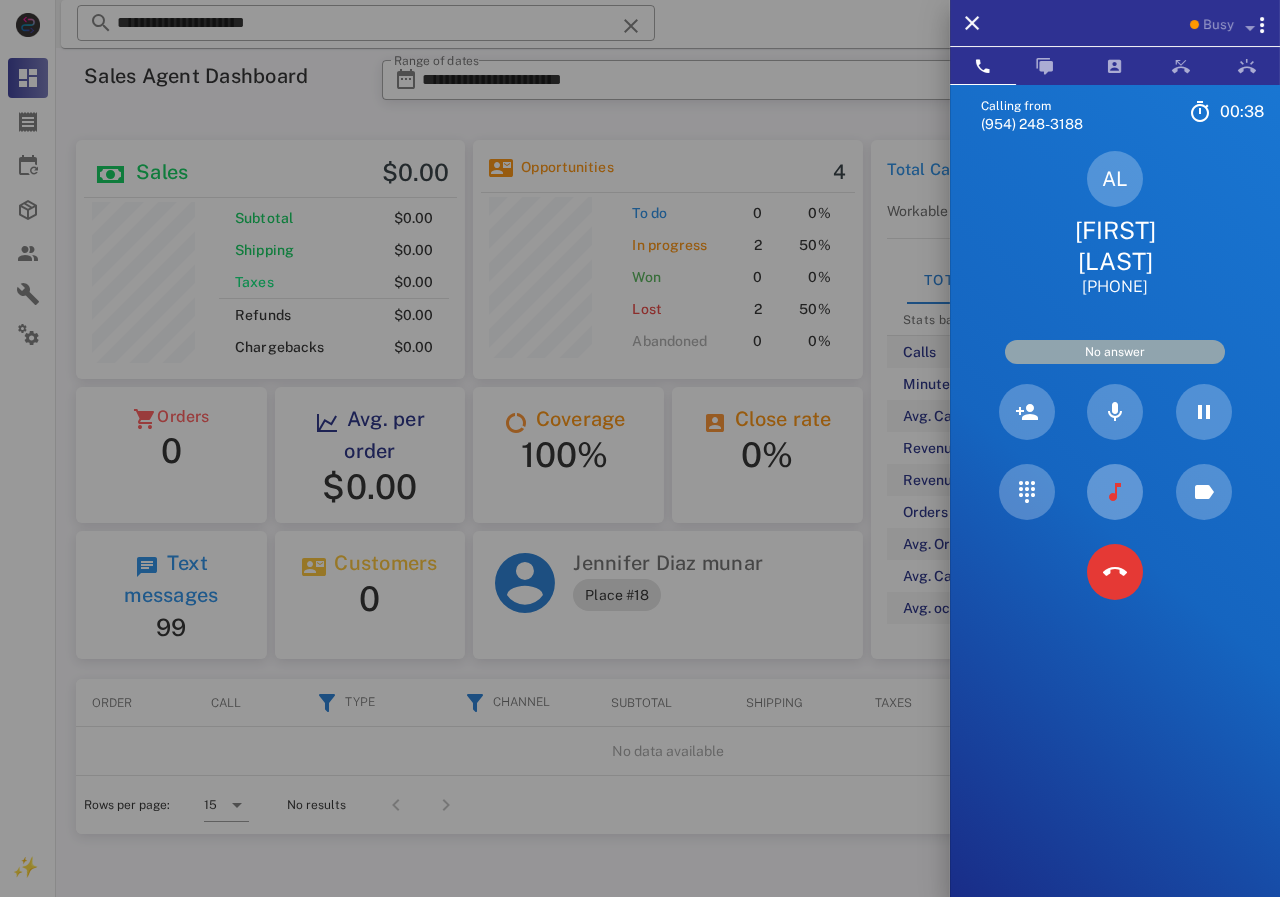 drag, startPoint x: 1077, startPoint y: 448, endPoint x: 1105, endPoint y: 456, distance: 29.12044 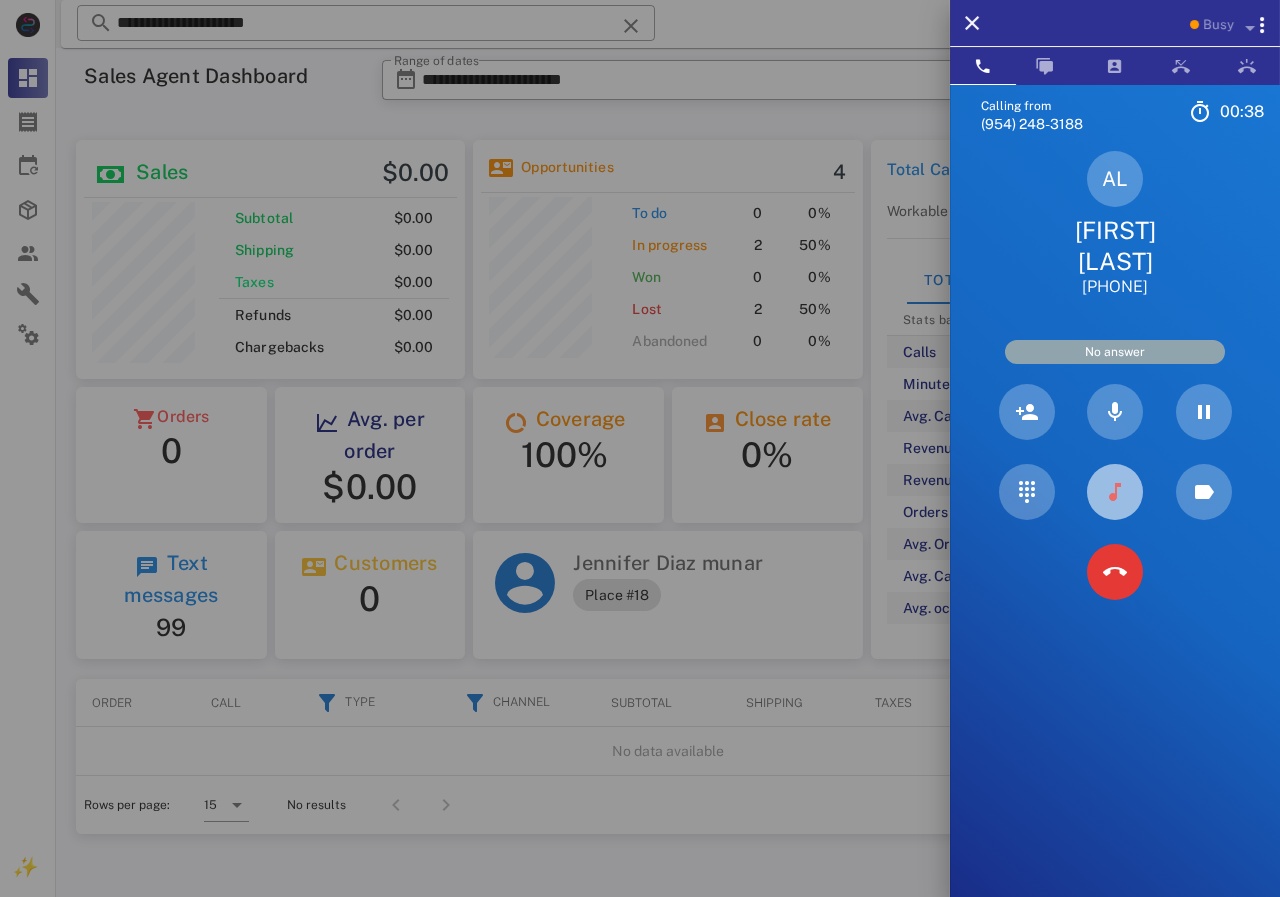 click at bounding box center (1115, 492) 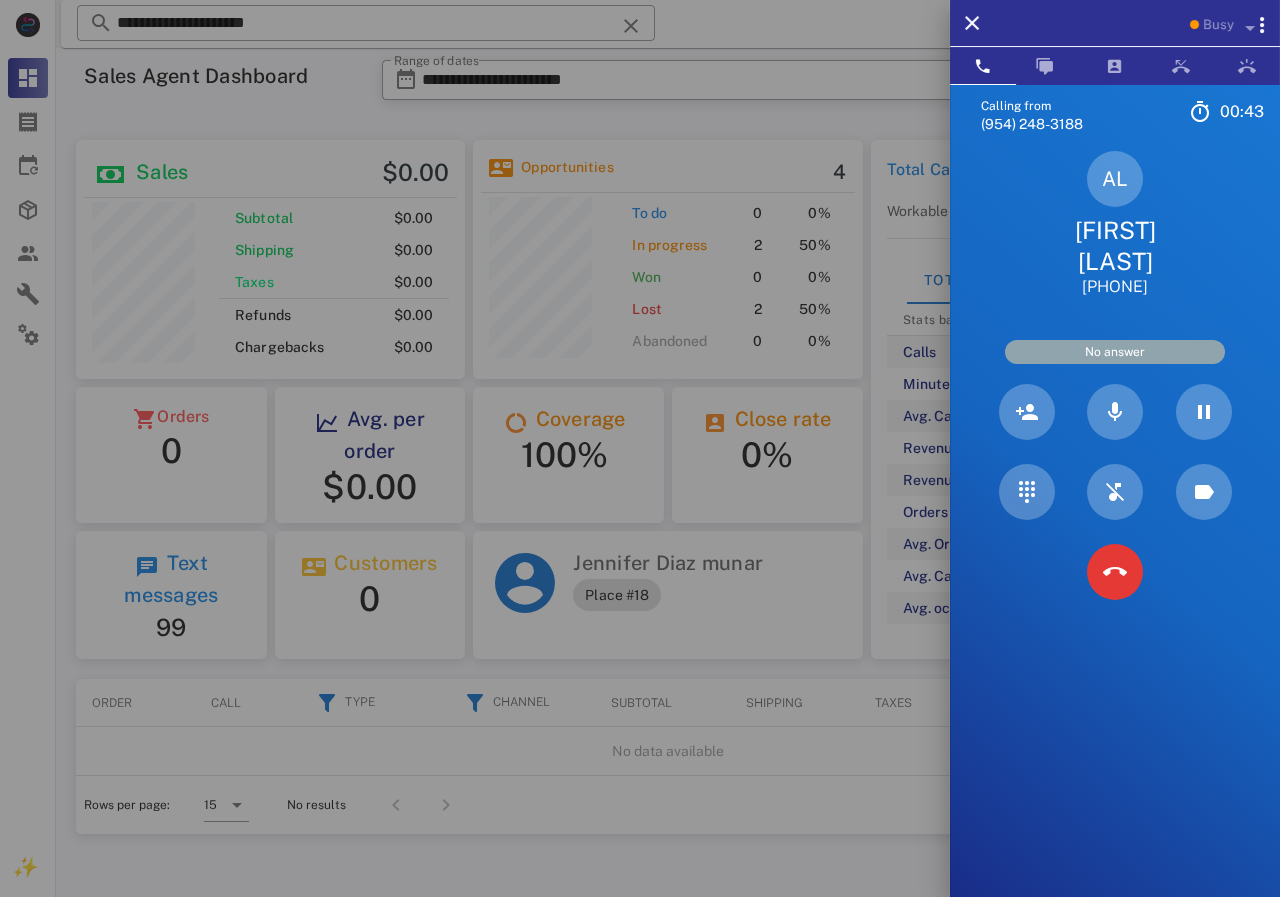 drag, startPoint x: 459, startPoint y: 20, endPoint x: 0, endPoint y: 6, distance: 459.21347 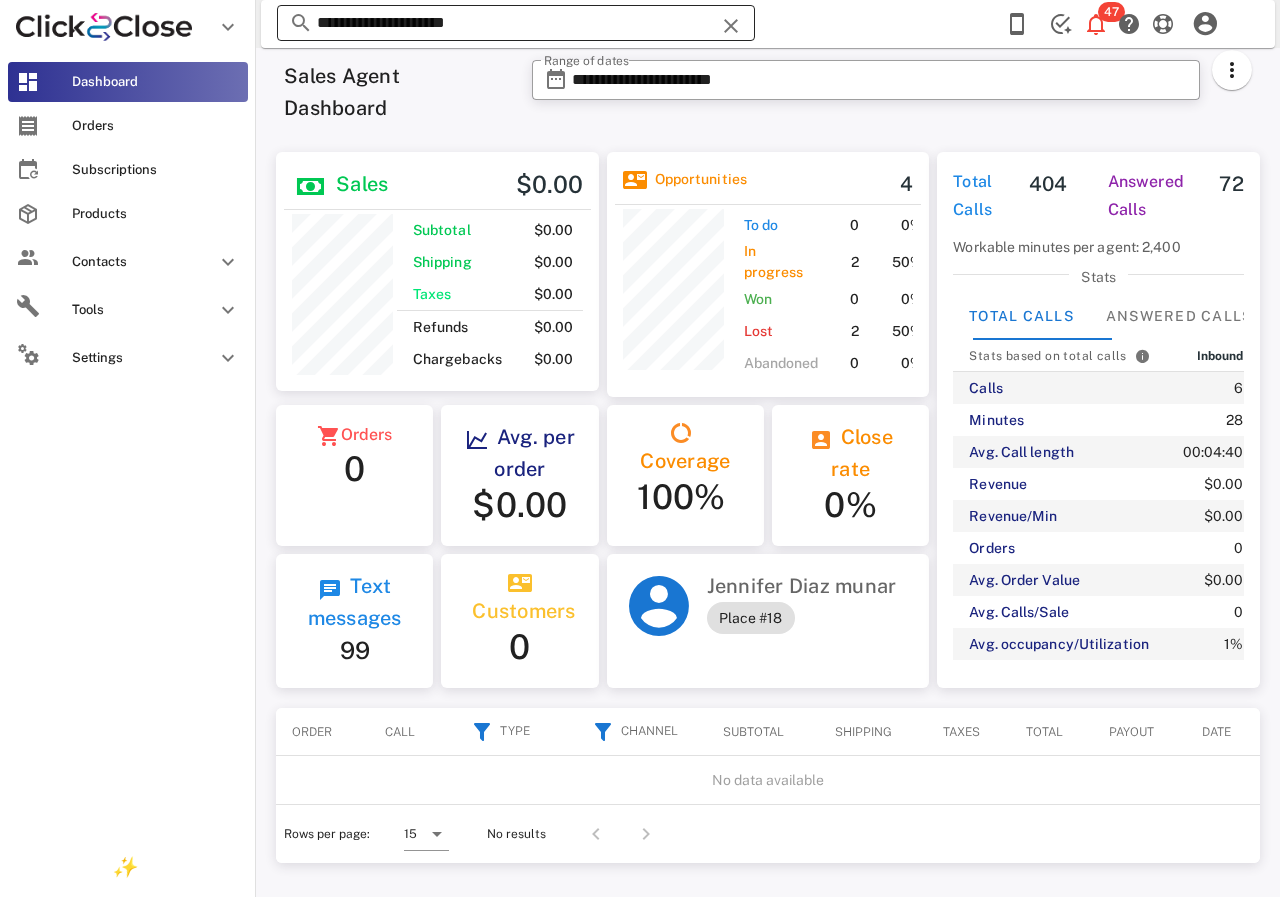 scroll, scrollTop: 240, scrollLeft: 367, axis: both 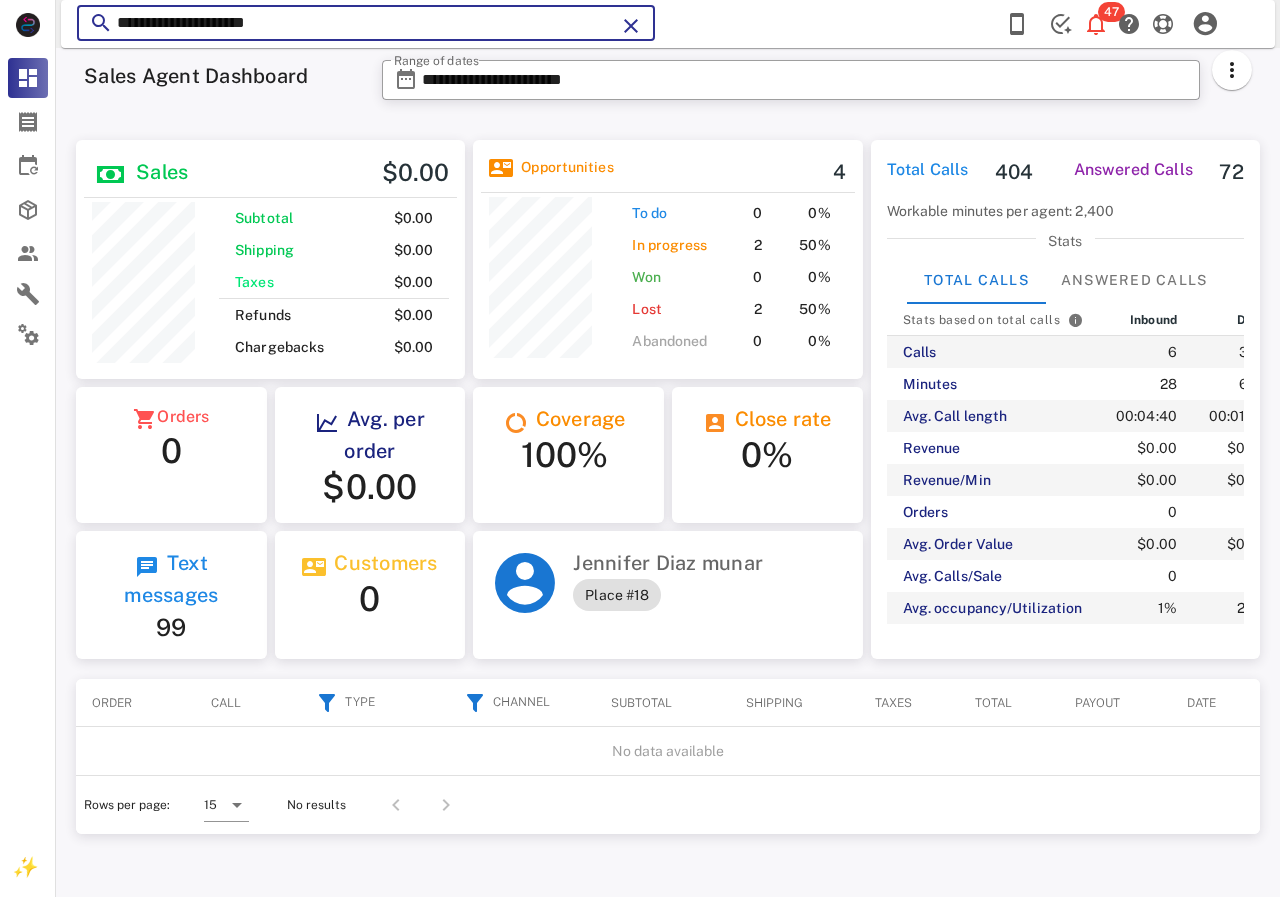 drag, startPoint x: 331, startPoint y: 20, endPoint x: 63, endPoint y: 34, distance: 268.36542 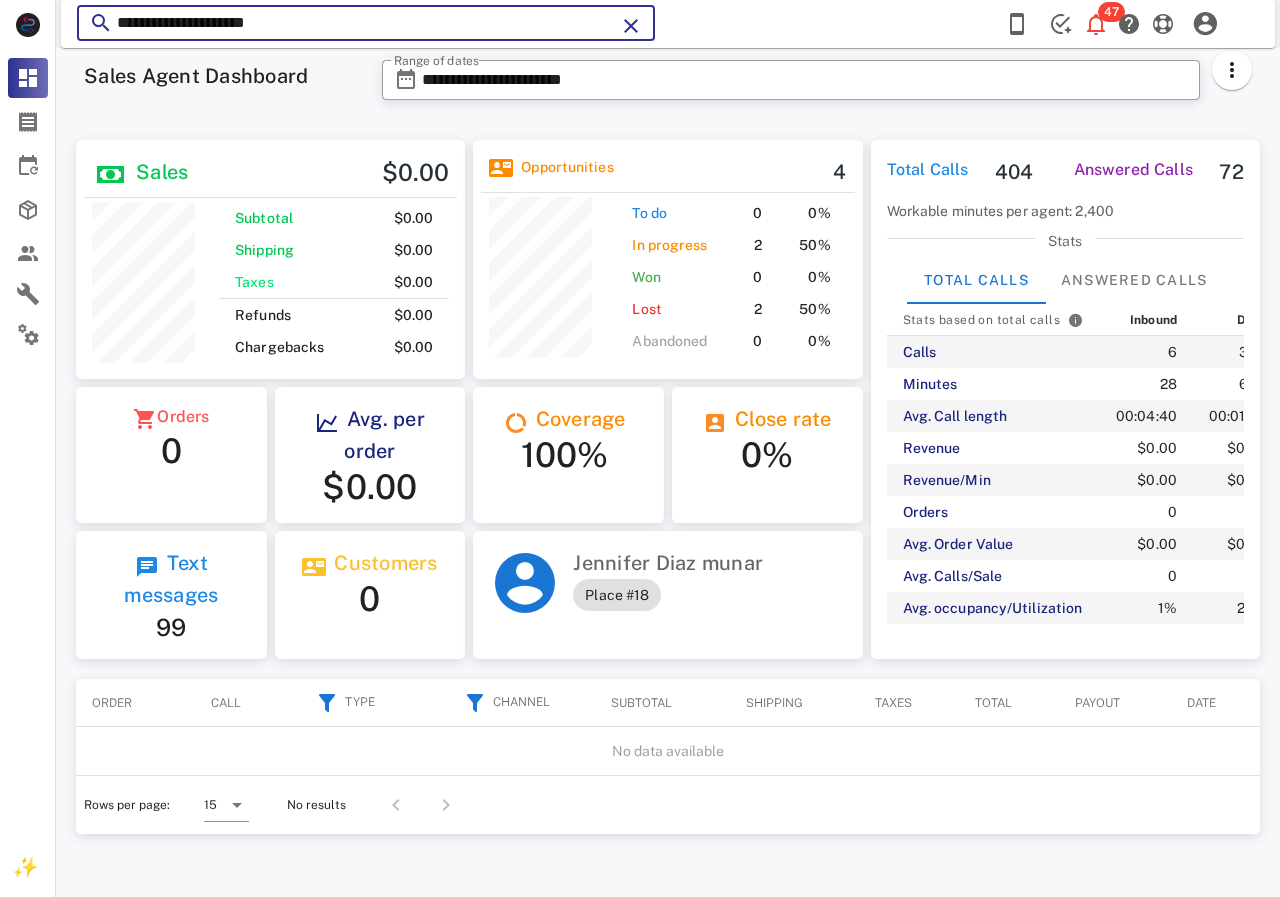 click on "**********" at bounding box center [668, 24] 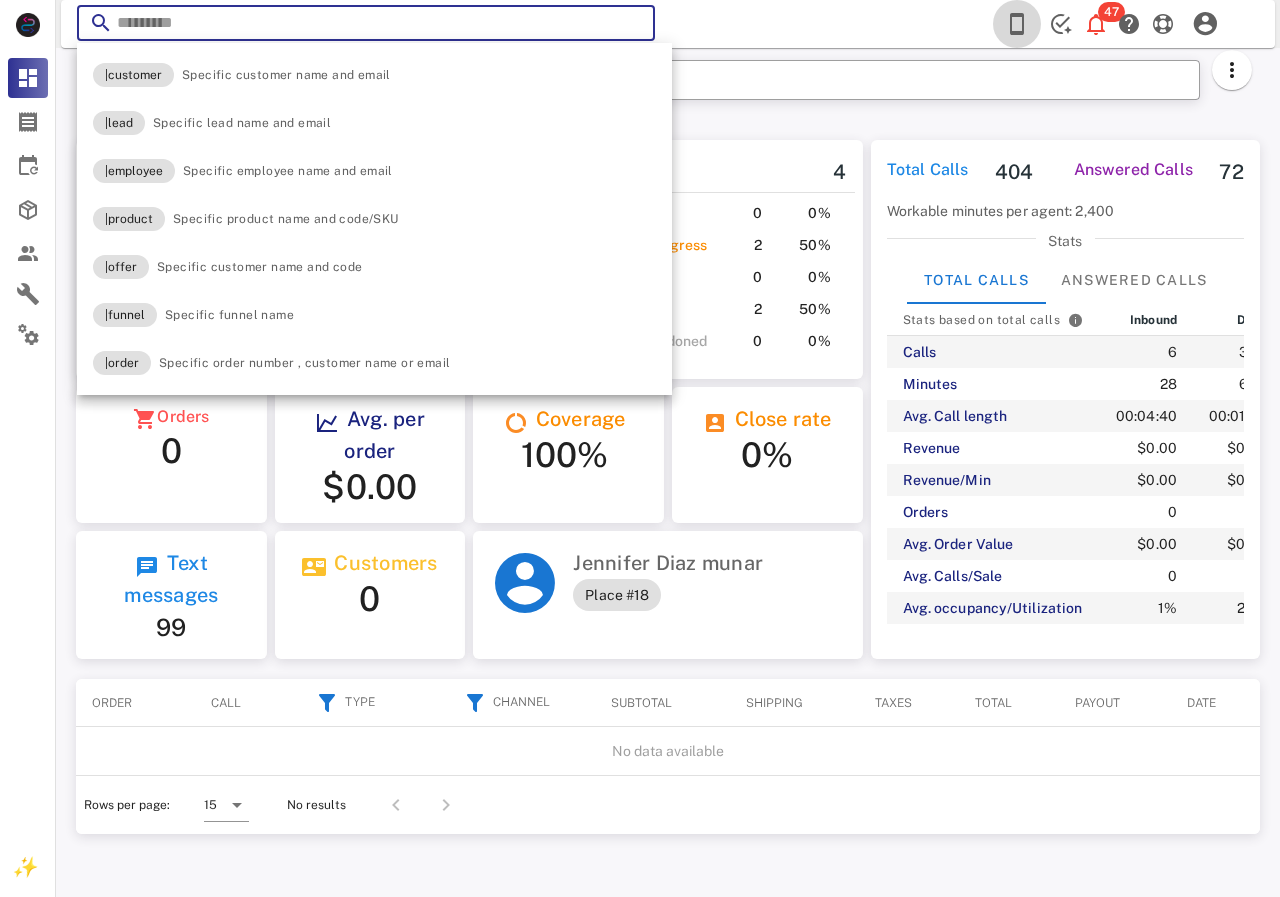 click at bounding box center (1017, 24) 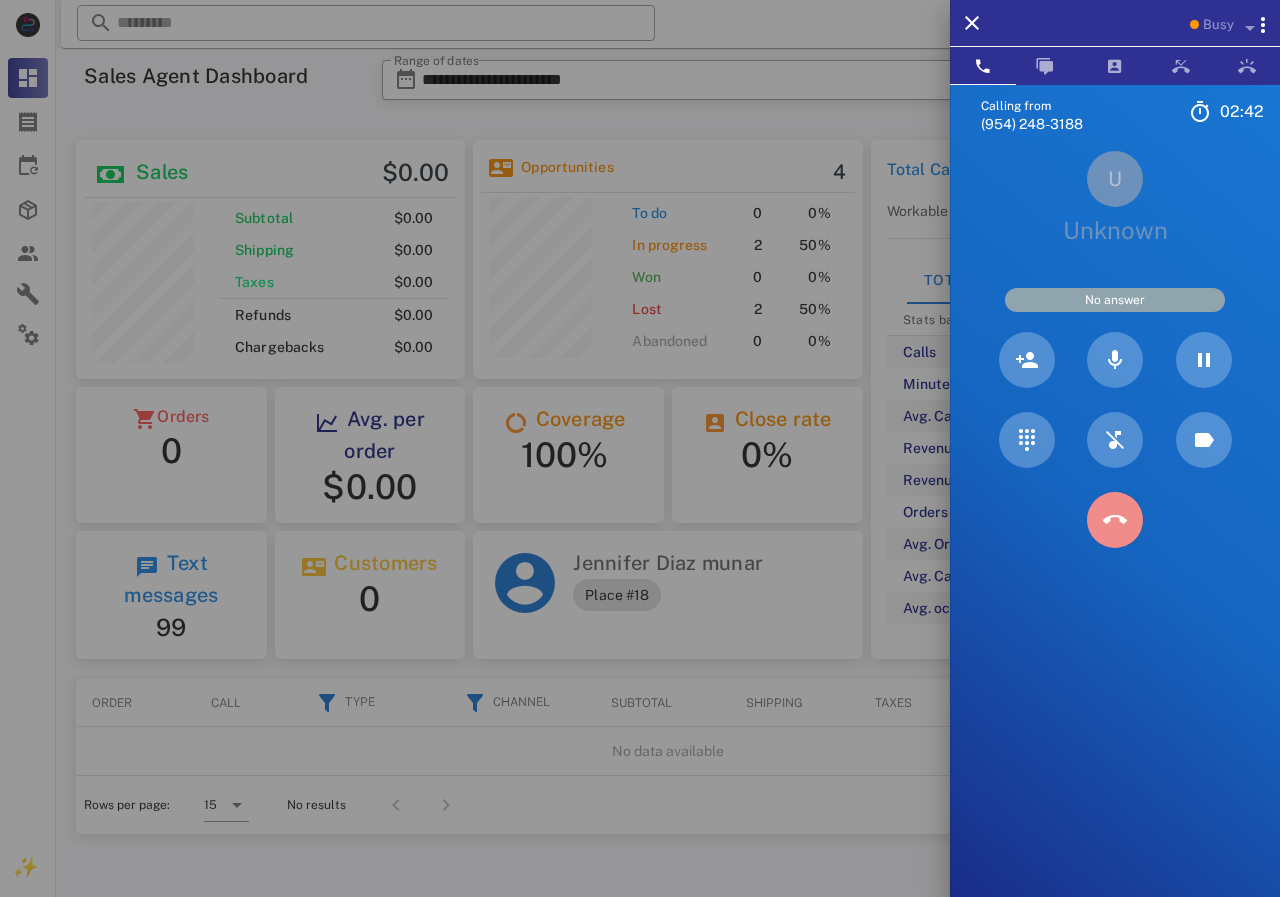 click at bounding box center [1115, 520] 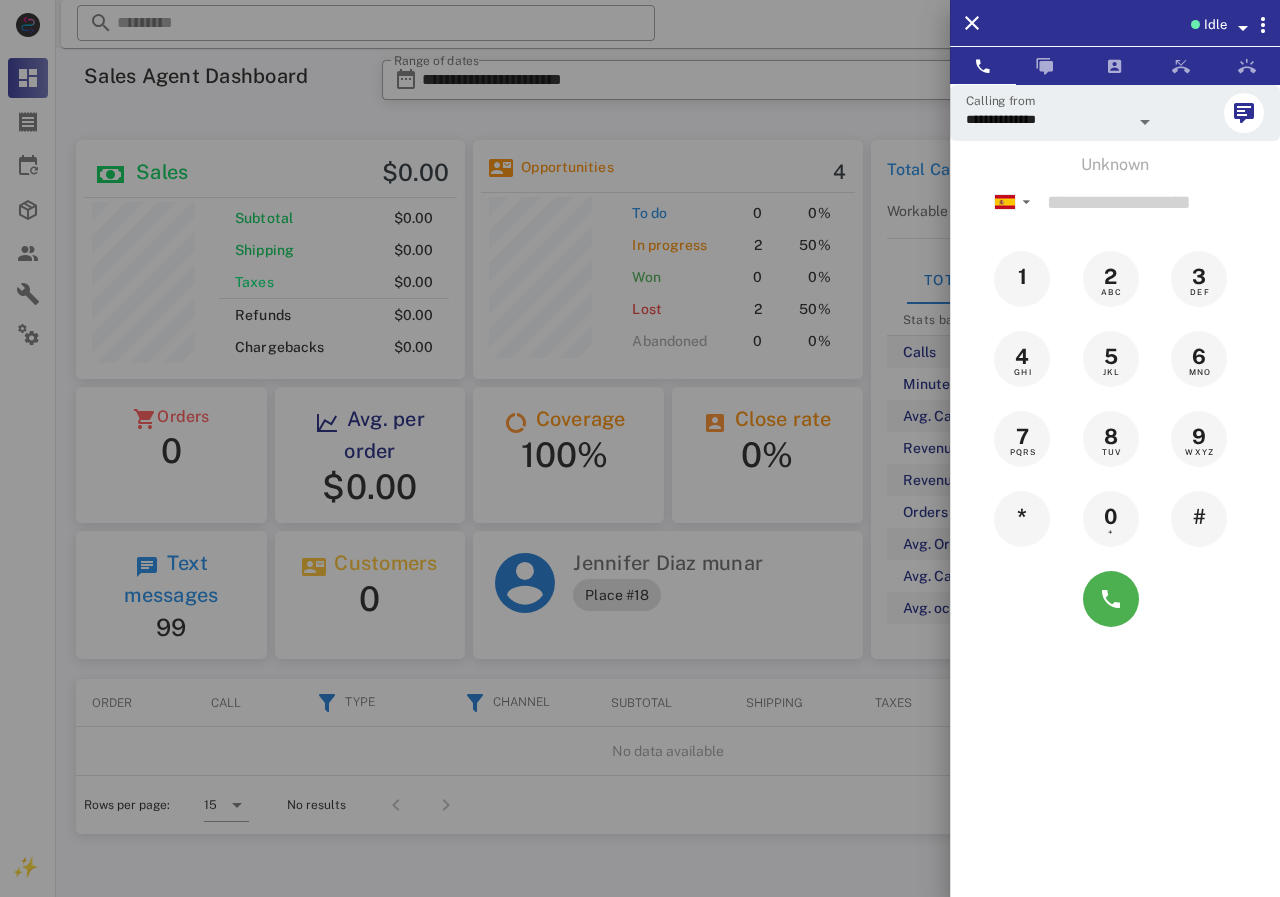 drag, startPoint x: 701, startPoint y: 27, endPoint x: 685, endPoint y: 7, distance: 25.612497 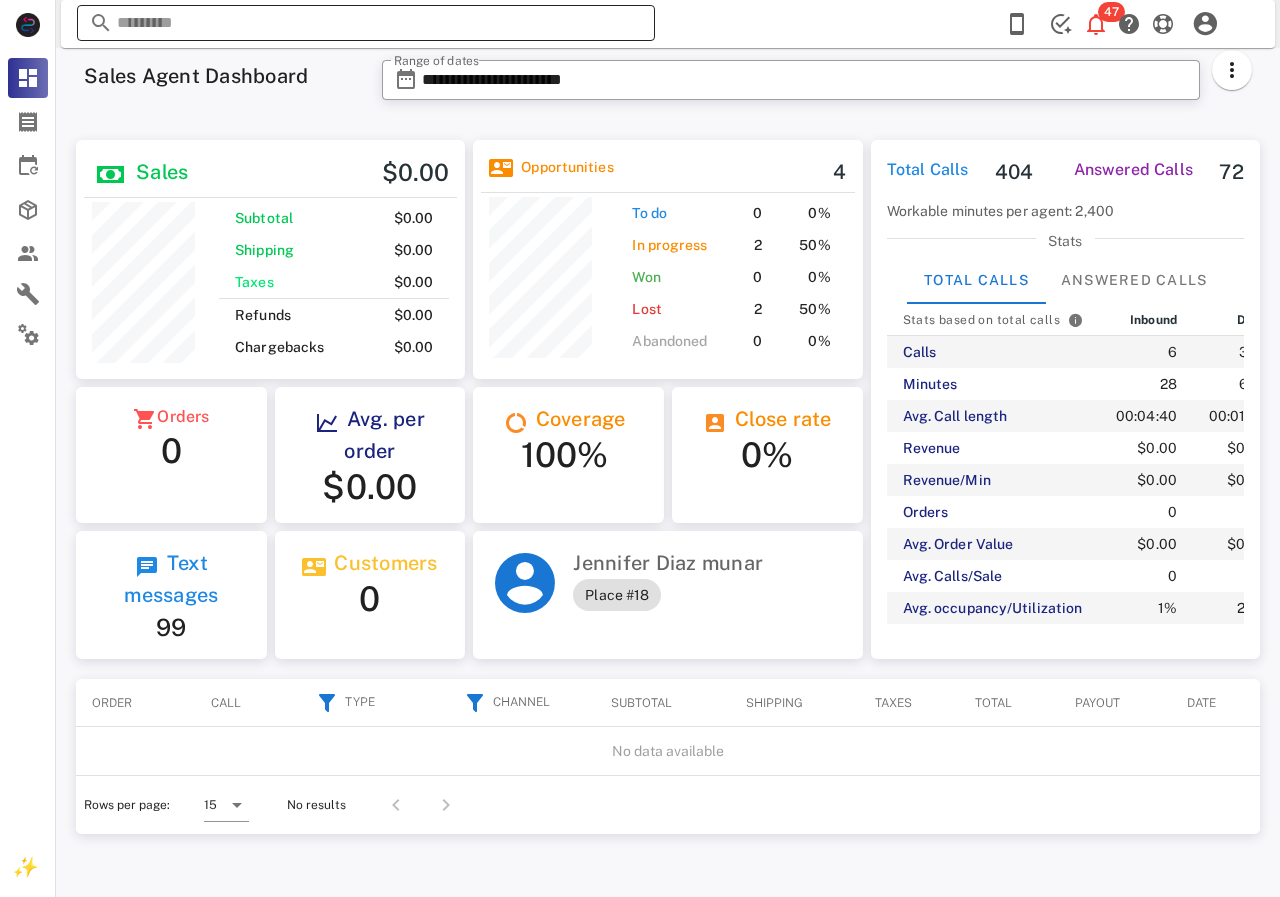 click at bounding box center (366, 23) 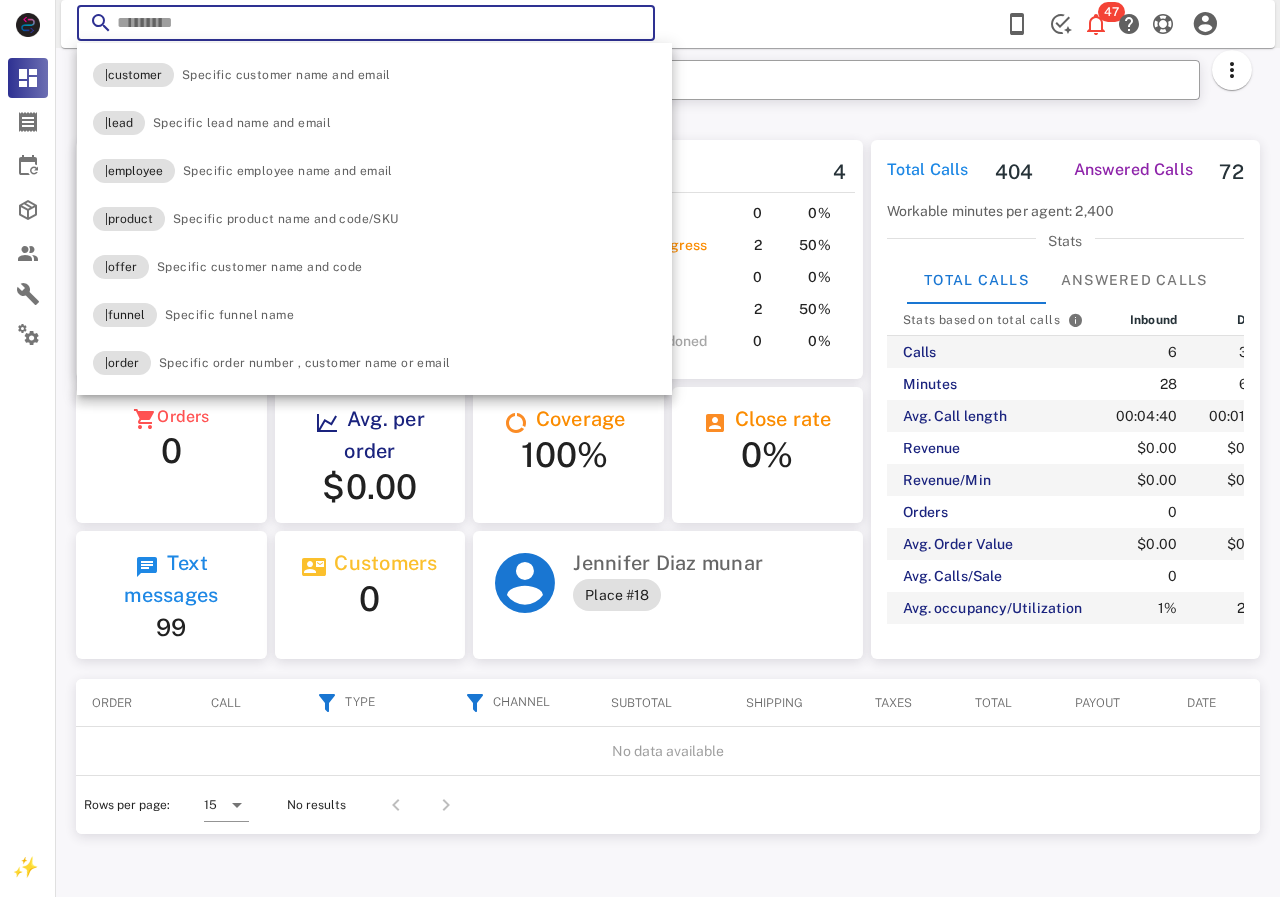 click at bounding box center (366, 23) 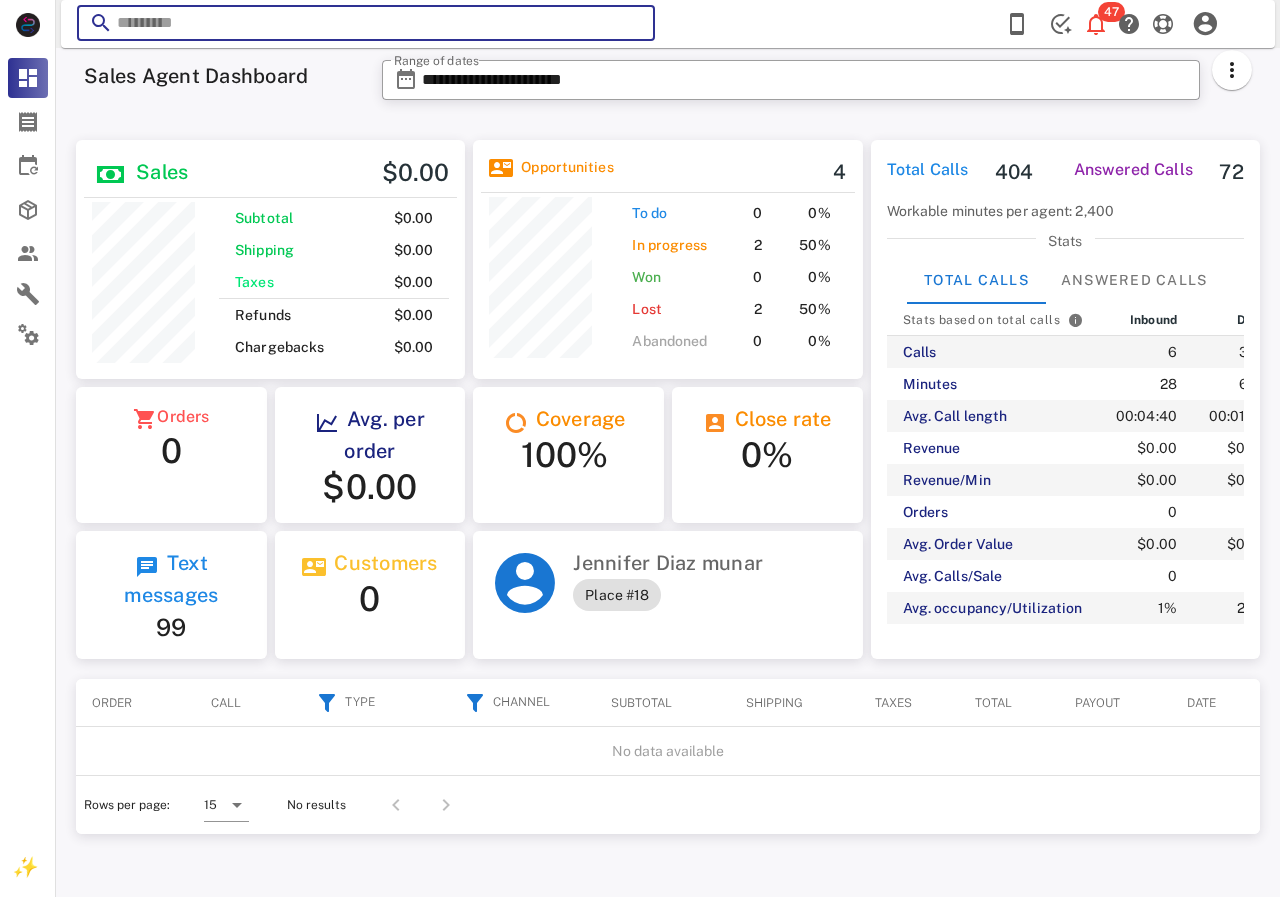 paste on "**********" 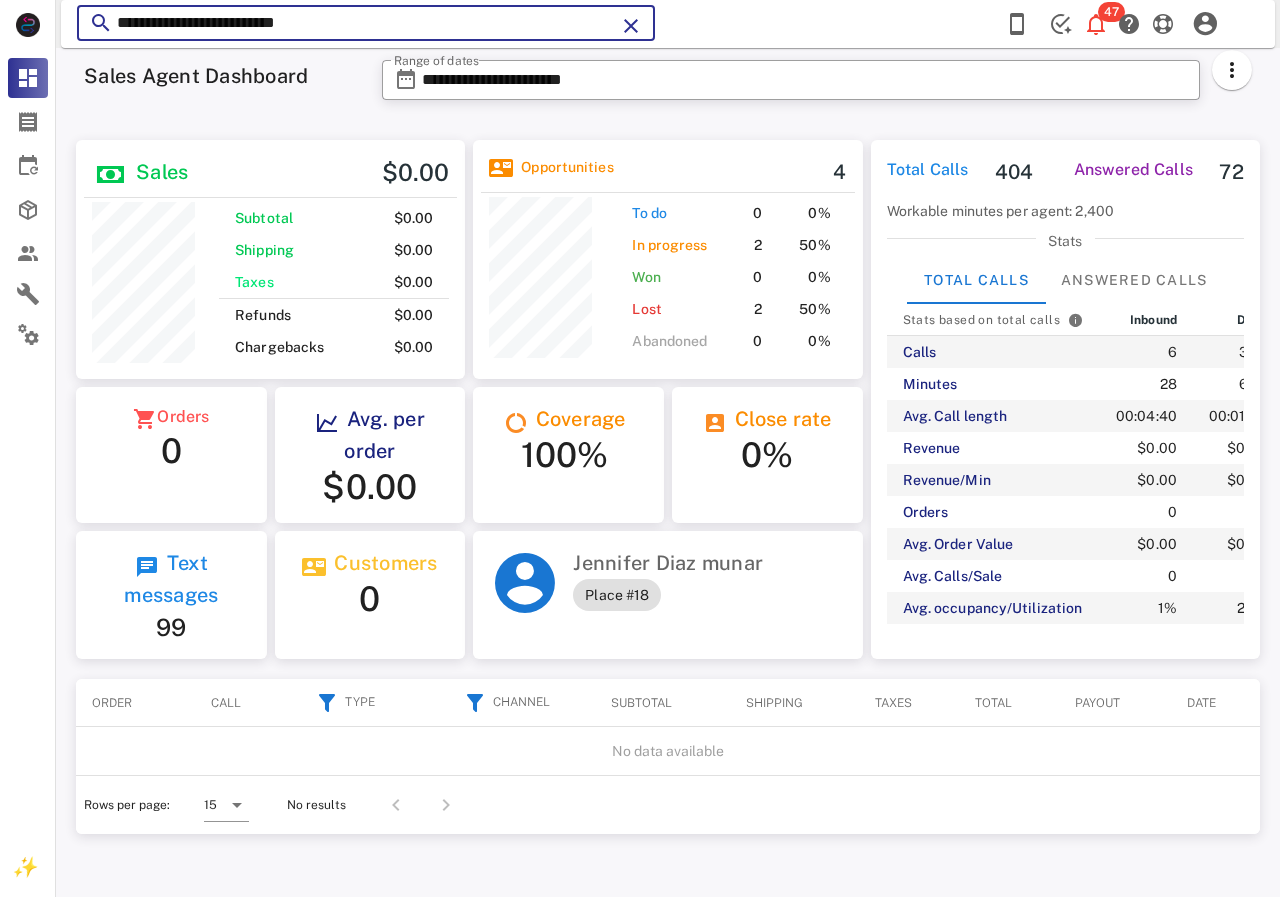type on "**********" 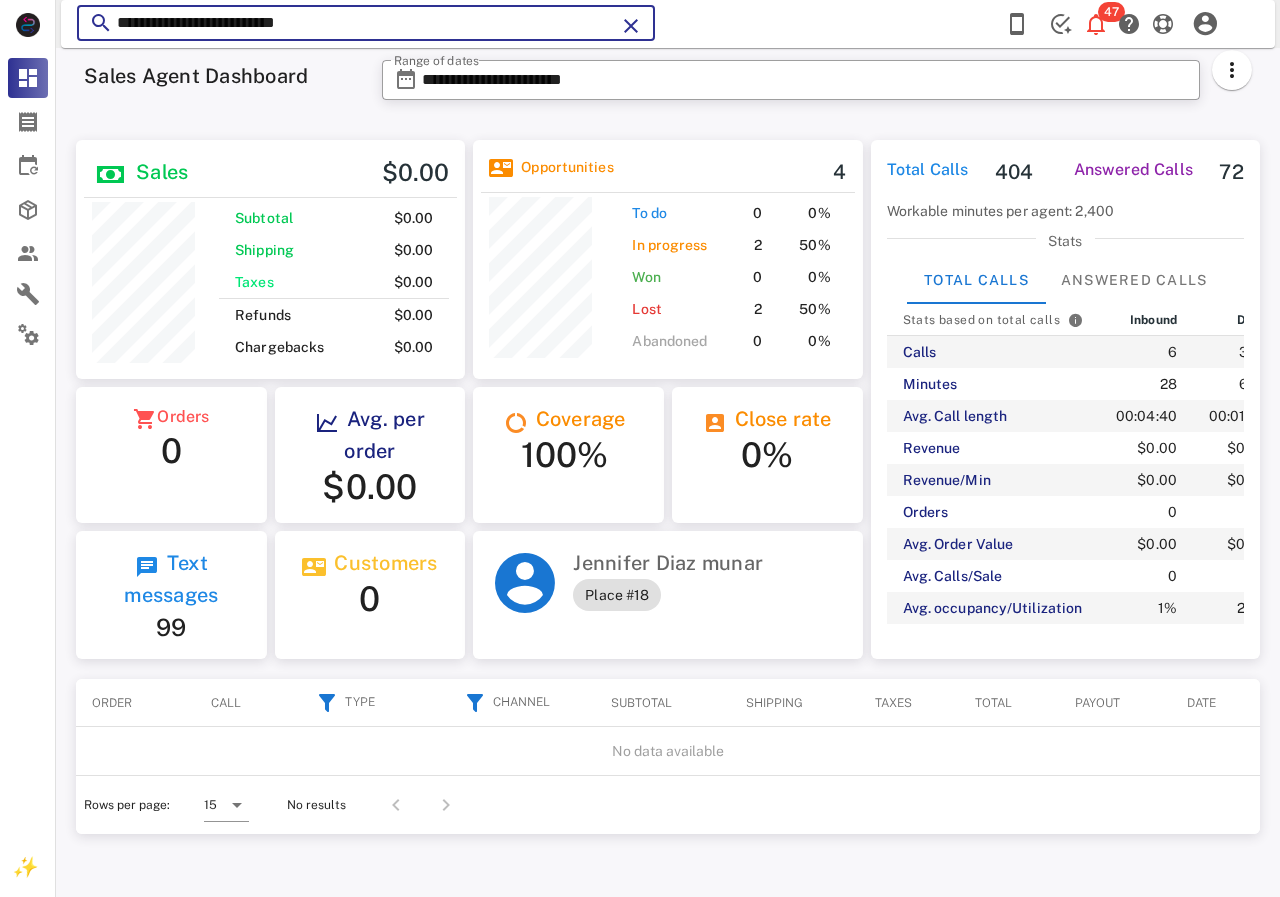 click on "**********" at bounding box center (366, 23) 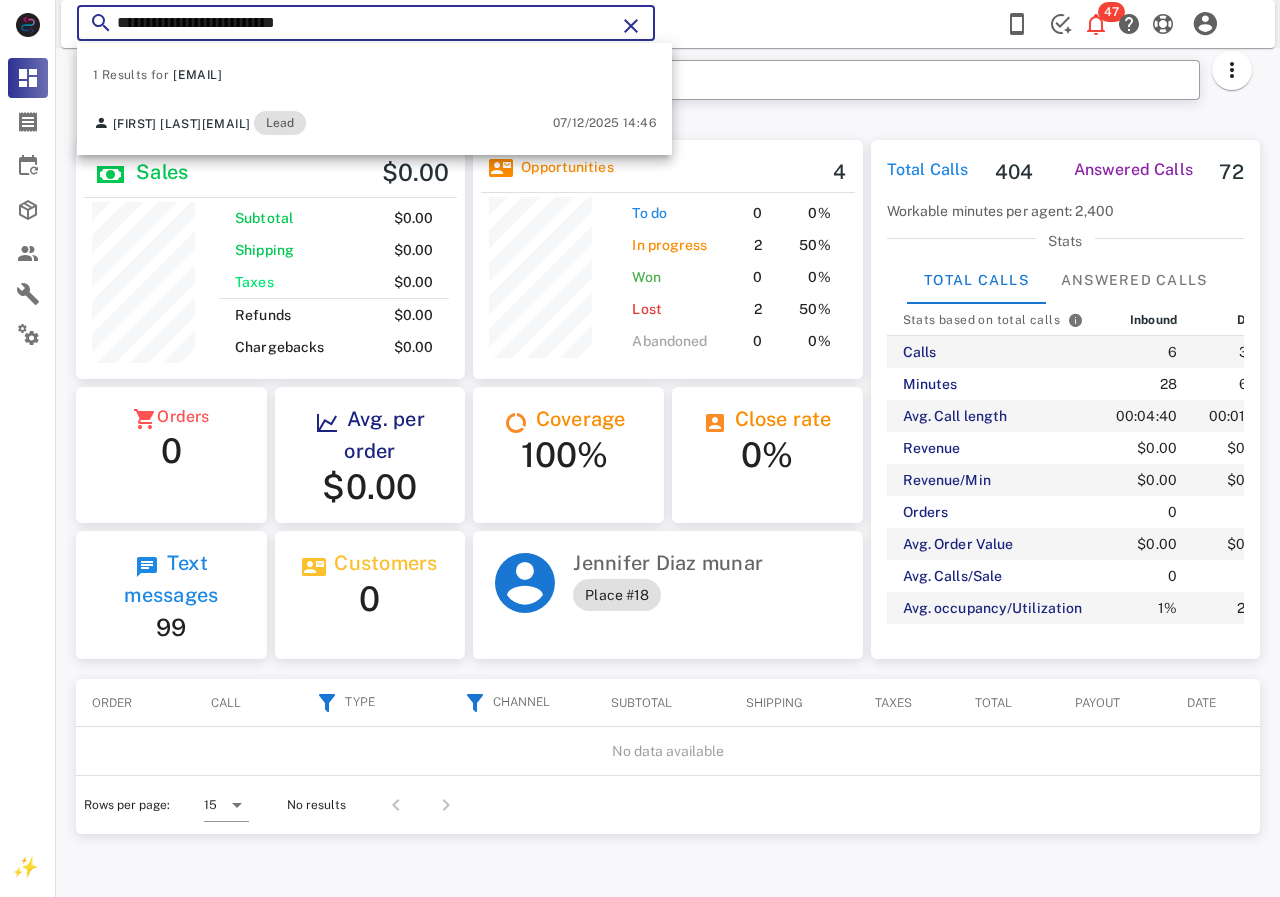 drag, startPoint x: 443, startPoint y: 19, endPoint x: 102, endPoint y: 15, distance: 341.02347 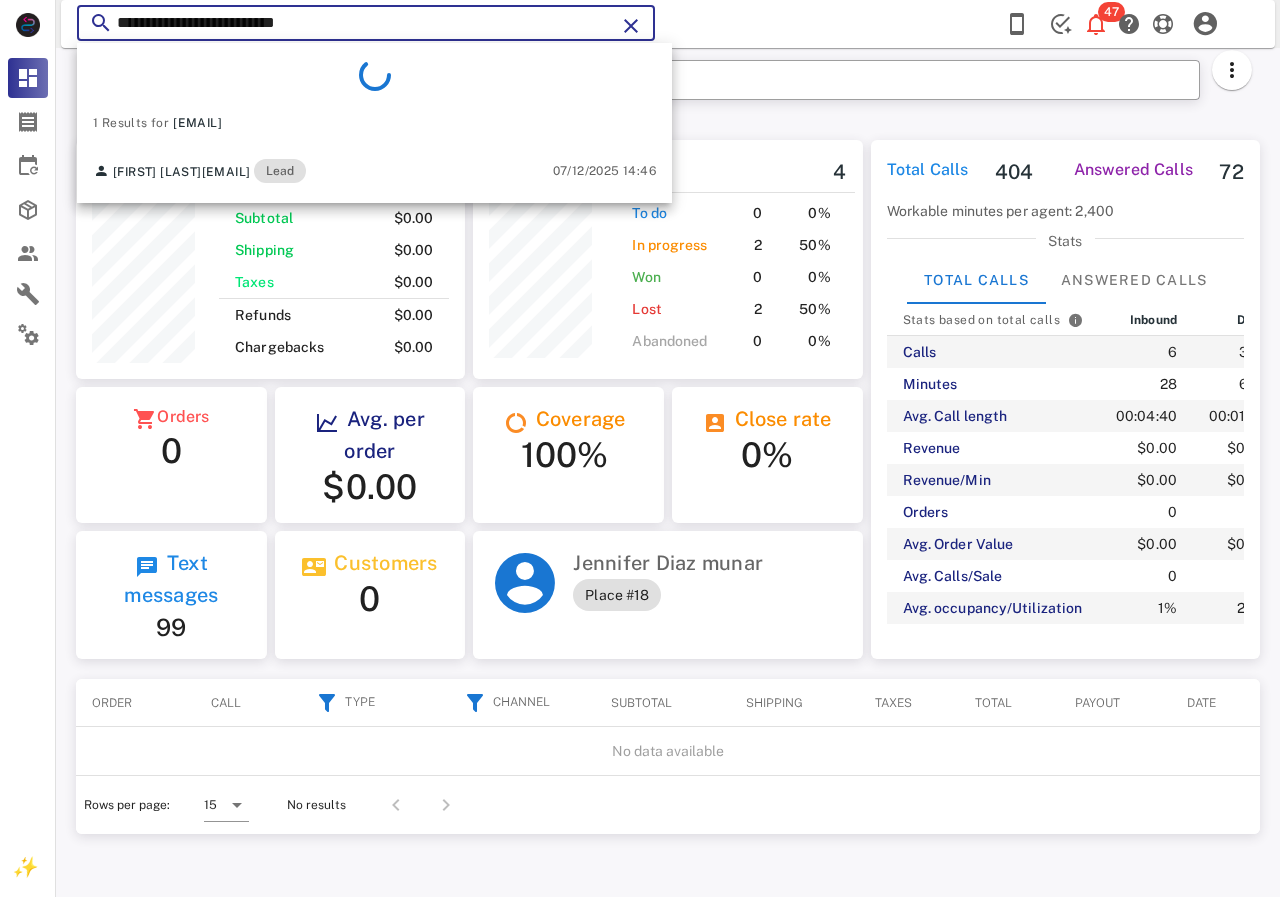 click on "**********" at bounding box center (366, 23) 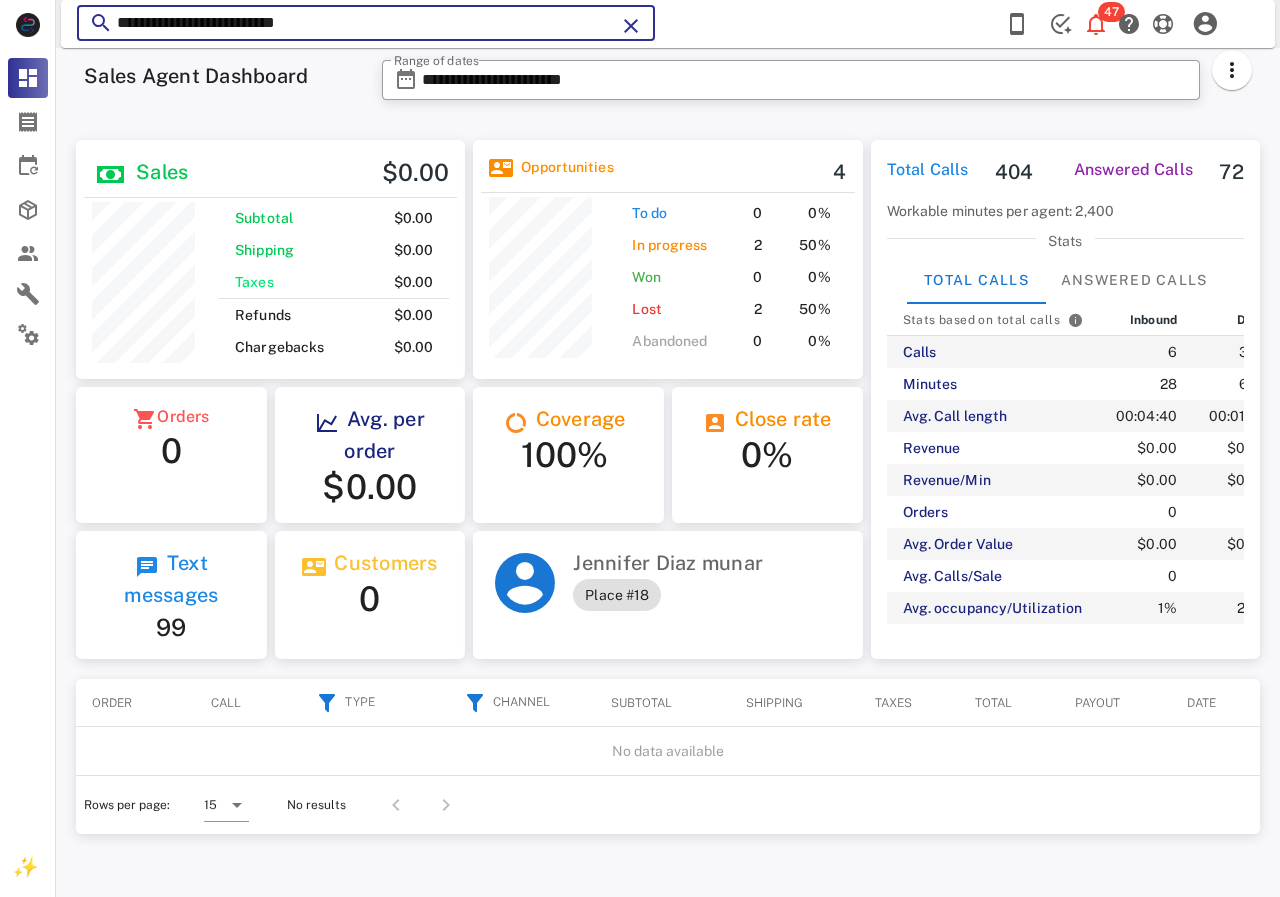 click on "**********" at bounding box center (366, 23) 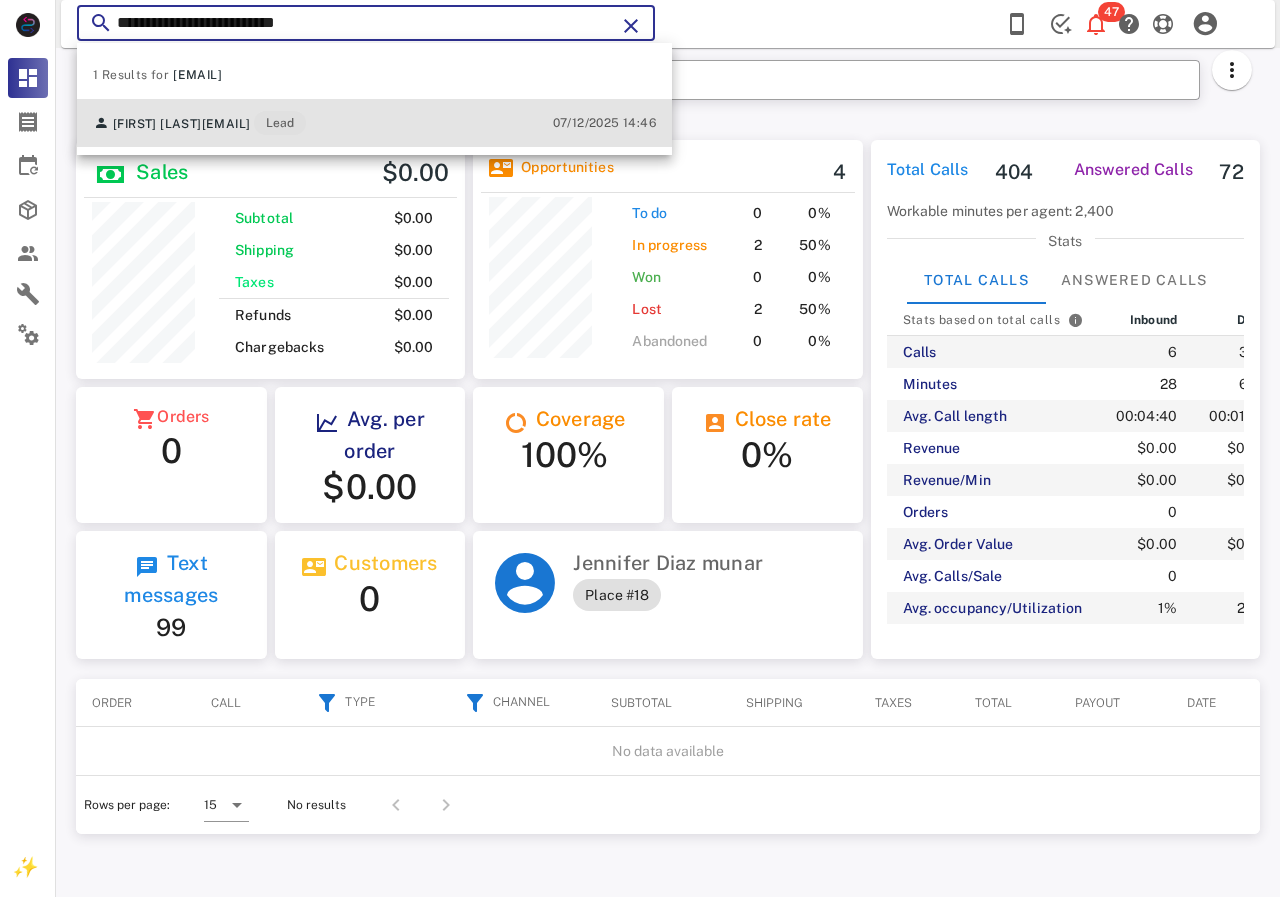 click on "[EMAIL]" at bounding box center [226, 124] 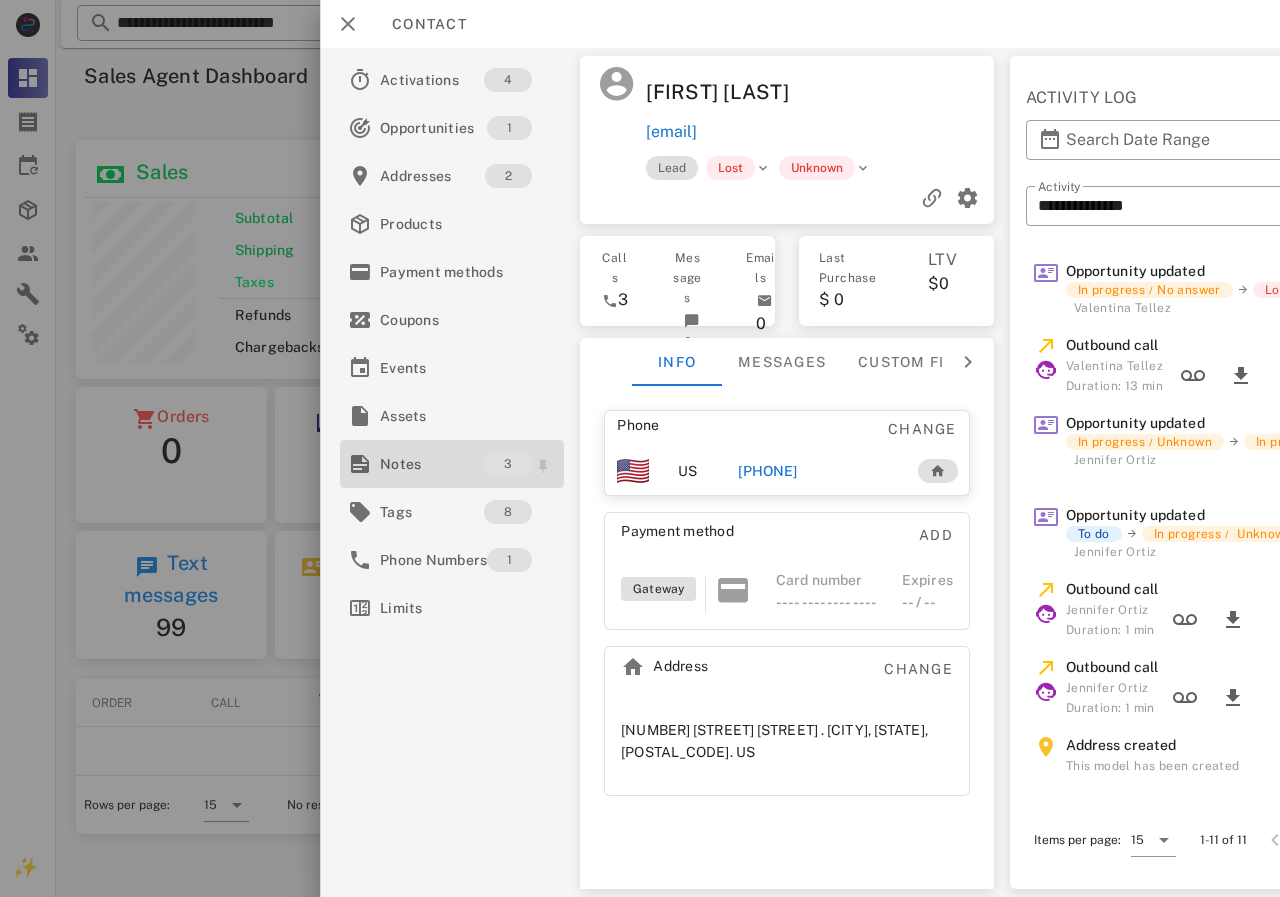 click on "Notes" at bounding box center [432, 464] 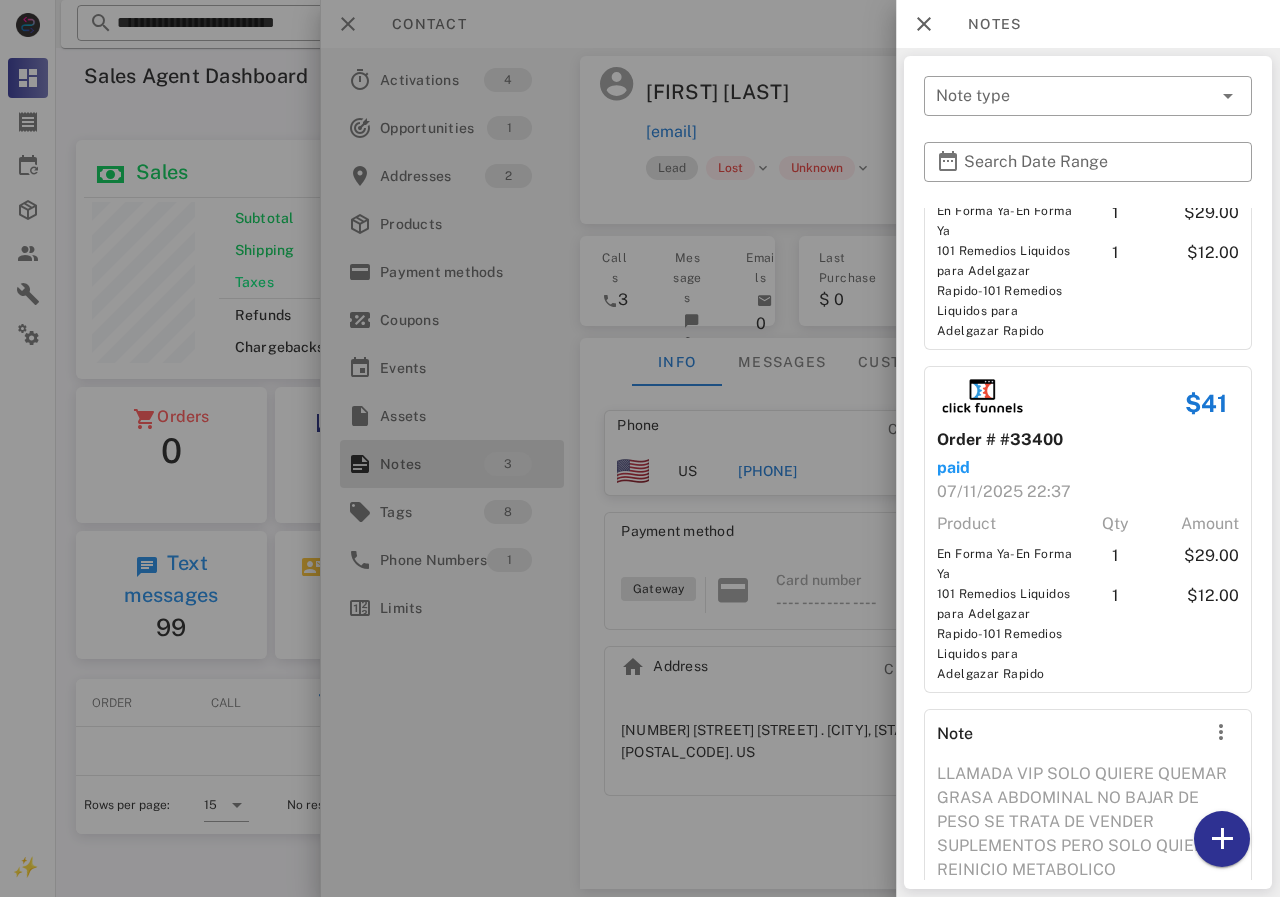 scroll, scrollTop: 304, scrollLeft: 0, axis: vertical 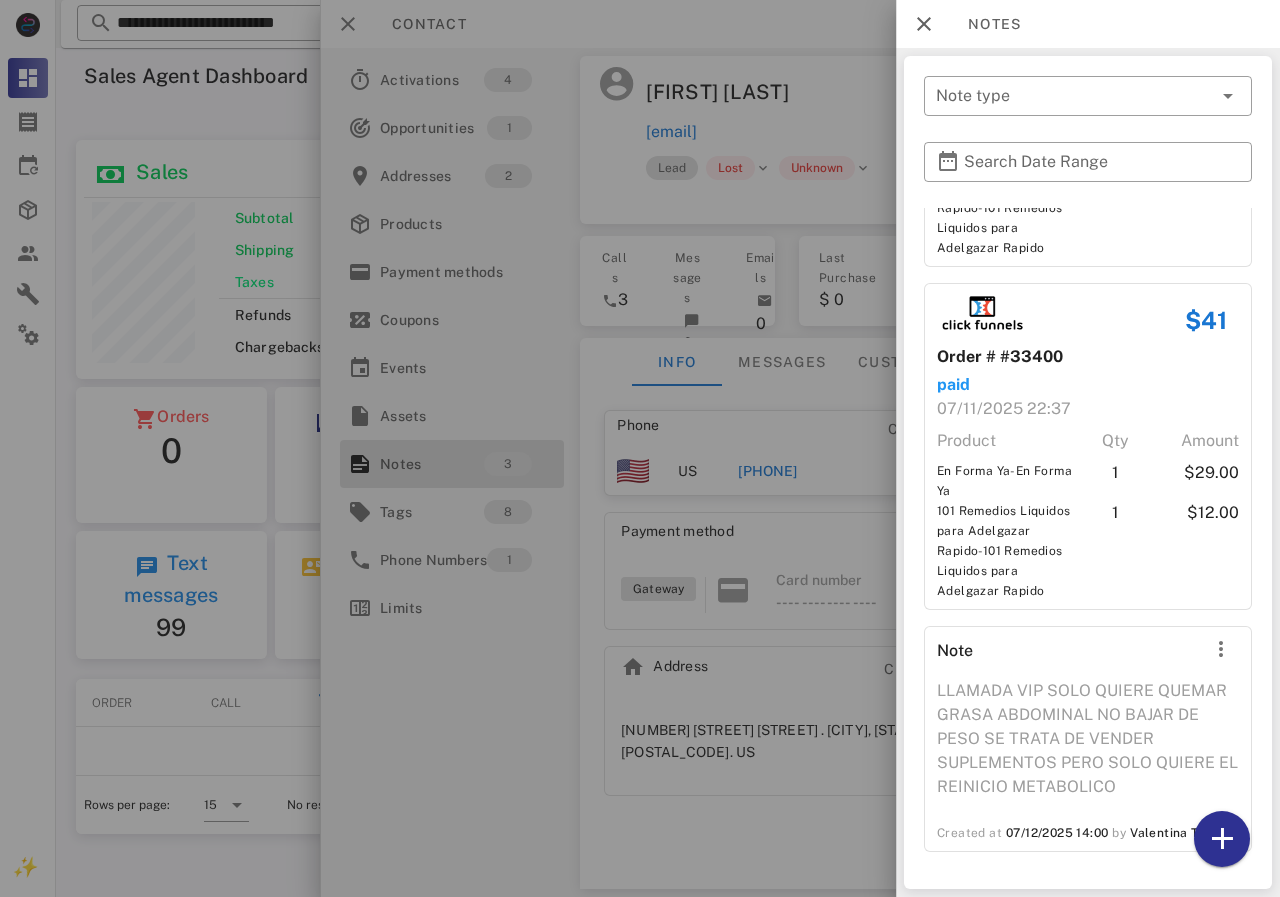 click at bounding box center [640, 448] 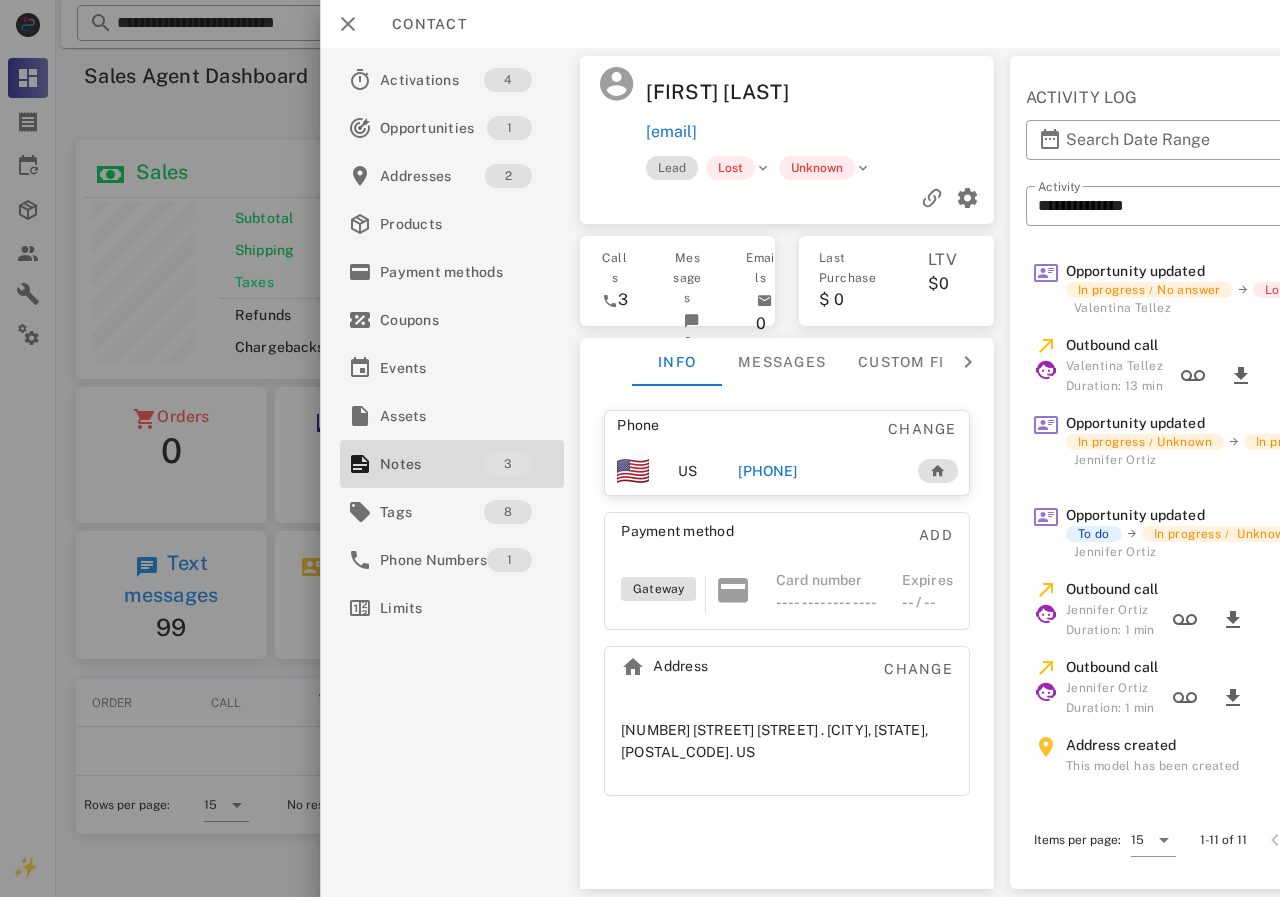 click on "[PHONE]" at bounding box center (817, 471) 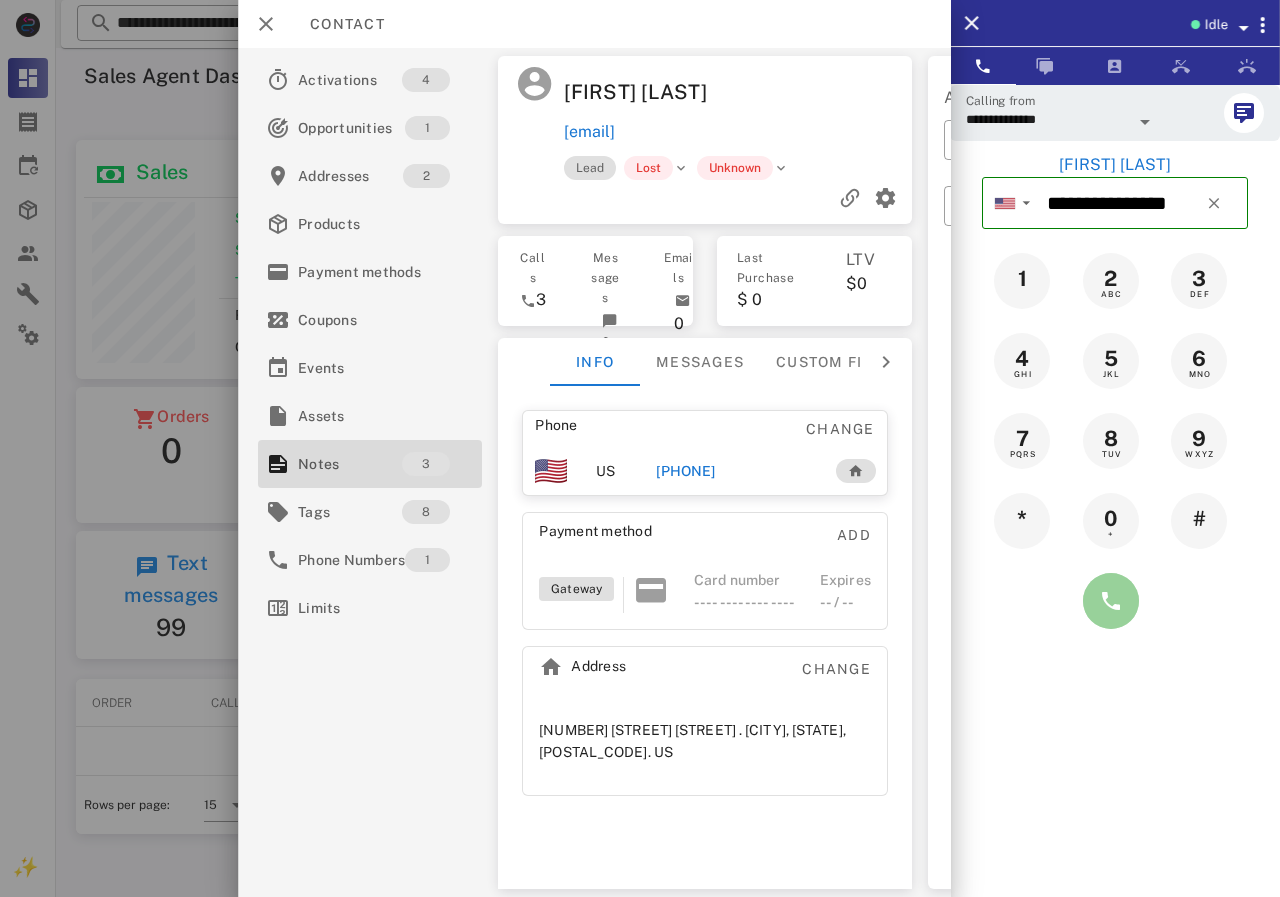 drag, startPoint x: 1115, startPoint y: 621, endPoint x: 714, endPoint y: 734, distance: 416.61734 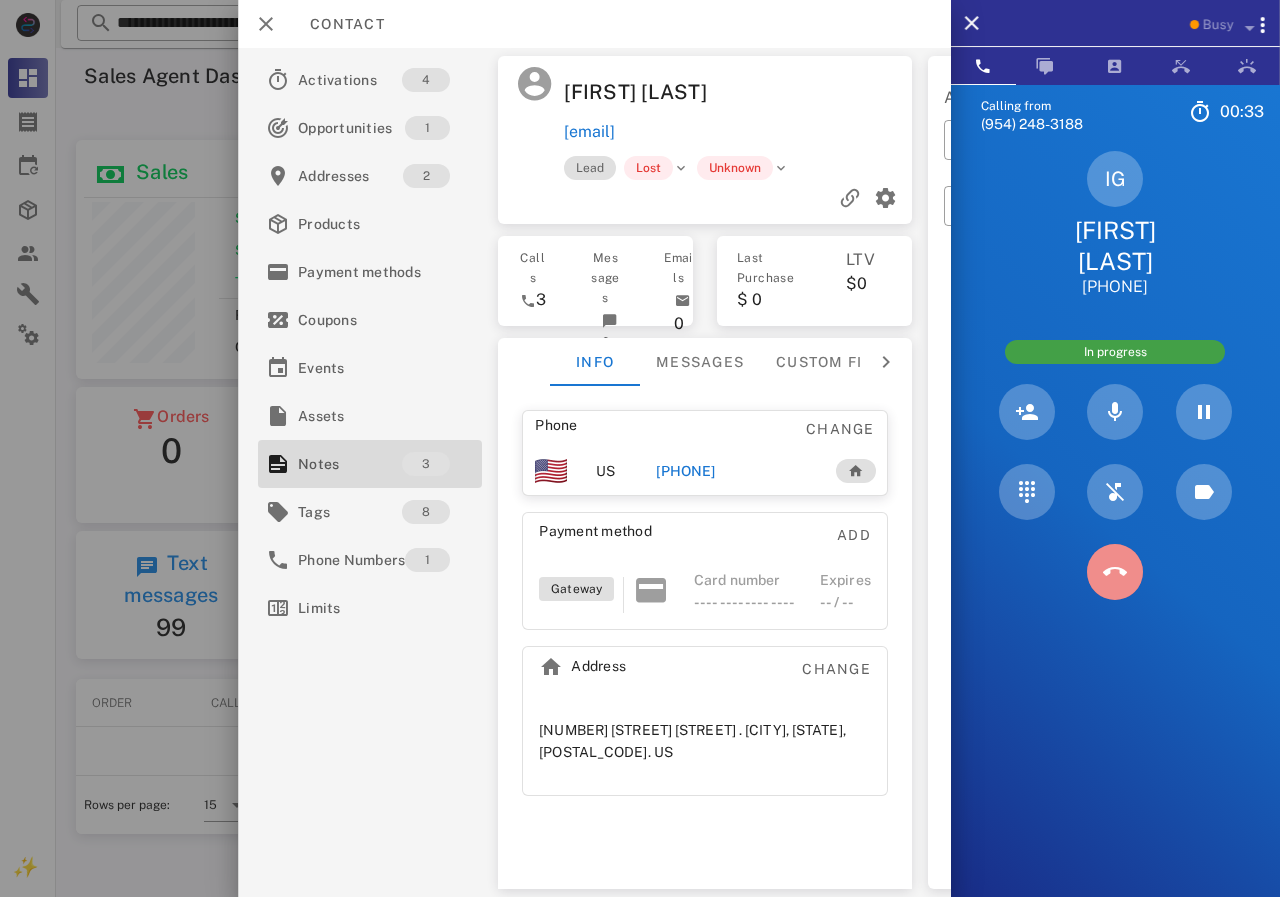 drag, startPoint x: 1122, startPoint y: 558, endPoint x: 839, endPoint y: 512, distance: 286.71414 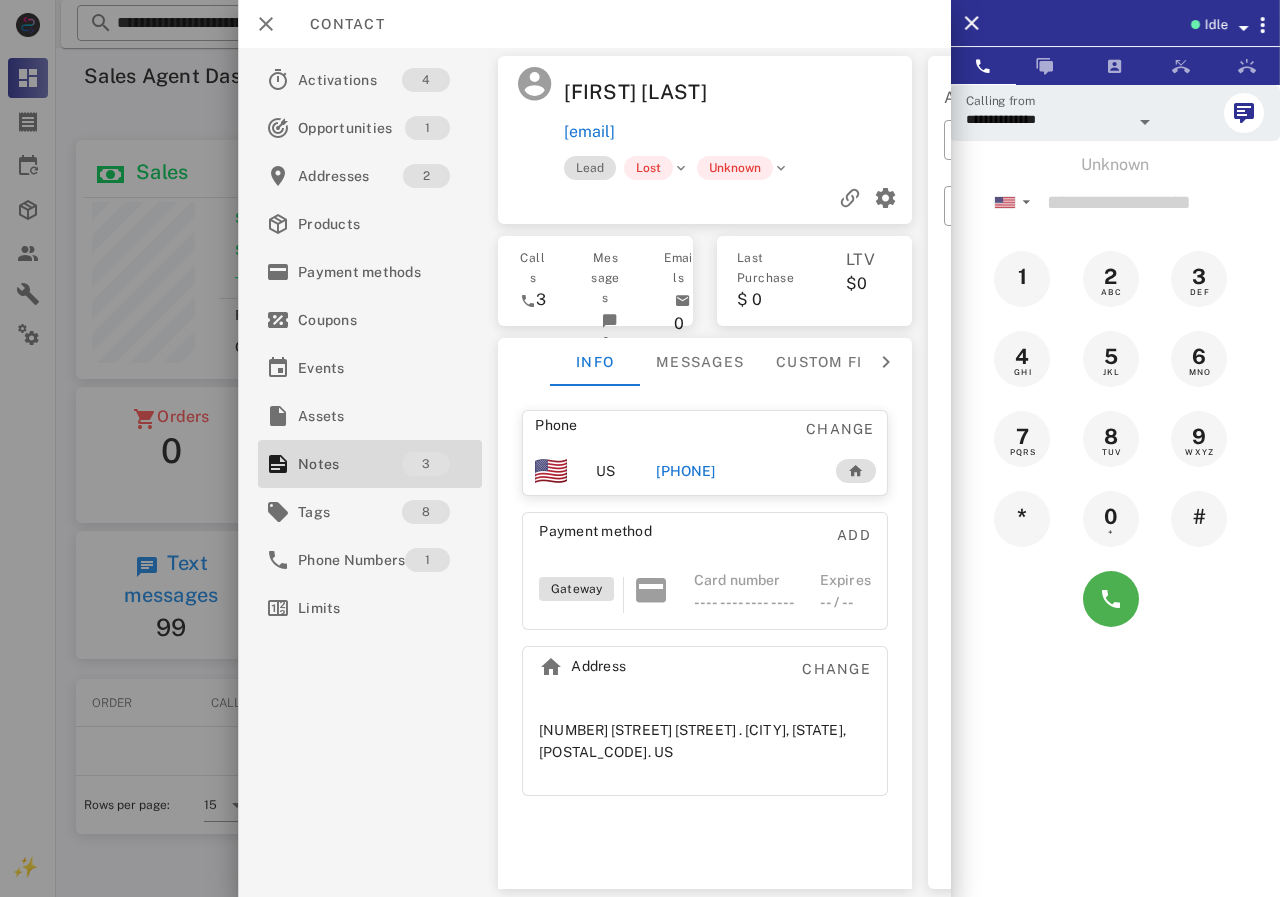 click on "[PHONE]" at bounding box center (685, 471) 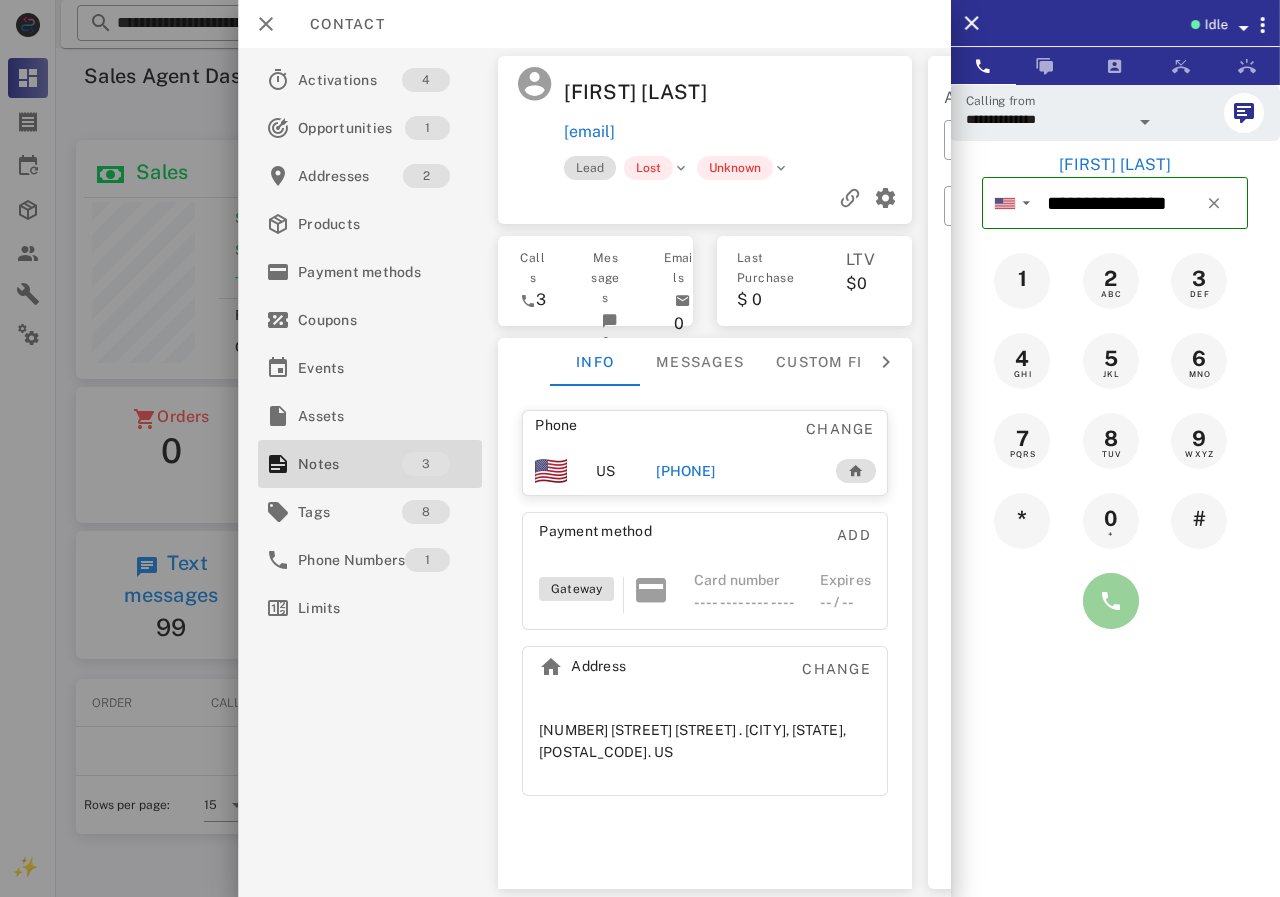 click at bounding box center [1111, 601] 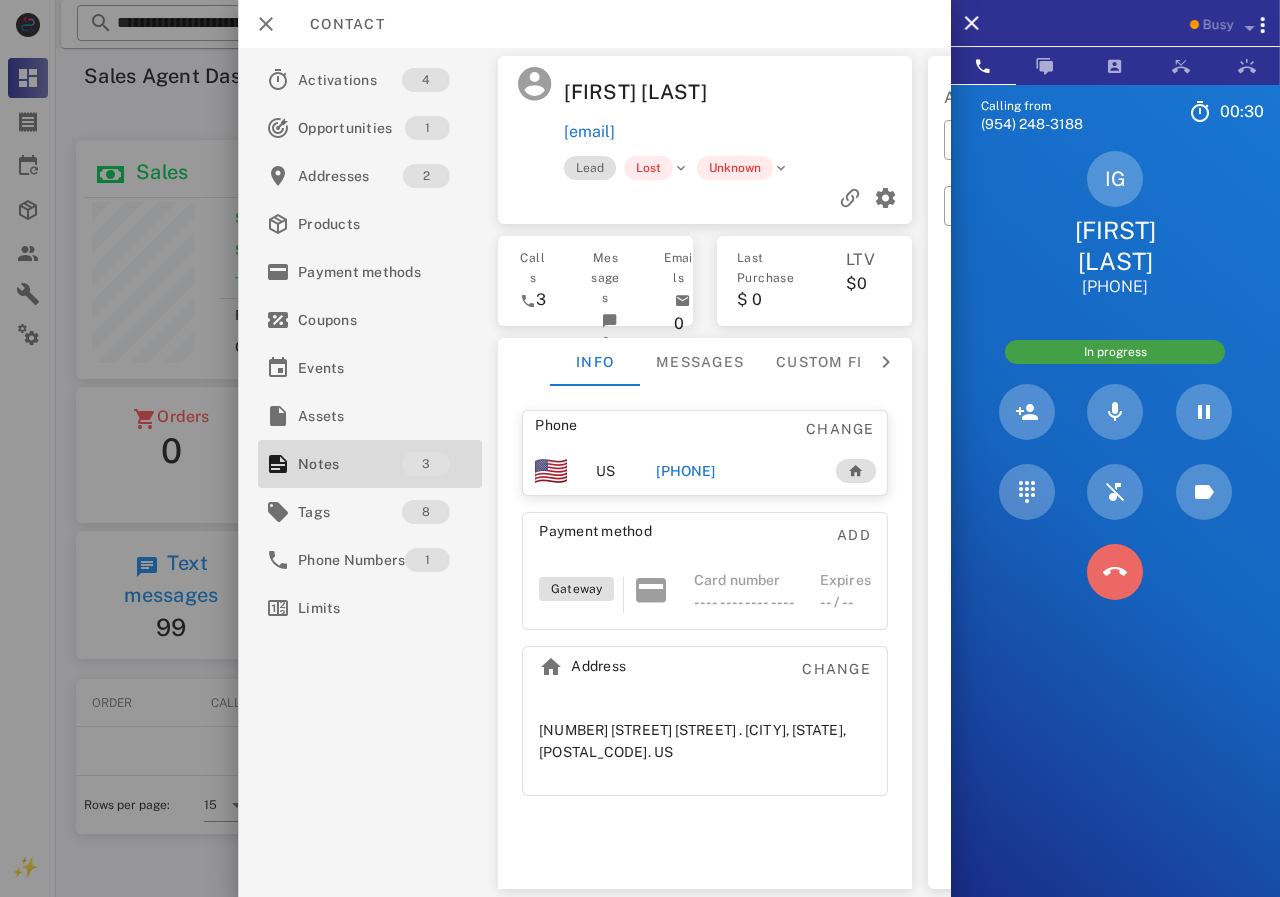 click at bounding box center [1115, 572] 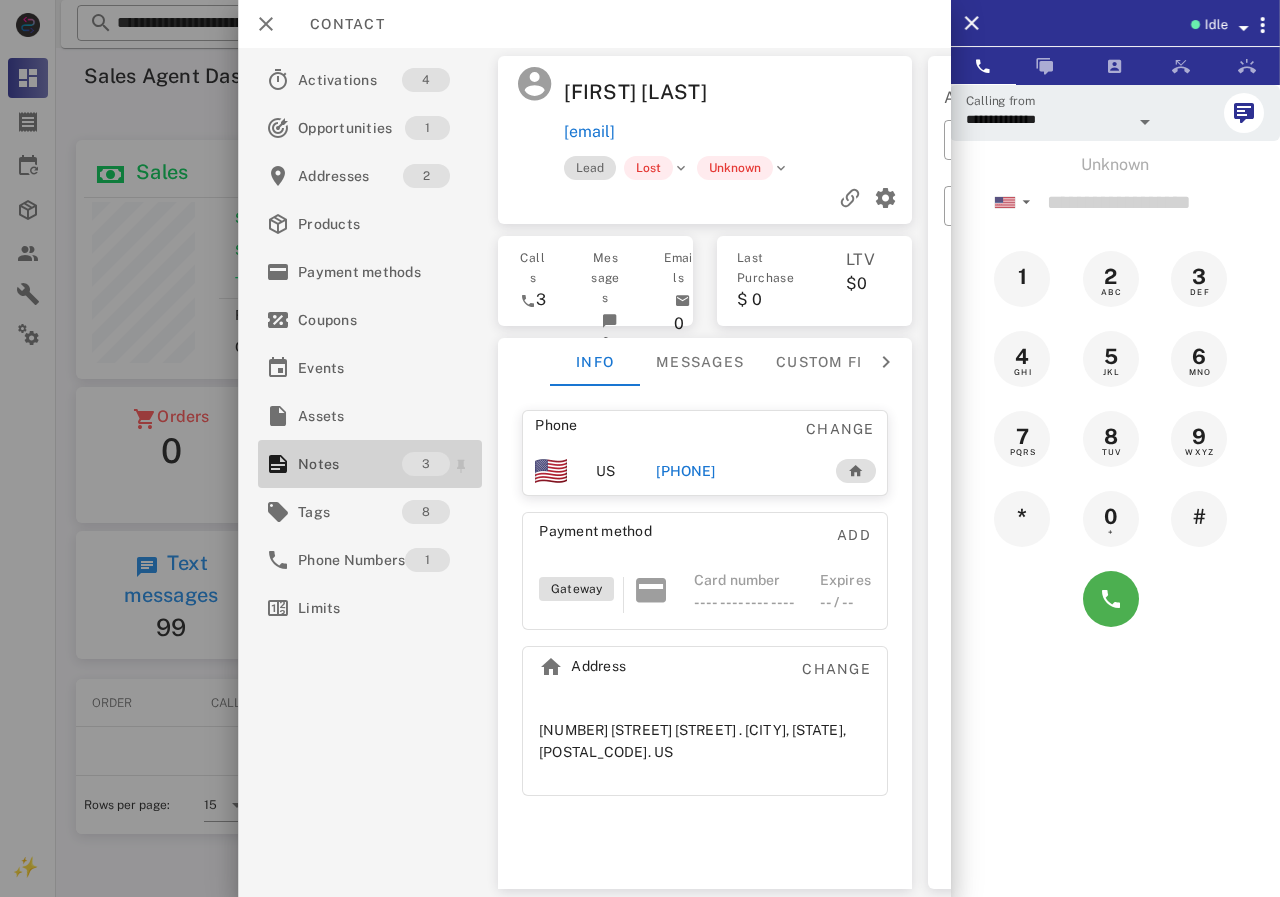click on "Notes" at bounding box center (350, 464) 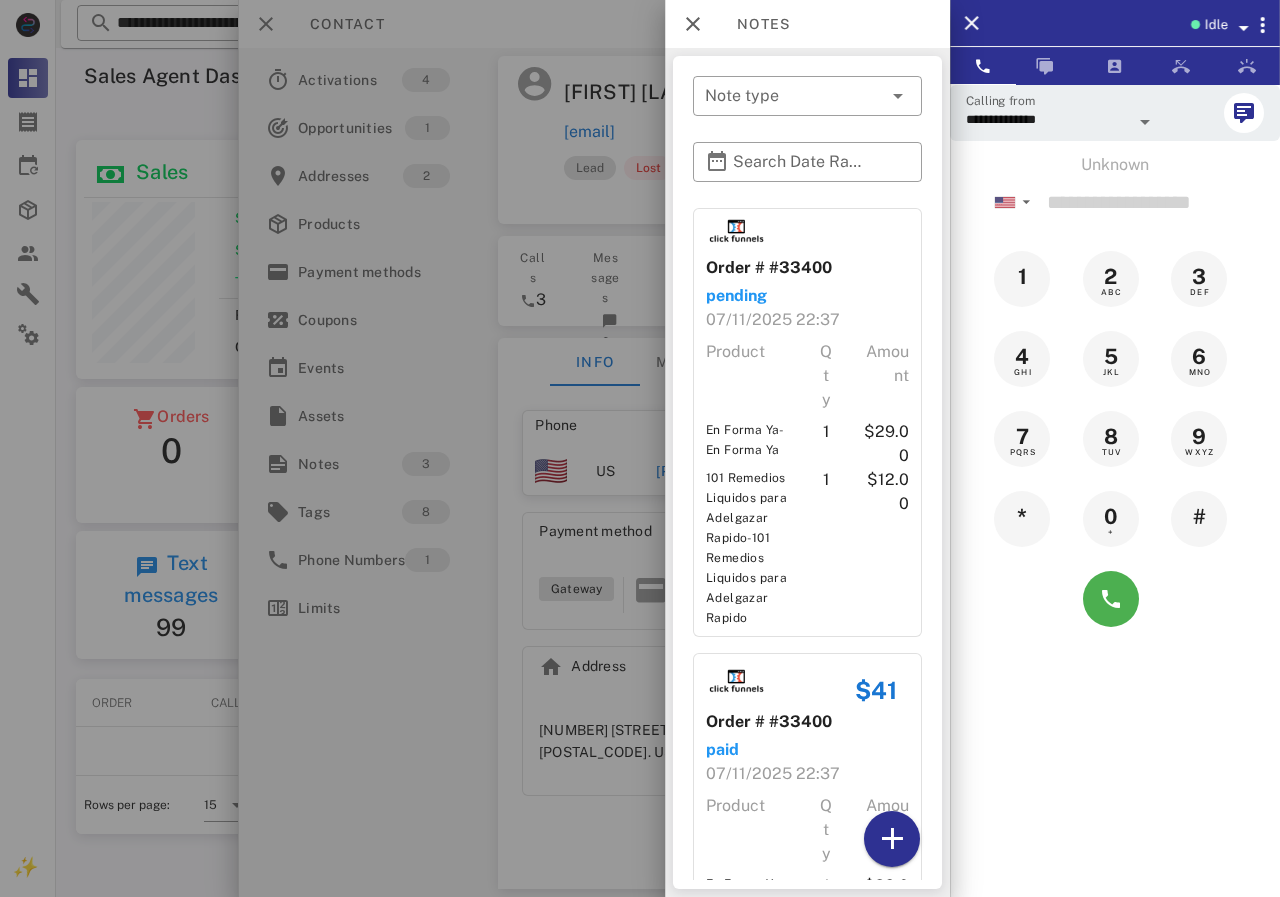 scroll, scrollTop: 572, scrollLeft: 0, axis: vertical 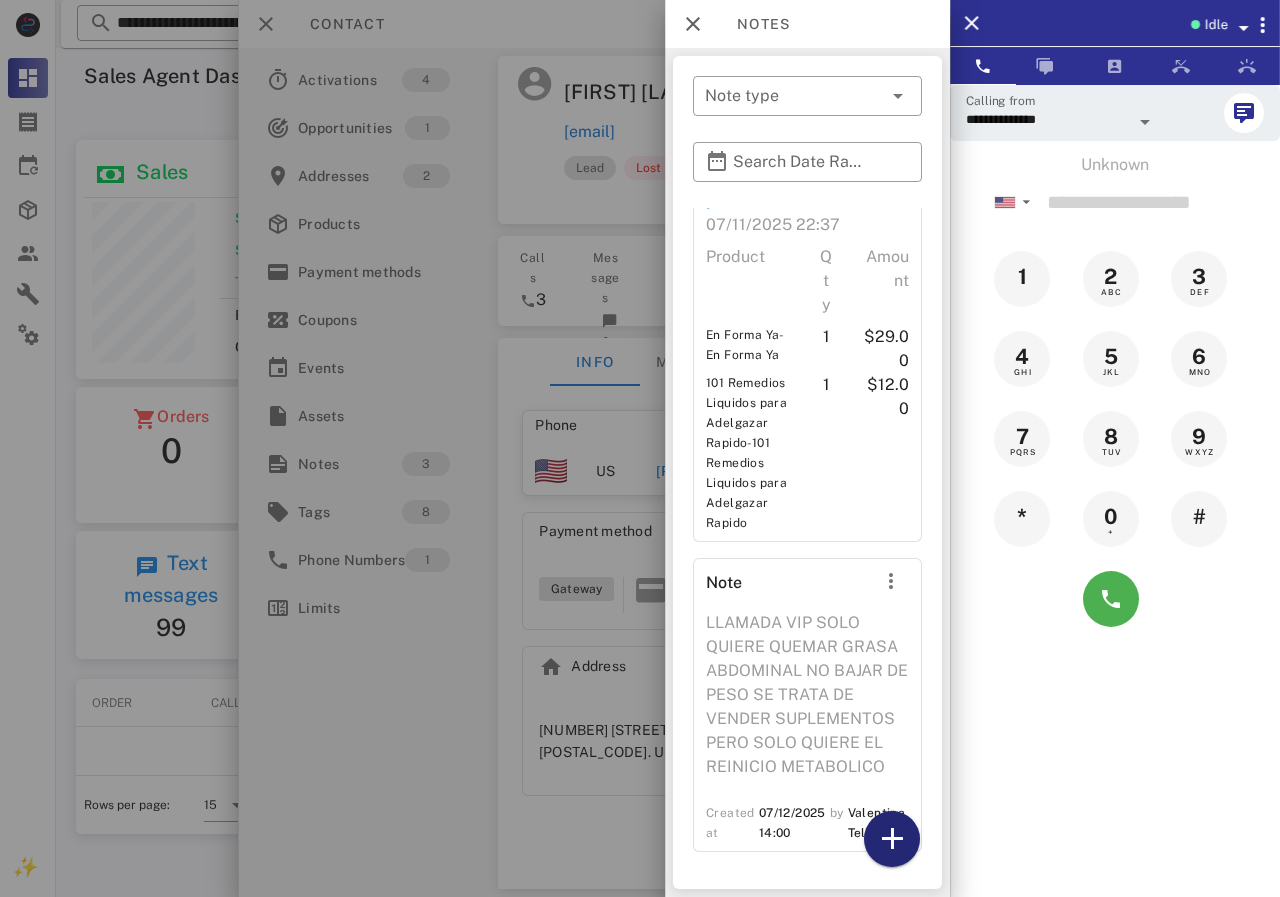 click at bounding box center (892, 839) 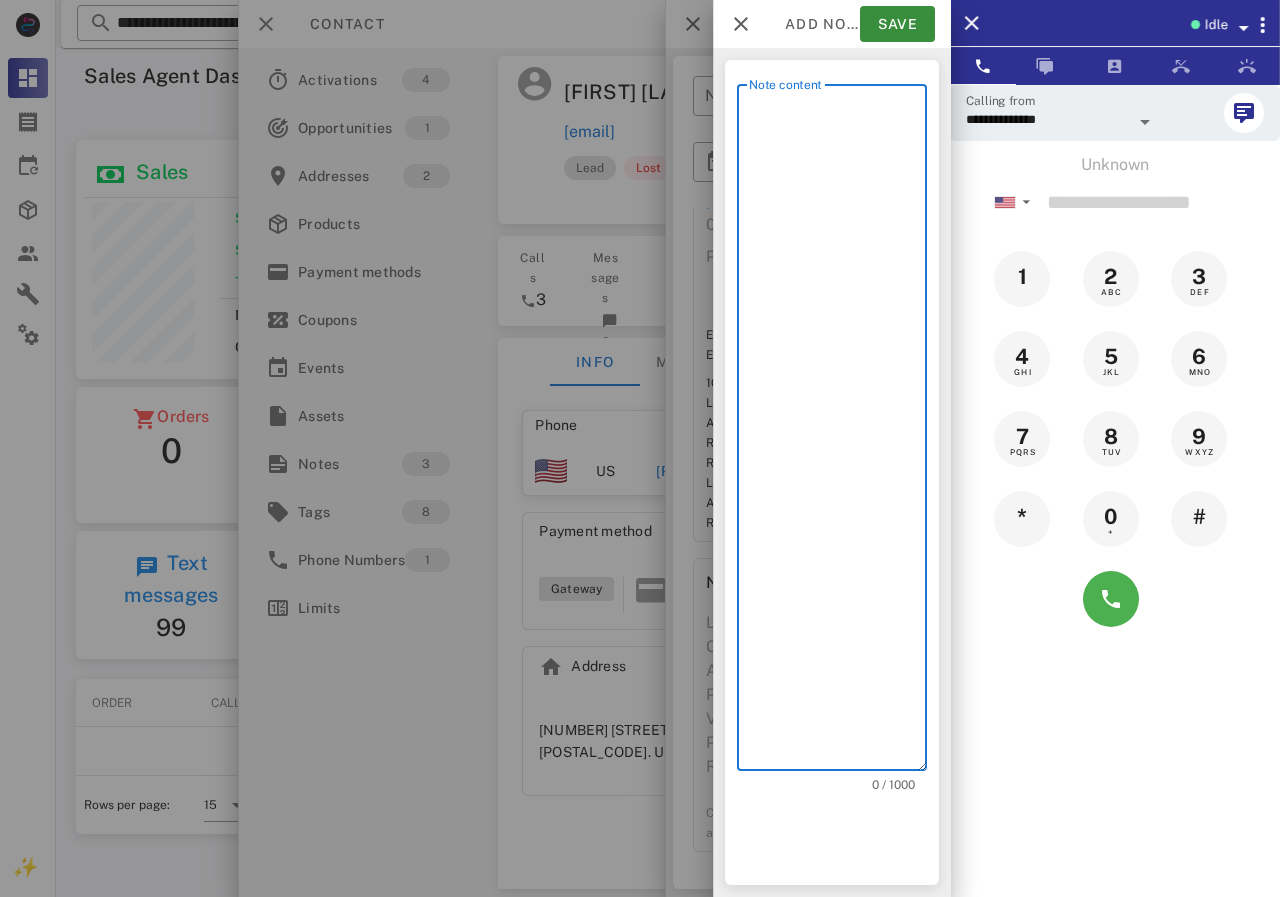 scroll, scrollTop: 240, scrollLeft: 390, axis: both 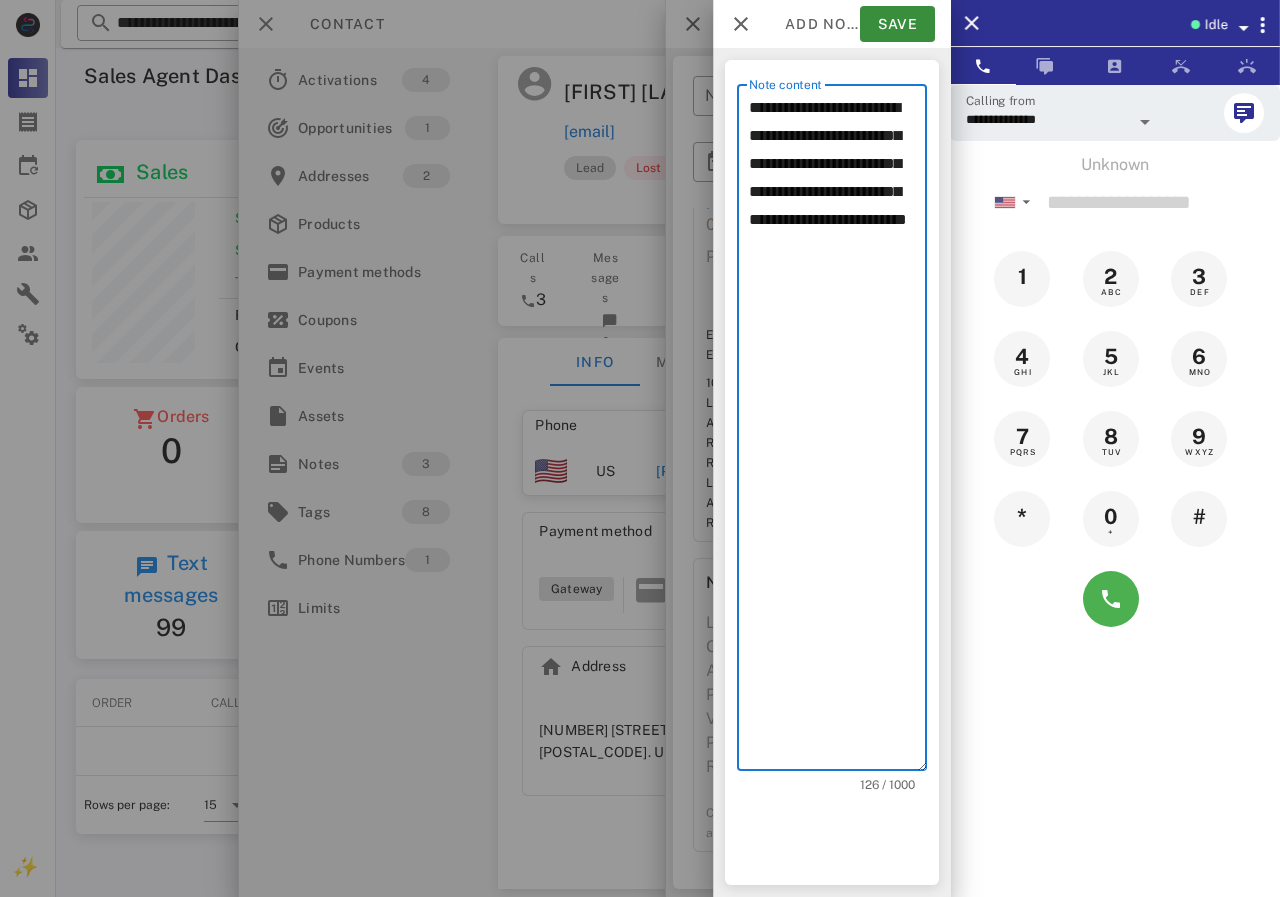 drag, startPoint x: 813, startPoint y: 193, endPoint x: 854, endPoint y: 371, distance: 182.66089 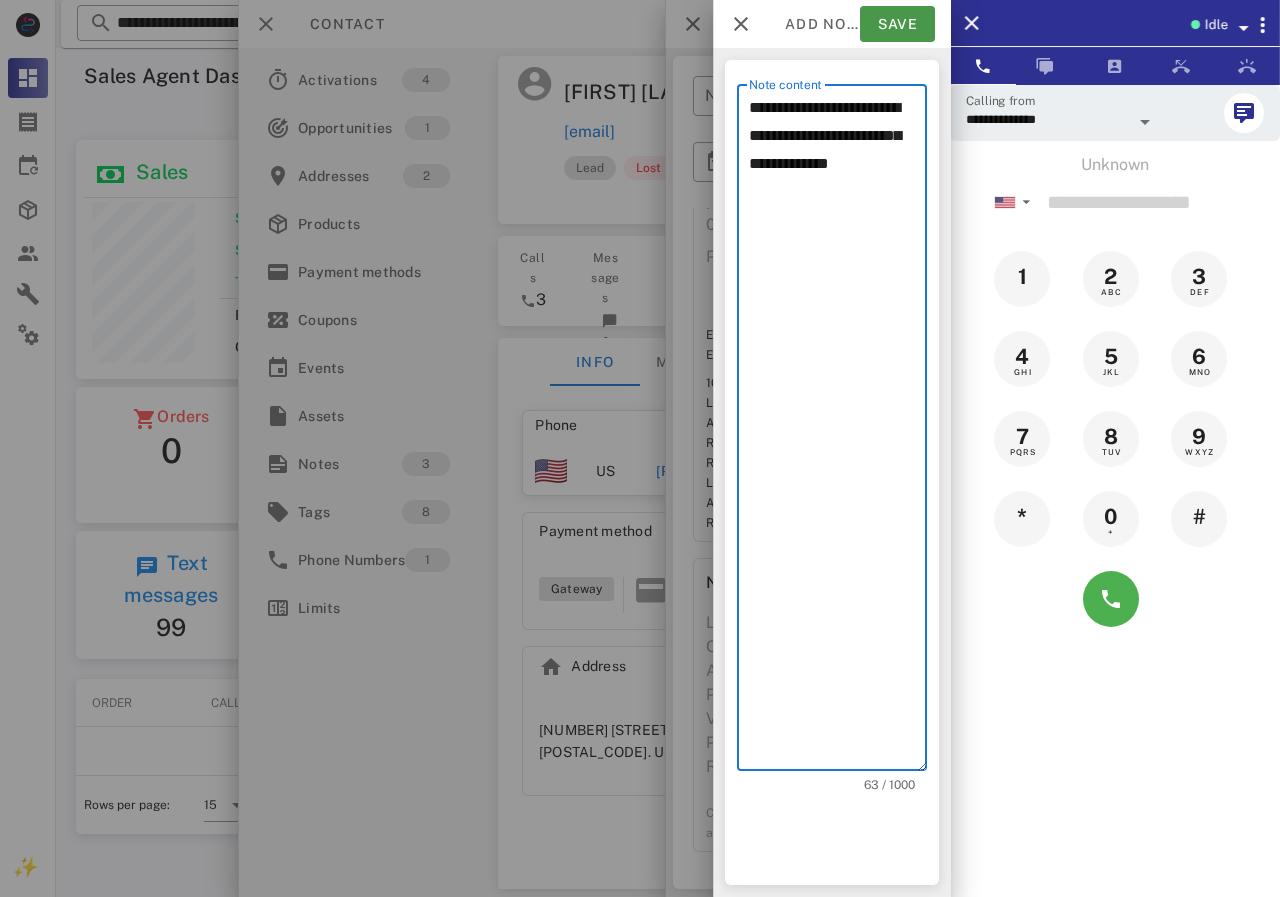 type on "**********" 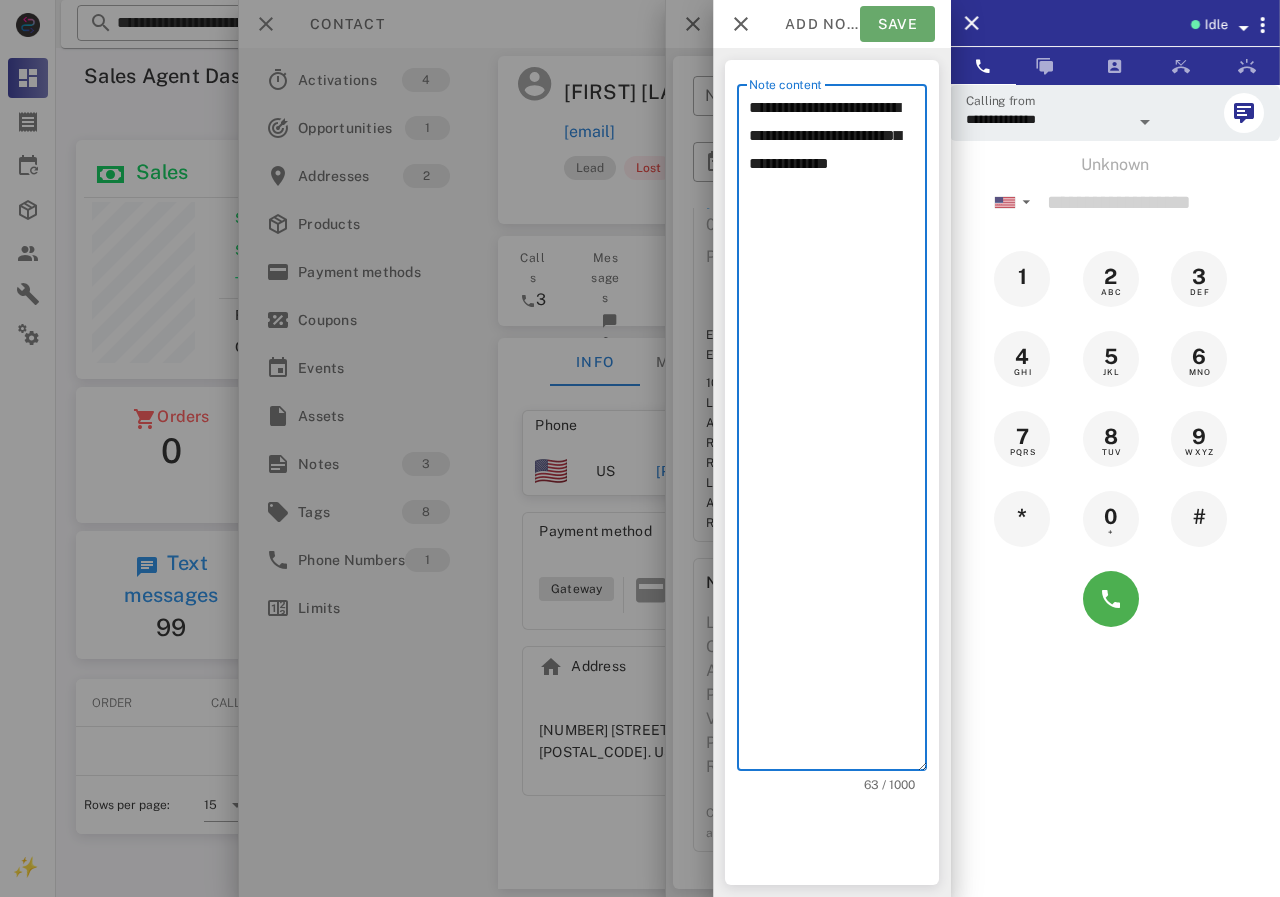 click on "Save" at bounding box center (897, 24) 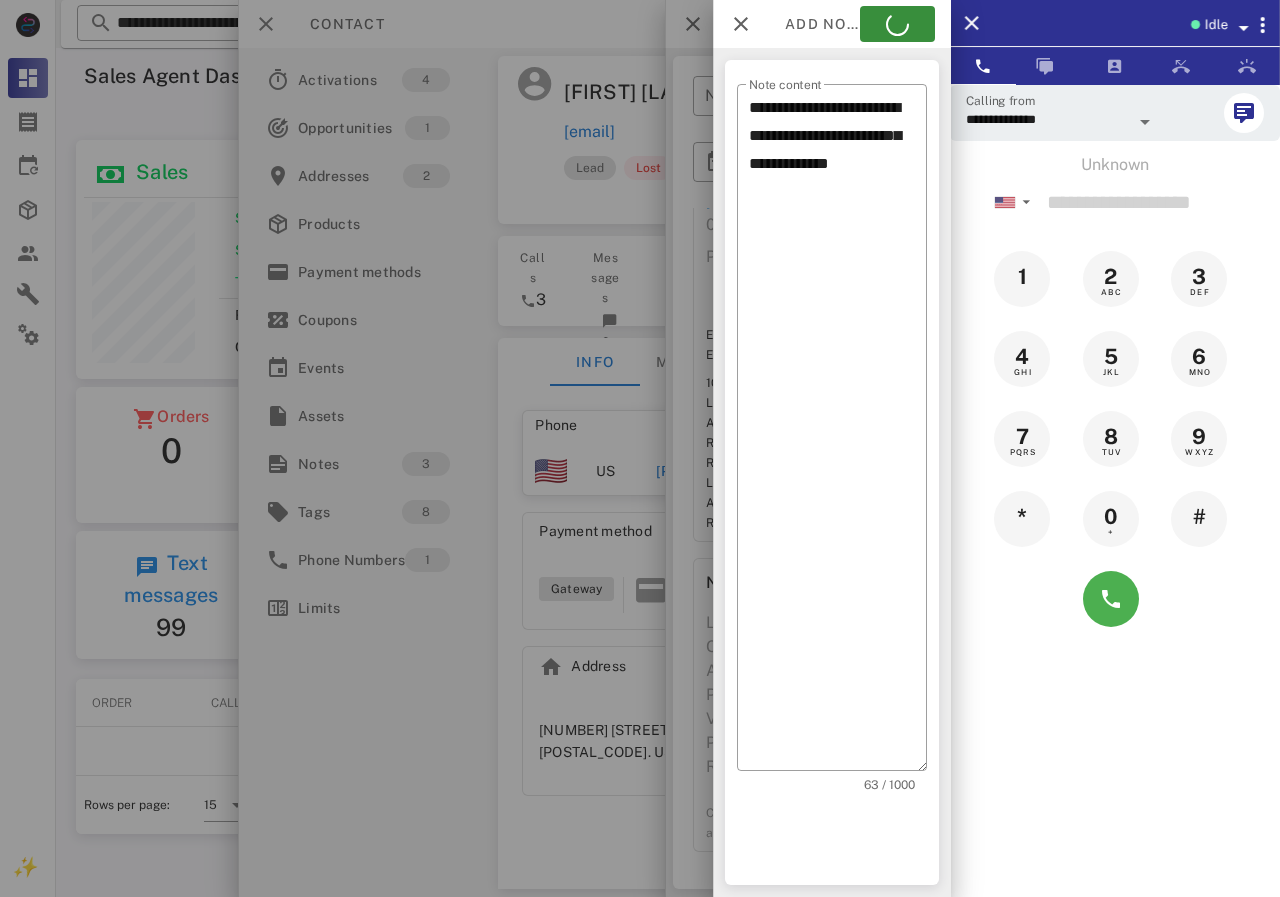 click at bounding box center [640, 448] 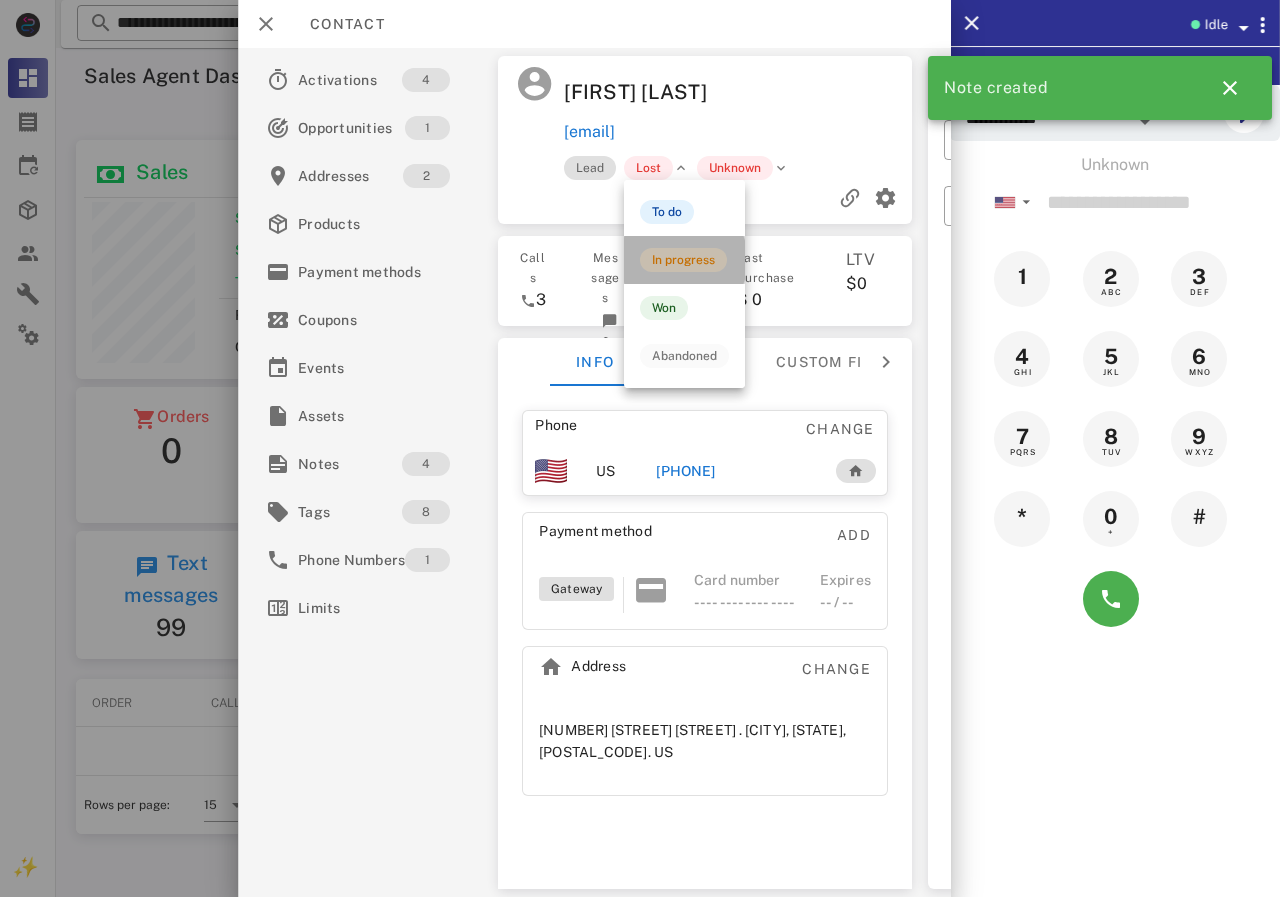 drag, startPoint x: 669, startPoint y: 269, endPoint x: 745, endPoint y: 205, distance: 99.35794 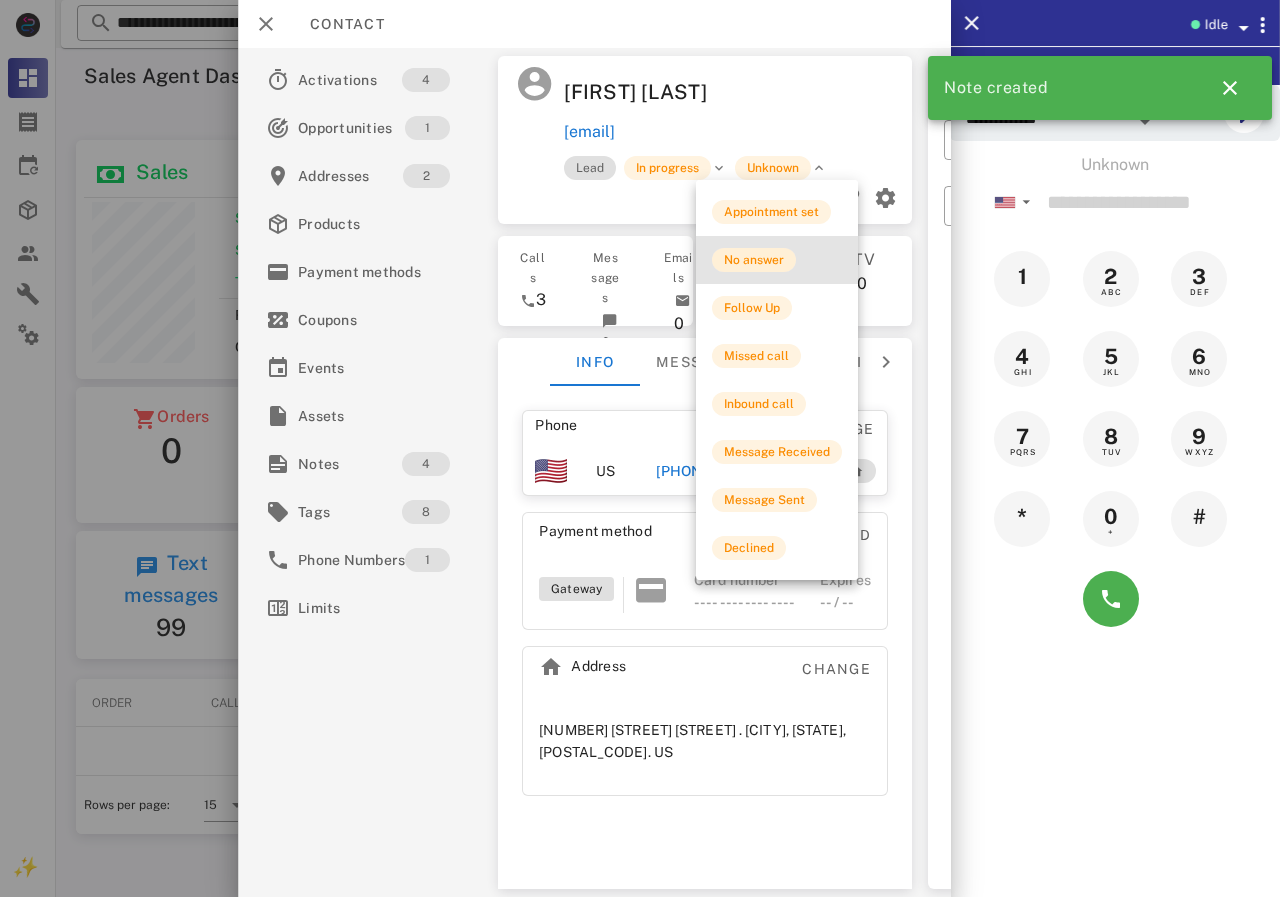 click on "No answer" at bounding box center (754, 260) 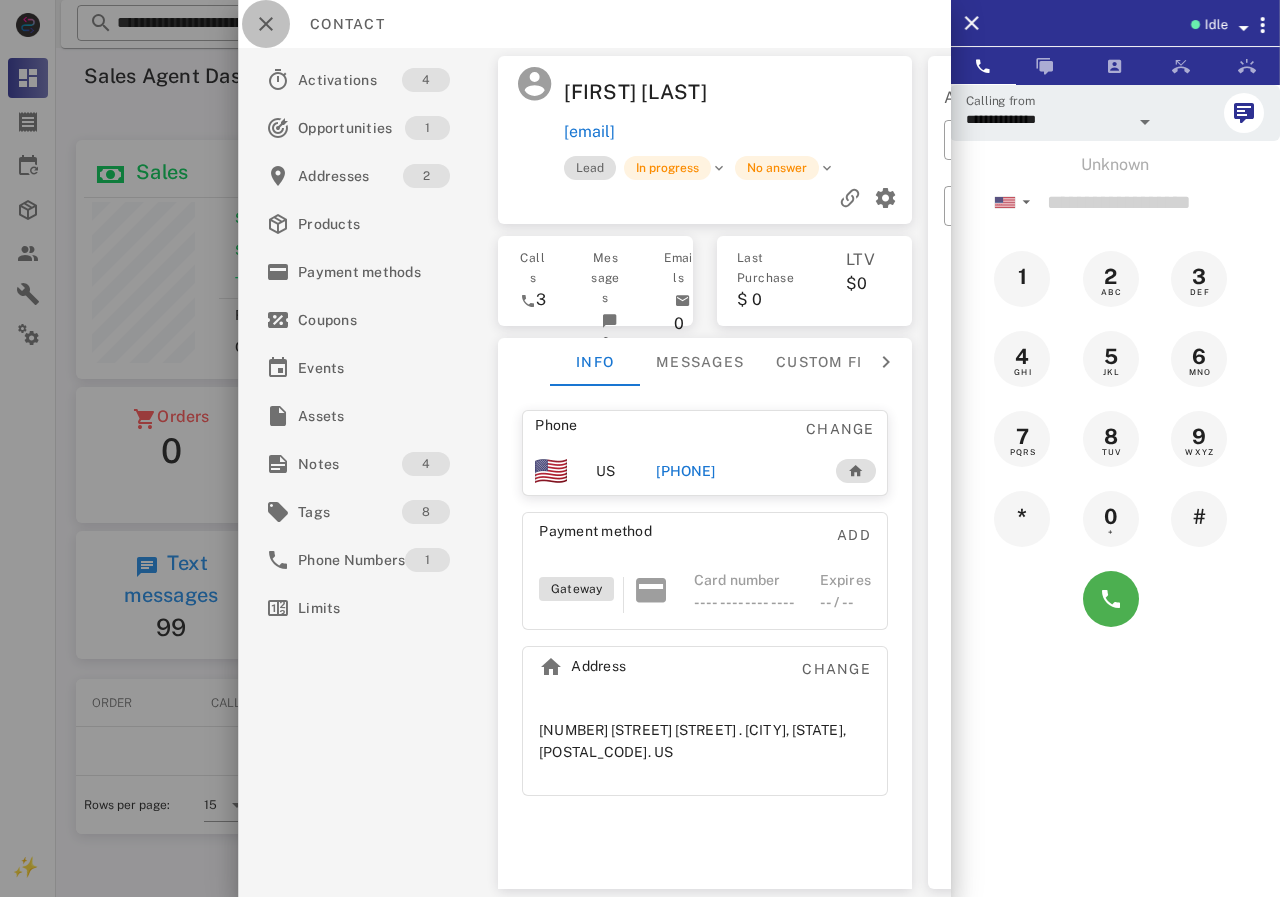click at bounding box center [266, 24] 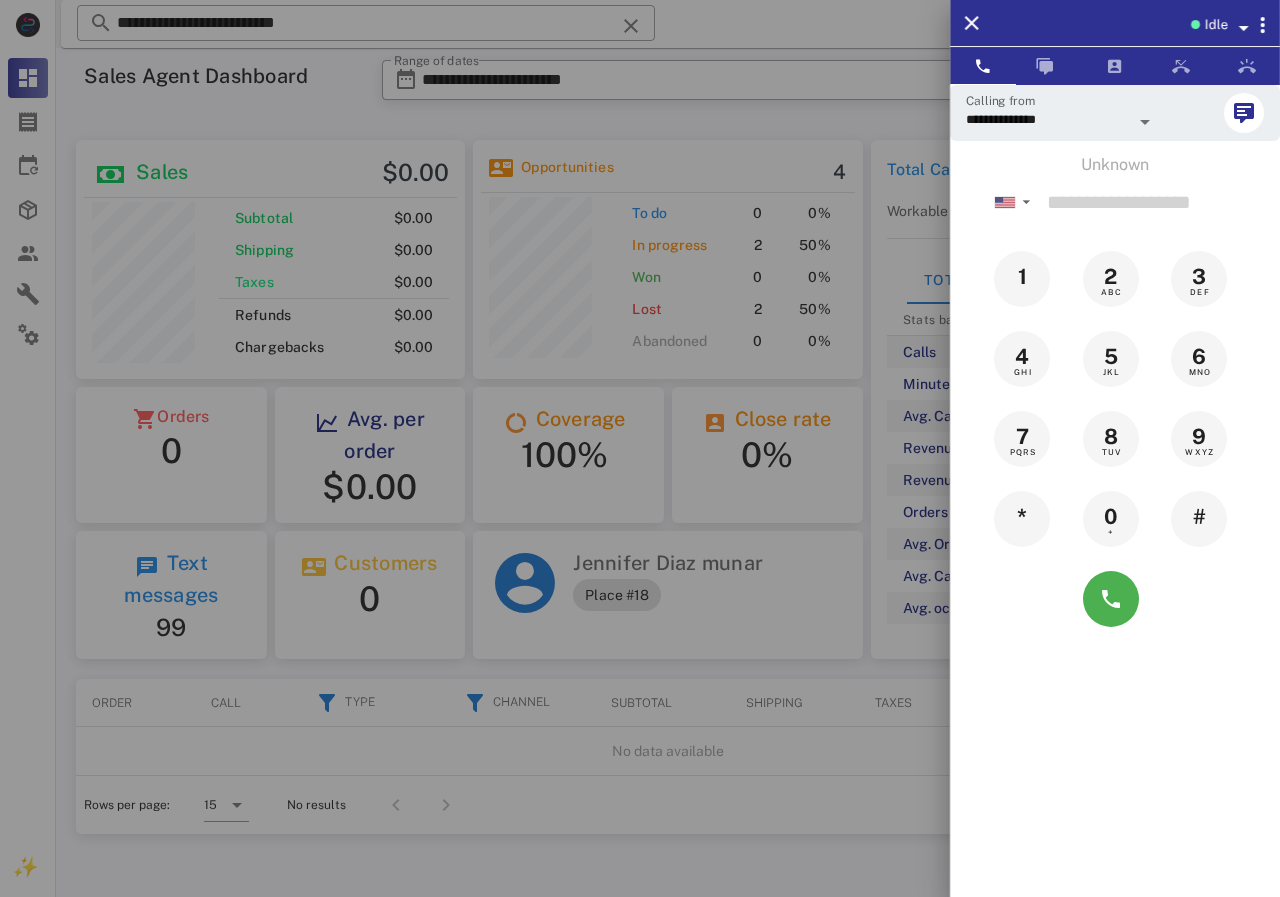 click at bounding box center [640, 448] 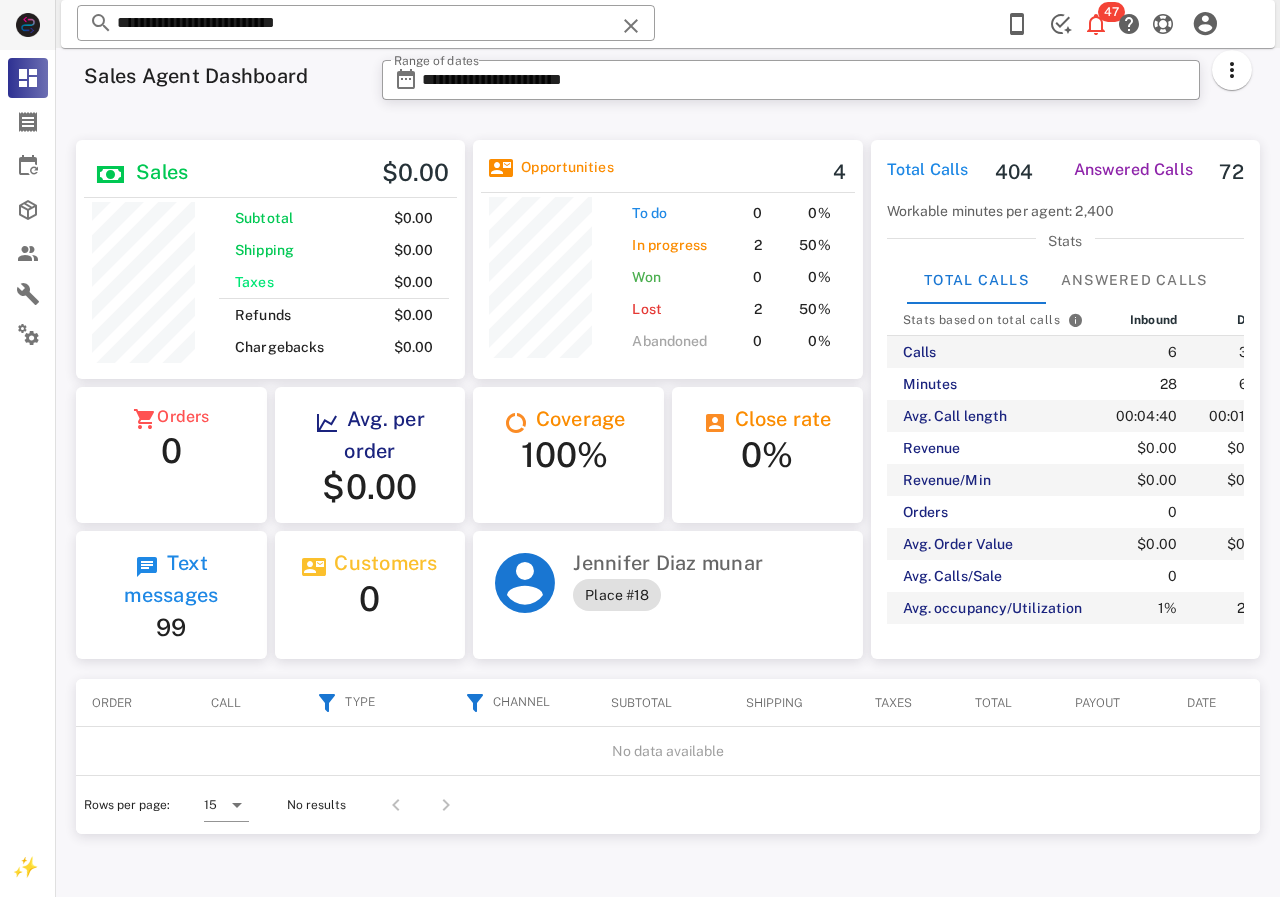 drag, startPoint x: 434, startPoint y: 21, endPoint x: 45, endPoint y: 21, distance: 389 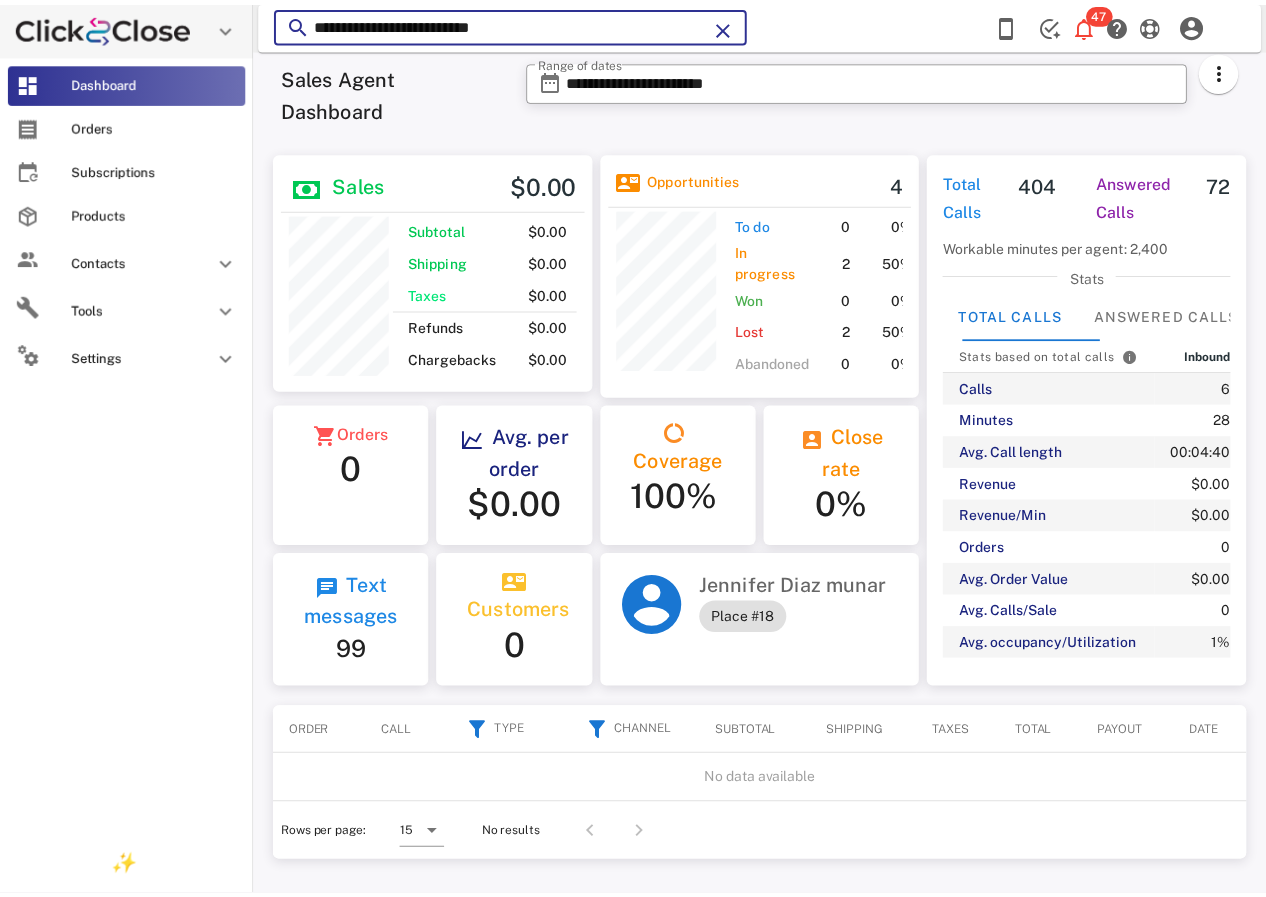 scroll, scrollTop: 255, scrollLeft: 319, axis: both 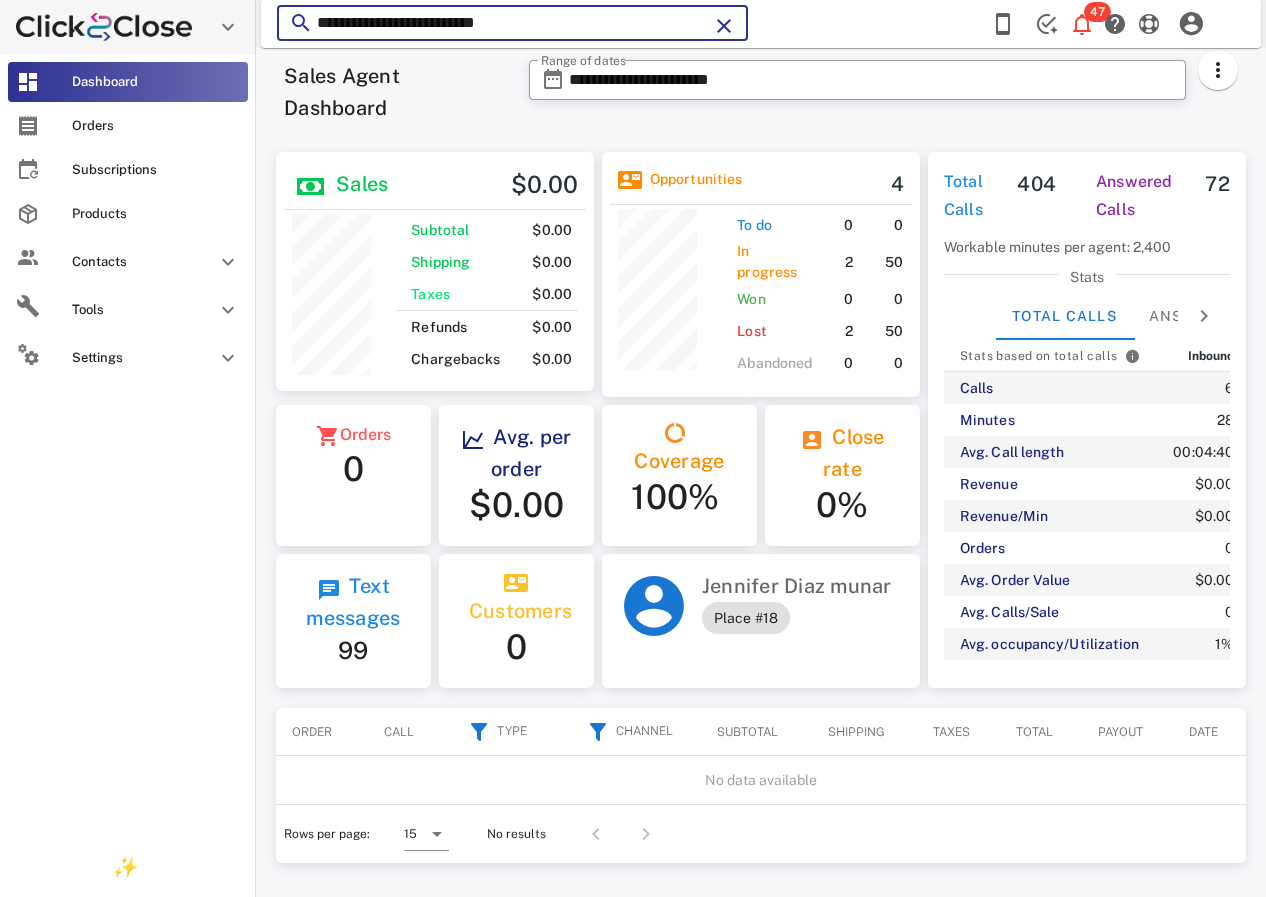 paste 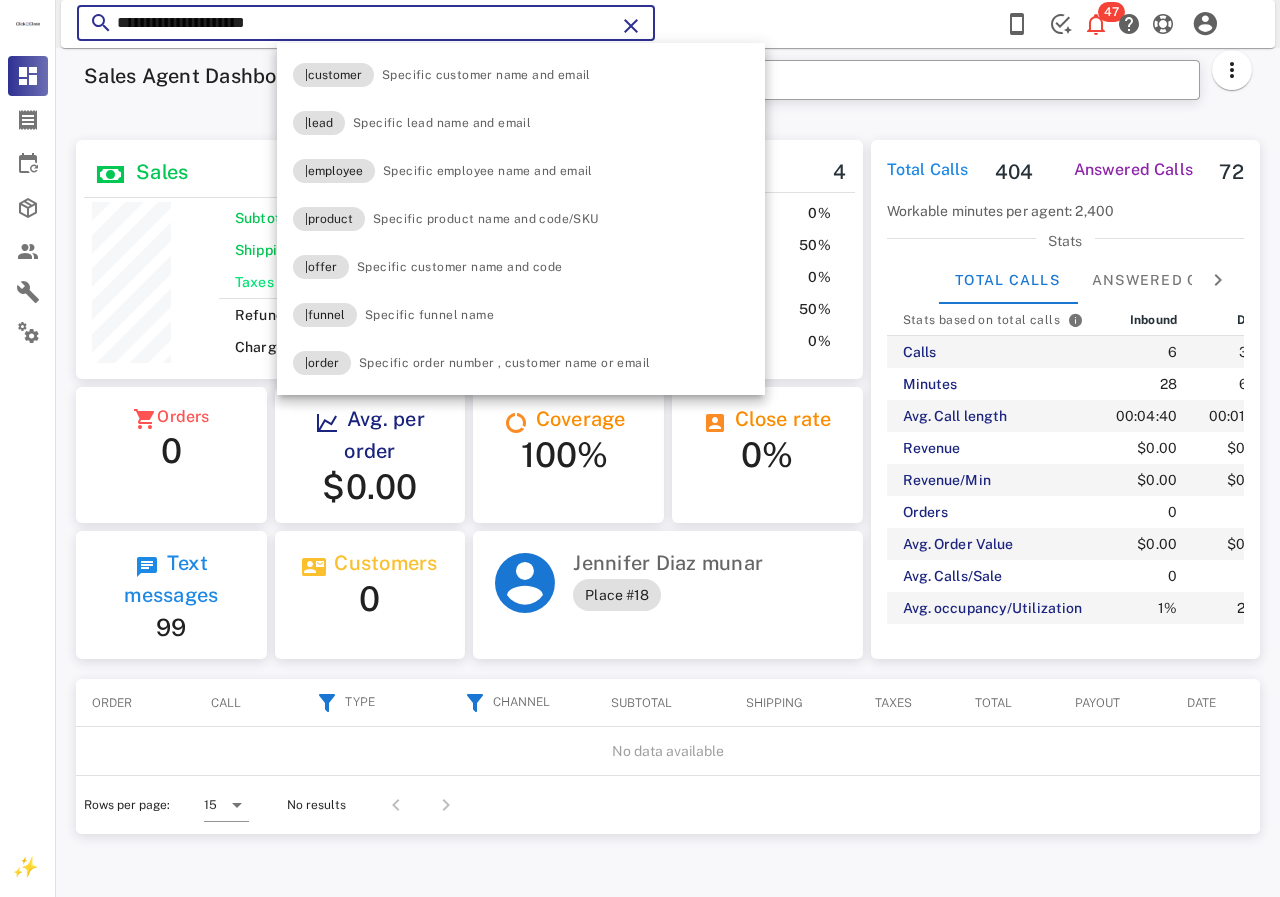 scroll, scrollTop: 999761, scrollLeft: 999611, axis: both 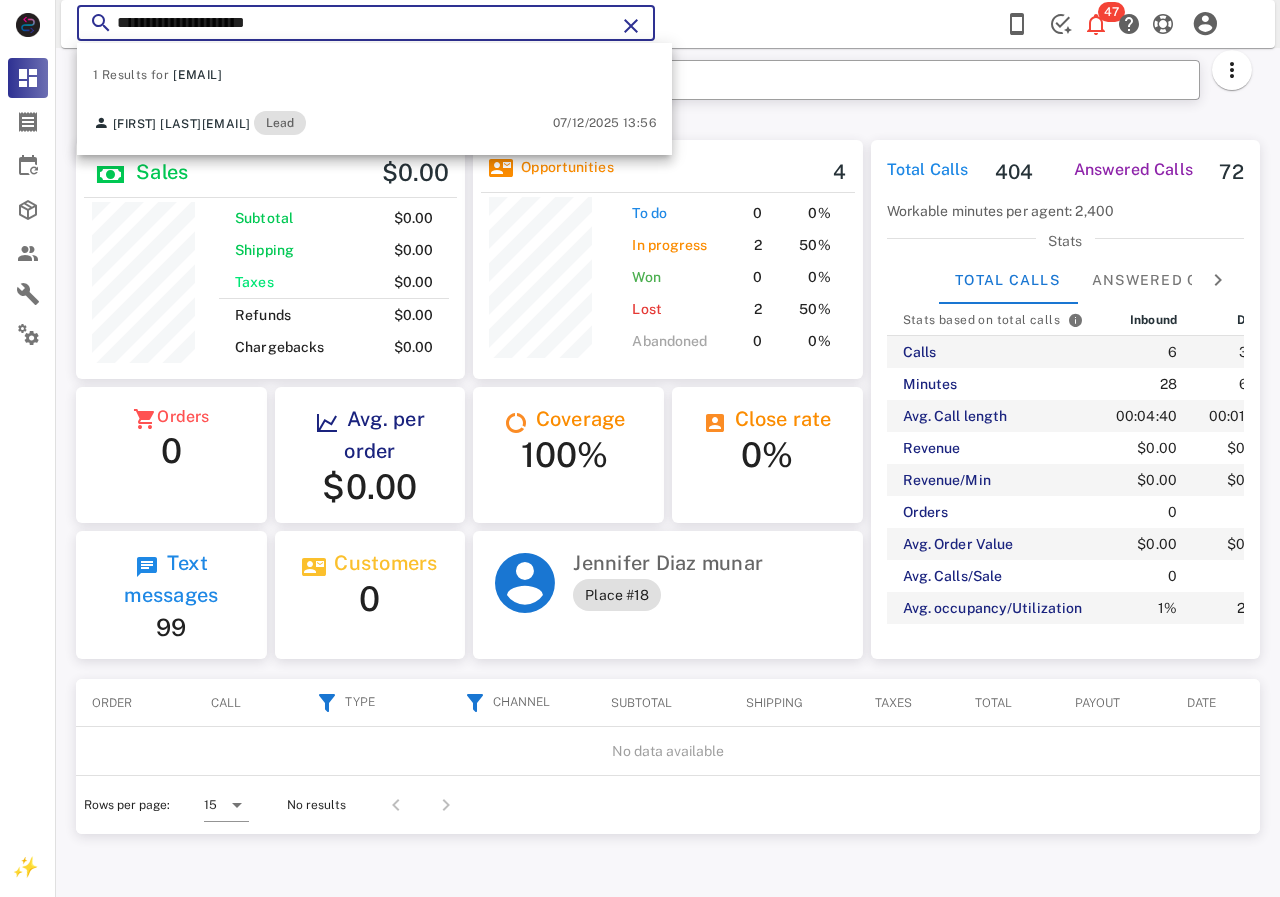 type on "**********" 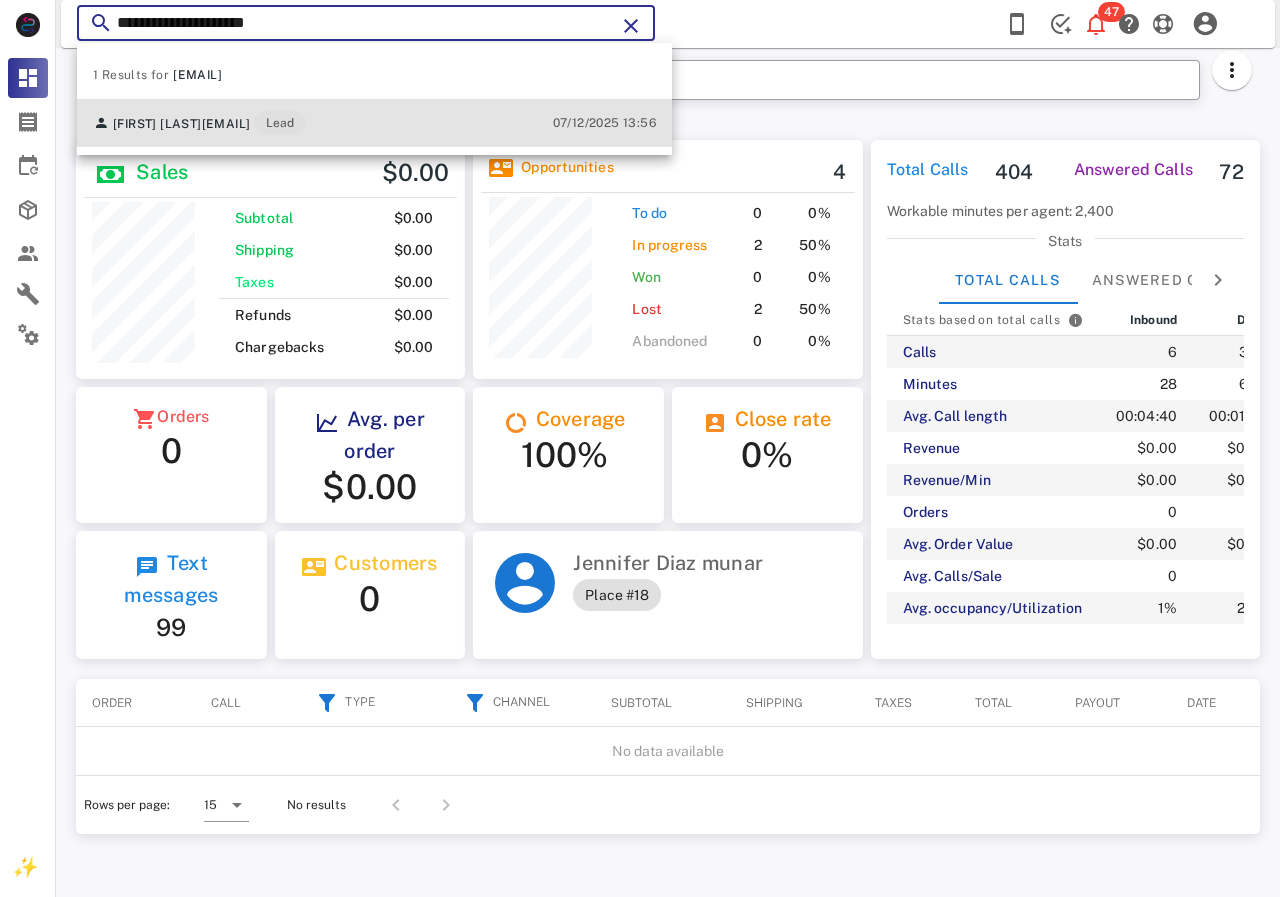 click on "[FIRST] [LAST]   [EMAIL]   Lead" at bounding box center [199, 123] 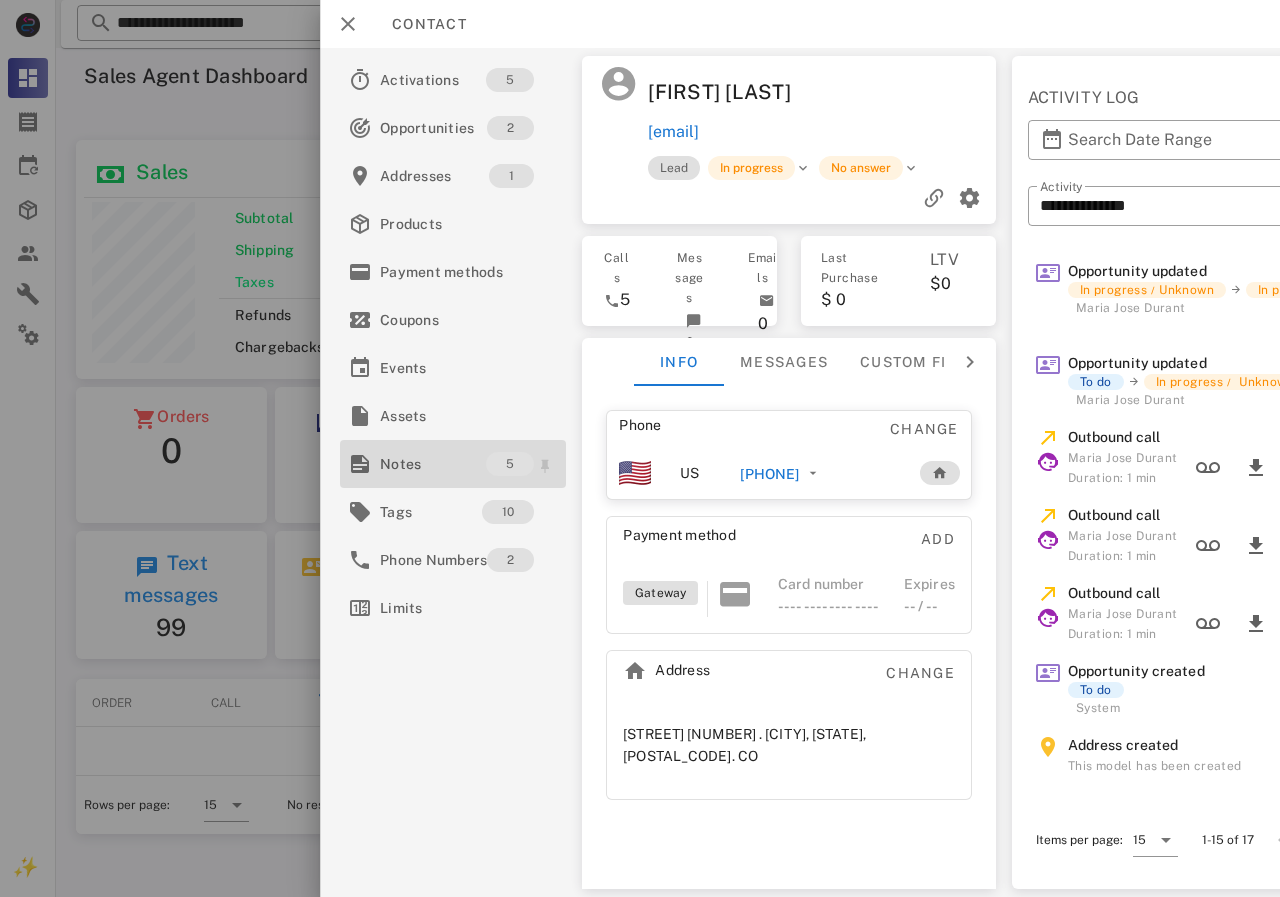 click on "Notes" at bounding box center [433, 464] 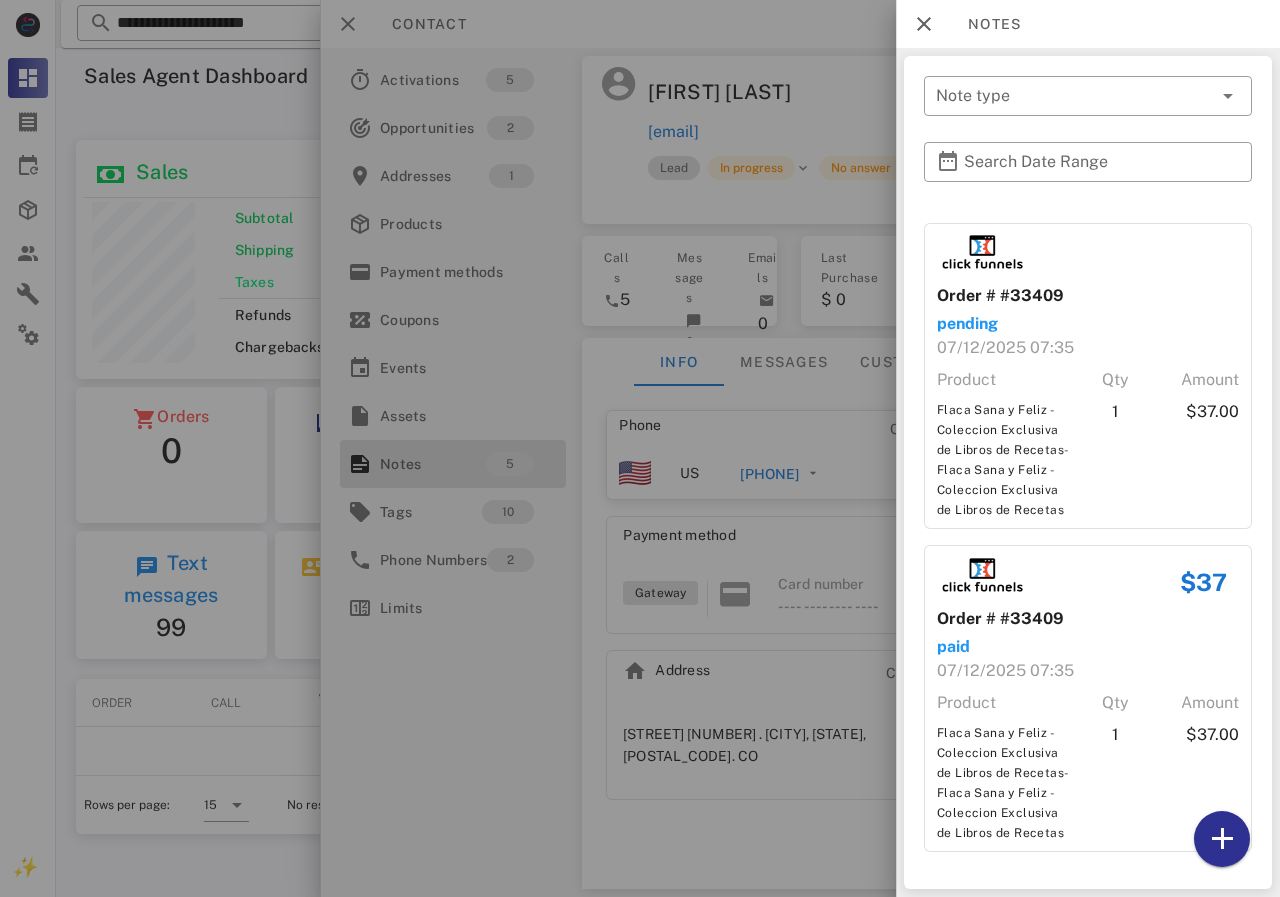 scroll, scrollTop: 374, scrollLeft: 0, axis: vertical 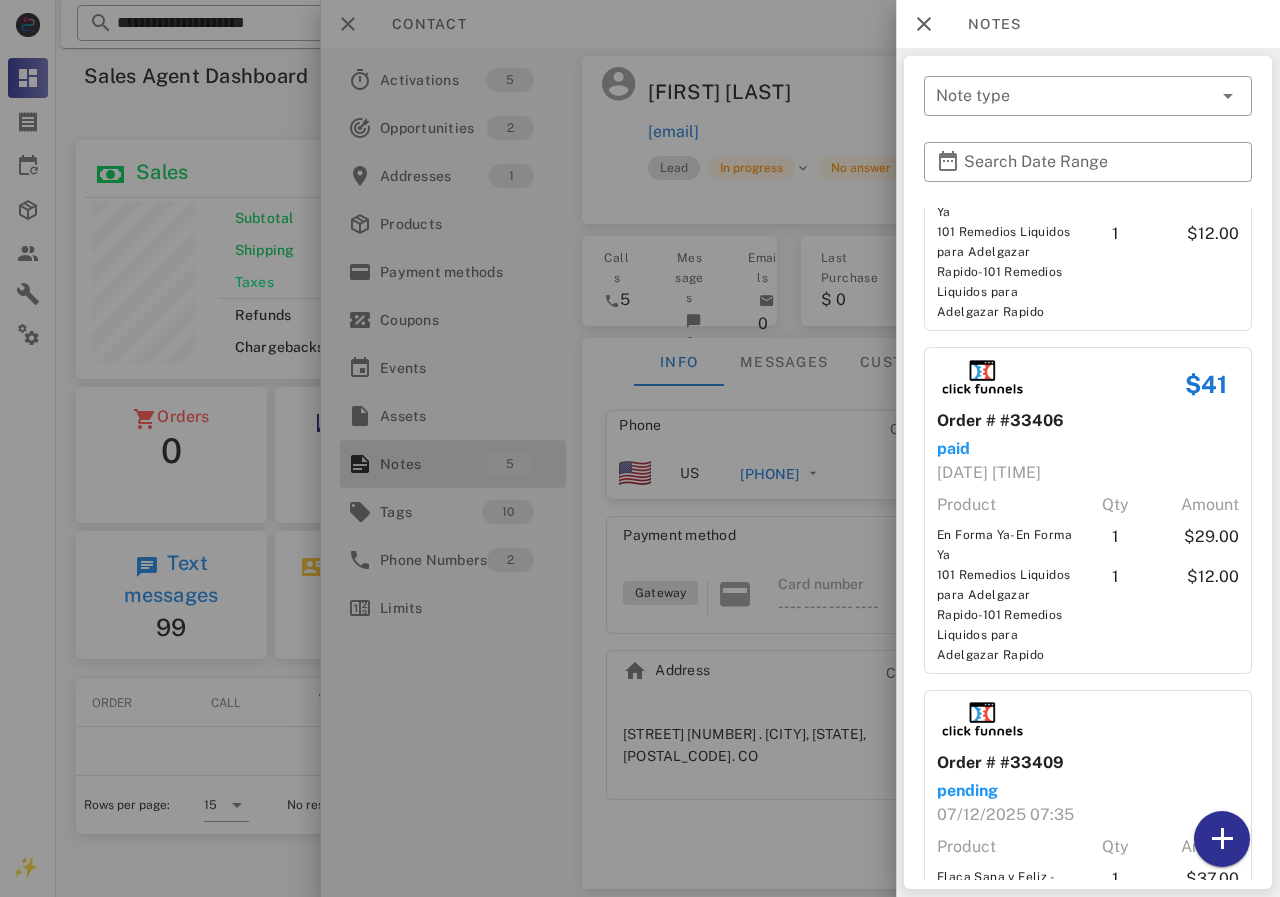 drag, startPoint x: 840, startPoint y: 411, endPoint x: 821, endPoint y: 458, distance: 50.695168 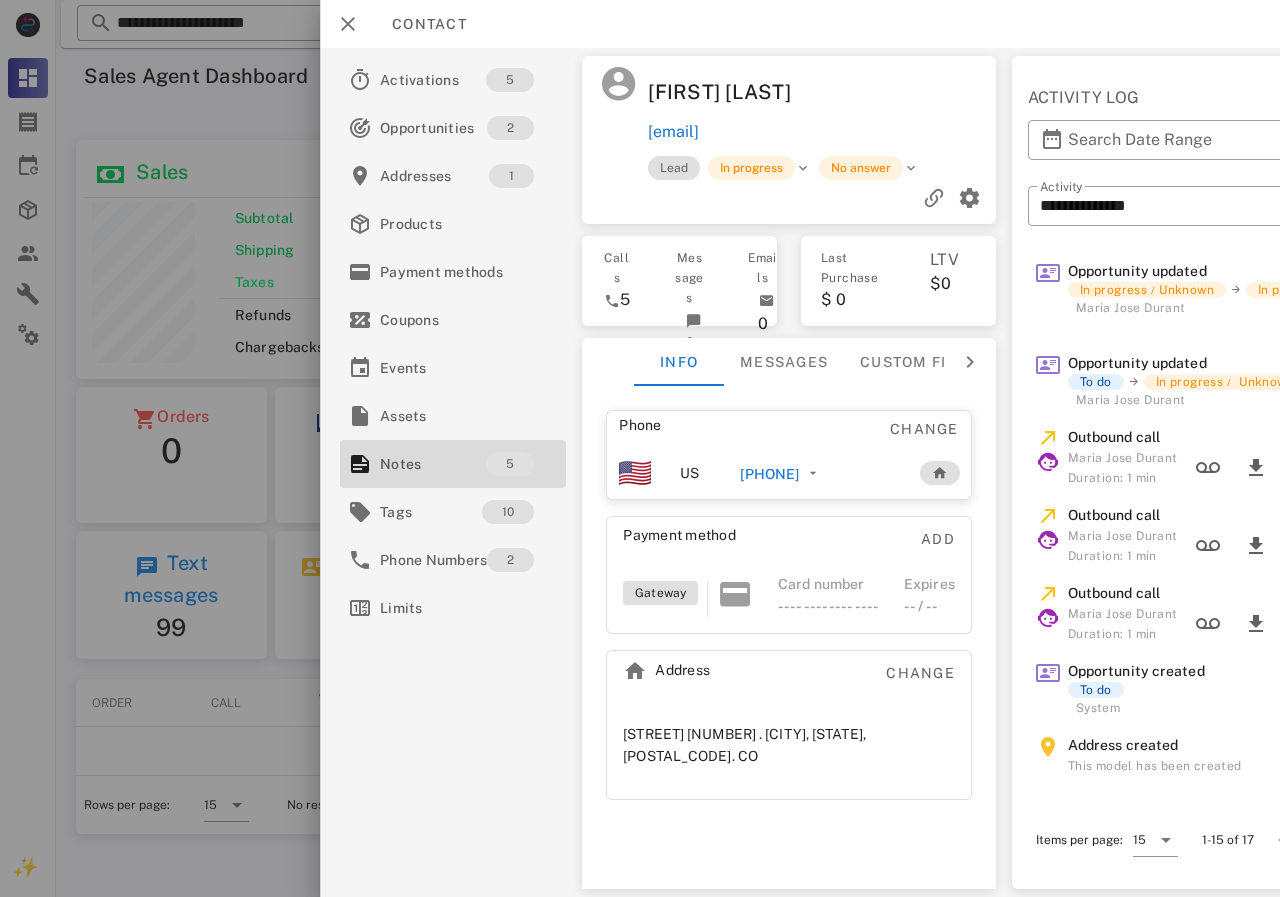click on "[PHONE]" at bounding box center (769, 474) 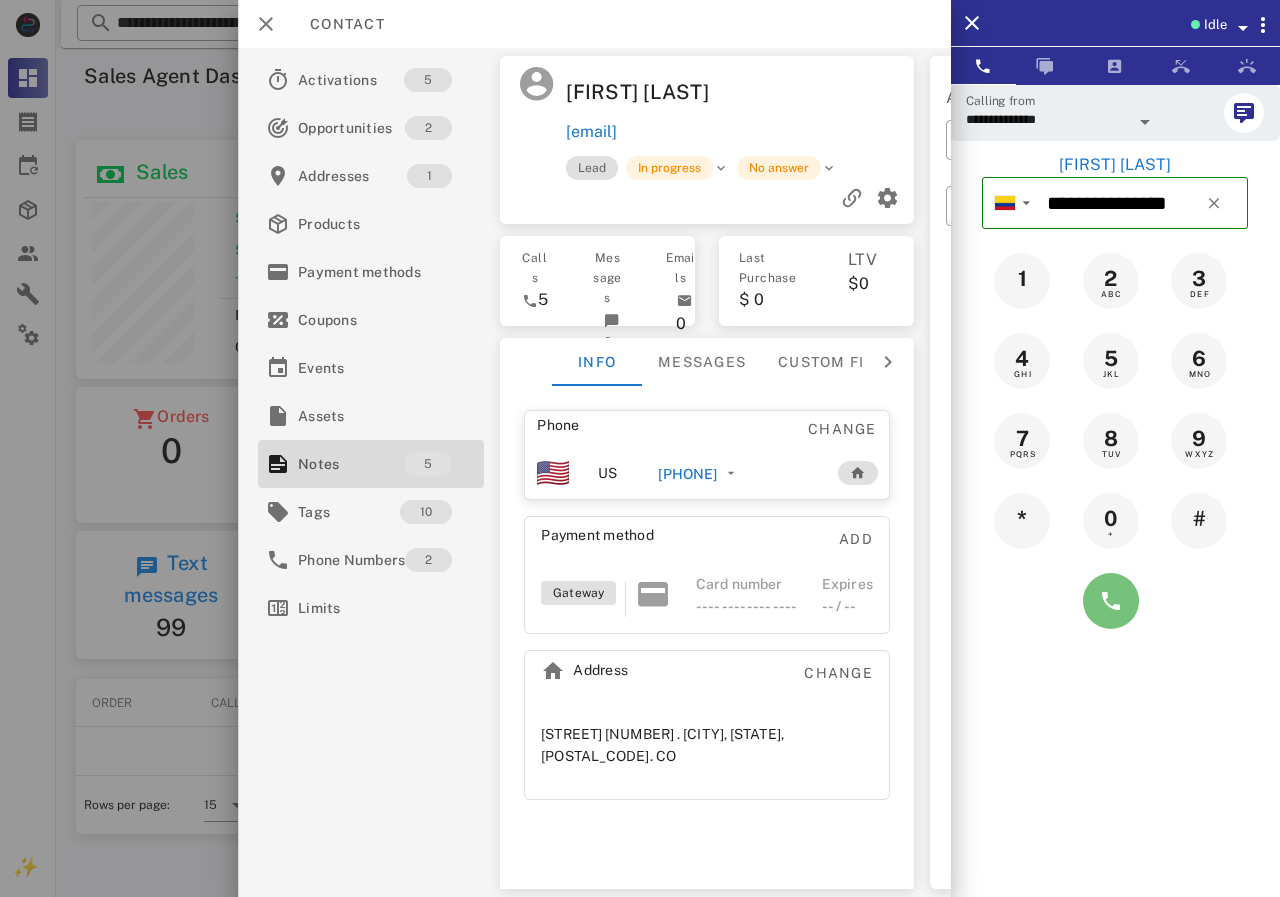 click at bounding box center [1111, 601] 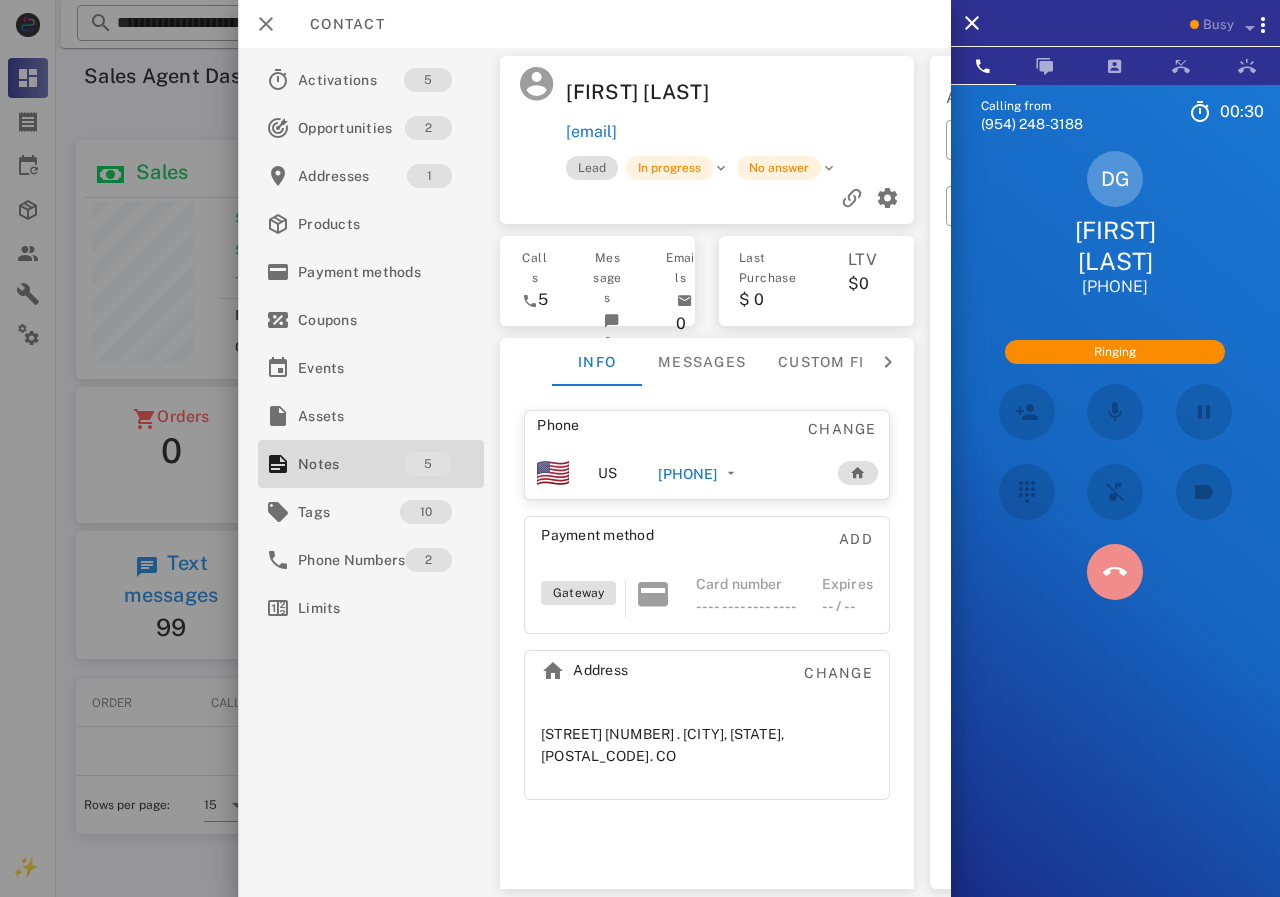 click at bounding box center [1115, 572] 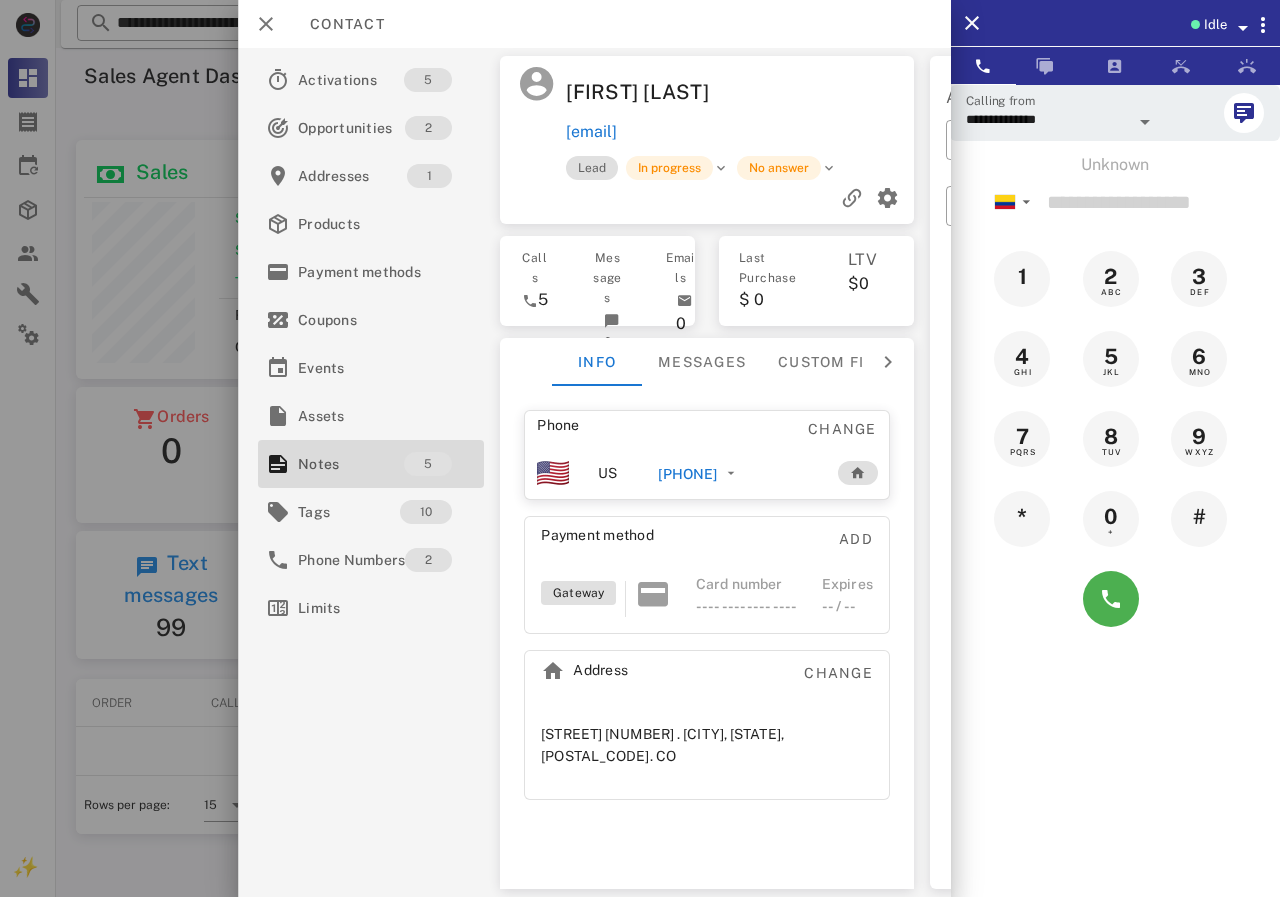 click on "[PHONE]" at bounding box center [687, 474] 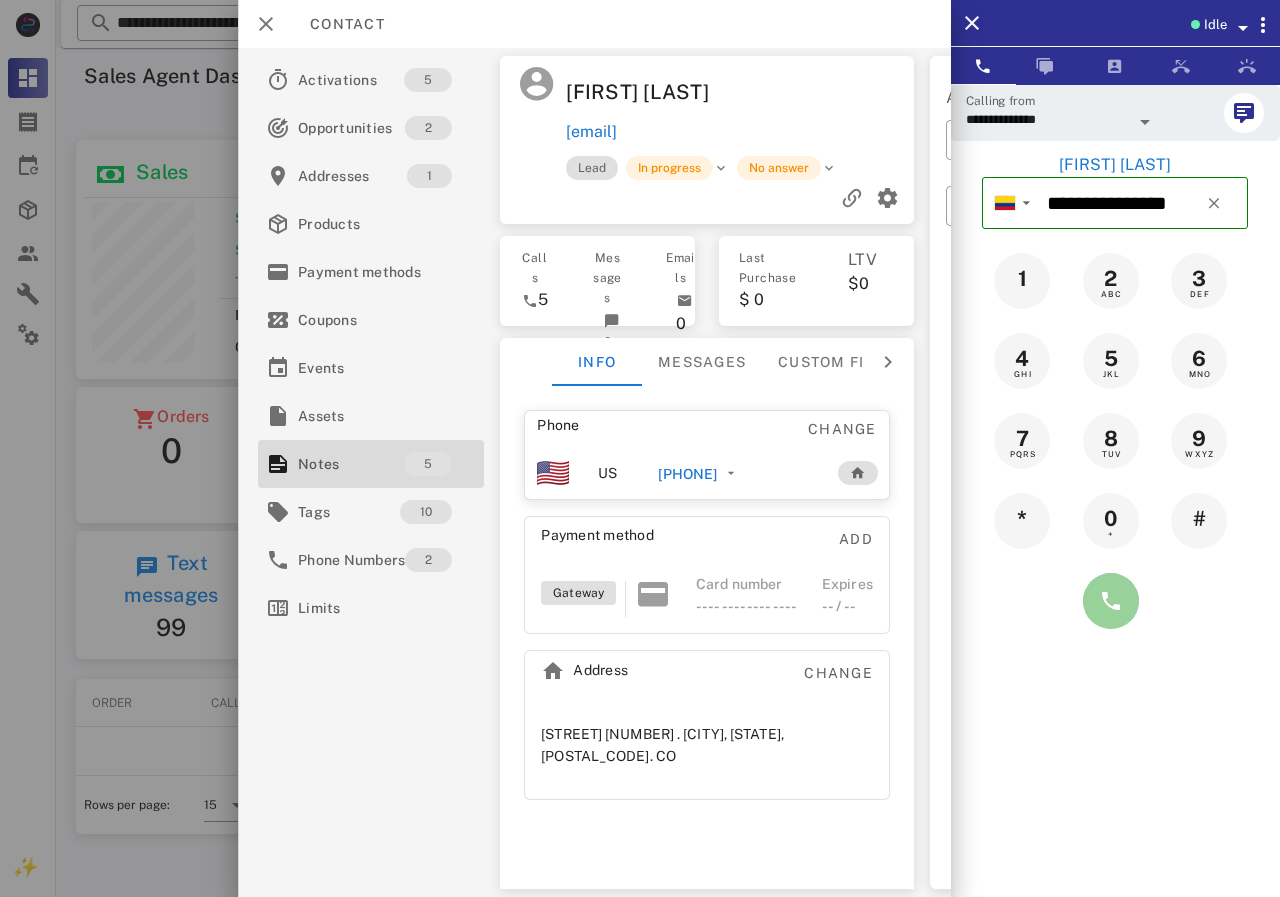 click at bounding box center (1111, 601) 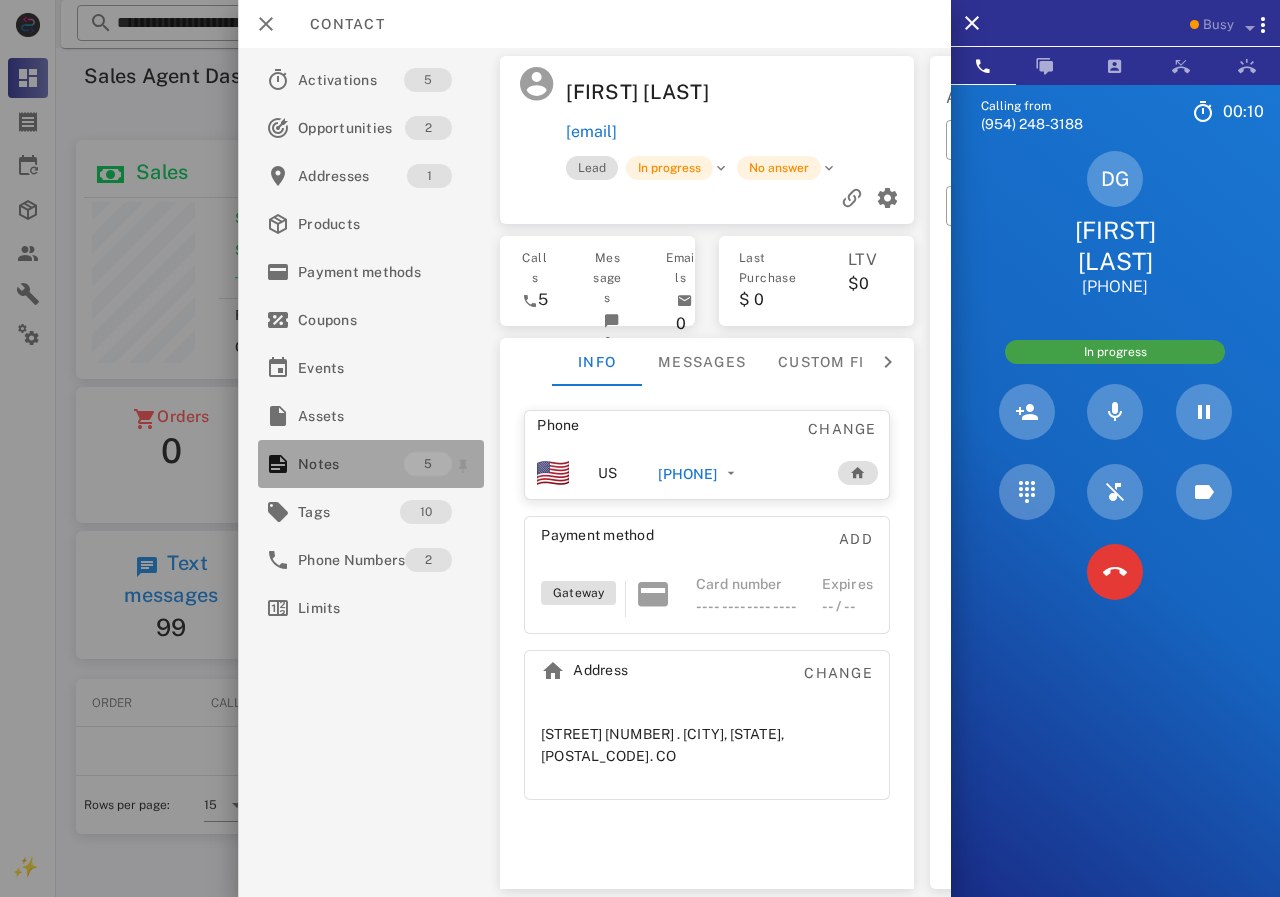 click on "Notes" at bounding box center (351, 464) 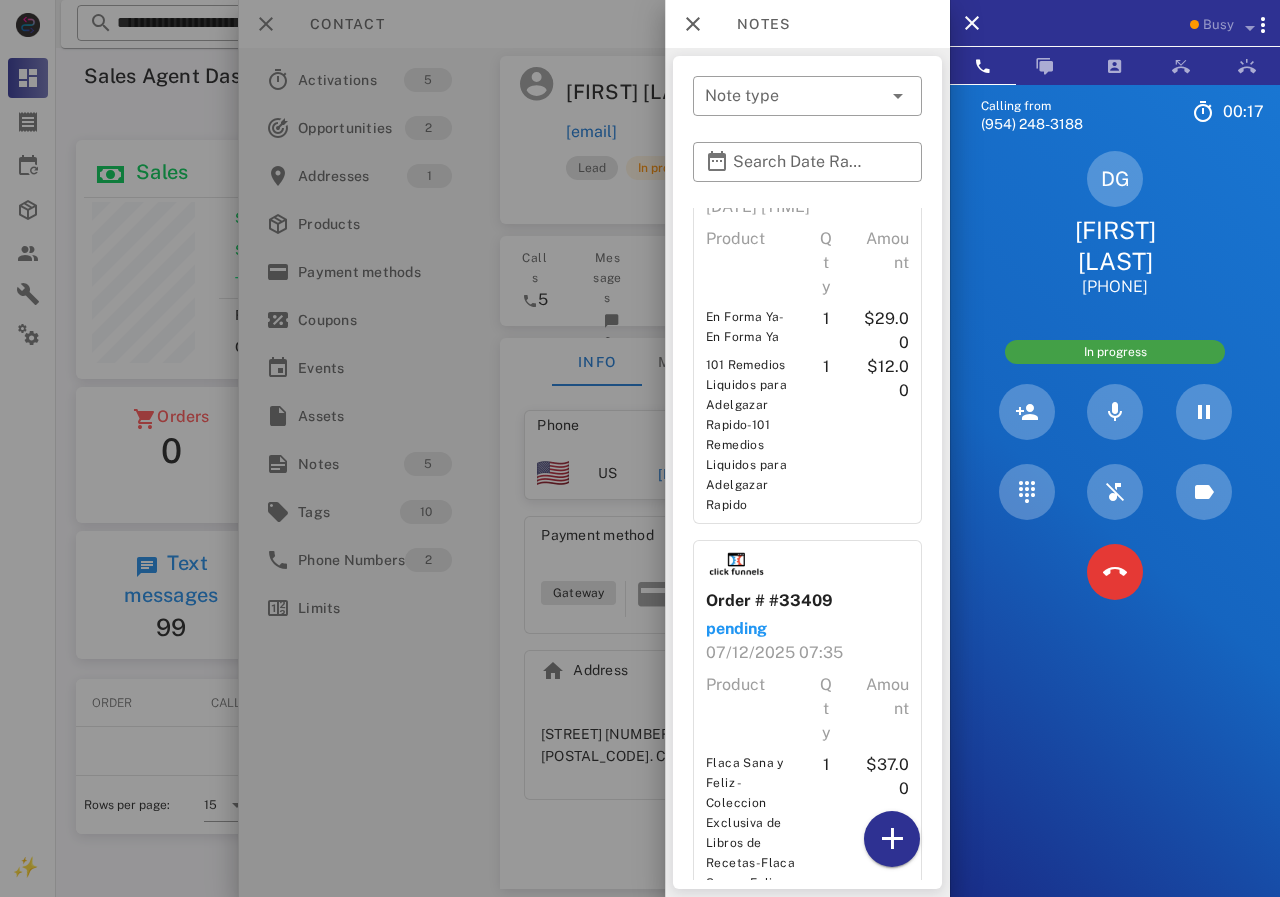 scroll, scrollTop: 613, scrollLeft: 0, axis: vertical 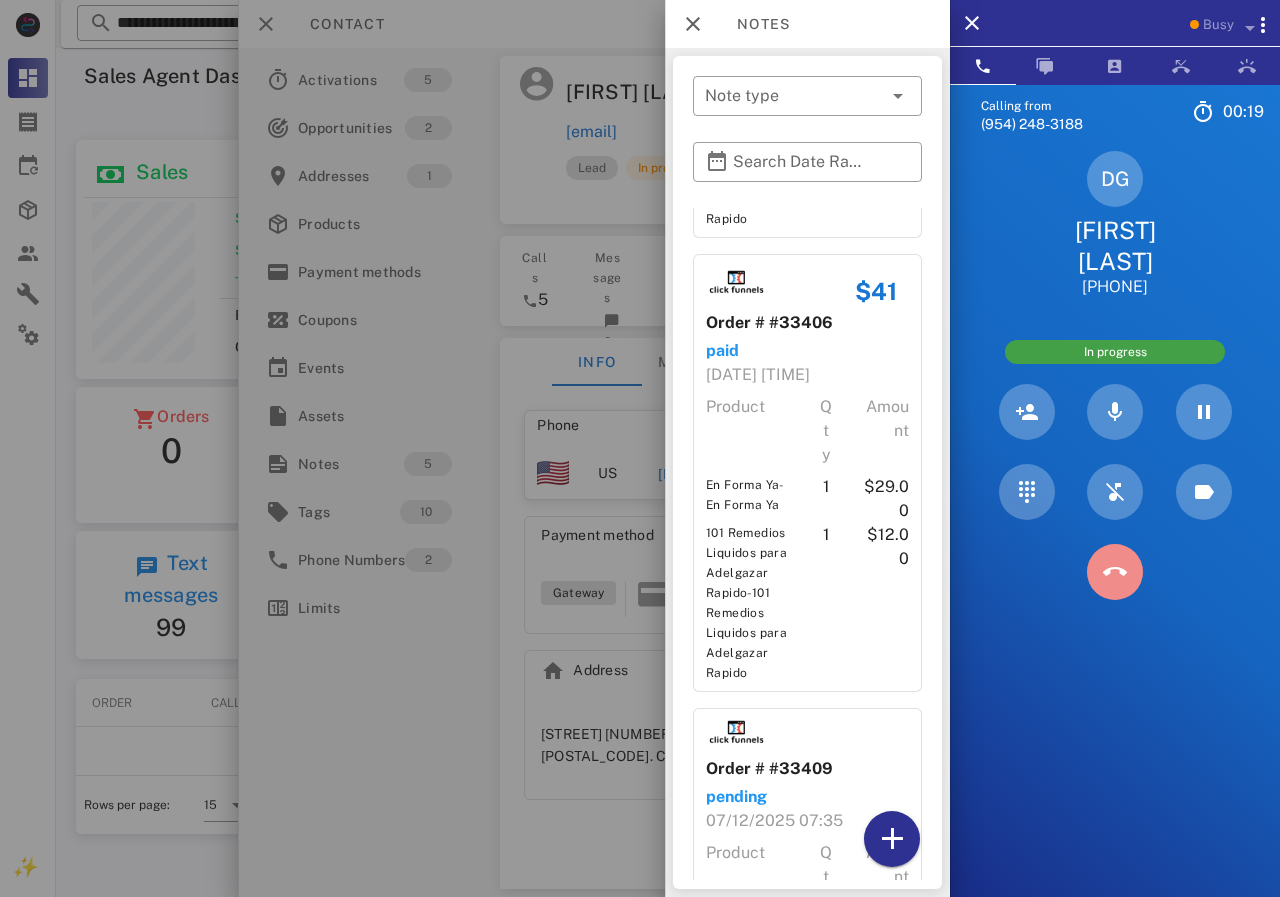 click at bounding box center (1115, 572) 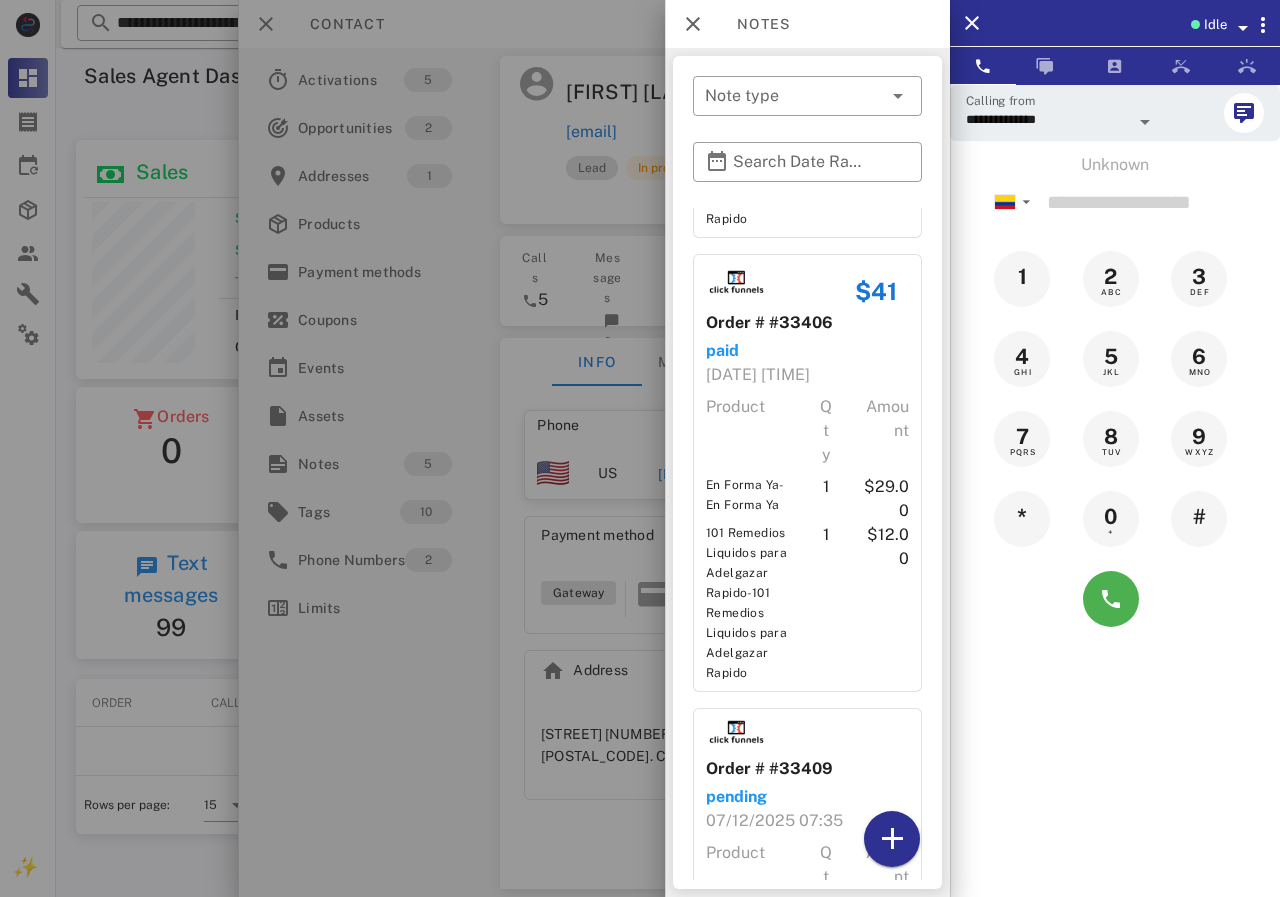 click at bounding box center [640, 448] 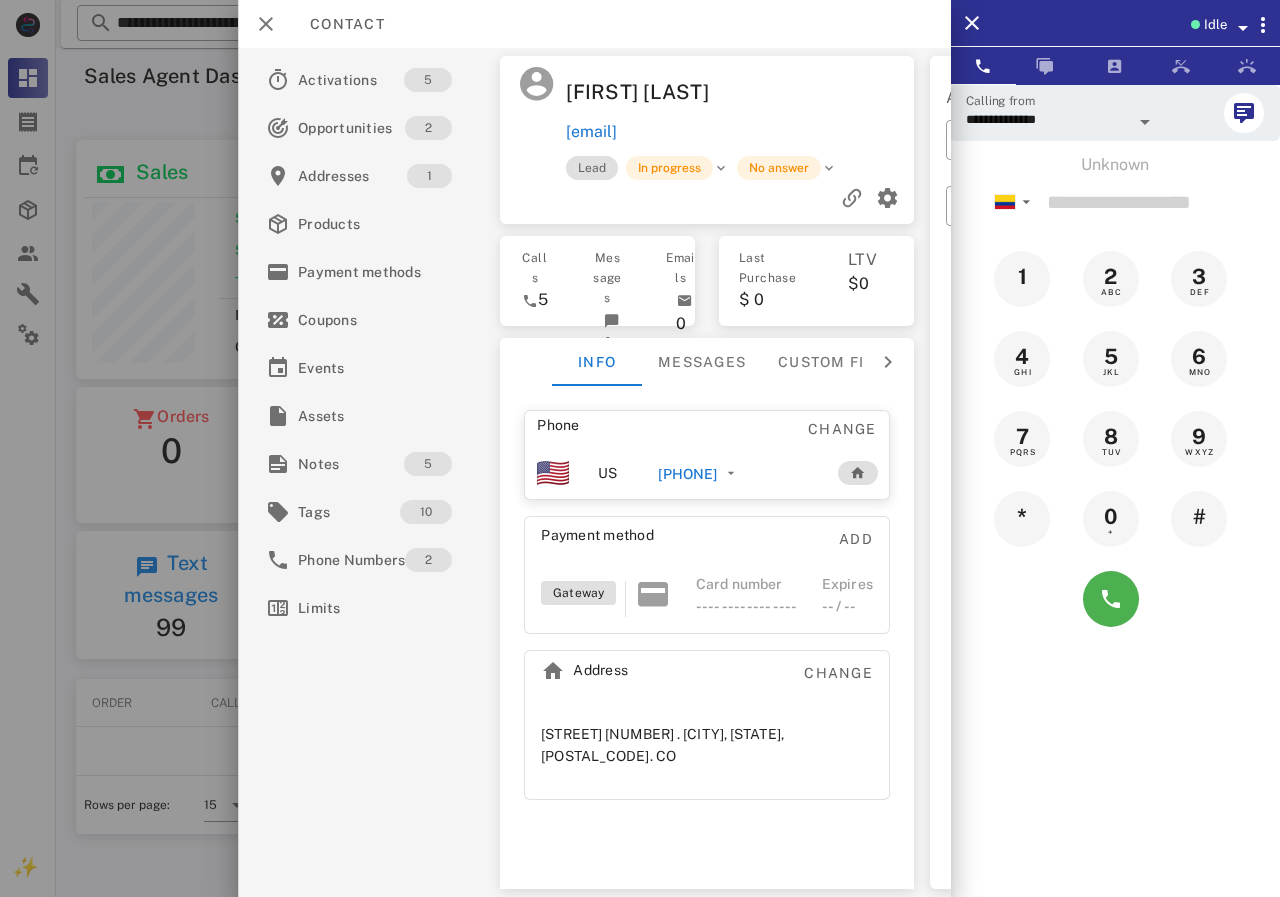 click on "[PHONE]" at bounding box center (687, 474) 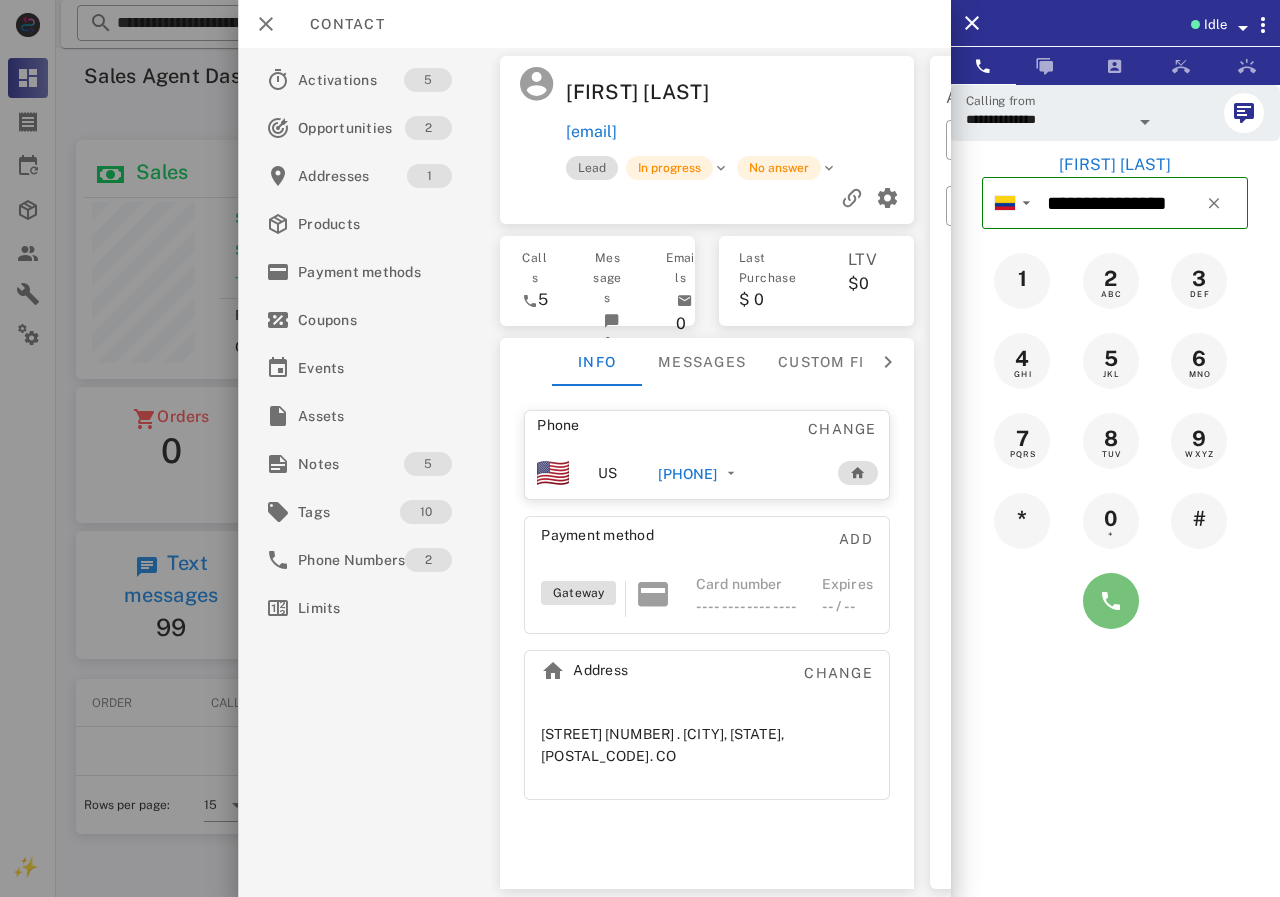 click at bounding box center [1111, 601] 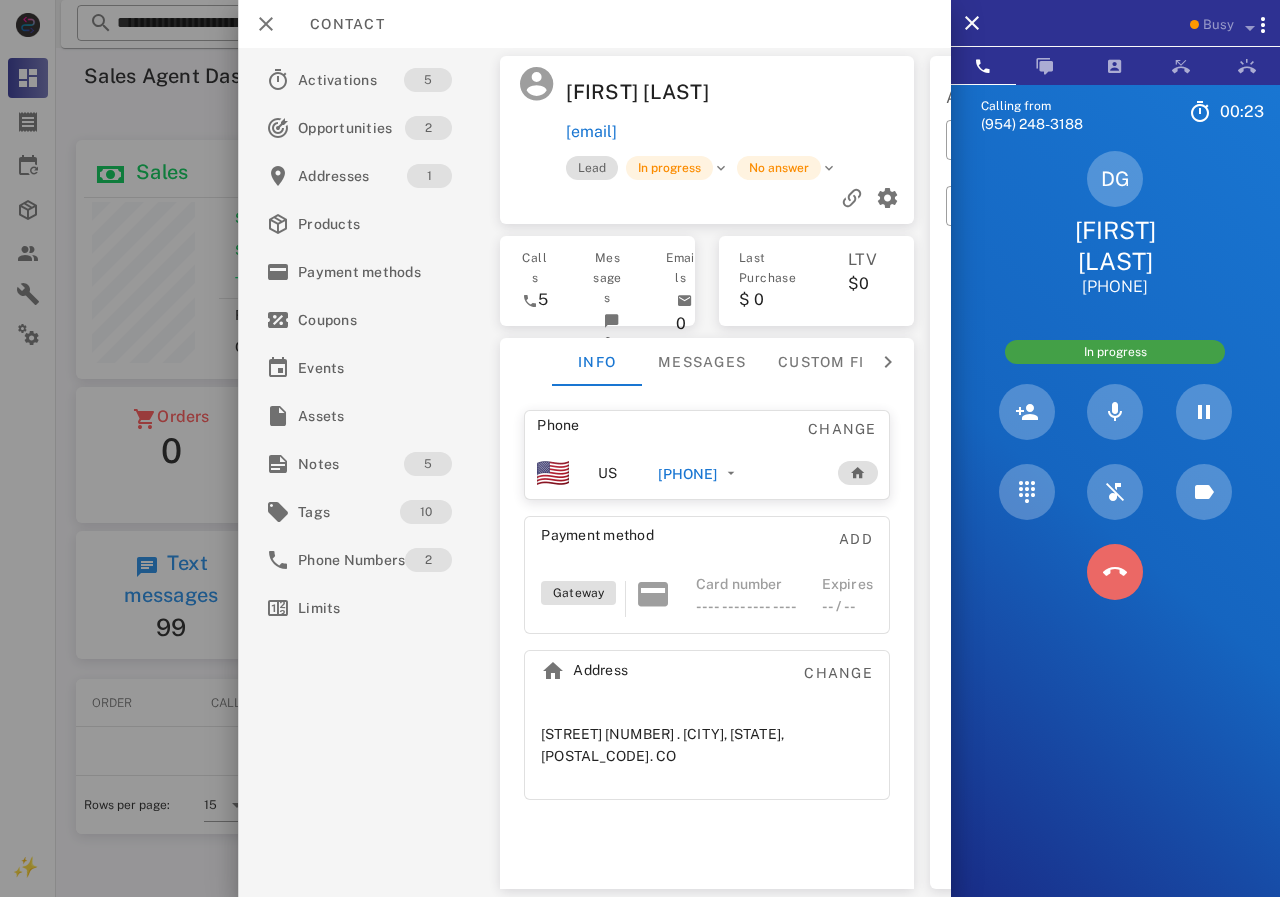 click at bounding box center (1115, 572) 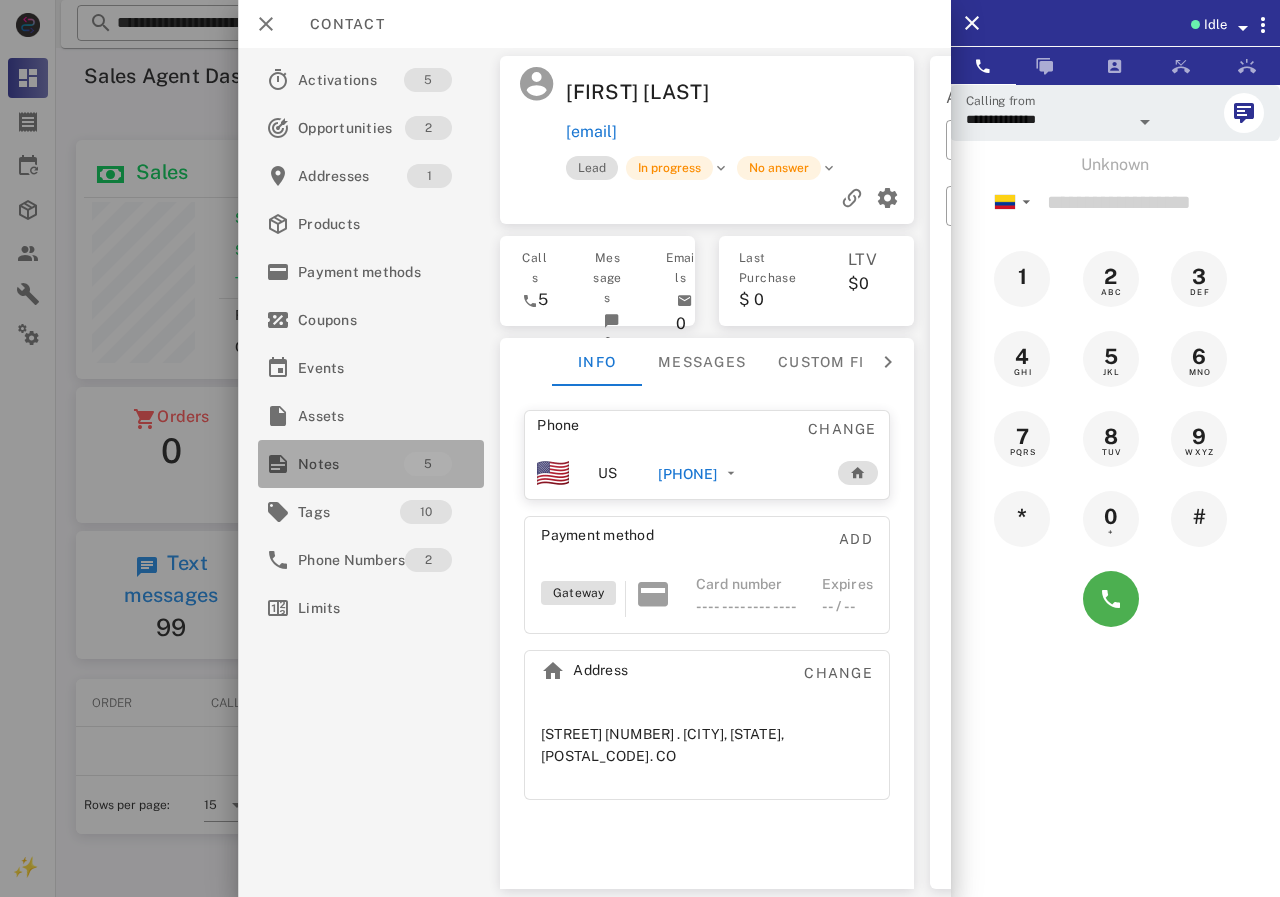 drag, startPoint x: 353, startPoint y: 459, endPoint x: 378, endPoint y: 432, distance: 36.796738 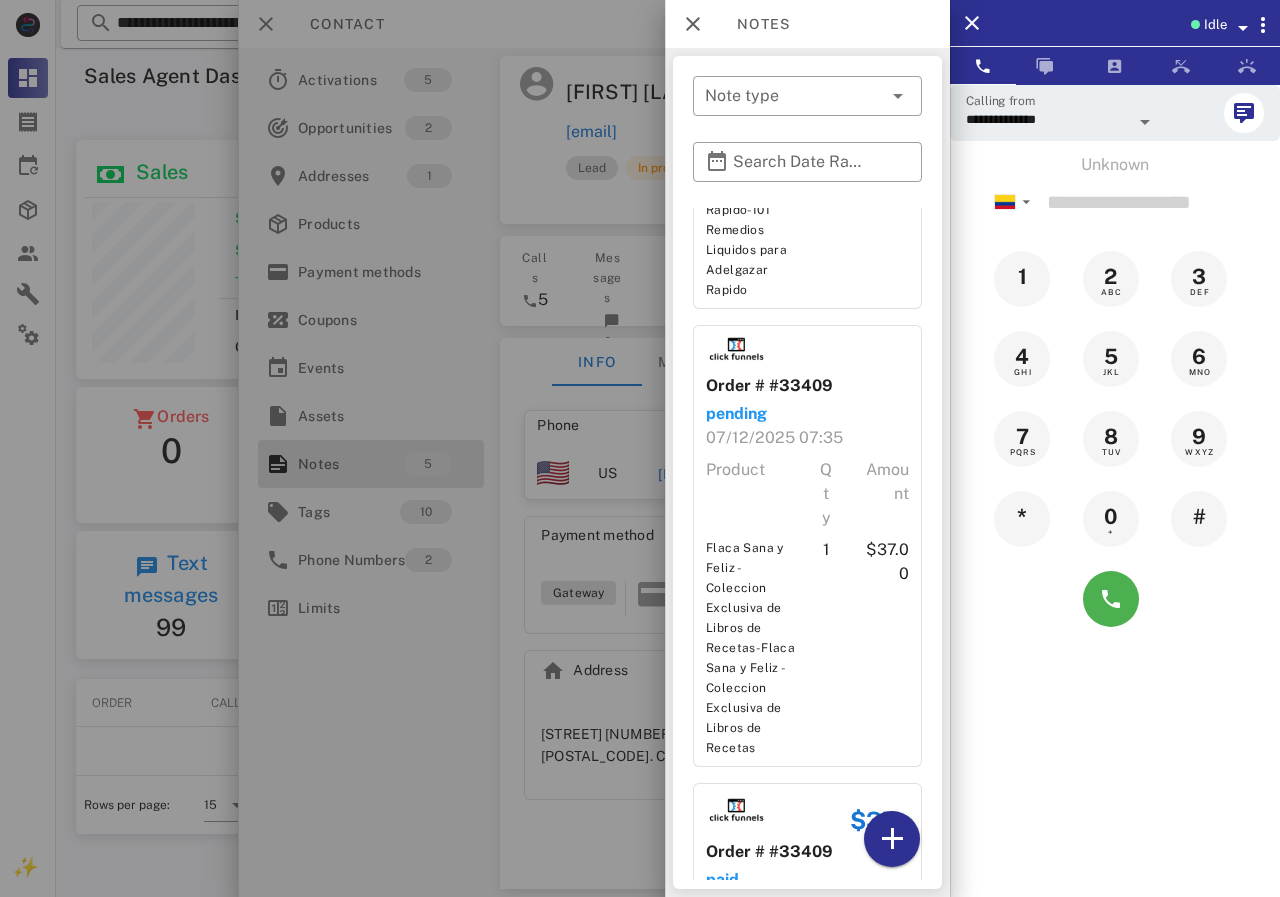 scroll, scrollTop: 900, scrollLeft: 0, axis: vertical 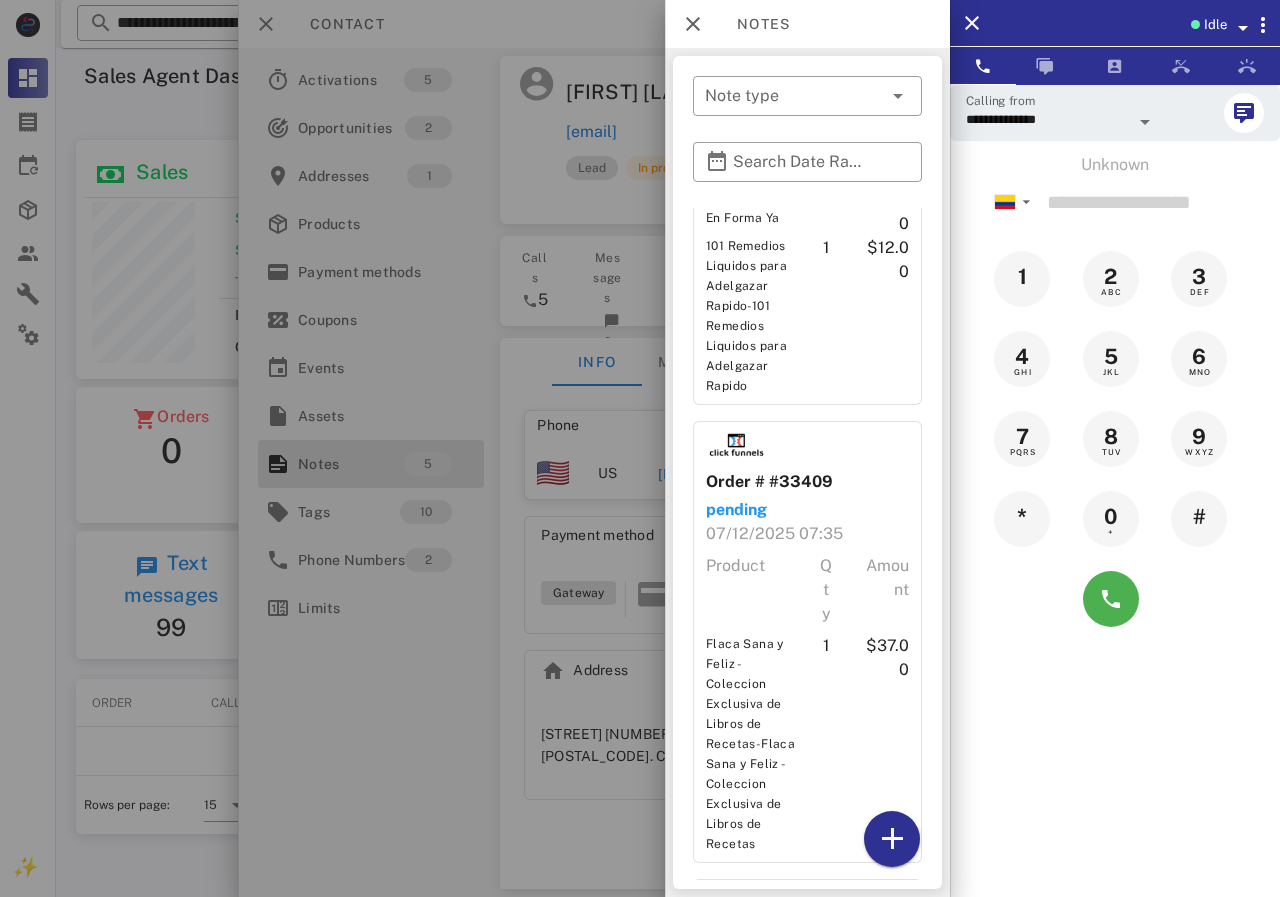 click at bounding box center [640, 448] 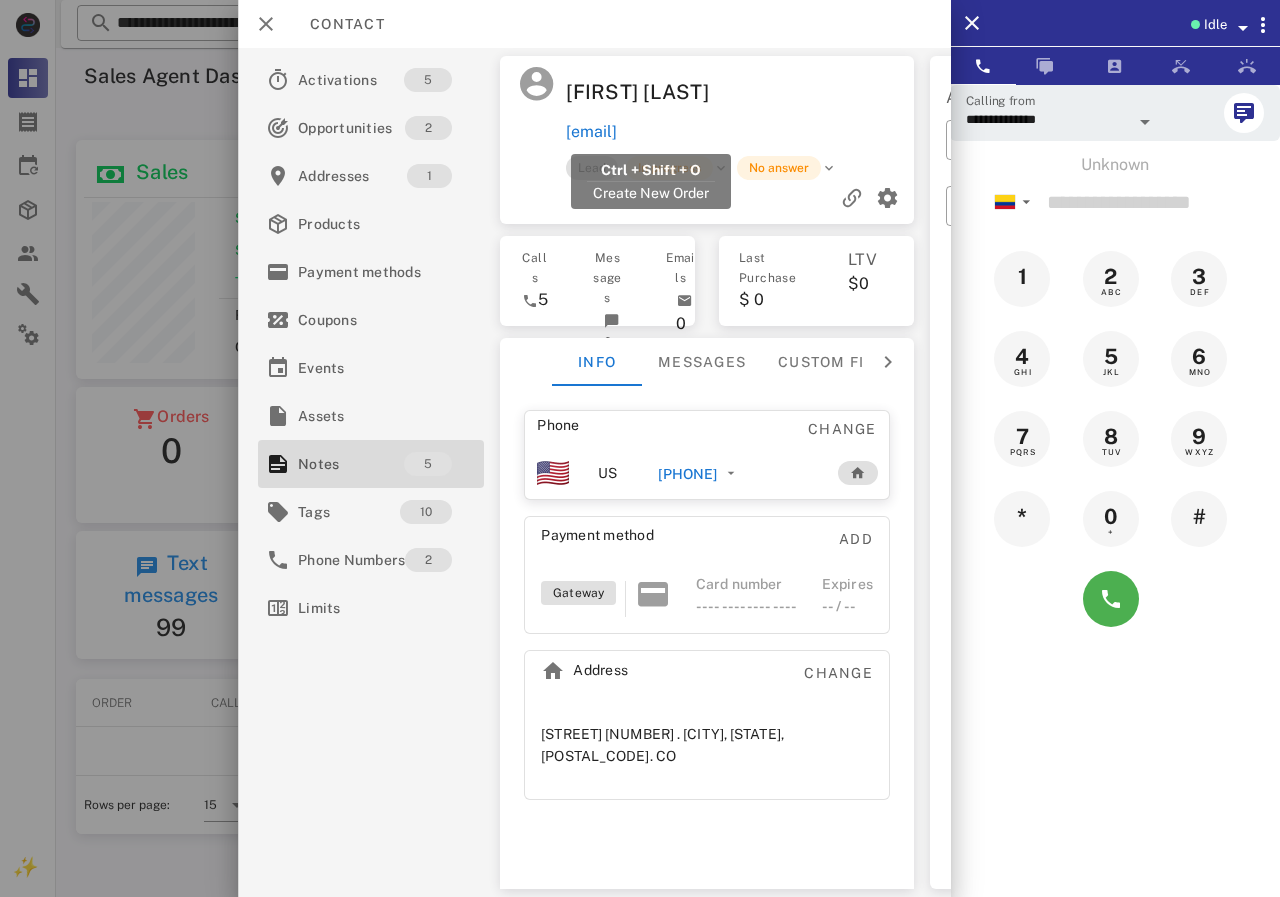 drag, startPoint x: 660, startPoint y: 121, endPoint x: 567, endPoint y: 125, distance: 93.08598 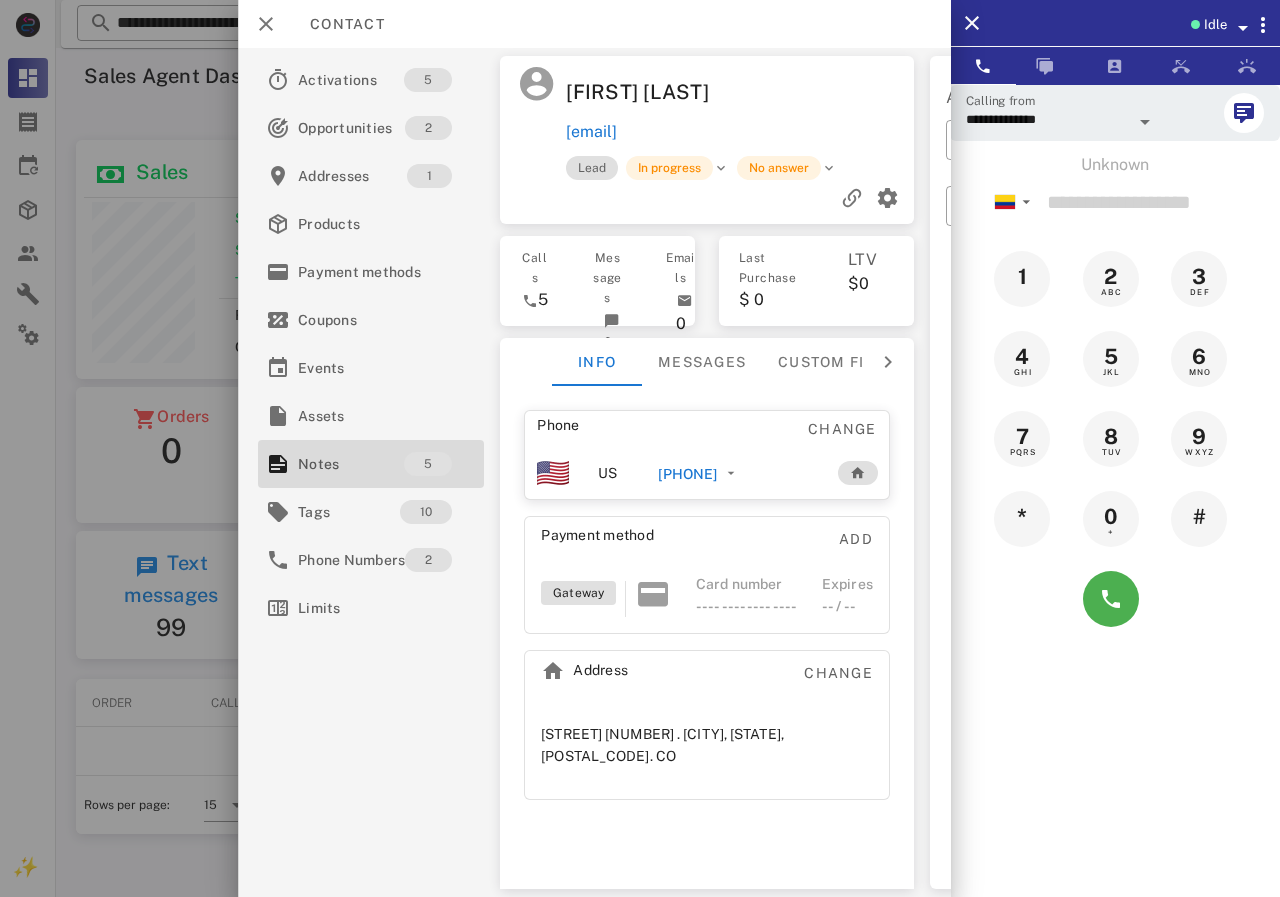 copy on "[EMAIL]" 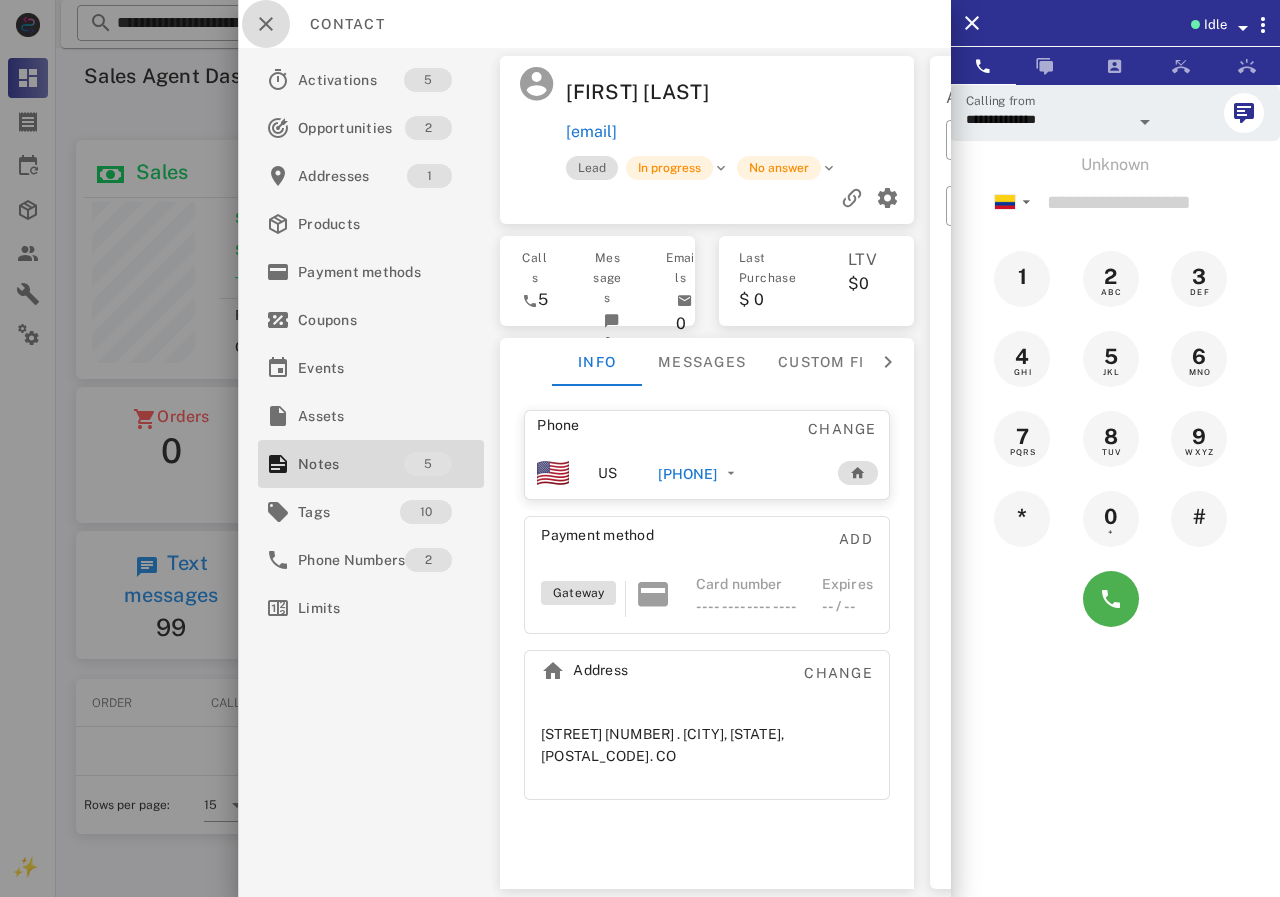 click at bounding box center (266, 24) 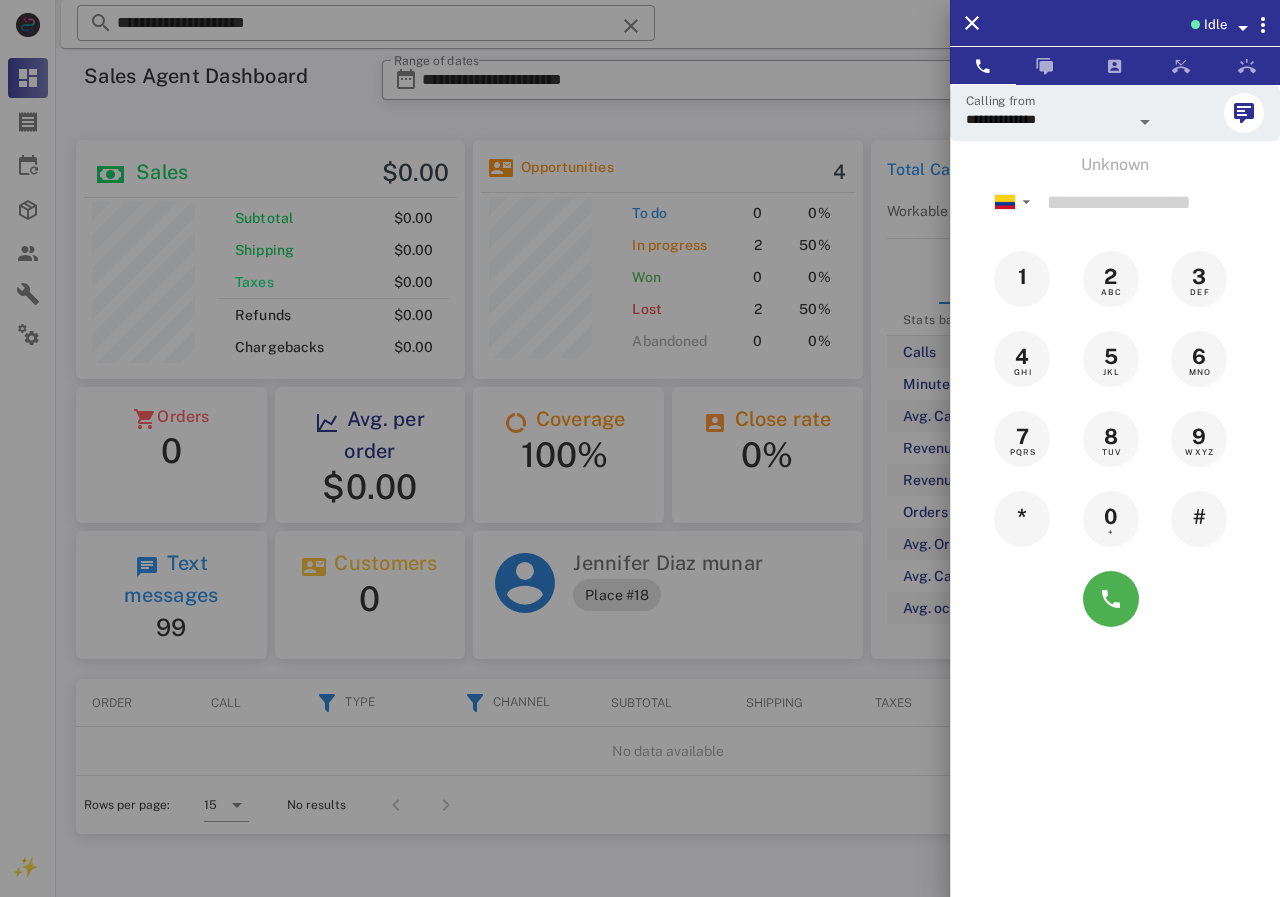 click at bounding box center [640, 448] 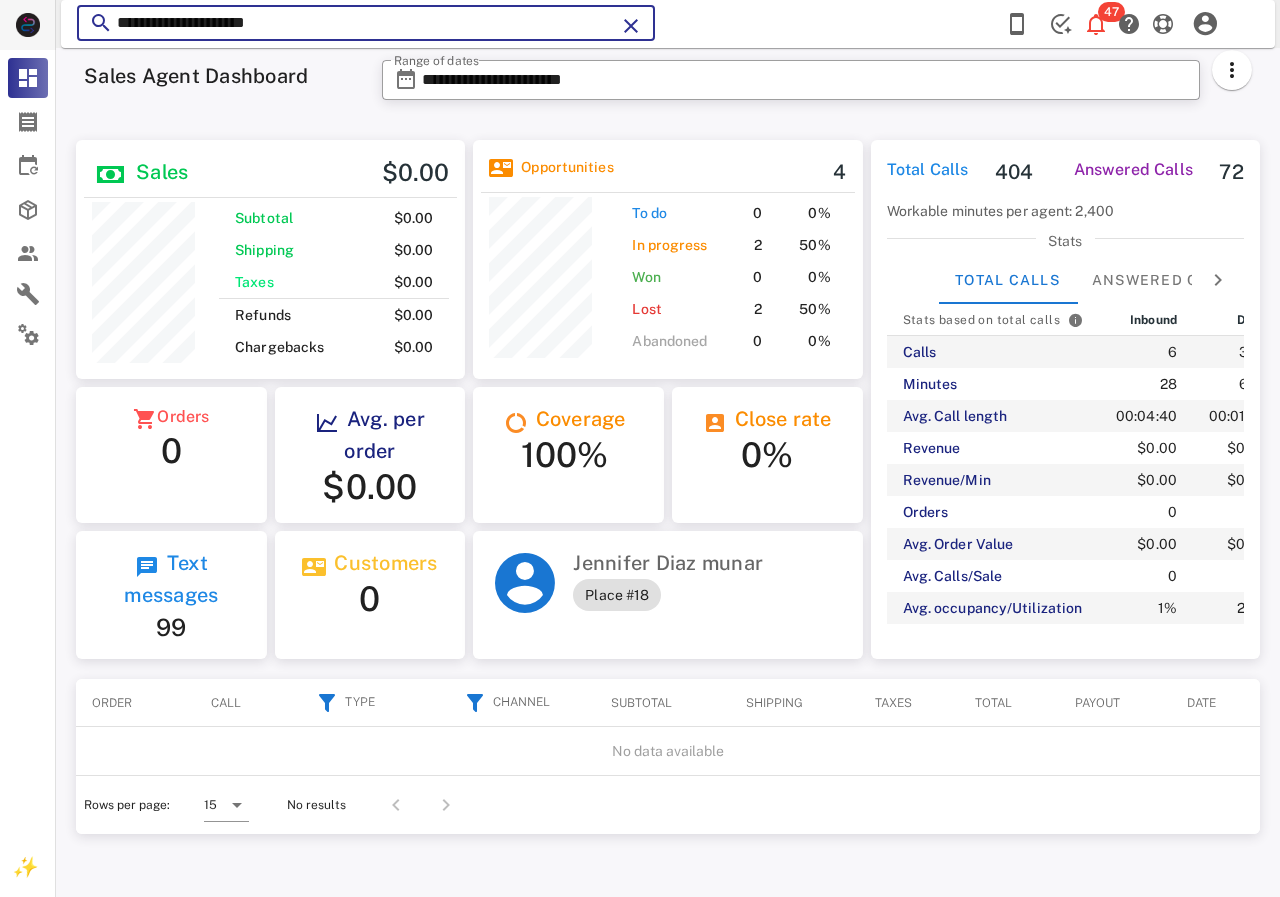 drag, startPoint x: 120, startPoint y: -8, endPoint x: 9, endPoint y: 0, distance: 111.28792 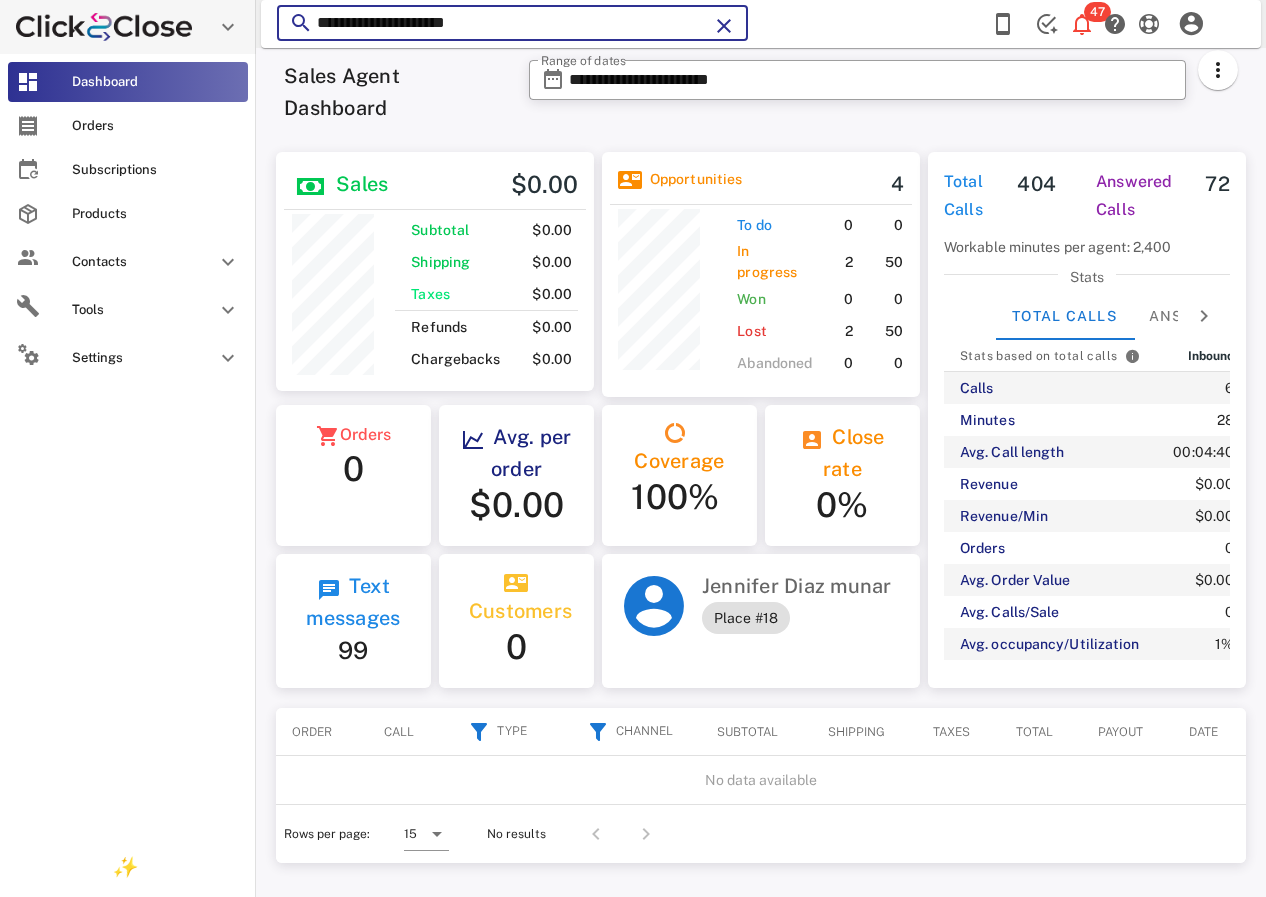 paste 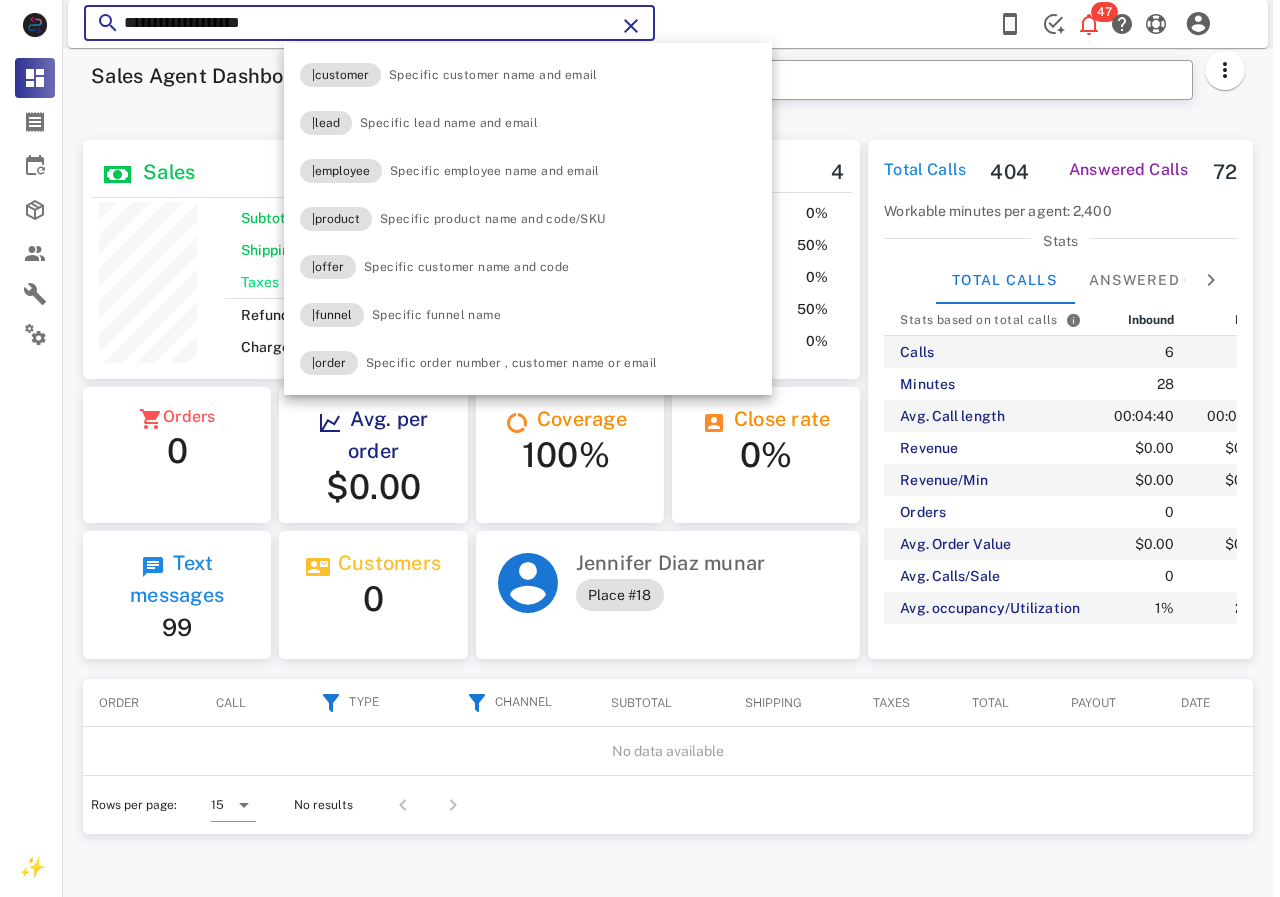 scroll, scrollTop: 999761, scrollLeft: 999611, axis: both 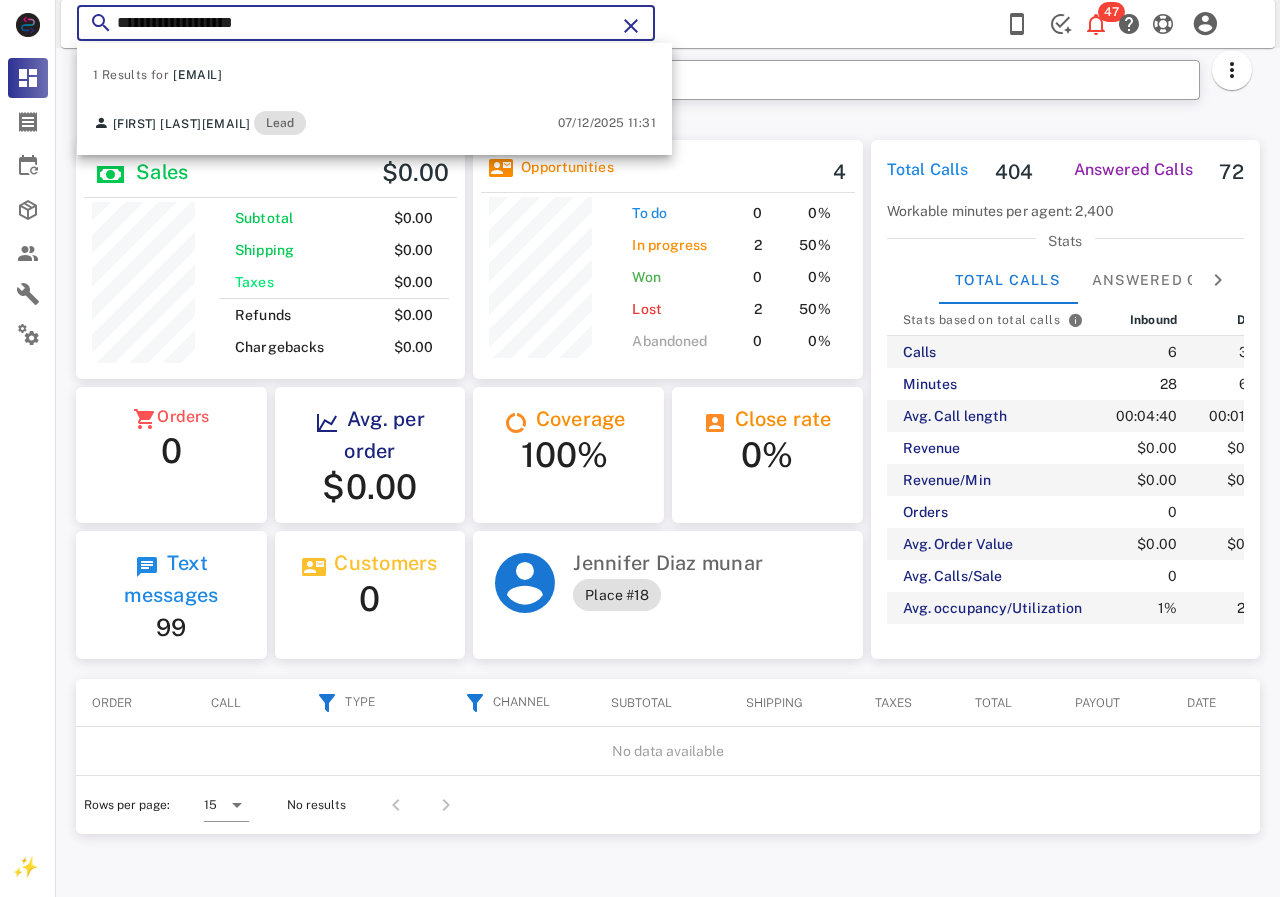 type on "**********" 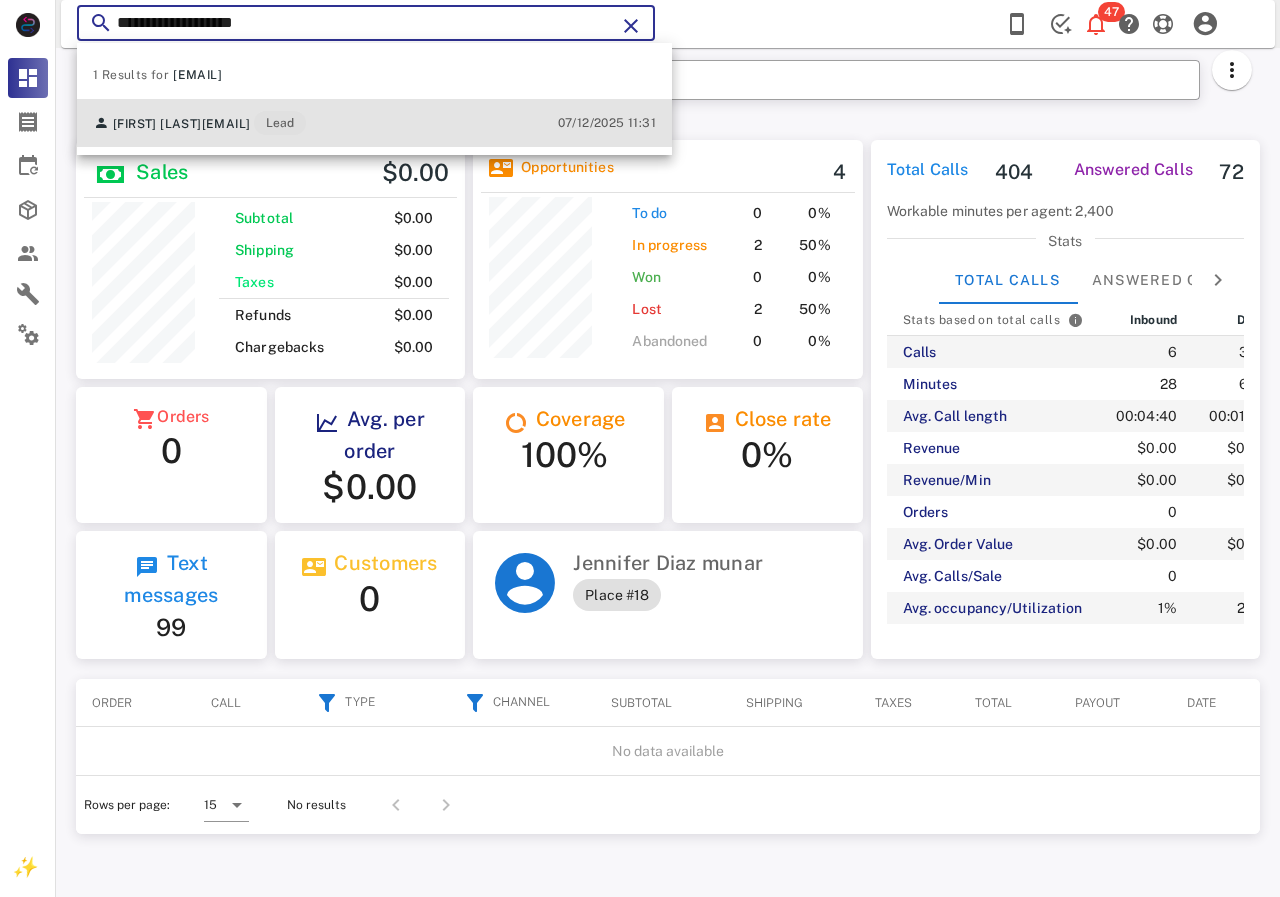 click on "[FIRST] [LAST]   [EMAIL]   Lead" at bounding box center [199, 123] 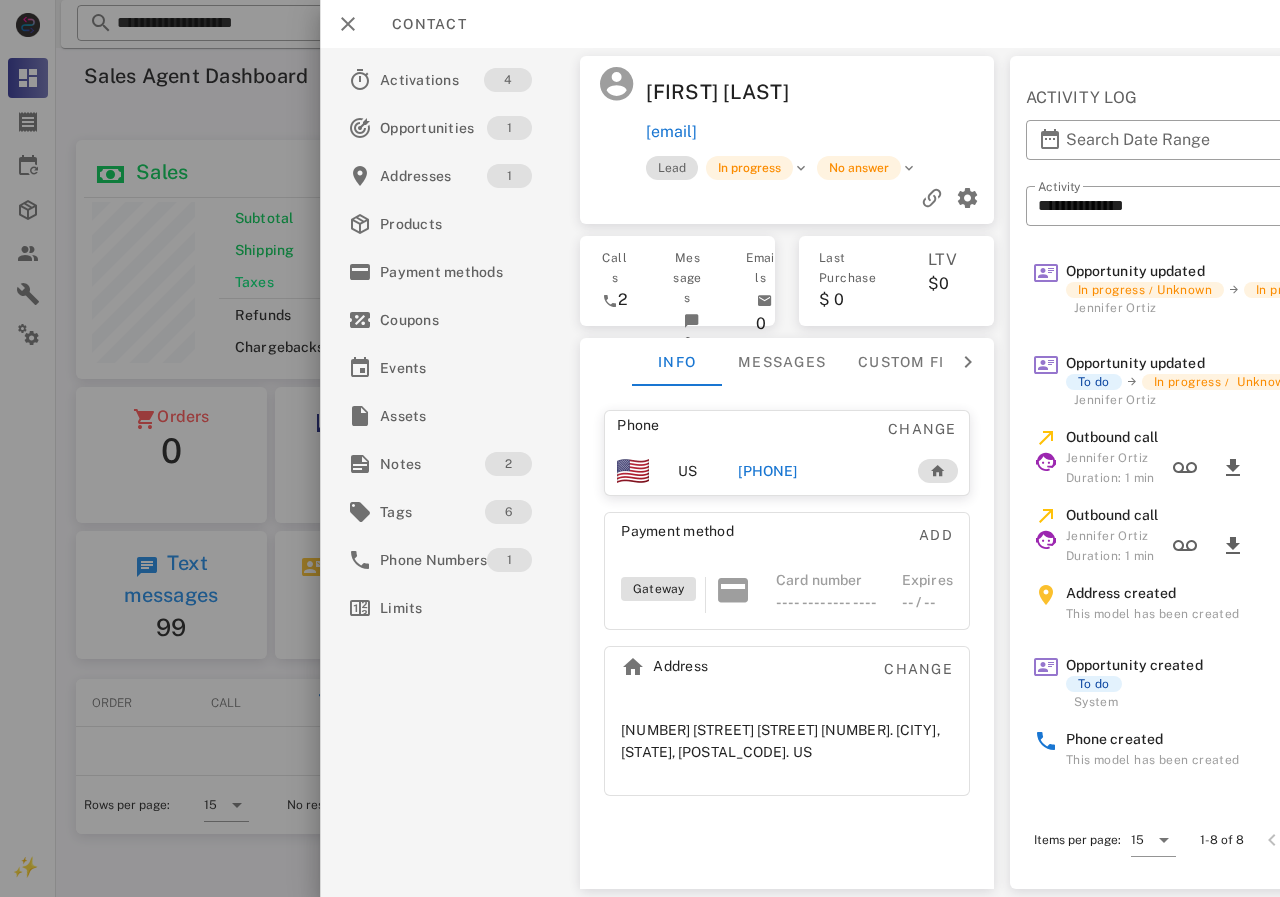 click on "[PHONE]" at bounding box center [767, 471] 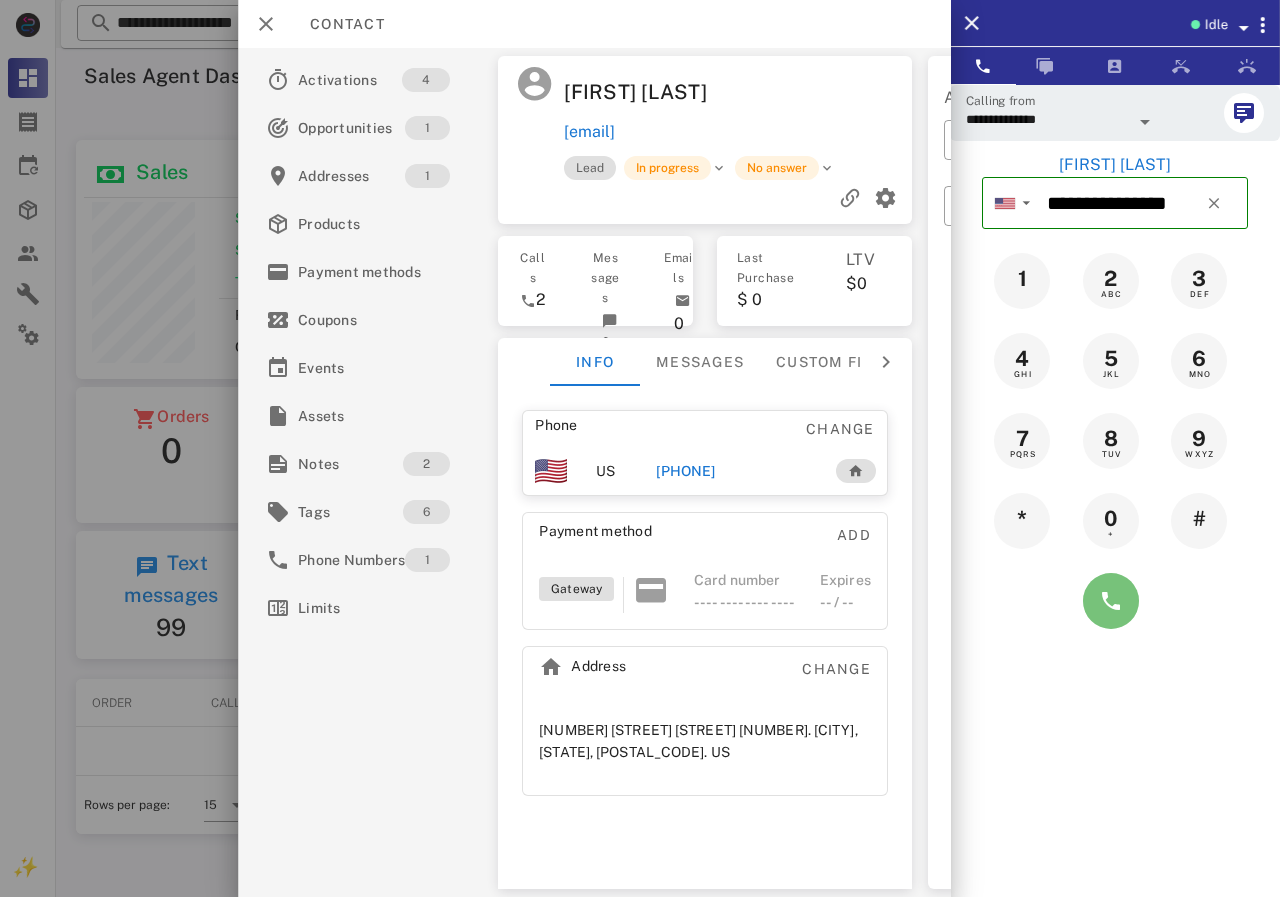 click at bounding box center [1111, 601] 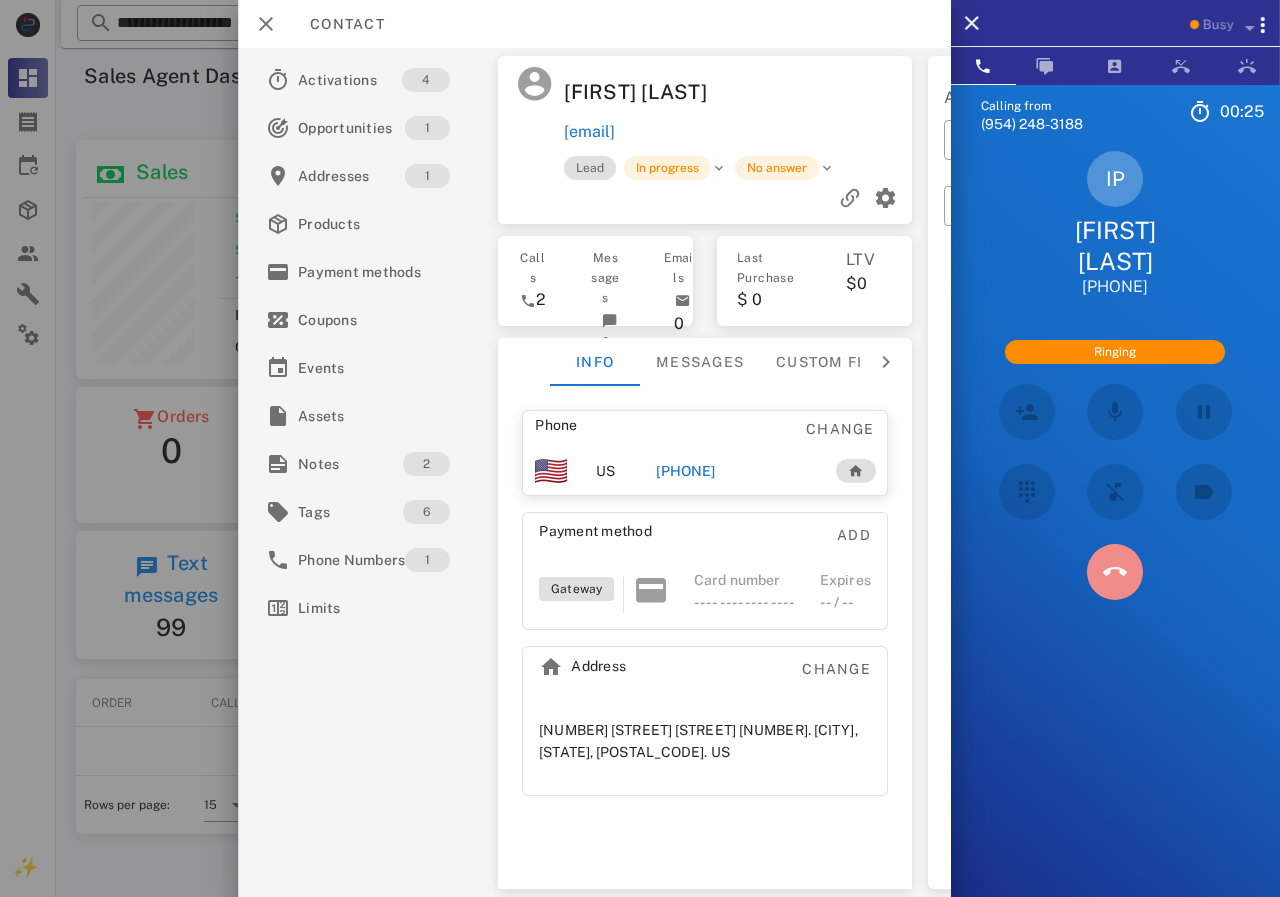 click at bounding box center [1115, 572] 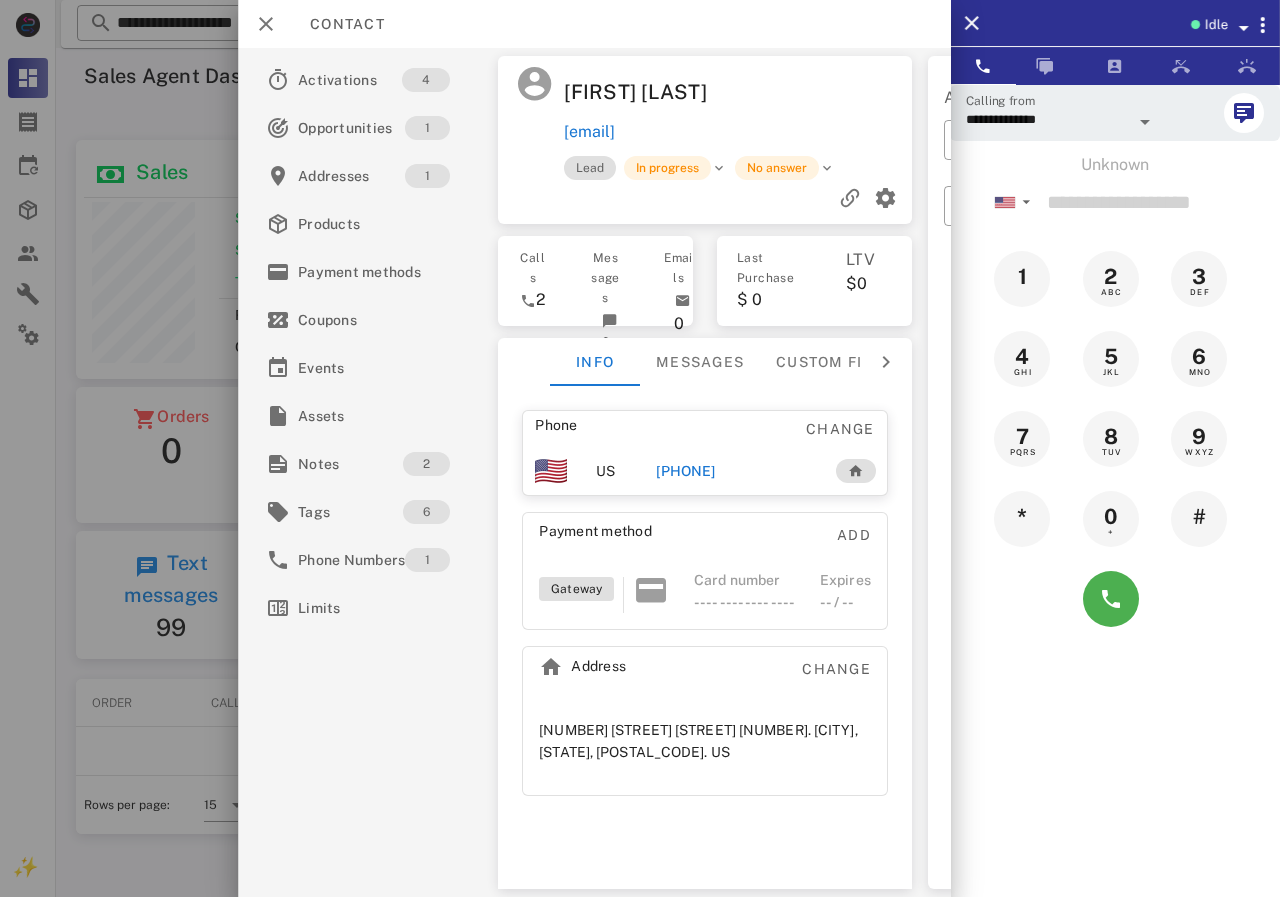 click on "[PHONE]" at bounding box center [685, 471] 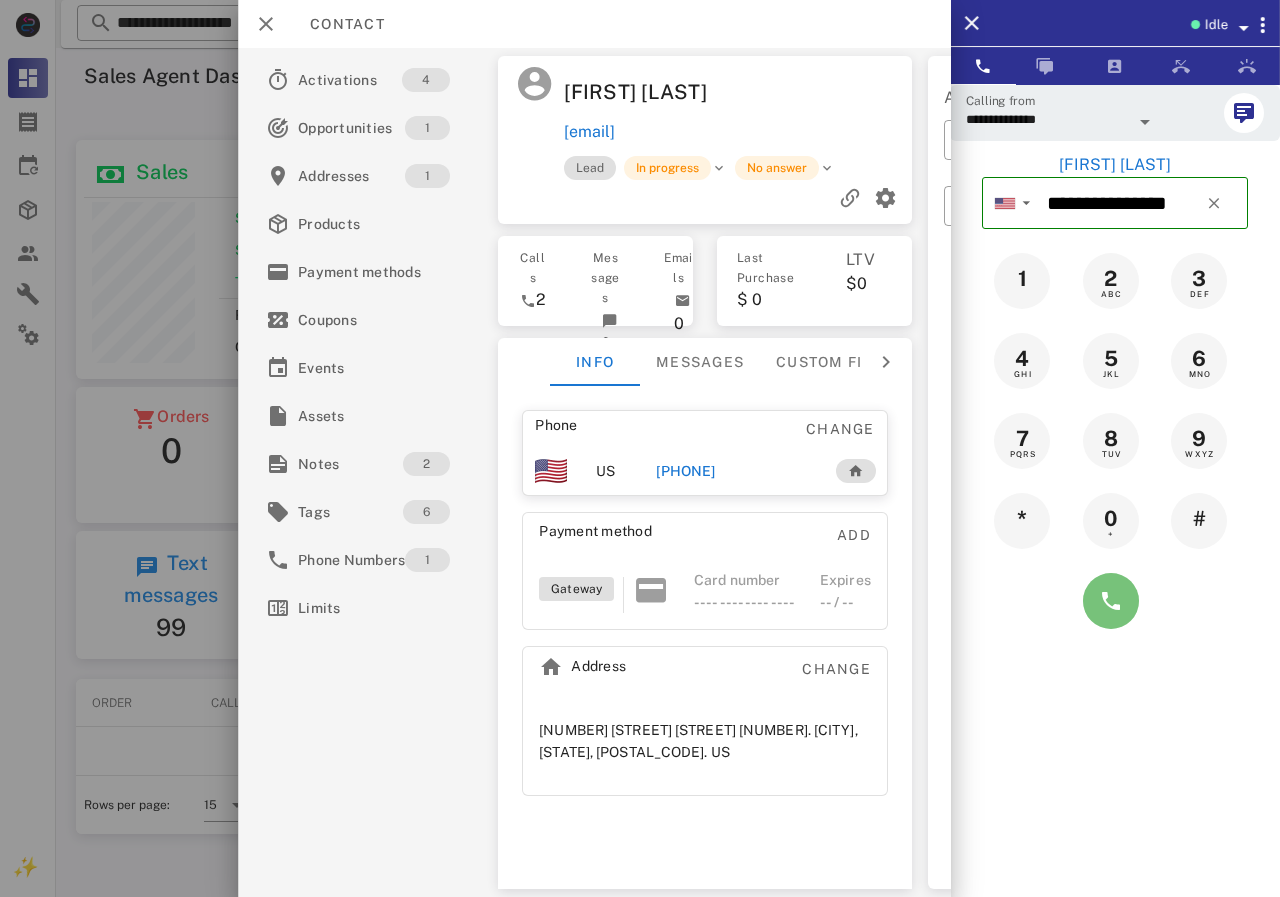 click at bounding box center [1111, 601] 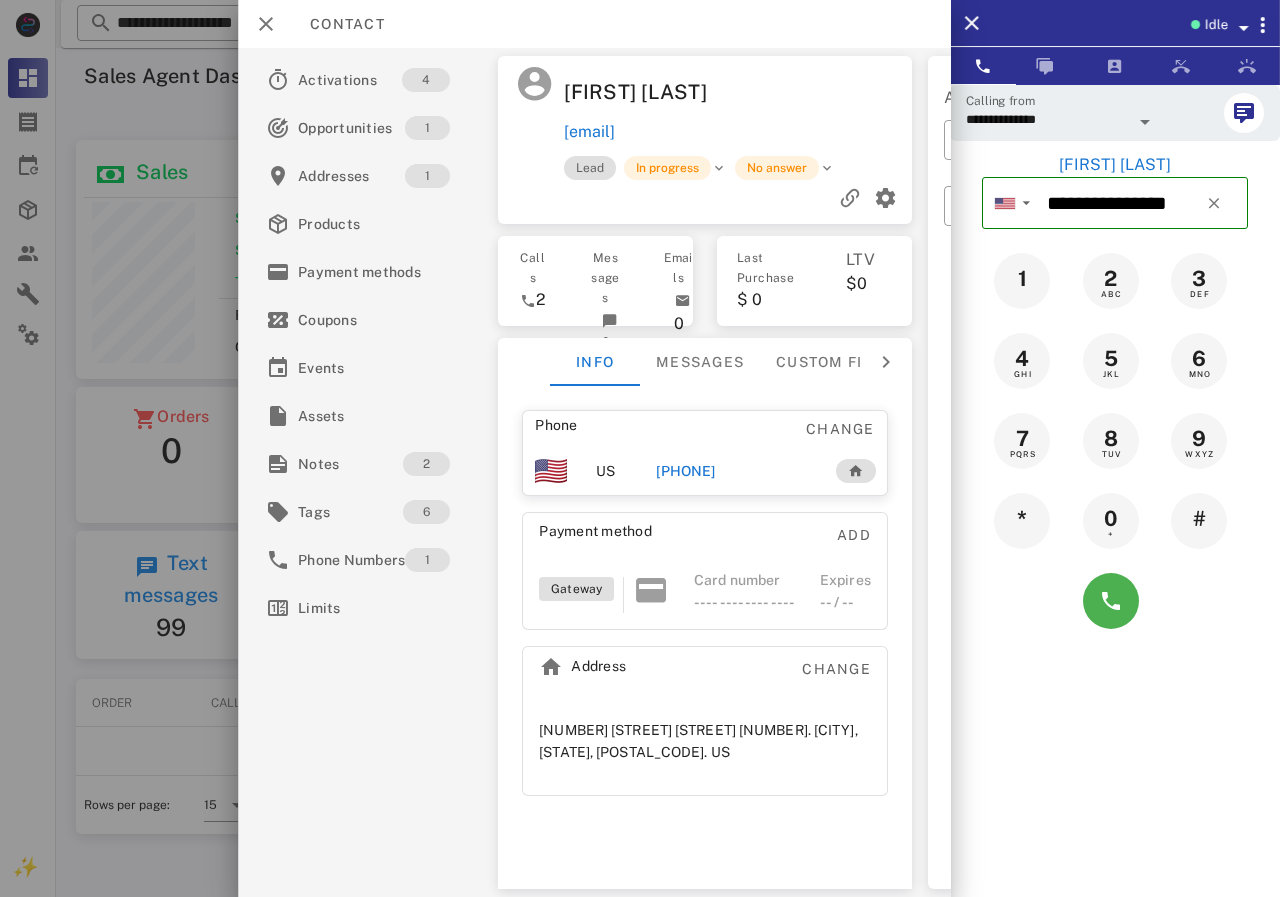 type 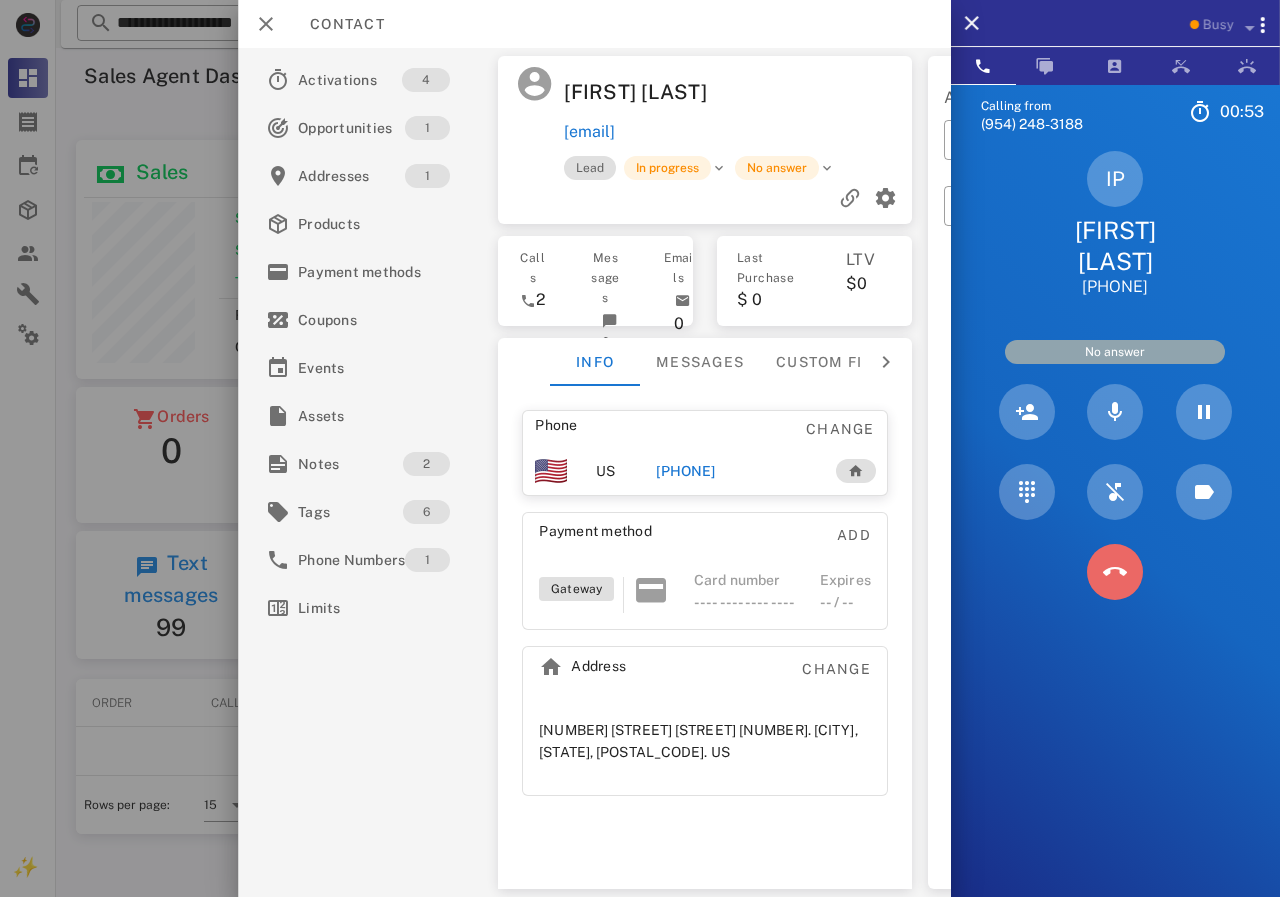 click at bounding box center [1115, 572] 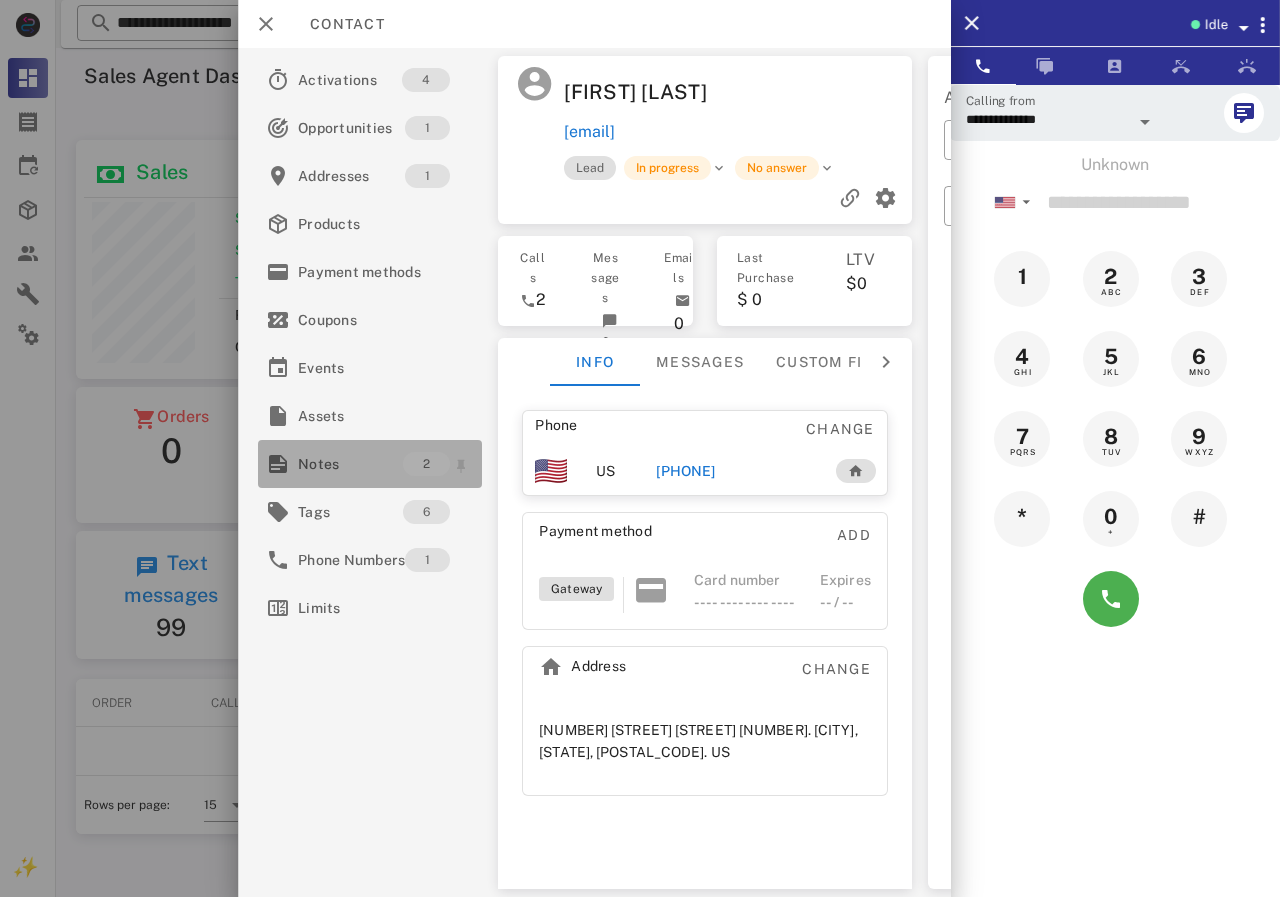 click on "Notes" at bounding box center [350, 464] 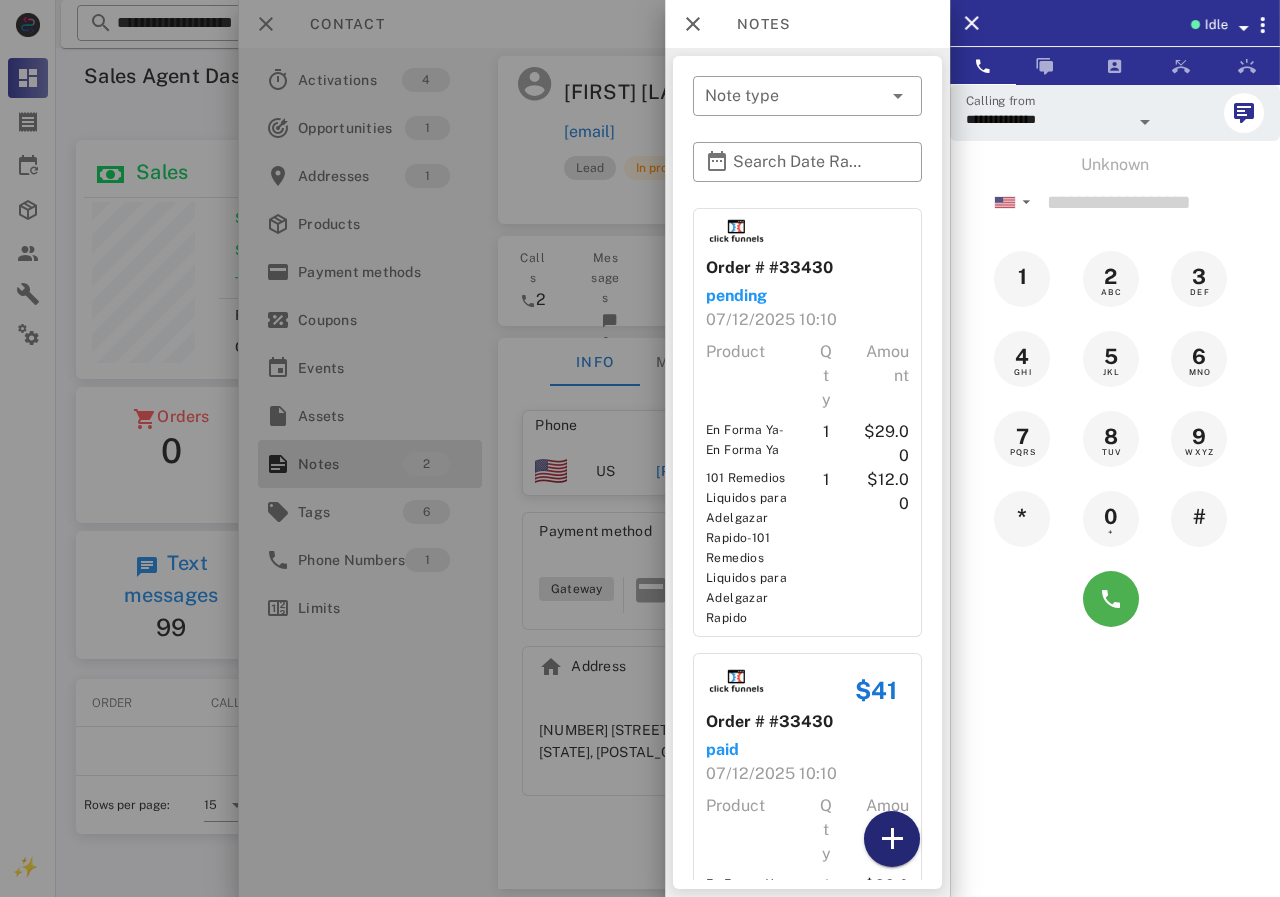 click at bounding box center [892, 839] 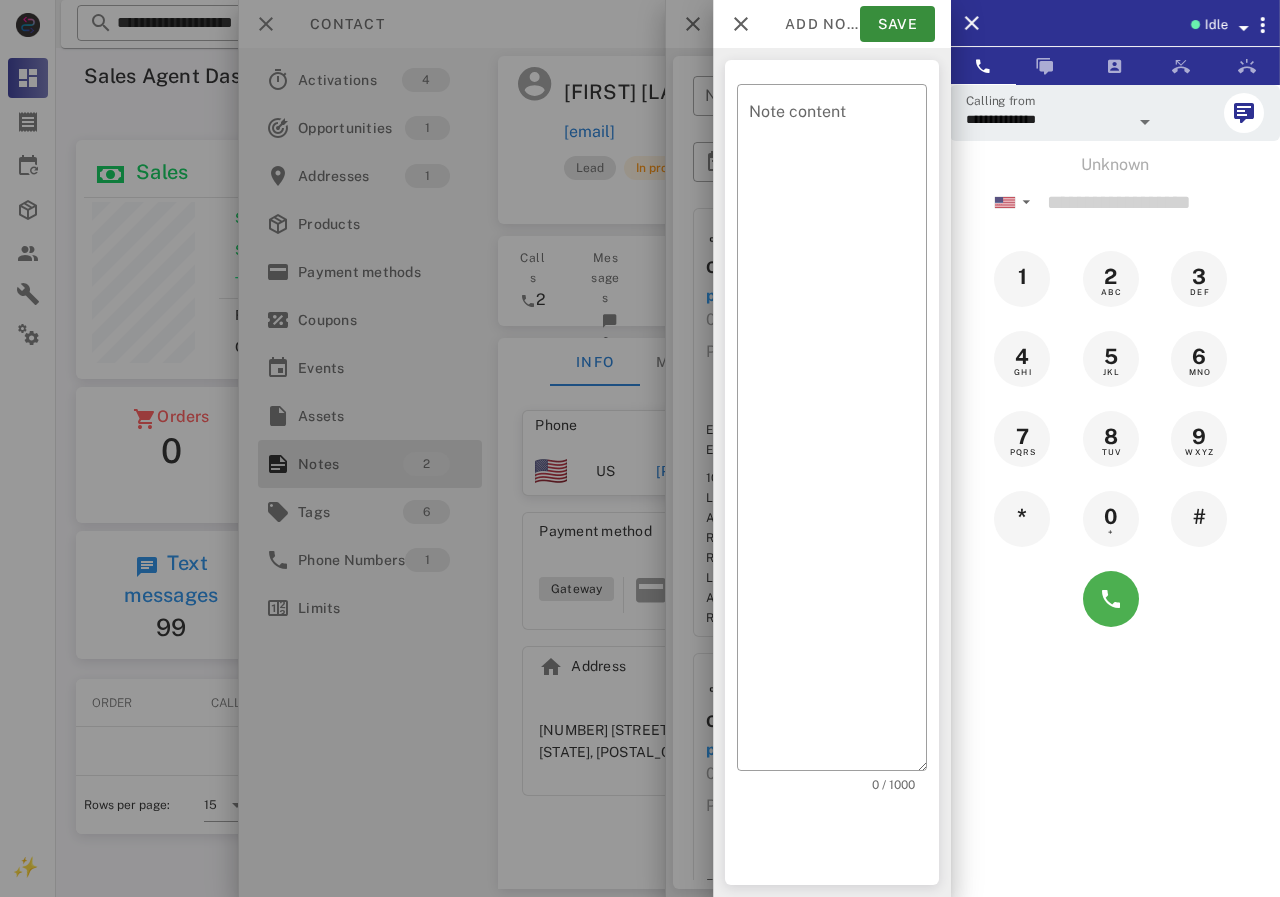 click at bounding box center (640, 448) 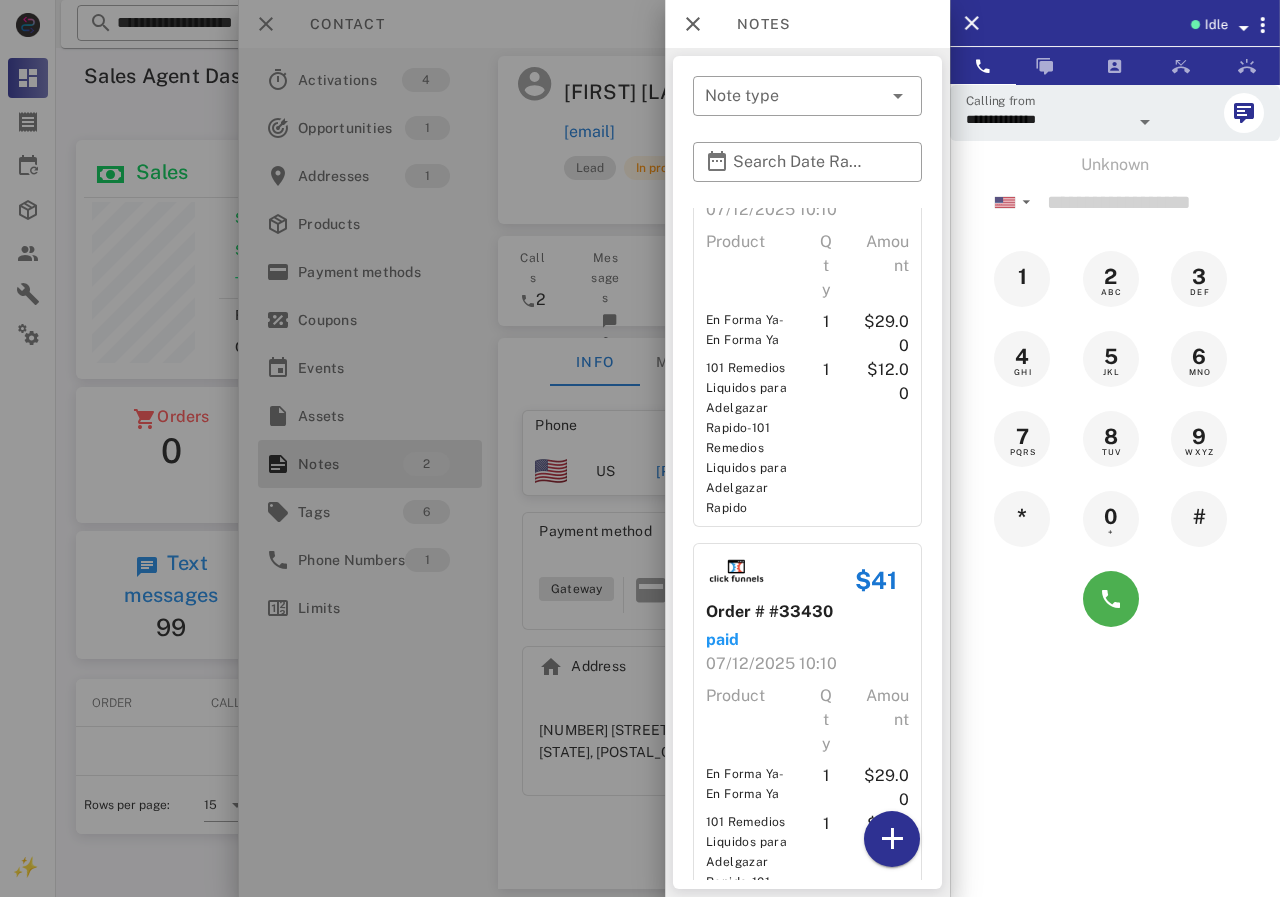 scroll, scrollTop: 238, scrollLeft: 0, axis: vertical 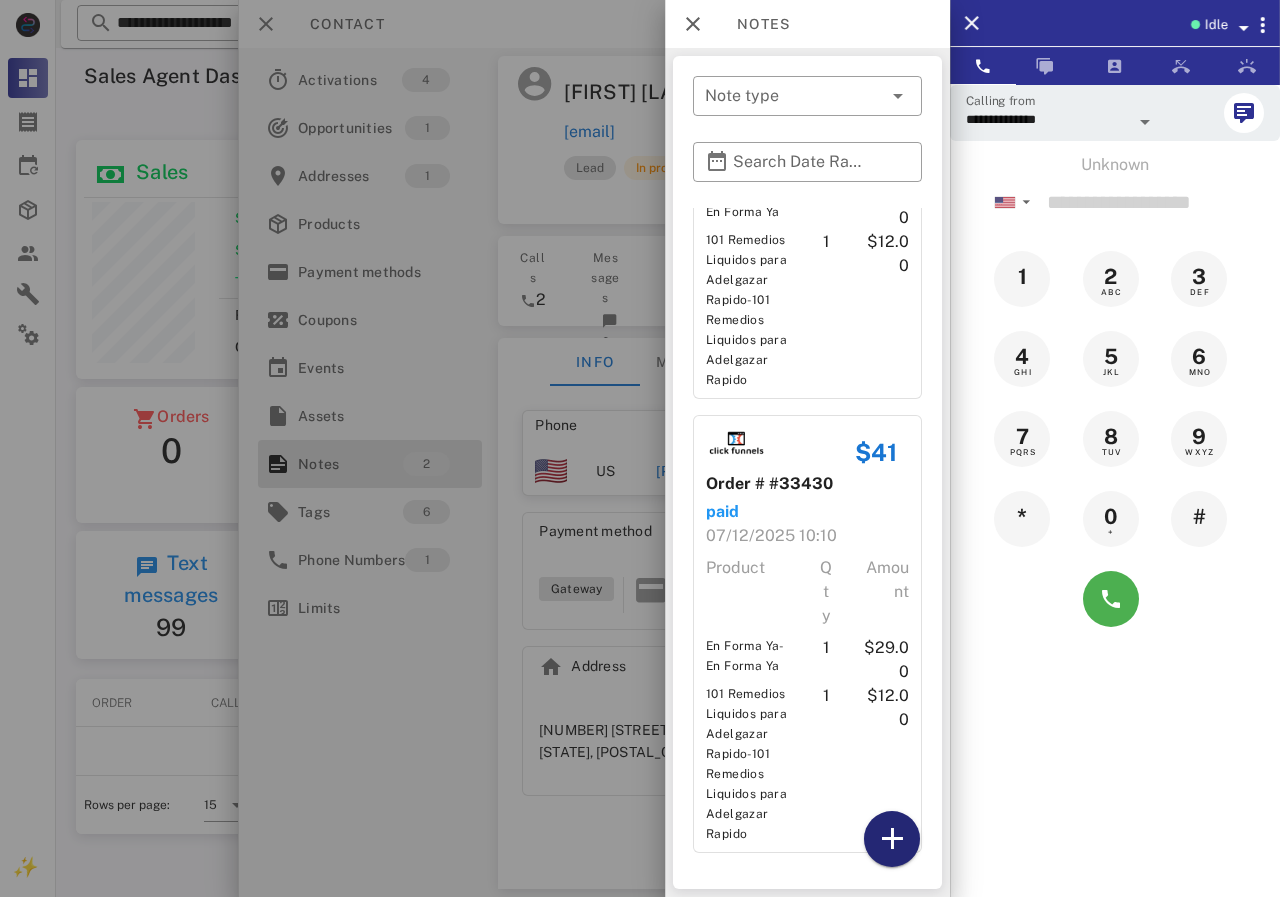click at bounding box center [892, 839] 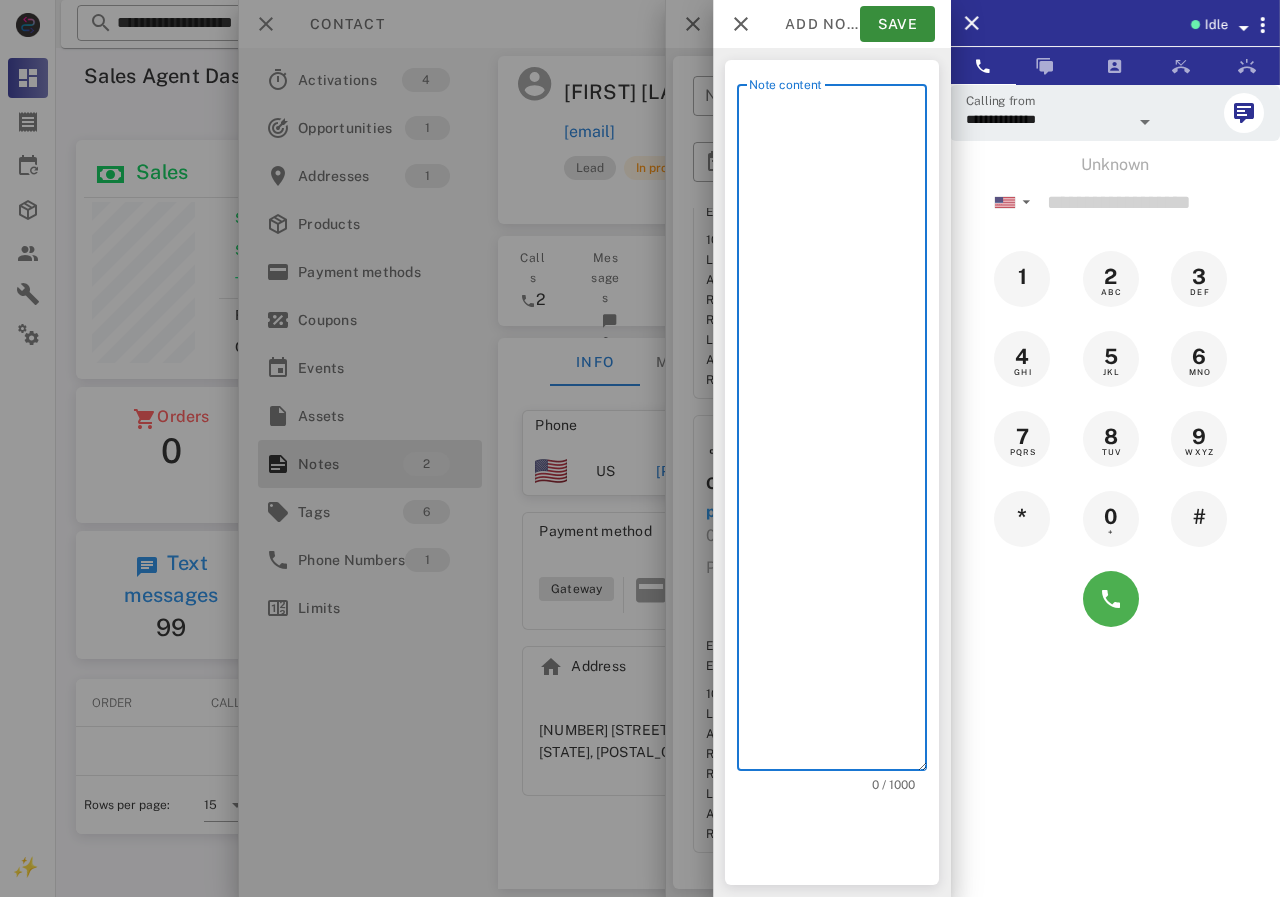scroll, scrollTop: 240, scrollLeft: 390, axis: both 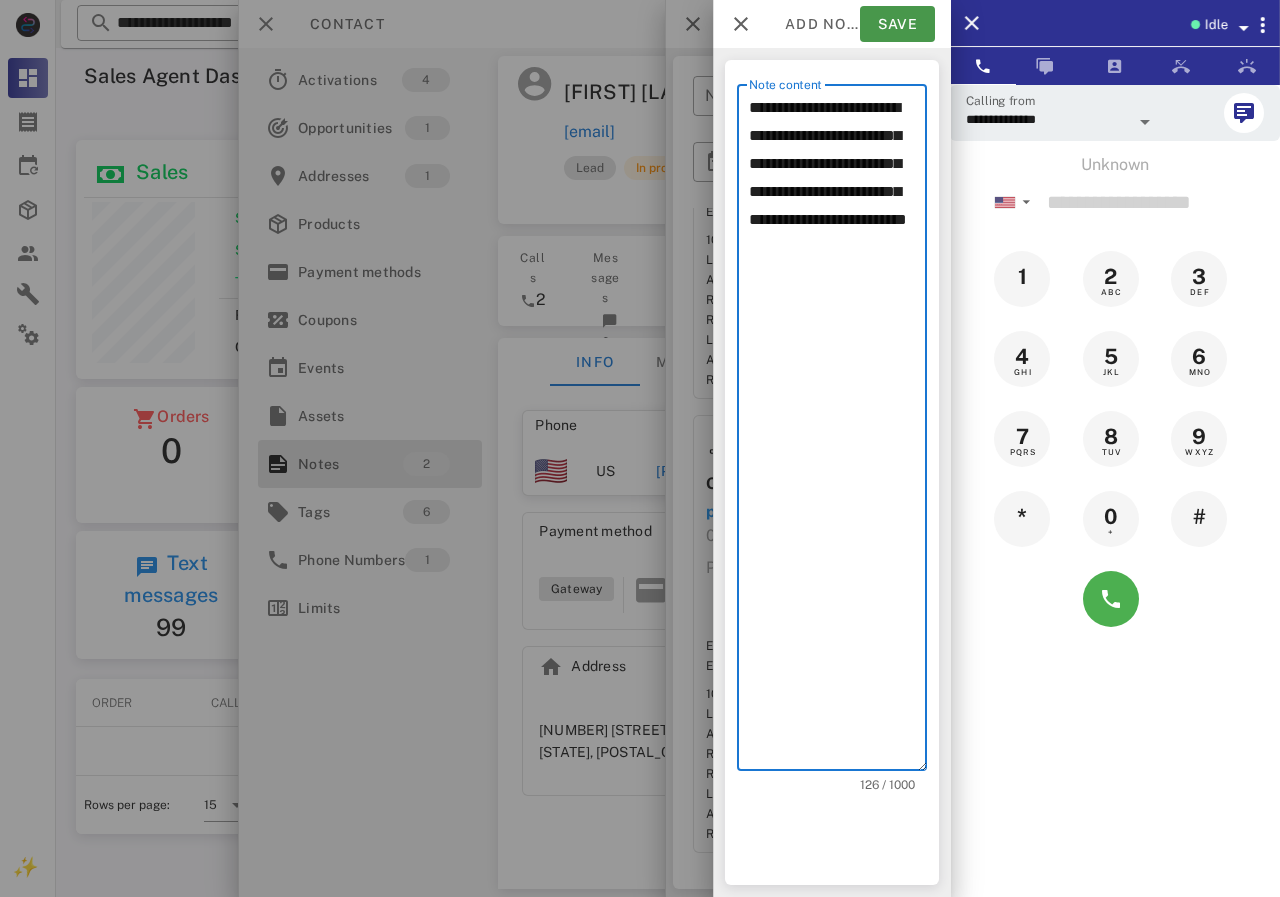type on "**********" 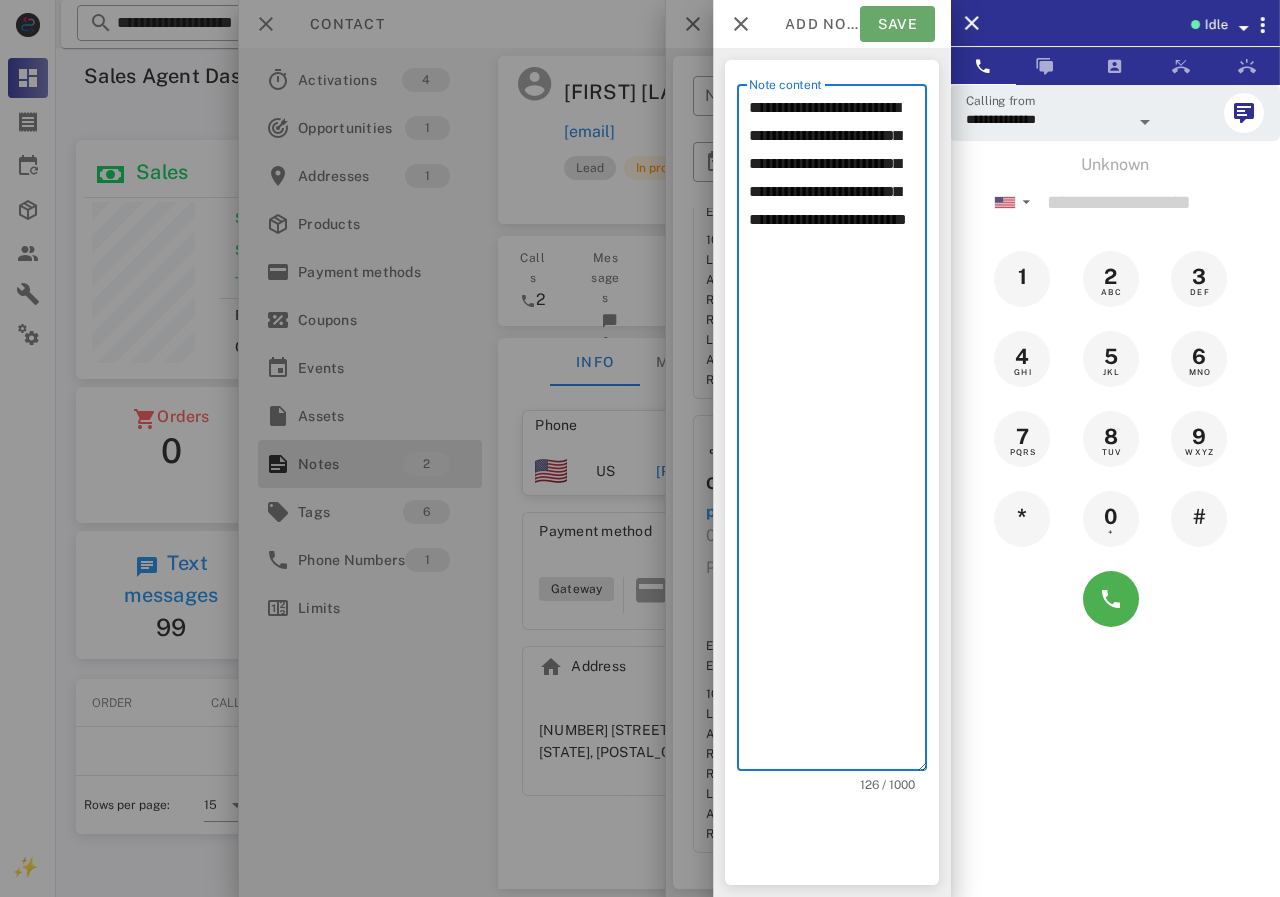 click on "Save" at bounding box center [897, 24] 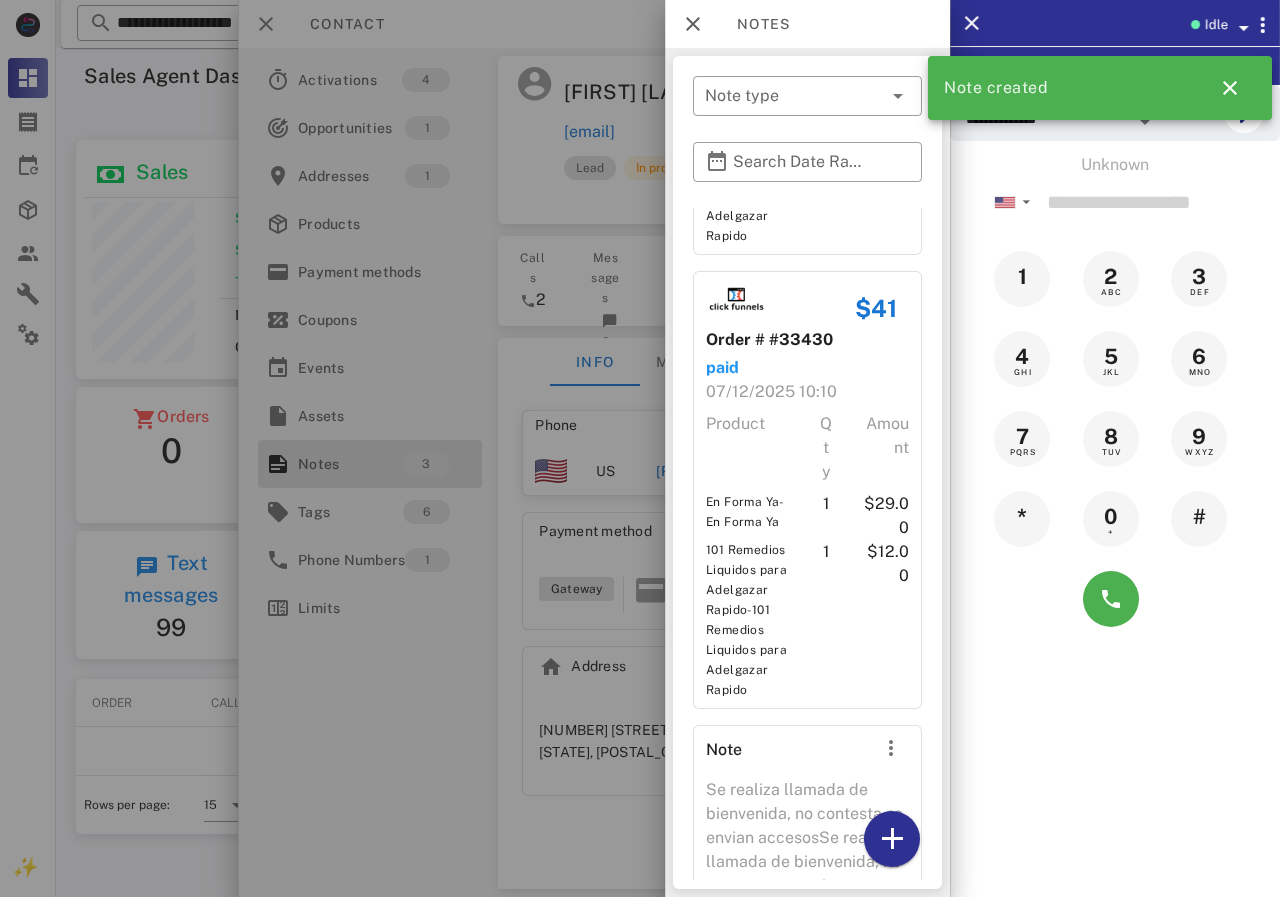 scroll, scrollTop: 544, scrollLeft: 0, axis: vertical 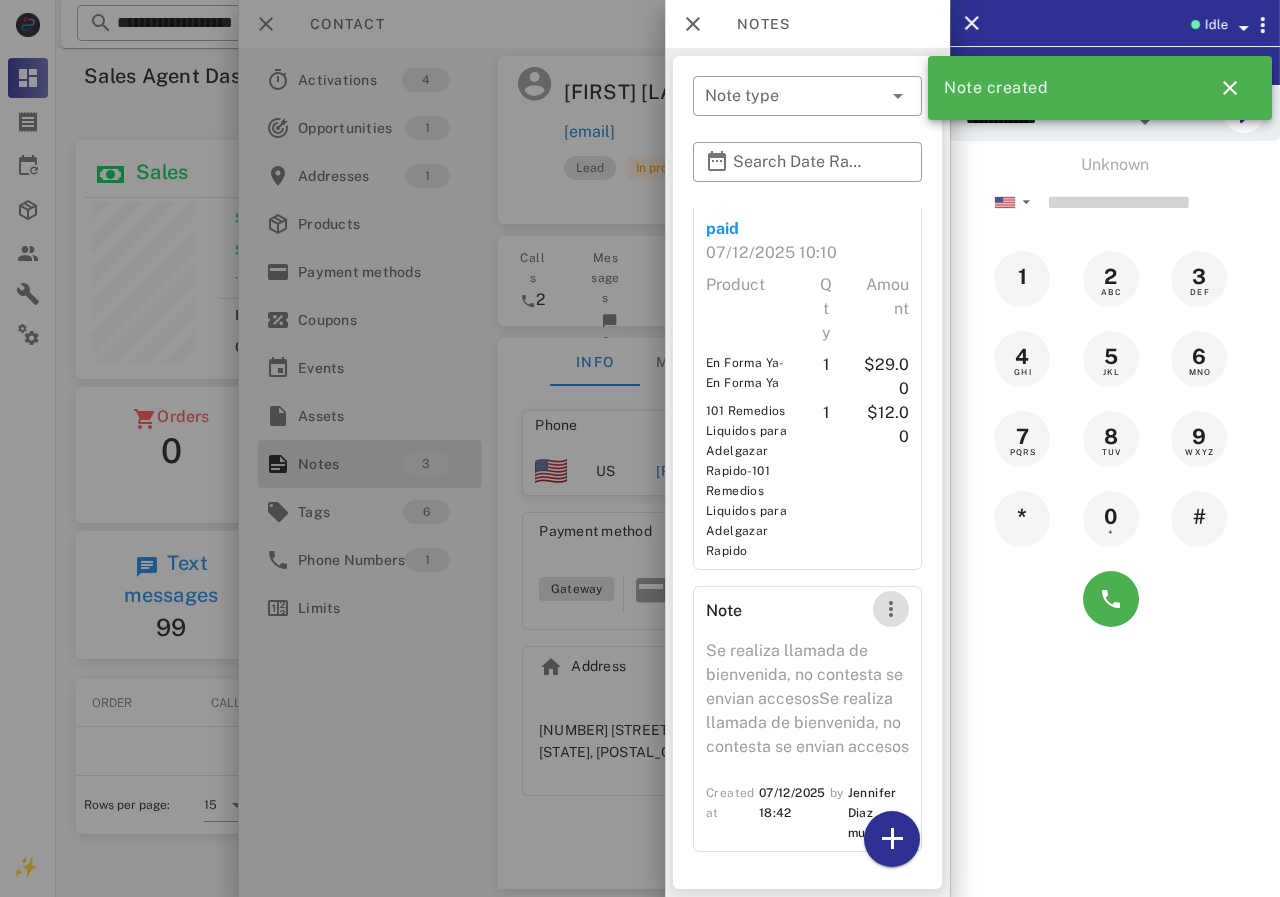 click at bounding box center (891, 609) 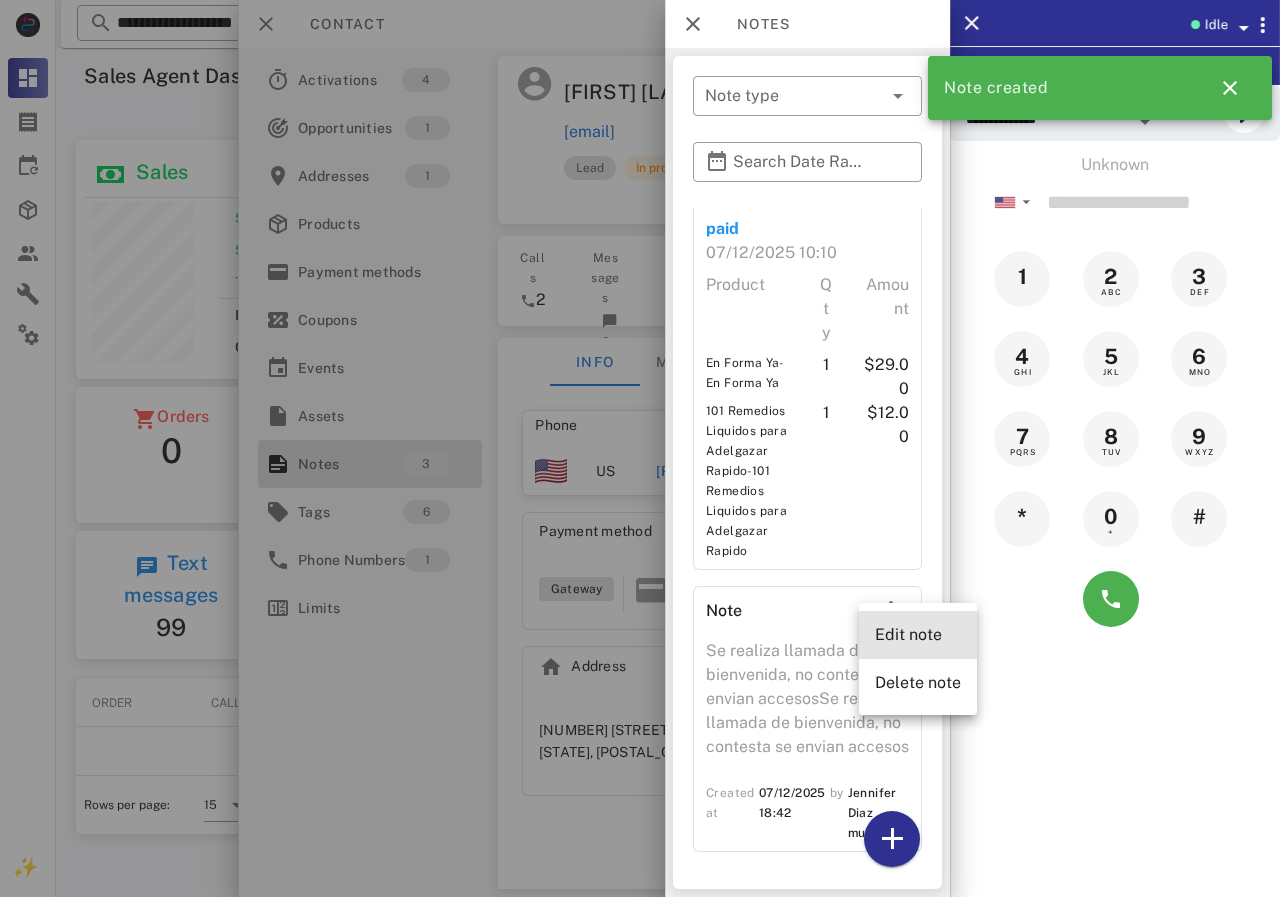click on "Edit note" at bounding box center [918, 634] 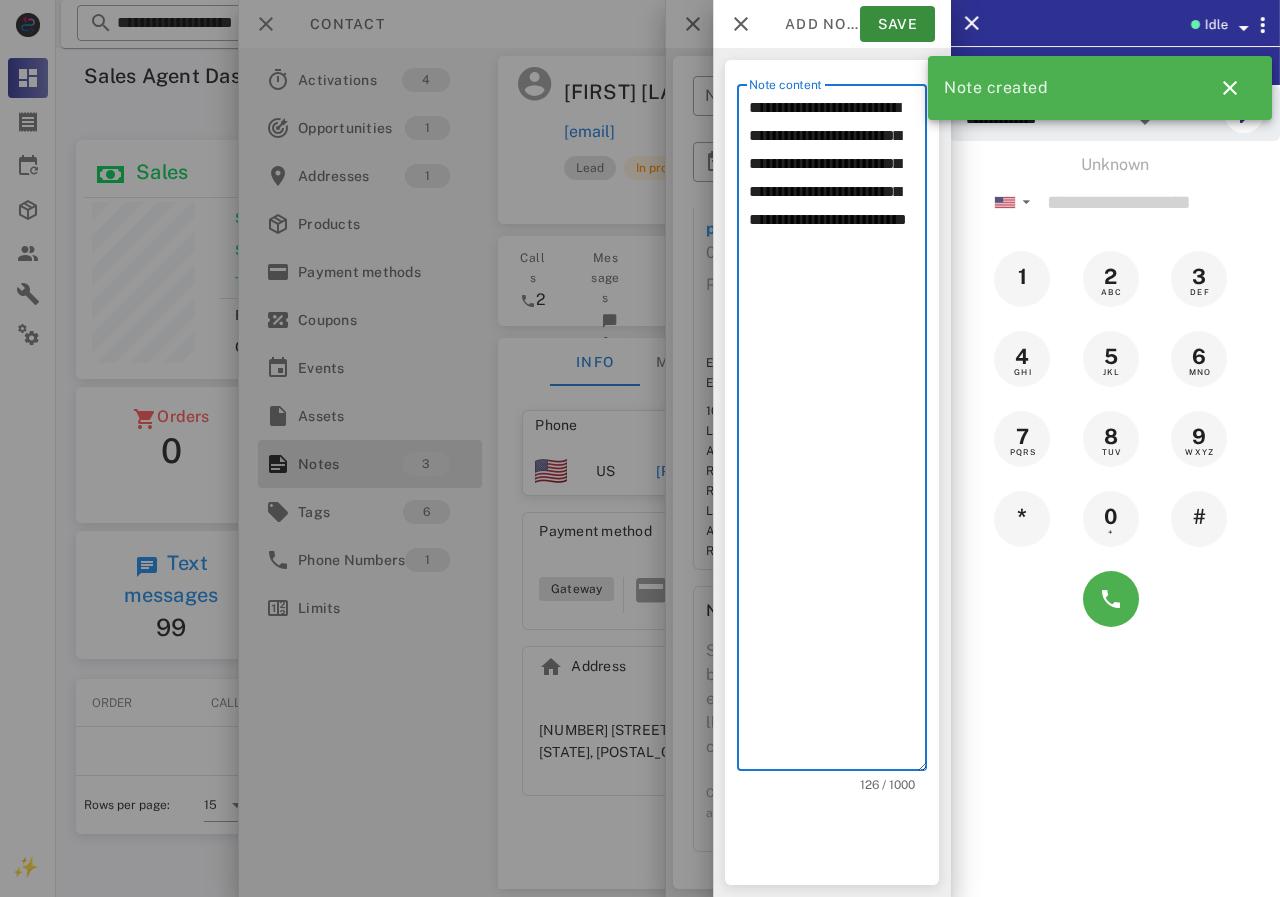 drag, startPoint x: 815, startPoint y: 200, endPoint x: 860, endPoint y: 441, distance: 245.16525 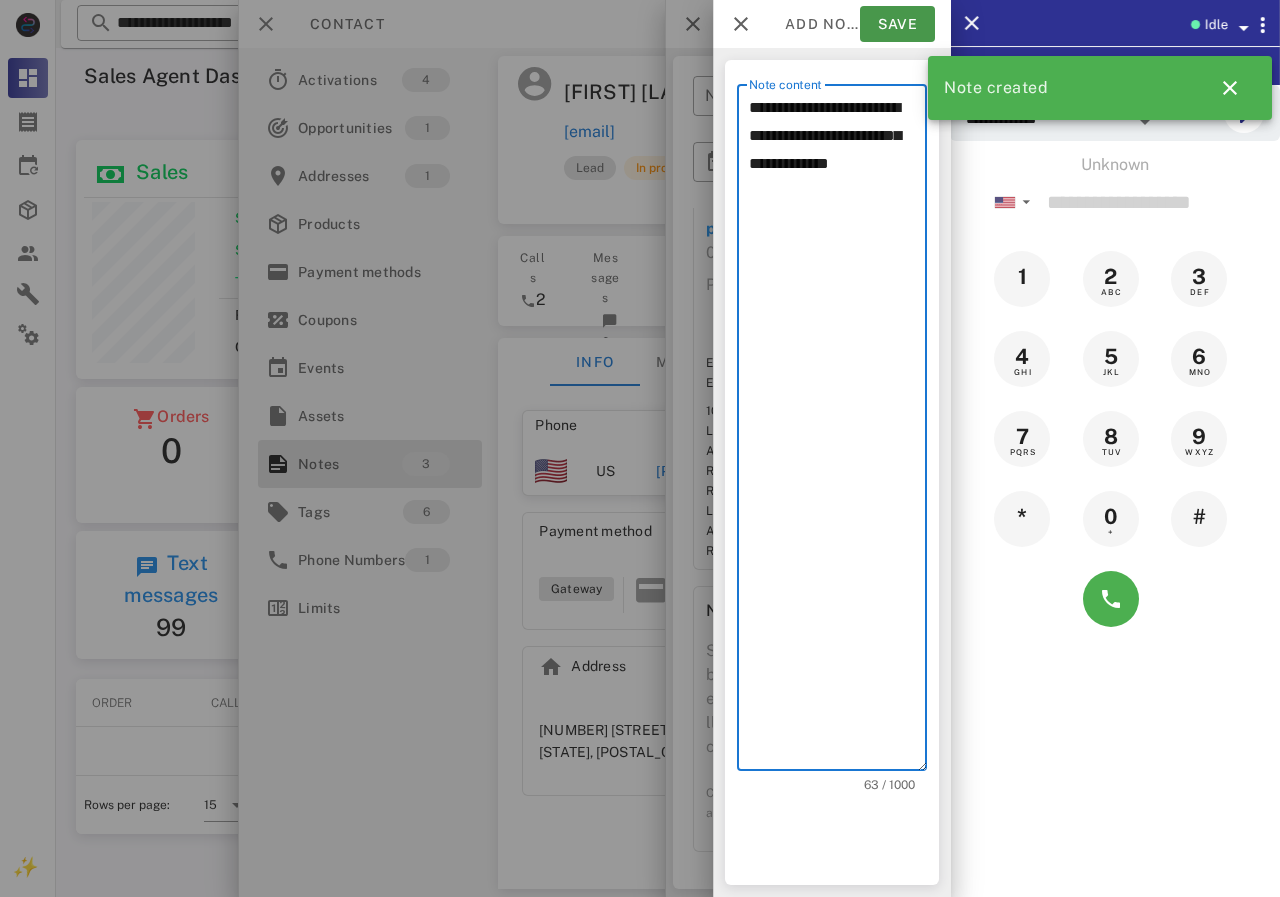 type on "**********" 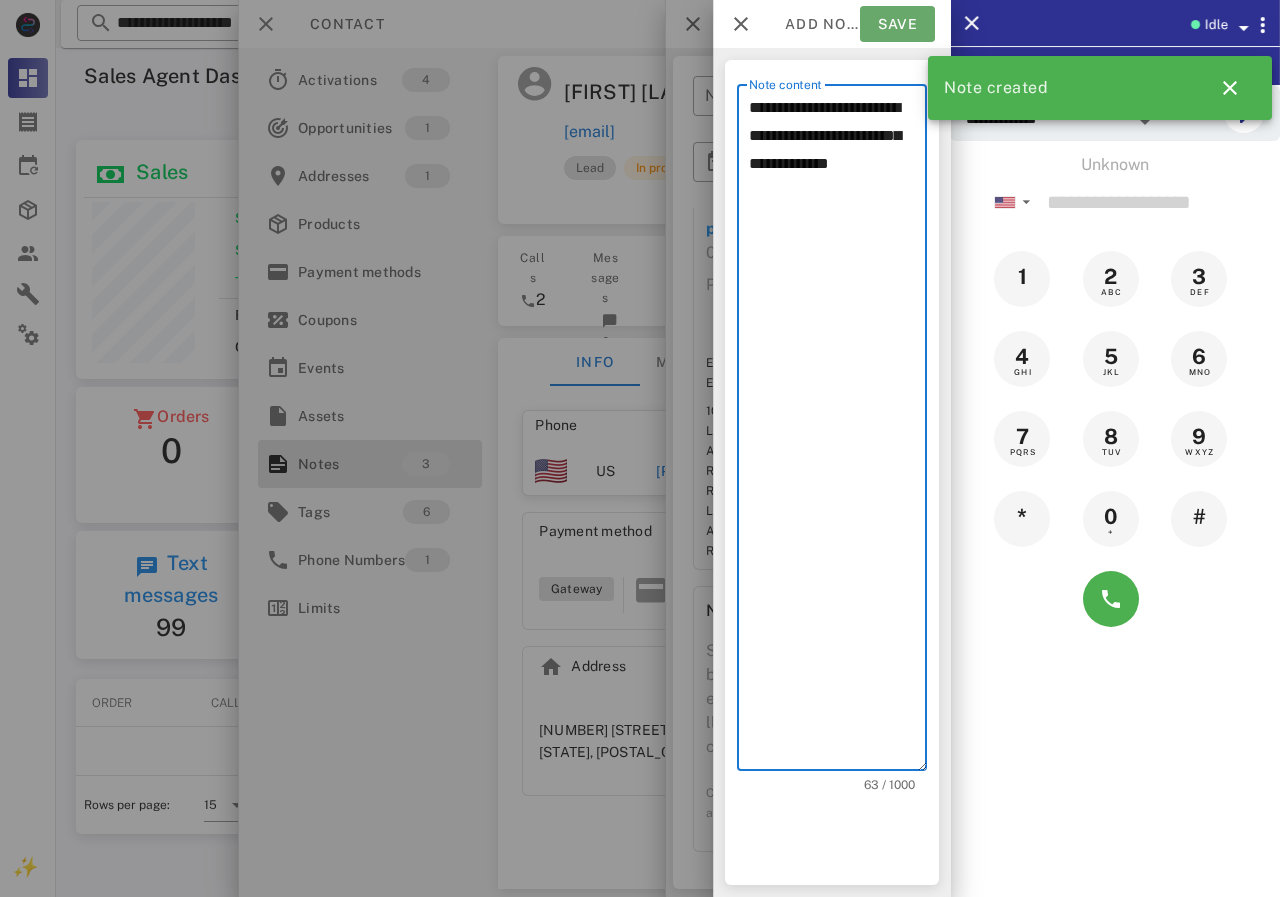 click on "Save" at bounding box center [897, 24] 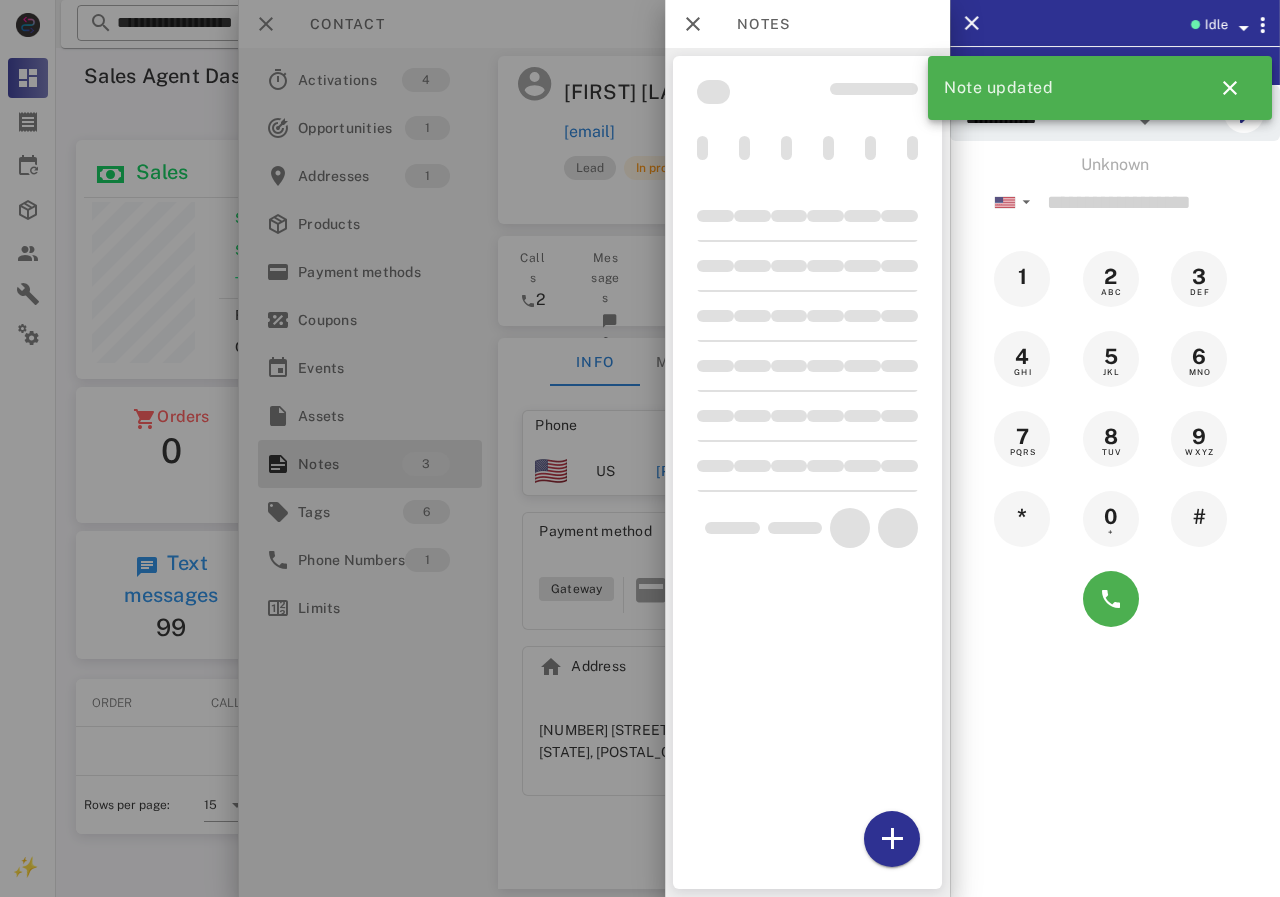 click at bounding box center [640, 448] 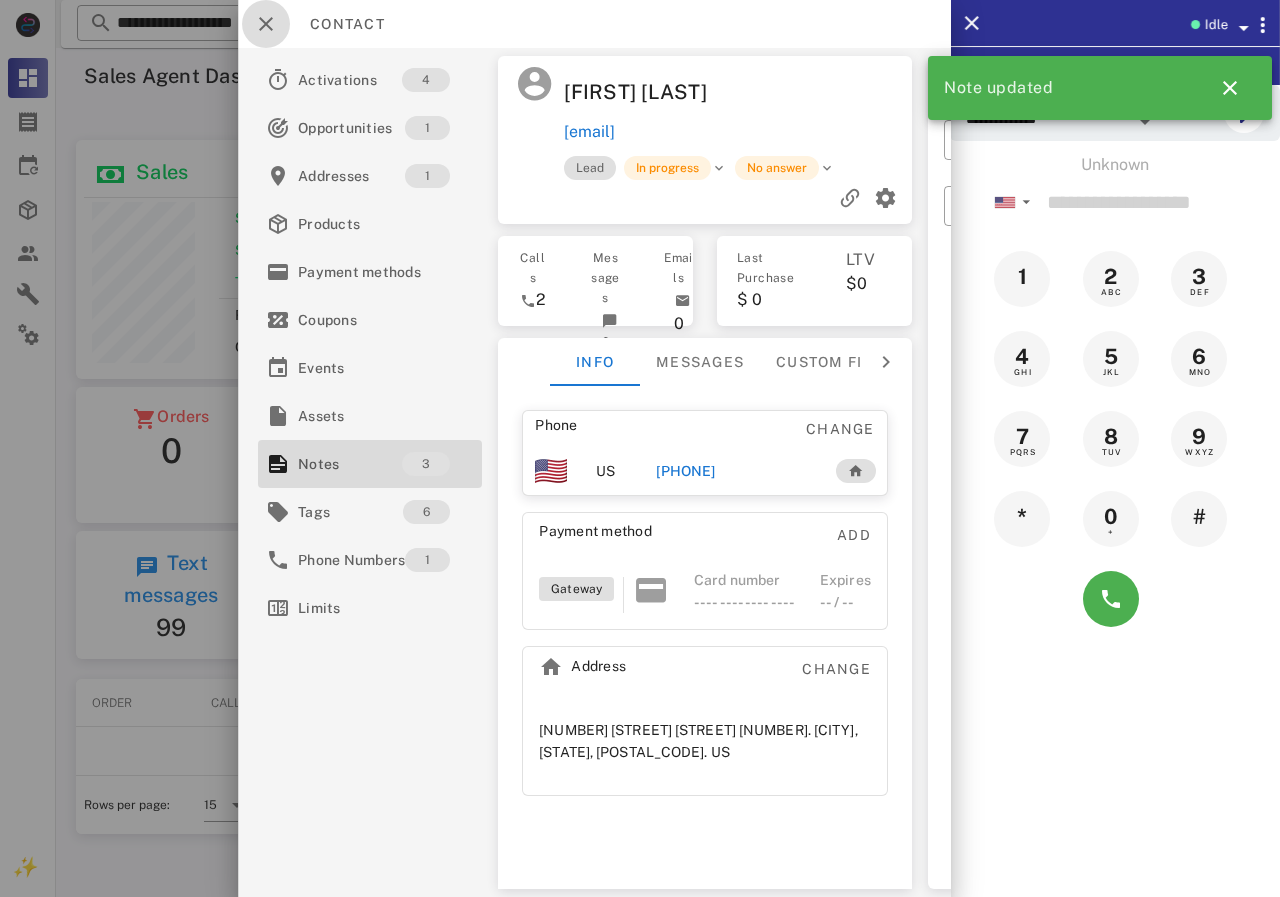 click at bounding box center [266, 24] 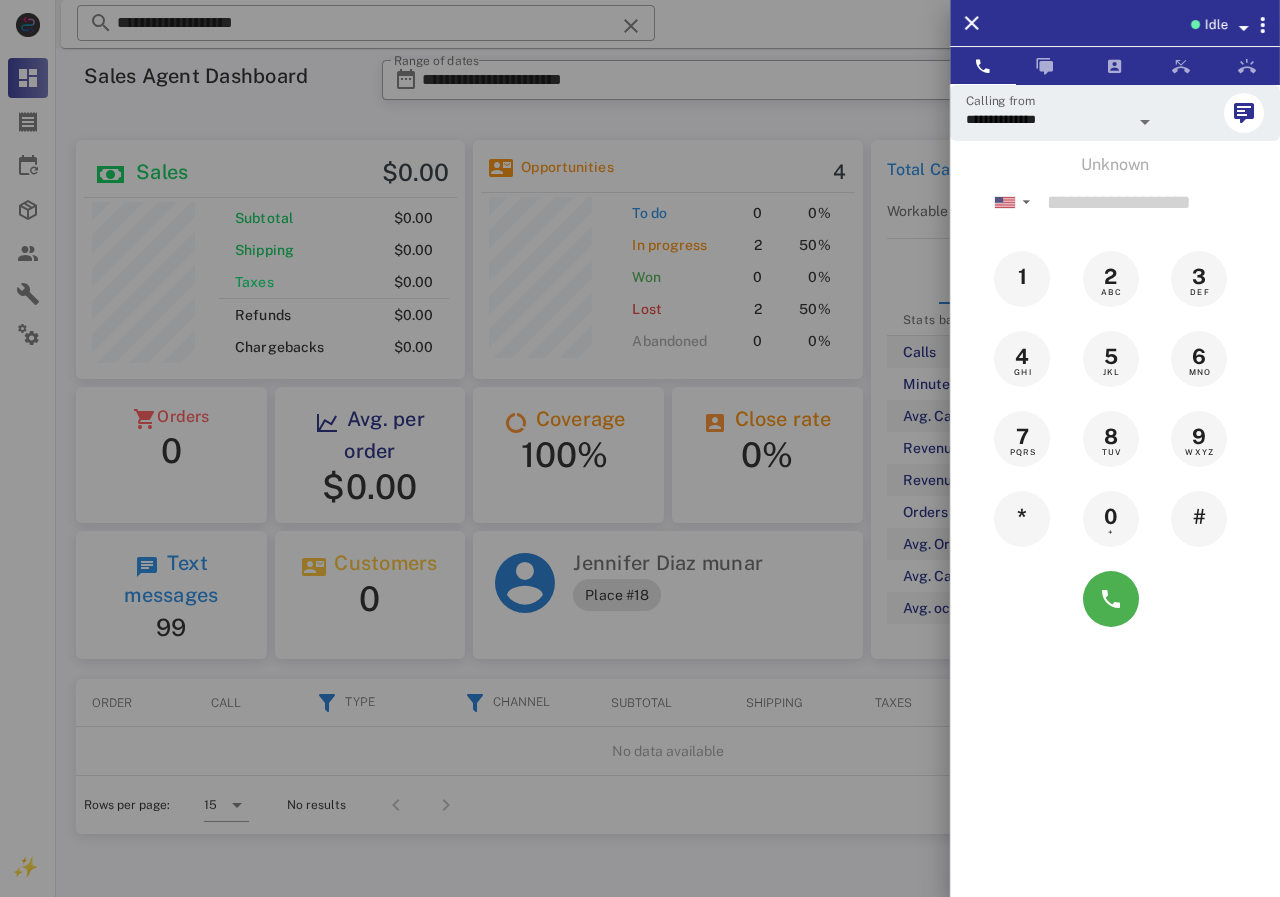 click at bounding box center [640, 448] 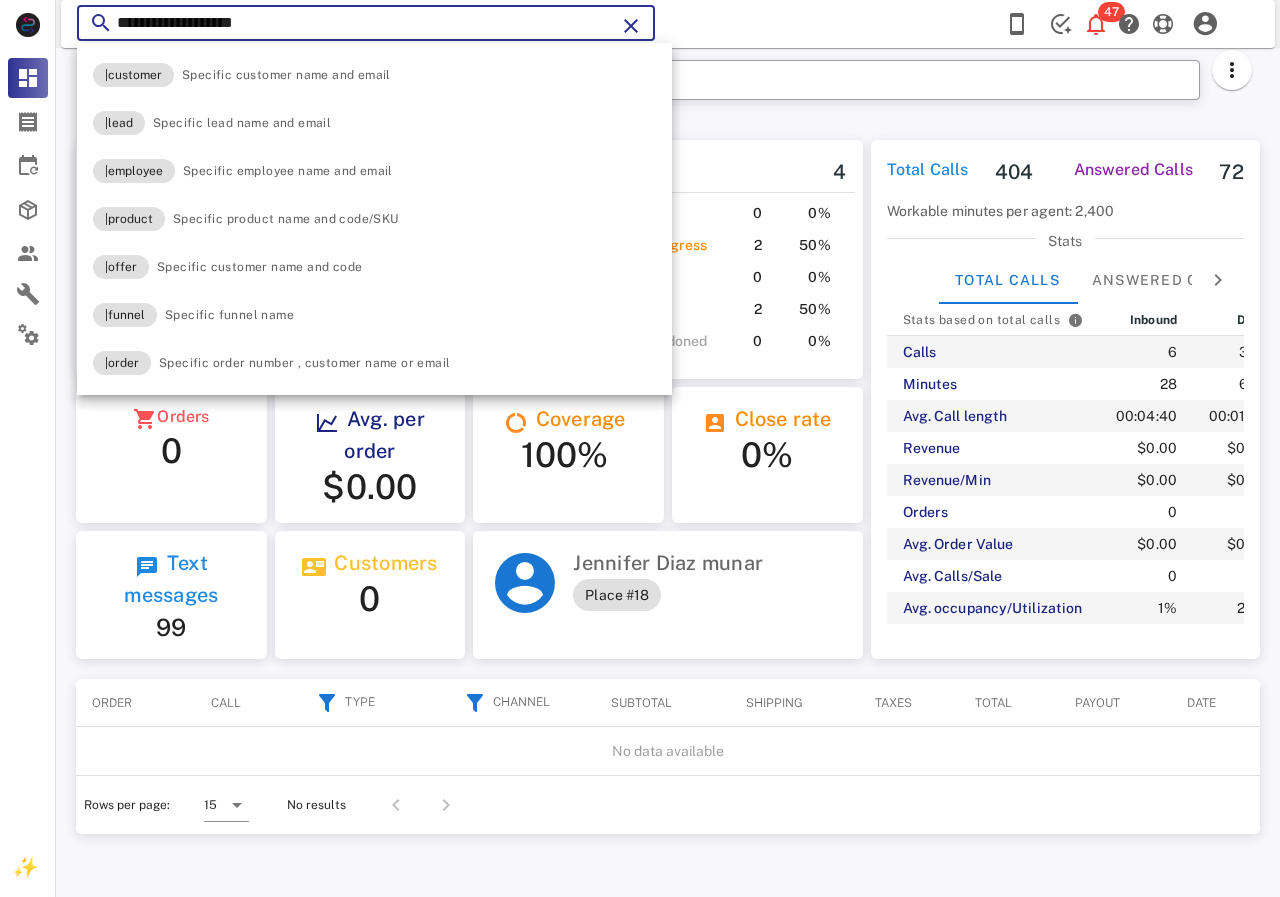 drag, startPoint x: 484, startPoint y: 30, endPoint x: 91, endPoint y: 24, distance: 393.0458 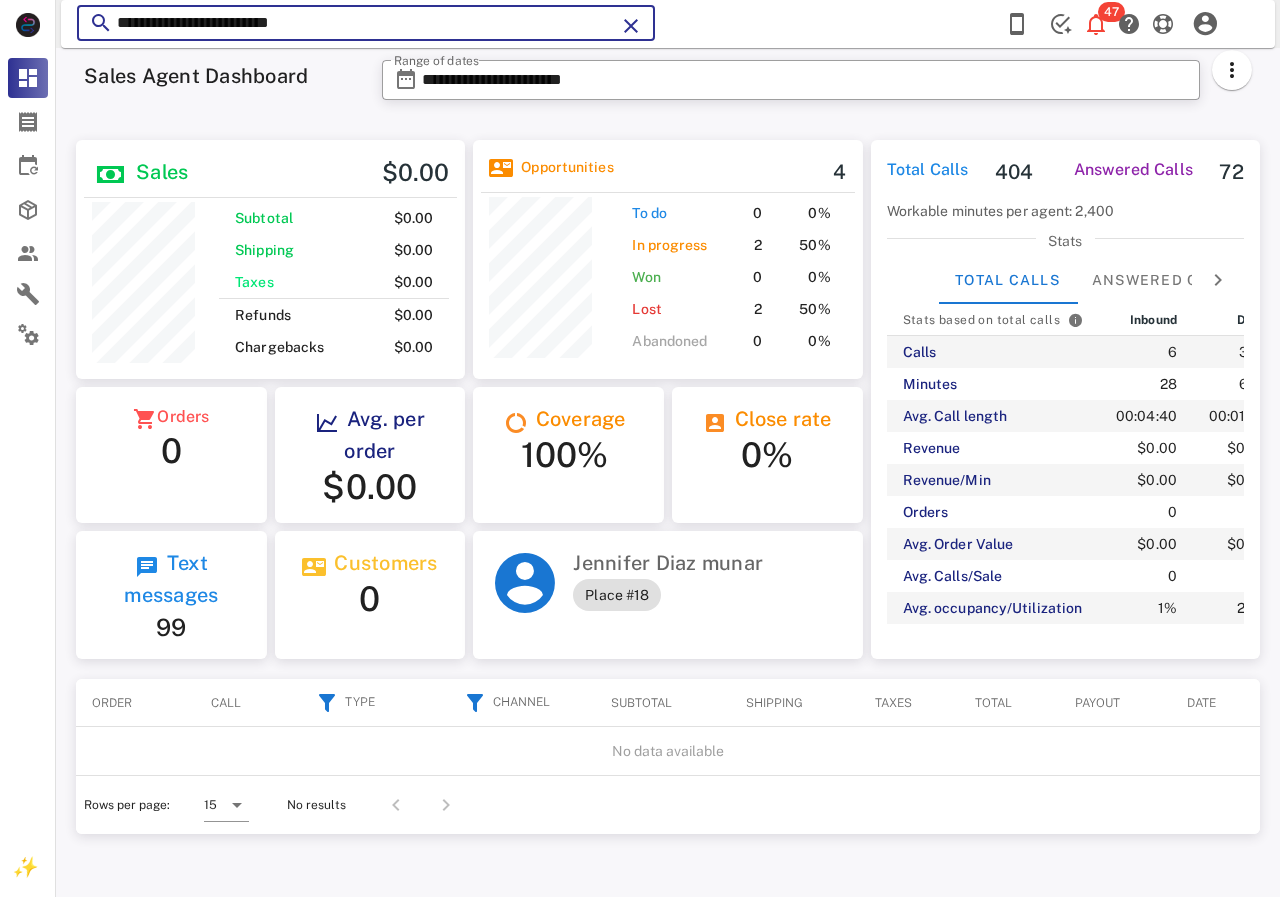 click on "**********" at bounding box center [366, 23] 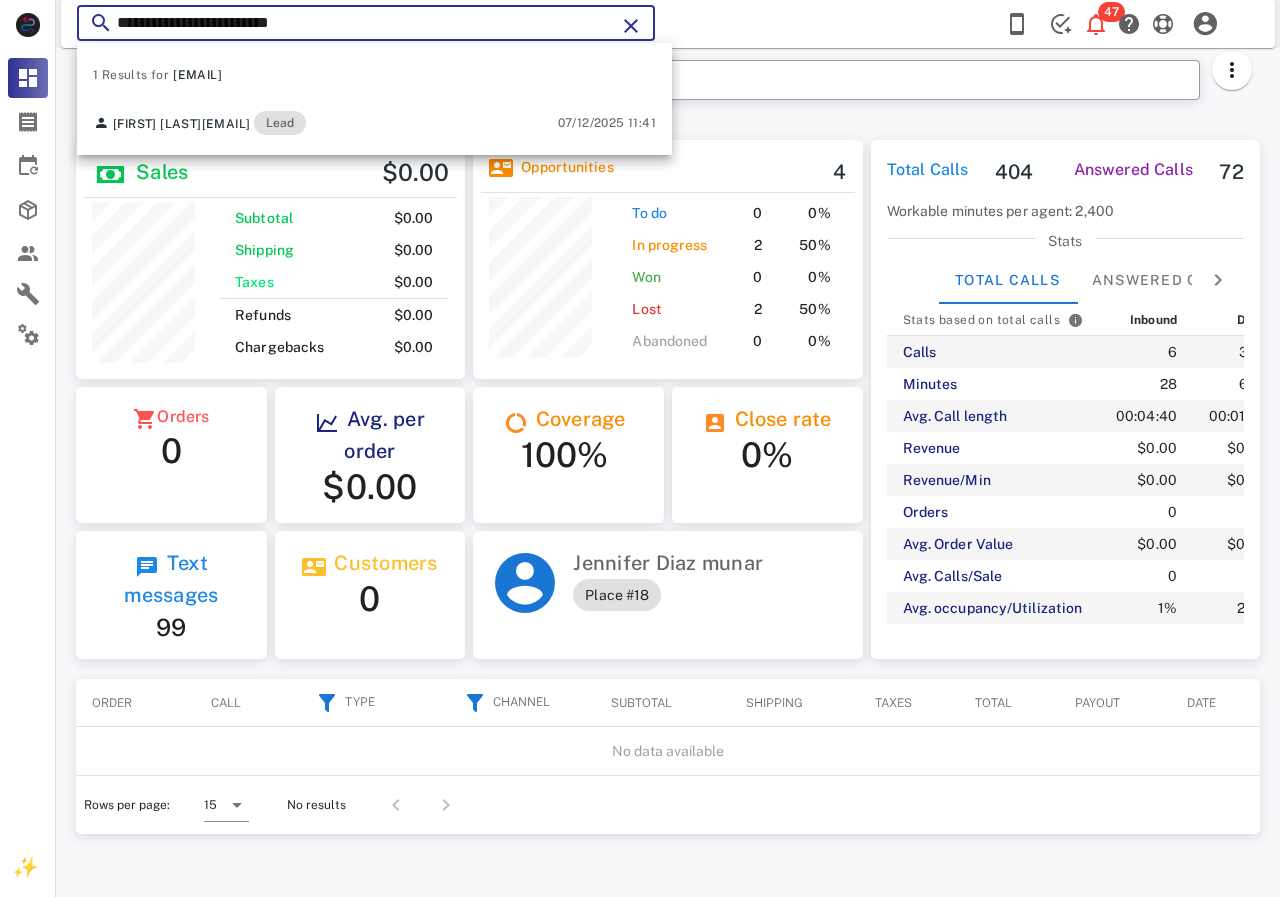type on "**********" 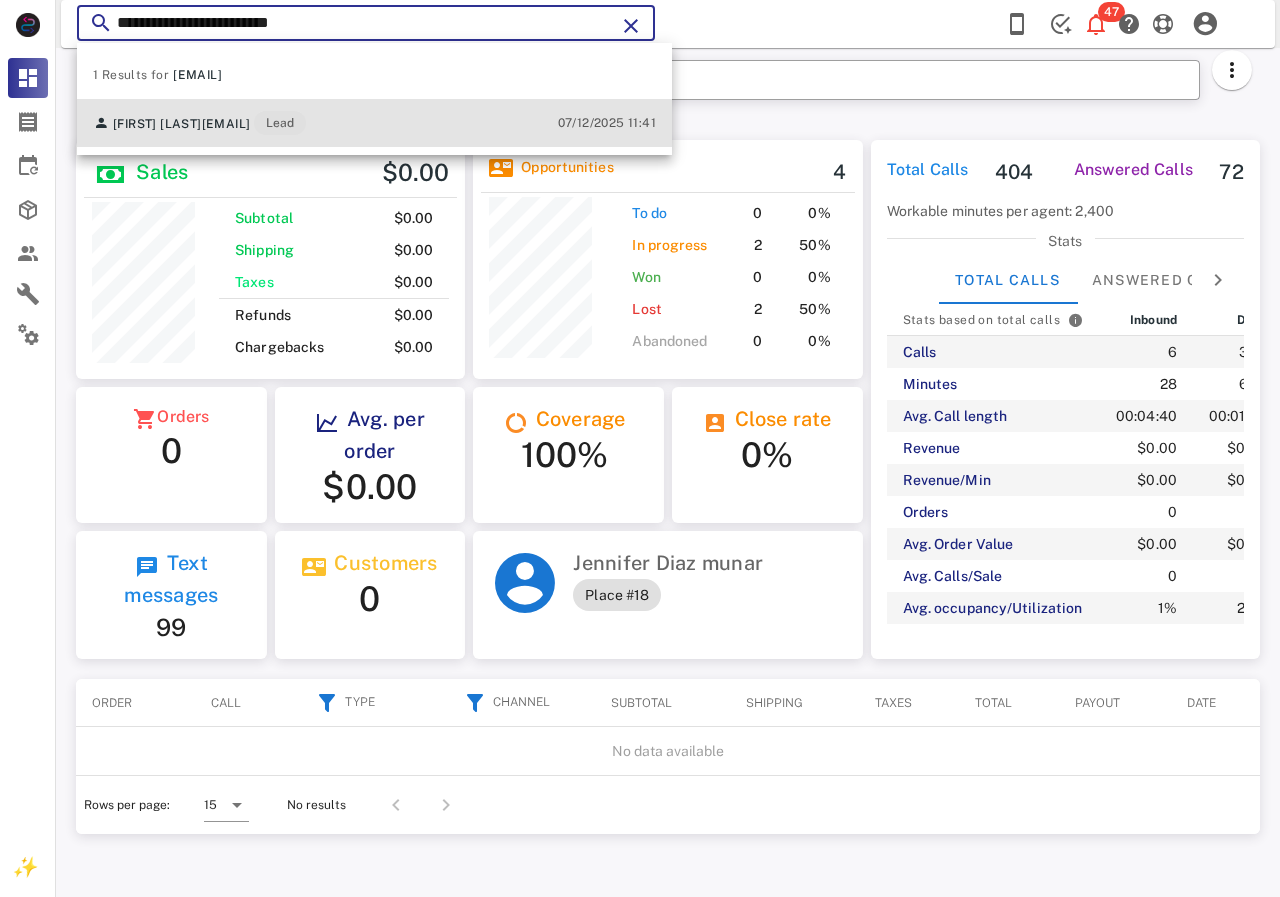 click on "[FIRST] [LAST]   [EMAIL]   Lead   [DATE] [TIME]" at bounding box center [374, 123] 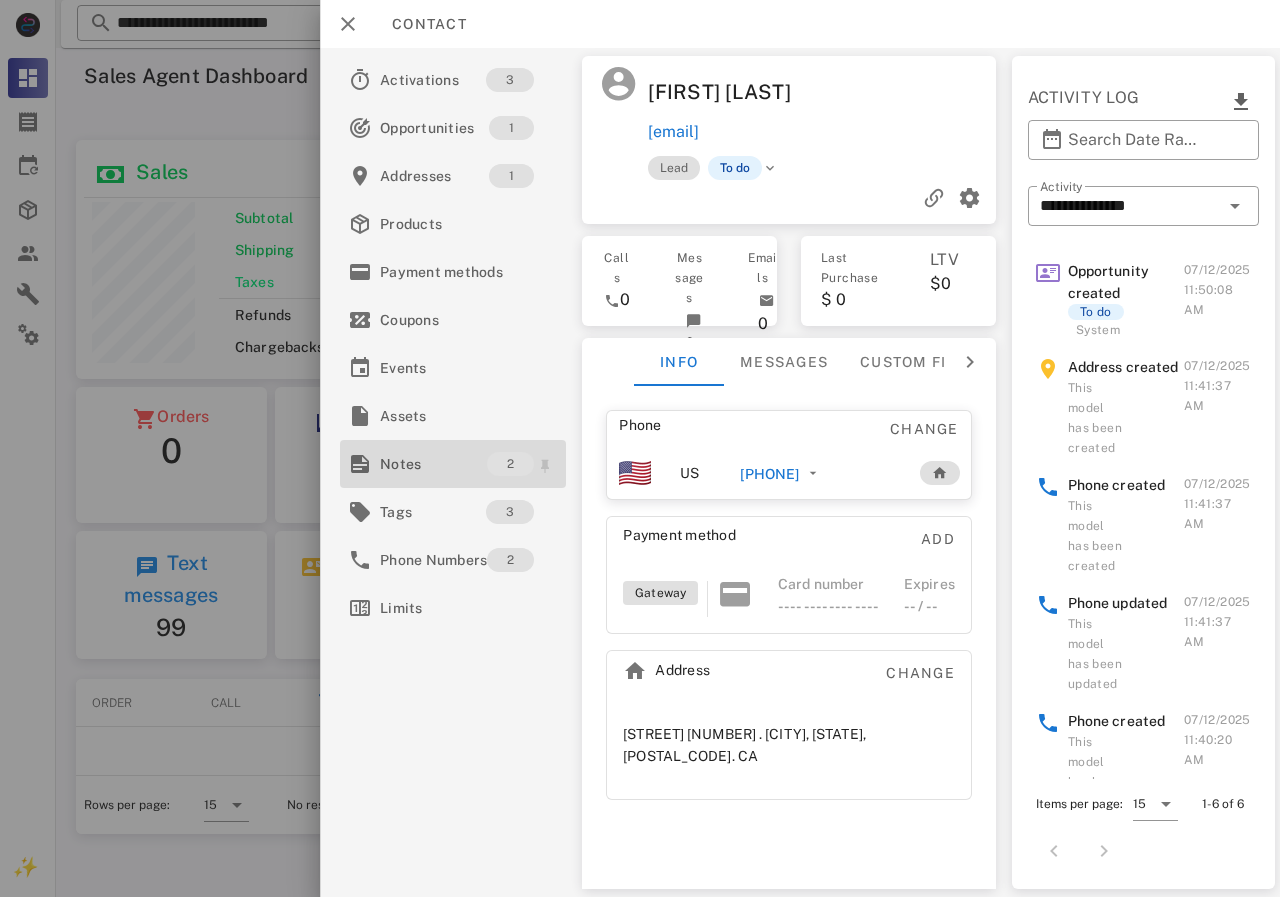 click on "Notes" at bounding box center (433, 464) 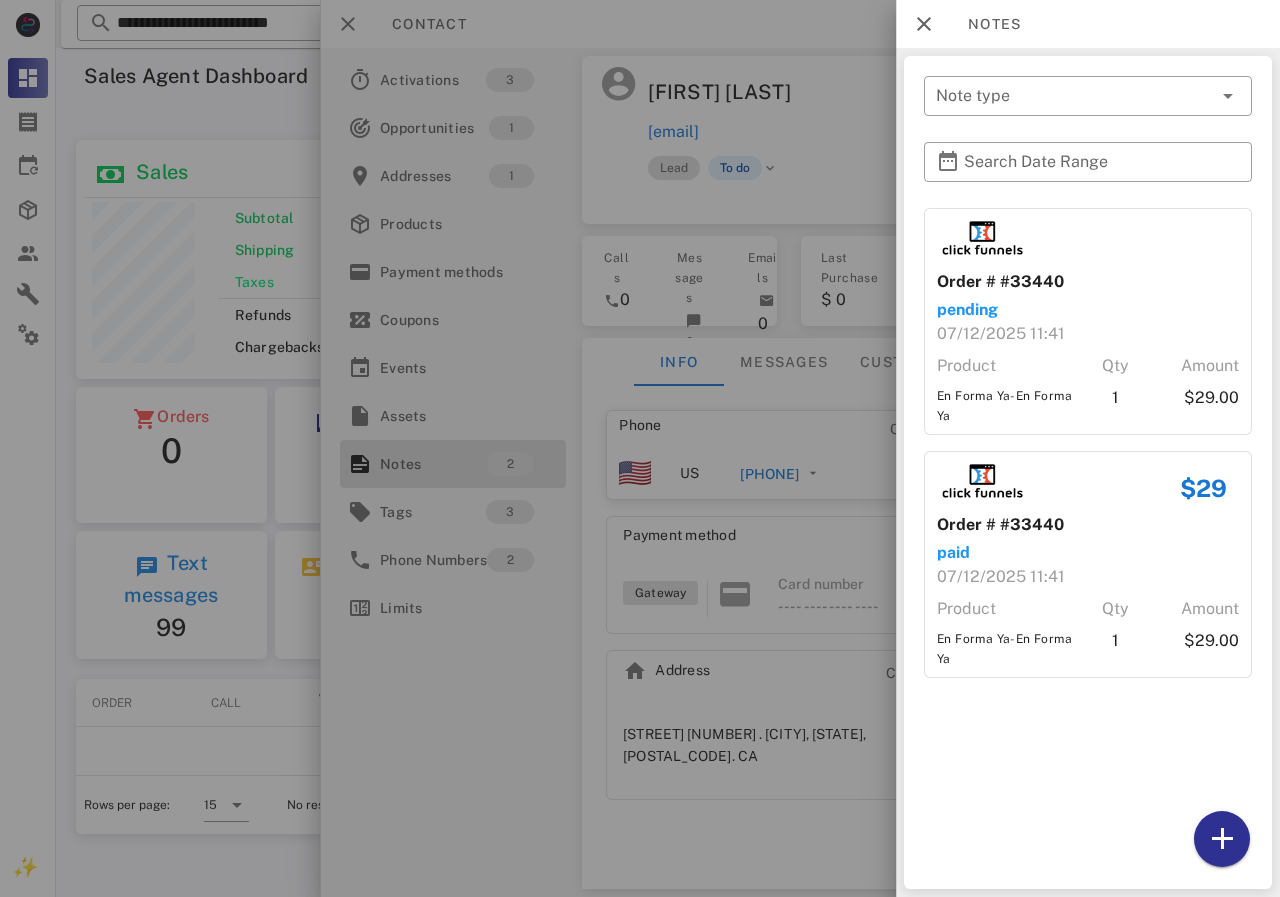 click at bounding box center (640, 448) 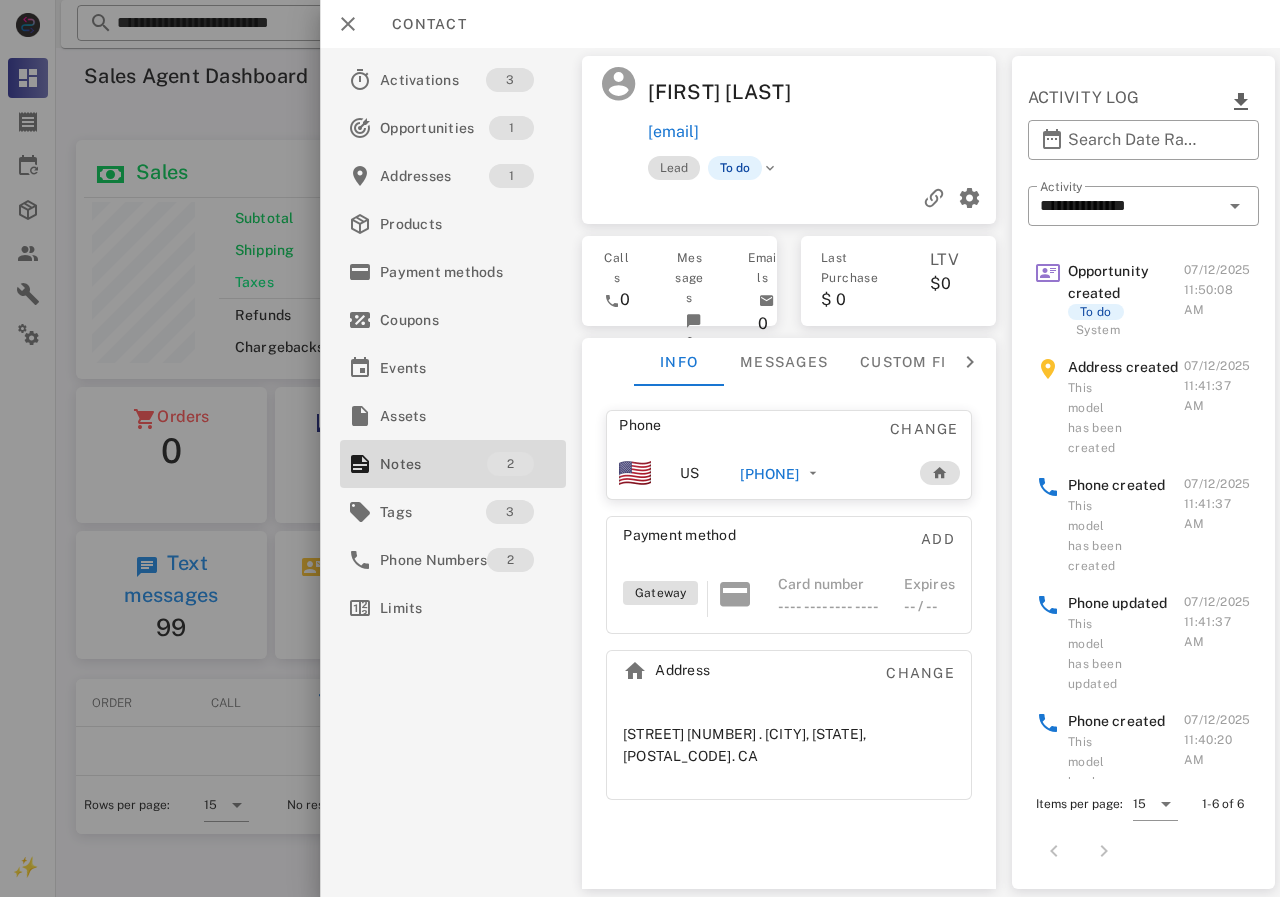 click on "[PHONE]" at bounding box center [769, 474] 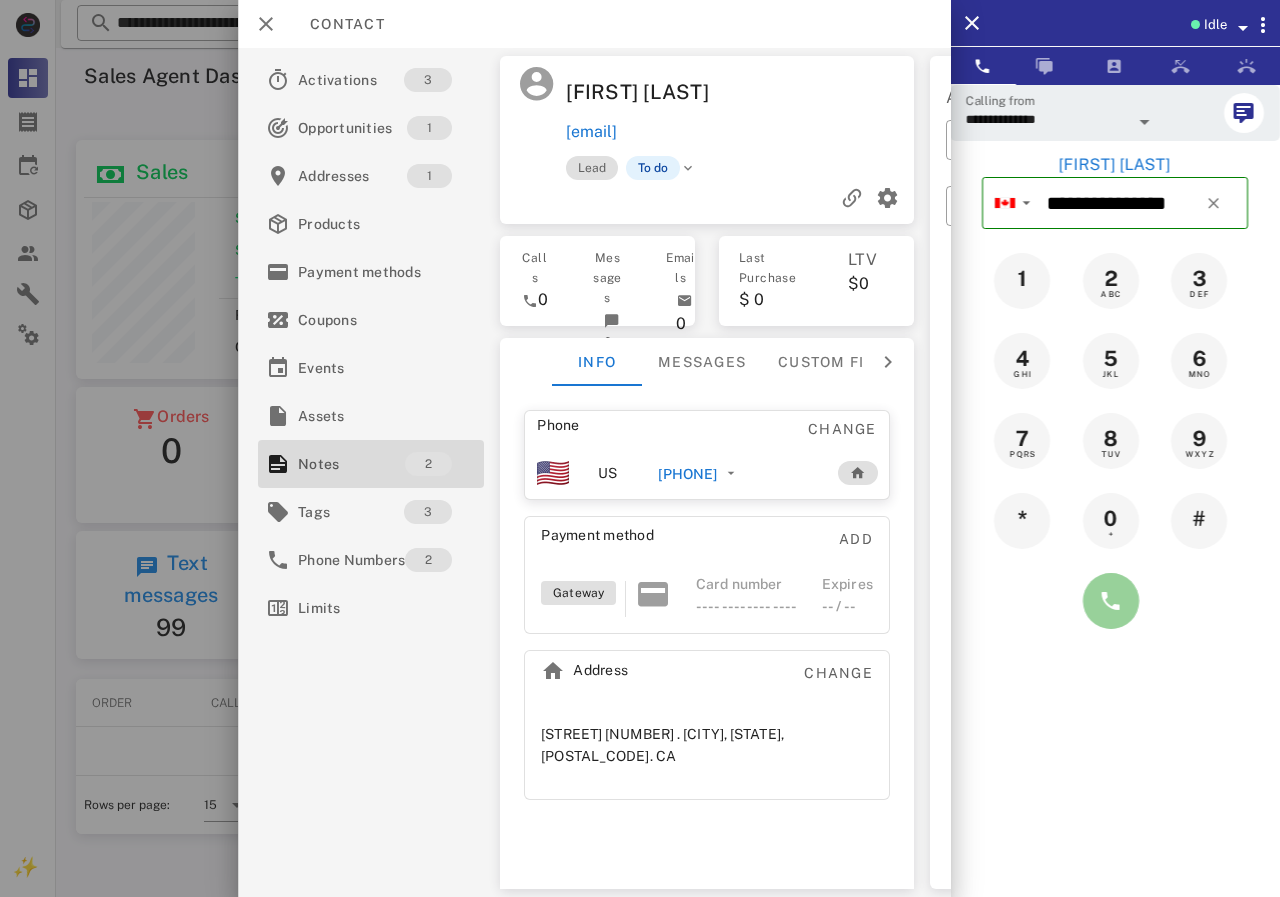 click at bounding box center [1111, 601] 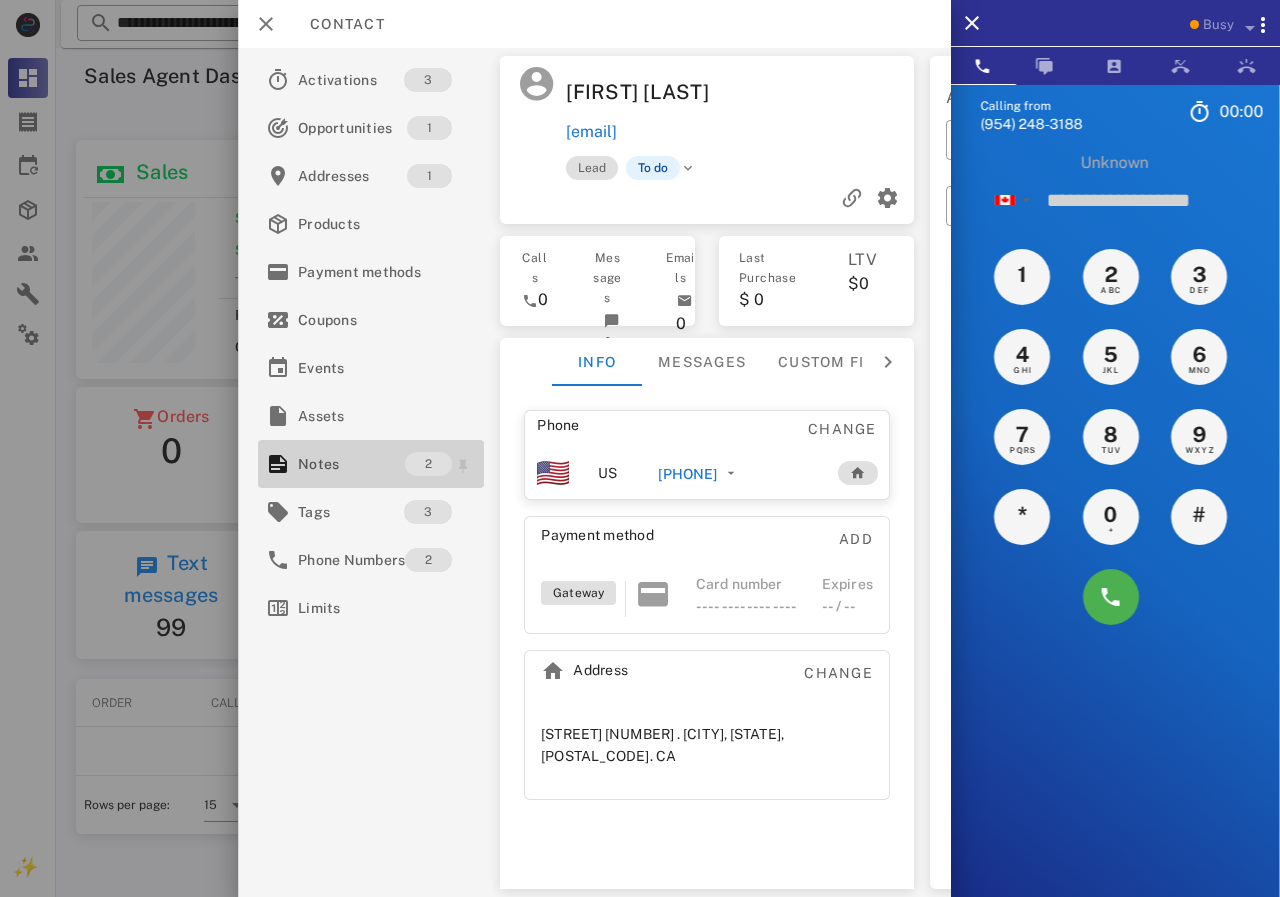 click on "Notes" at bounding box center [351, 464] 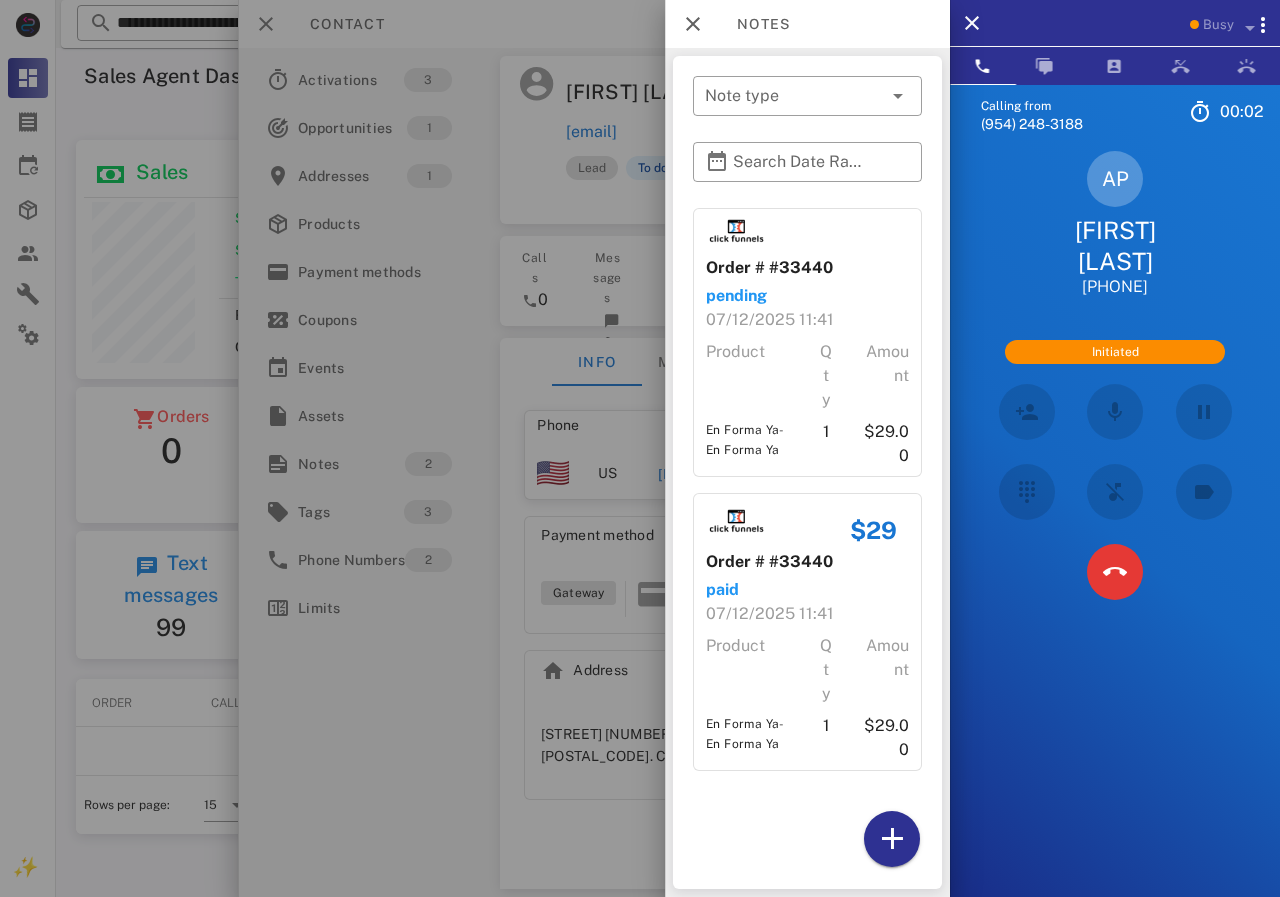 click at bounding box center [640, 448] 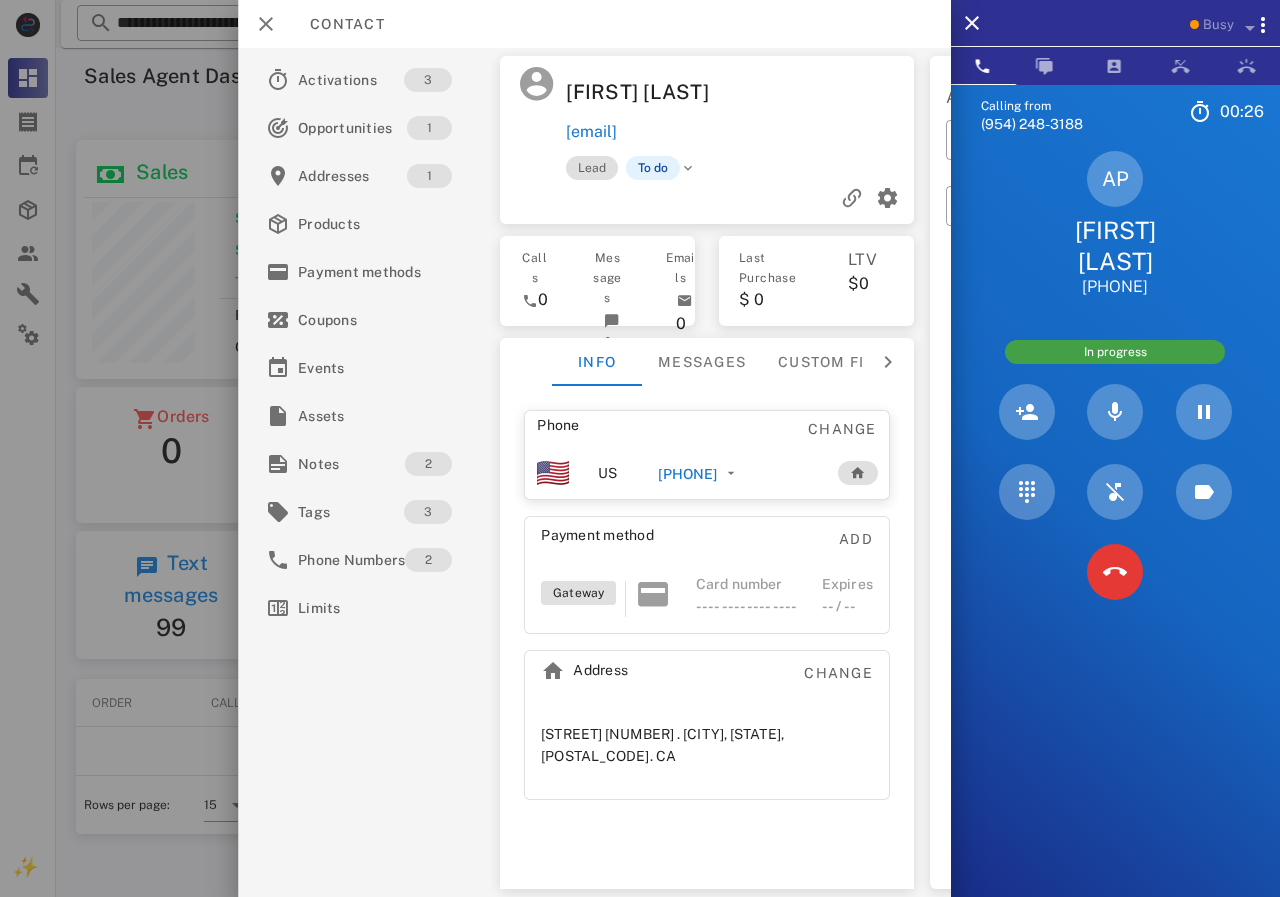 click at bounding box center (1115, 572) 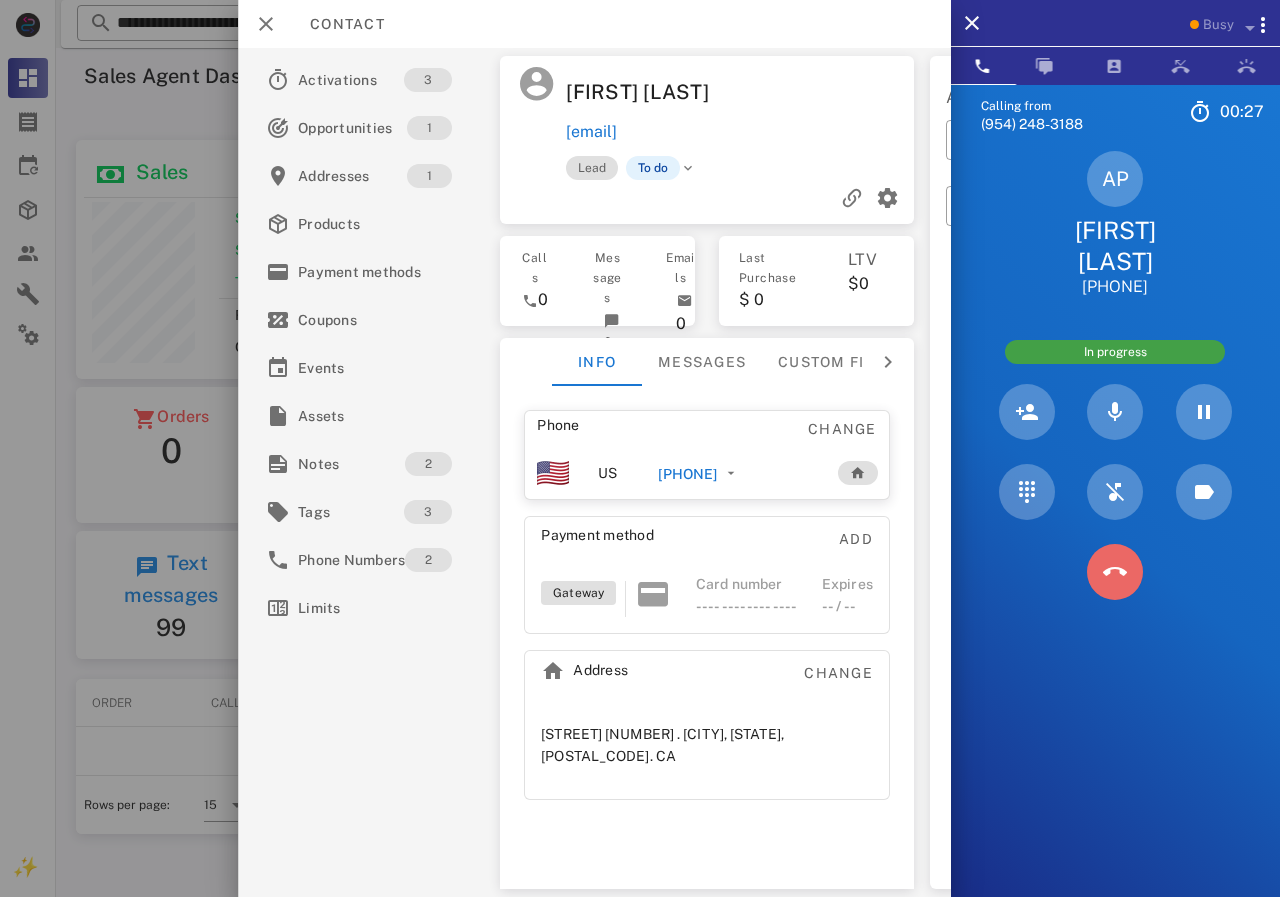 click at bounding box center (1115, 572) 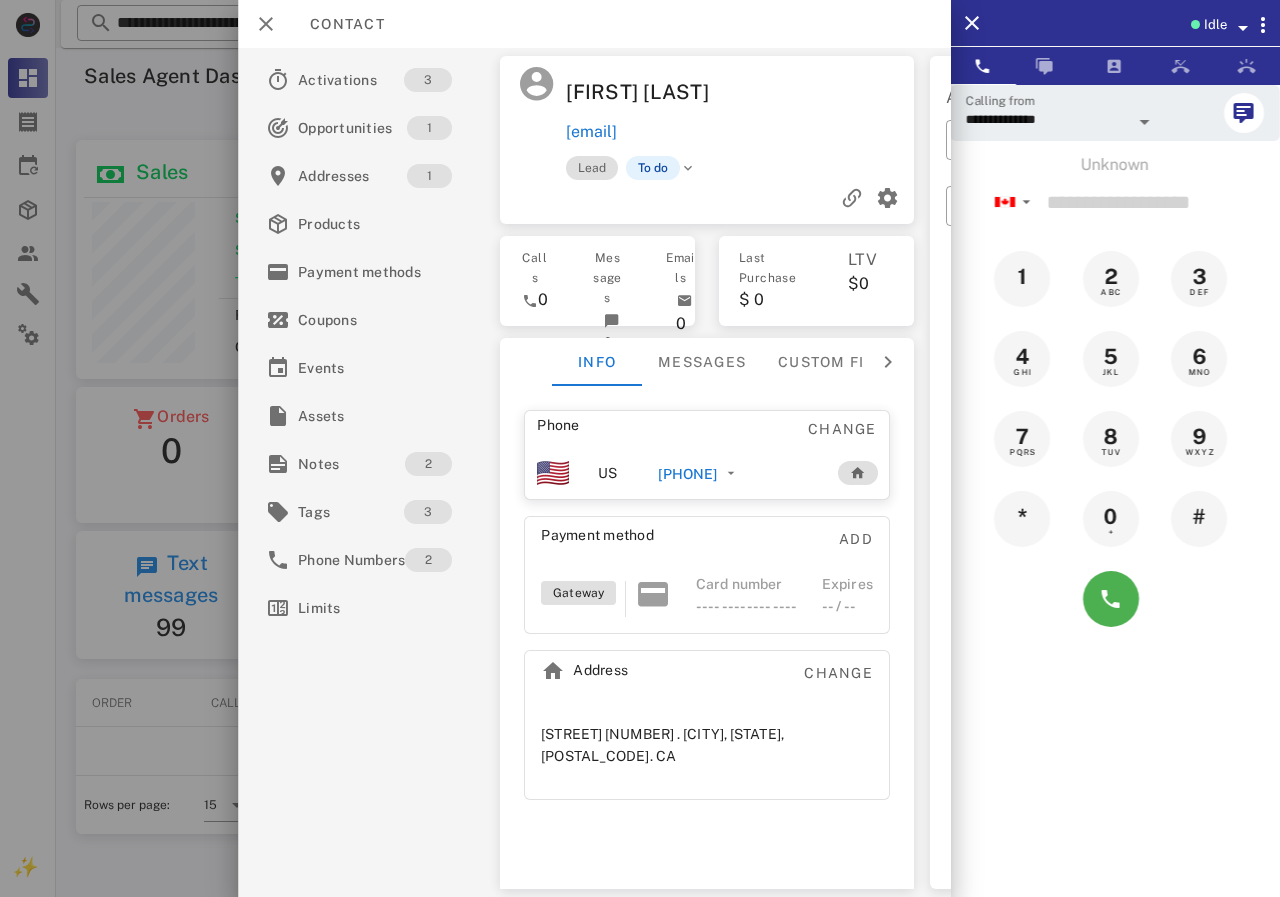 click on "[PHONE]" at bounding box center [687, 474] 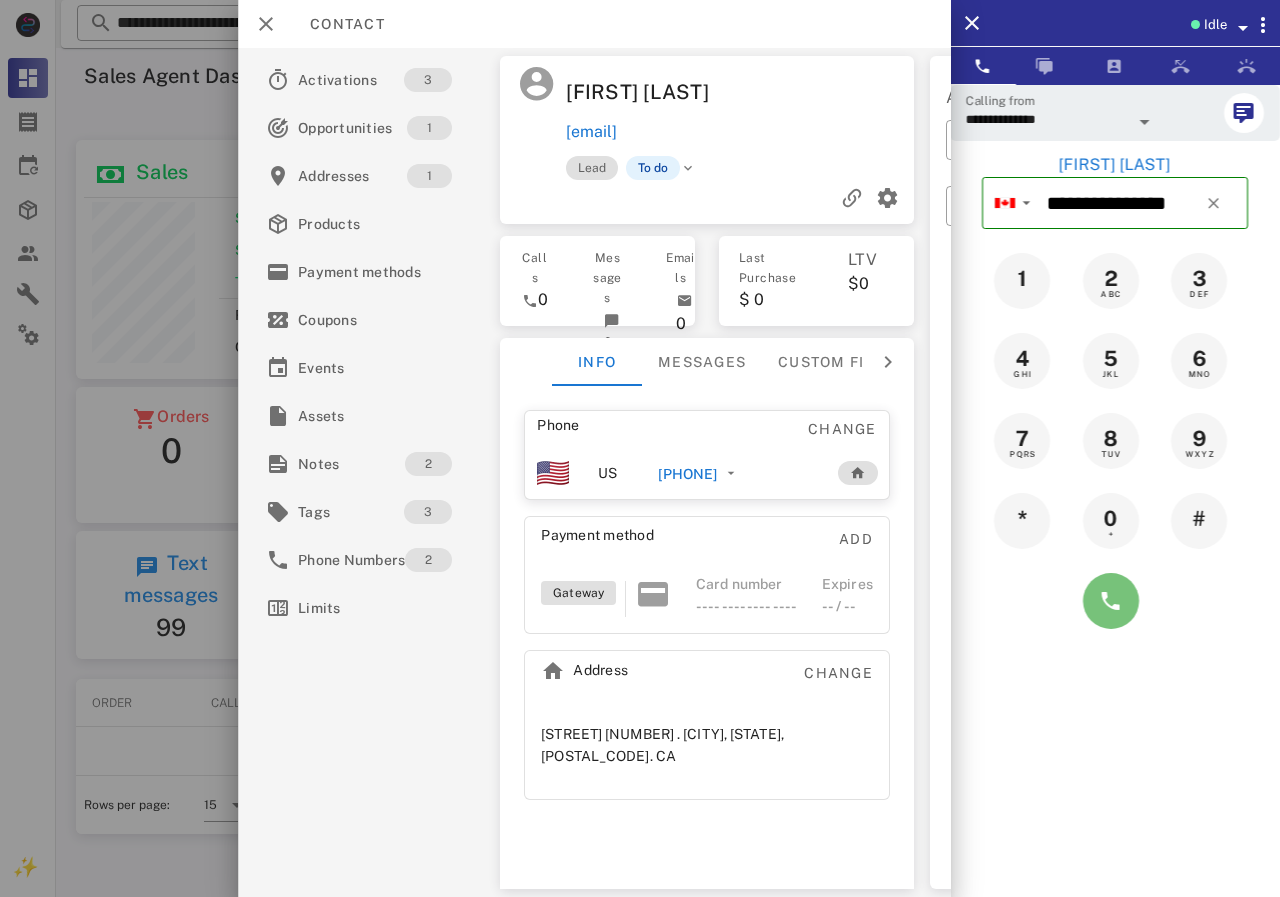 click at bounding box center [1111, 601] 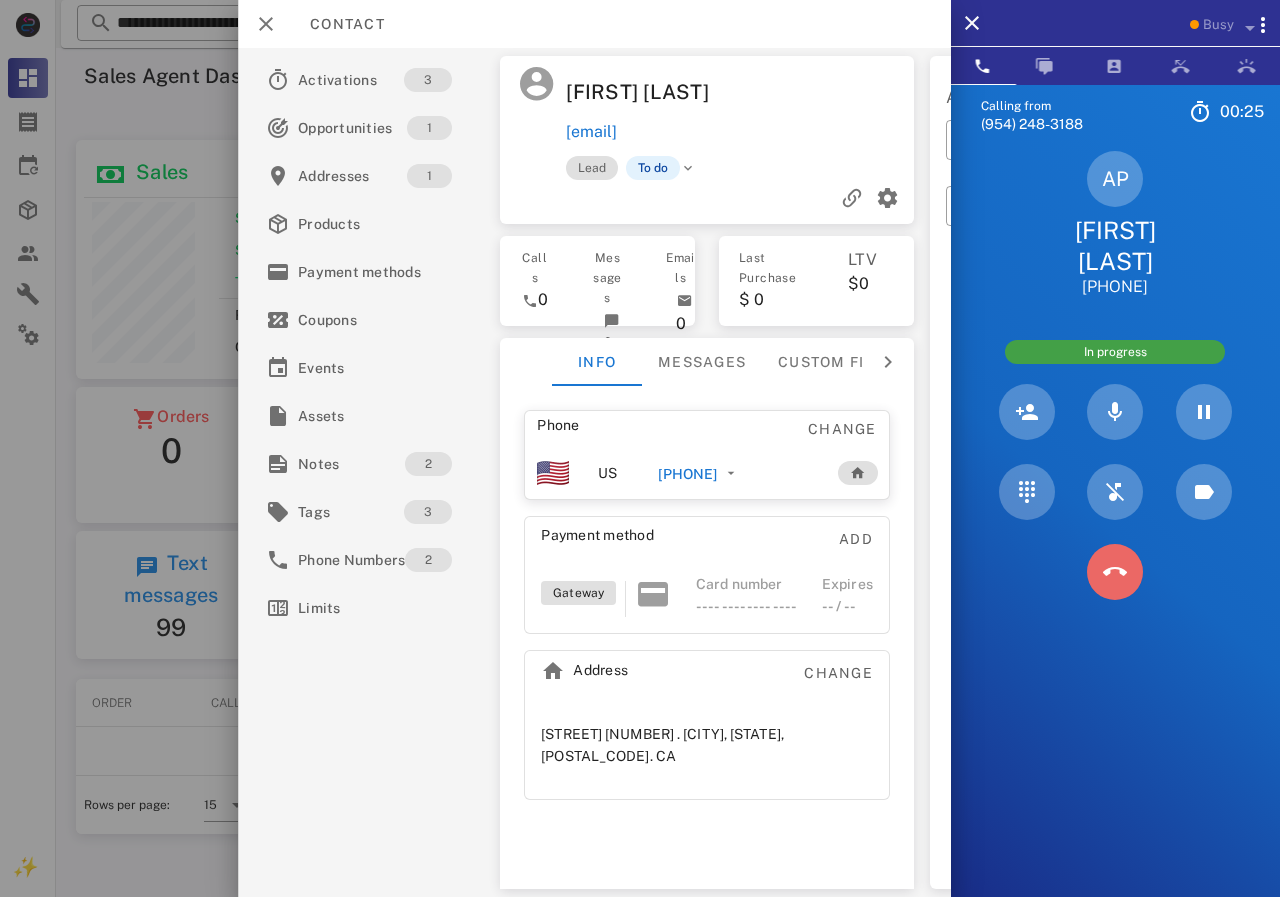 click at bounding box center [1115, 572] 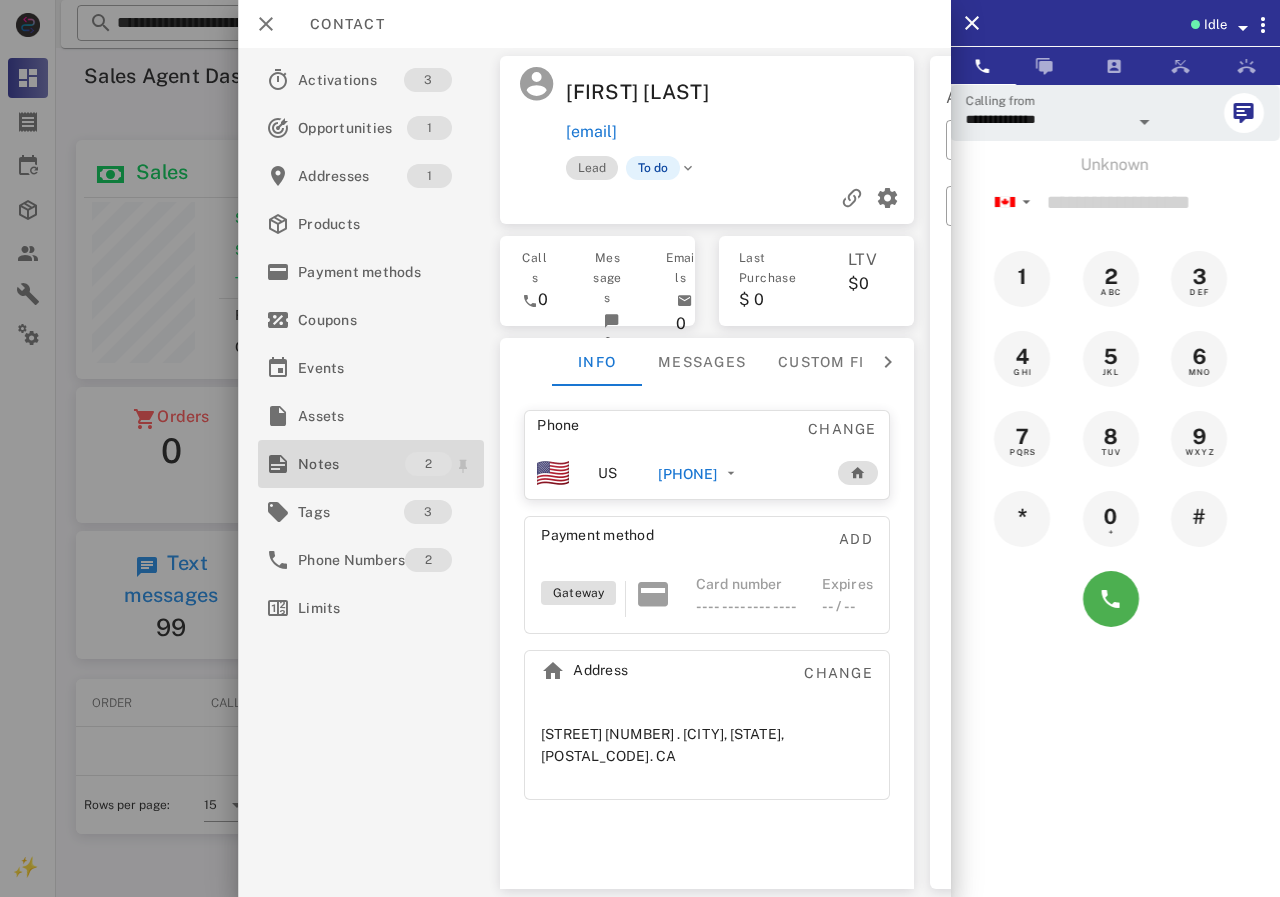 click on "Notes" at bounding box center [351, 464] 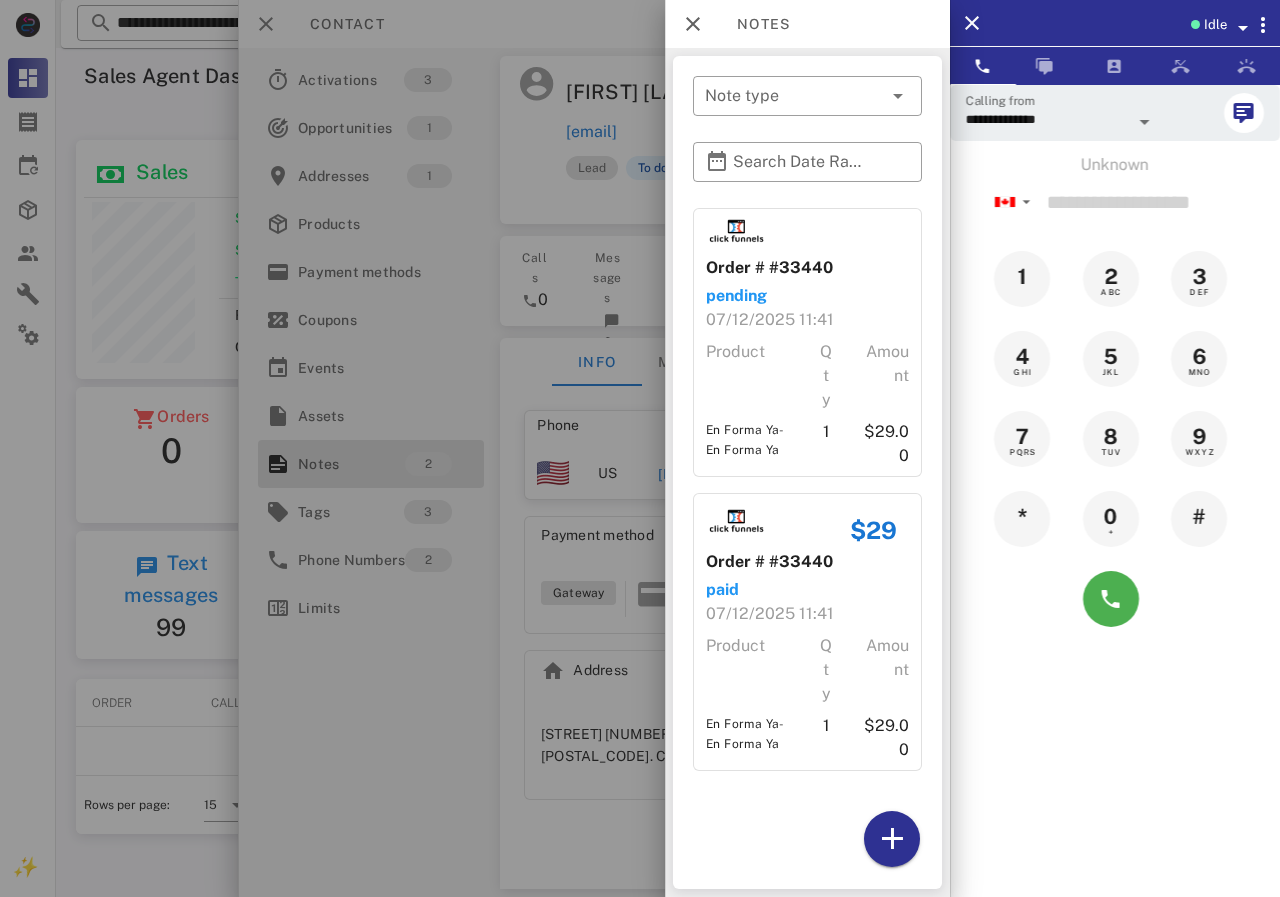 click at bounding box center (640, 448) 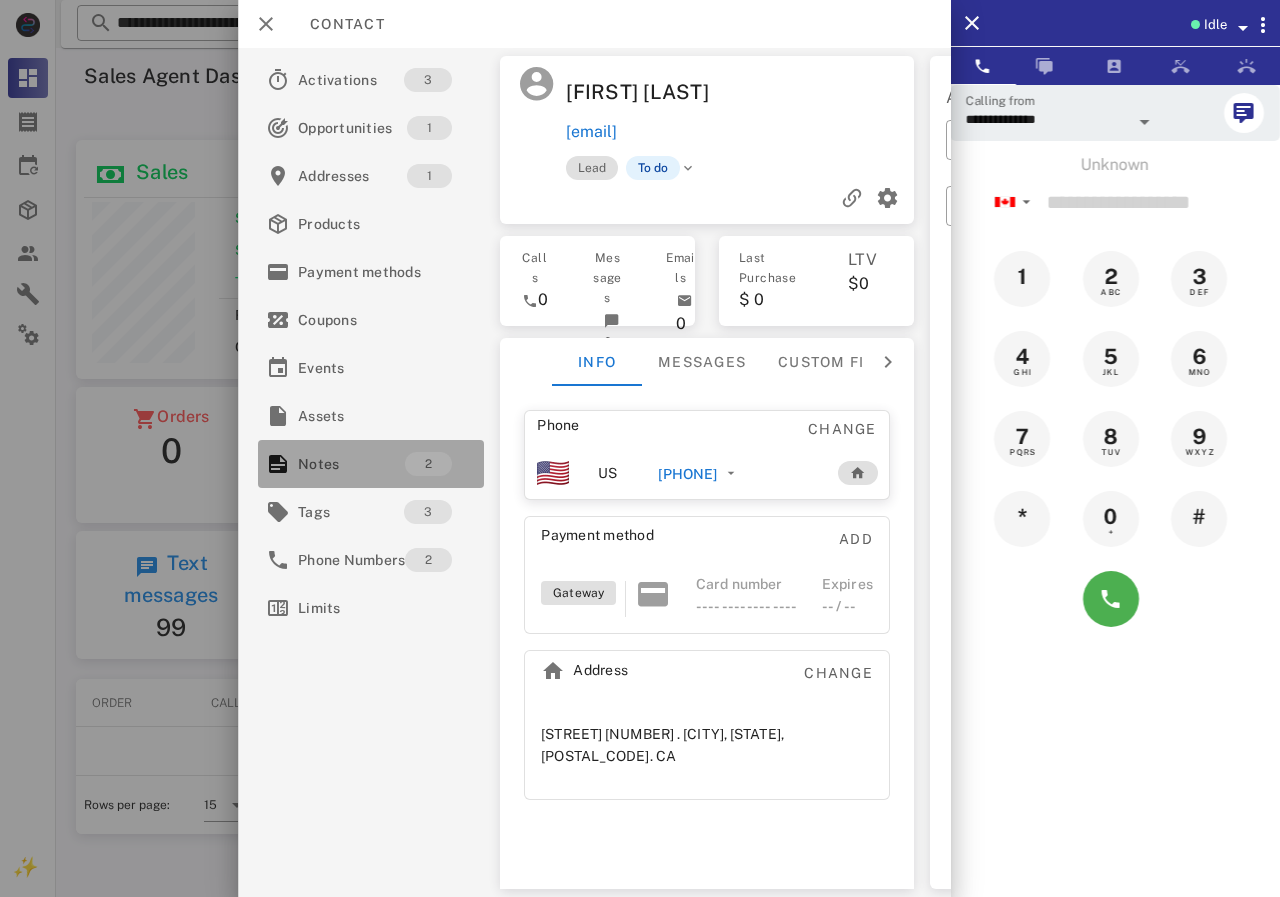 click on "Notes" at bounding box center [351, 464] 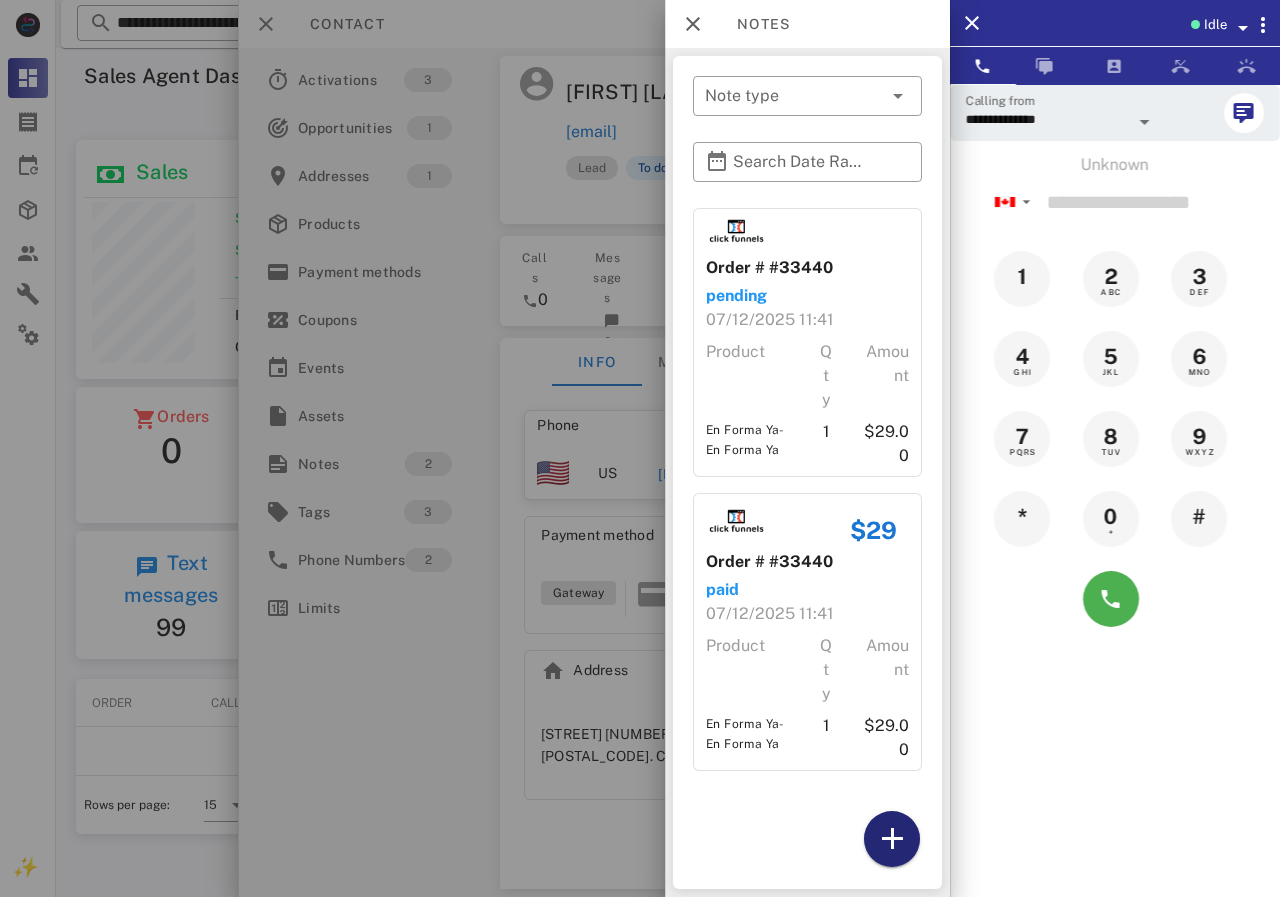 click at bounding box center (892, 839) 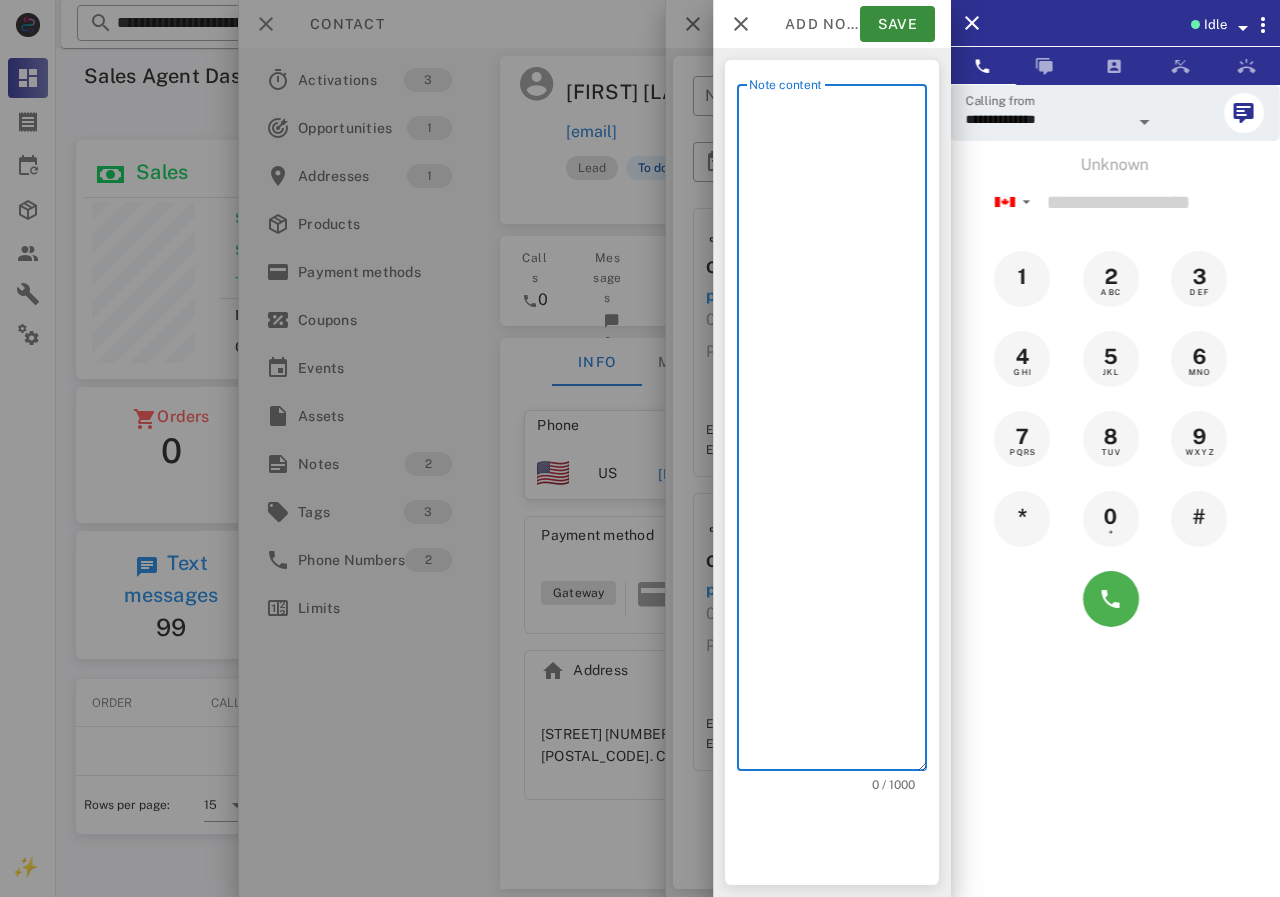 scroll, scrollTop: 240, scrollLeft: 390, axis: both 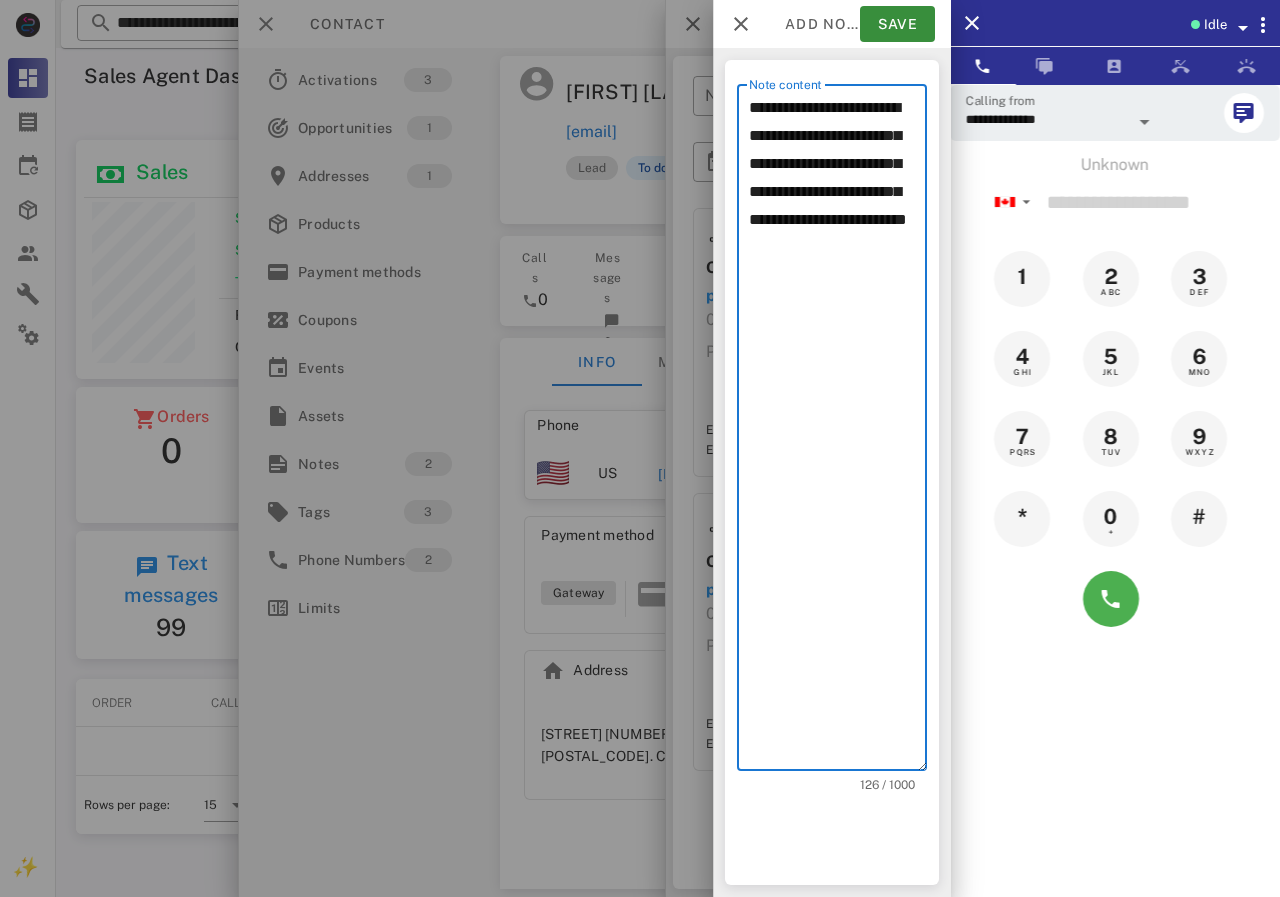 drag, startPoint x: 810, startPoint y: 195, endPoint x: 848, endPoint y: 289, distance: 101.390335 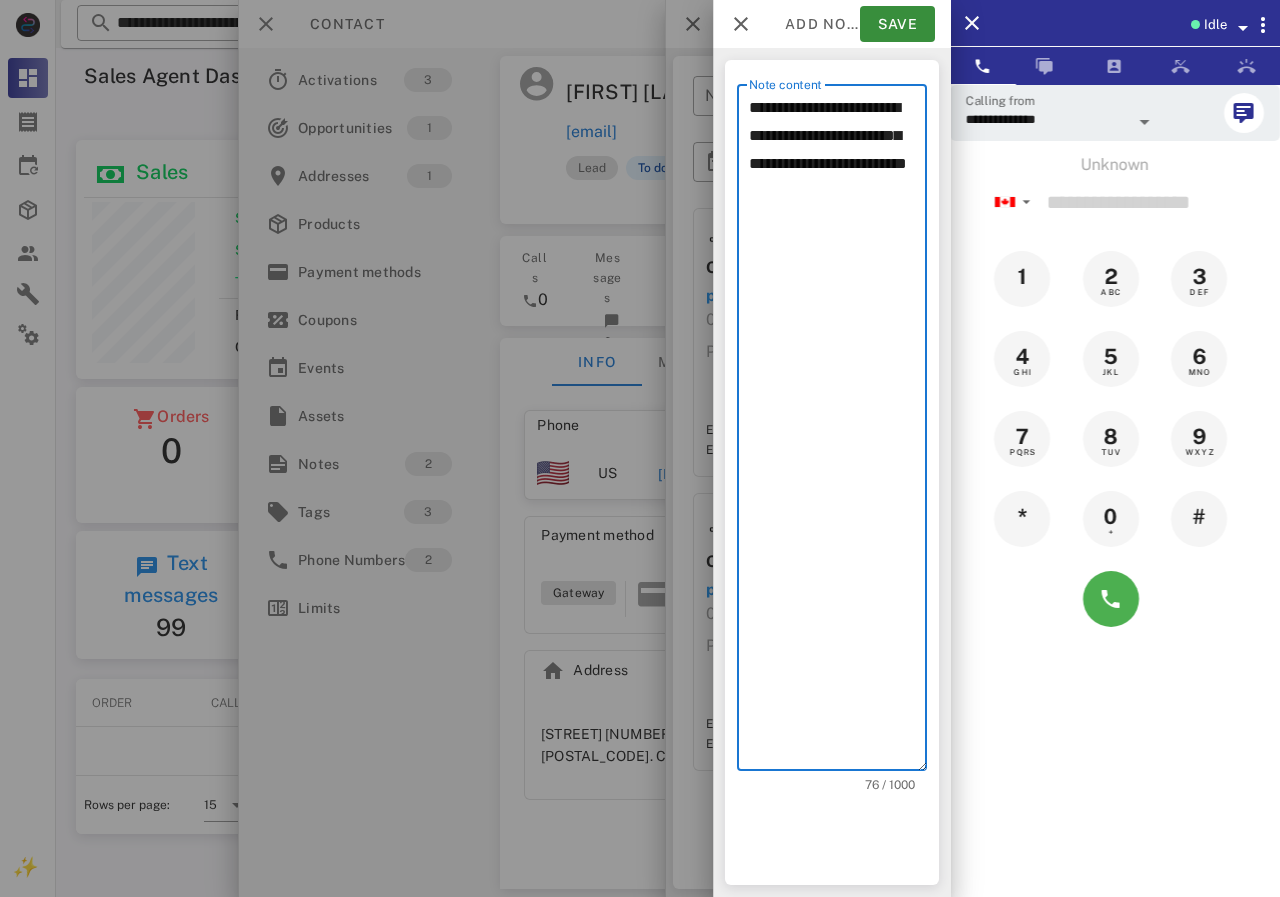 drag, startPoint x: 914, startPoint y: 196, endPoint x: 933, endPoint y: 213, distance: 25.495098 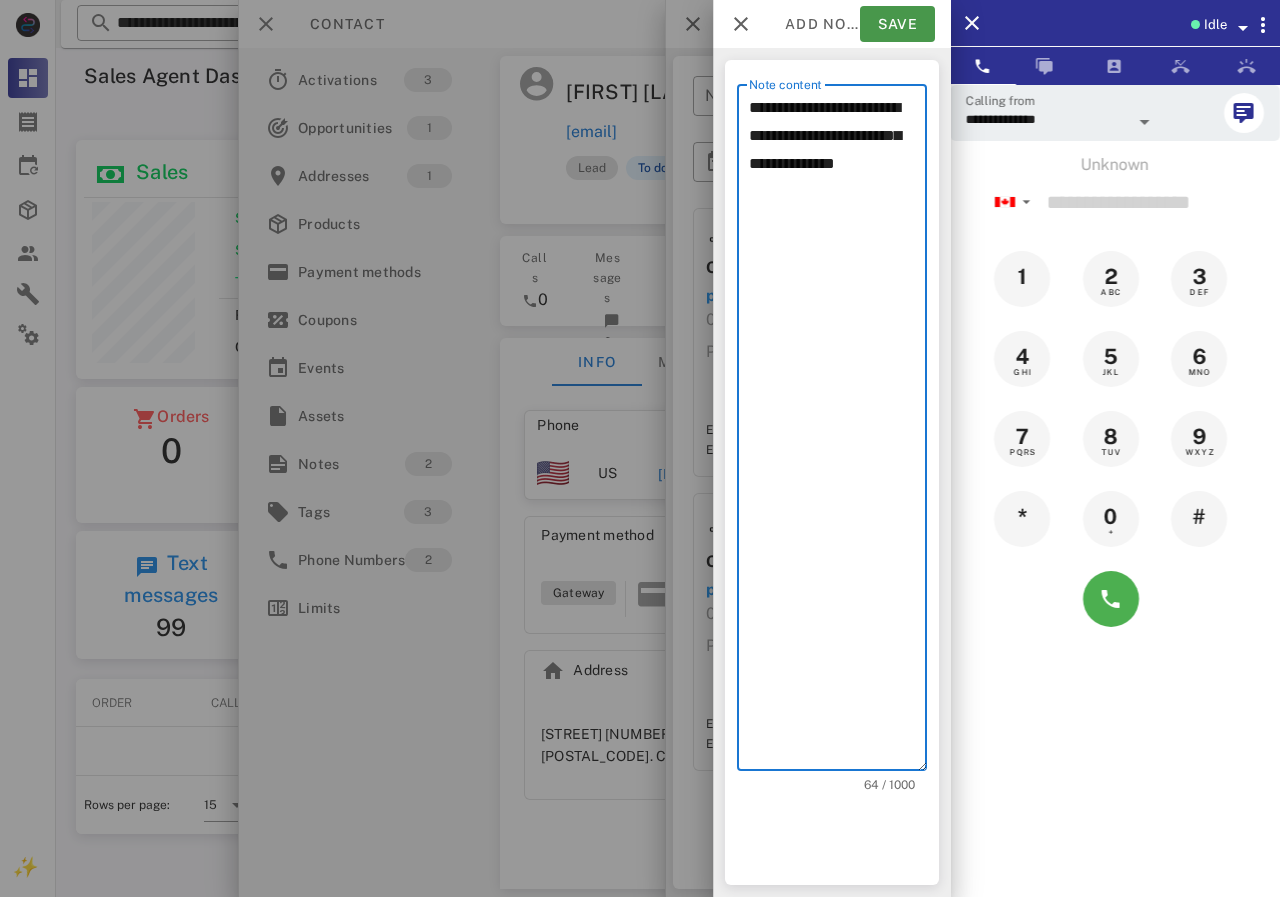 type on "**********" 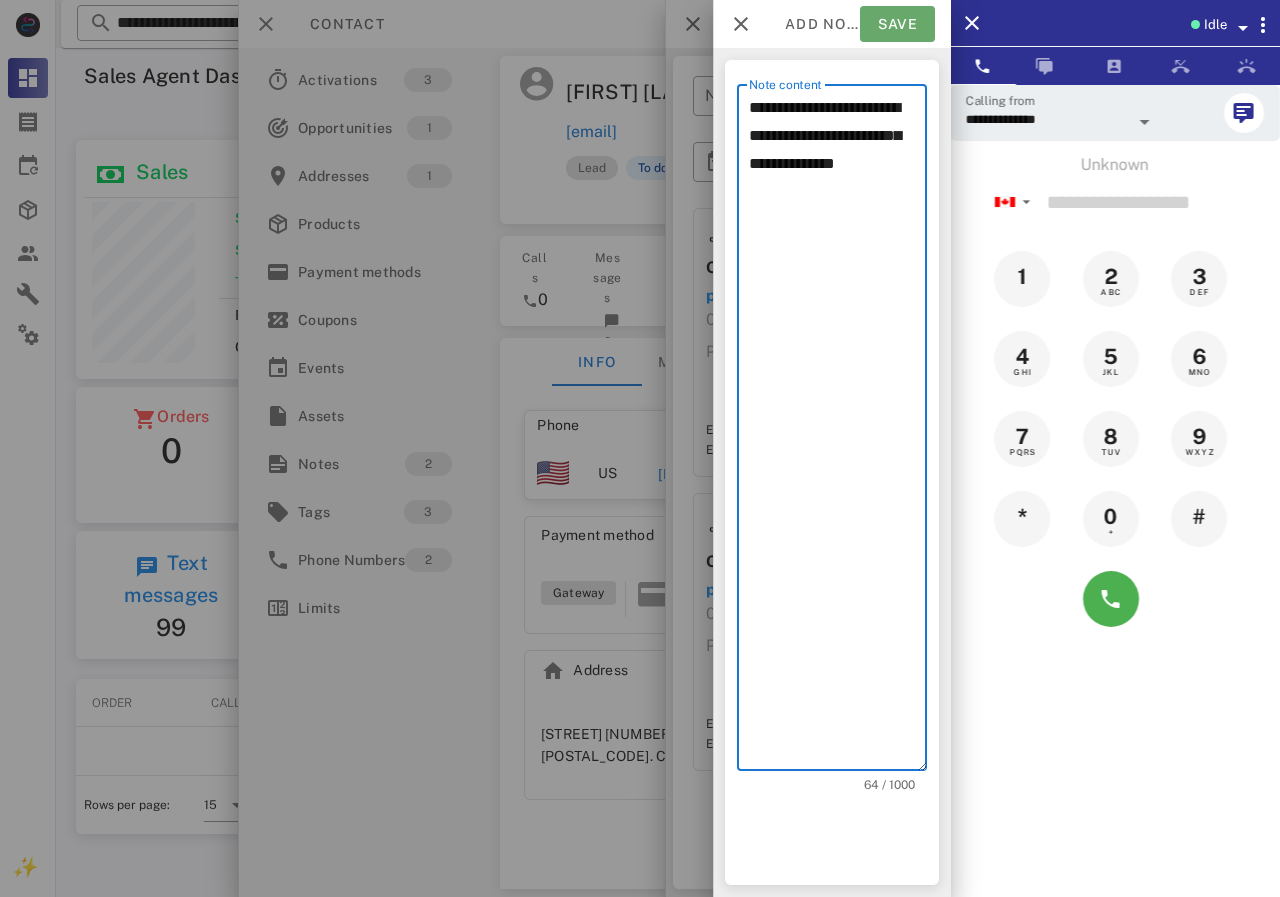 click on "Save" at bounding box center [897, 24] 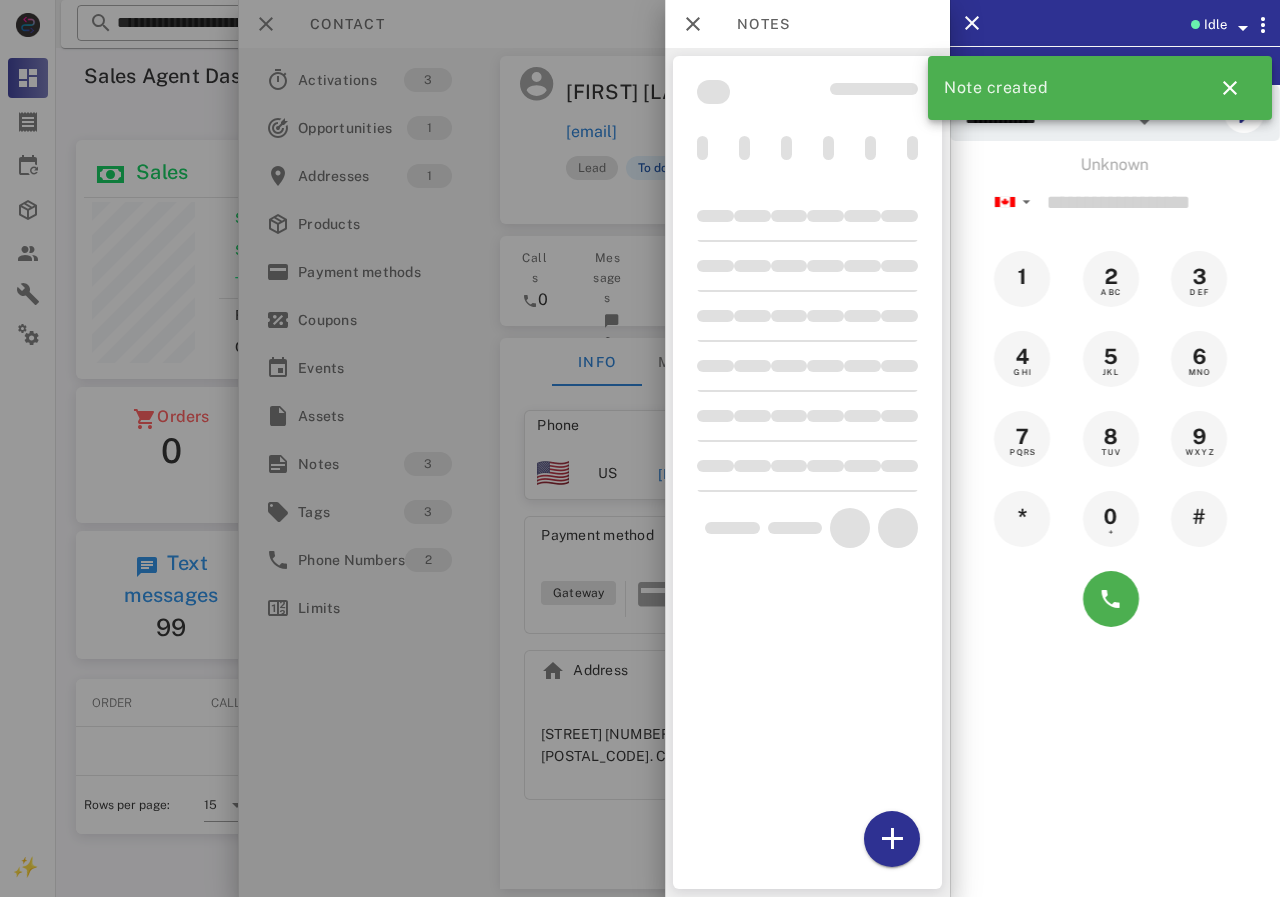 click at bounding box center [640, 448] 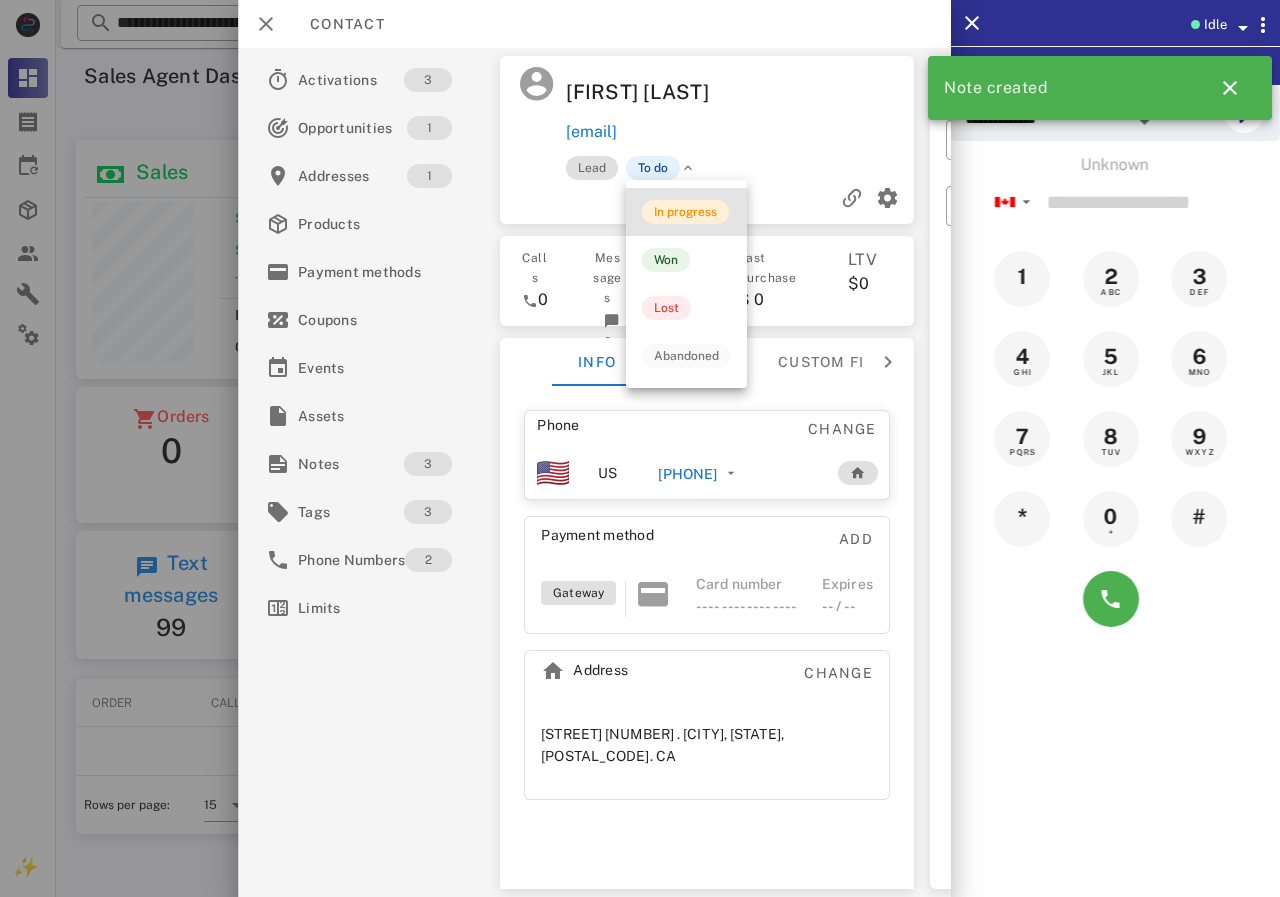 click on "In progress" at bounding box center (685, 212) 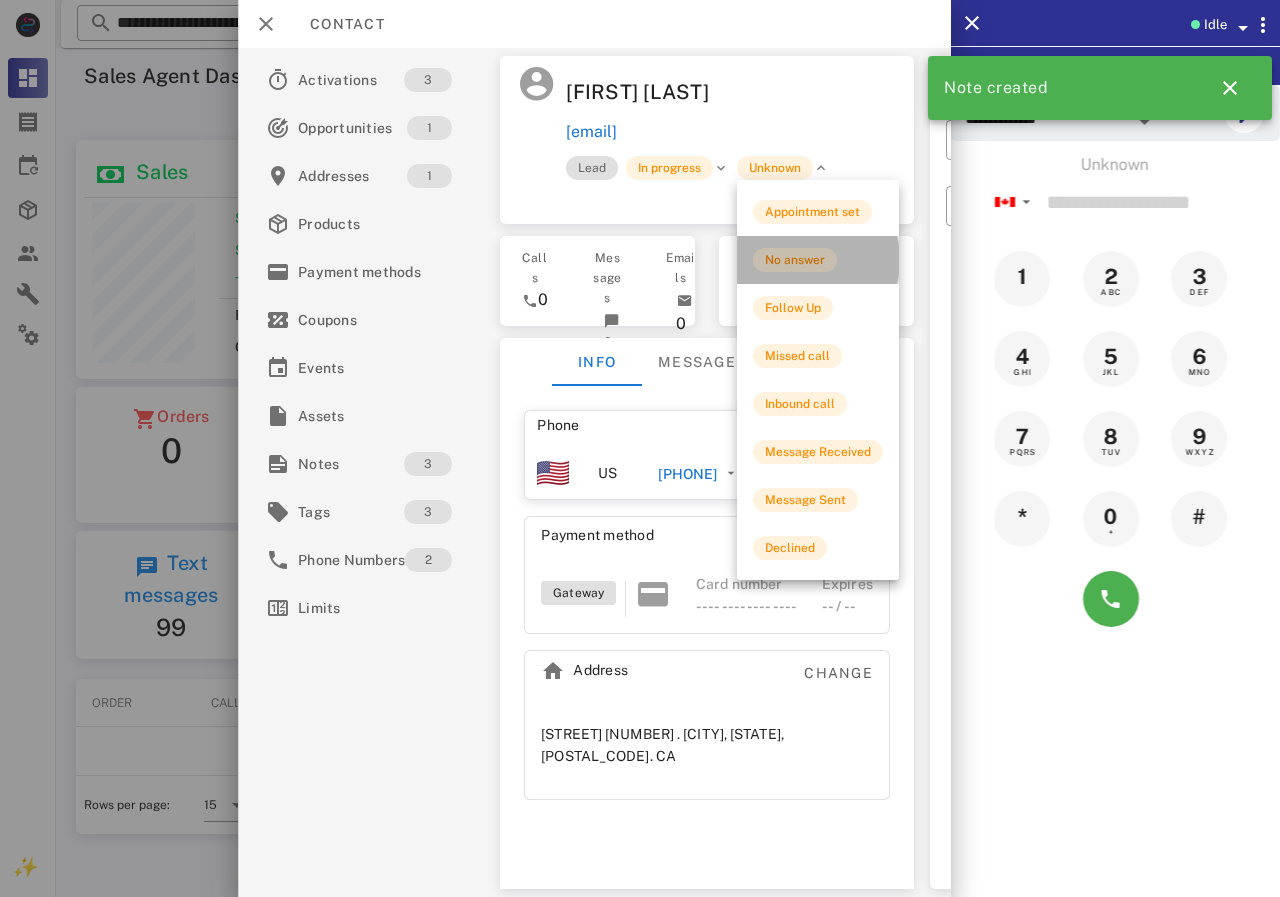 drag, startPoint x: 790, startPoint y: 255, endPoint x: 573, endPoint y: 6, distance: 330.28775 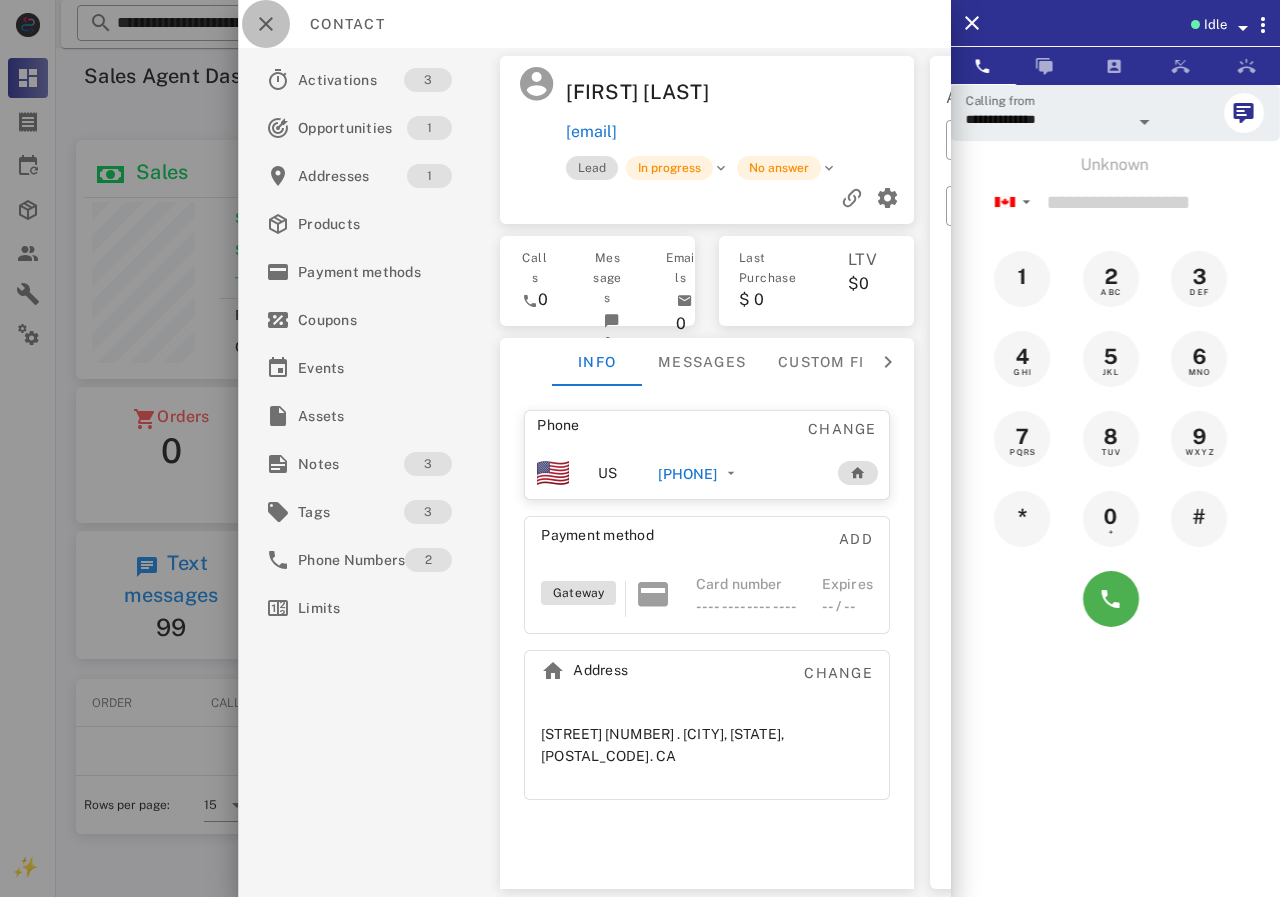click at bounding box center (266, 24) 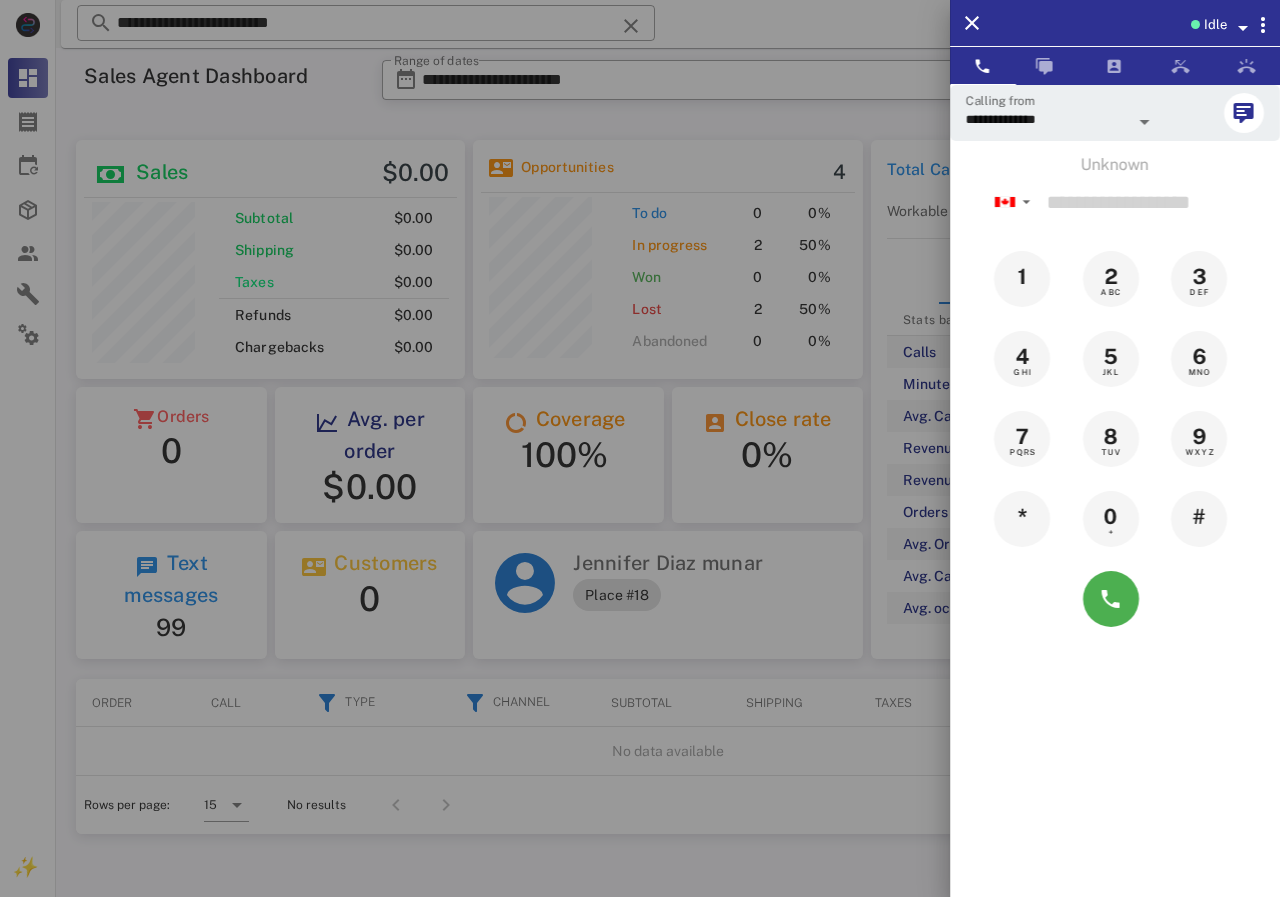 click at bounding box center [640, 448] 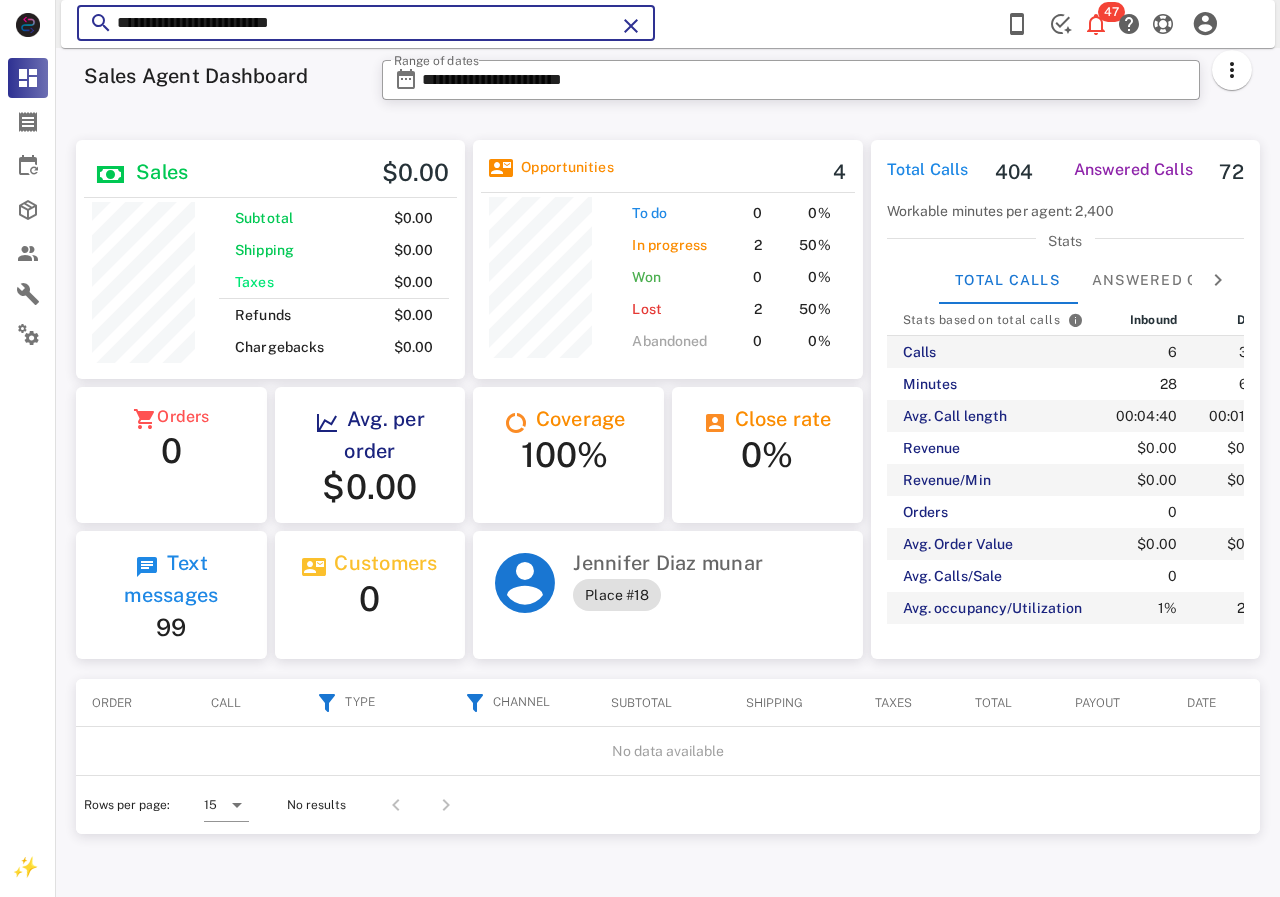 drag, startPoint x: 395, startPoint y: 27, endPoint x: 138, endPoint y: 27, distance: 257 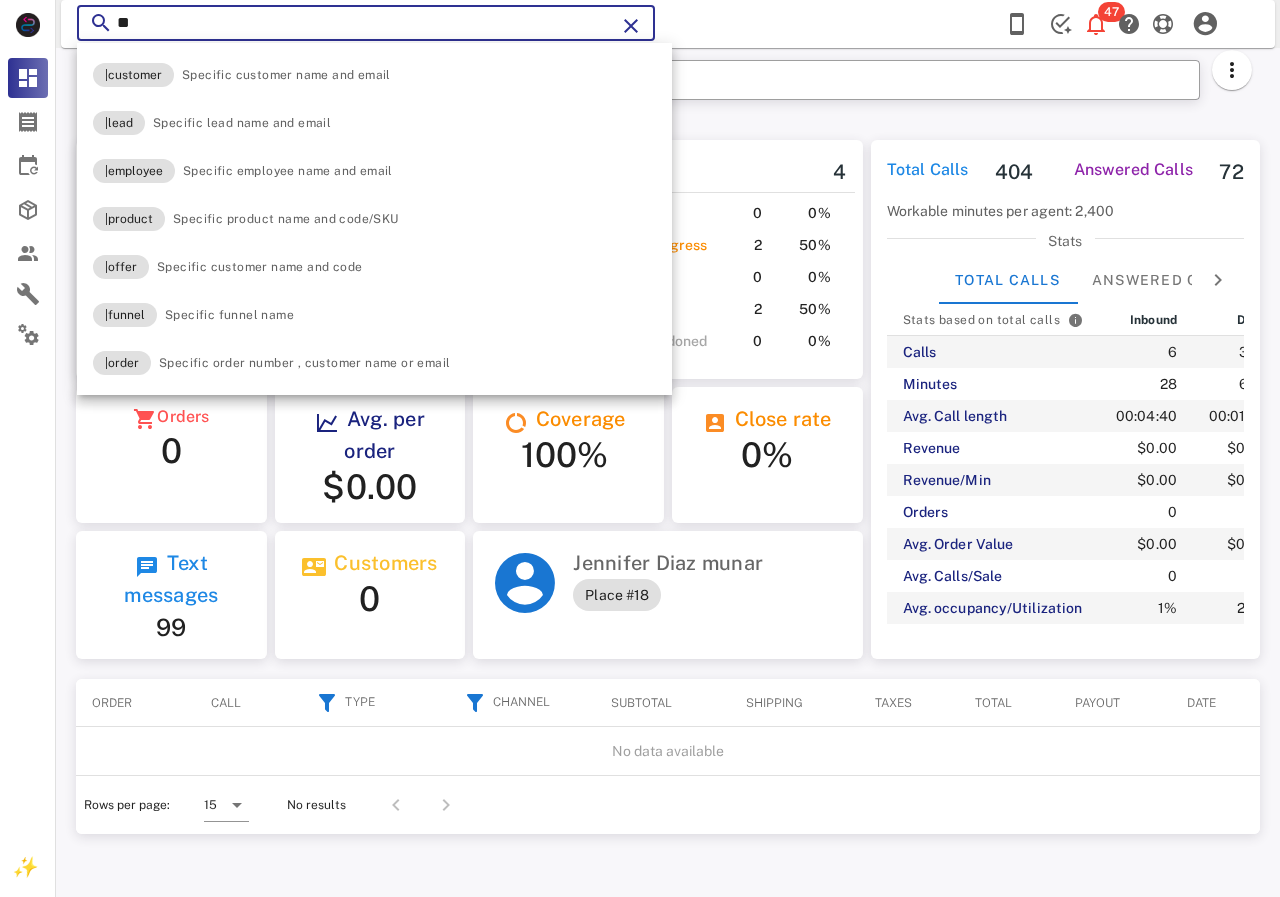 type on "*" 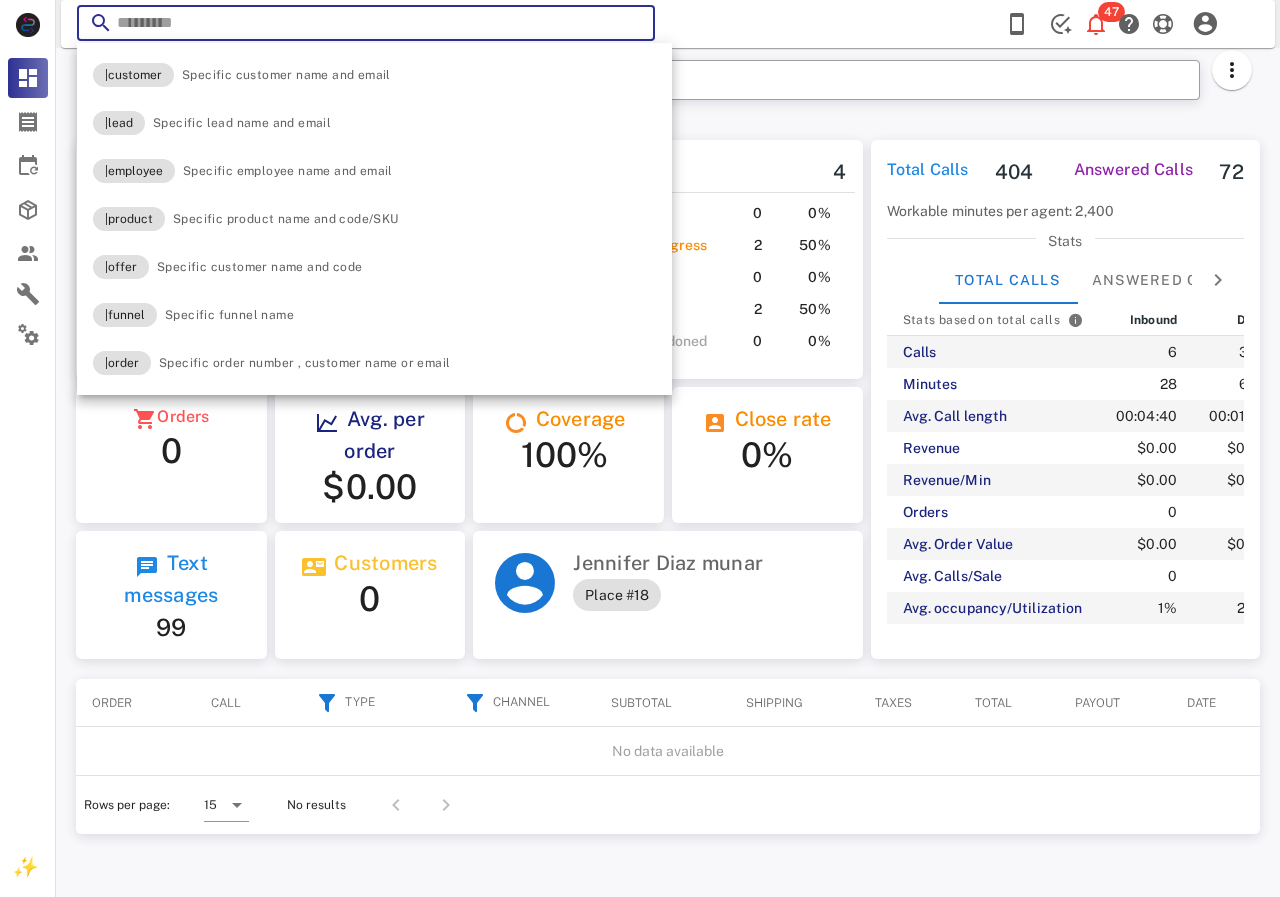 paste on "**********" 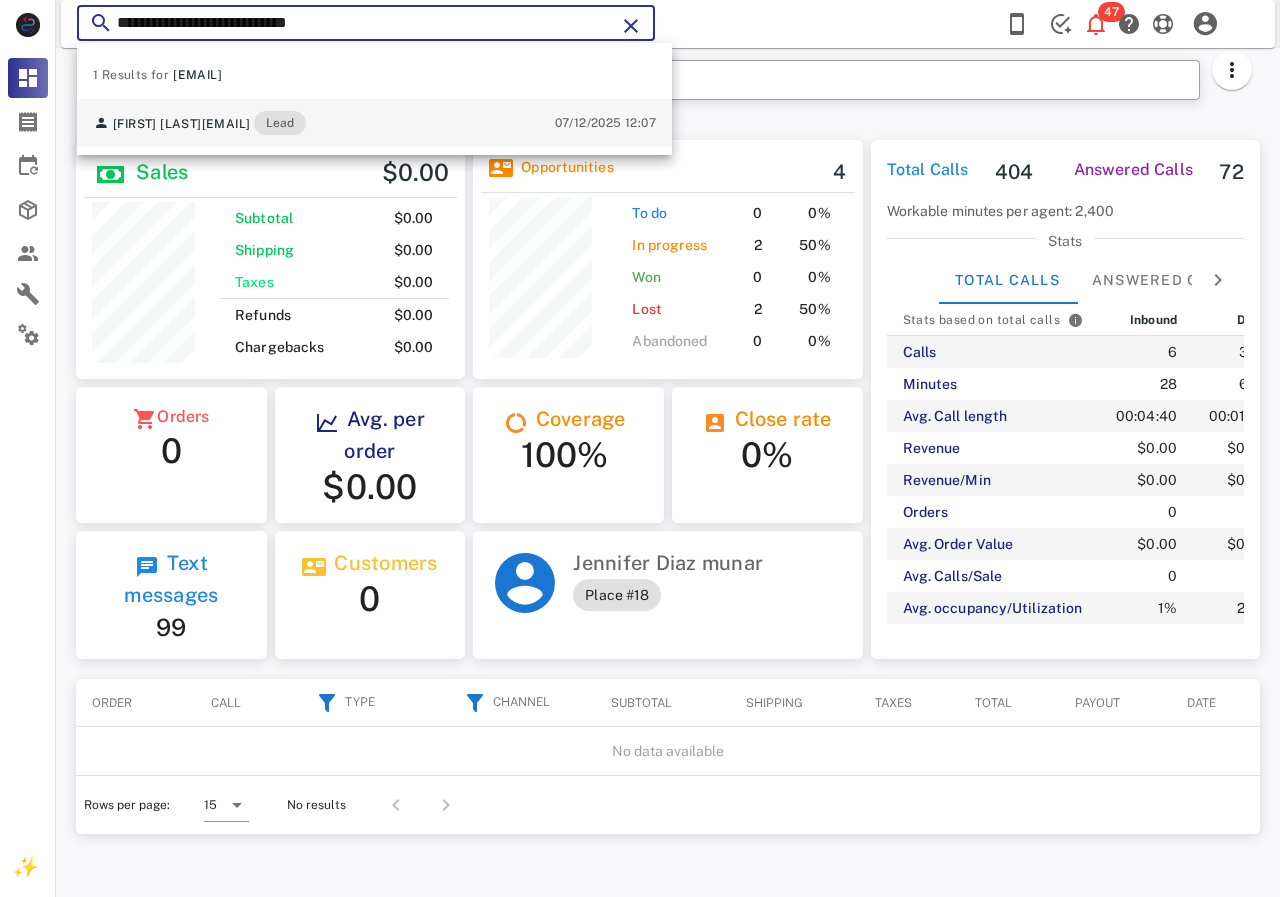 type on "**********" 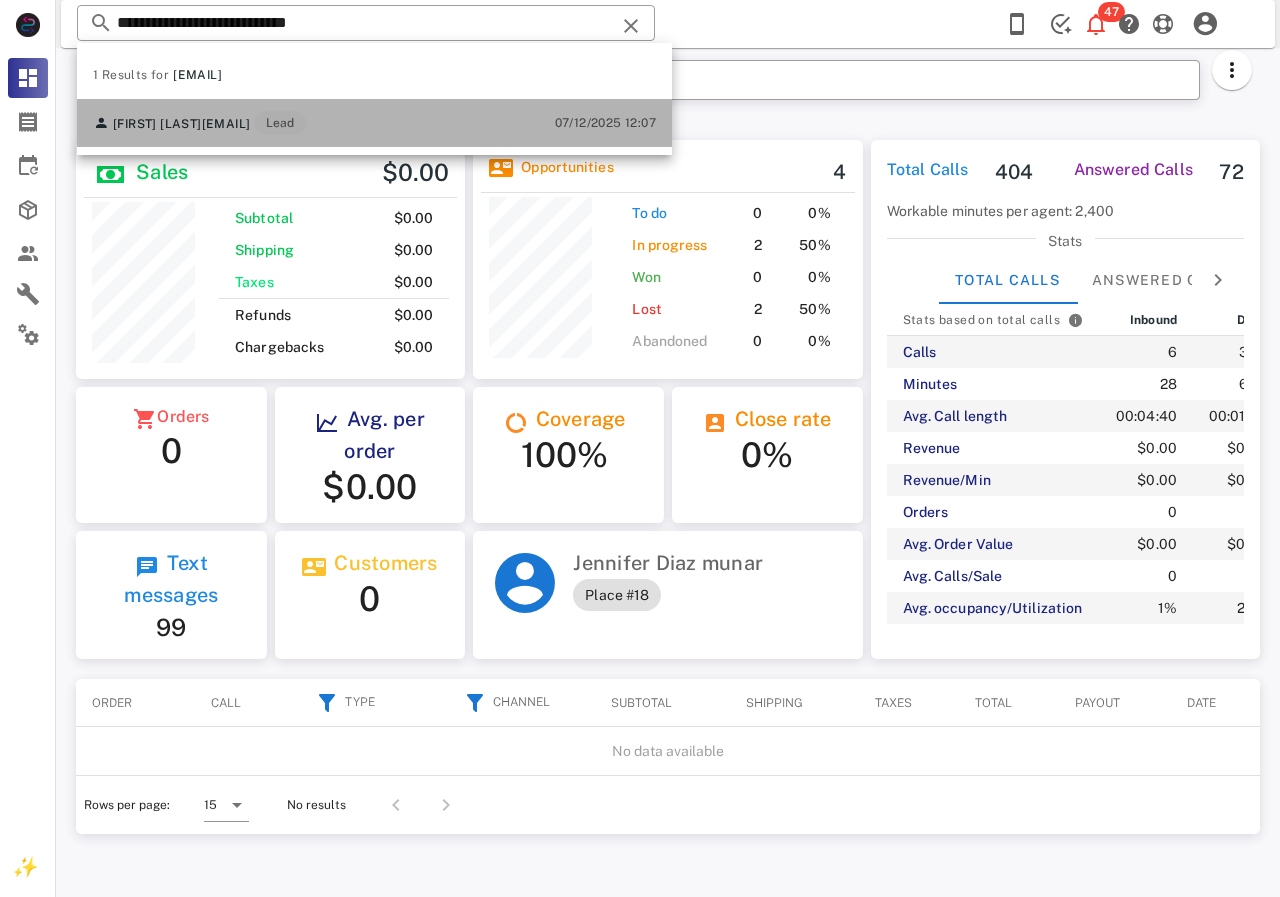 click on "[EMAIL]" at bounding box center (226, 124) 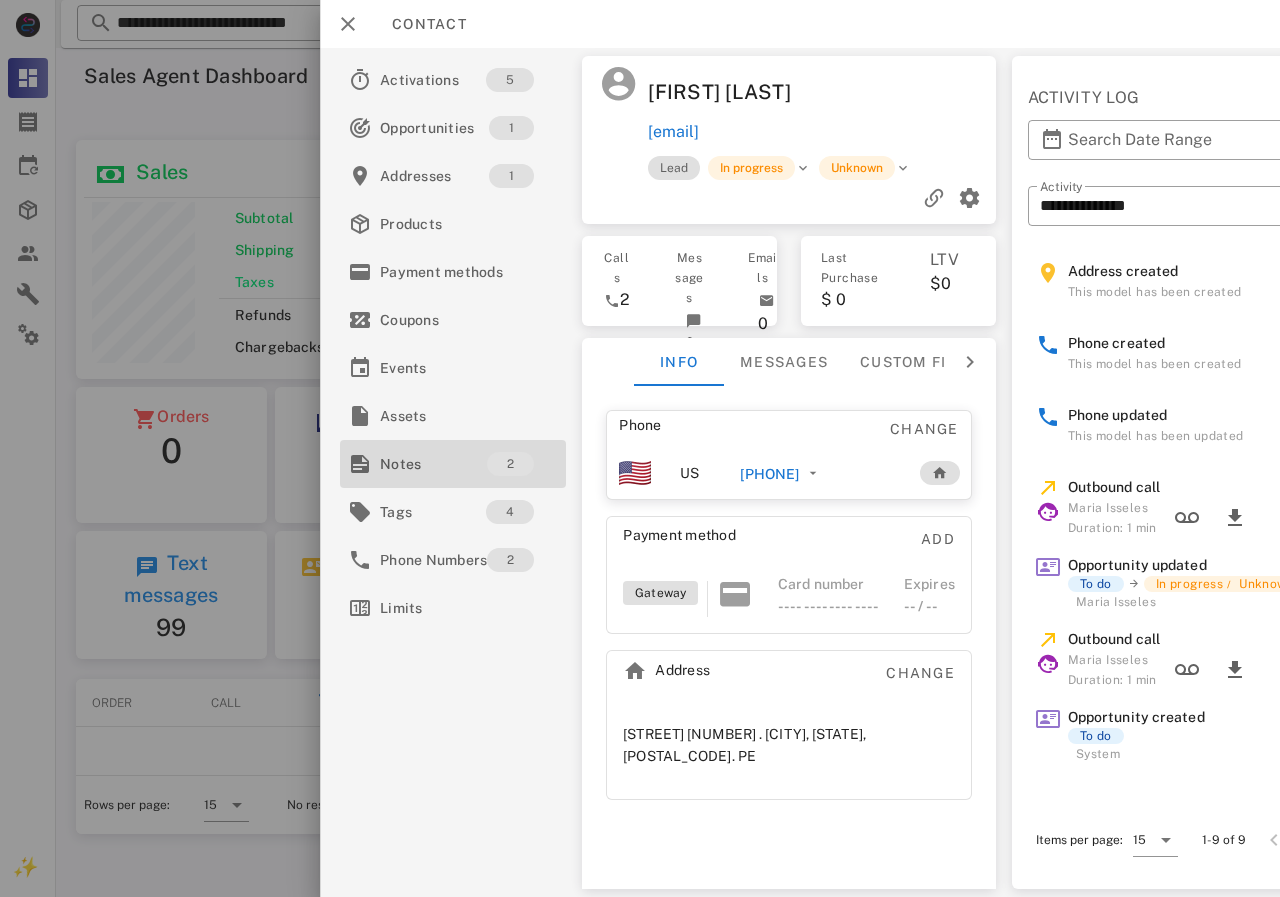 drag, startPoint x: 406, startPoint y: 472, endPoint x: 440, endPoint y: 448, distance: 41.617306 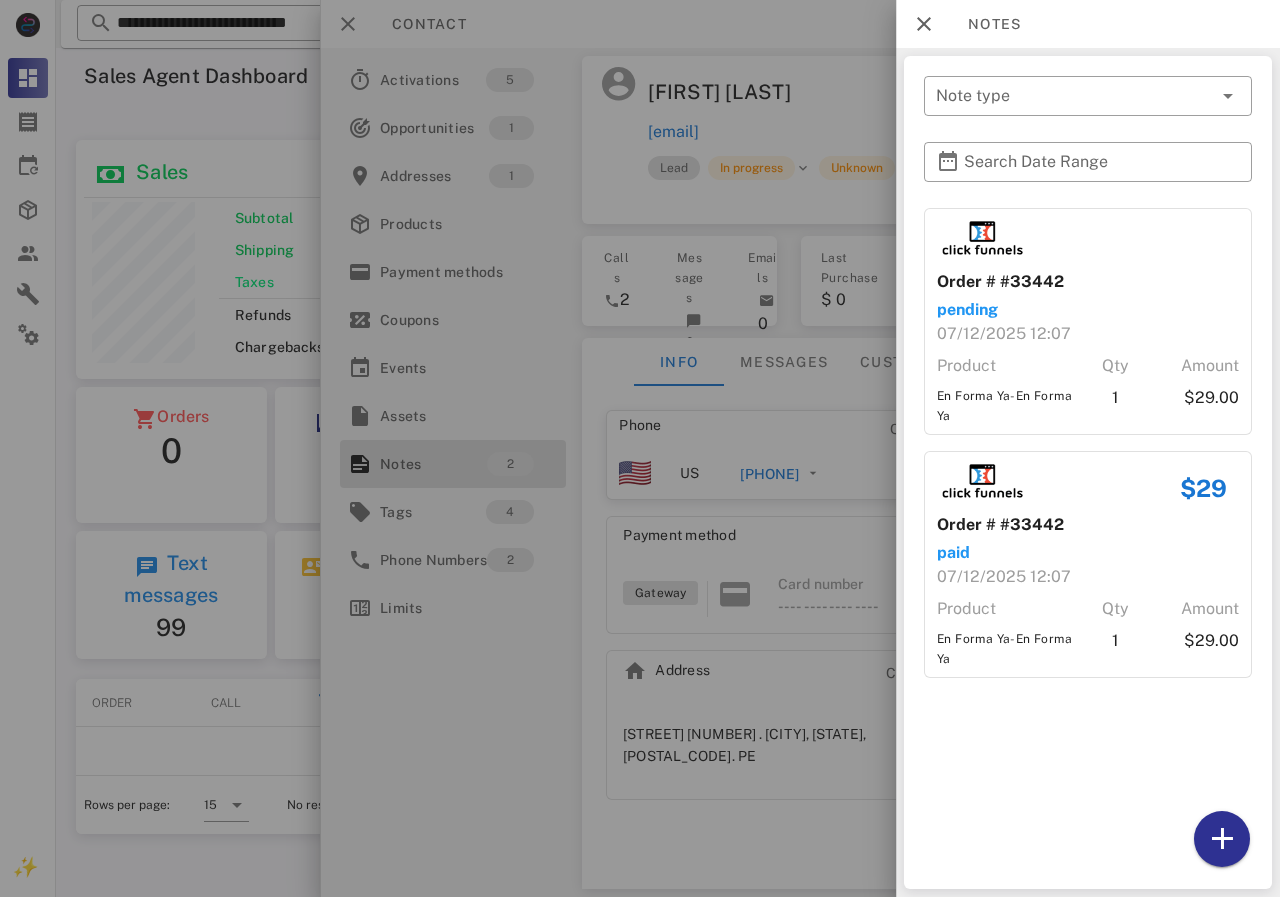 click at bounding box center [640, 448] 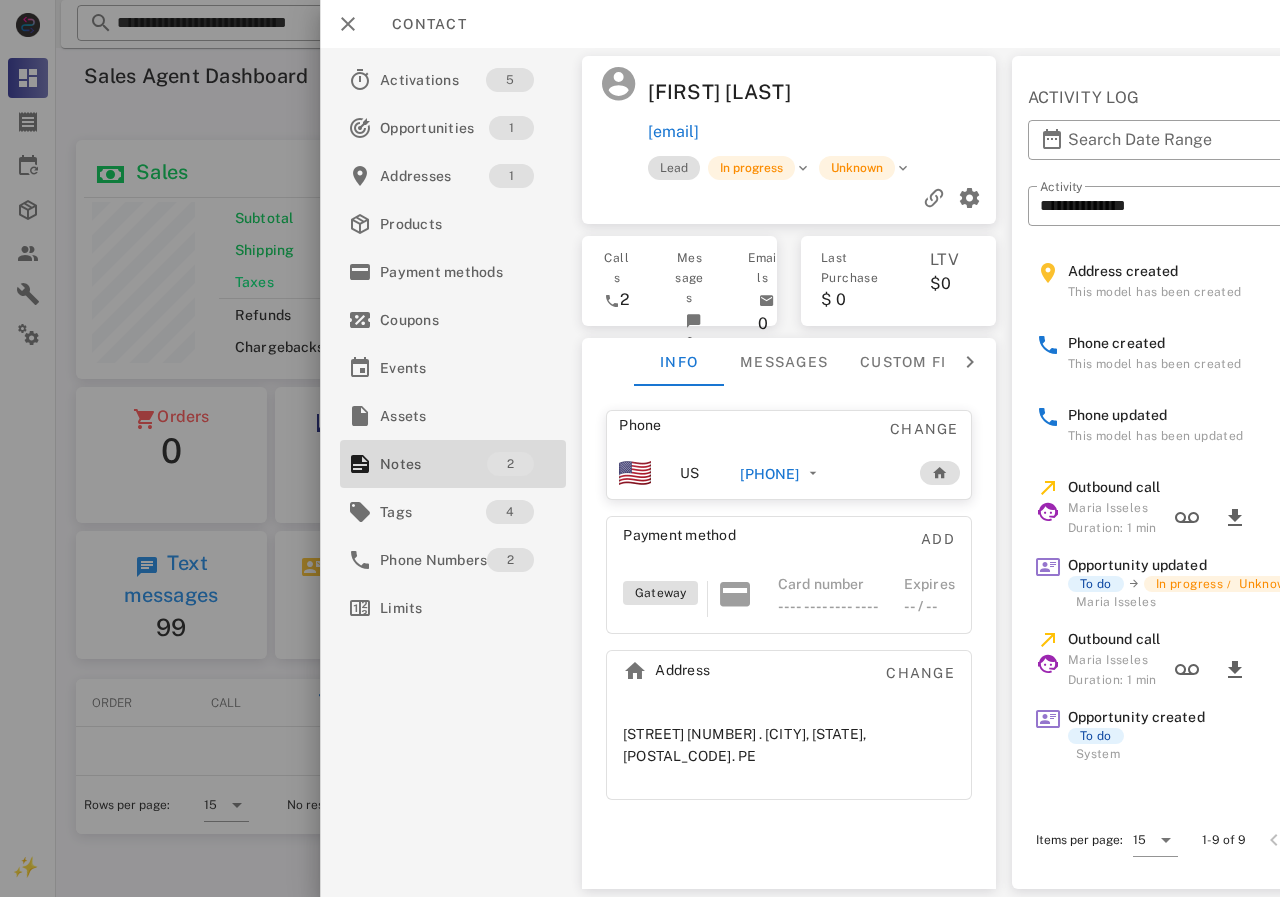 click on "[PHONE]" at bounding box center [769, 474] 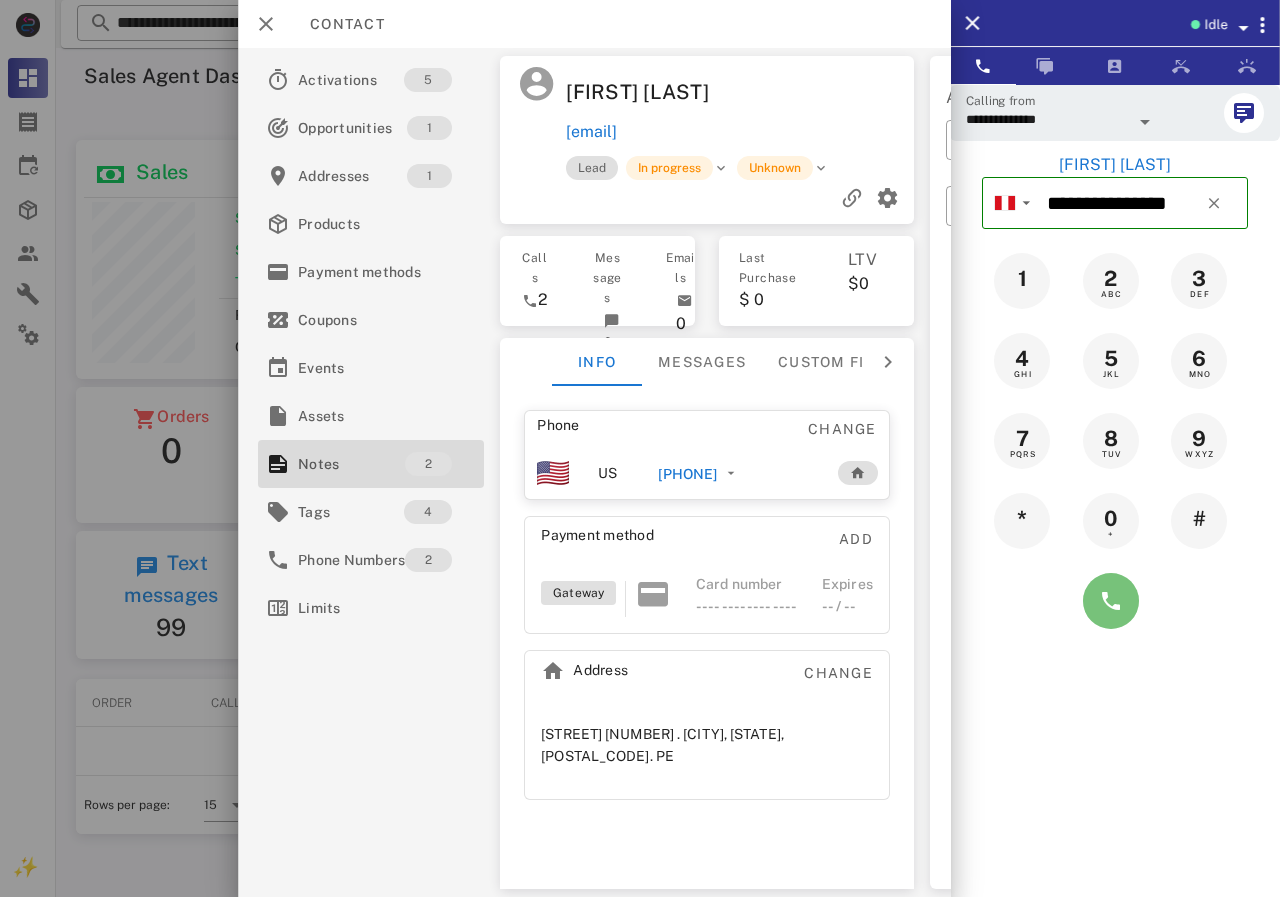 click at bounding box center [1111, 601] 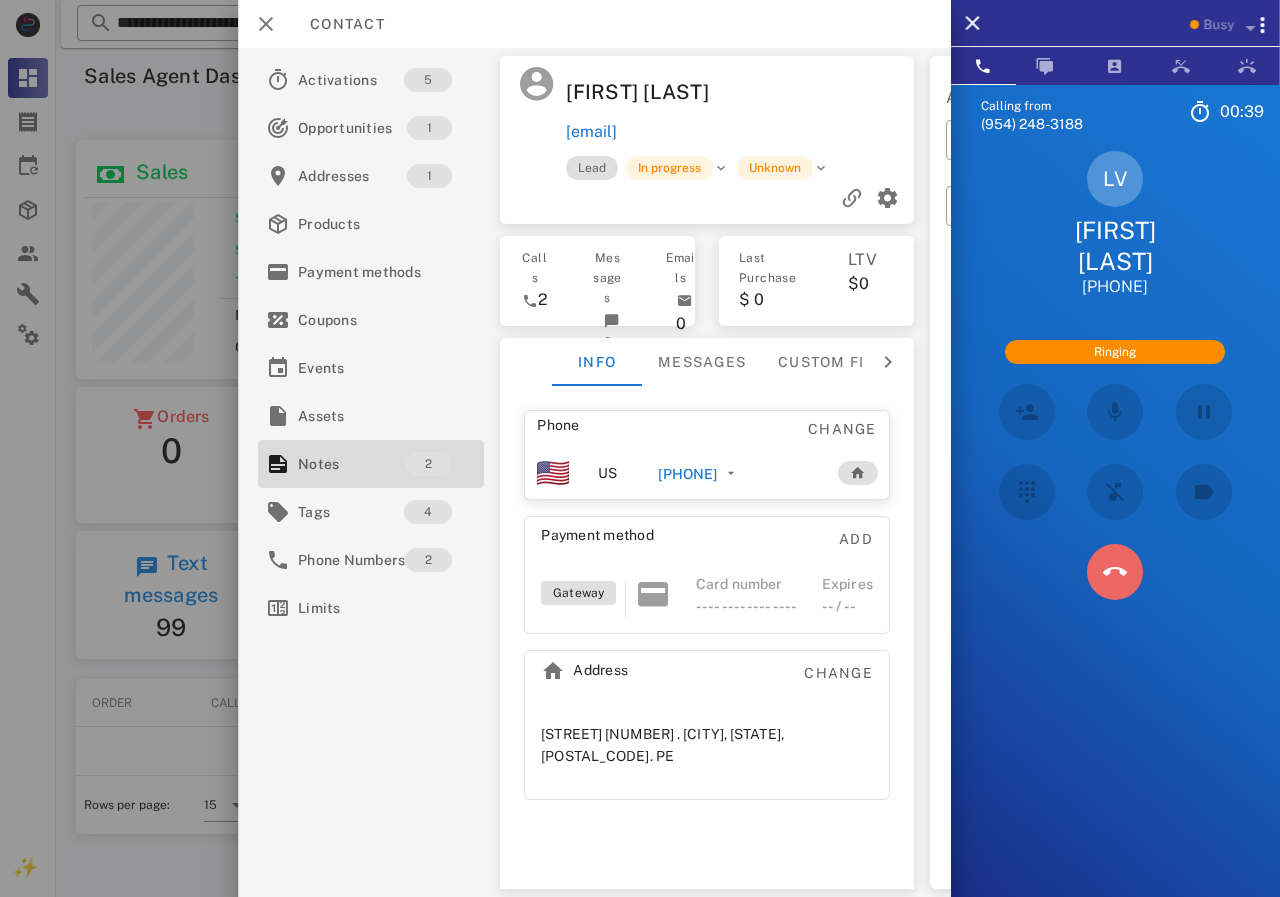 click at bounding box center (1115, 572) 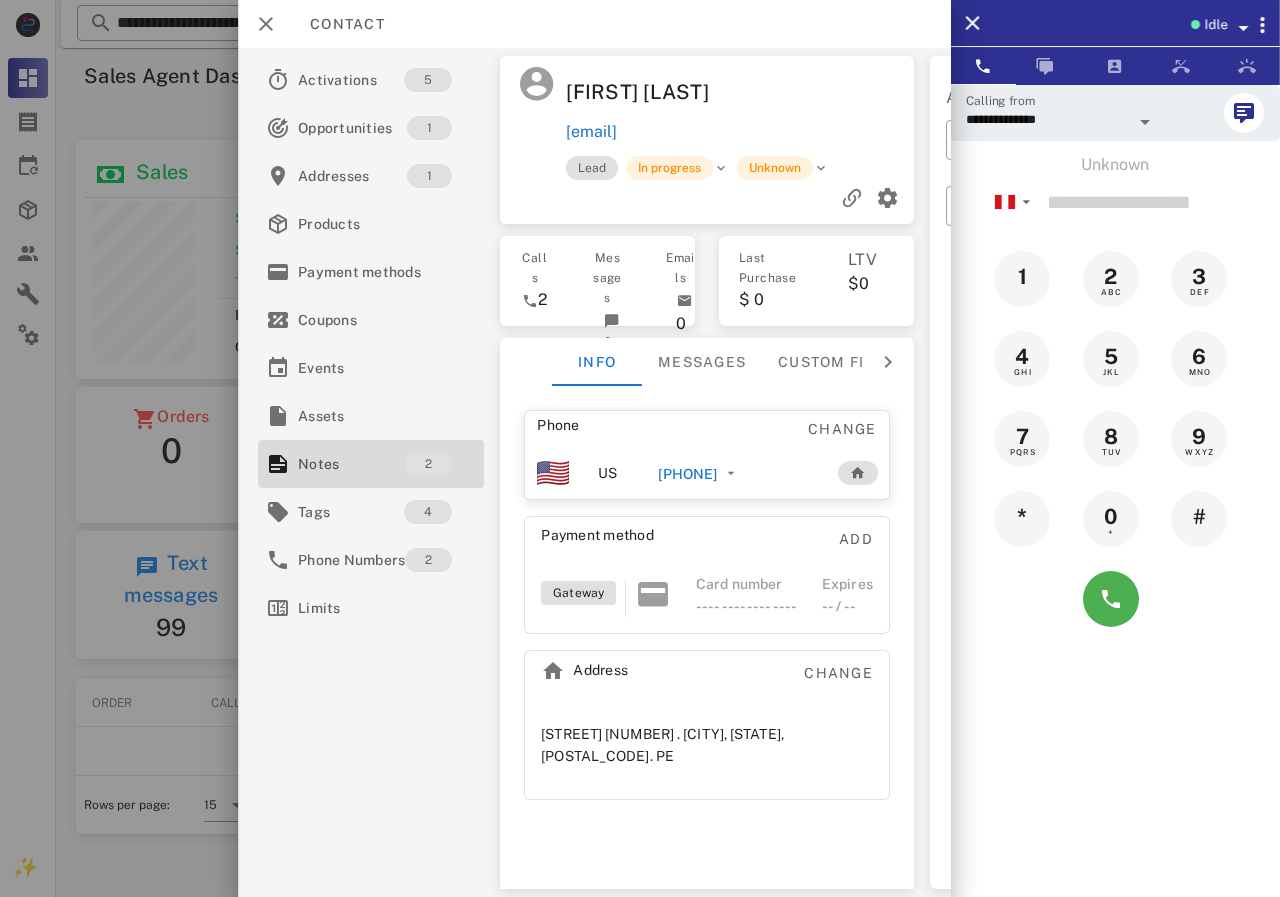 click on "[PHONE]" at bounding box center (687, 474) 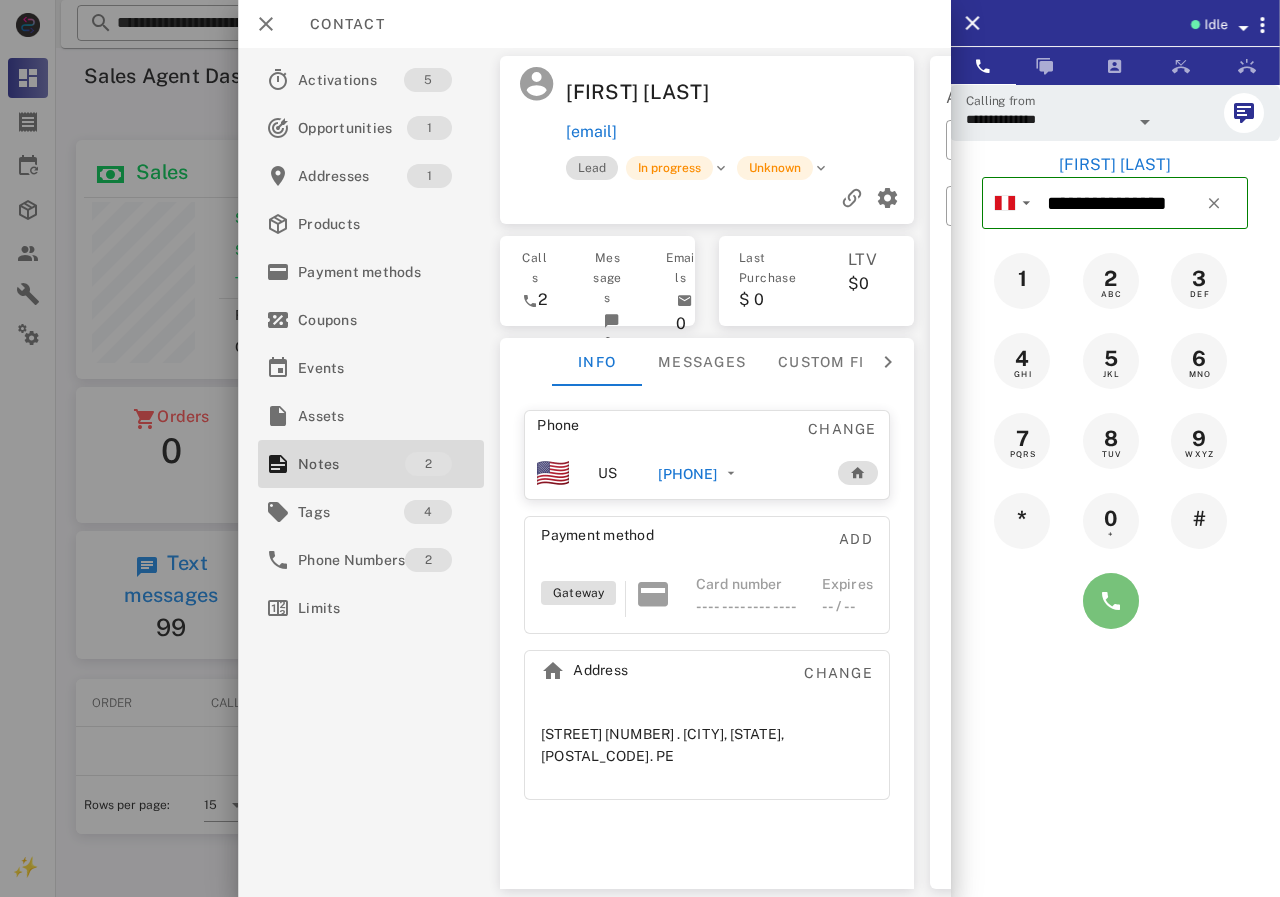 click at bounding box center (1111, 601) 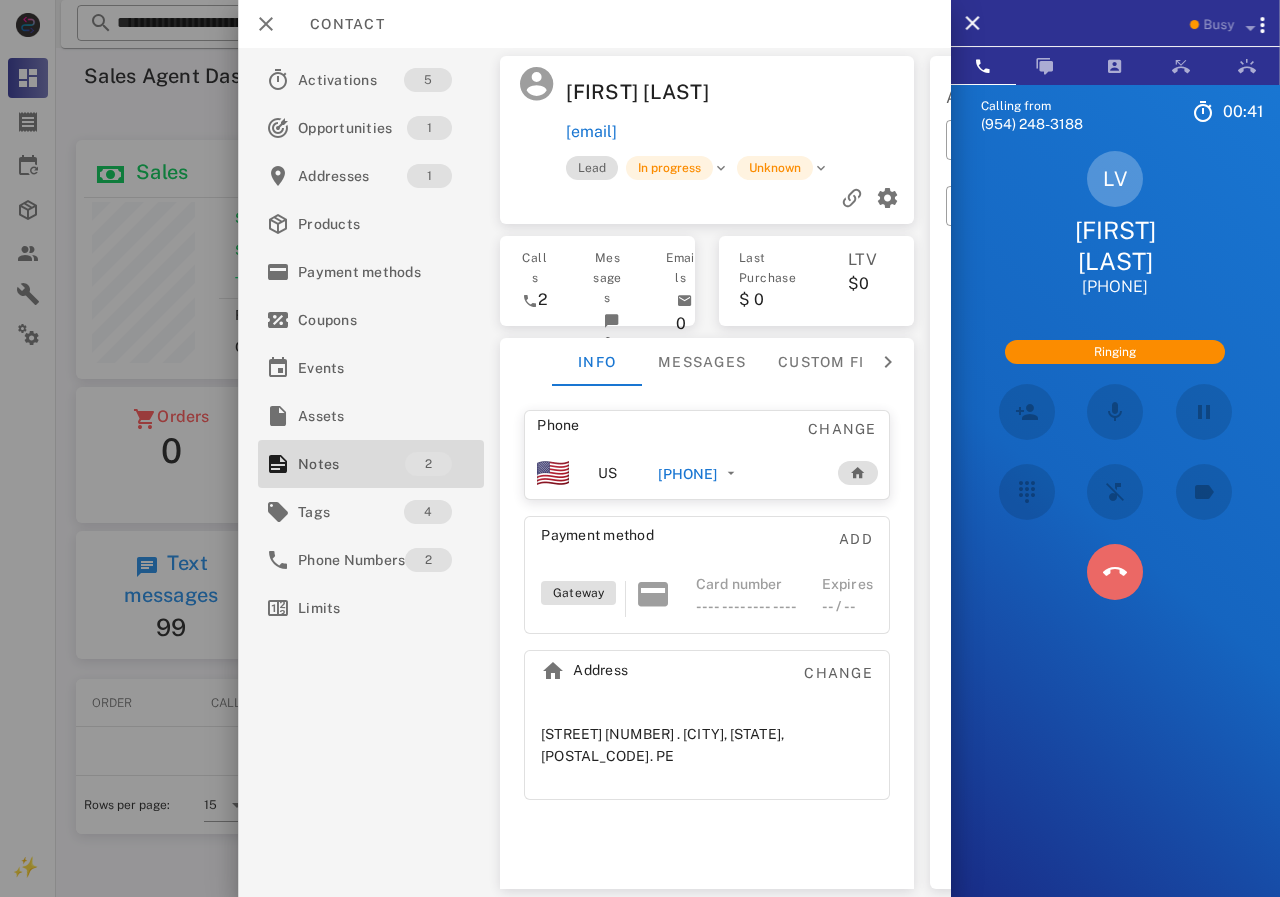 click at bounding box center [1115, 572] 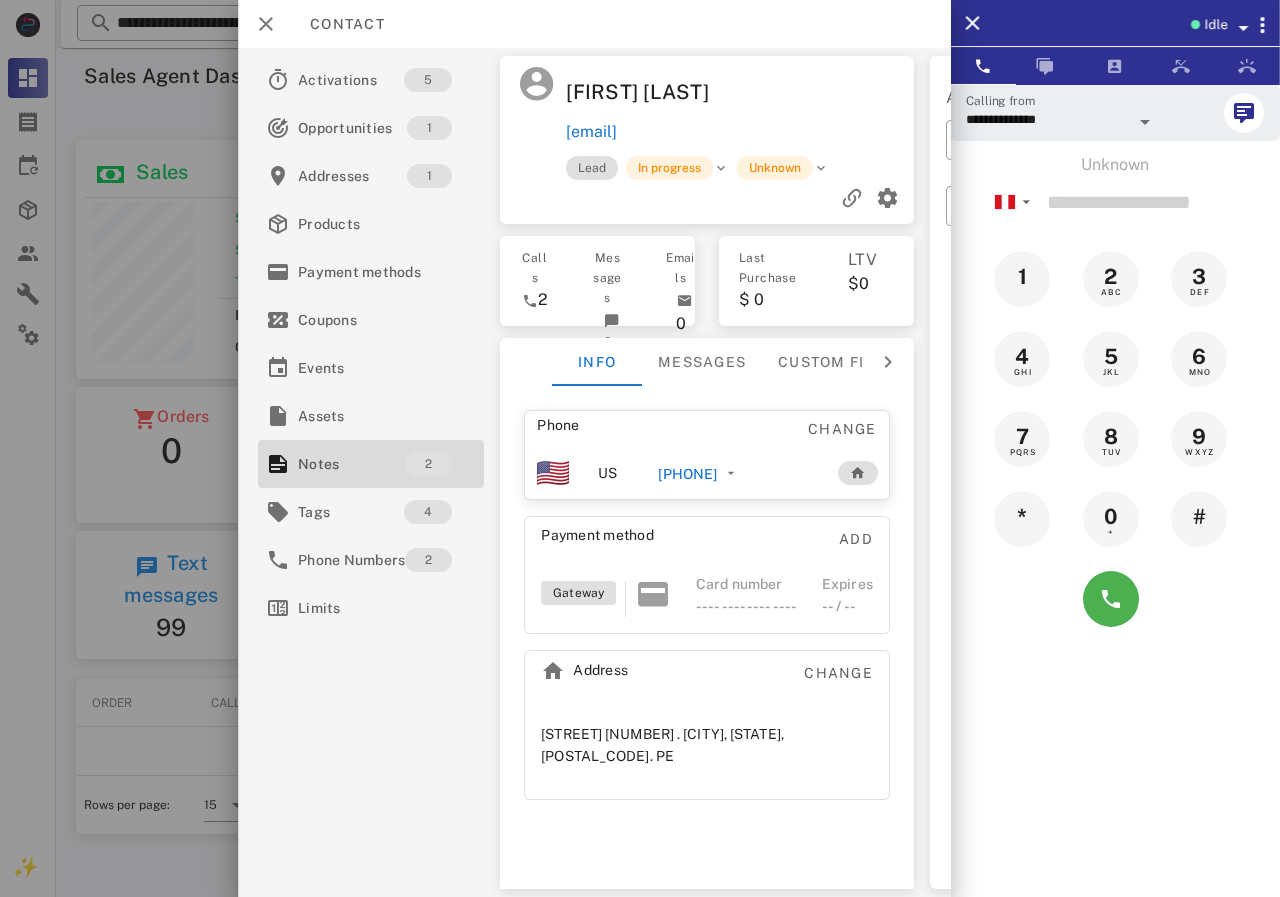 click on "[PHONE]" at bounding box center (687, 474) 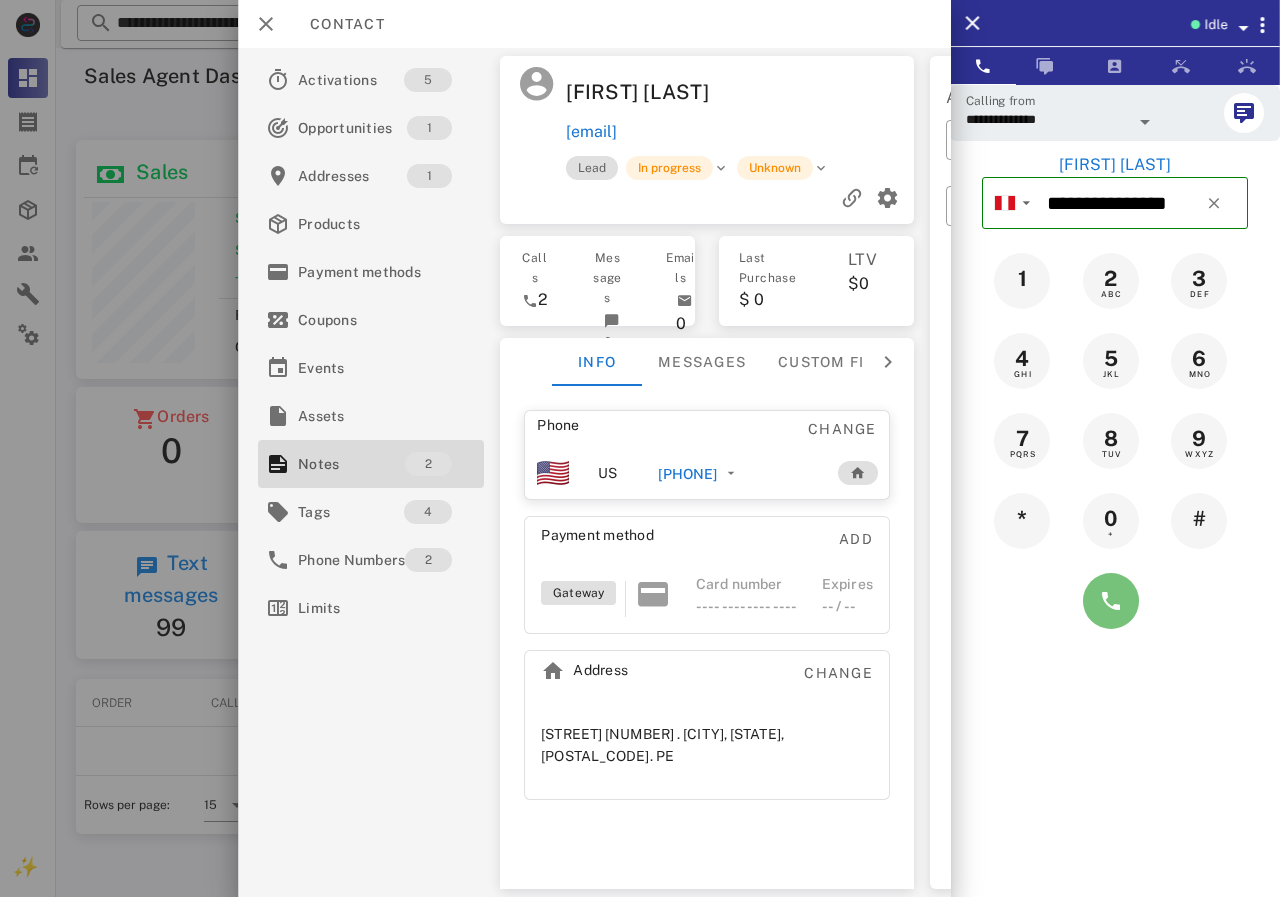 click at bounding box center (1111, 601) 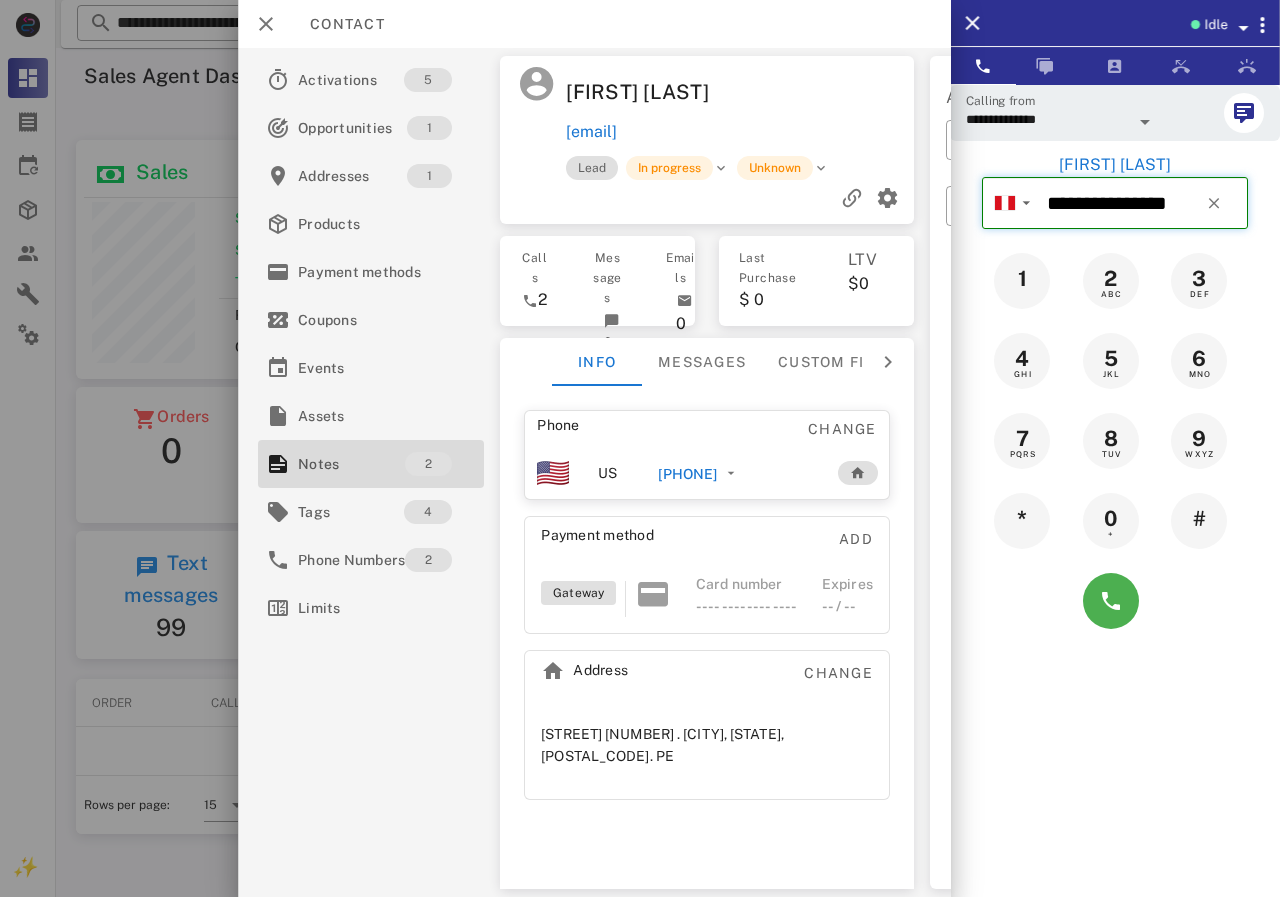 type 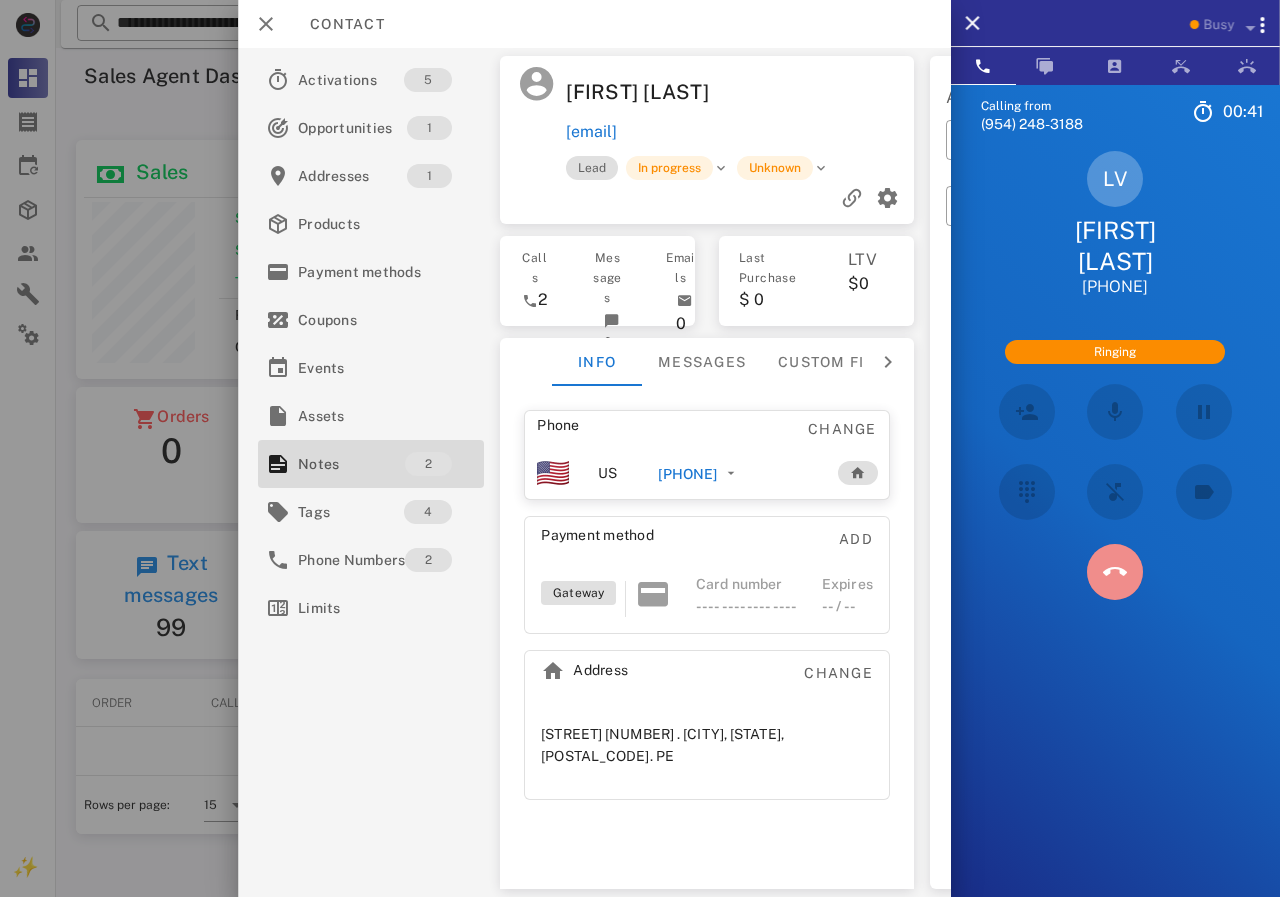 click at bounding box center (1115, 572) 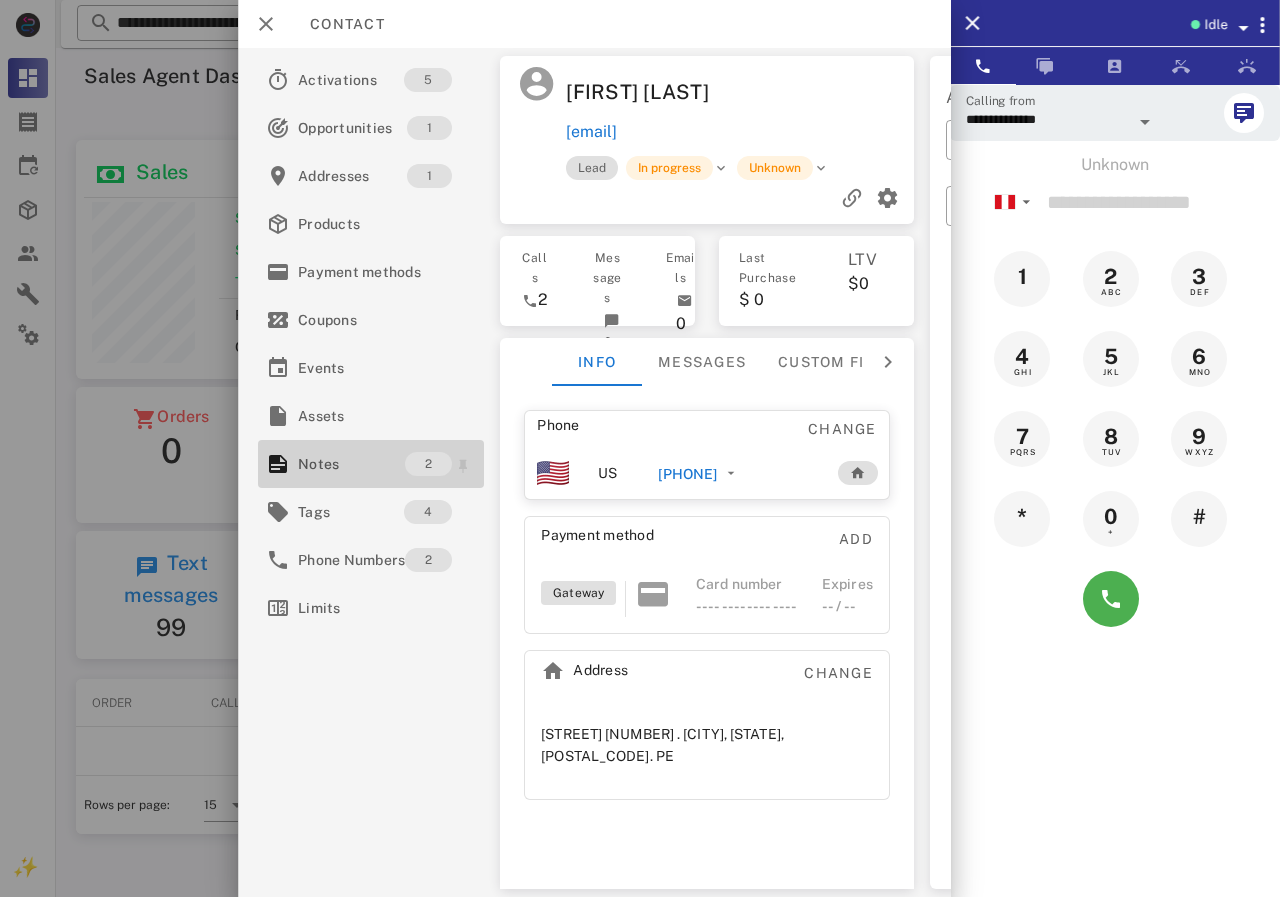 click on "Notes" at bounding box center (351, 464) 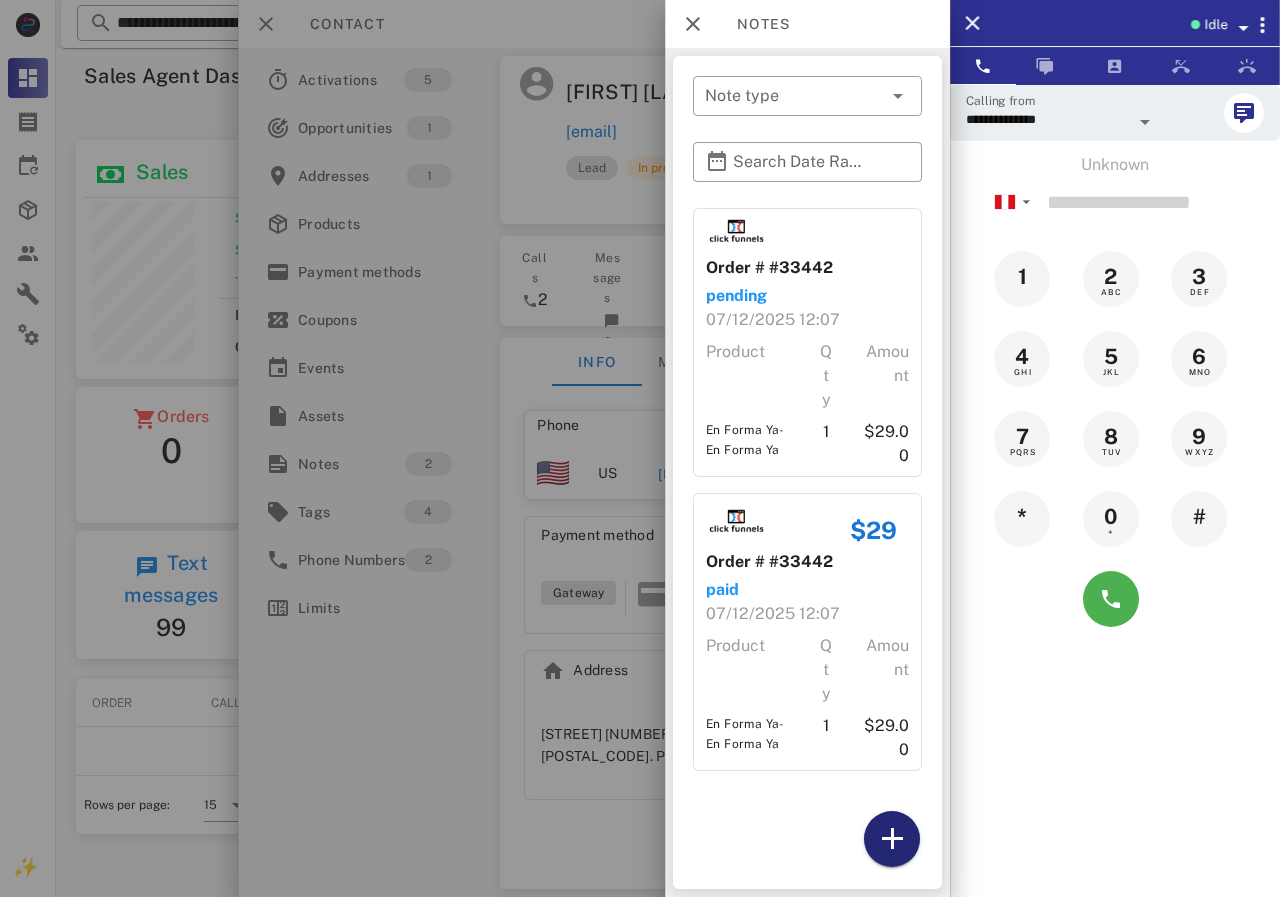 drag, startPoint x: 873, startPoint y: 838, endPoint x: 876, endPoint y: 821, distance: 17.262676 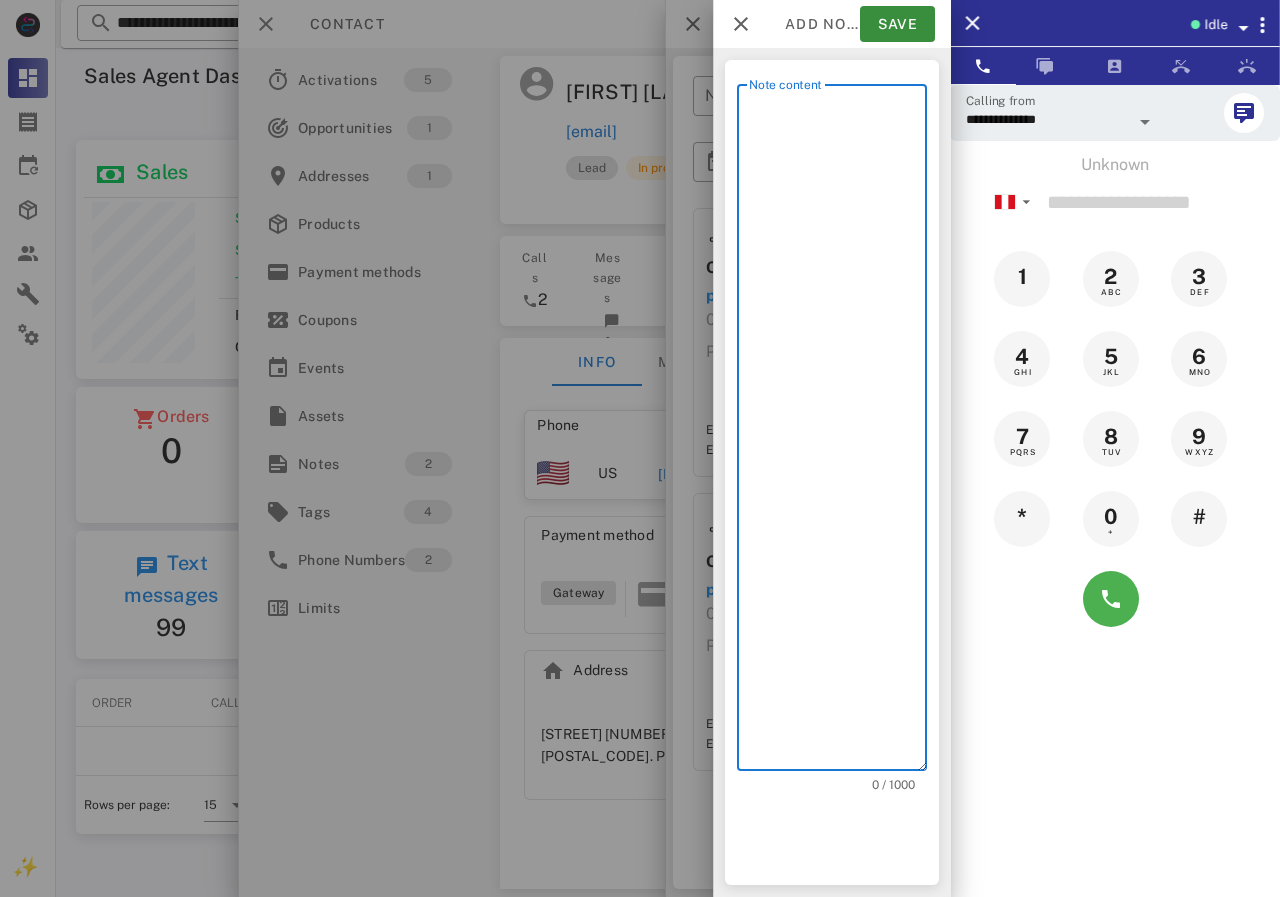 scroll, scrollTop: 240, scrollLeft: 390, axis: both 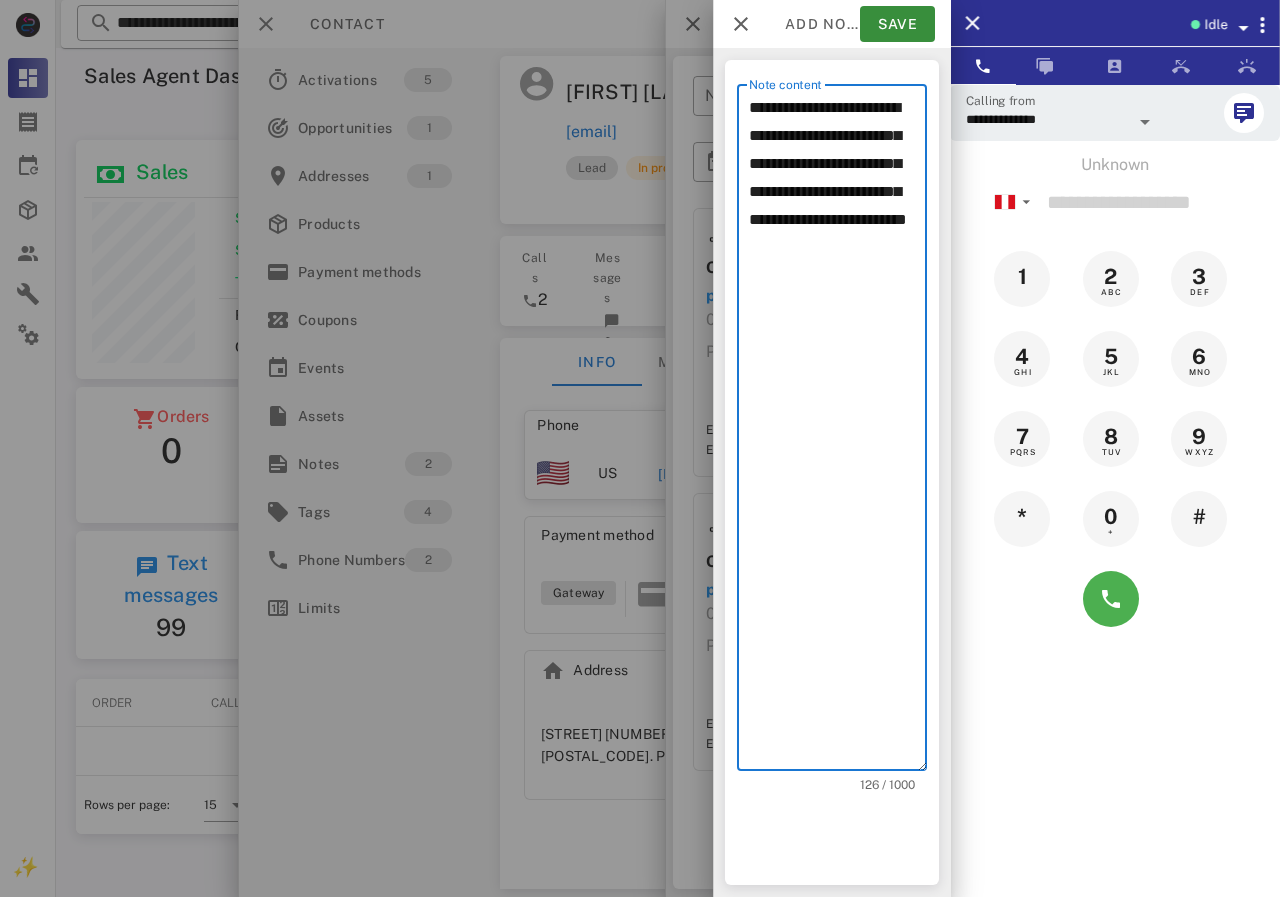 drag, startPoint x: 815, startPoint y: 188, endPoint x: 892, endPoint y: 324, distance: 156.285 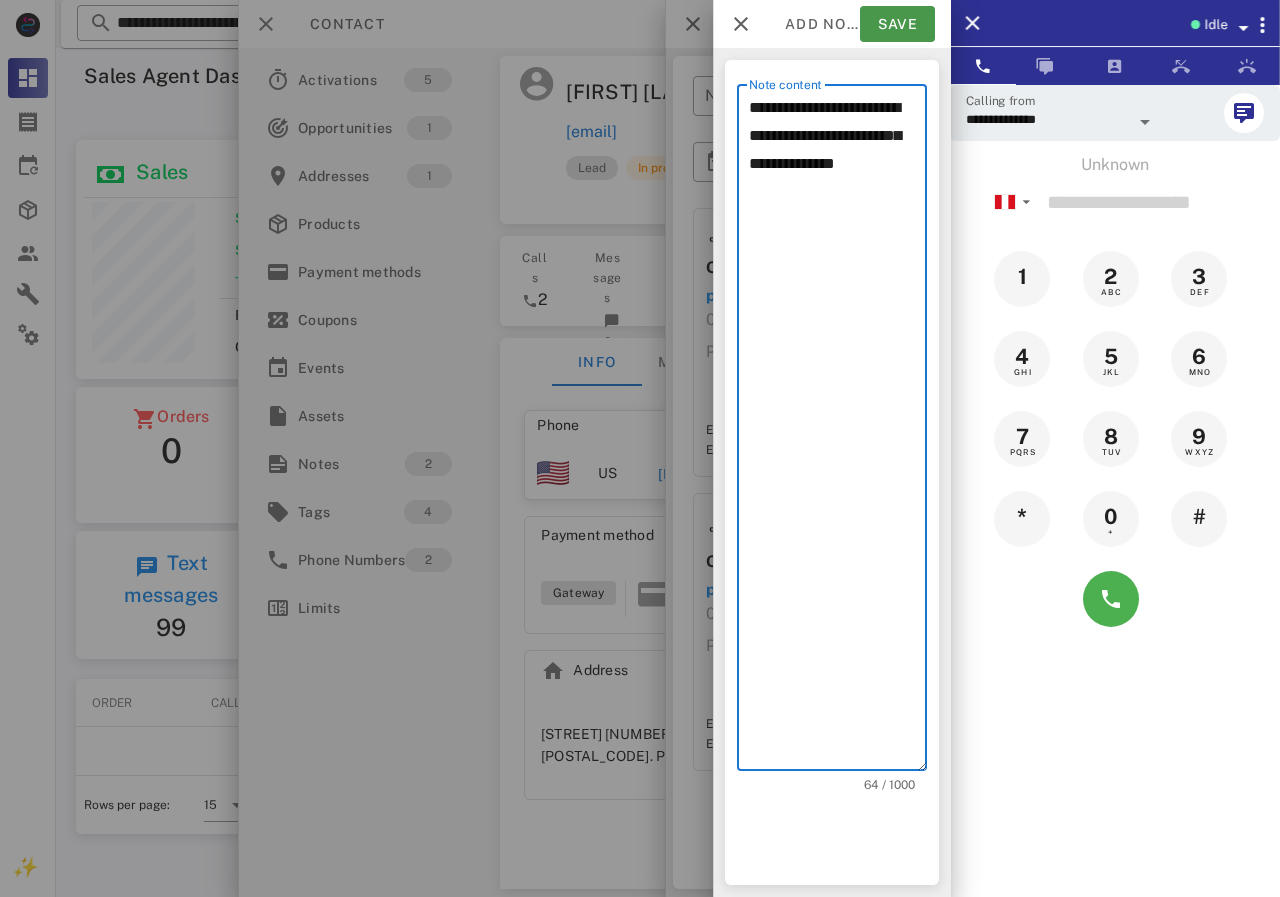 type on "**********" 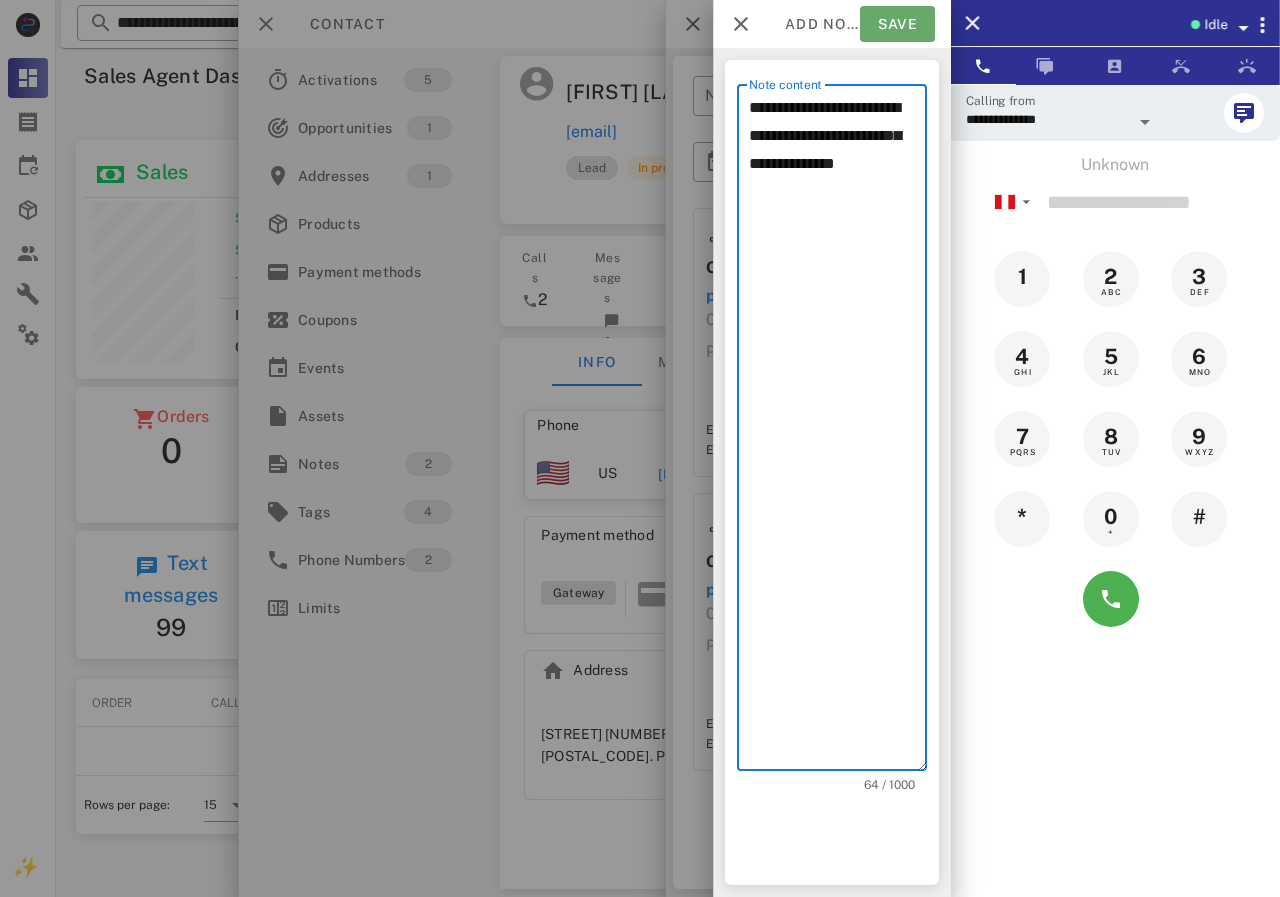 click on "Save" at bounding box center (897, 24) 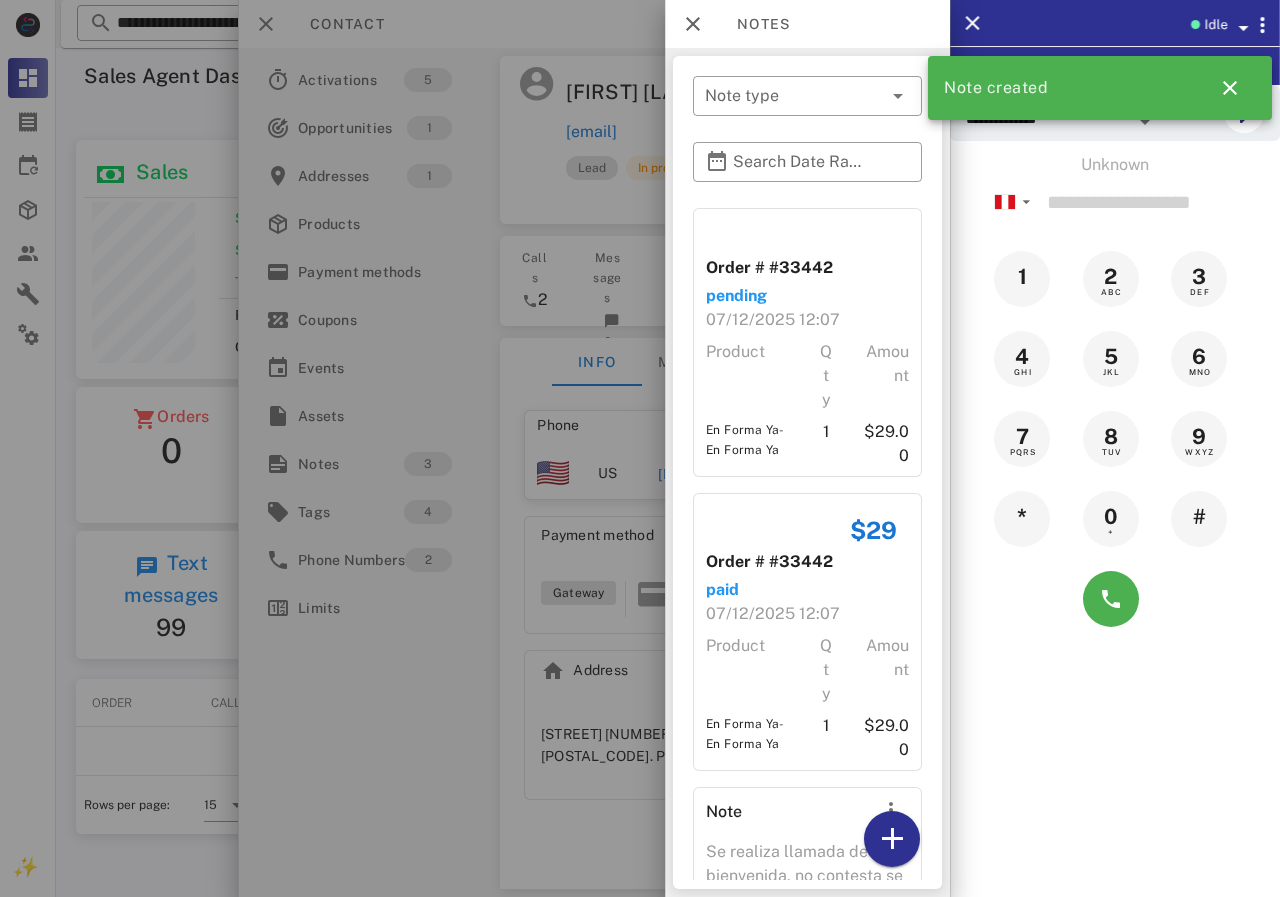 click at bounding box center (640, 448) 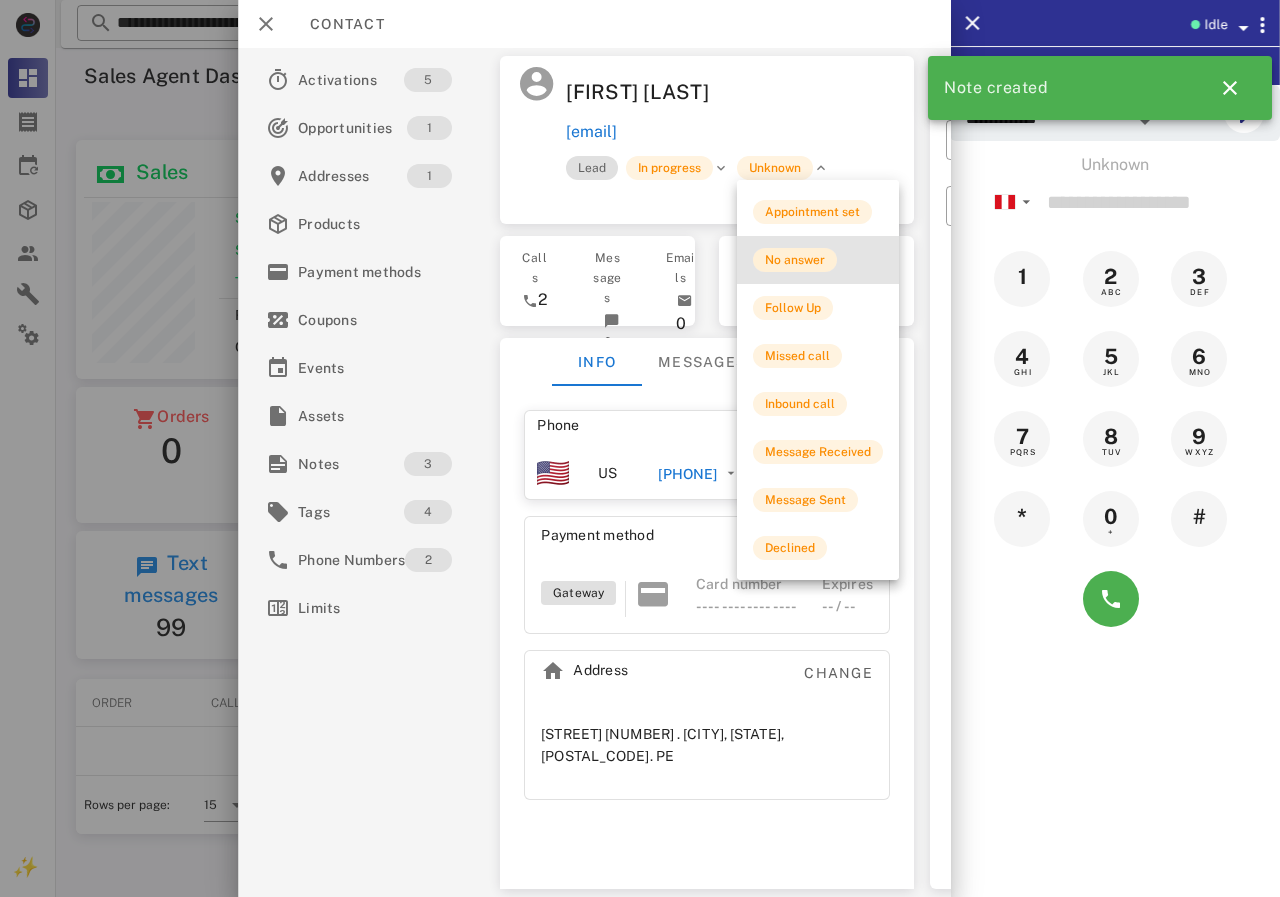 click on "No answer" at bounding box center [795, 260] 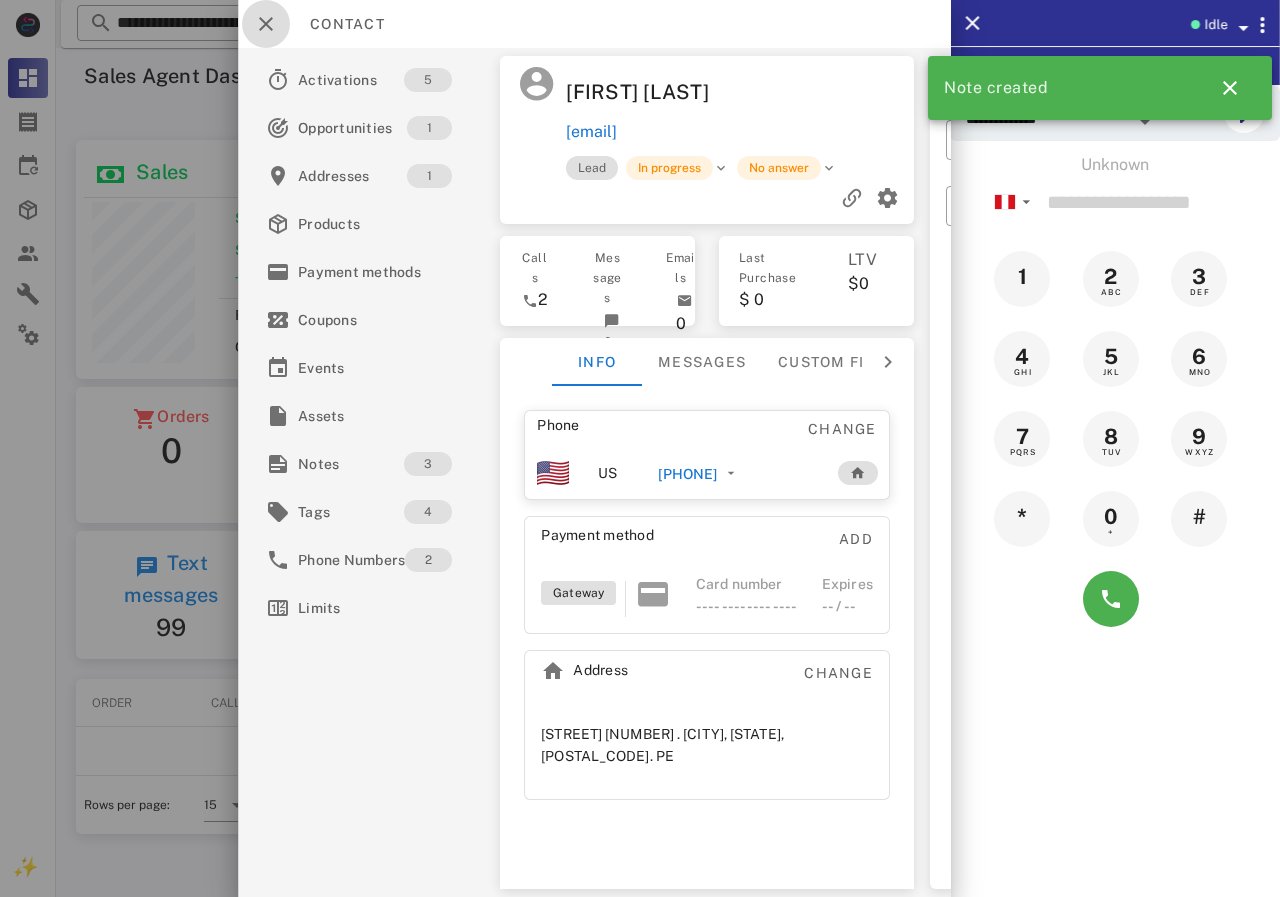click at bounding box center [266, 24] 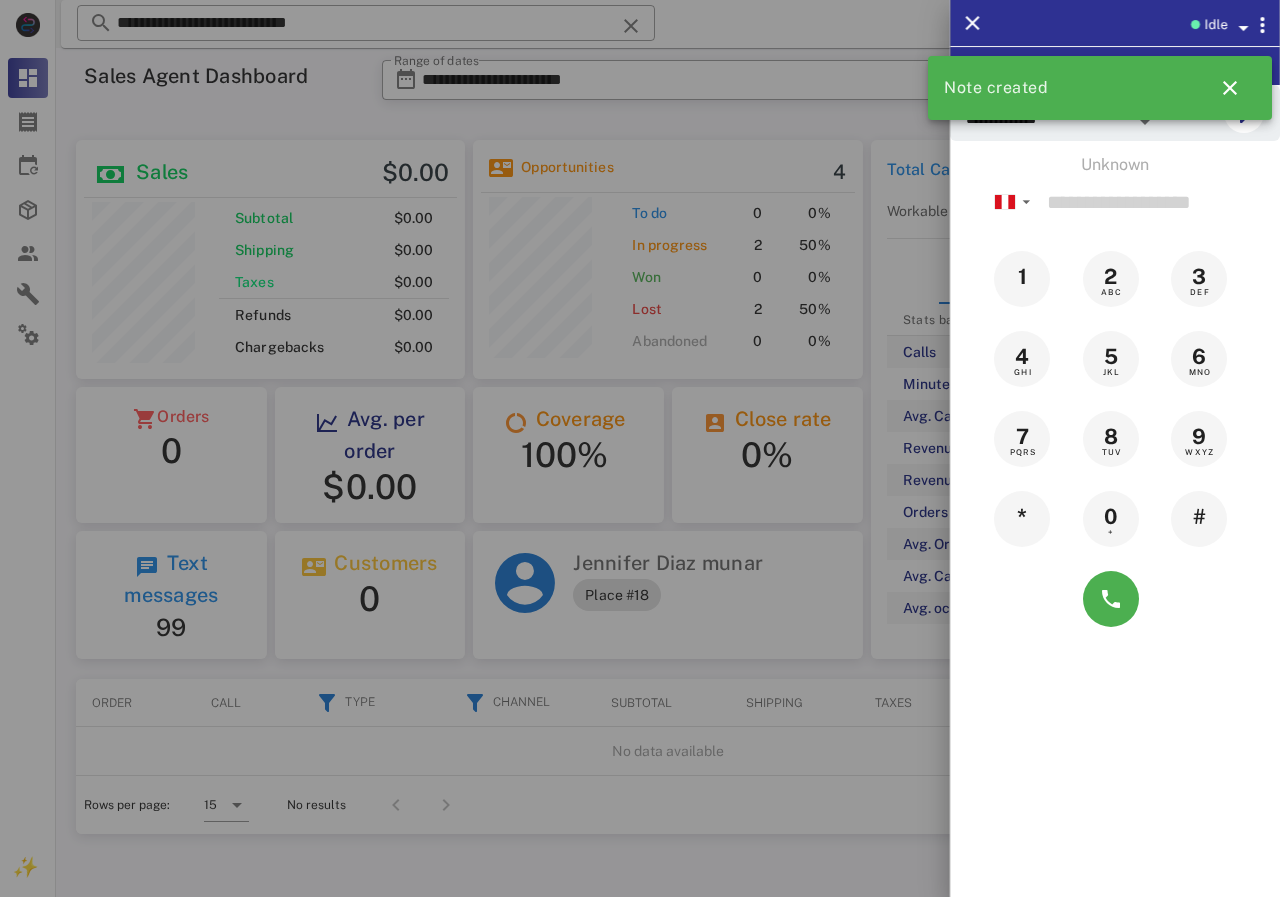 click at bounding box center (640, 448) 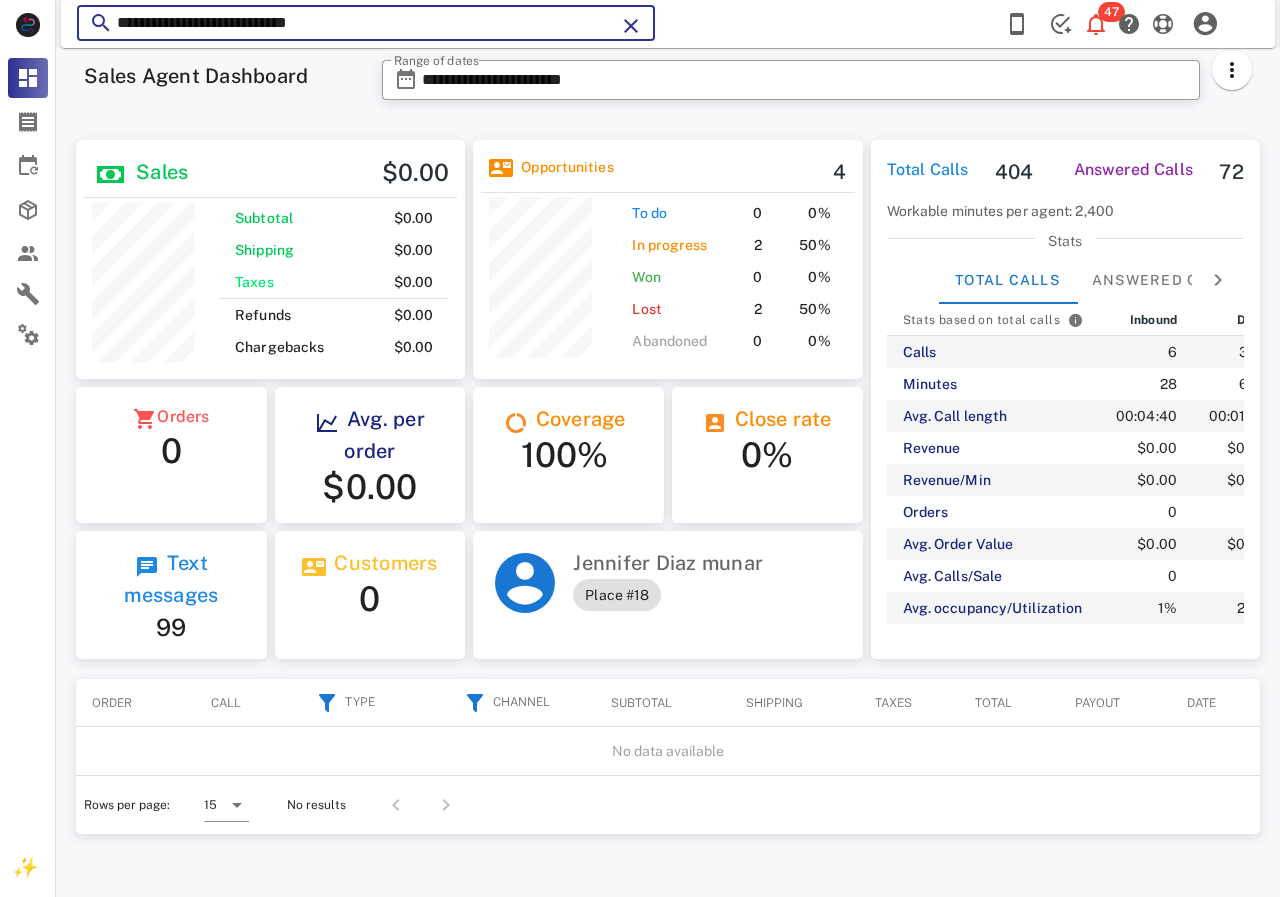 click on "**********" at bounding box center [366, 23] 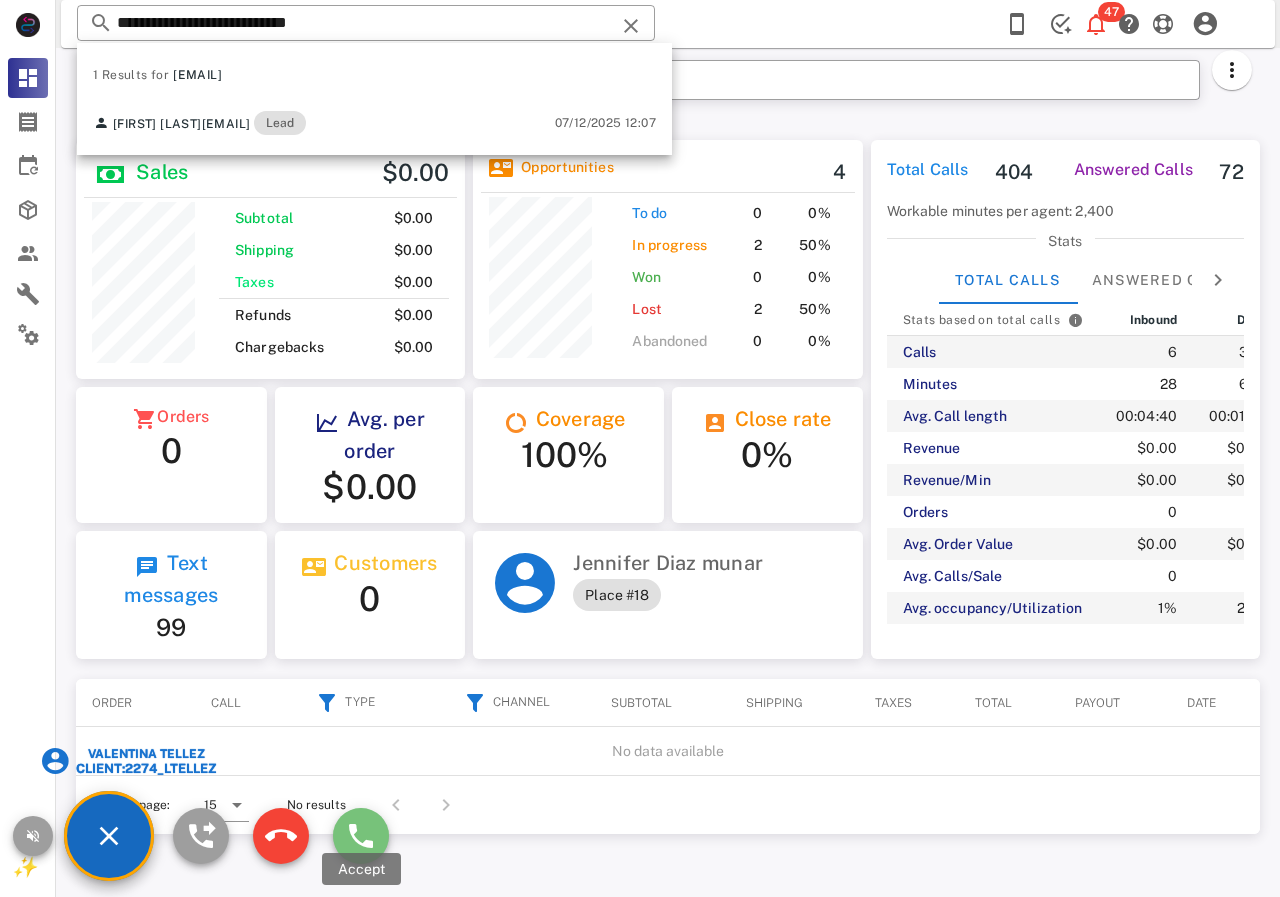 click at bounding box center (361, 836) 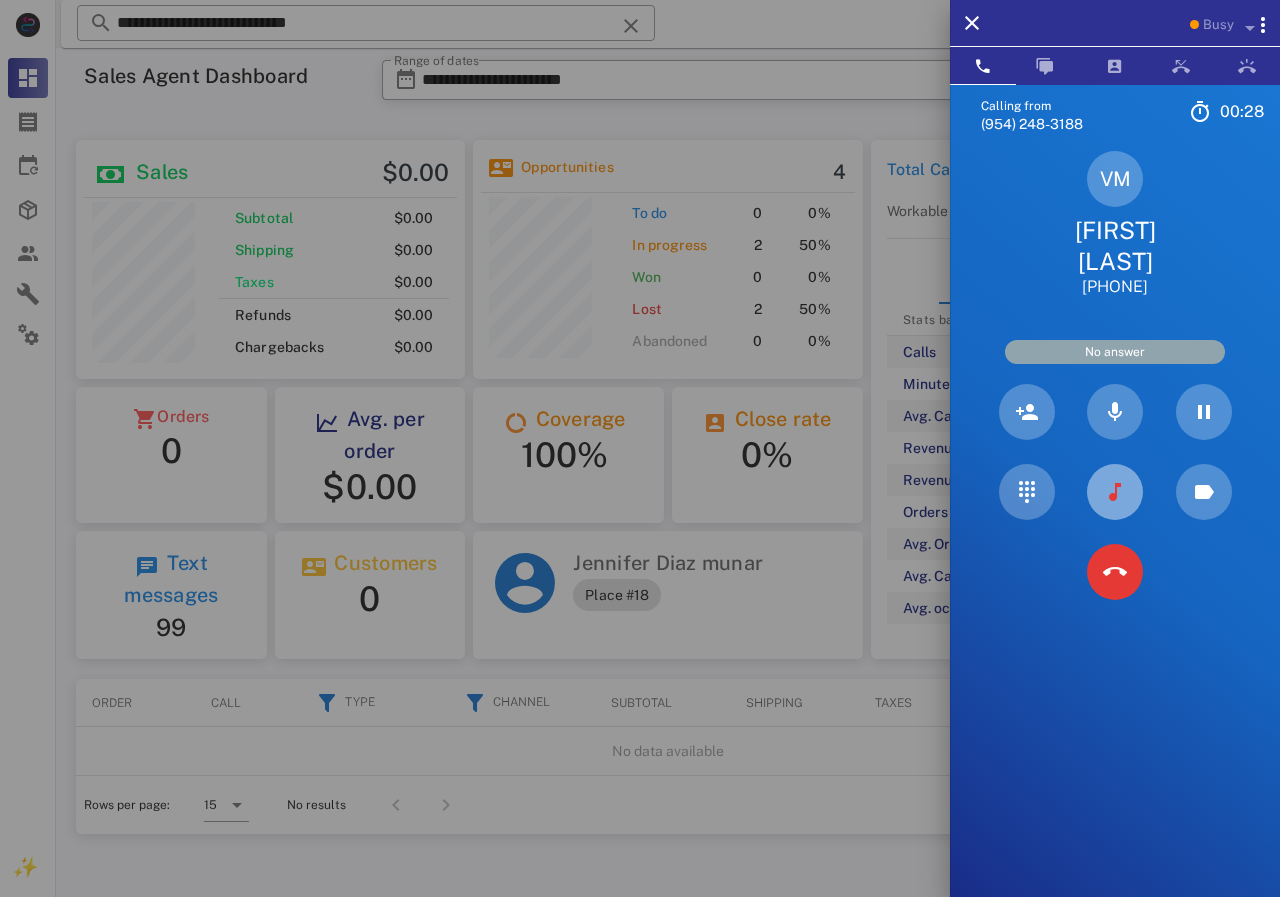 click at bounding box center (1115, 492) 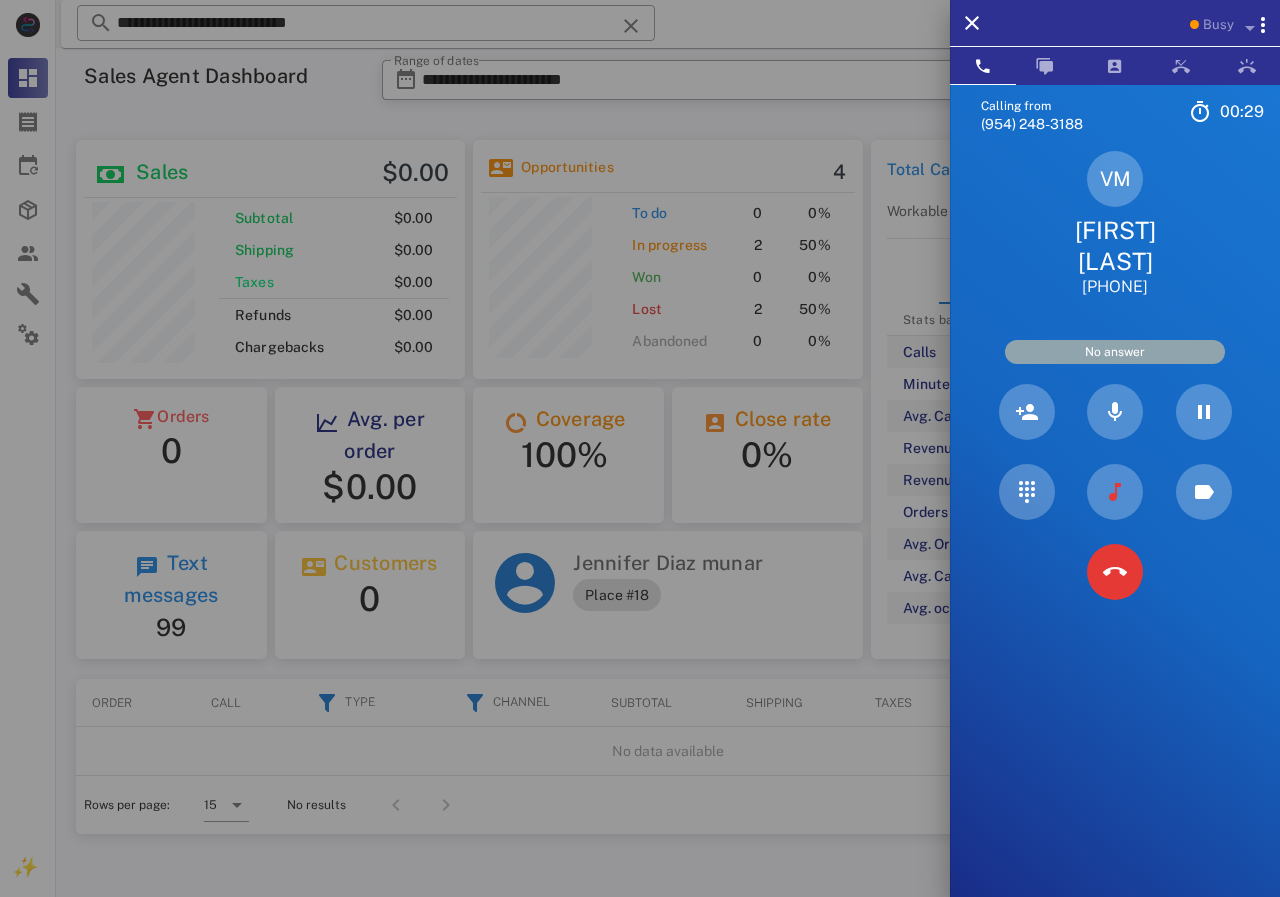 click on "[FIRST] [LAST]" at bounding box center [1115, 246] 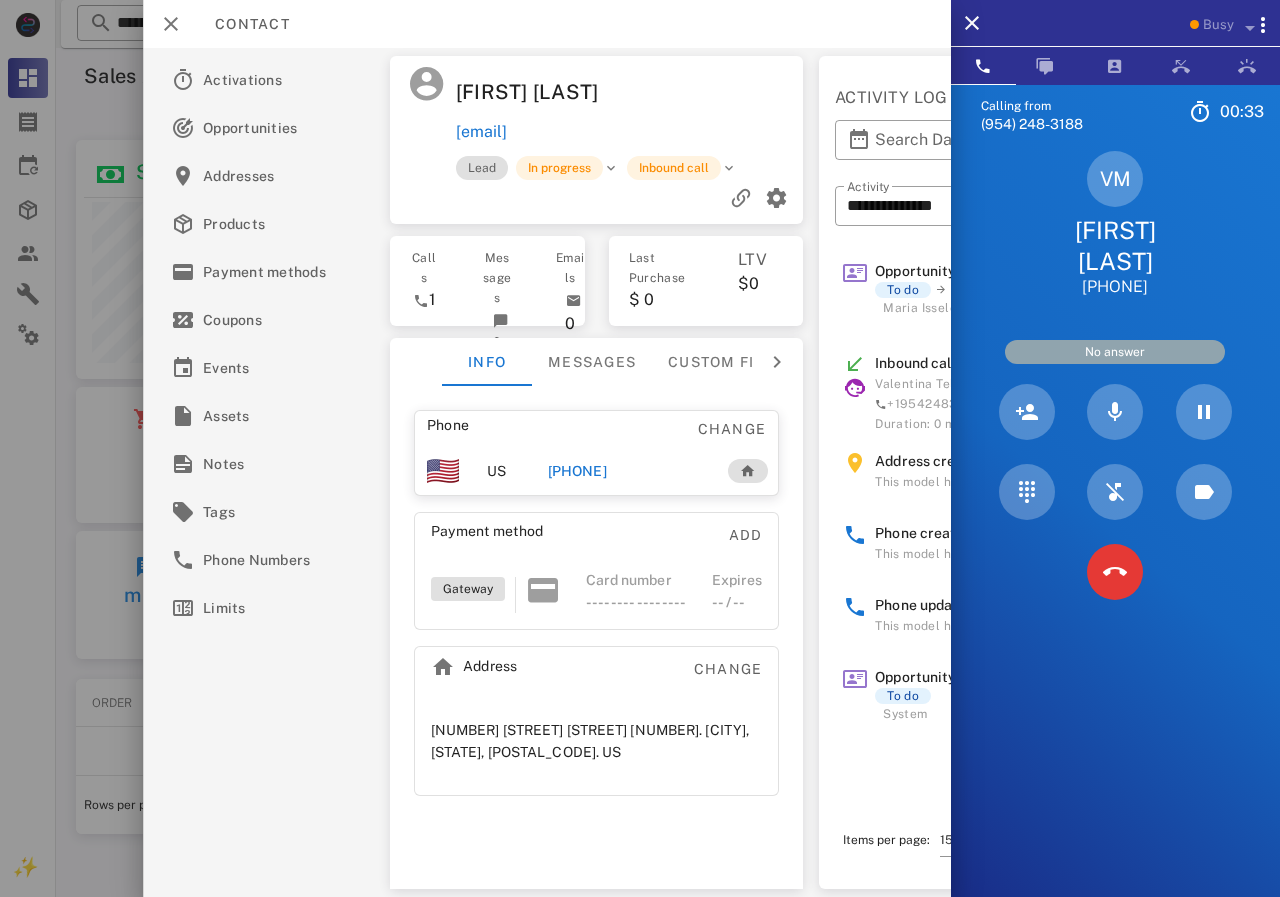 drag, startPoint x: 644, startPoint y: 137, endPoint x: 458, endPoint y: 145, distance: 186.17197 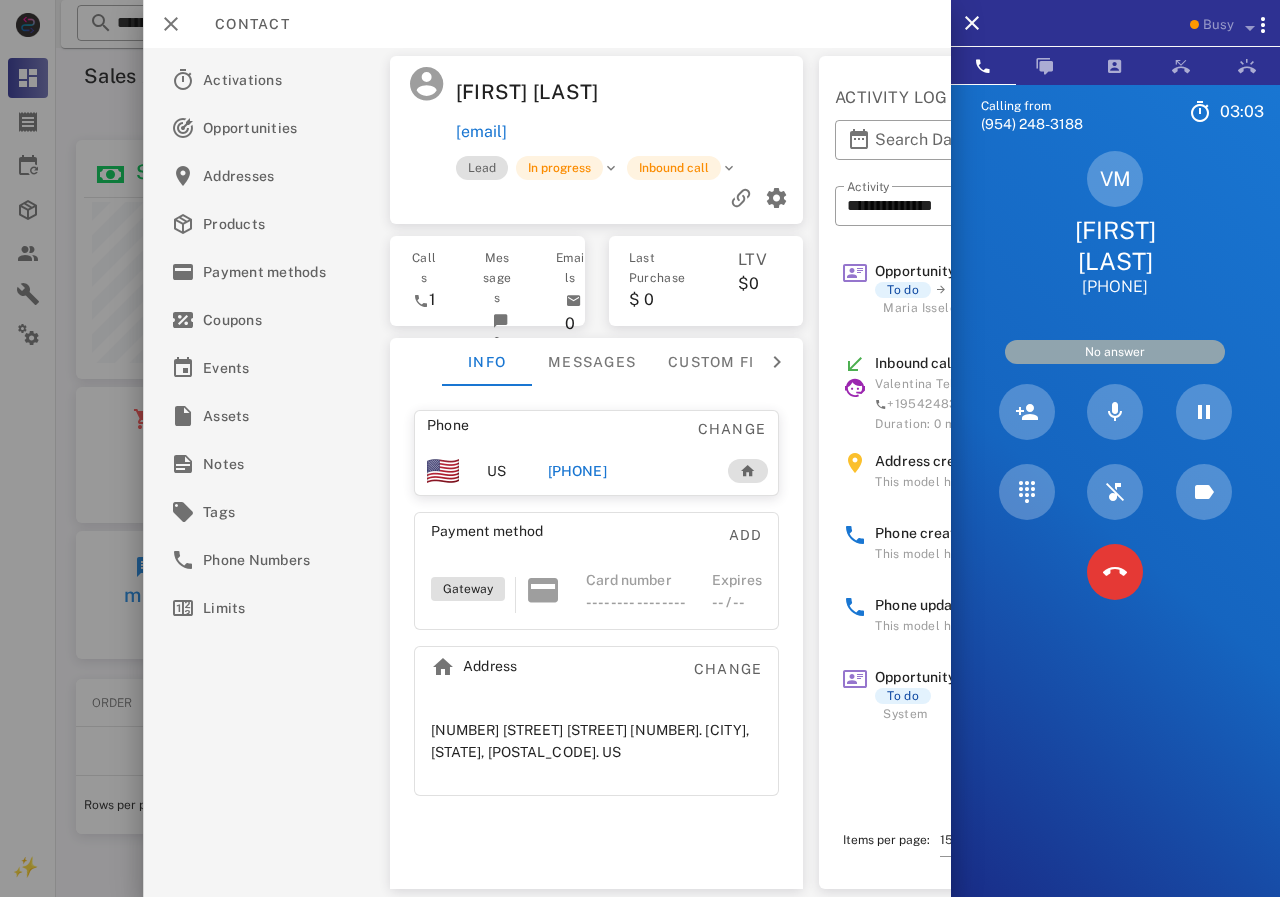 click on "[EMAIL]" at bounding box center (624, 132) 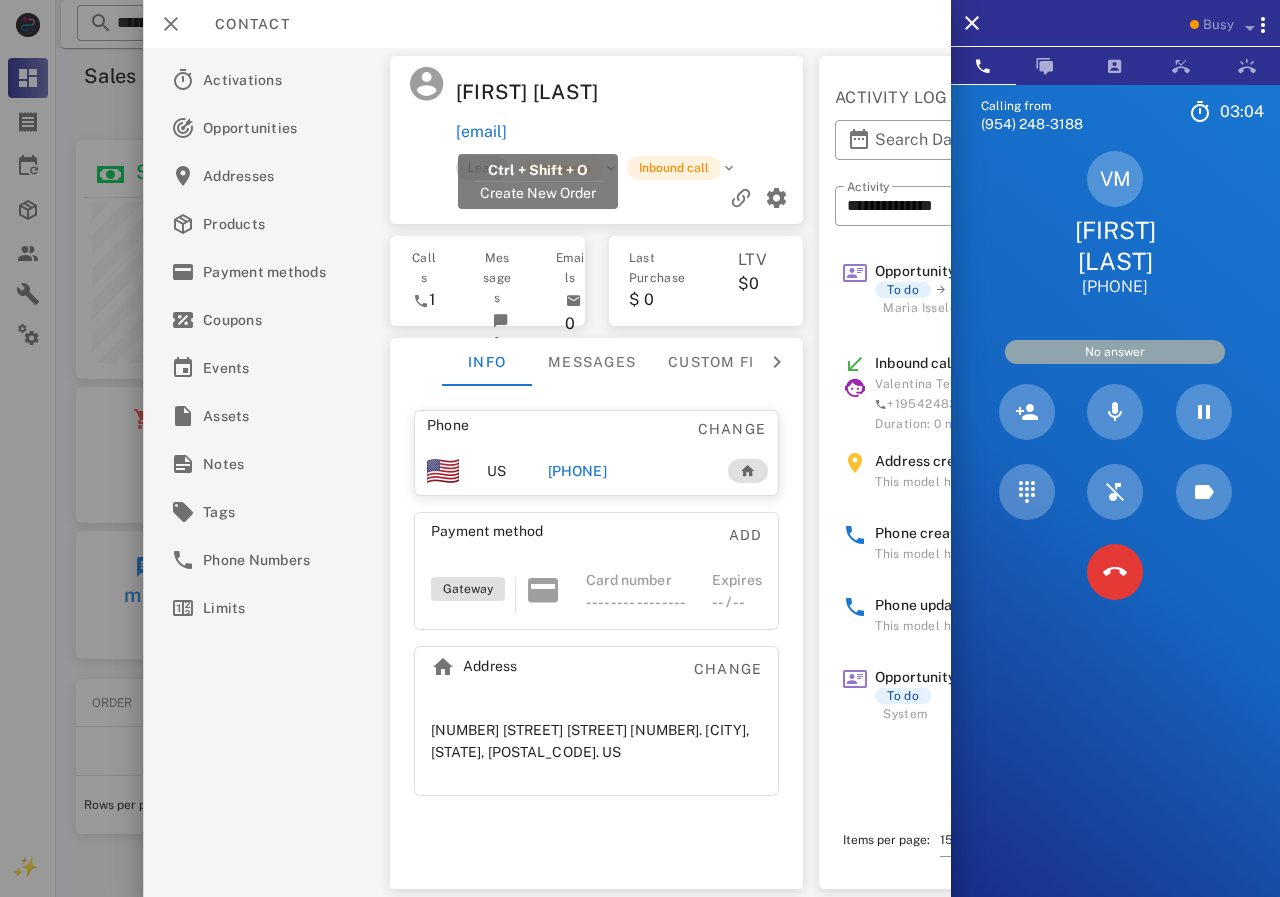 click on "[EMAIL]" at bounding box center (624, 132) 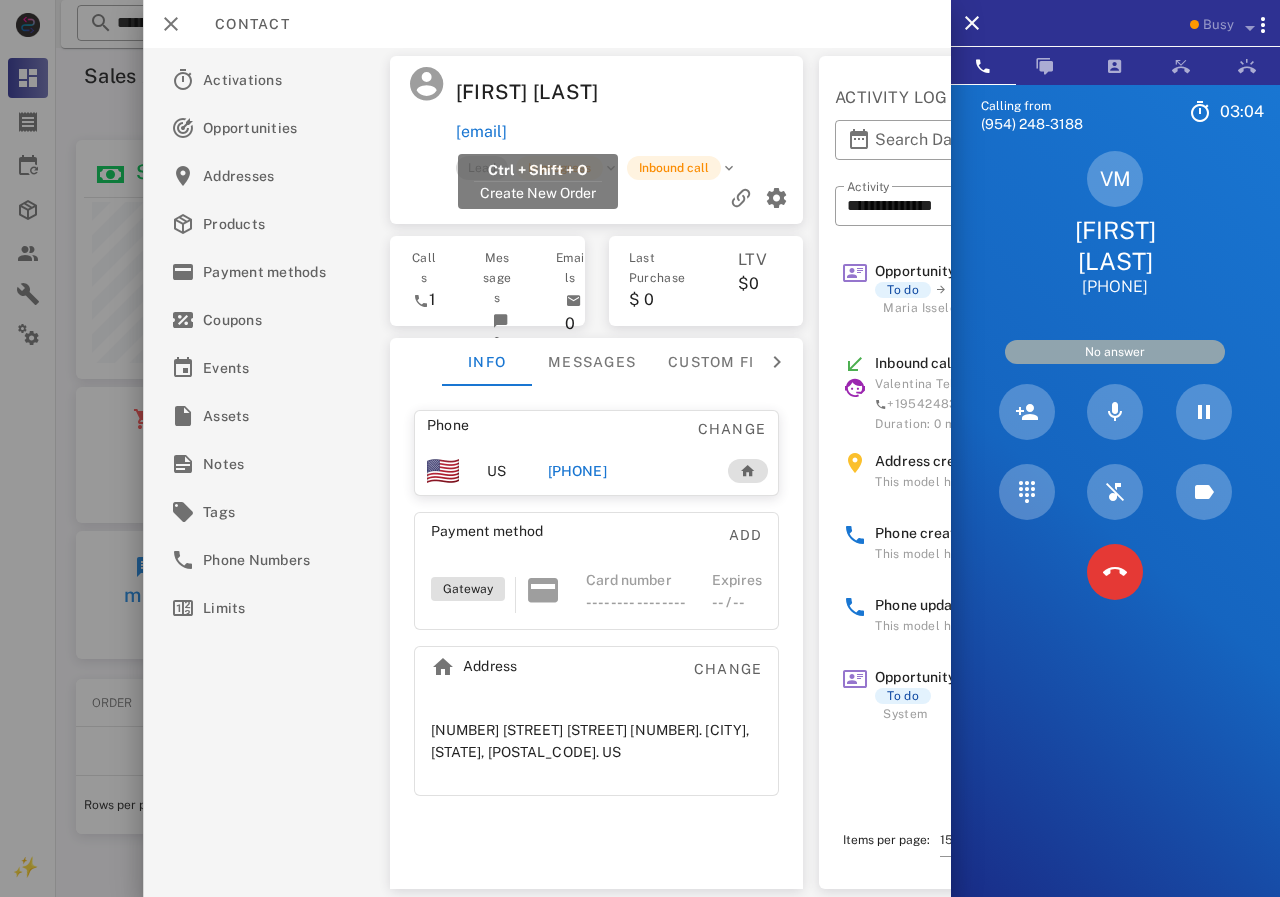 copy on "[EMAIL]" 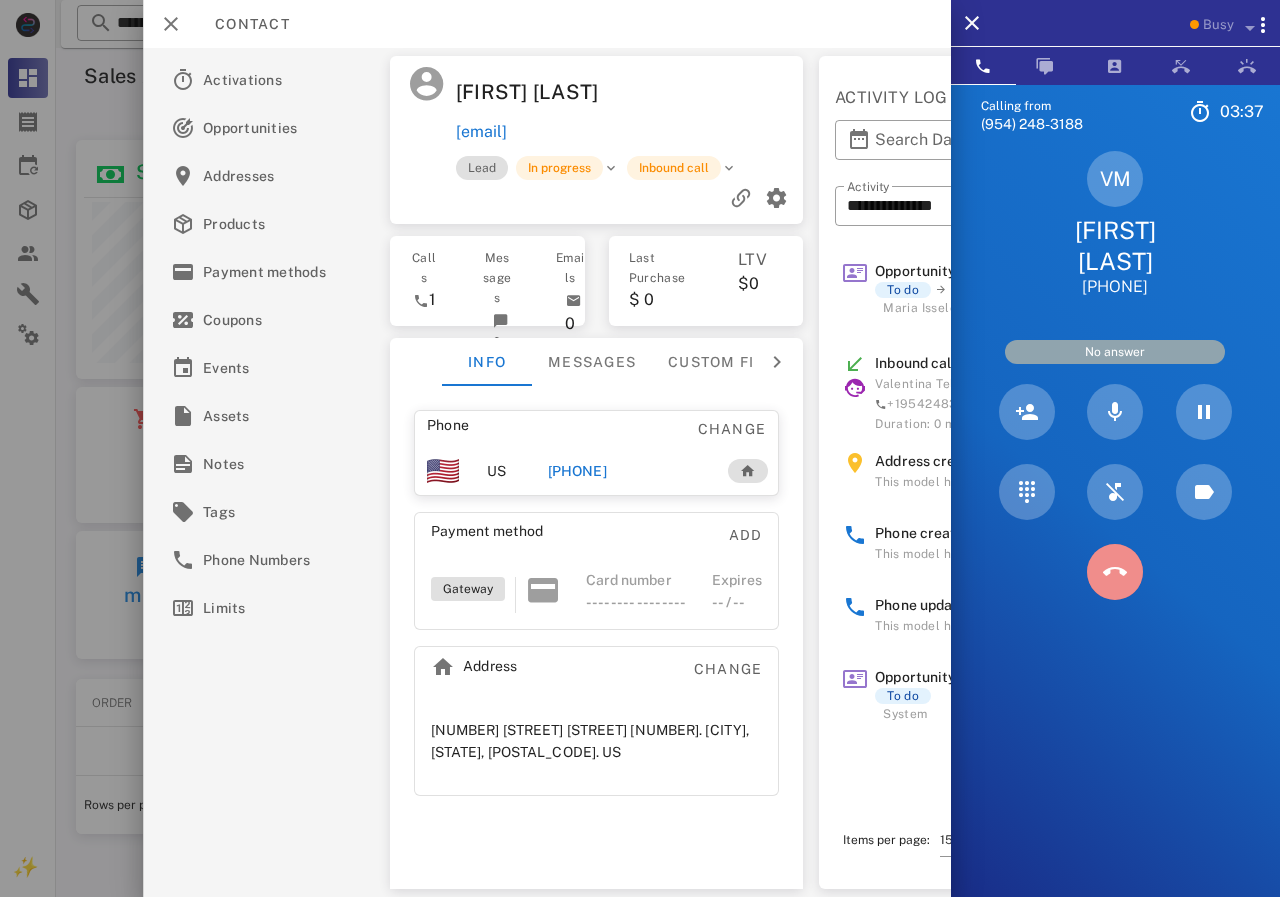 click at bounding box center (1115, 572) 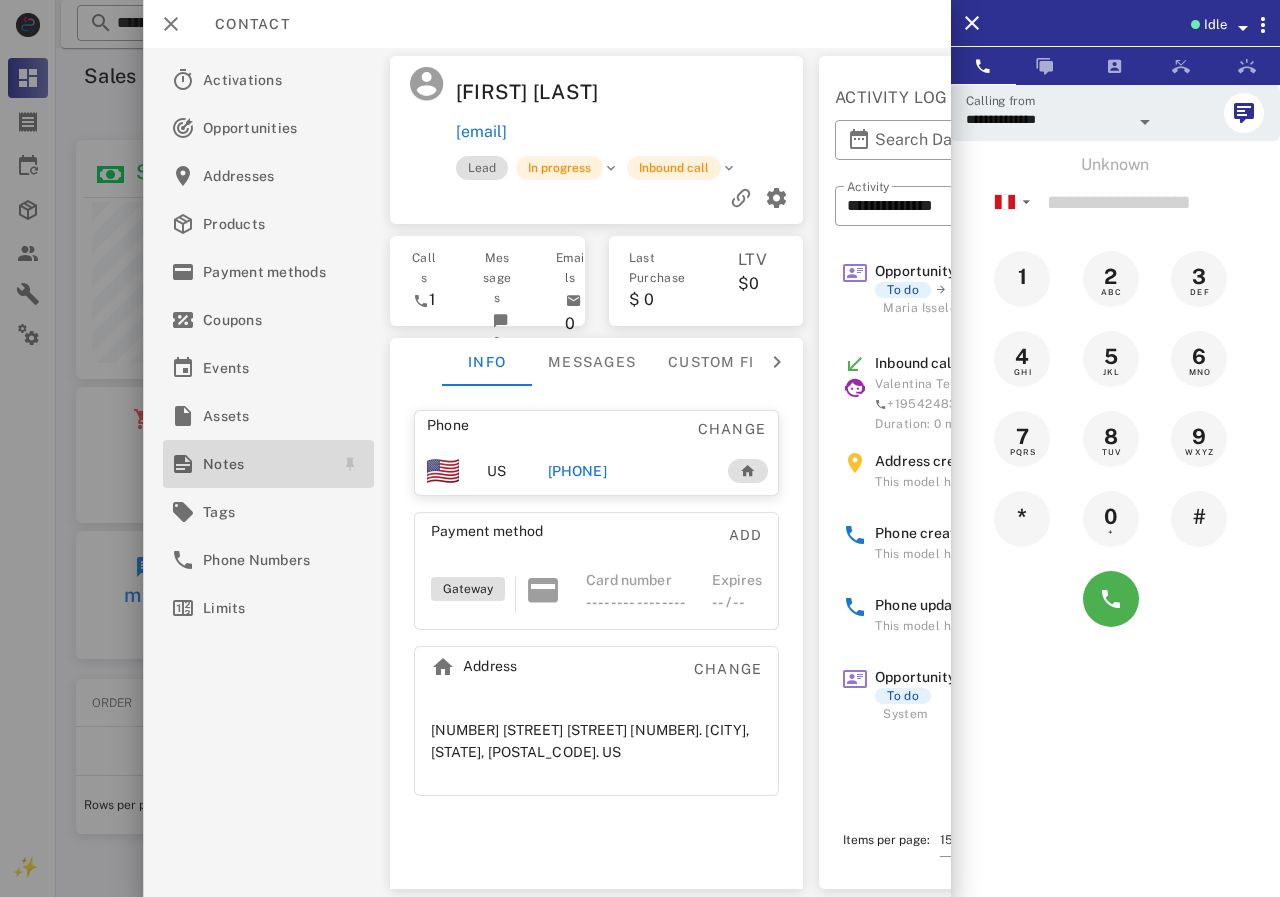 click on "Notes" at bounding box center [264, 464] 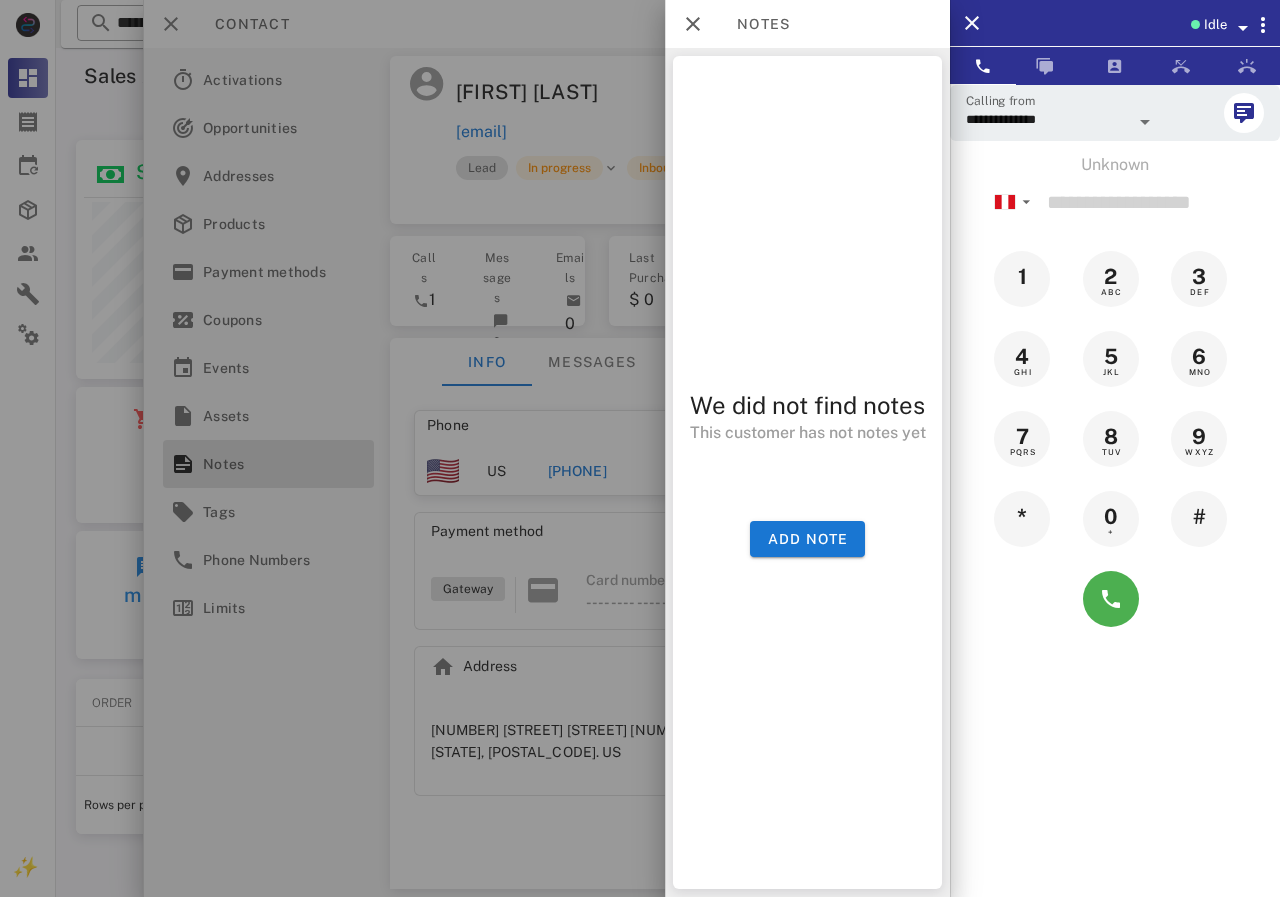 drag, startPoint x: 590, startPoint y: 213, endPoint x: 401, endPoint y: 213, distance: 189 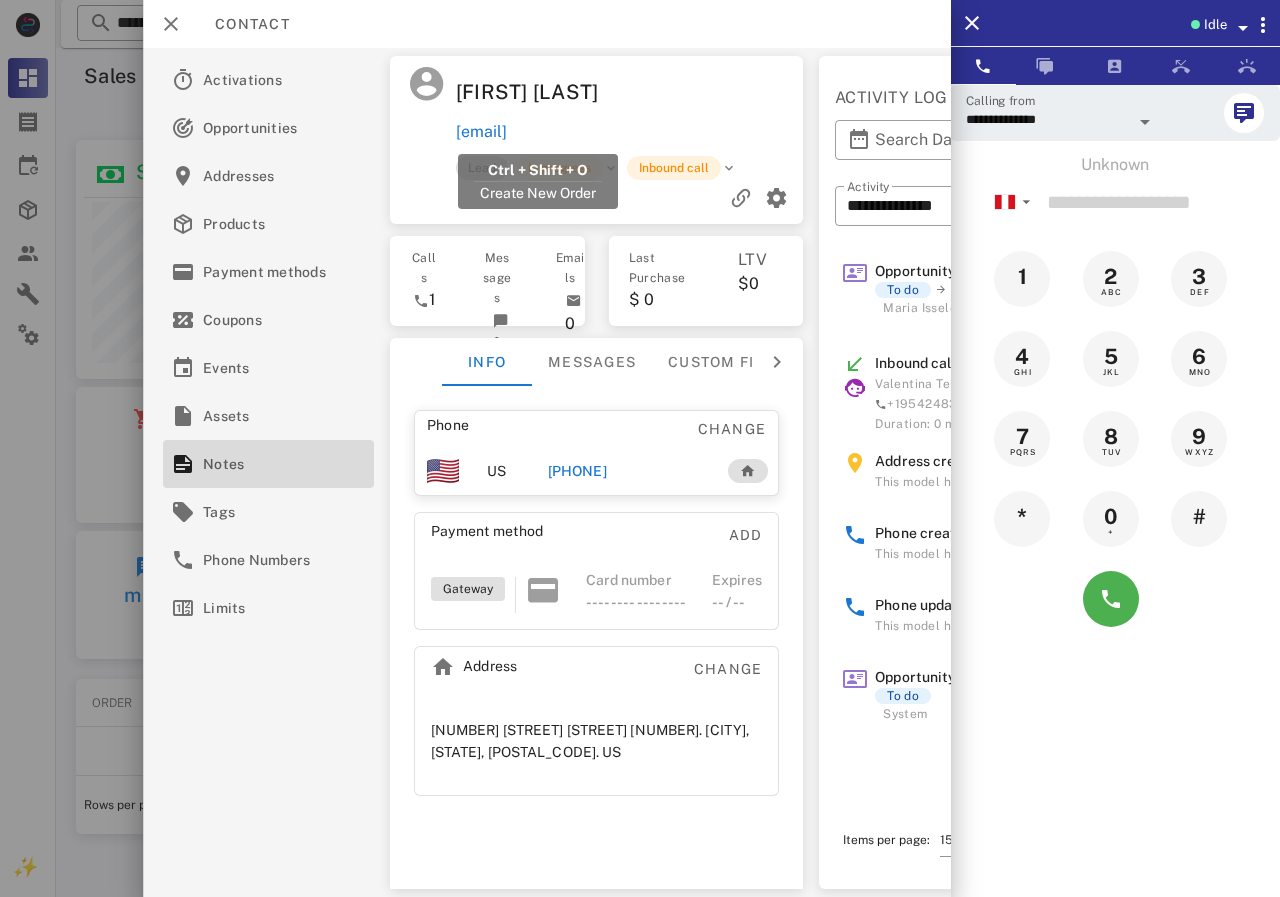 drag, startPoint x: 663, startPoint y: 128, endPoint x: 456, endPoint y: 134, distance: 207.08694 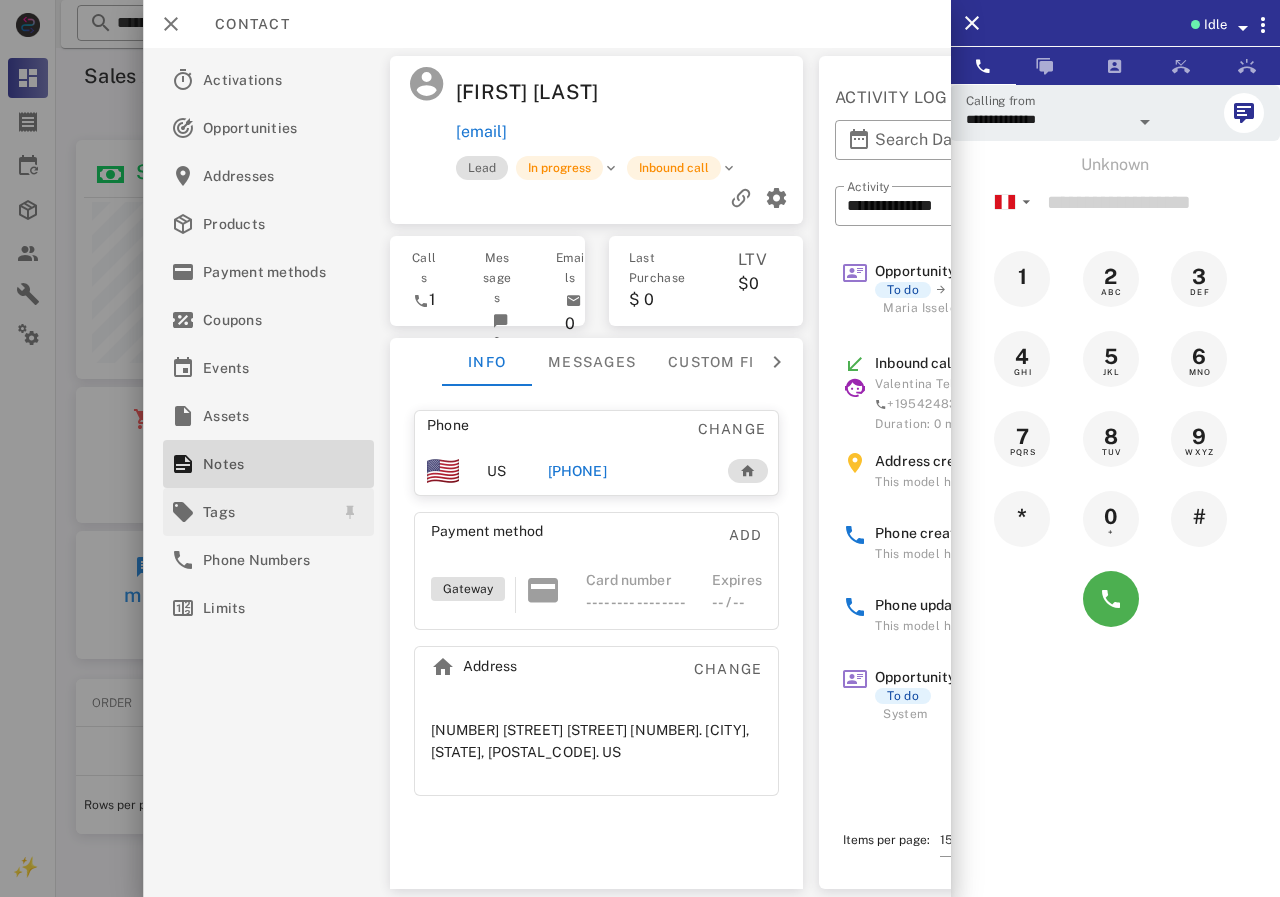 copy on "[EMAIL]" 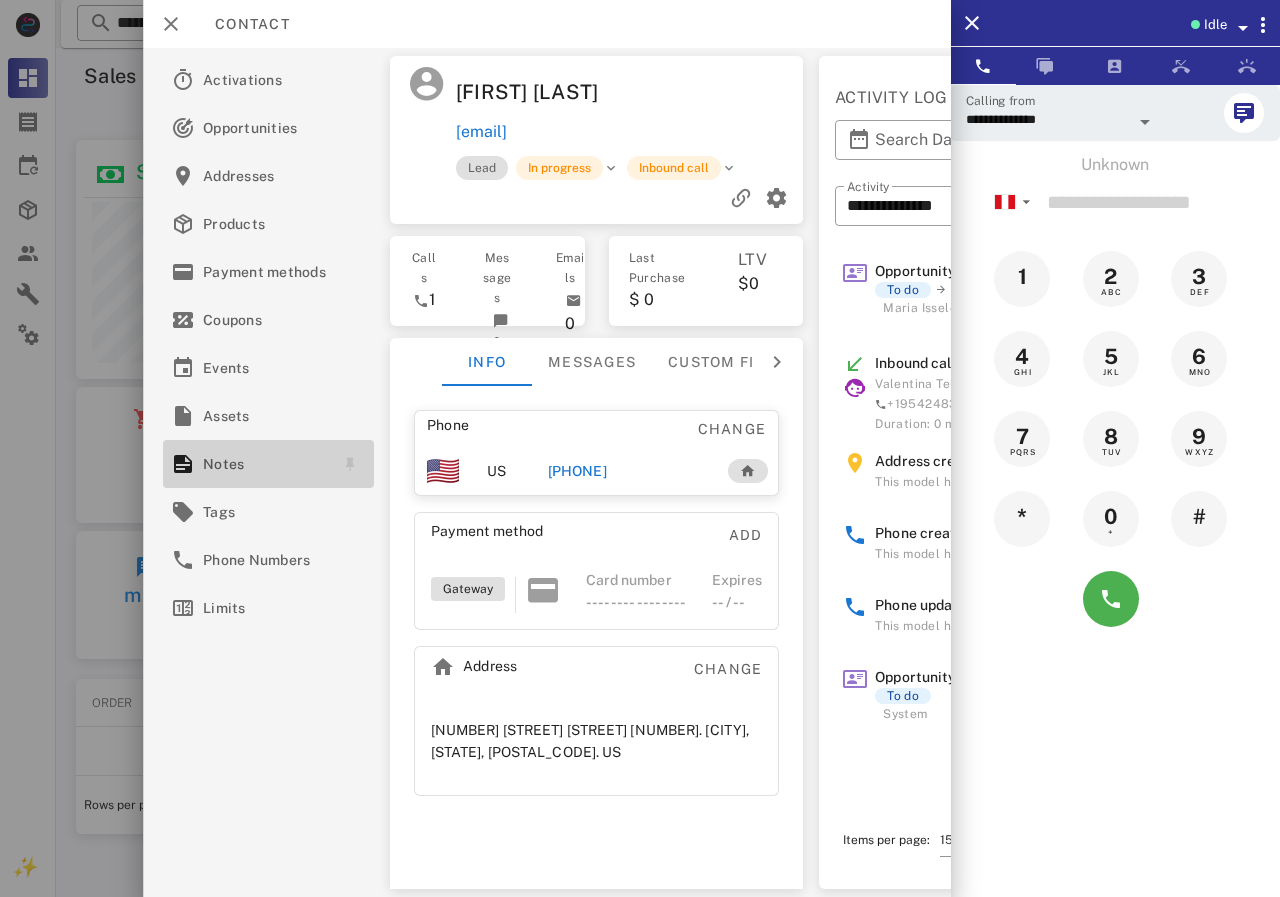 click on "Notes" at bounding box center [264, 464] 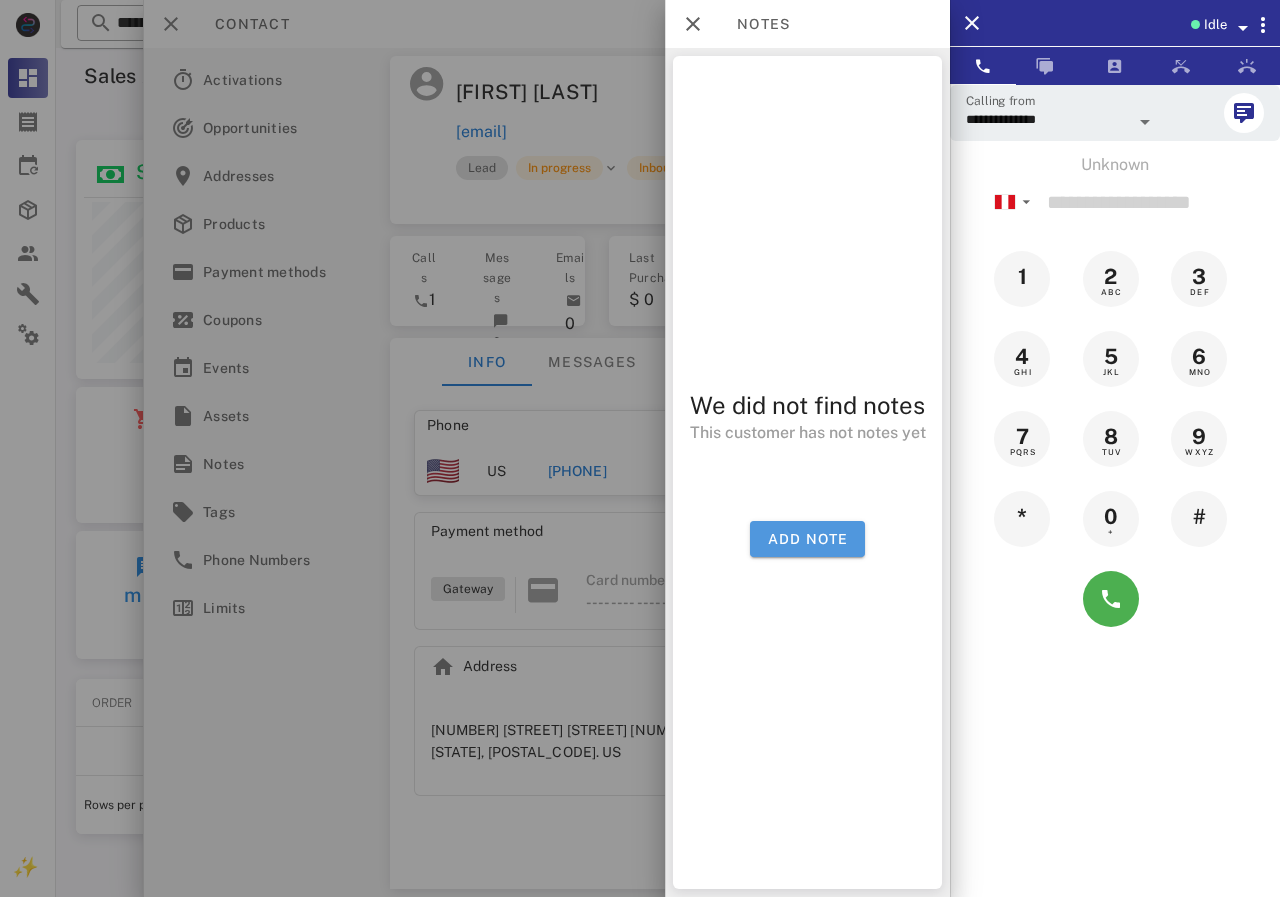 click on "Add note" at bounding box center [807, 539] 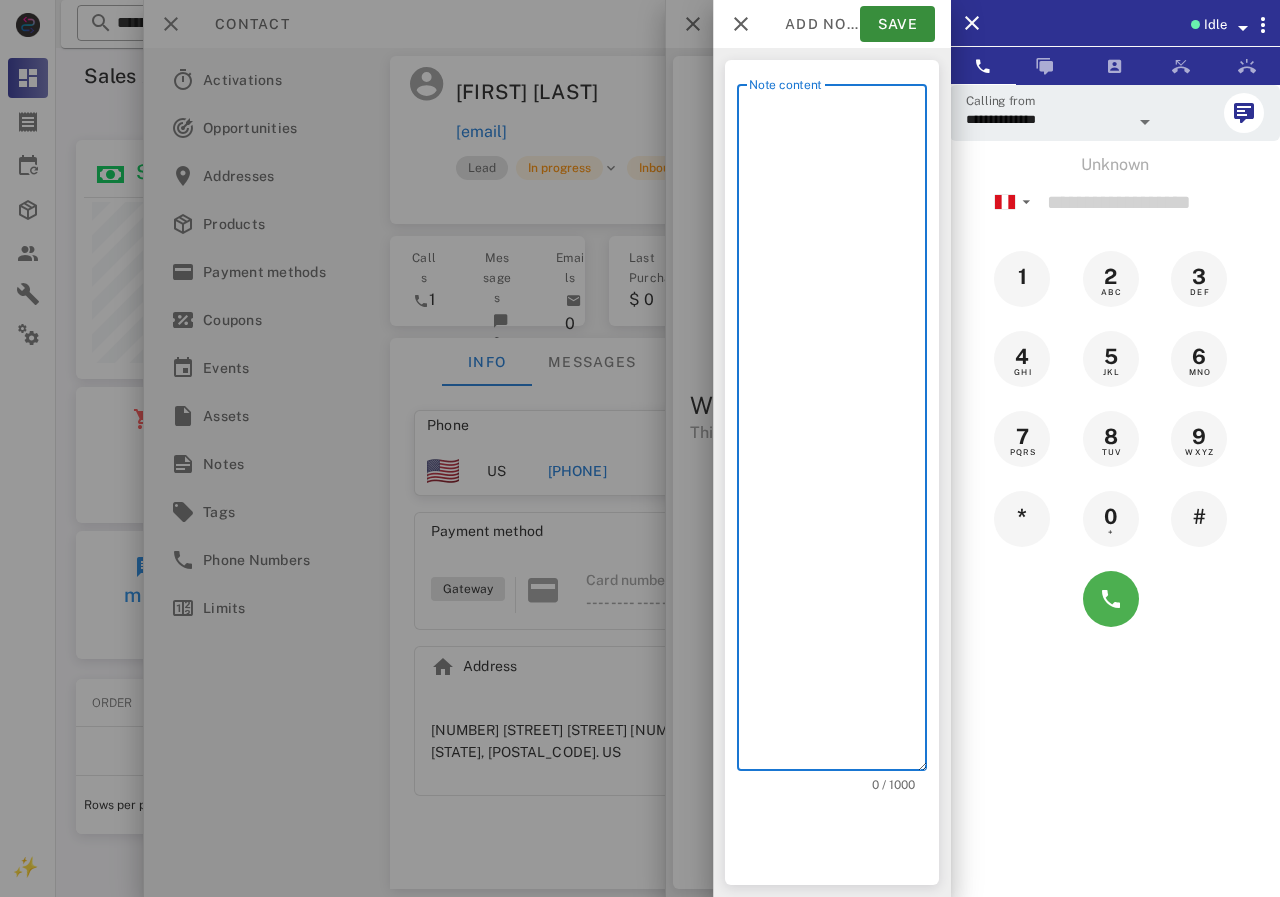 click on "Note content" at bounding box center [838, 432] 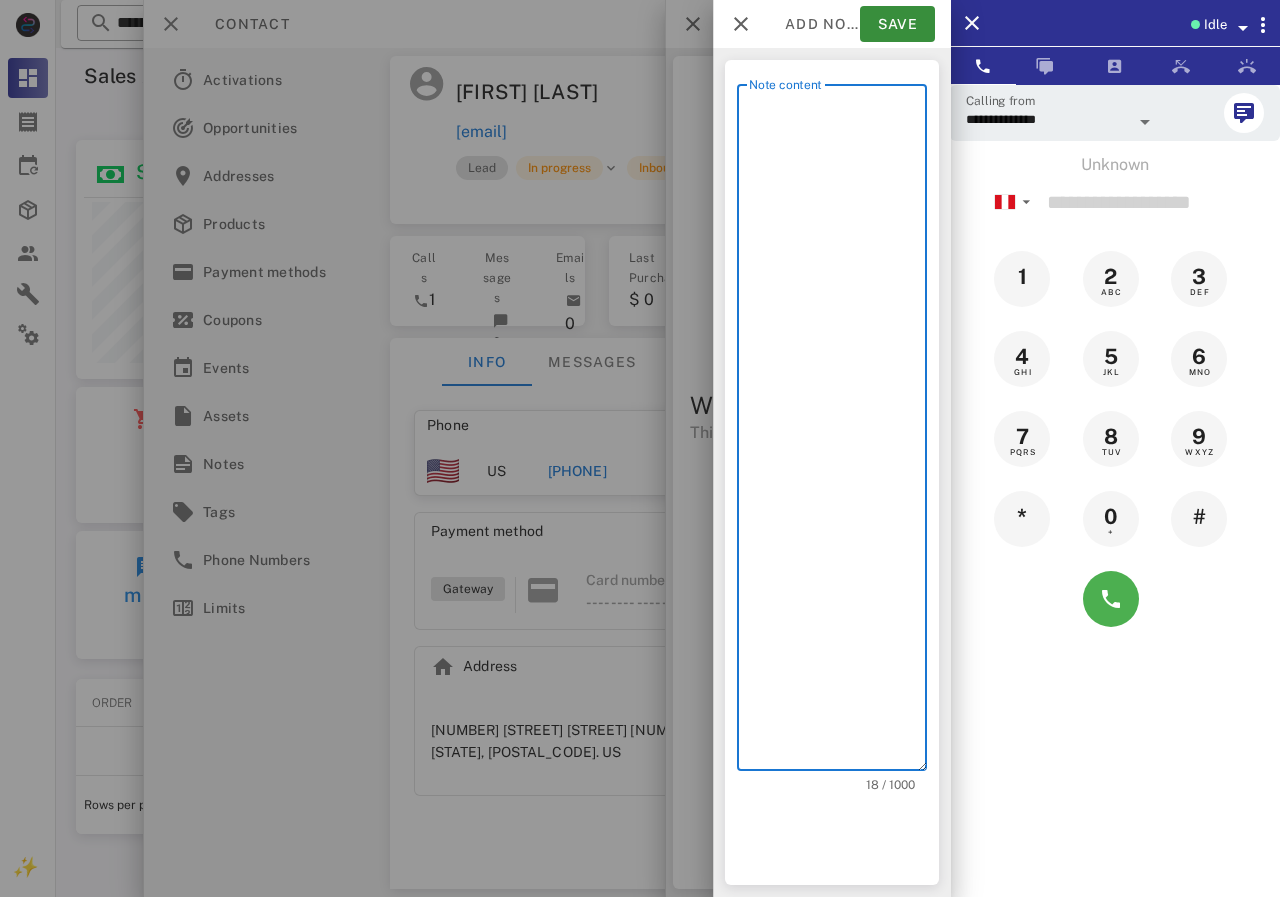 type on "**********" 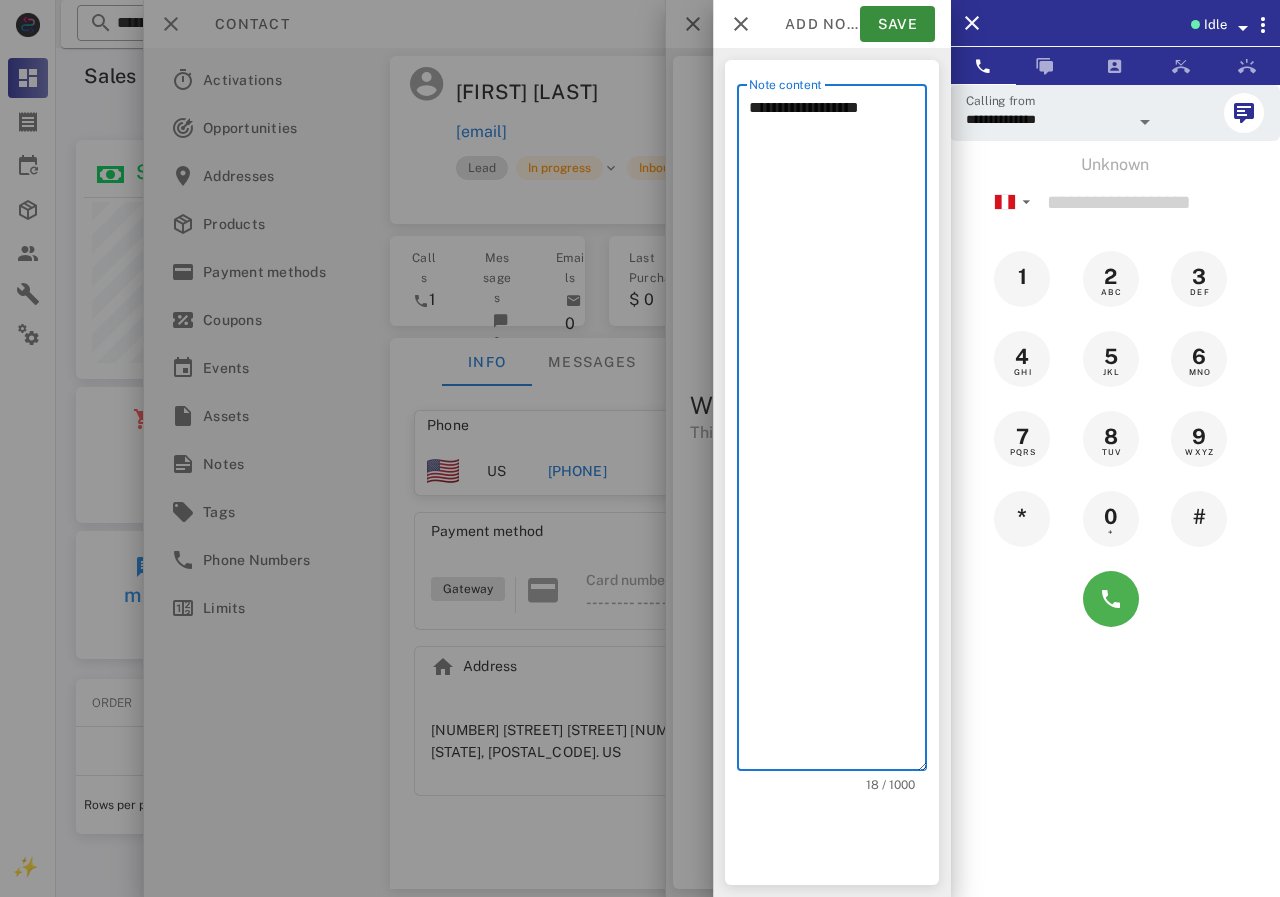 scroll, scrollTop: 240, scrollLeft: 390, axis: both 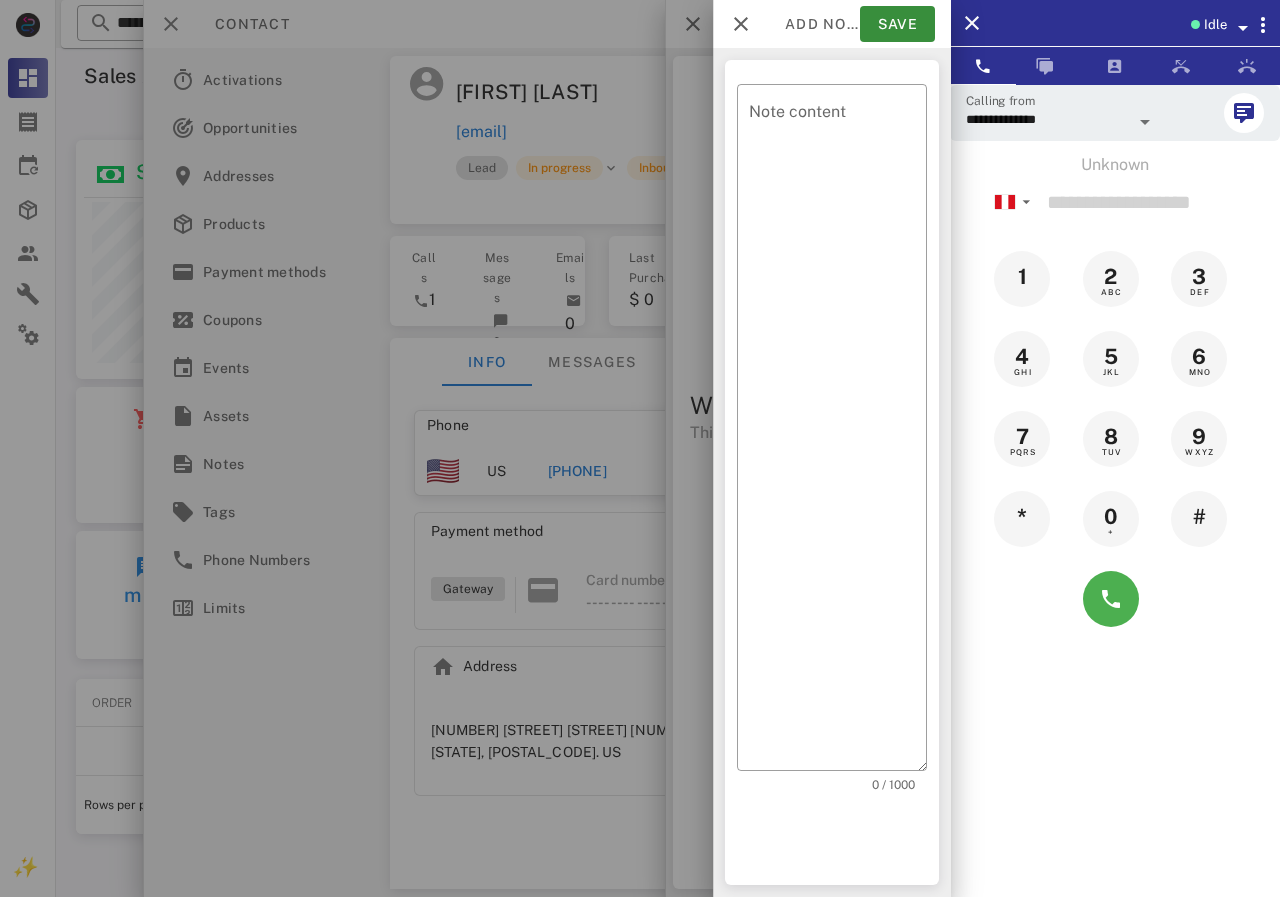 drag, startPoint x: 633, startPoint y: 100, endPoint x: 144, endPoint y: 32, distance: 493.70538 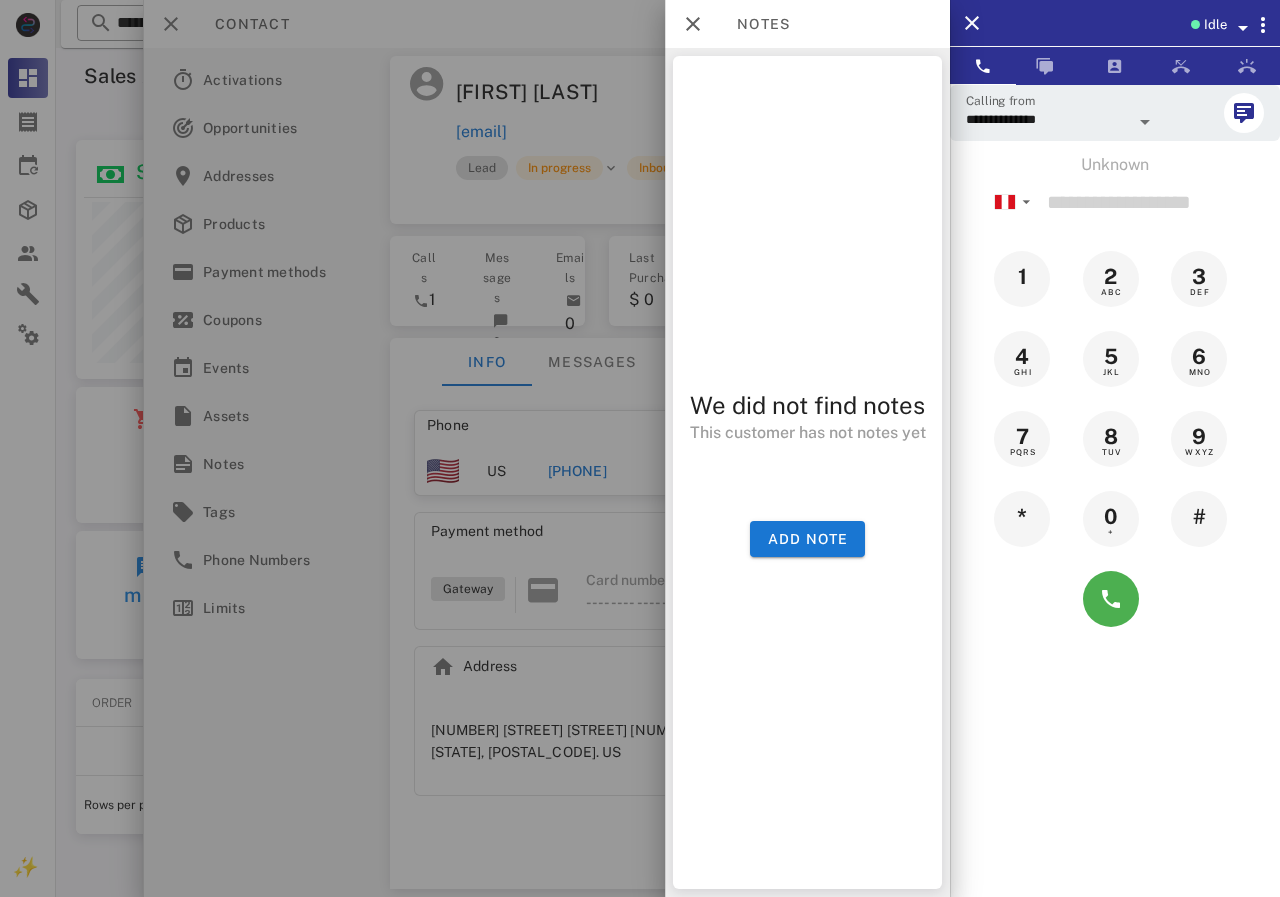 click at bounding box center (640, 448) 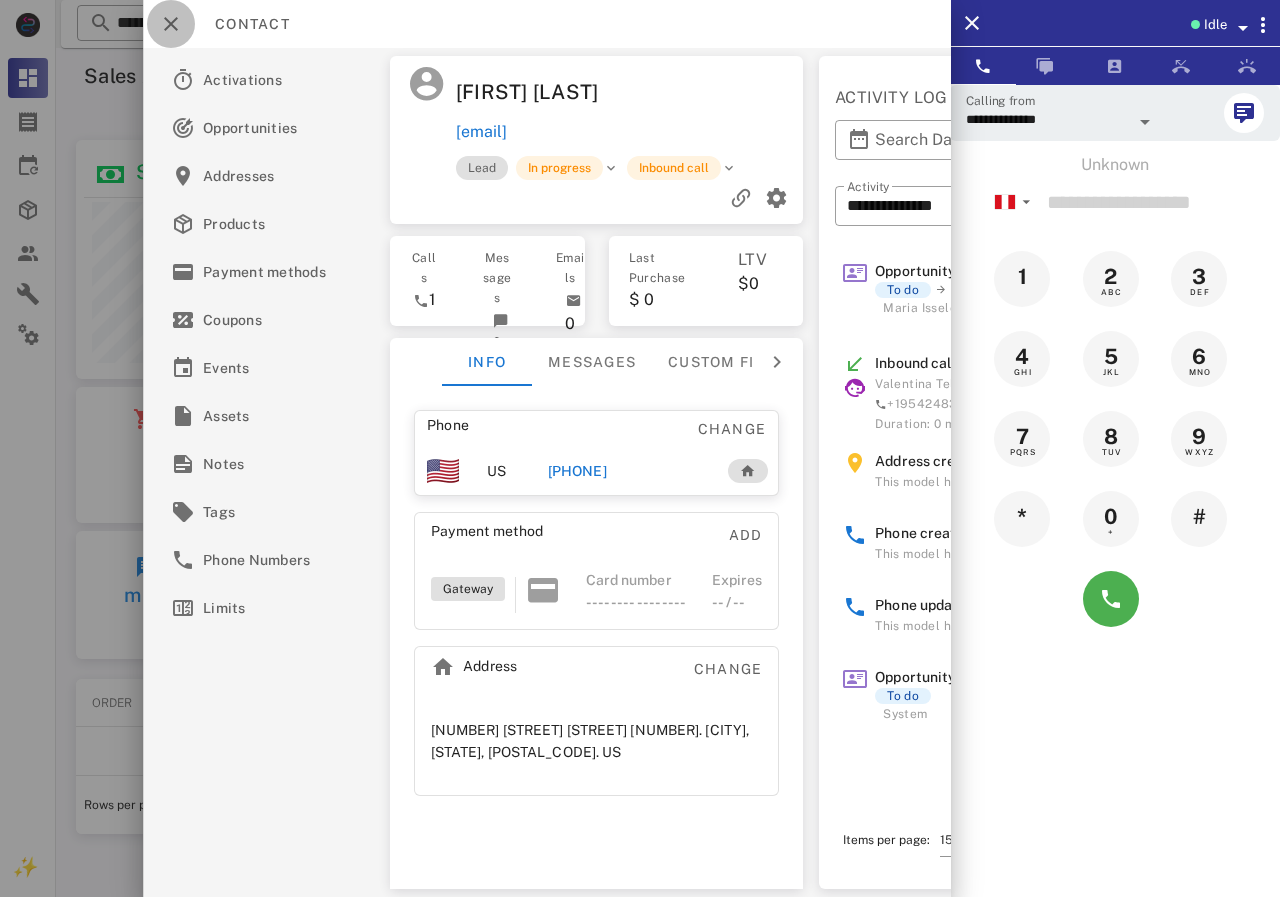 click at bounding box center [171, 24] 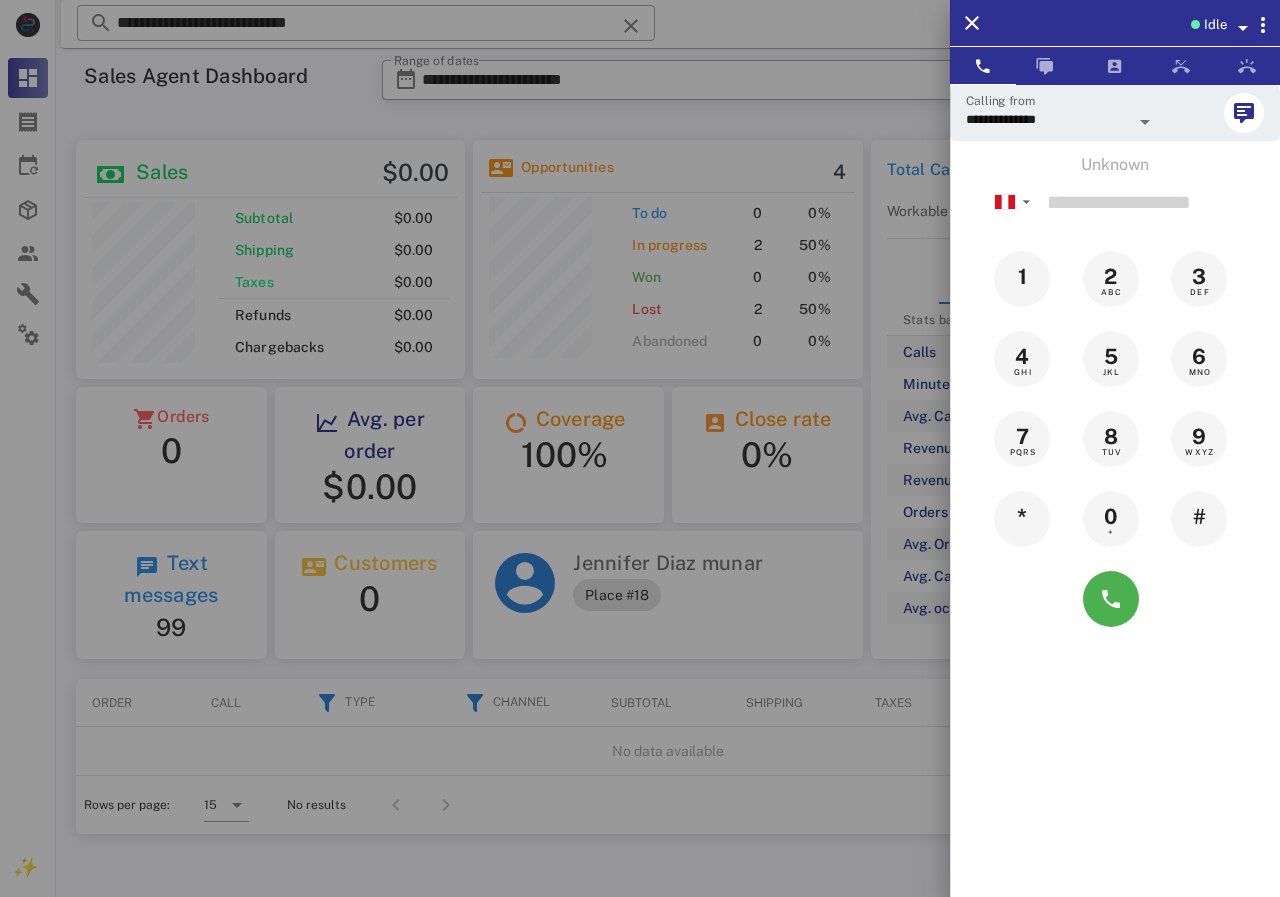 click at bounding box center [640, 448] 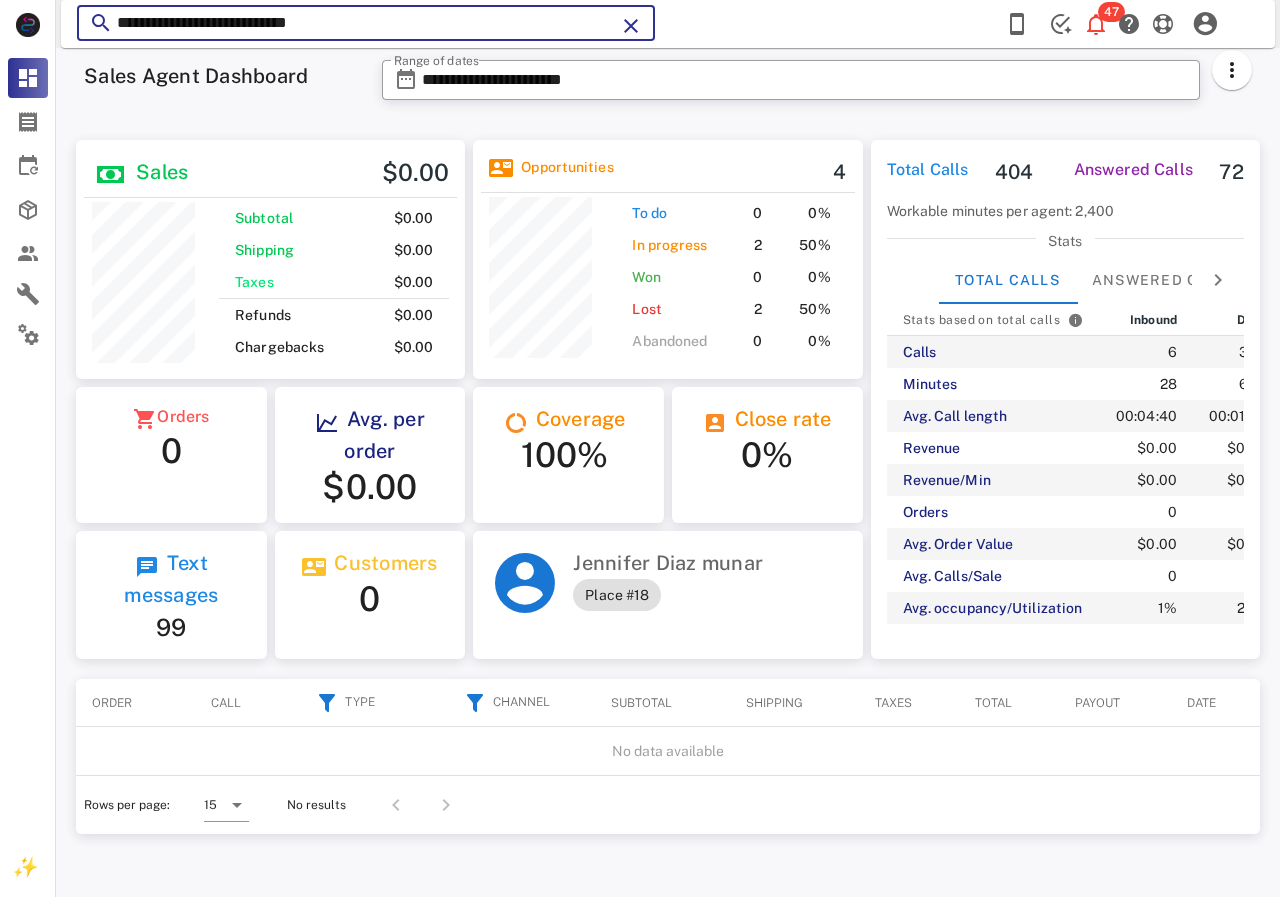 drag, startPoint x: 229, startPoint y: 20, endPoint x: 56, endPoint y: 22, distance: 173.01157 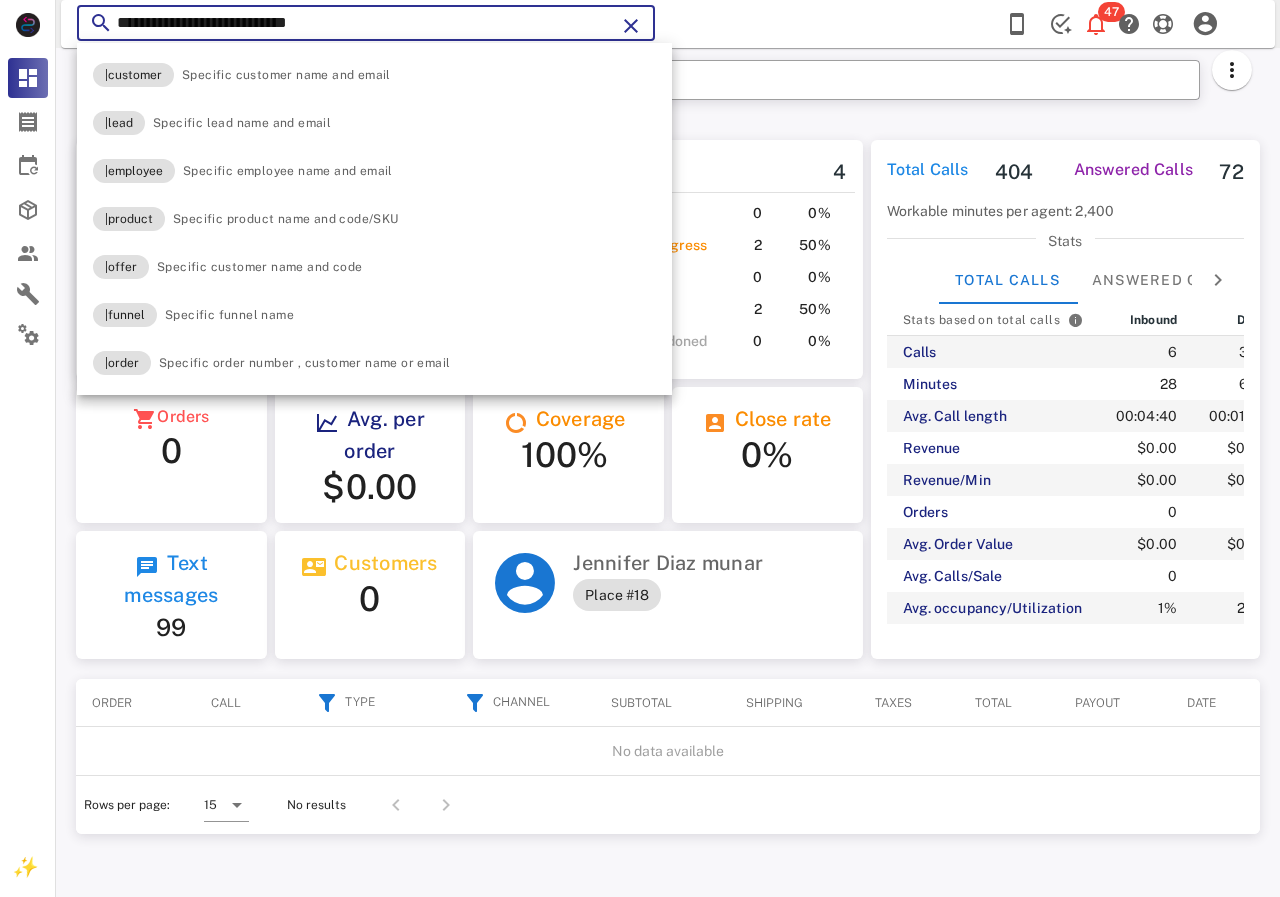 paste 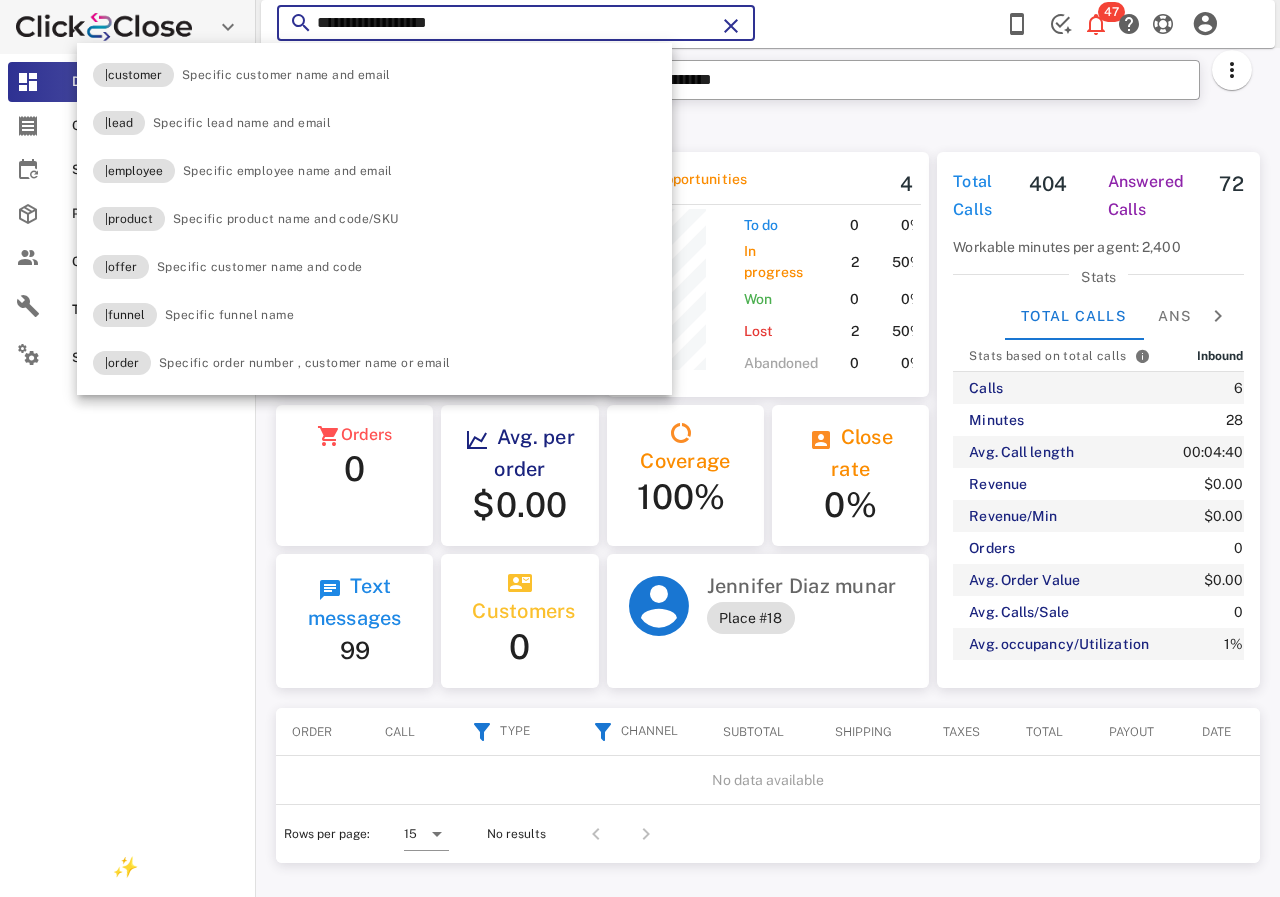 scroll, scrollTop: 255, scrollLeft: 318, axis: both 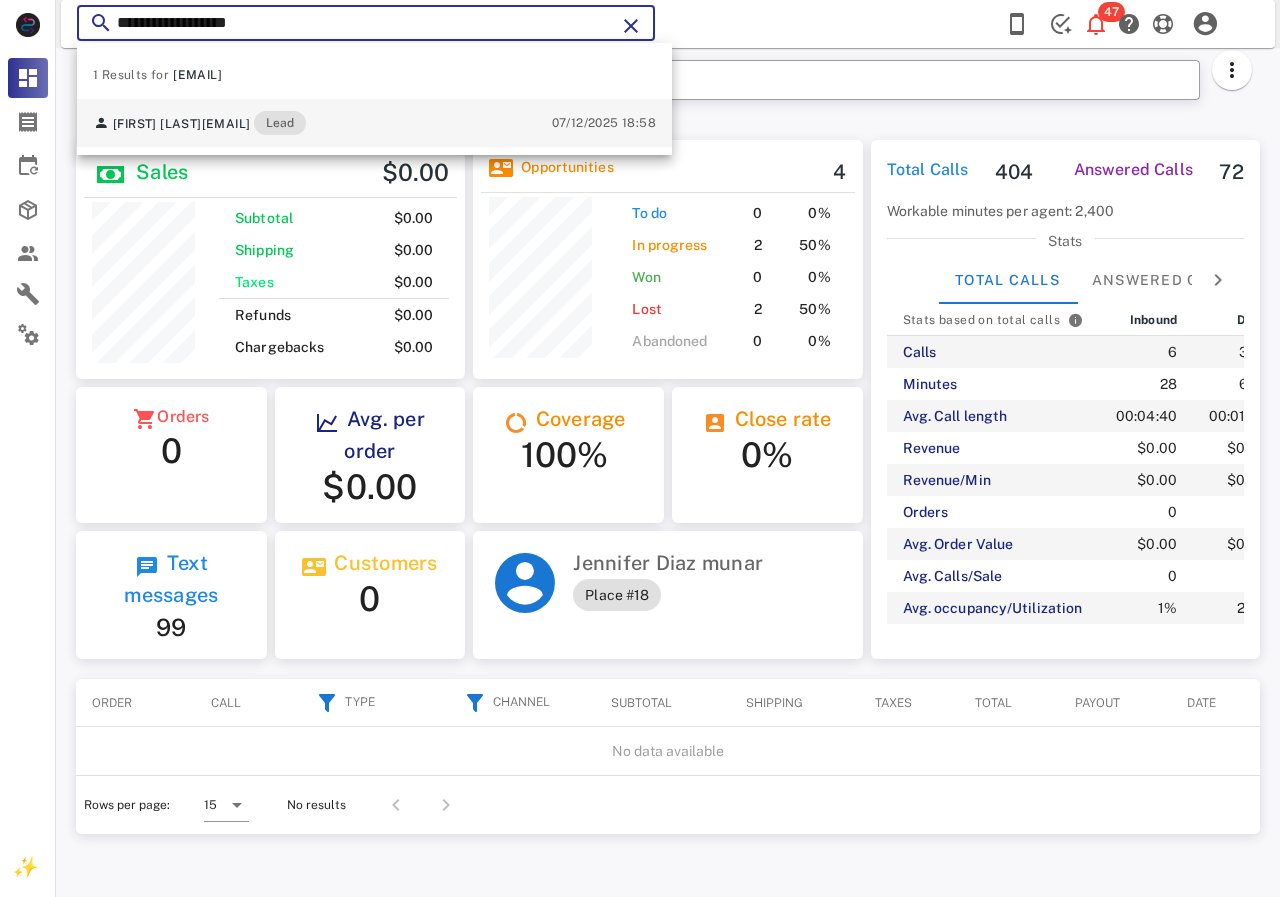 type on "**********" 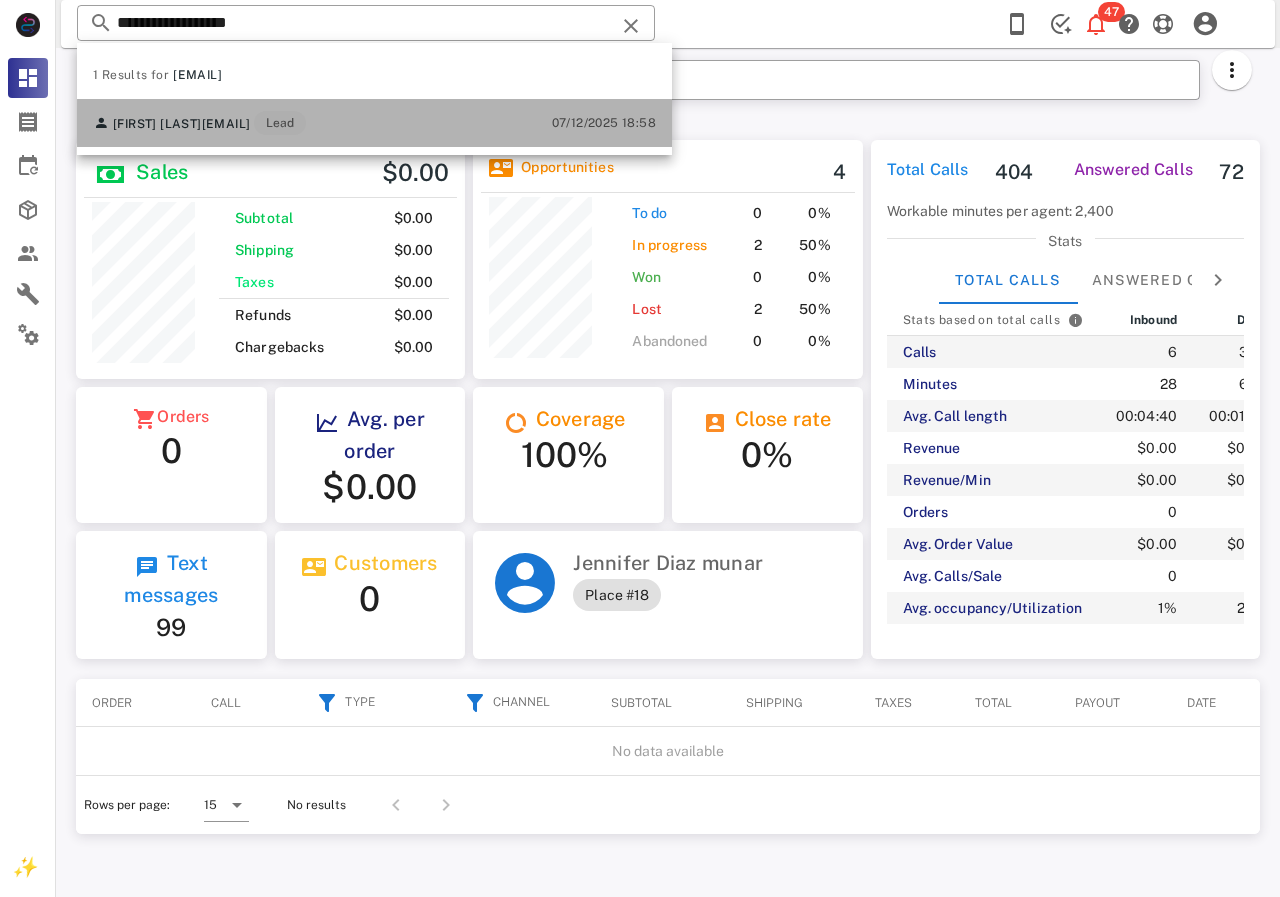 click on "[EMAIL]" at bounding box center [226, 124] 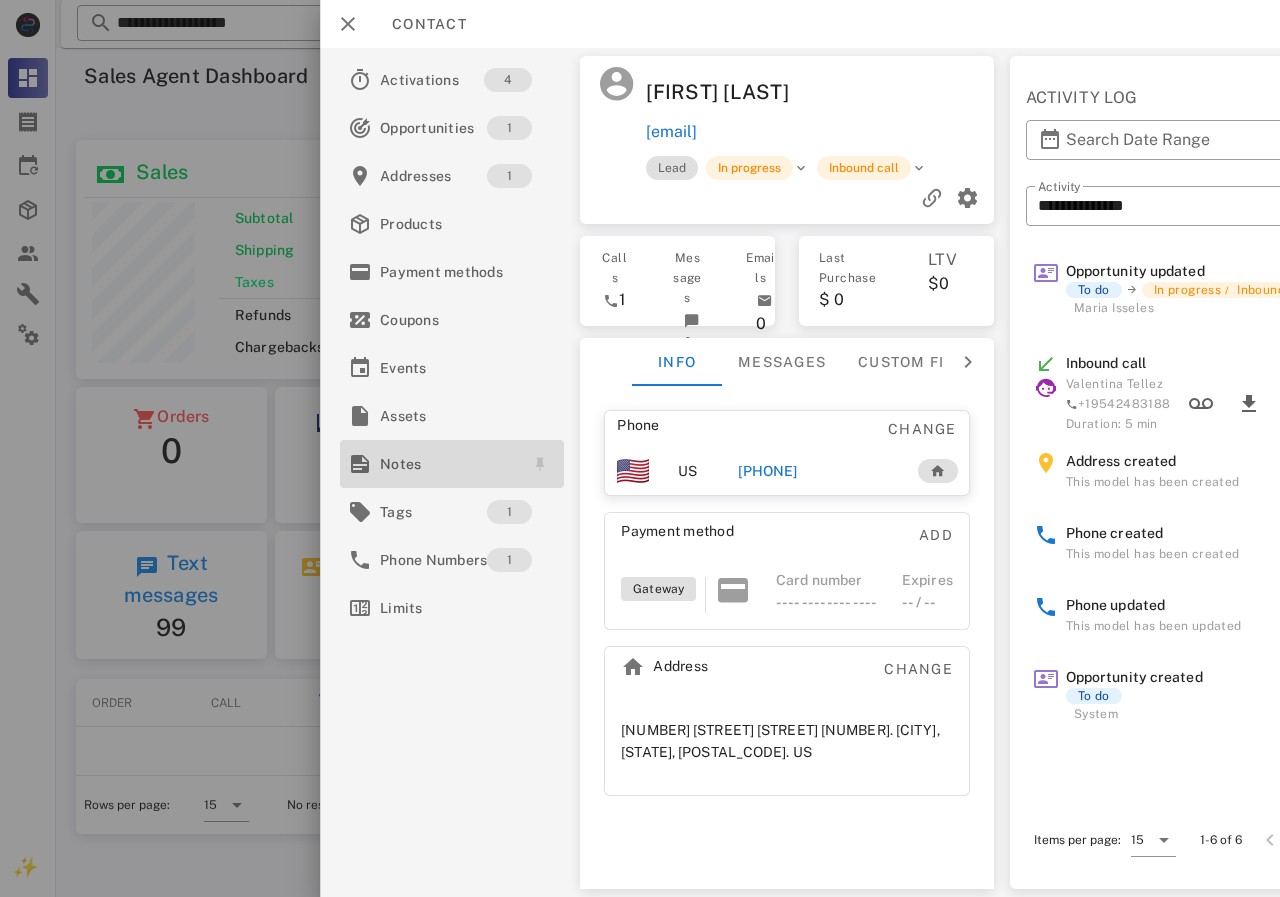 click on "Notes" at bounding box center [448, 464] 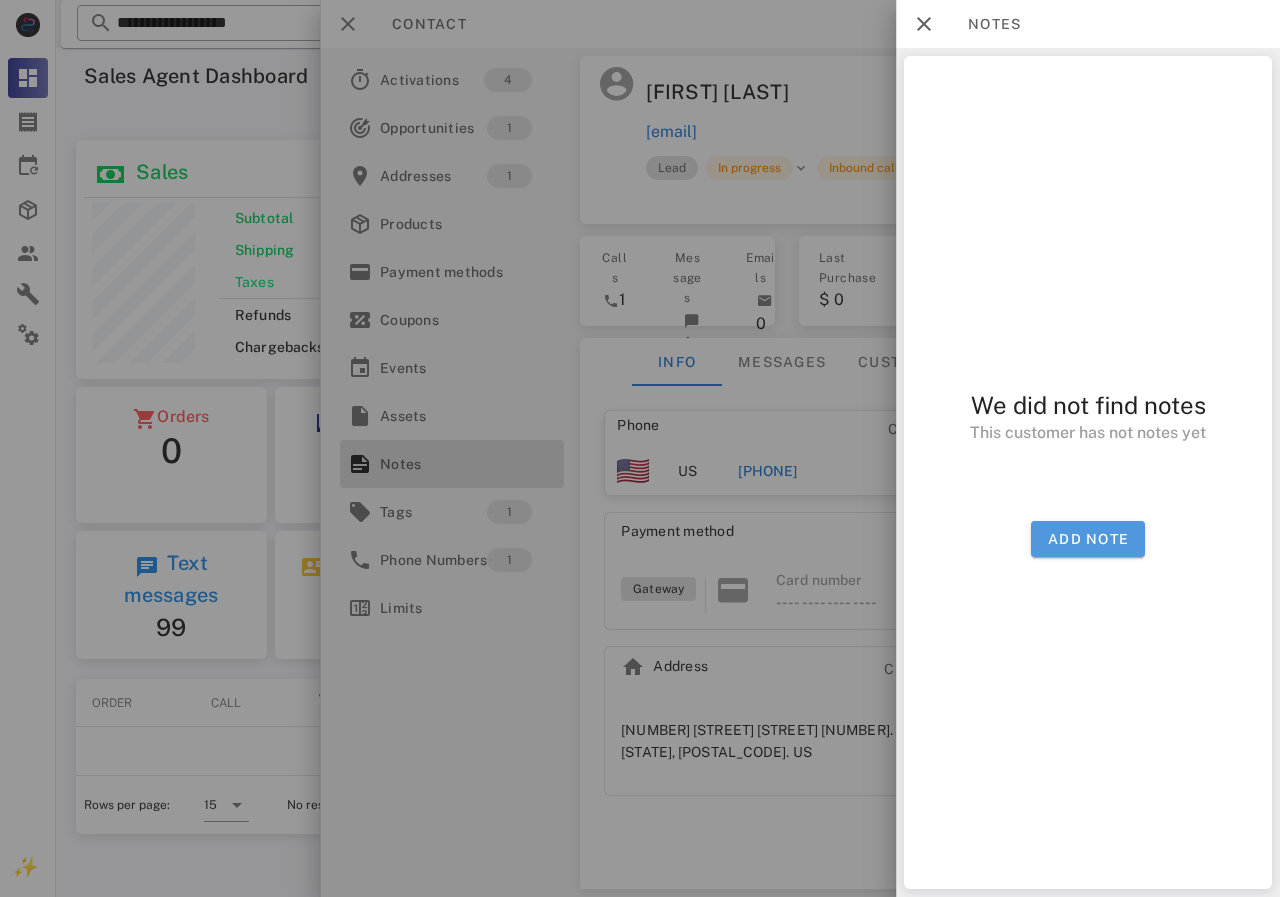 click on "Add note" at bounding box center (1088, 539) 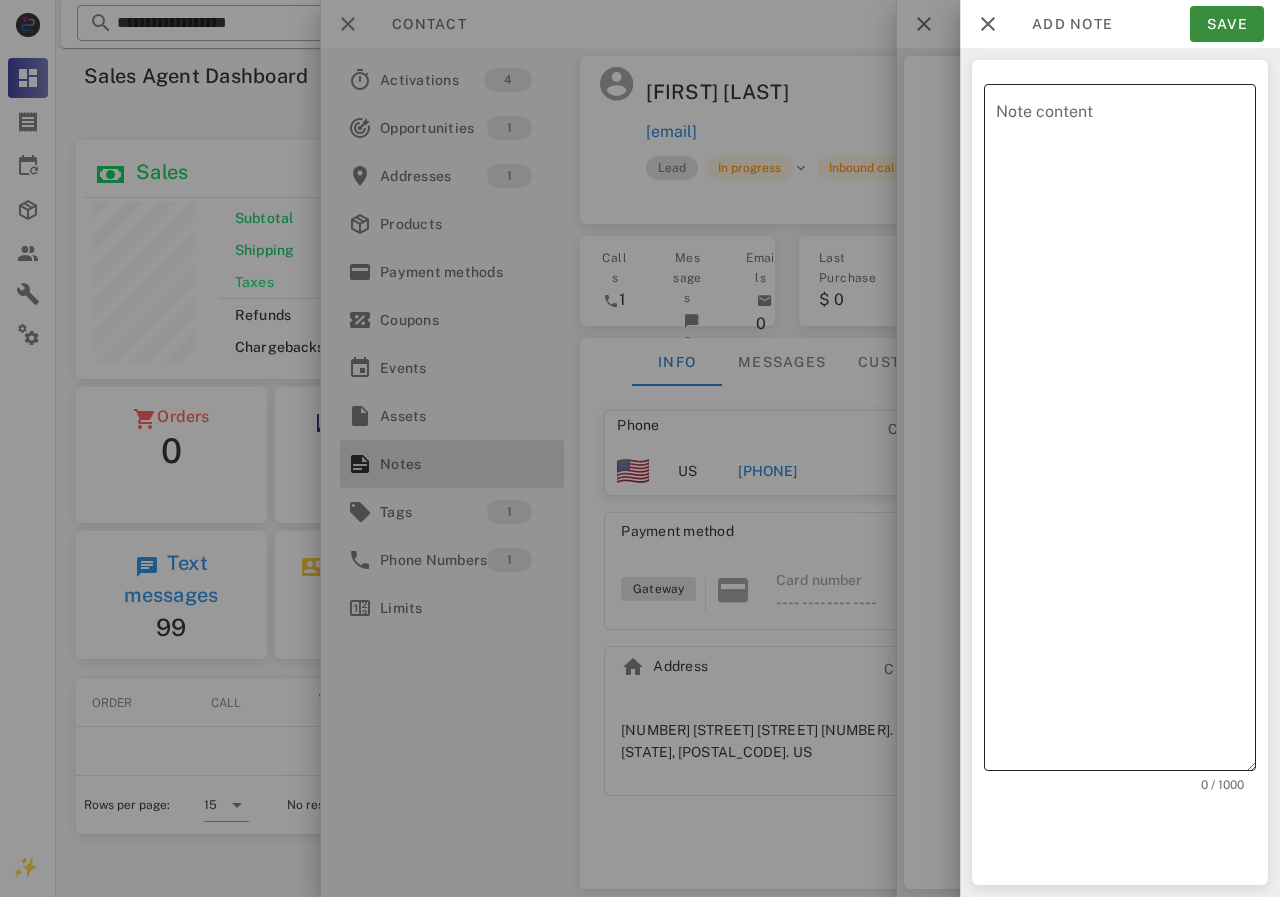 click on "Note content" at bounding box center [1126, 432] 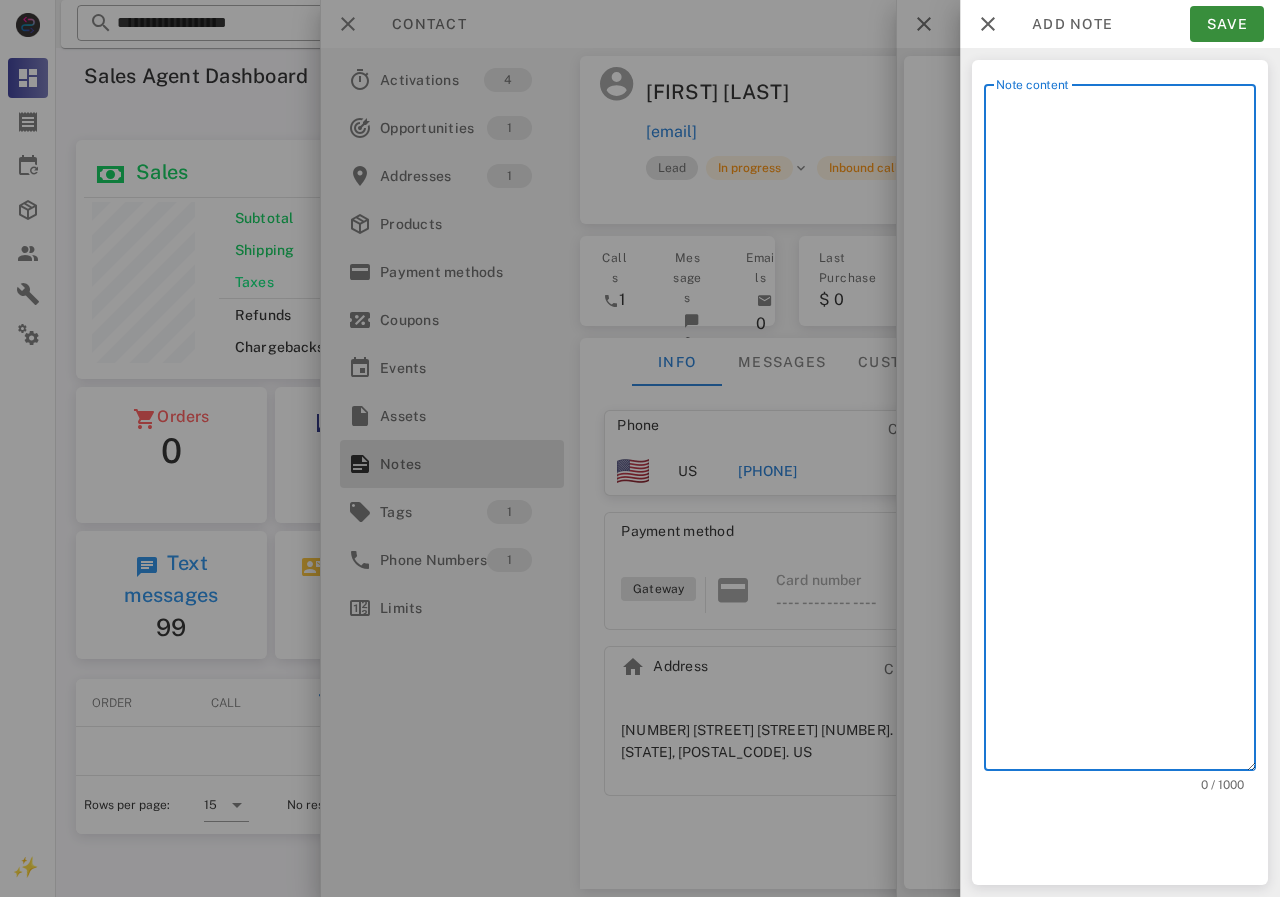 scroll, scrollTop: 240, scrollLeft: 390, axis: both 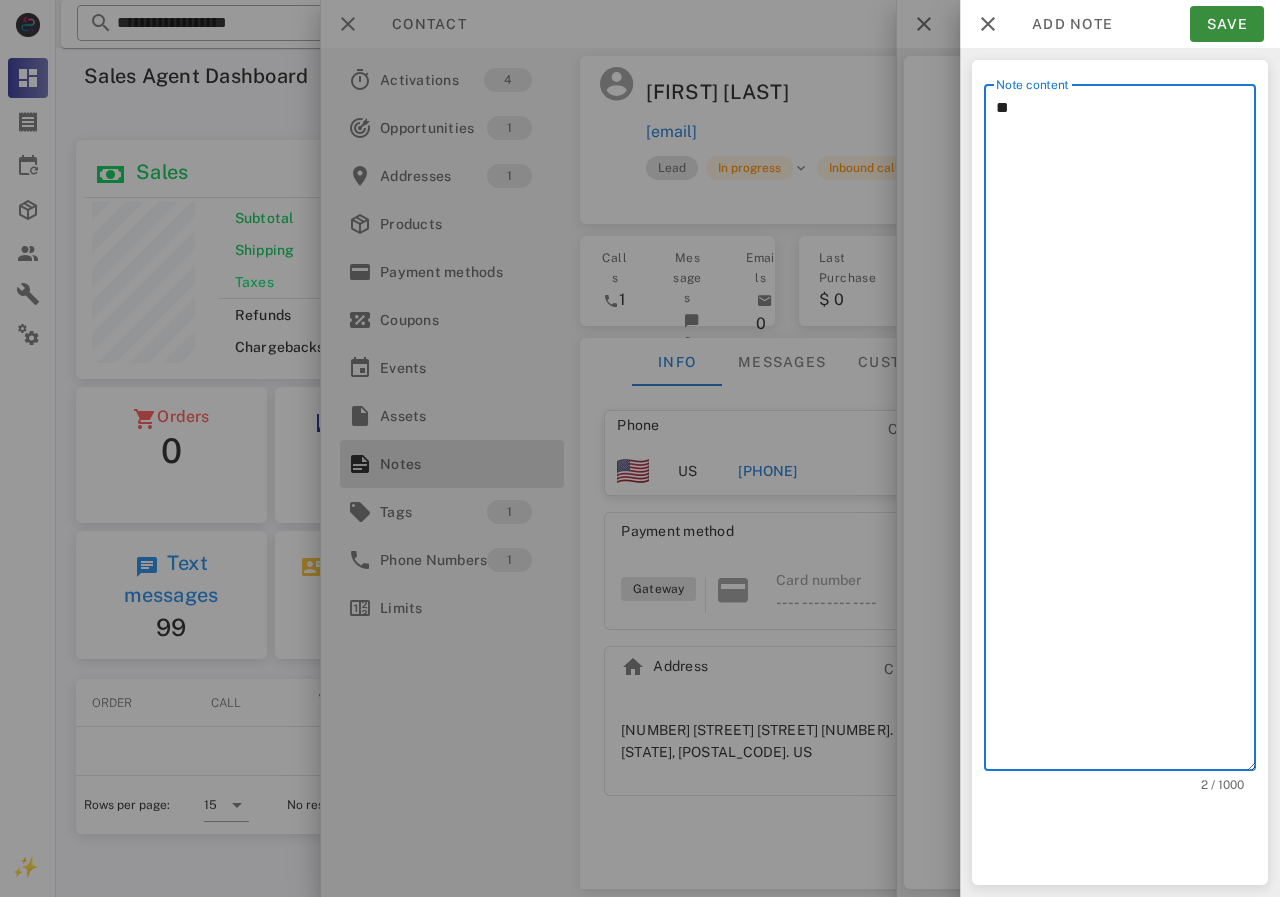type on "*" 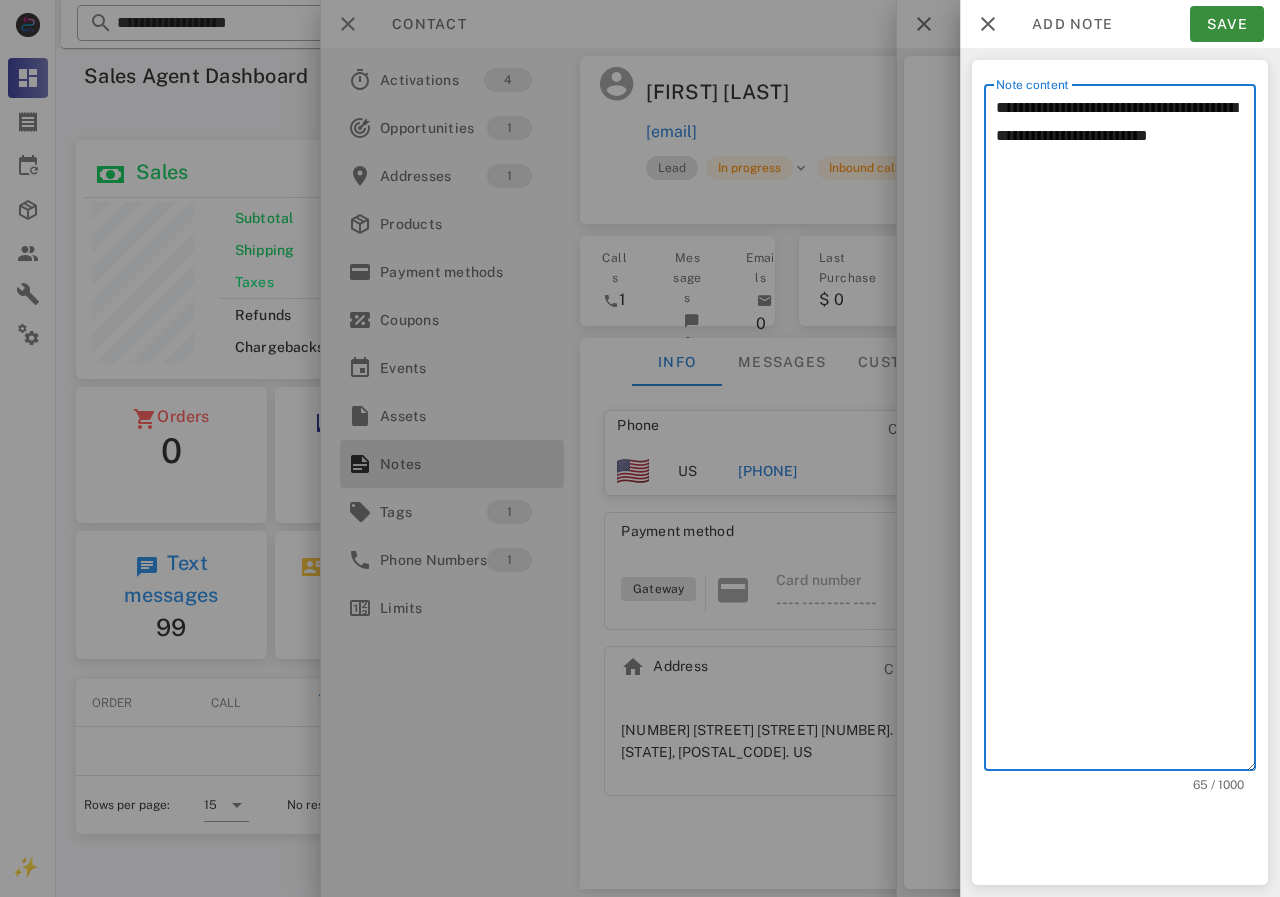 paste on "**********" 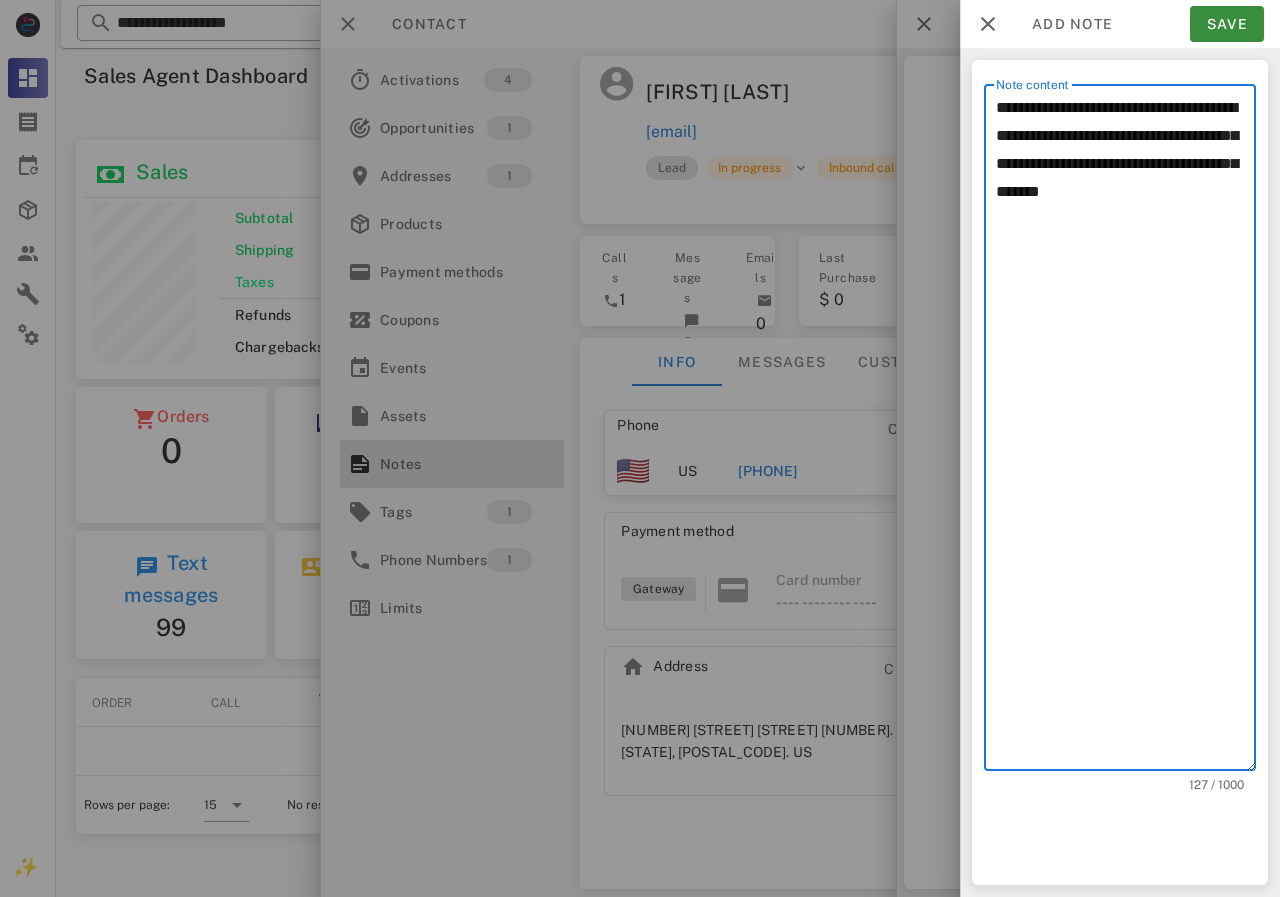 click on "**********" at bounding box center (1126, 432) 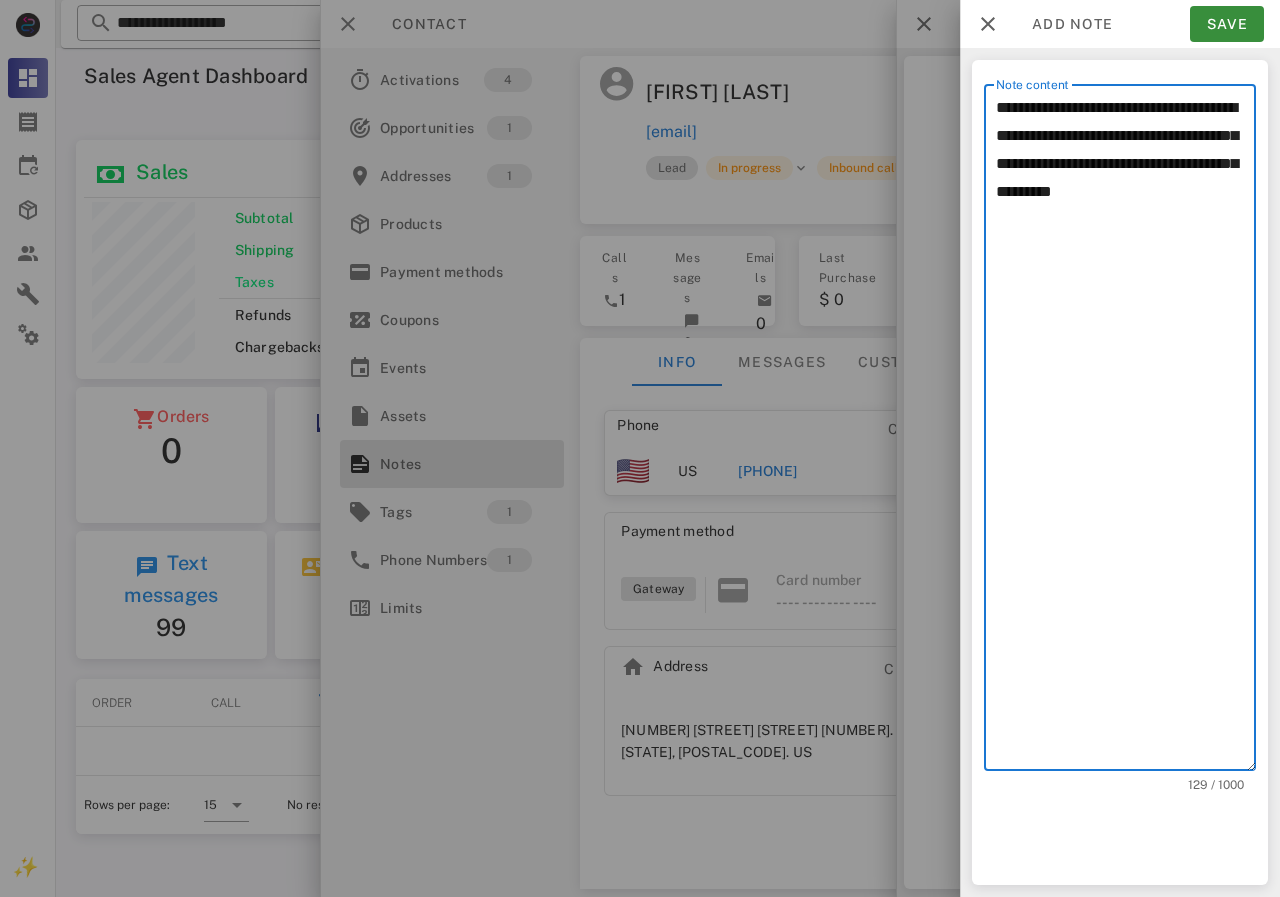 click on "**********" at bounding box center (1126, 432) 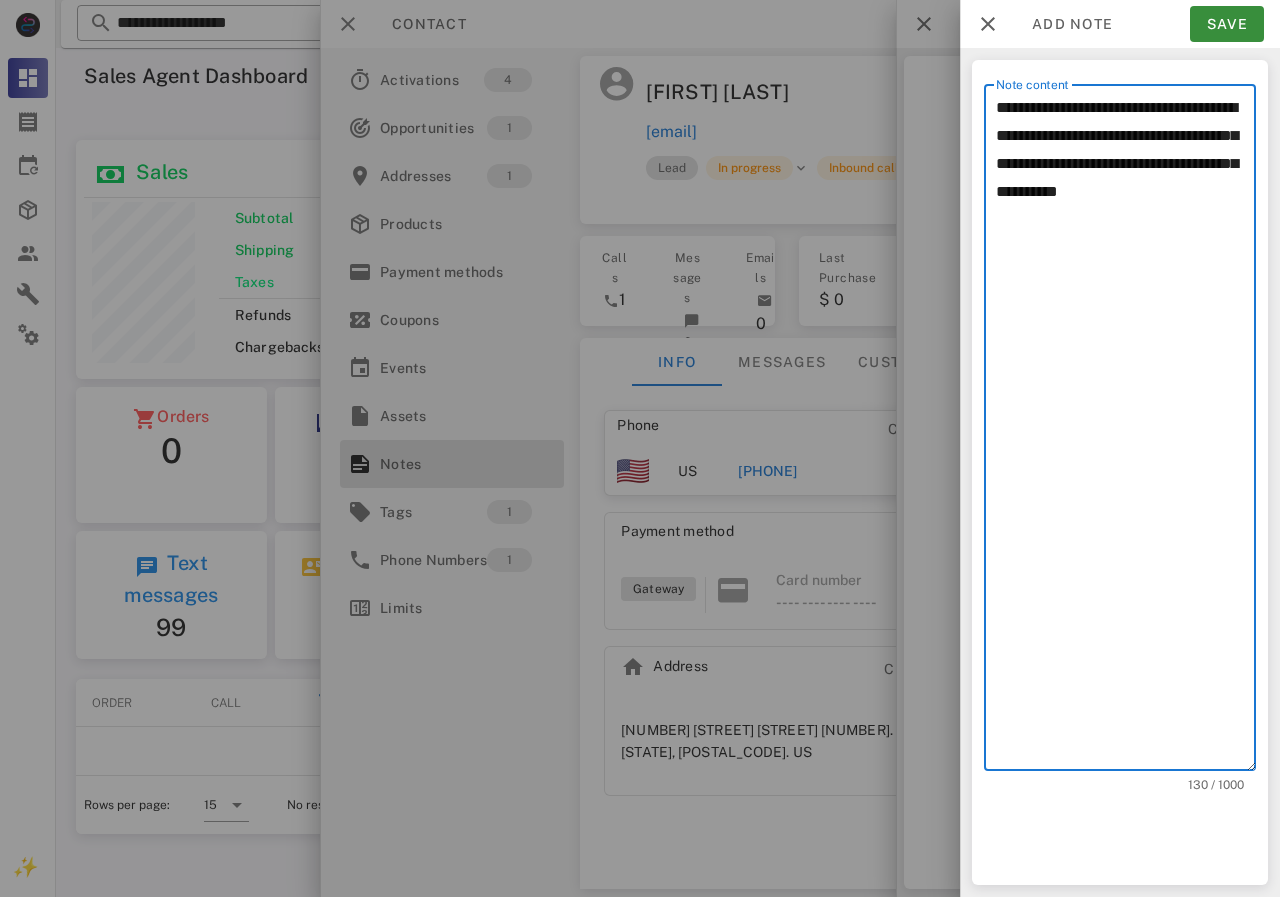 click on "**********" at bounding box center (1126, 432) 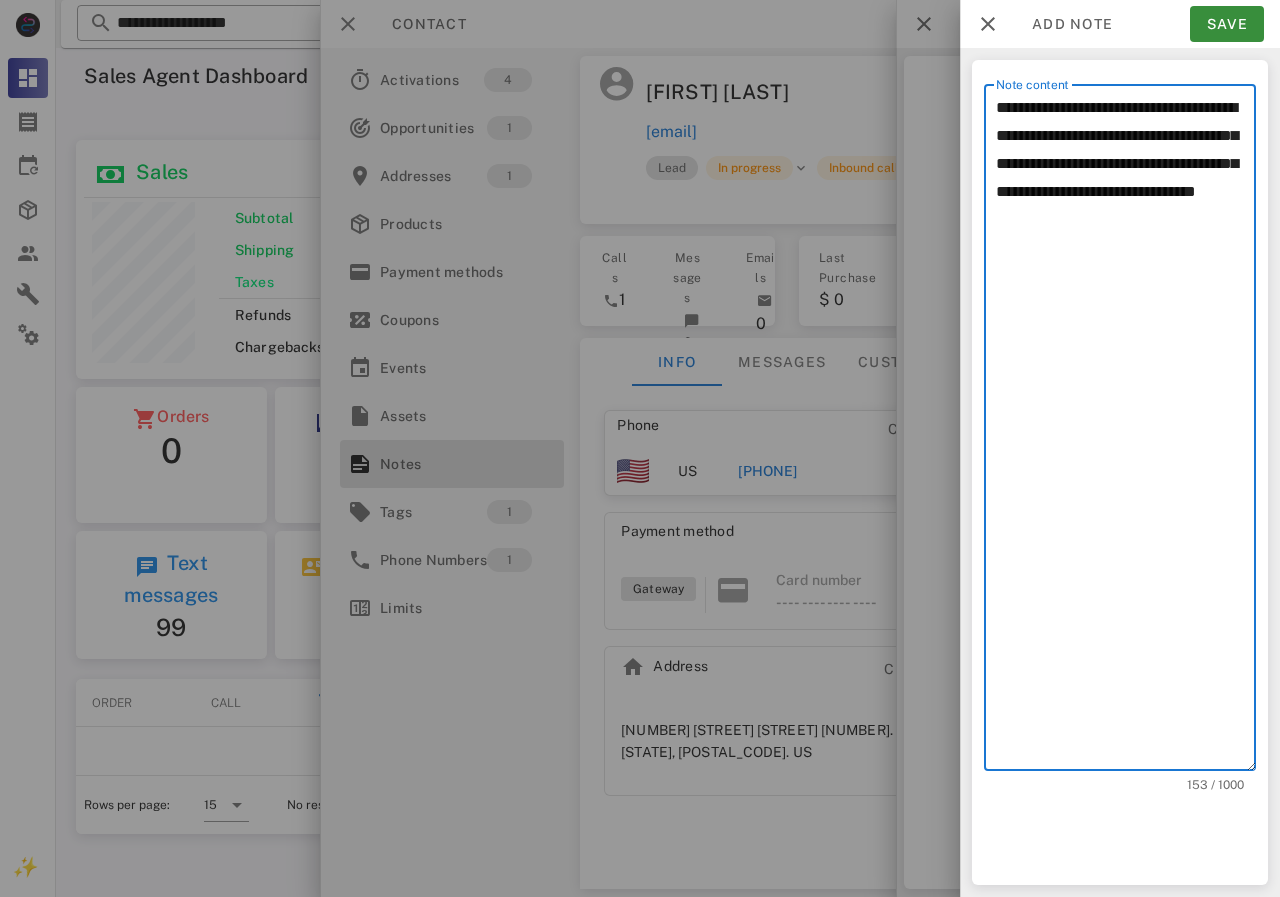 click on "**********" at bounding box center [1126, 432] 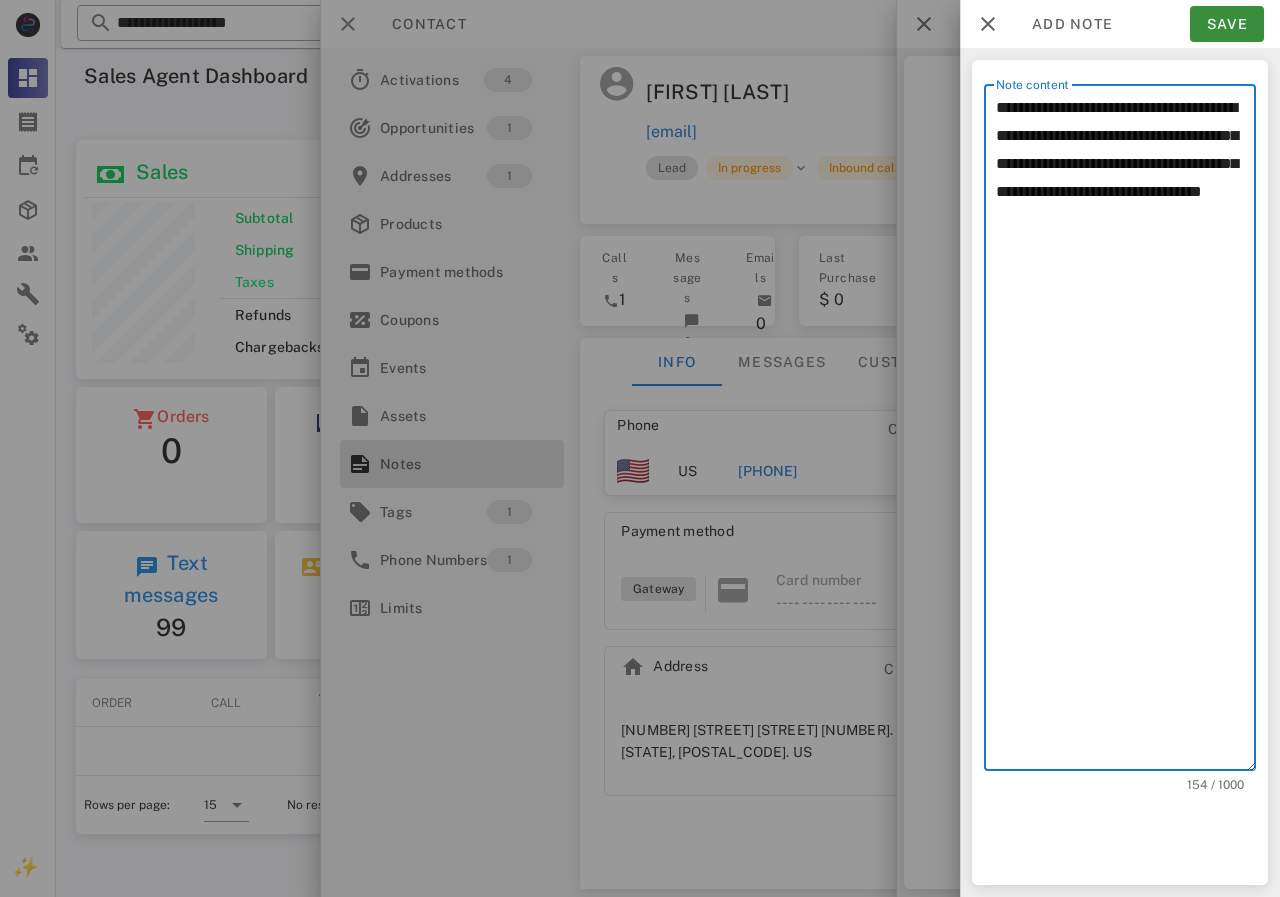 click on "**********" at bounding box center [1126, 432] 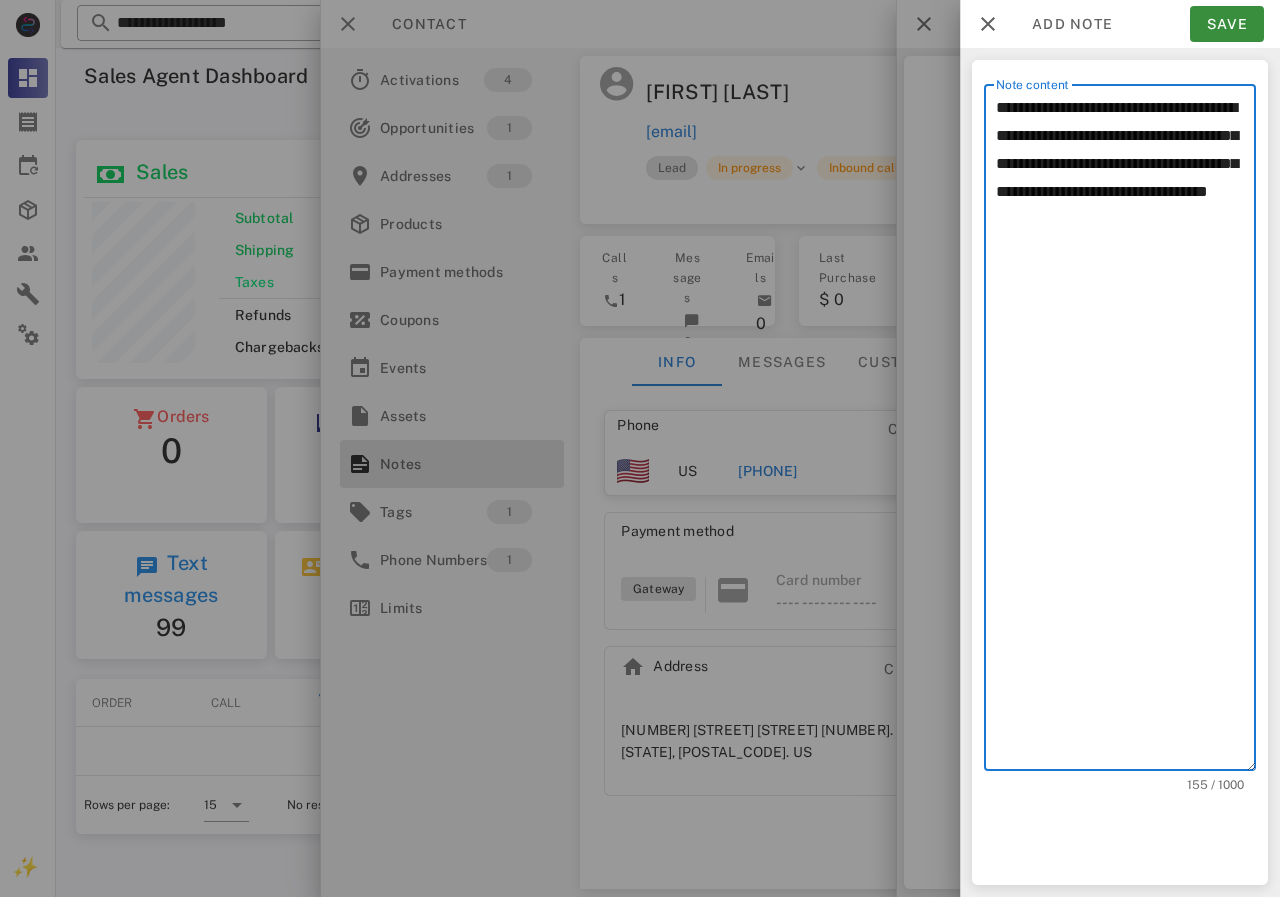 click on "**********" at bounding box center (1126, 432) 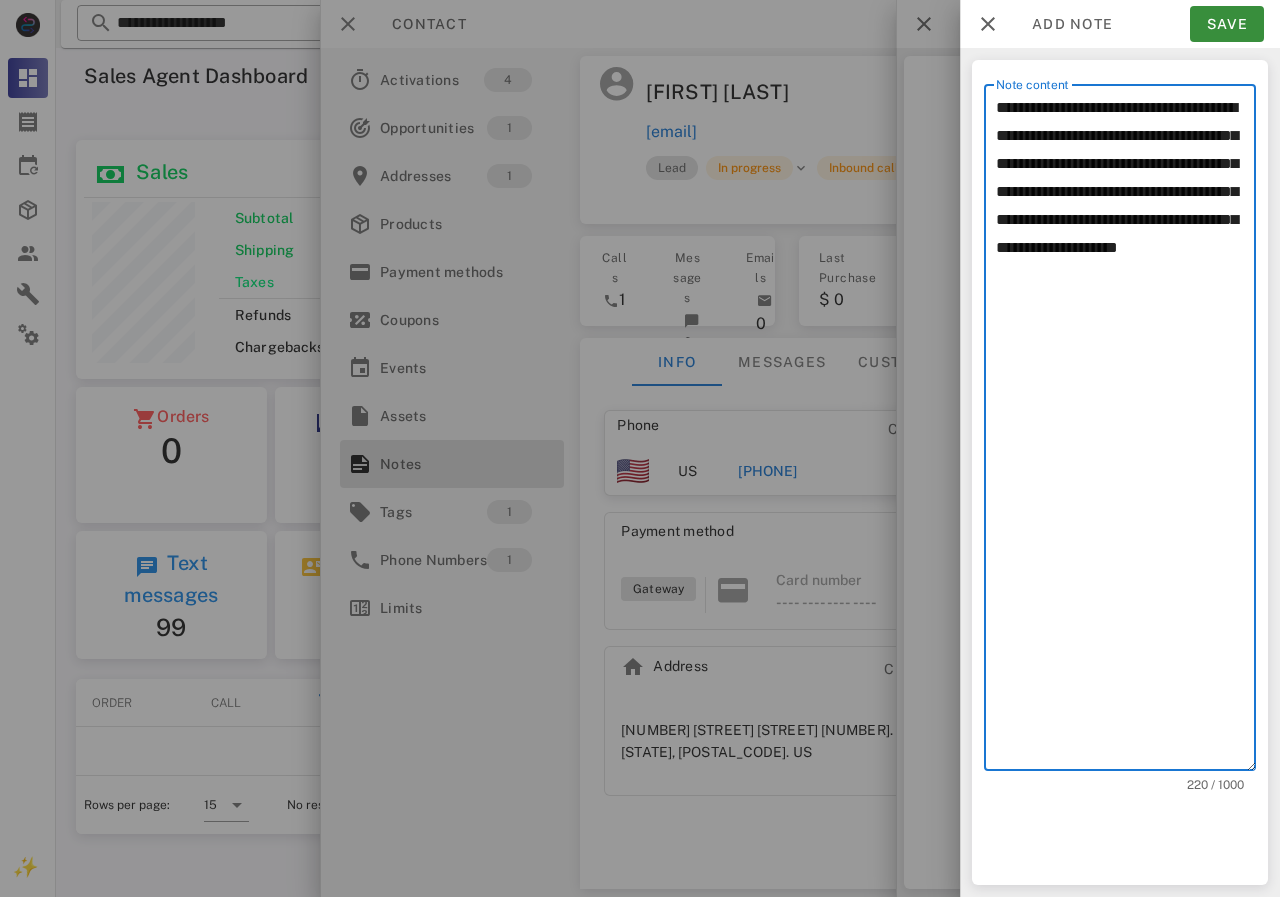 click on "**********" at bounding box center (1126, 432) 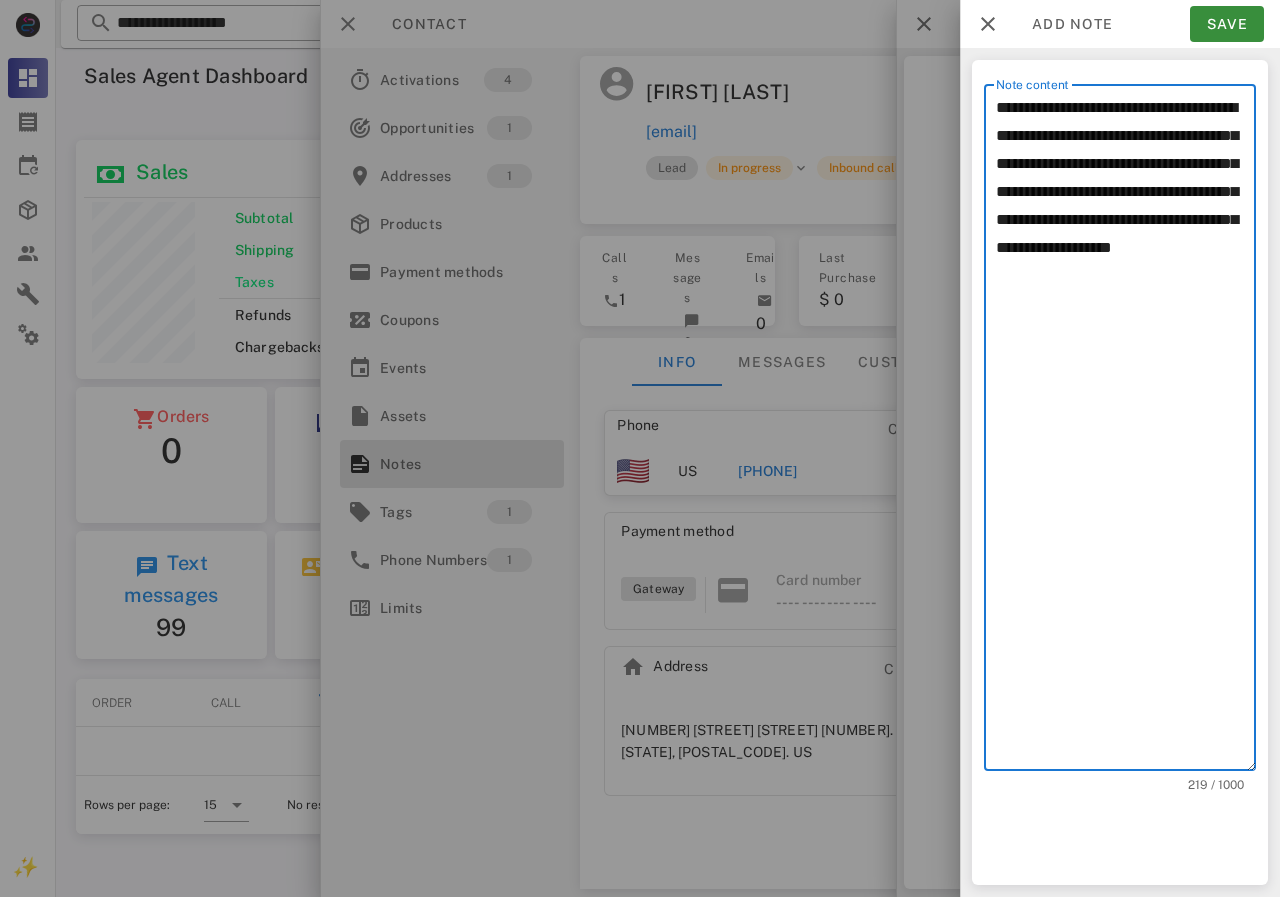 click on "**********" at bounding box center (1126, 432) 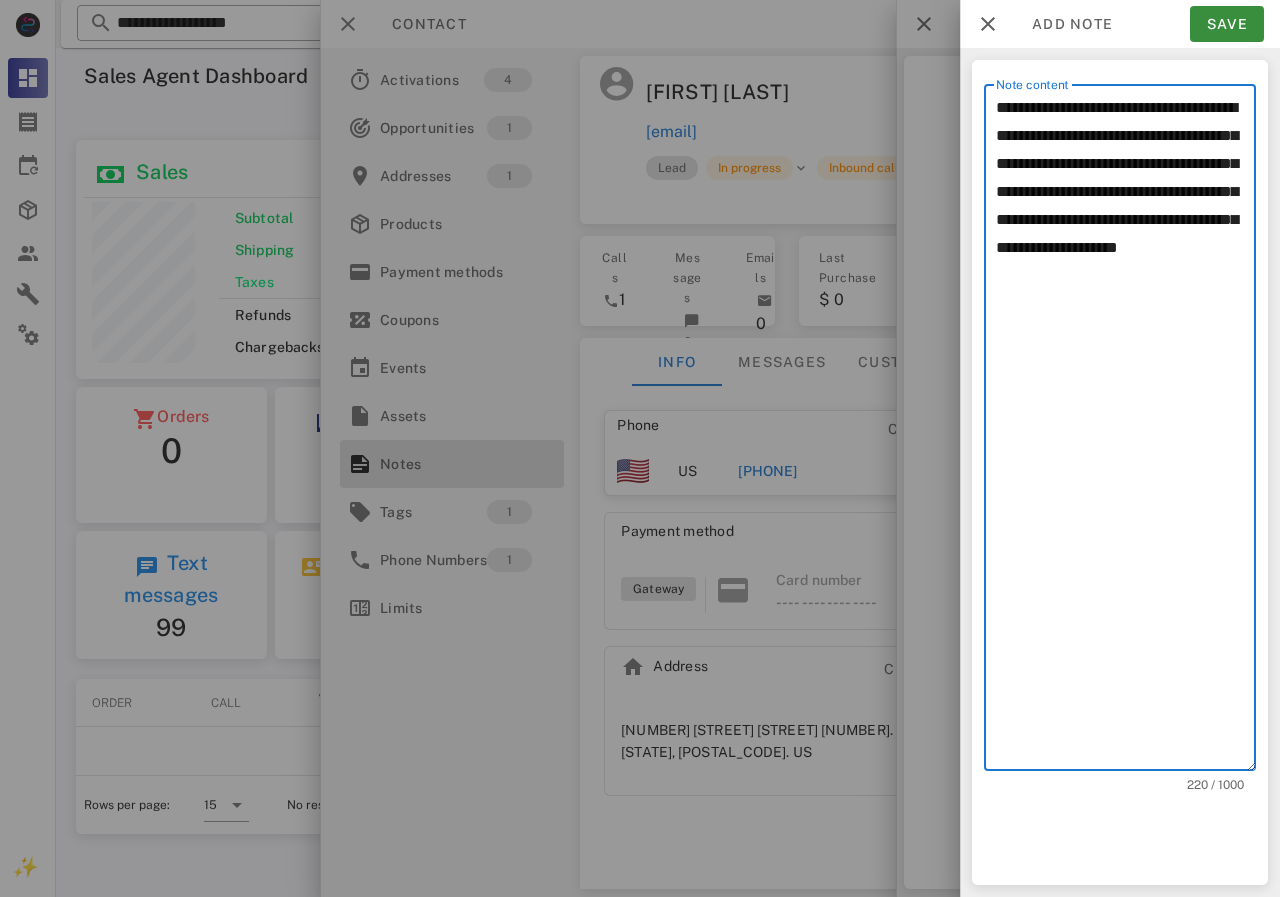 type on "**********" 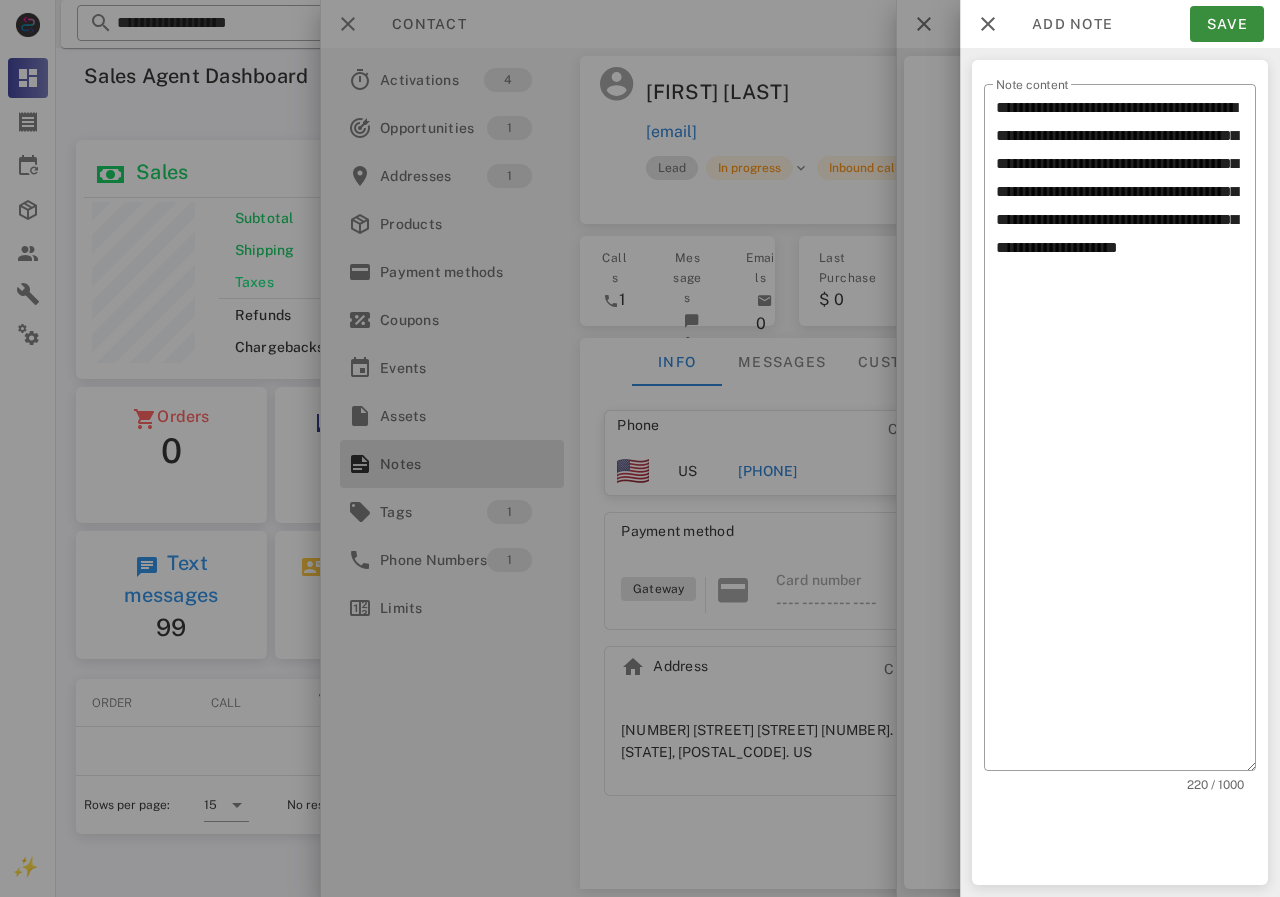 click on "Add note Save" at bounding box center [1120, 24] 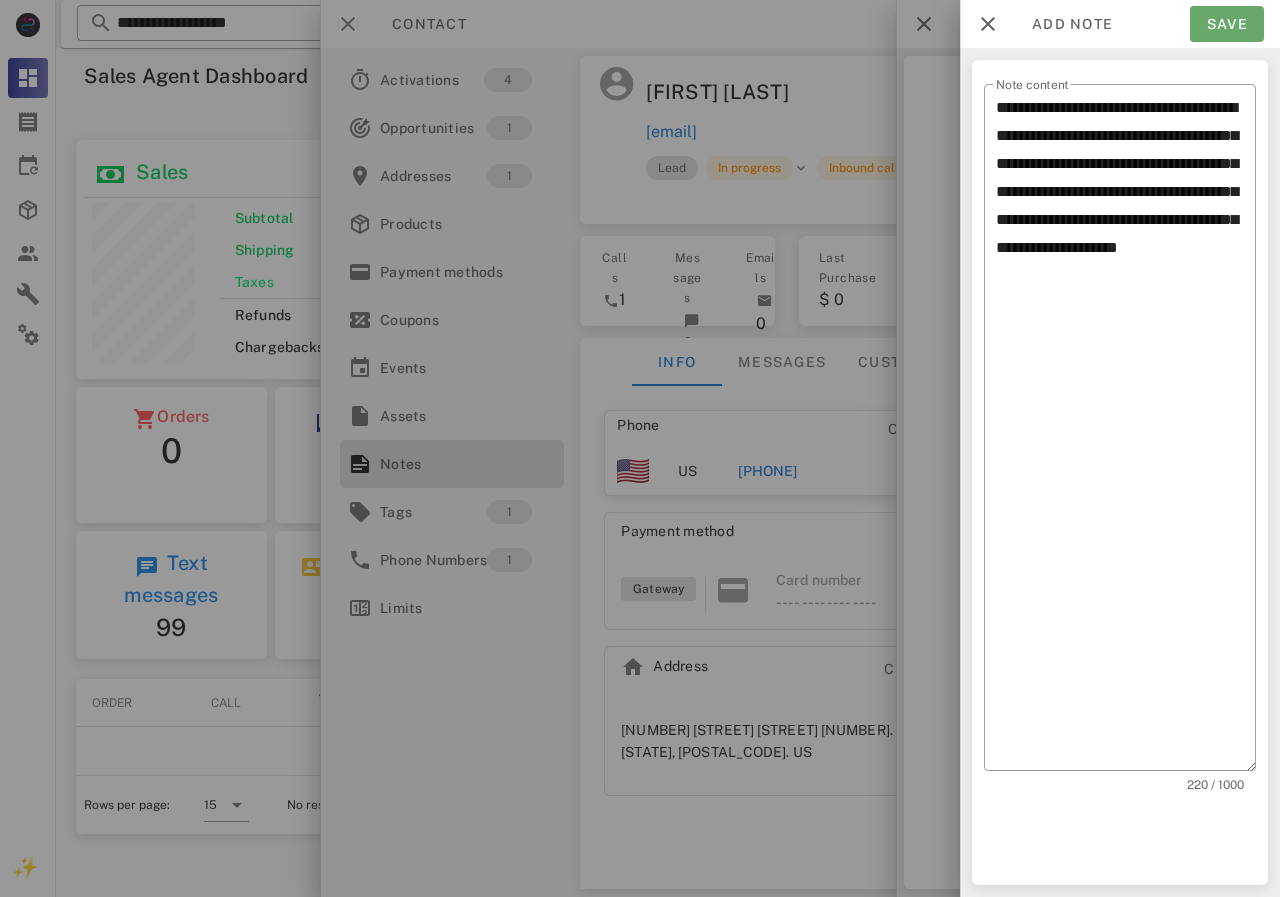 click on "Save" at bounding box center (1227, 24) 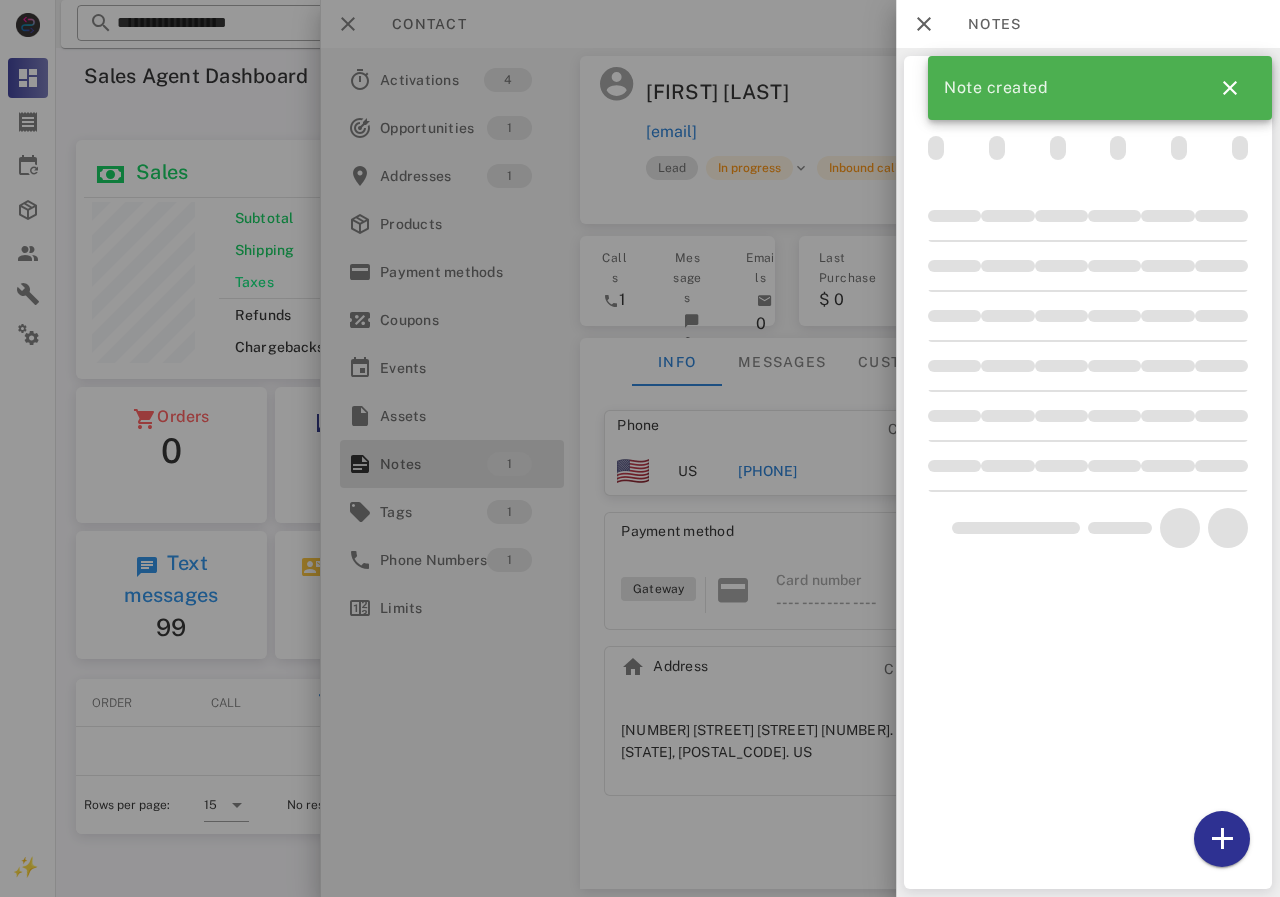 click at bounding box center [640, 448] 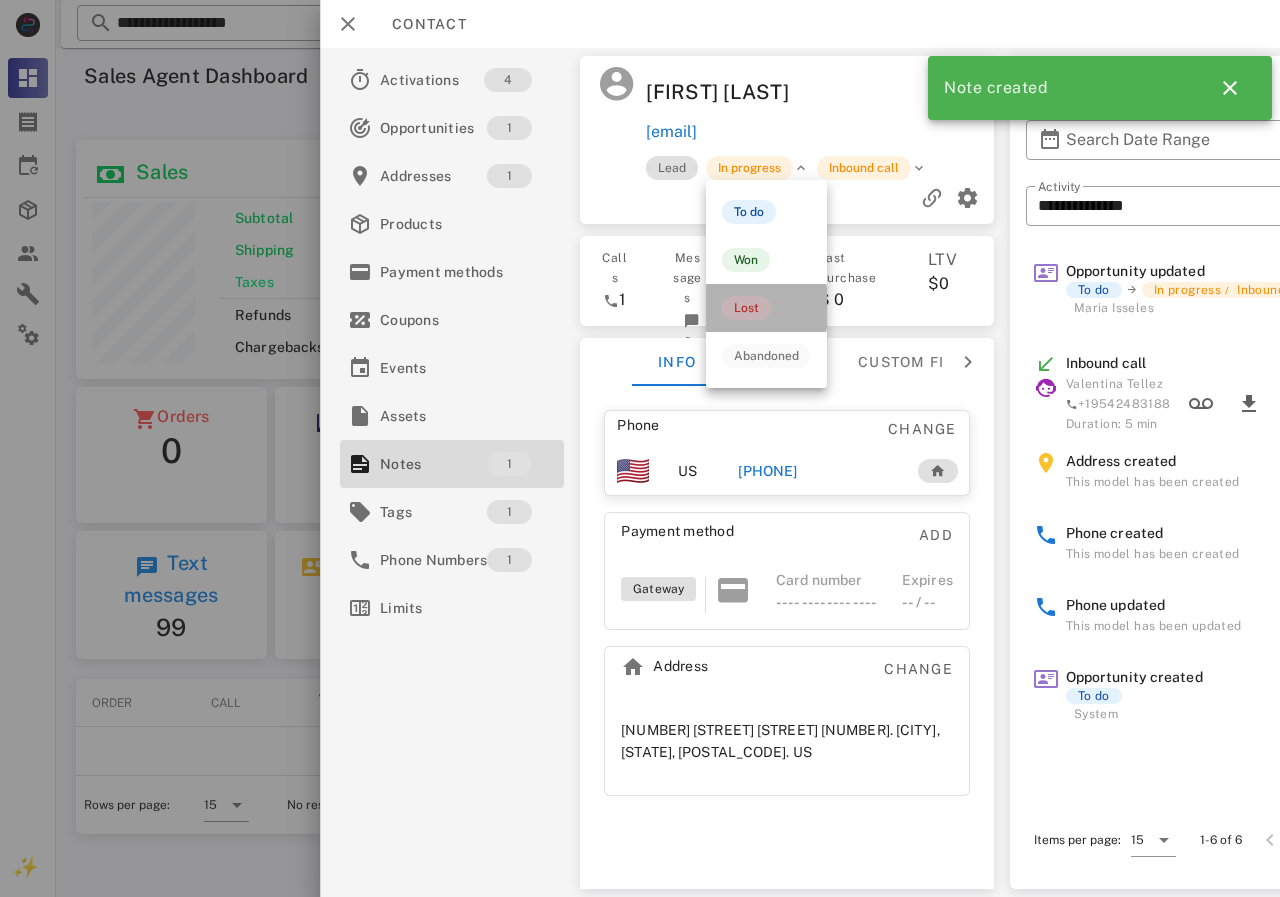 click on "Lost" at bounding box center (746, 308) 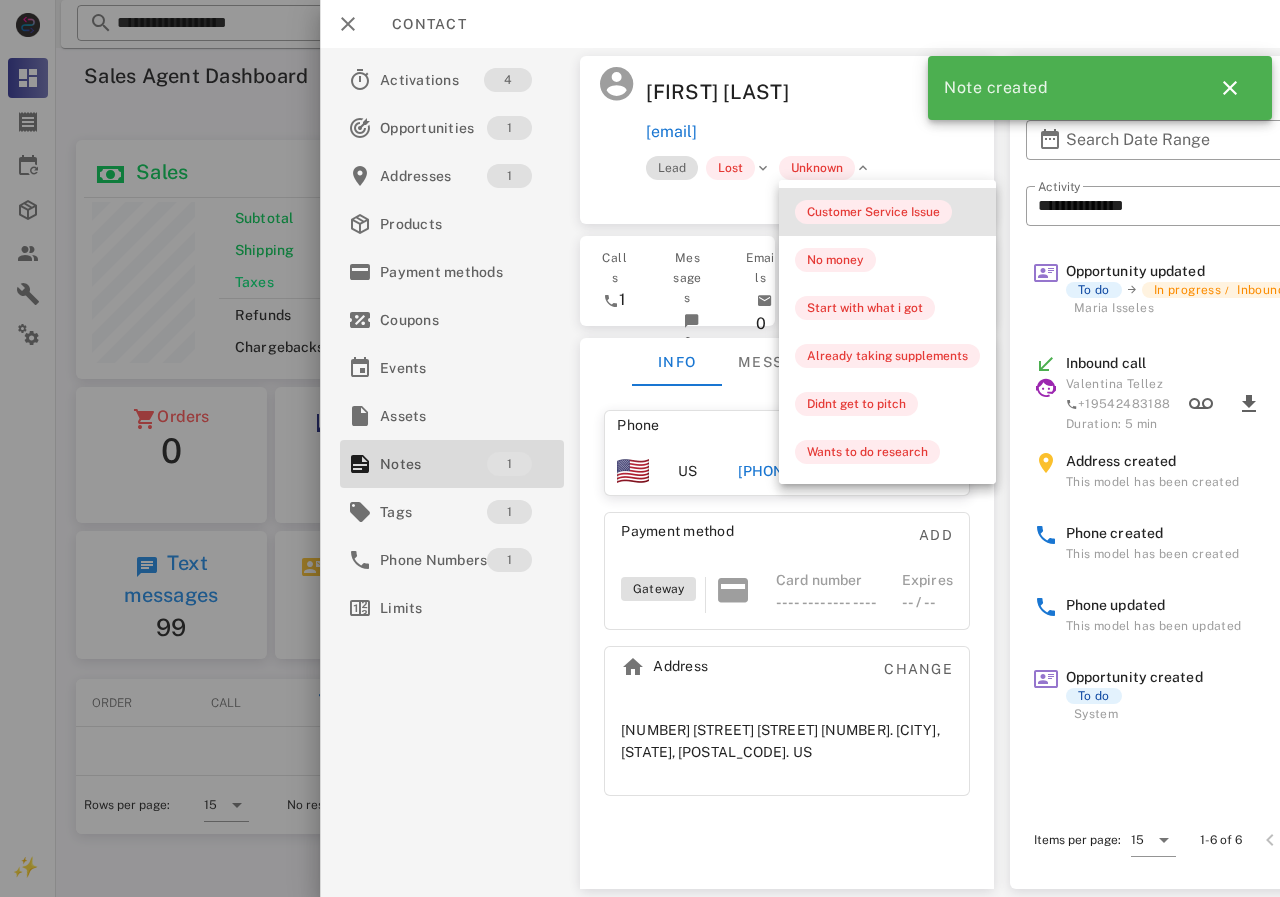 click on "Customer Service Issue" at bounding box center (887, 212) 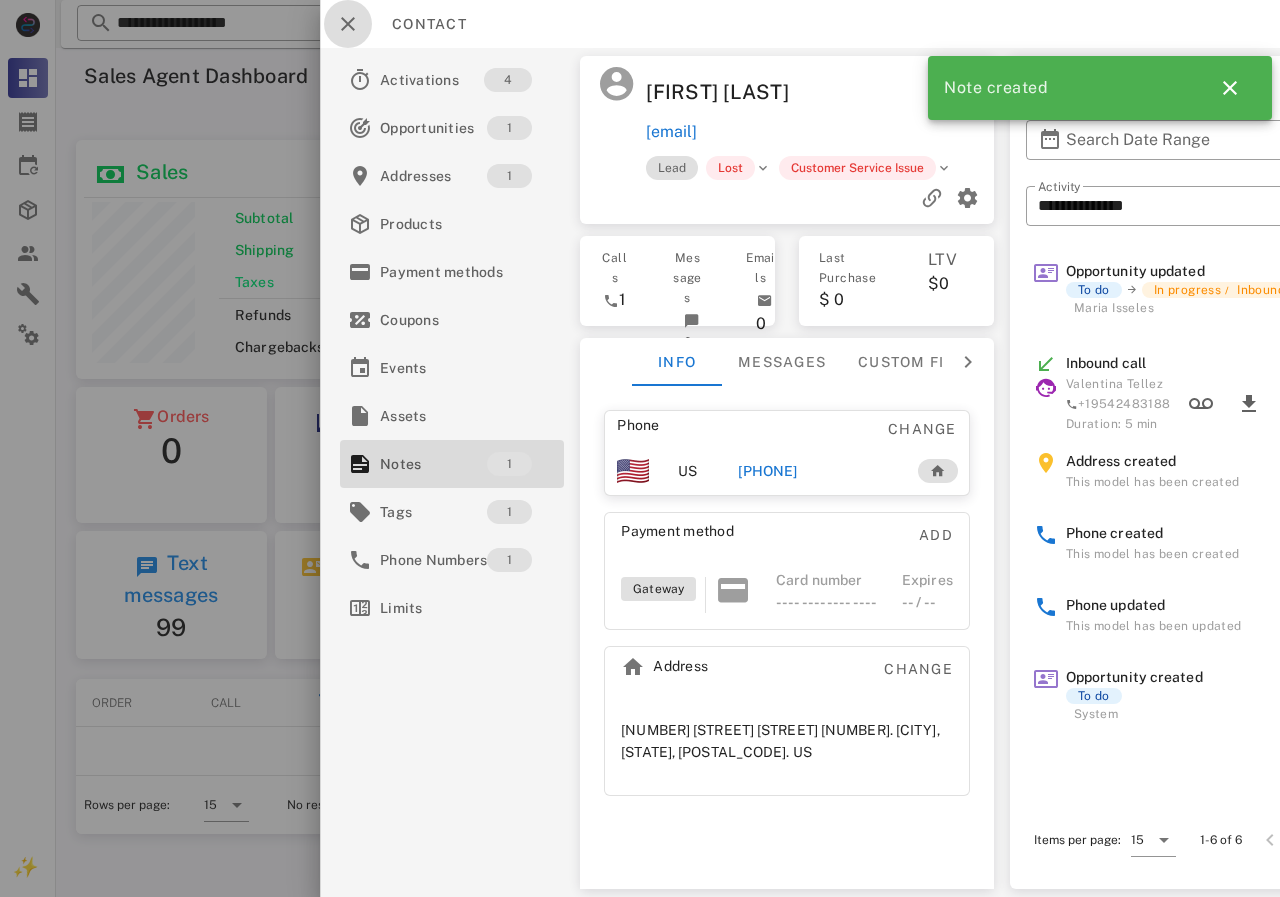 click at bounding box center [348, 24] 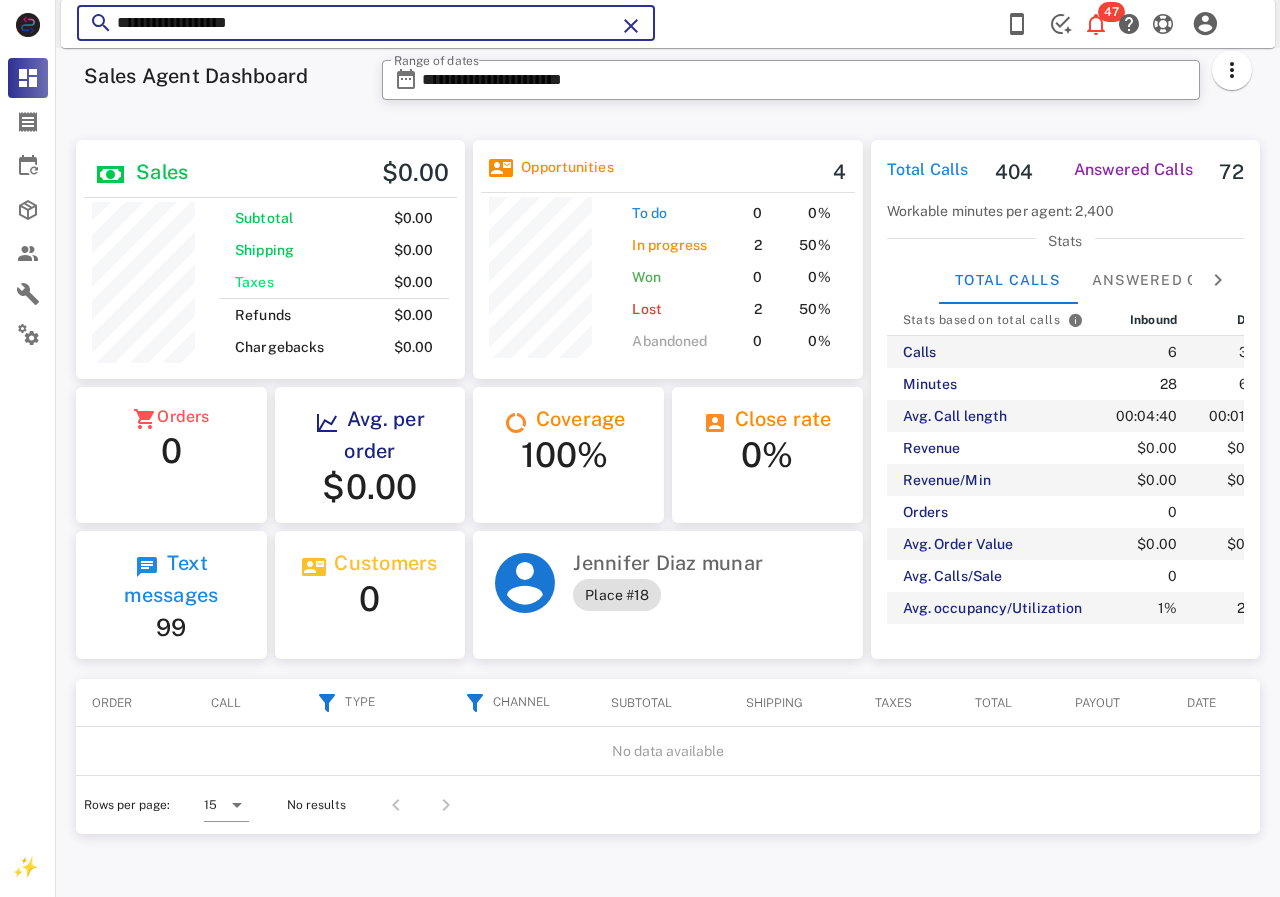 drag, startPoint x: 321, startPoint y: 27, endPoint x: 126, endPoint y: 25, distance: 195.01025 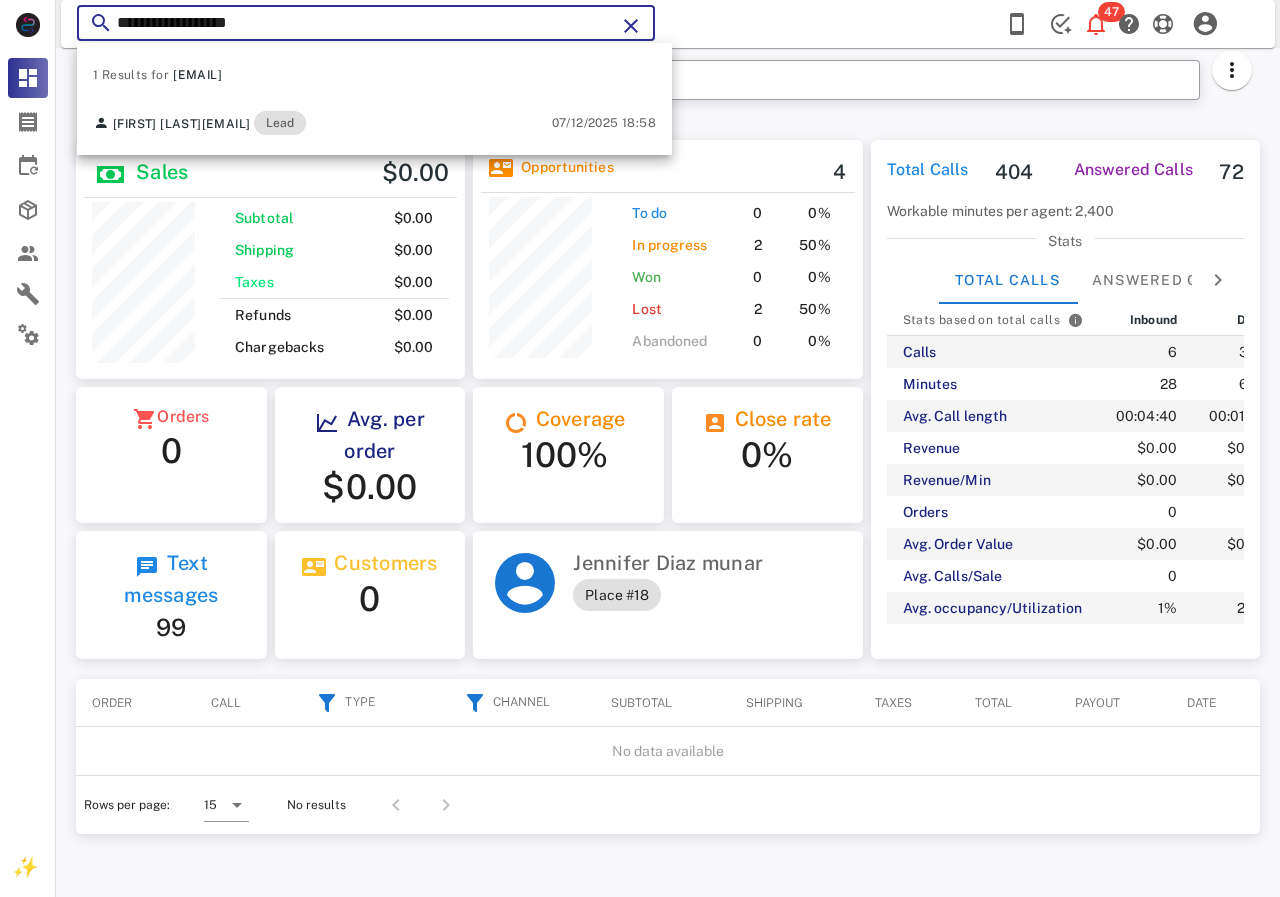 paste on "*****" 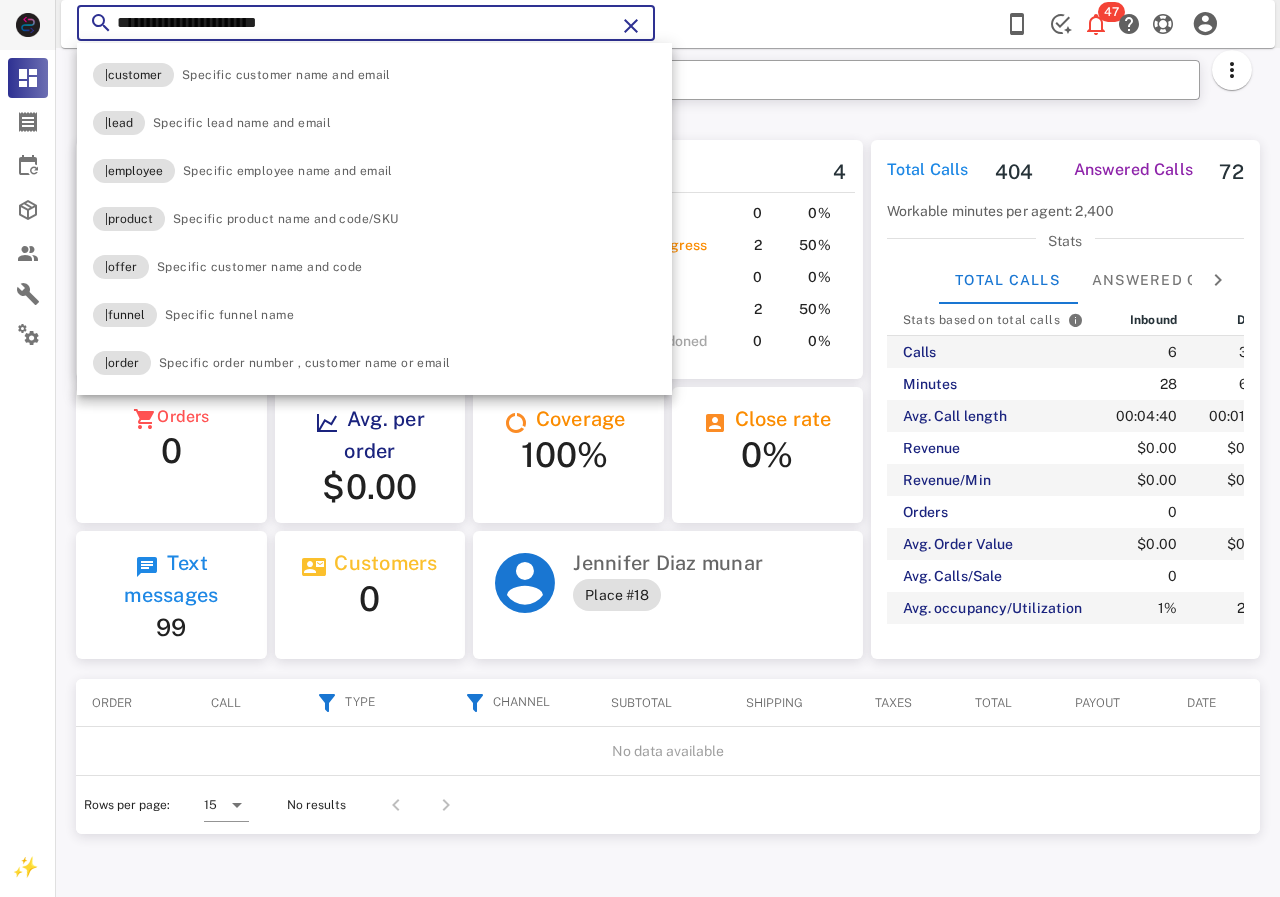 drag, startPoint x: 391, startPoint y: 36, endPoint x: 39, endPoint y: 42, distance: 352.05115 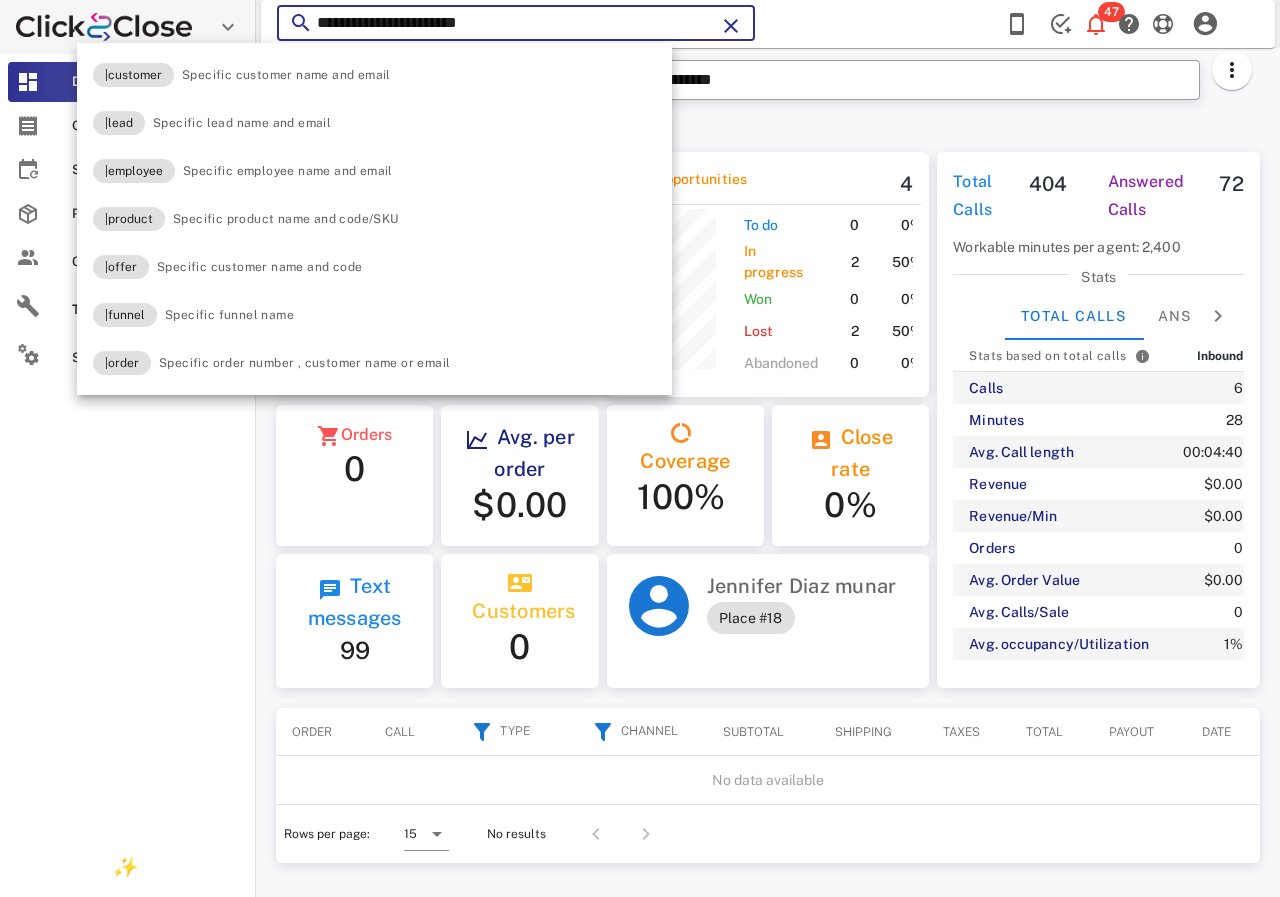scroll, scrollTop: 255, scrollLeft: 318, axis: both 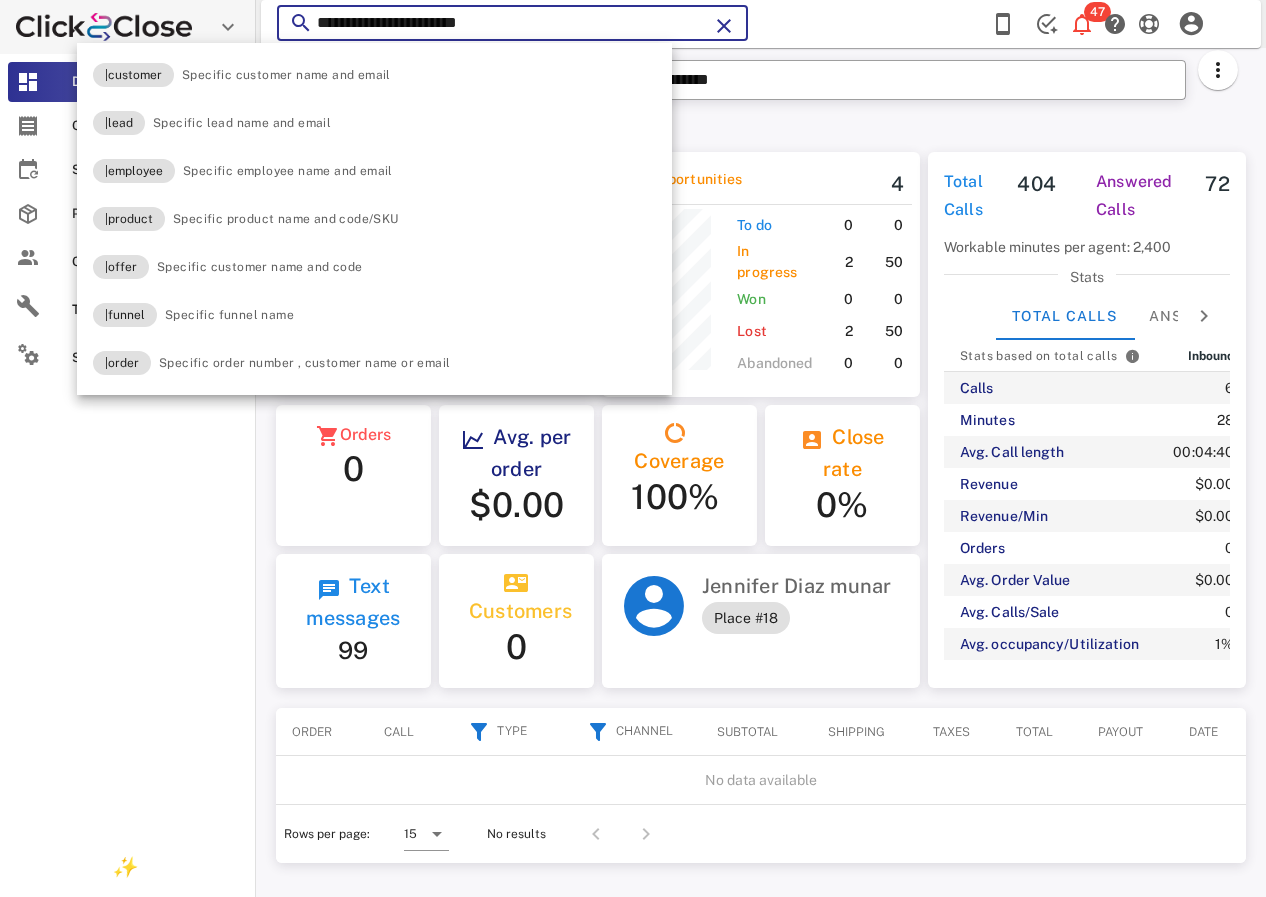 paste 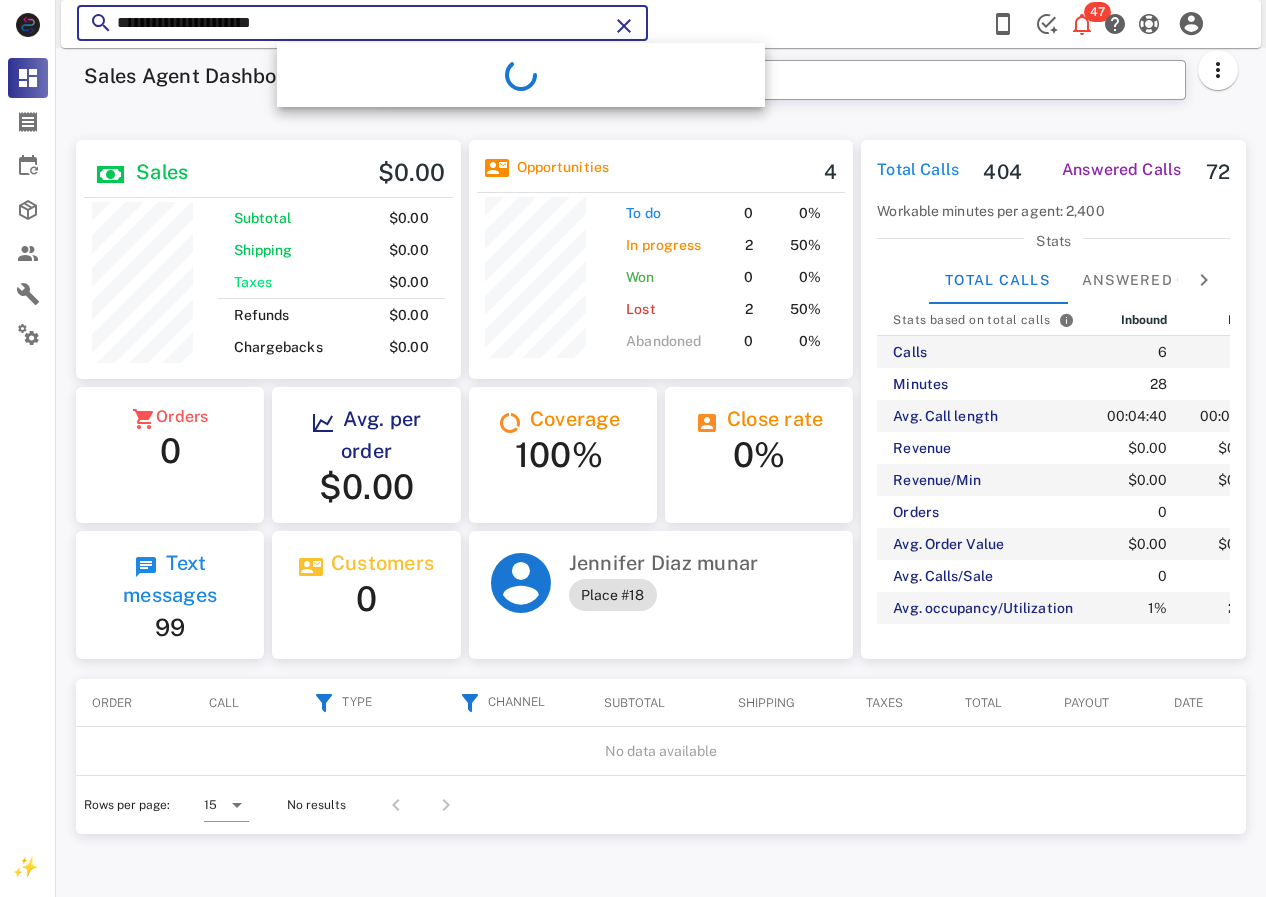 scroll, scrollTop: 999761, scrollLeft: 999611, axis: both 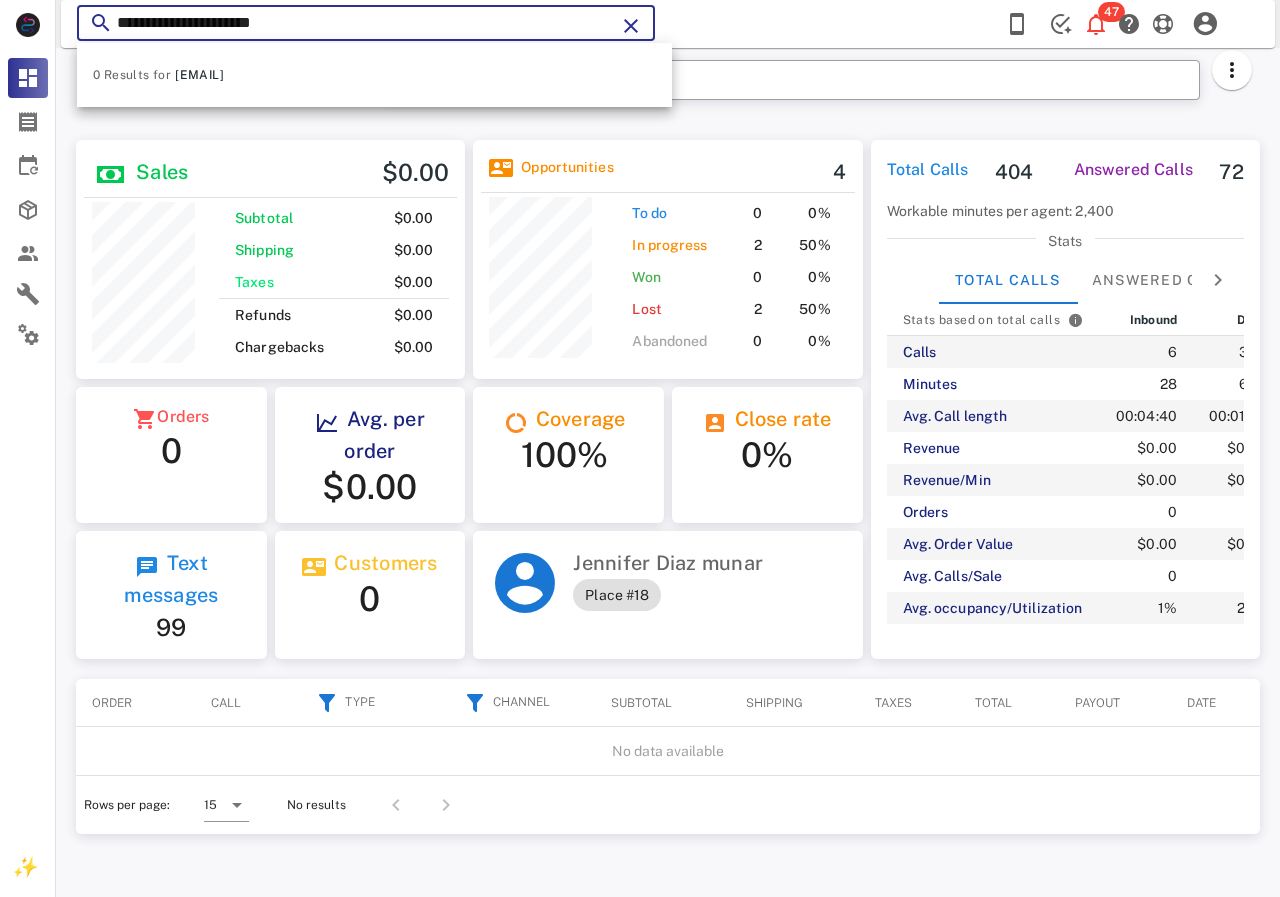 type on "**********" 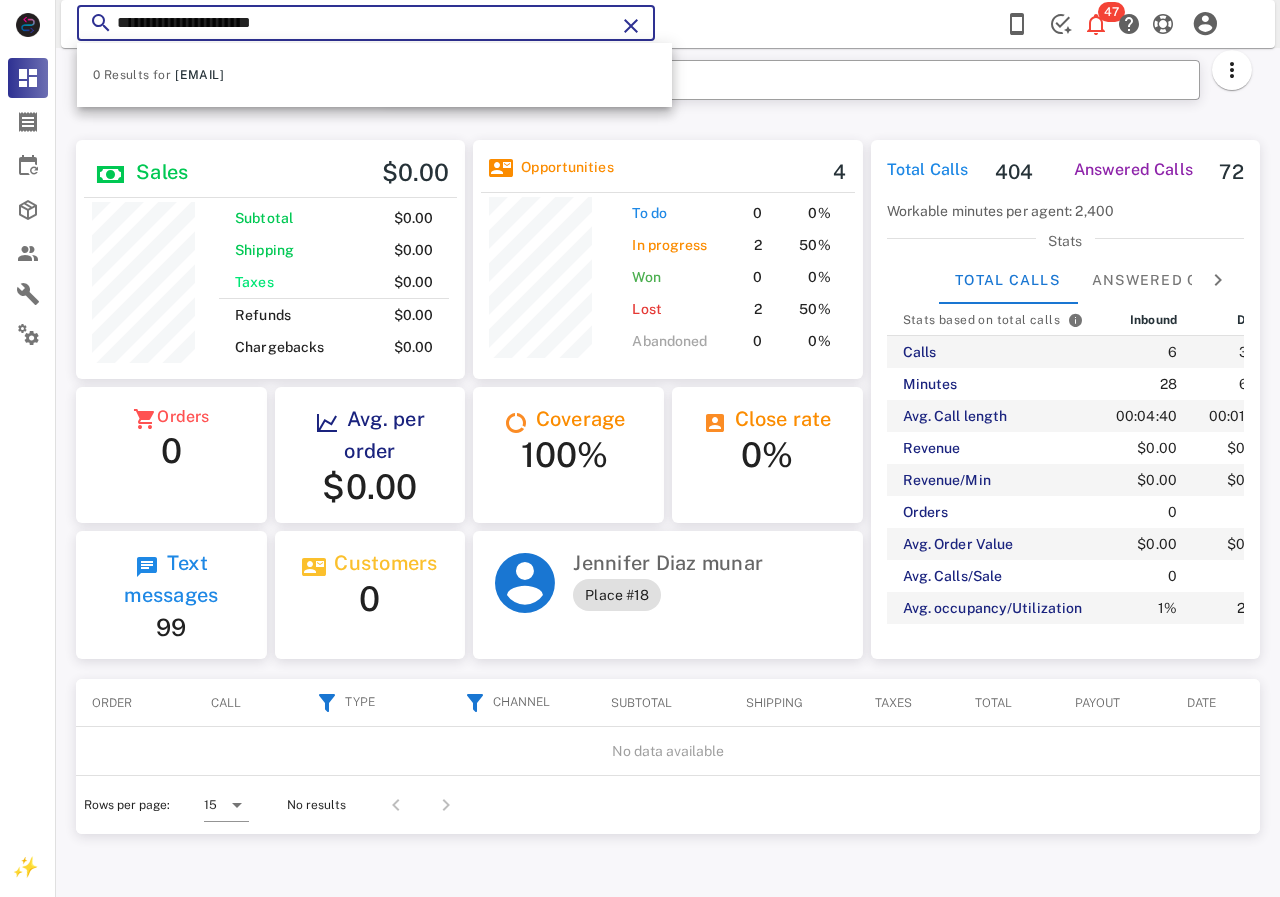 drag, startPoint x: 386, startPoint y: 21, endPoint x: 93, endPoint y: 13, distance: 293.1092 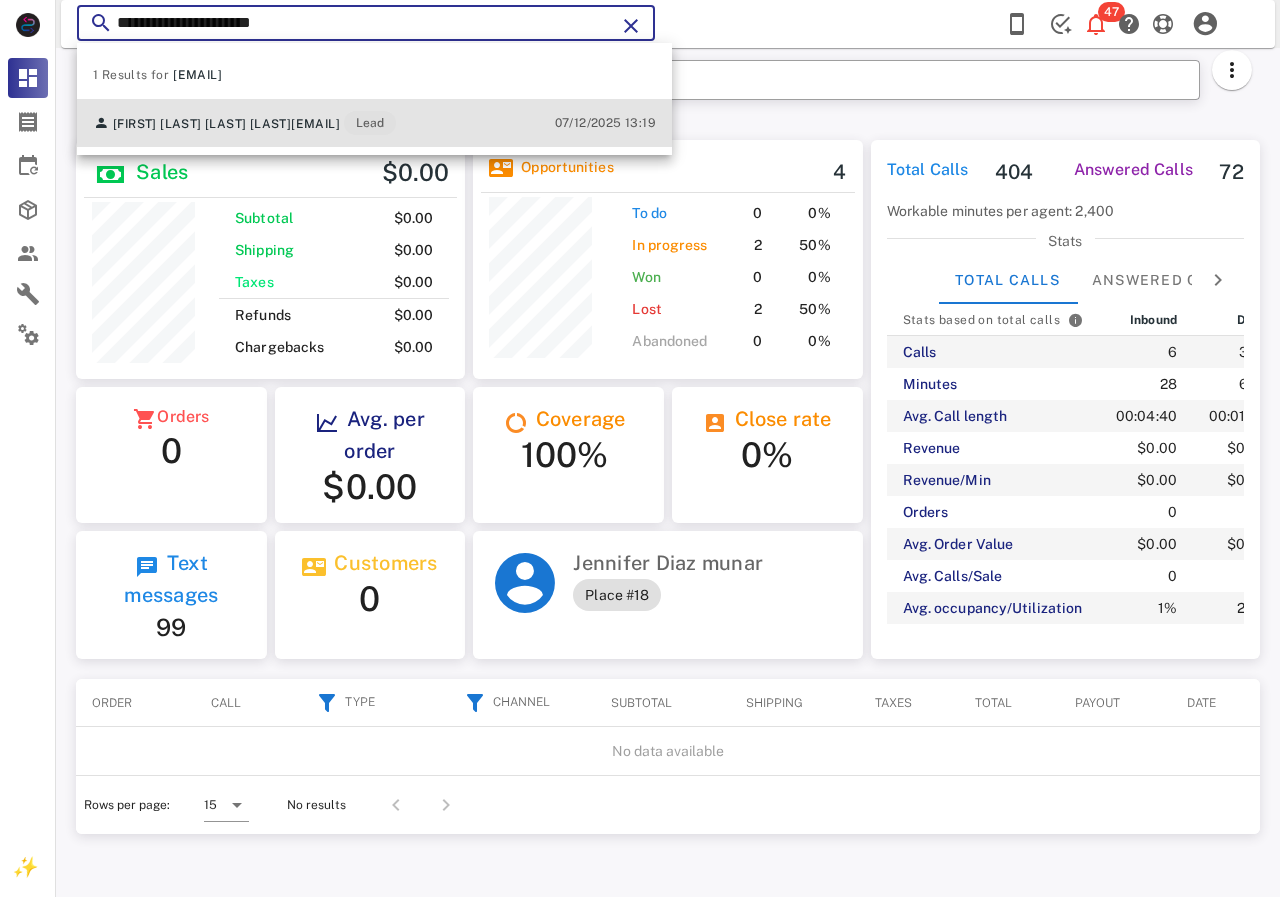 click on "[FIRST] [LAST] [LAST] [LAST]   [EMAIL]   Lead" at bounding box center [244, 123] 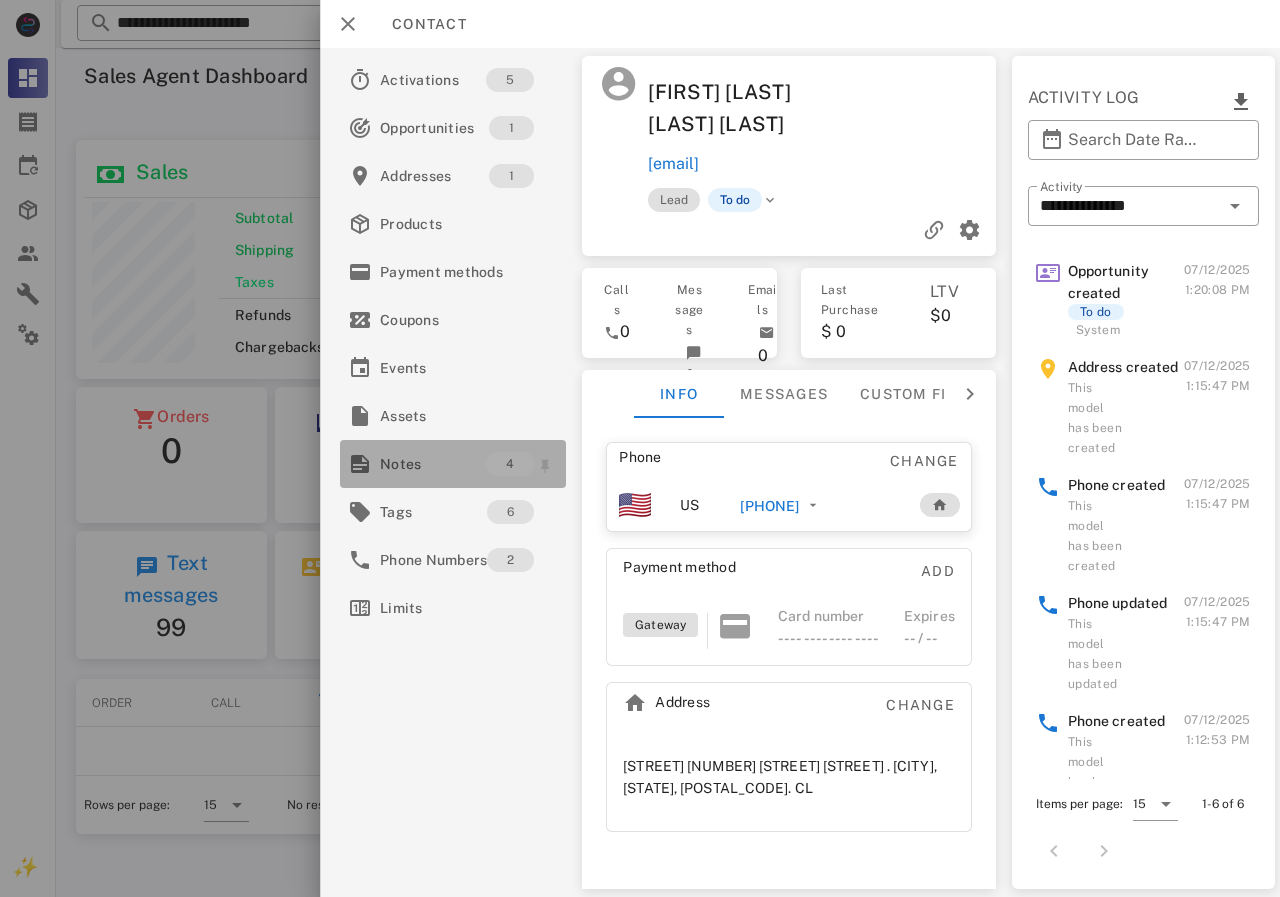 click on "Notes" at bounding box center [433, 464] 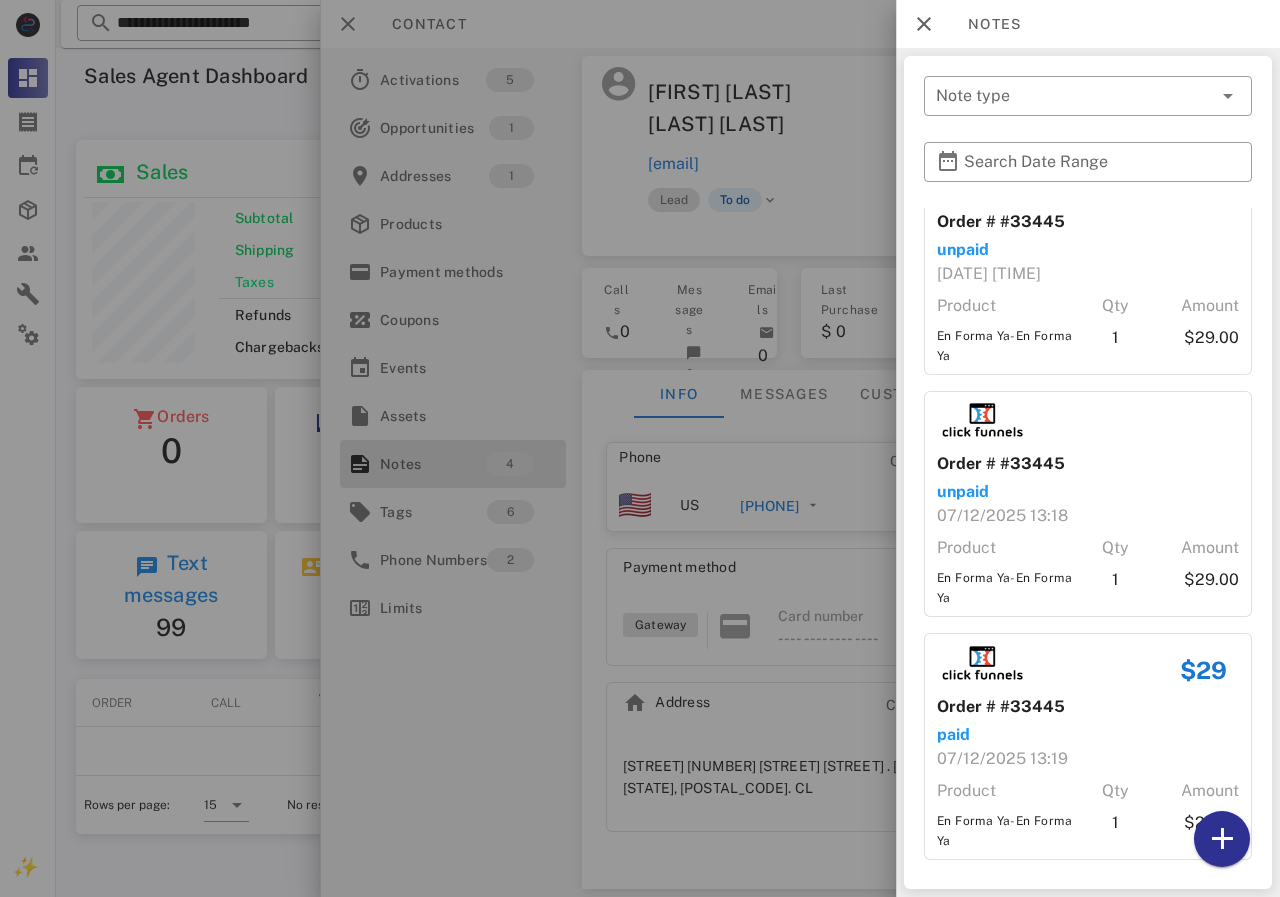 scroll, scrollTop: 304, scrollLeft: 0, axis: vertical 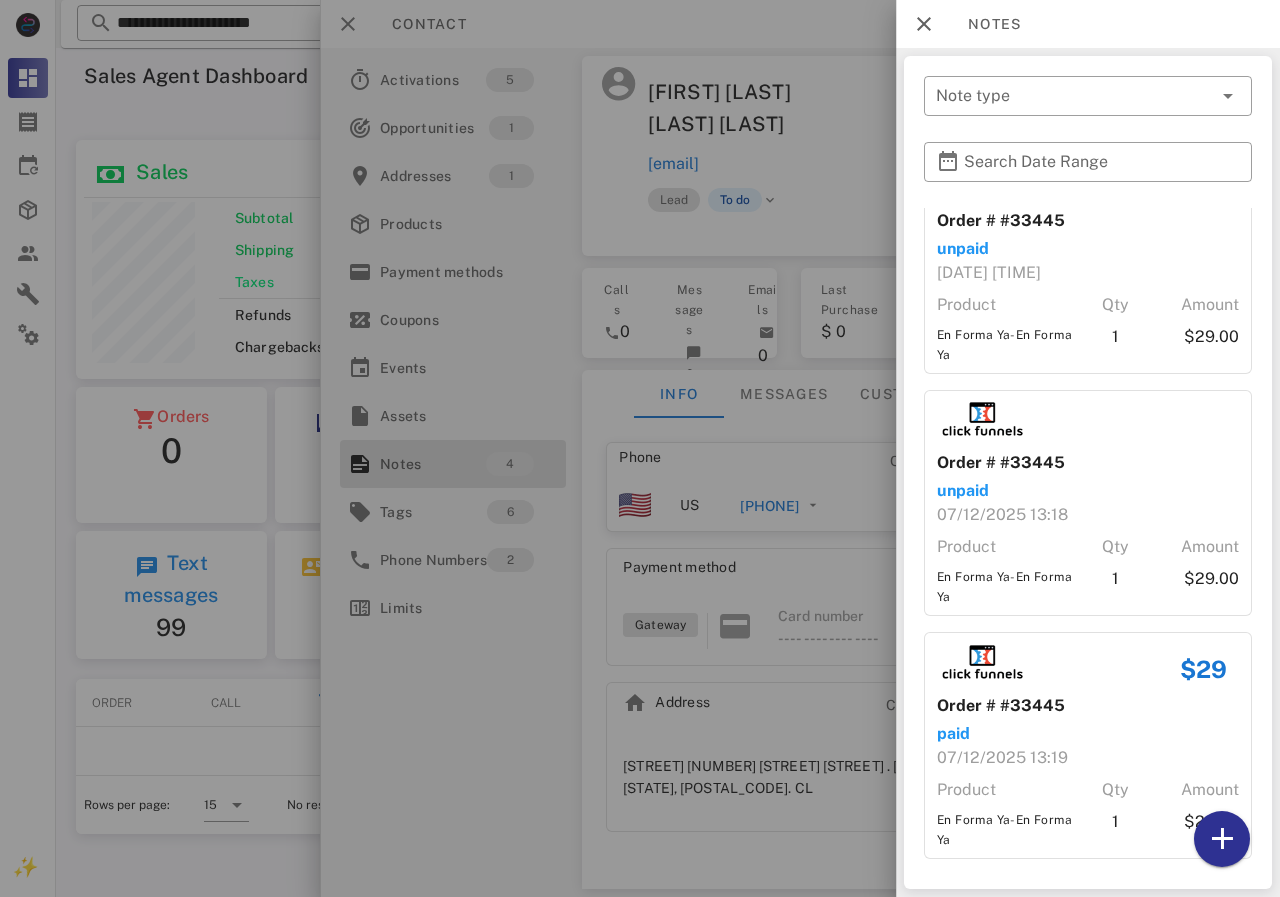 click at bounding box center [640, 448] 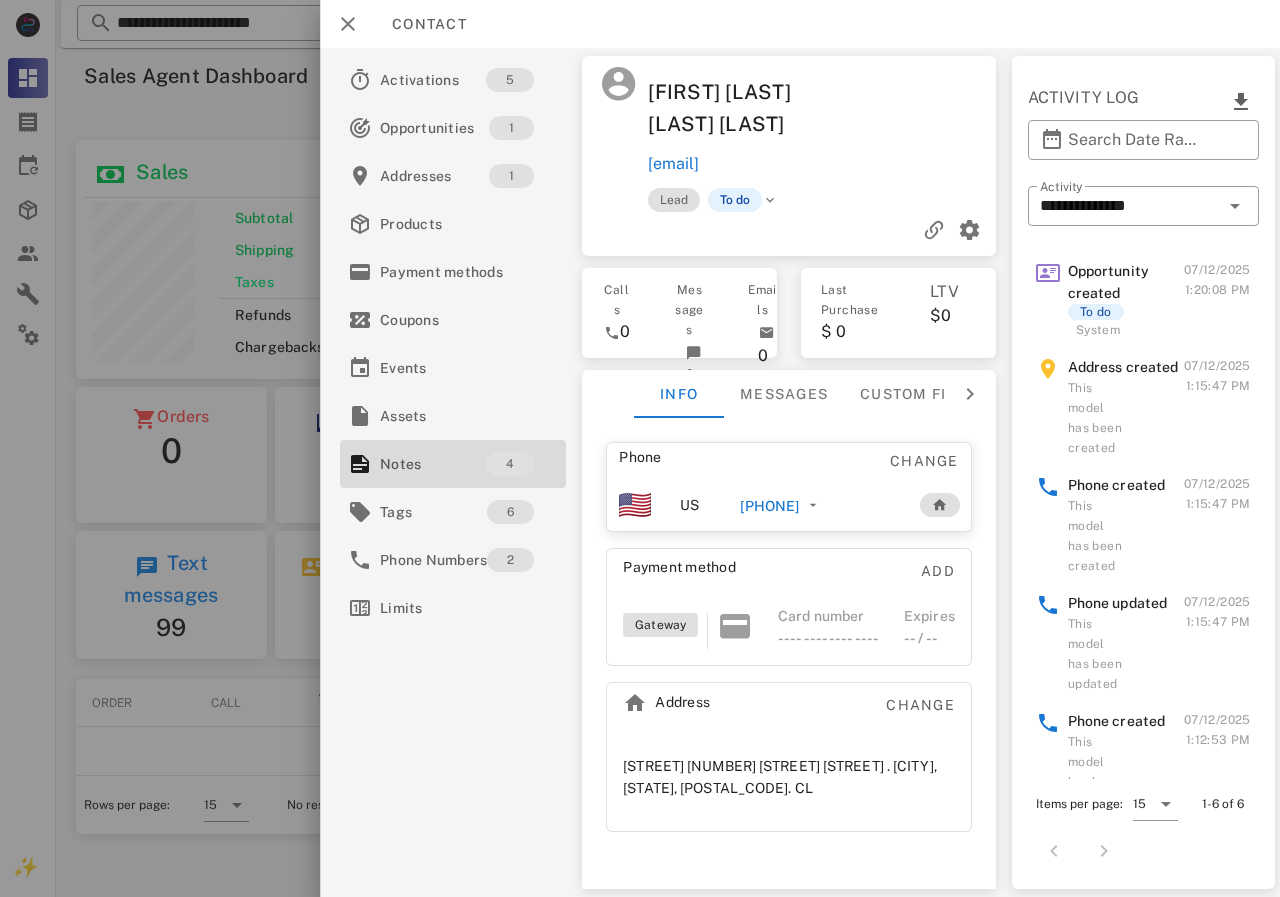 click on "[PHONE]" at bounding box center [769, 506] 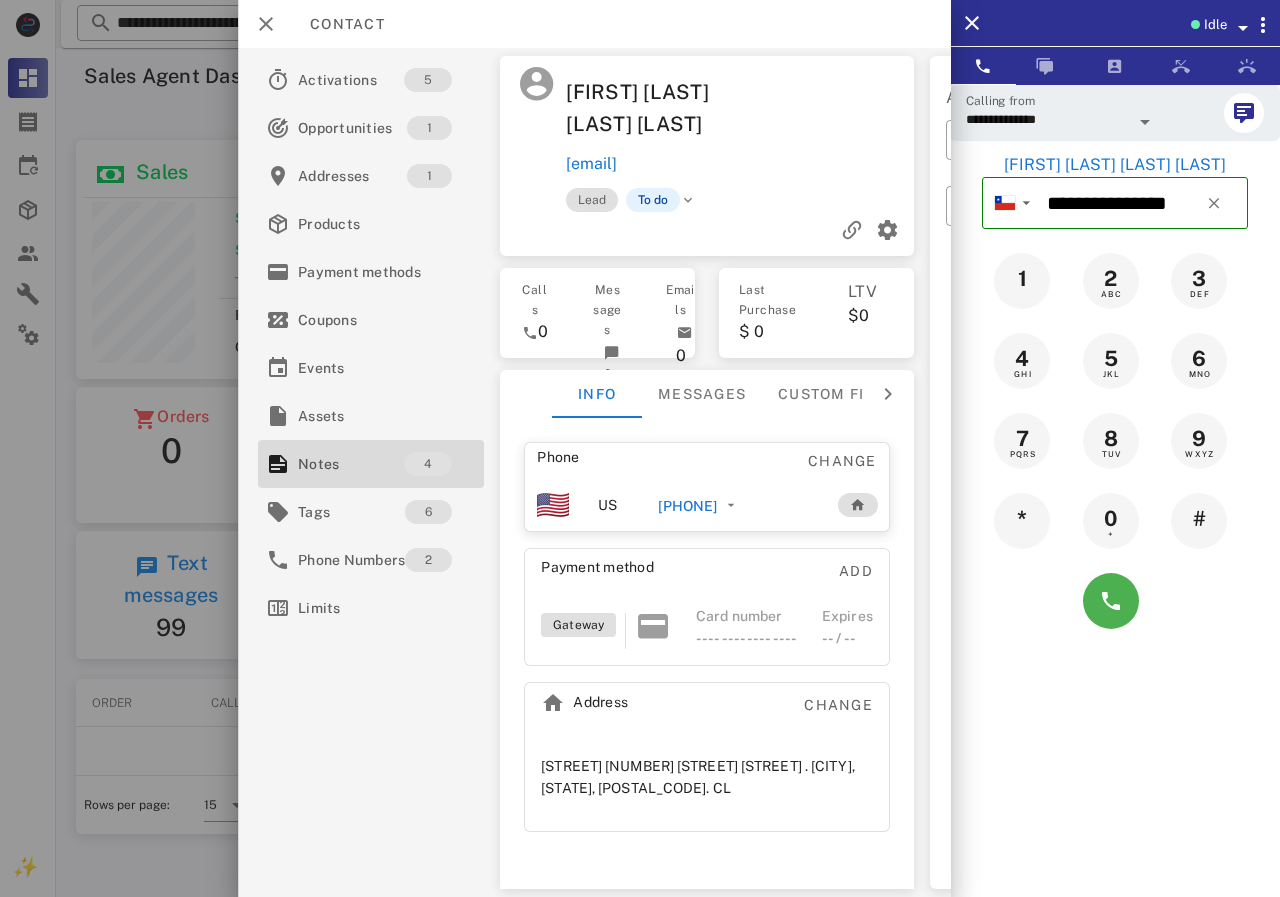 click on "[PHONE]" at bounding box center (687, 506) 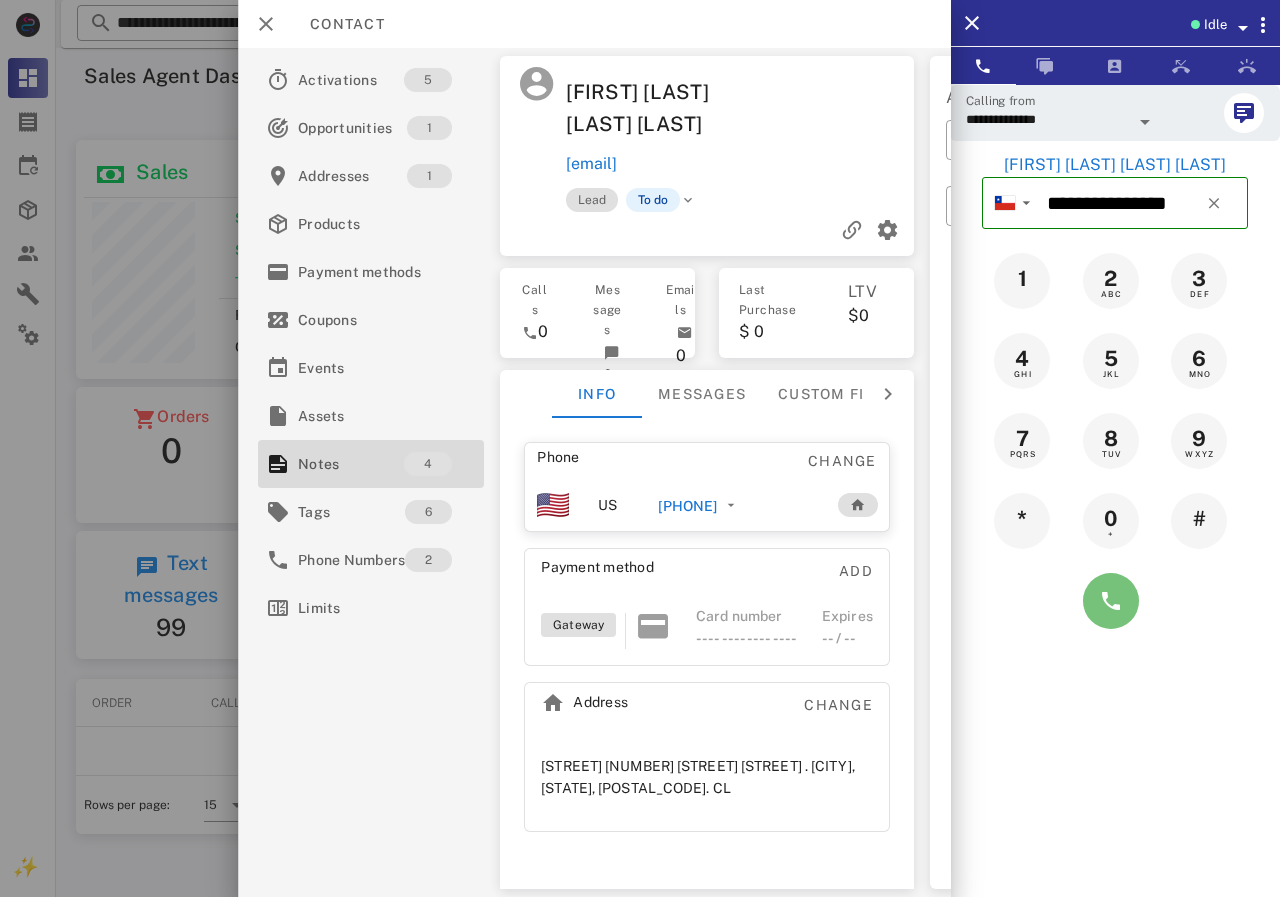 click at bounding box center (1111, 601) 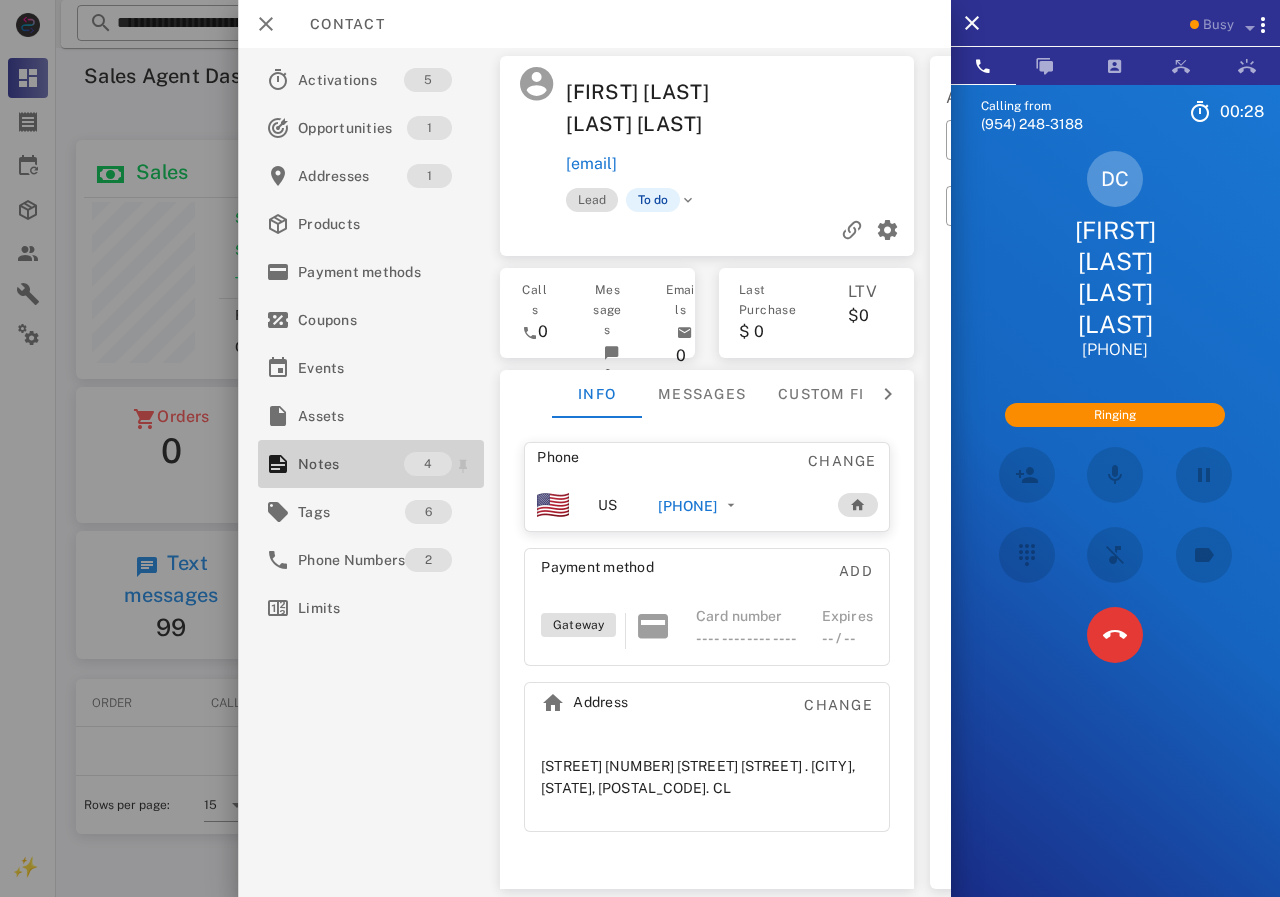 click on "Notes" at bounding box center (351, 464) 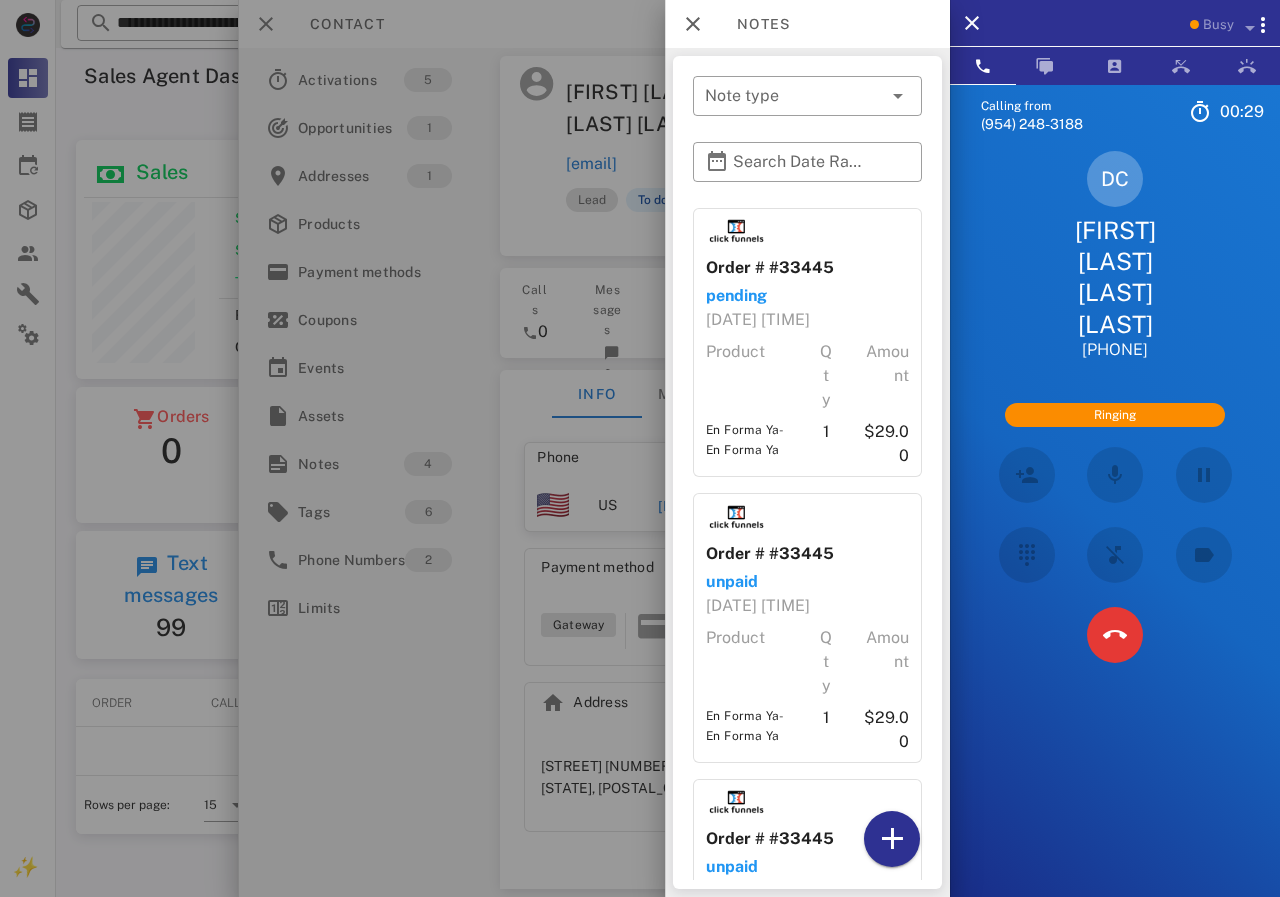 click at bounding box center (640, 448) 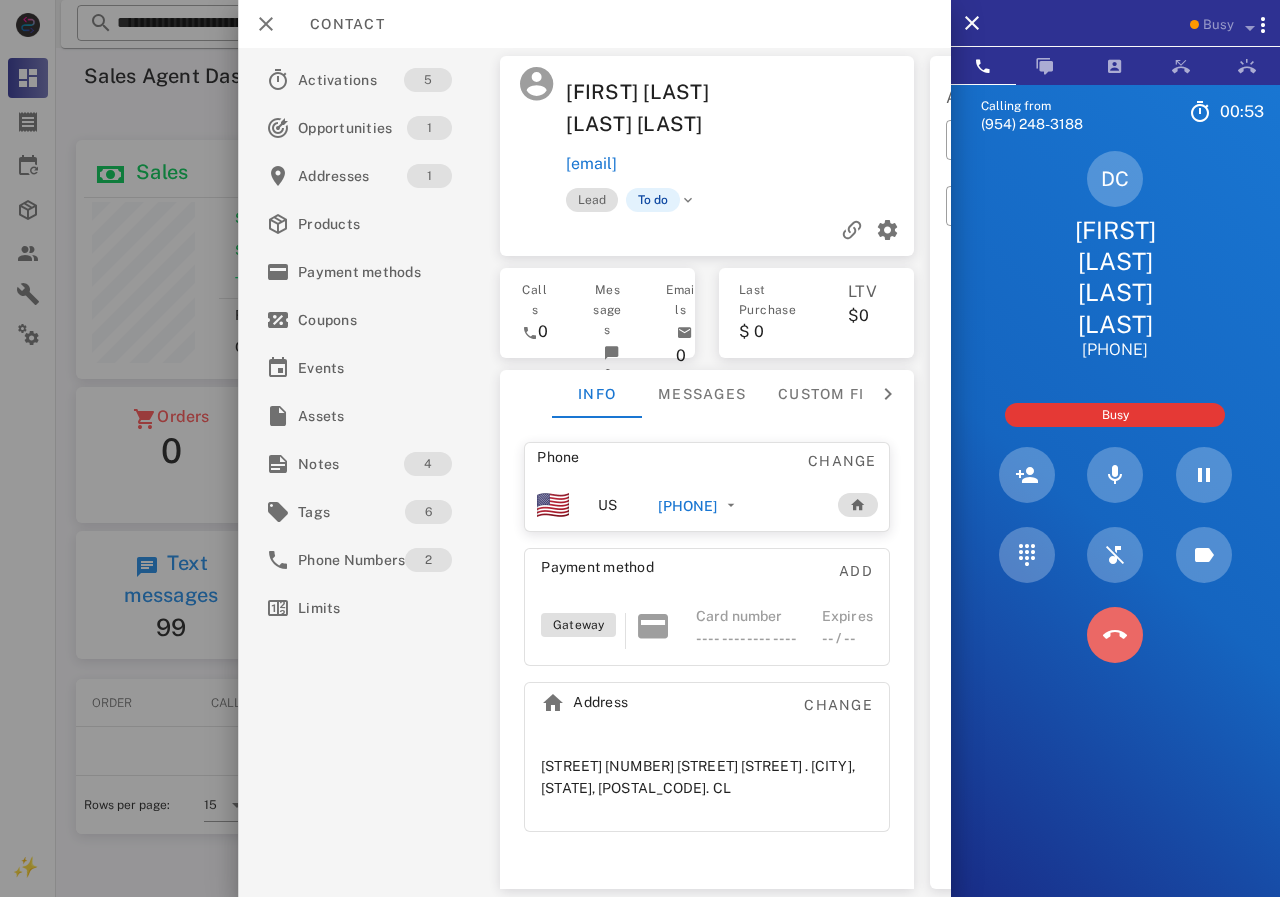 click at bounding box center (1115, 635) 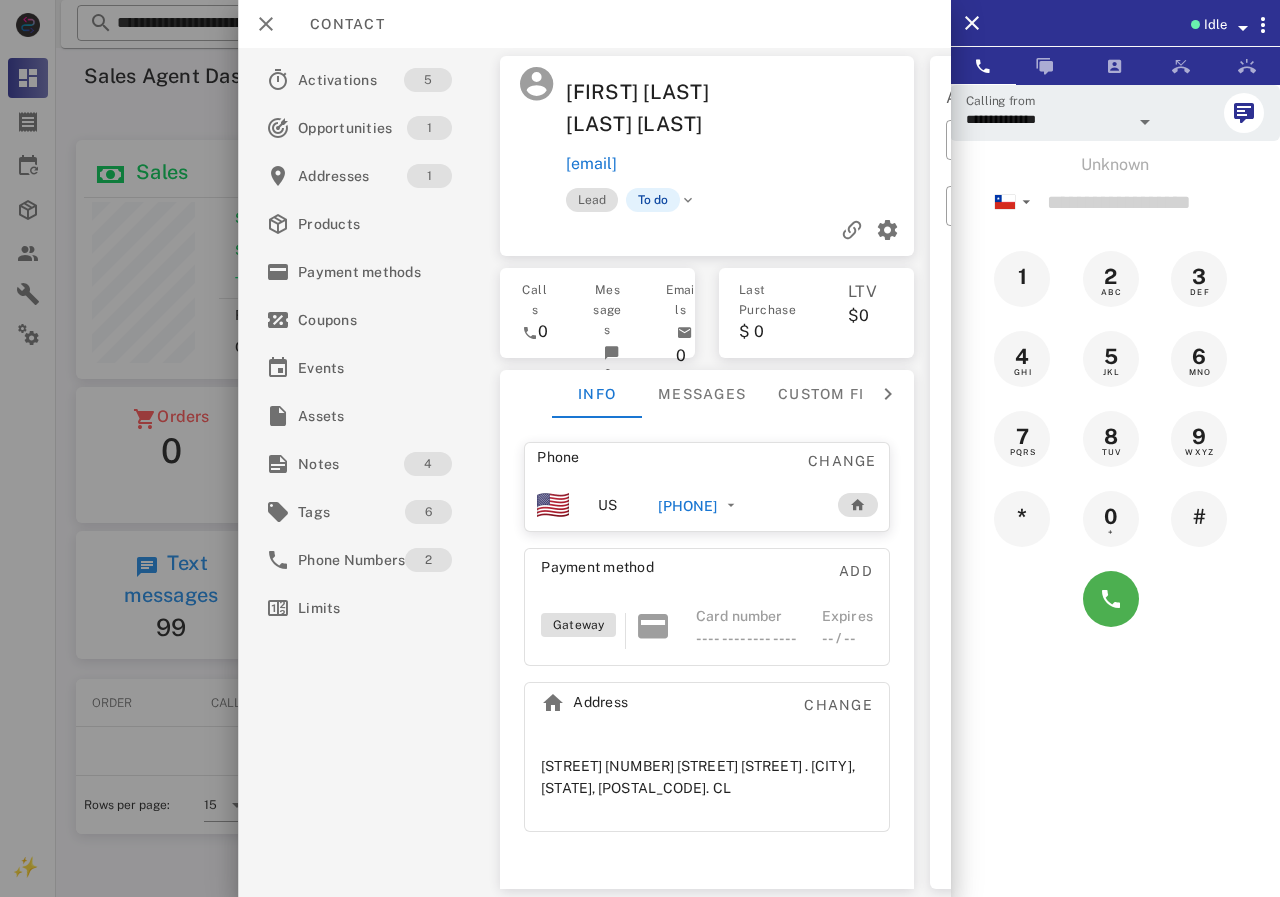 click on "[PHONE]" at bounding box center [687, 506] 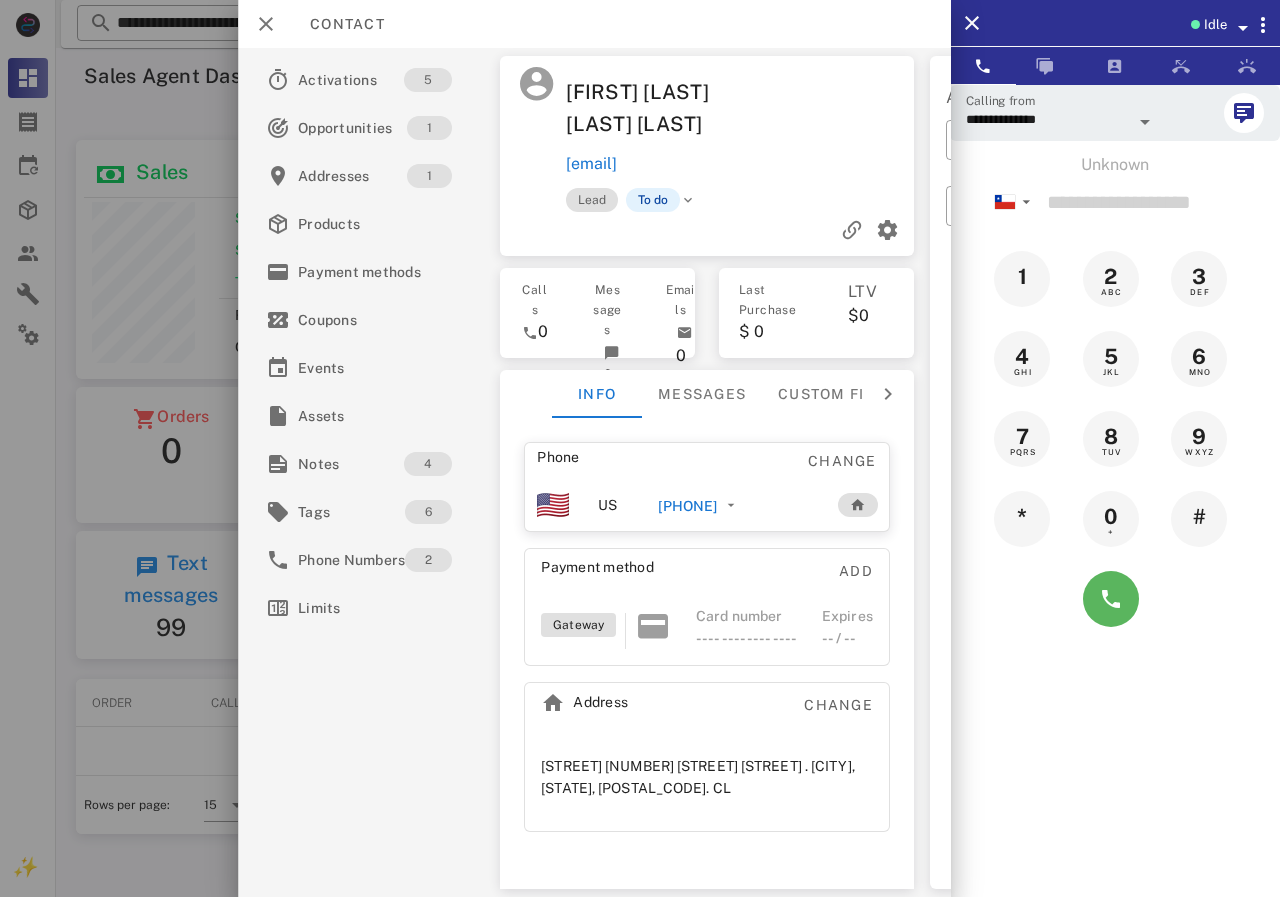 type on "**********" 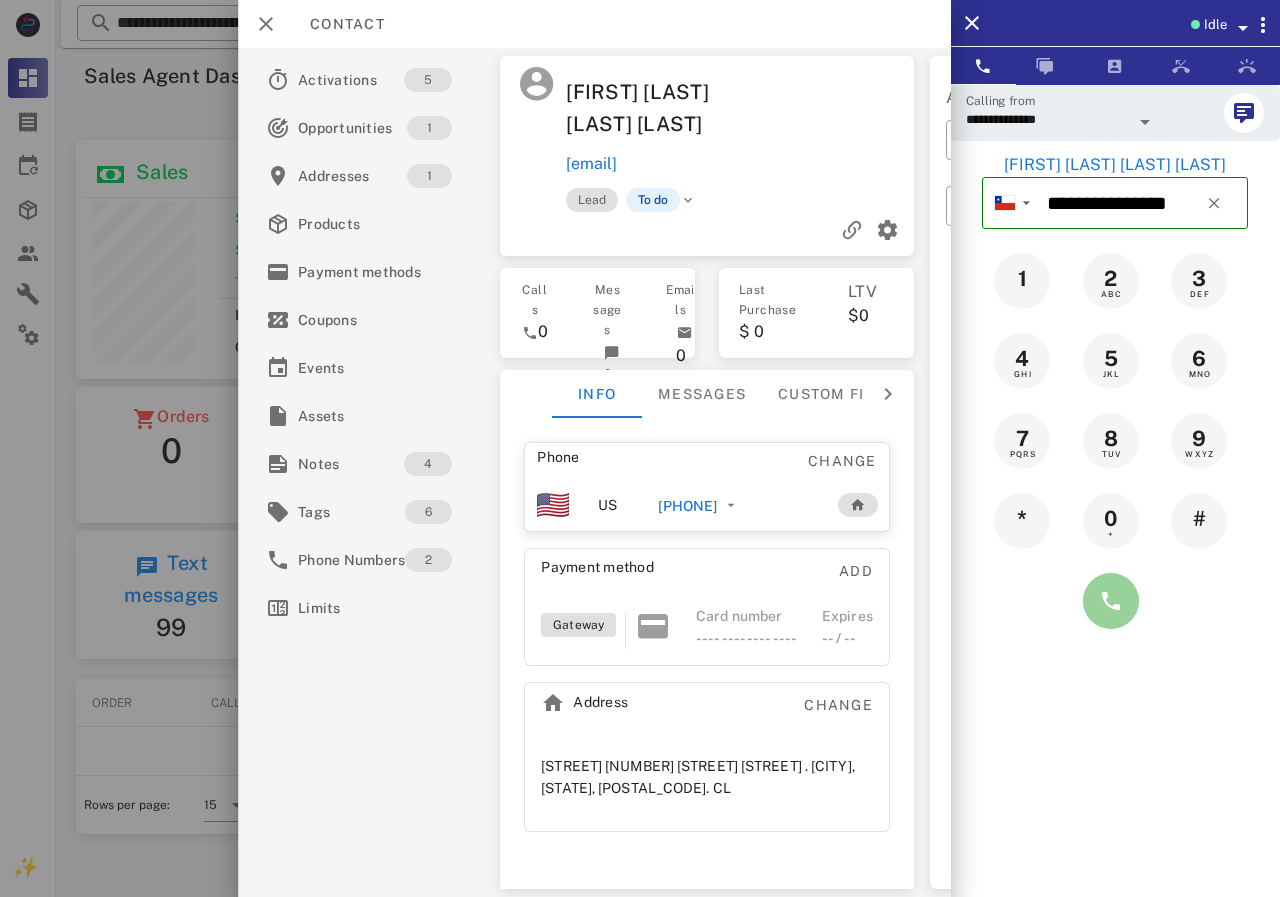 click at bounding box center [1111, 601] 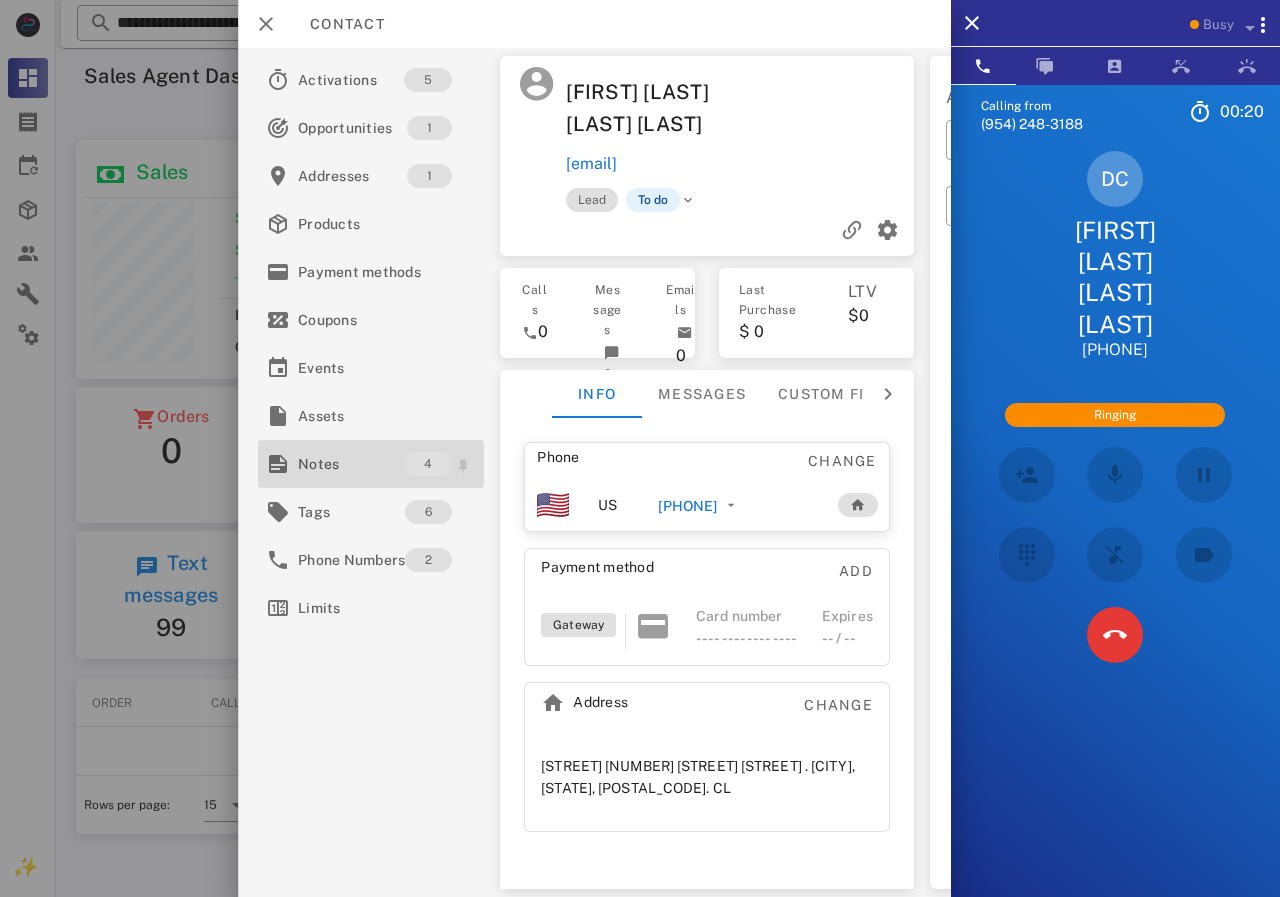 click on "Notes" at bounding box center (351, 464) 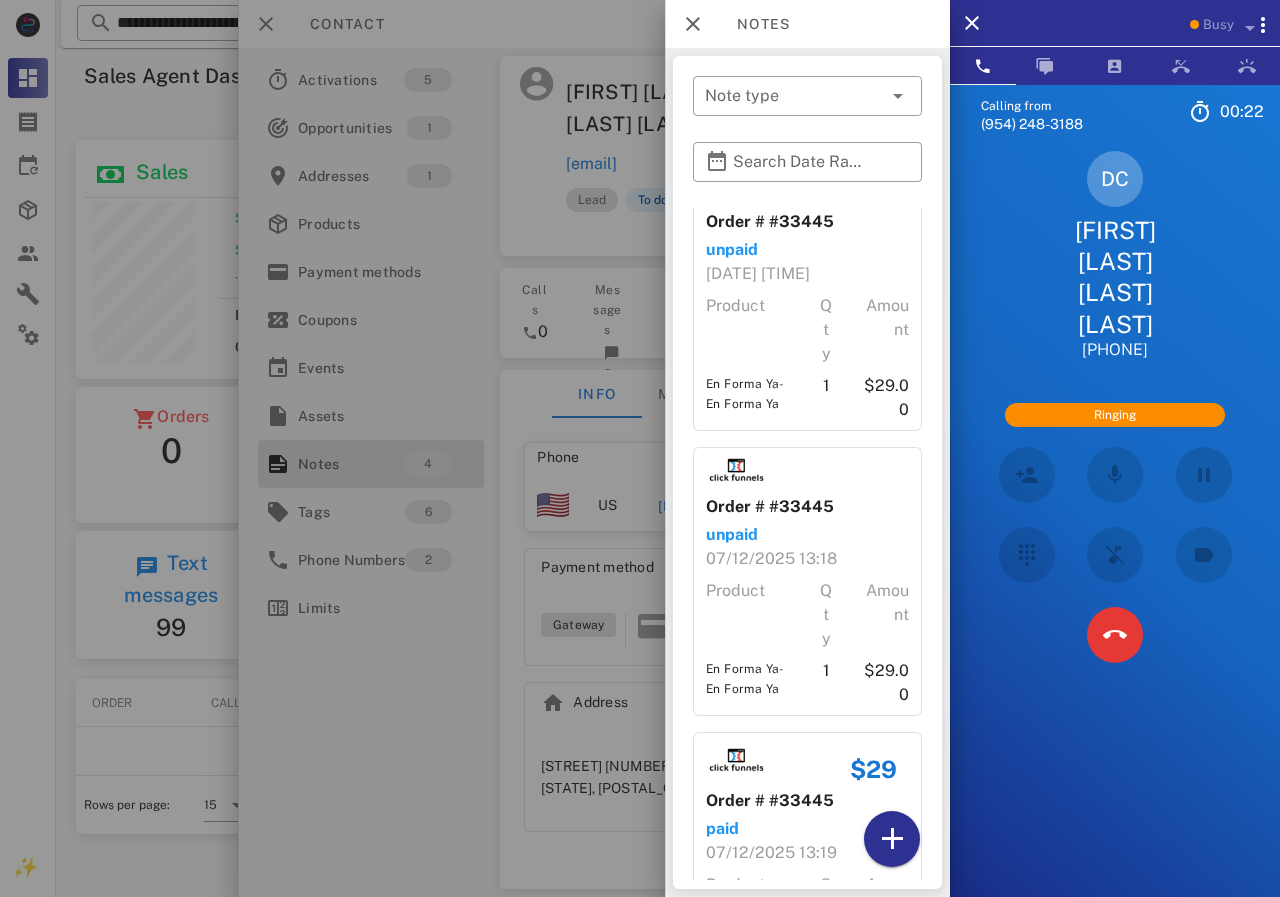 scroll, scrollTop: 485, scrollLeft: 0, axis: vertical 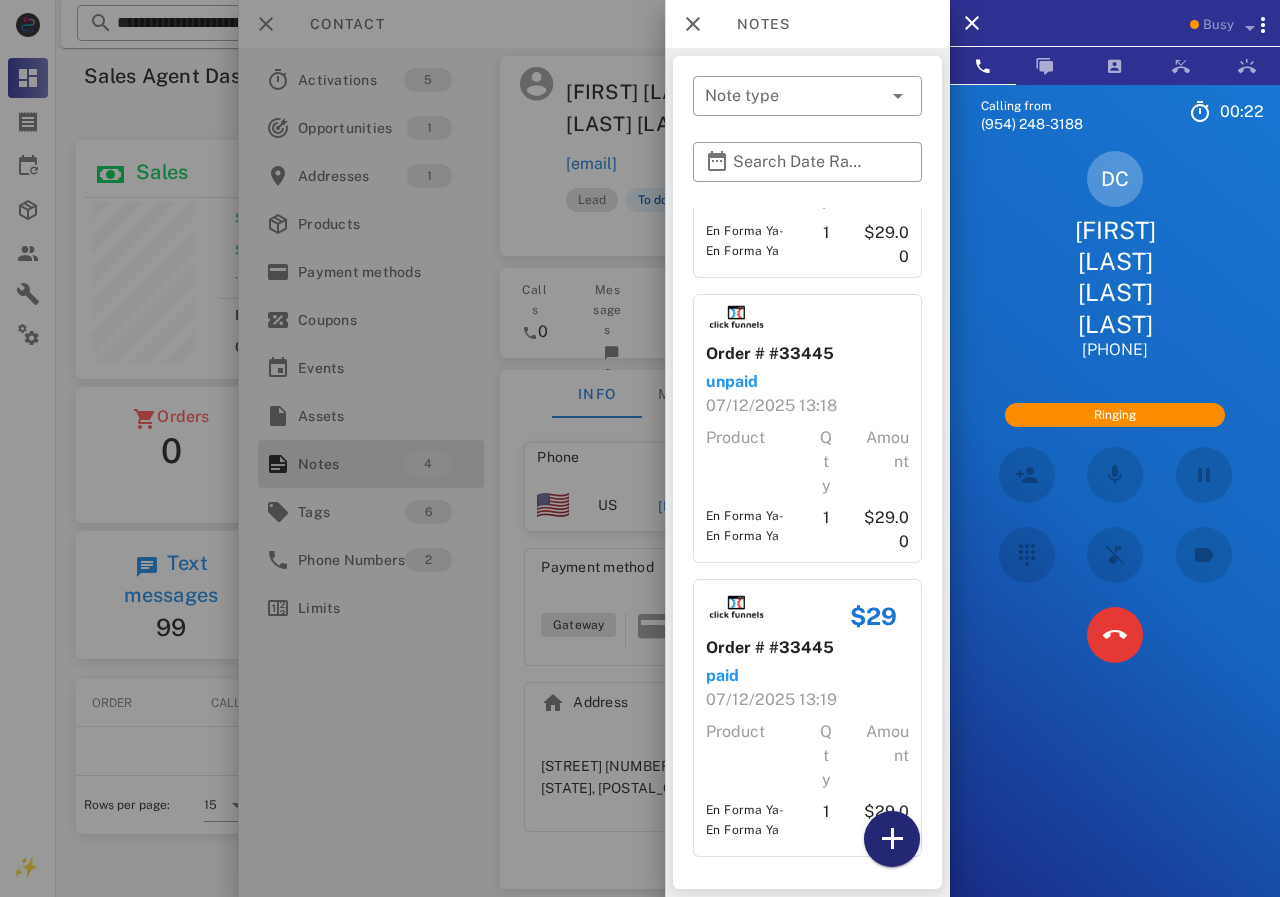 click at bounding box center [892, 839] 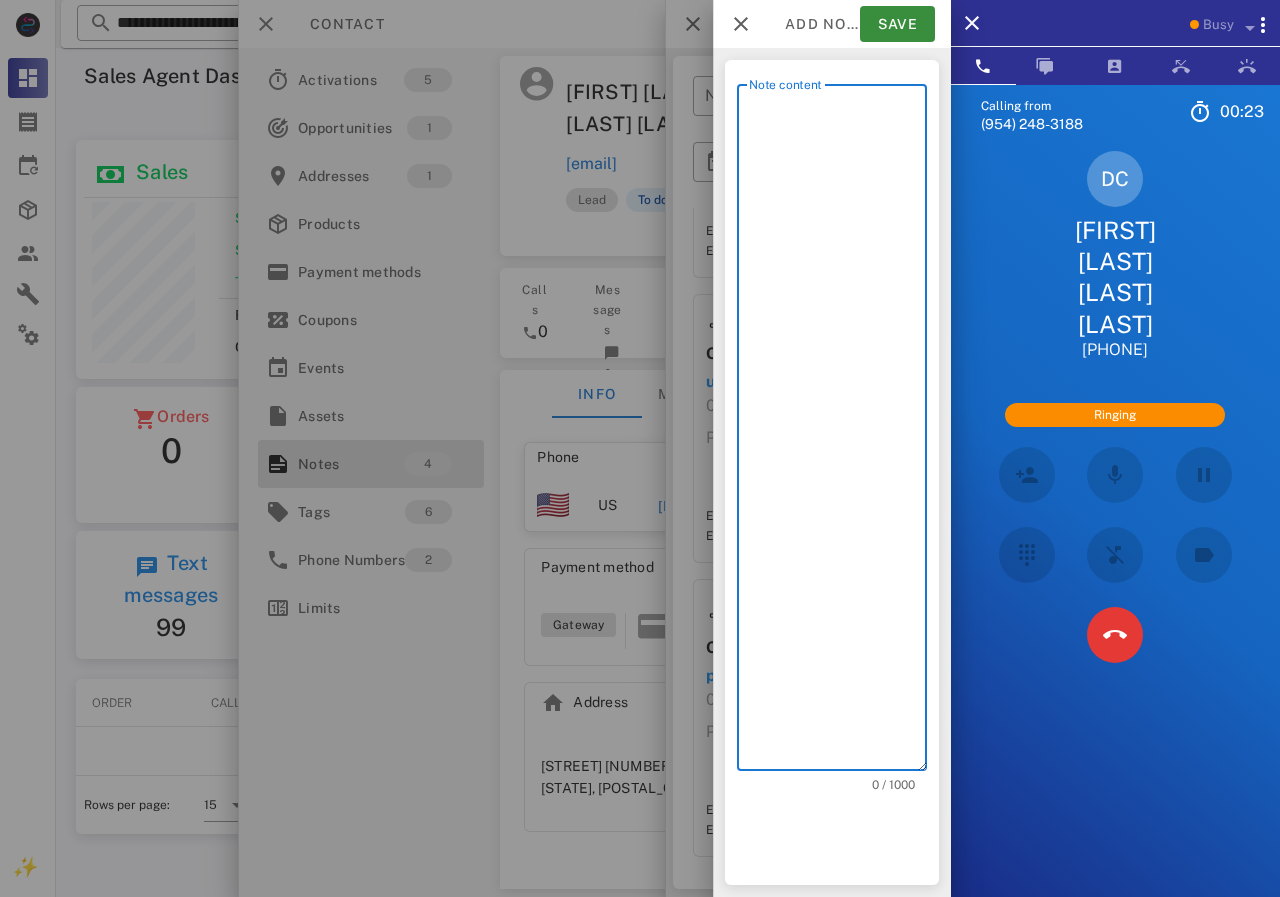 scroll, scrollTop: 240, scrollLeft: 390, axis: both 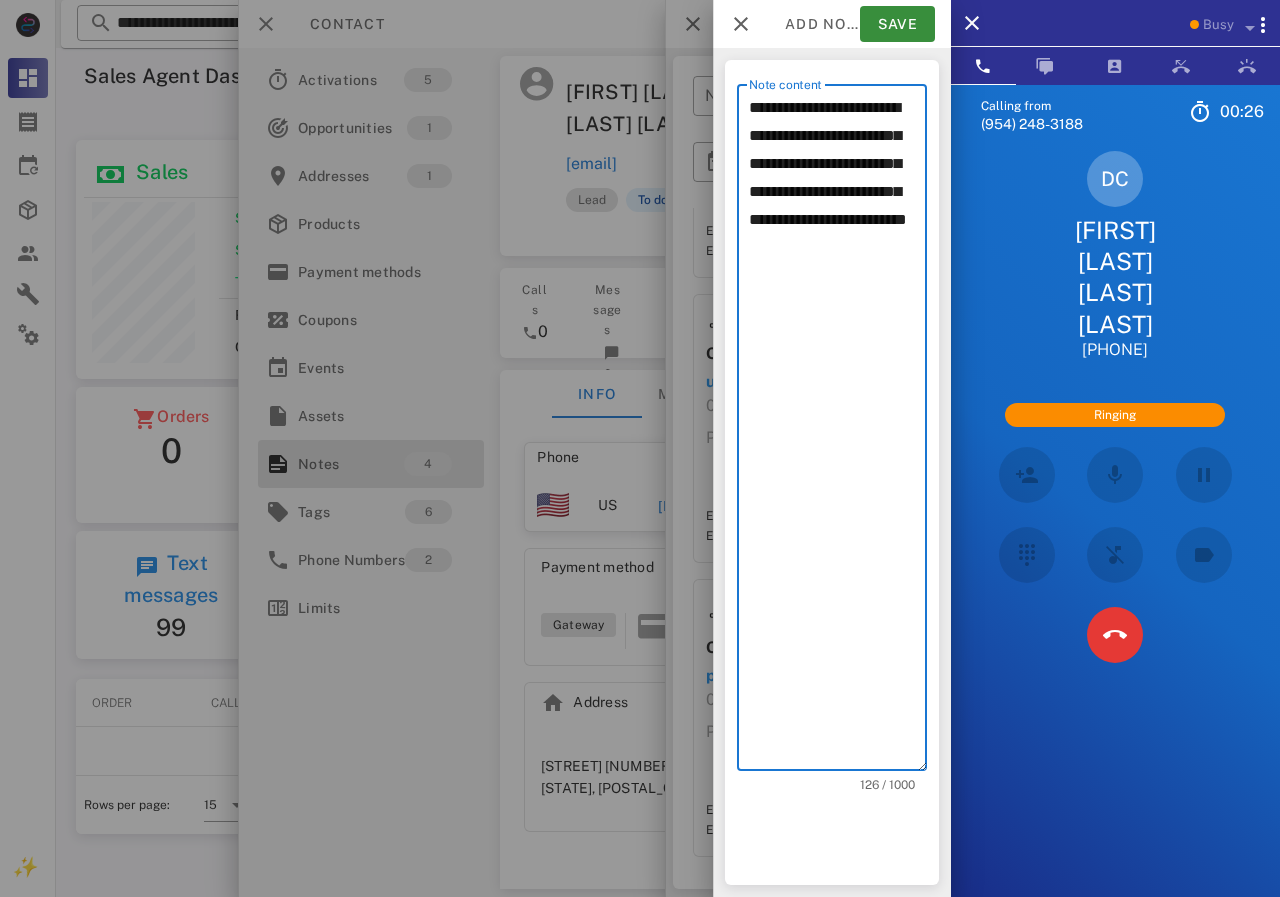 drag, startPoint x: 839, startPoint y: 236, endPoint x: 869, endPoint y: 354, distance: 121.75385 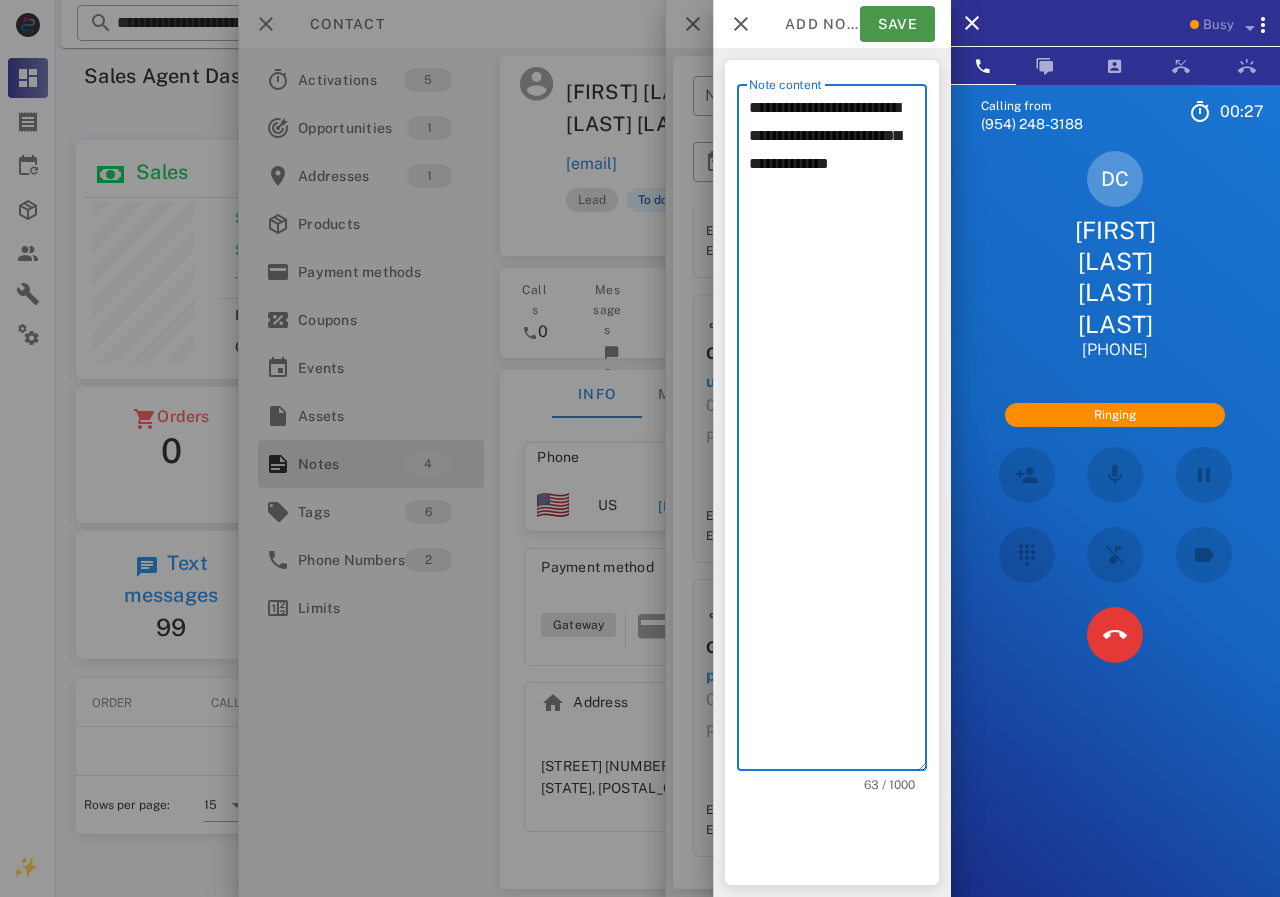 type on "**********" 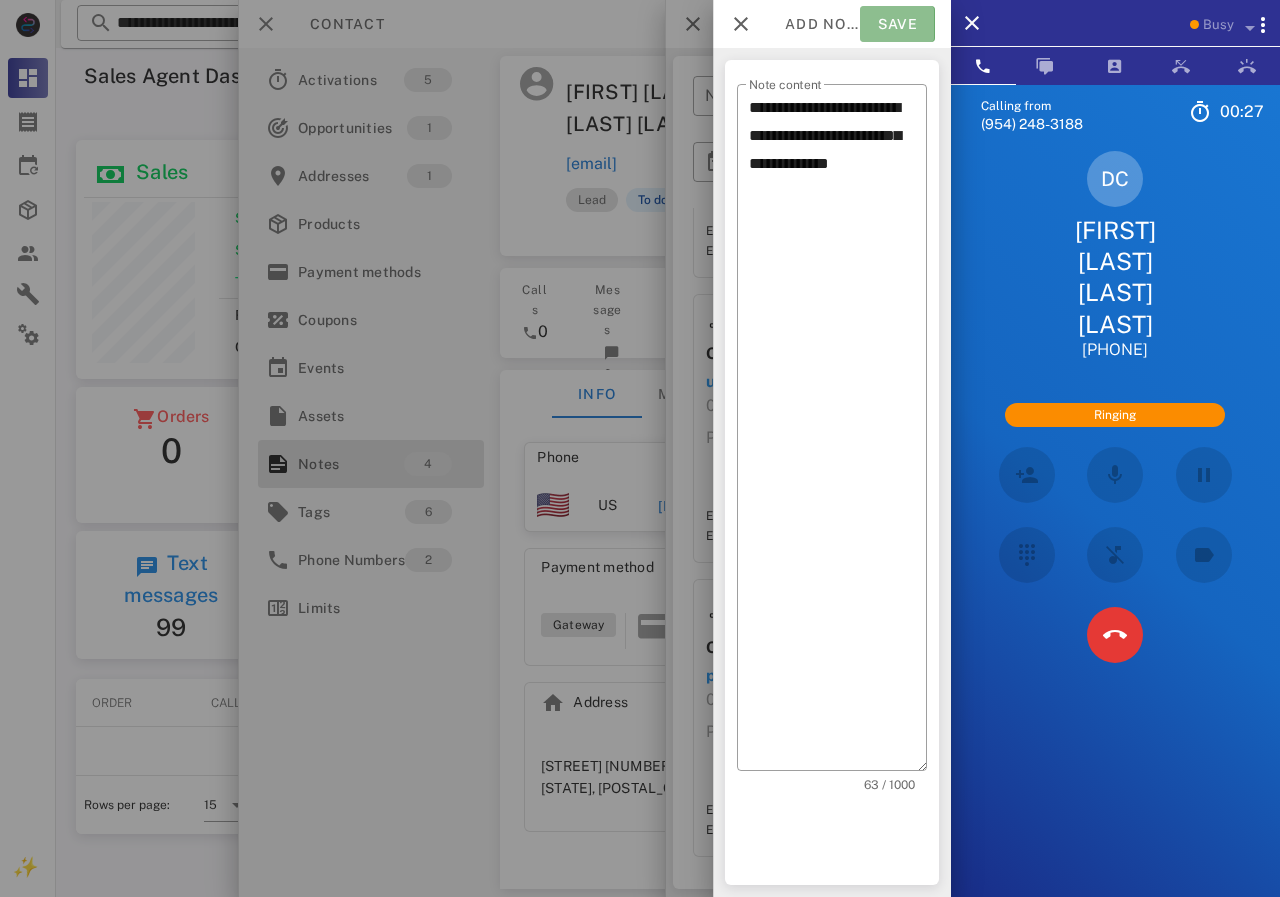 click on "Save" at bounding box center (897, 24) 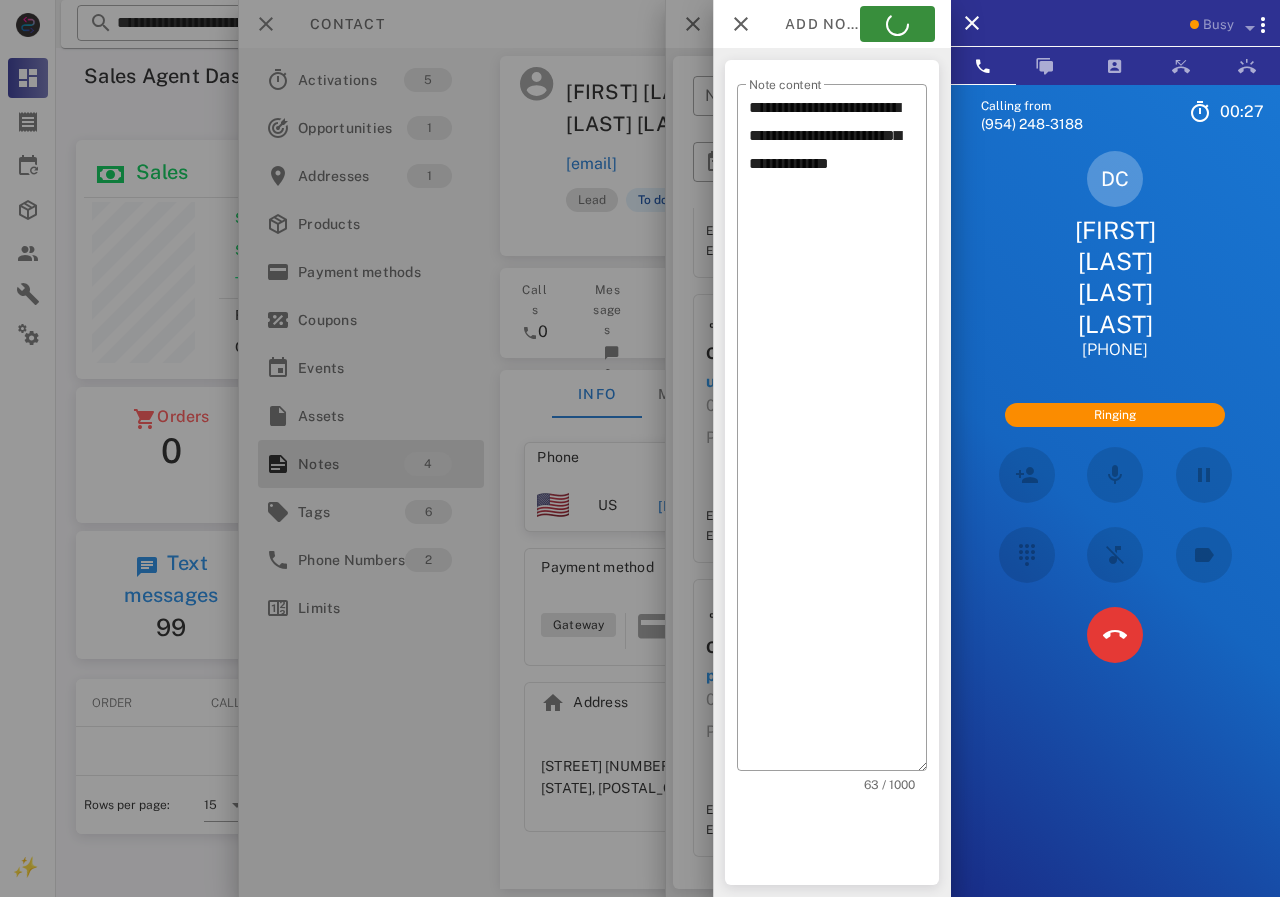click at bounding box center (640, 448) 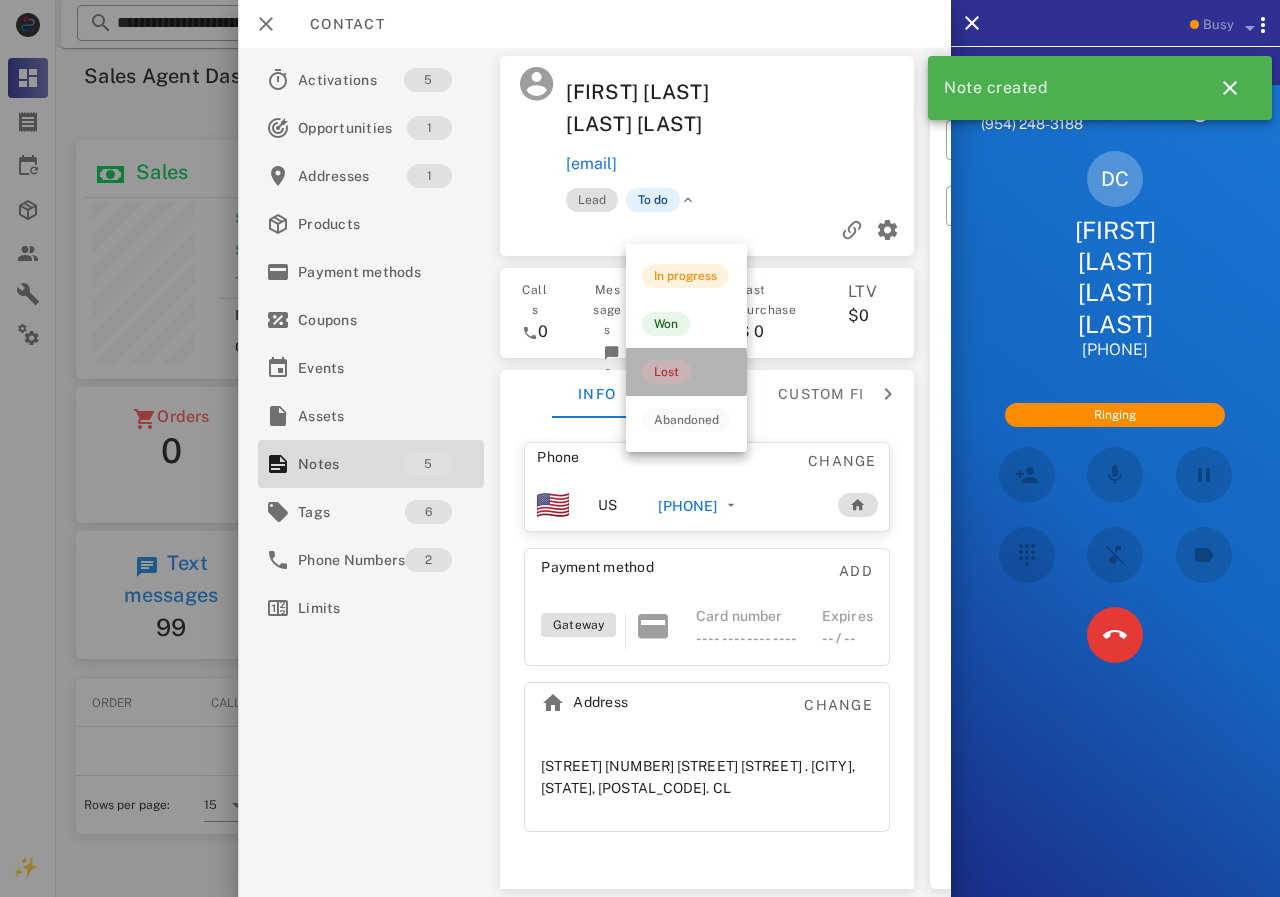 click on "Lost" at bounding box center (666, 372) 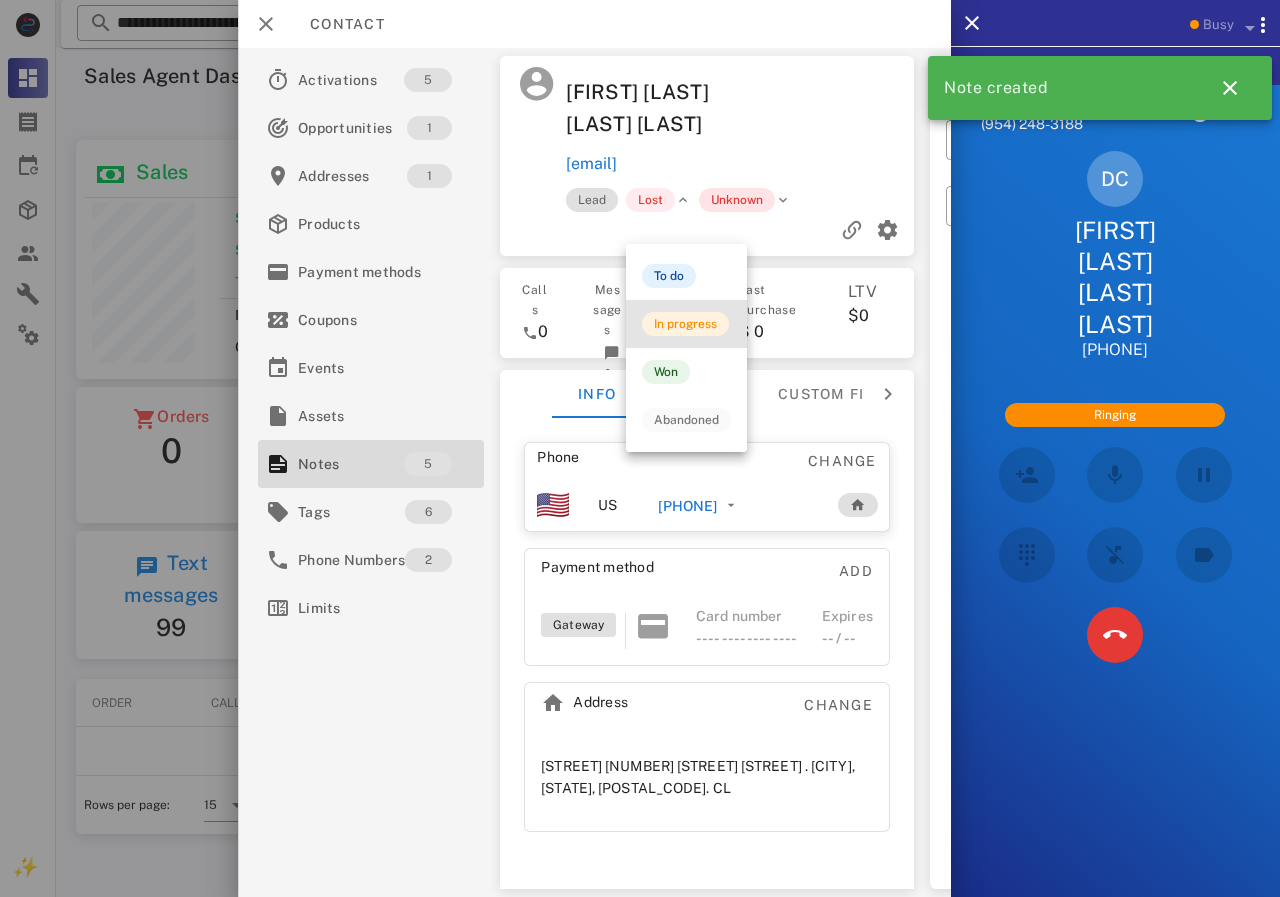 drag, startPoint x: 677, startPoint y: 319, endPoint x: 752, endPoint y: 227, distance: 118.69709 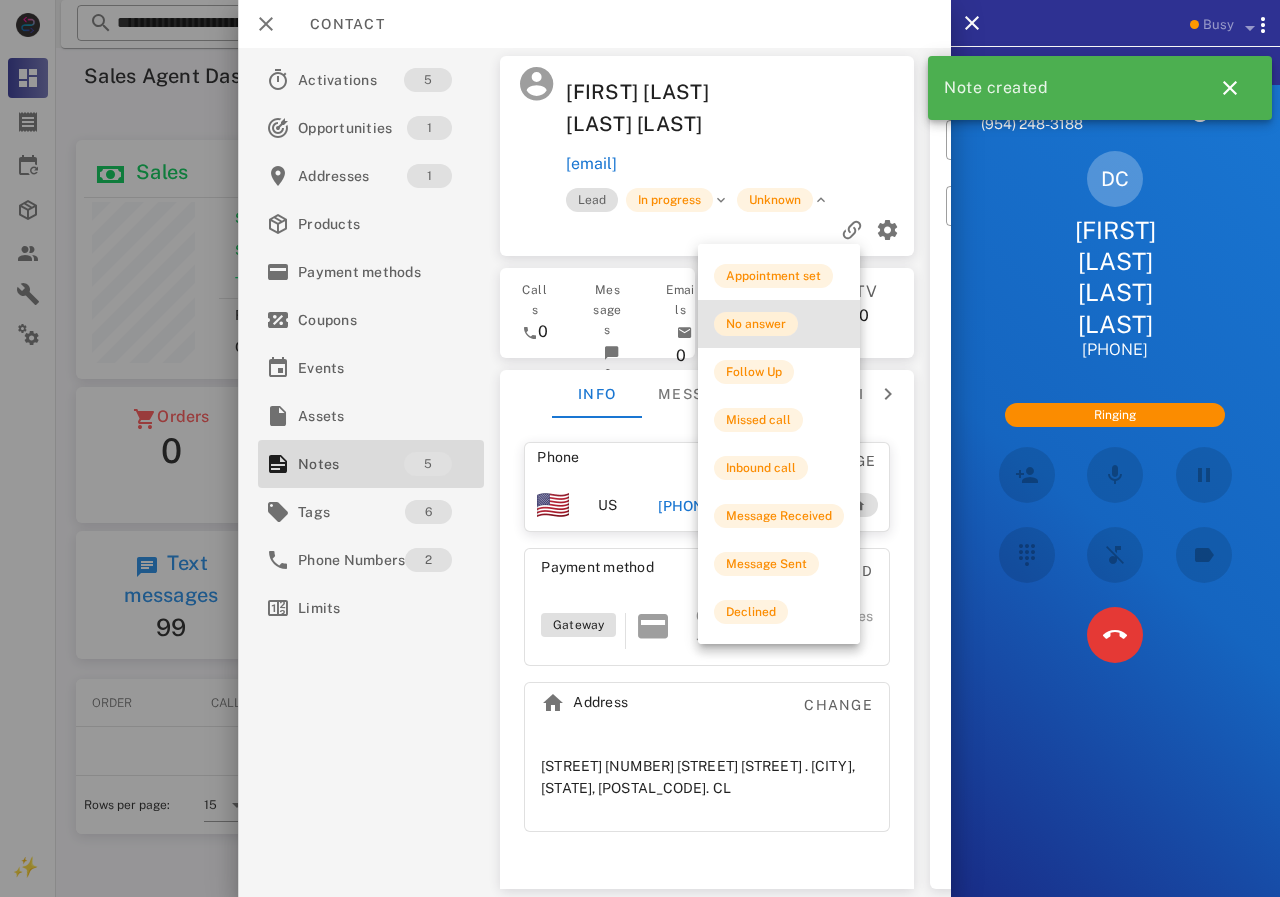 click on "No answer" at bounding box center [756, 324] 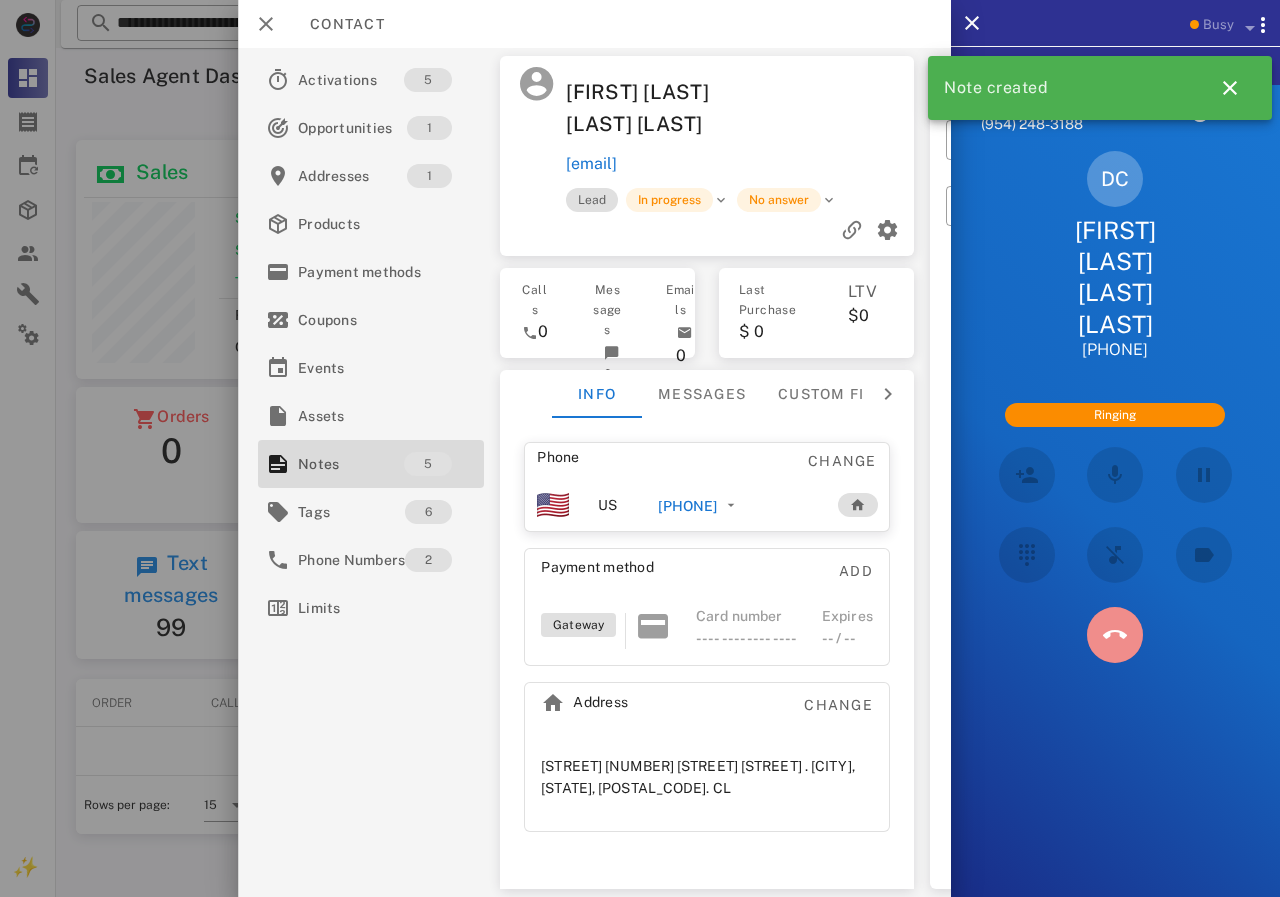 click at bounding box center (1115, 634) 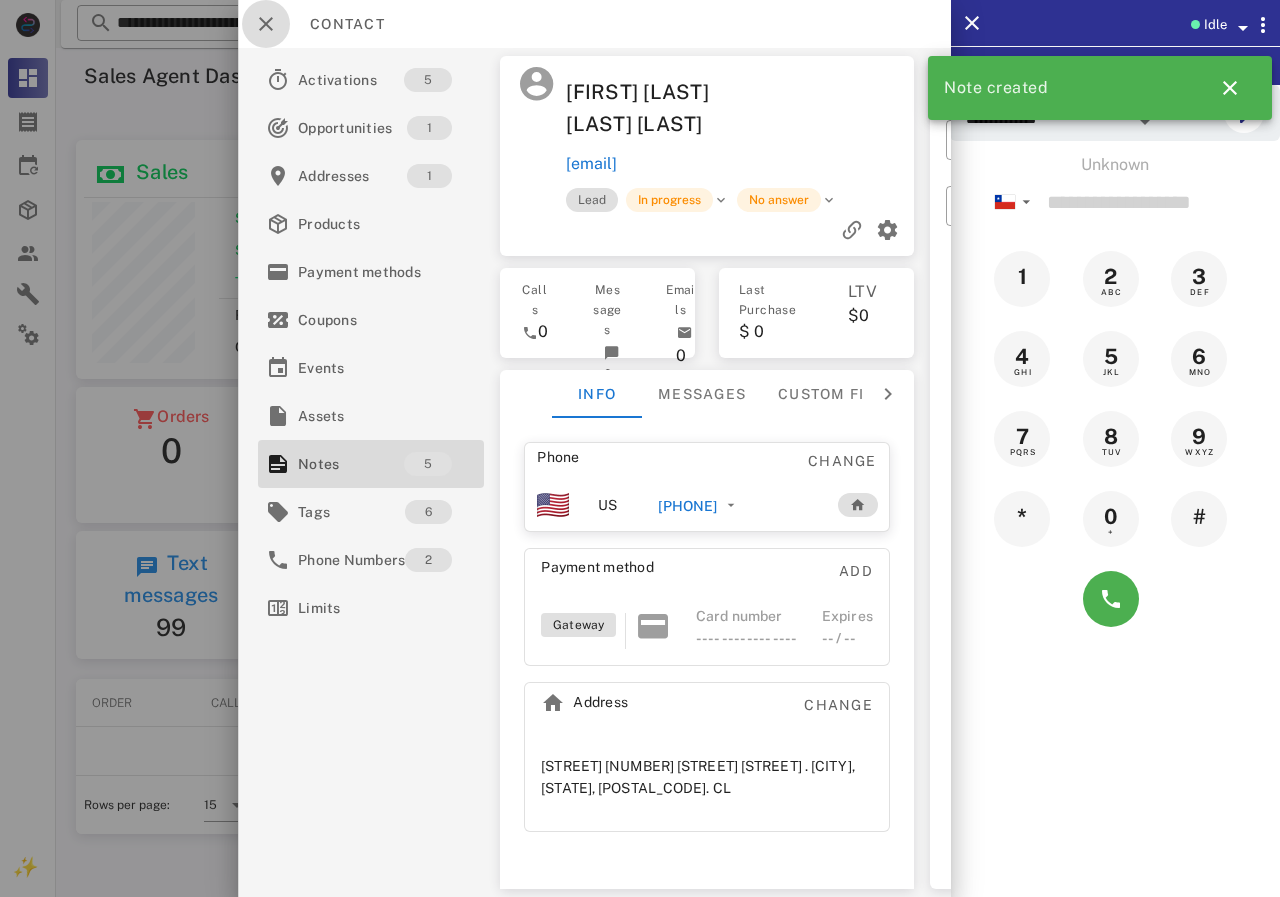 drag, startPoint x: 275, startPoint y: 33, endPoint x: 595, endPoint y: 82, distance: 323.72983 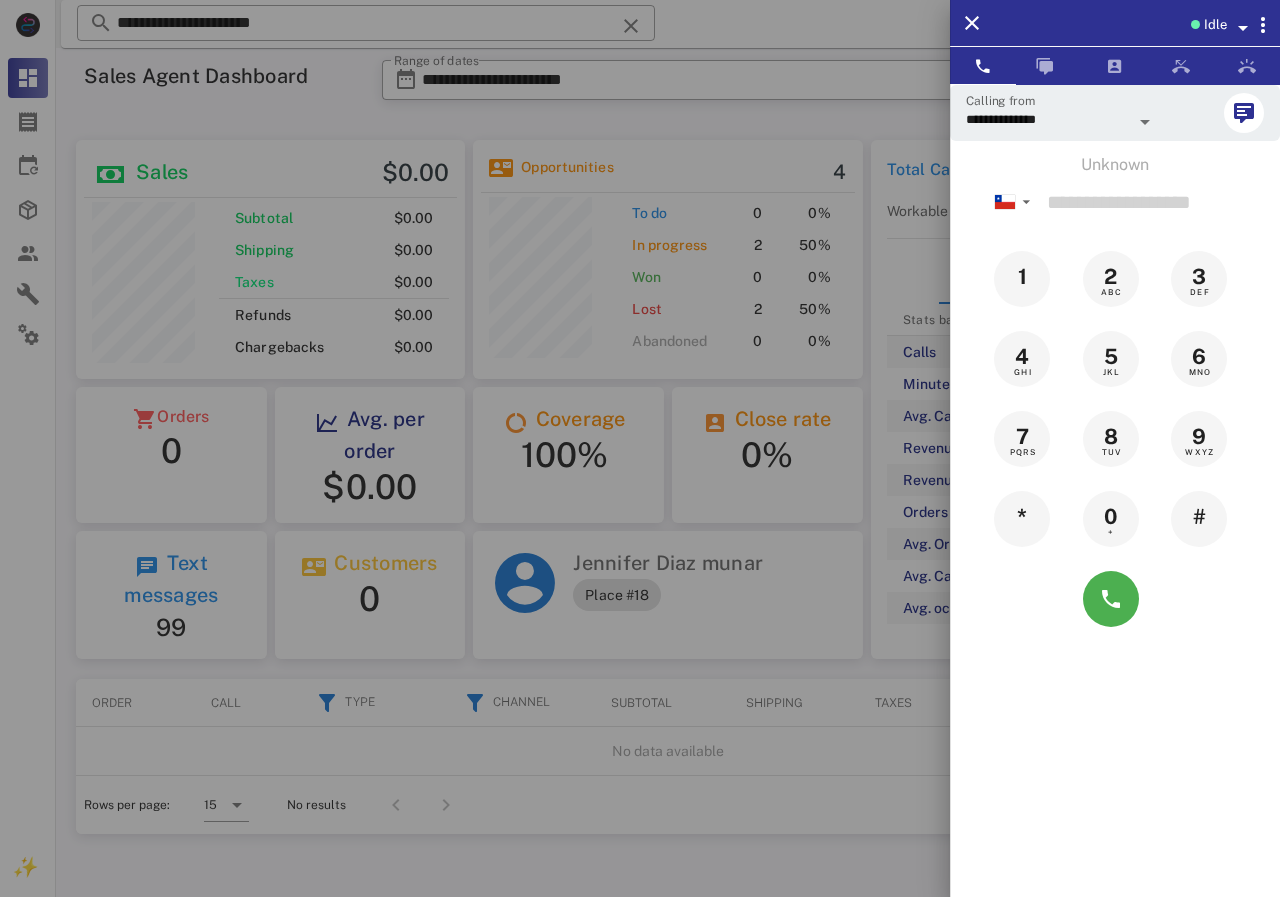 click at bounding box center (640, 448) 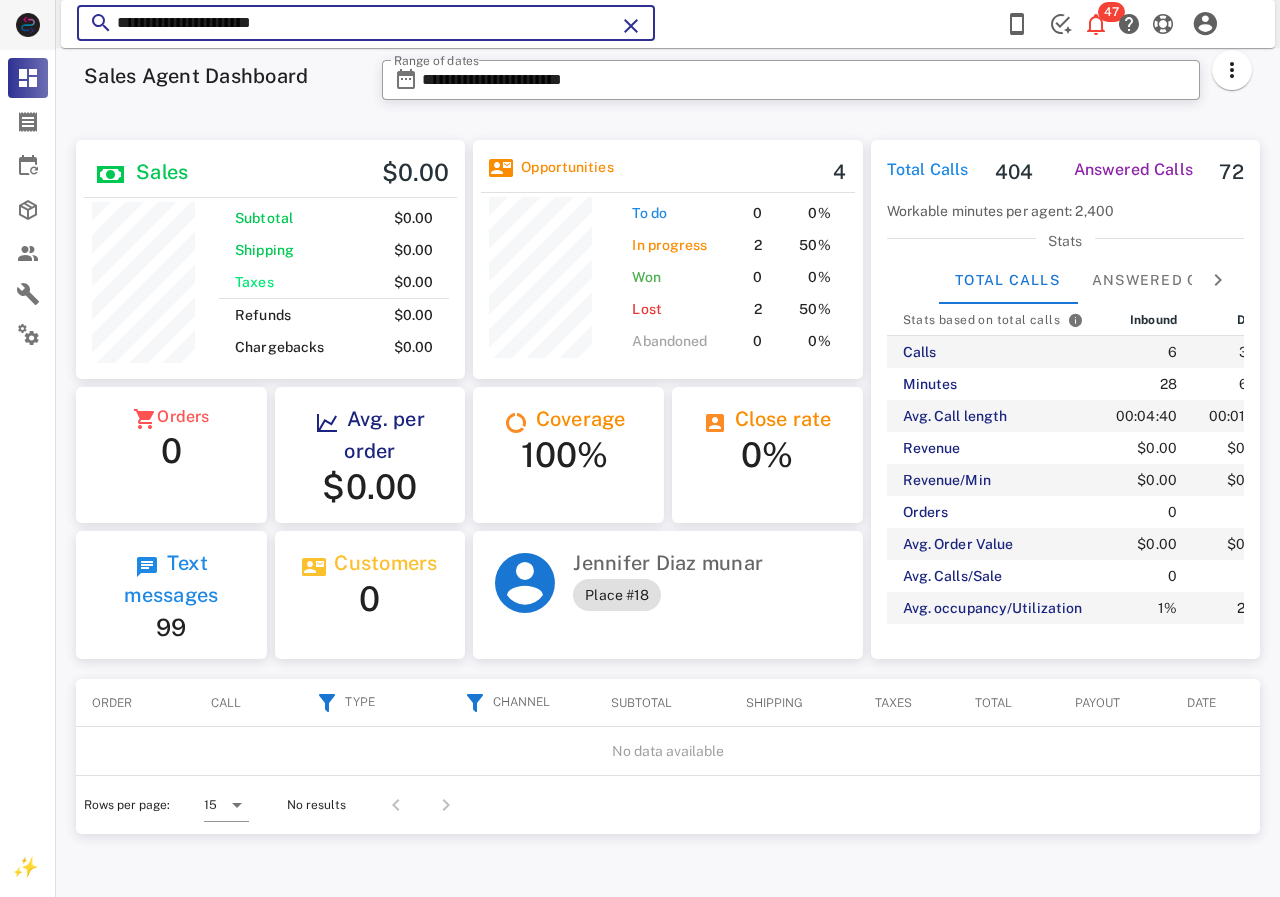 drag, startPoint x: 67, startPoint y: 3, endPoint x: 30, endPoint y: 7, distance: 37.215588 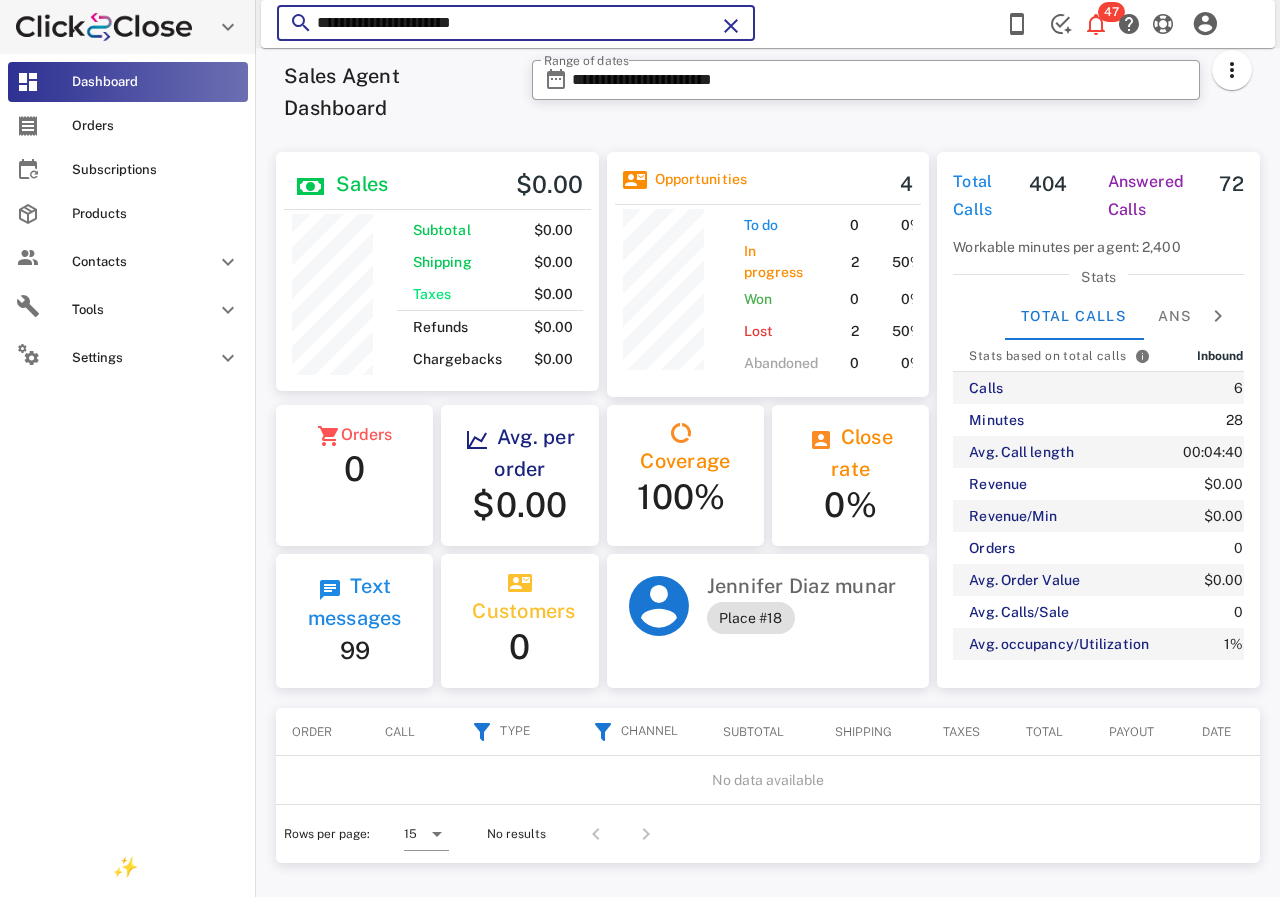 scroll, scrollTop: 255, scrollLeft: 318, axis: both 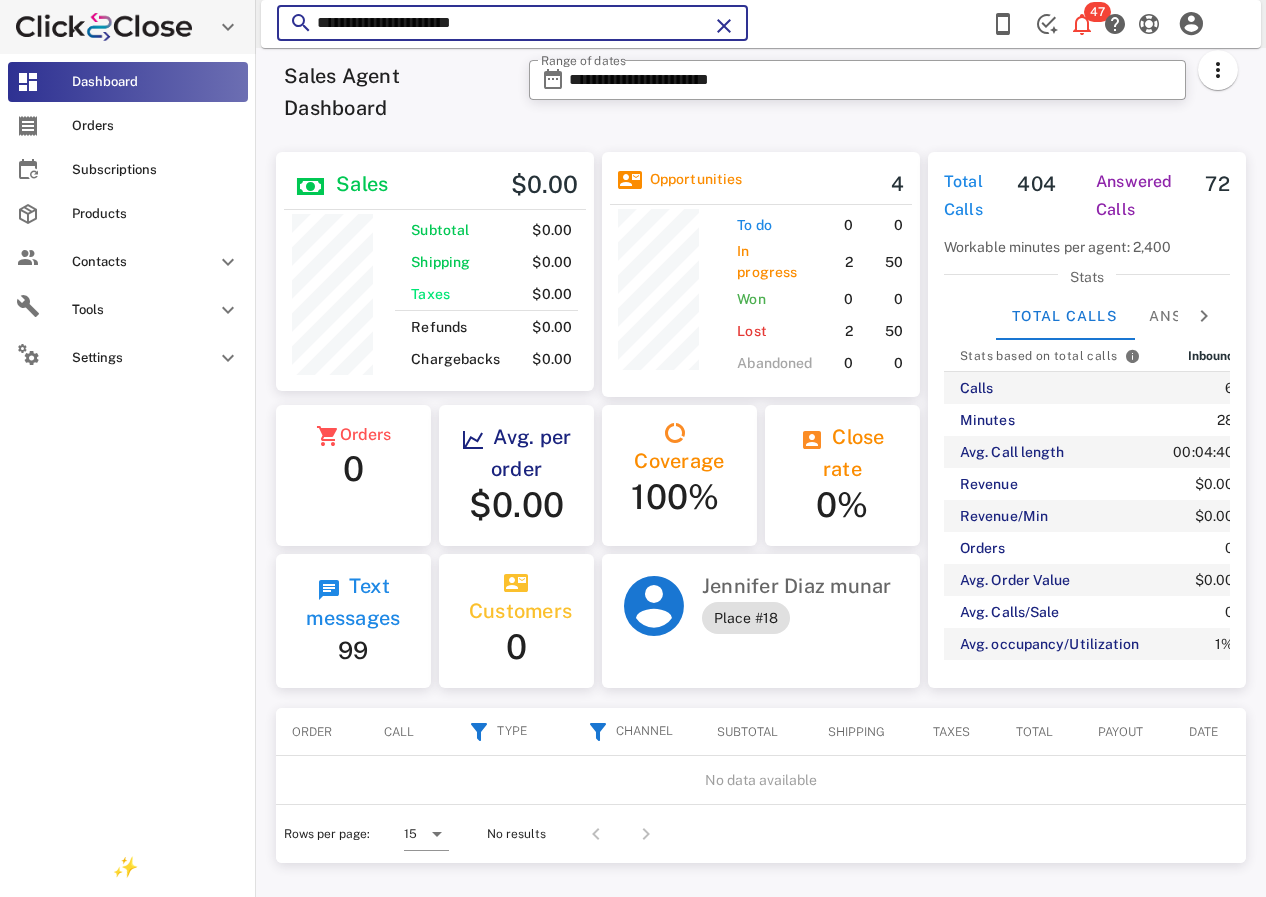 paste 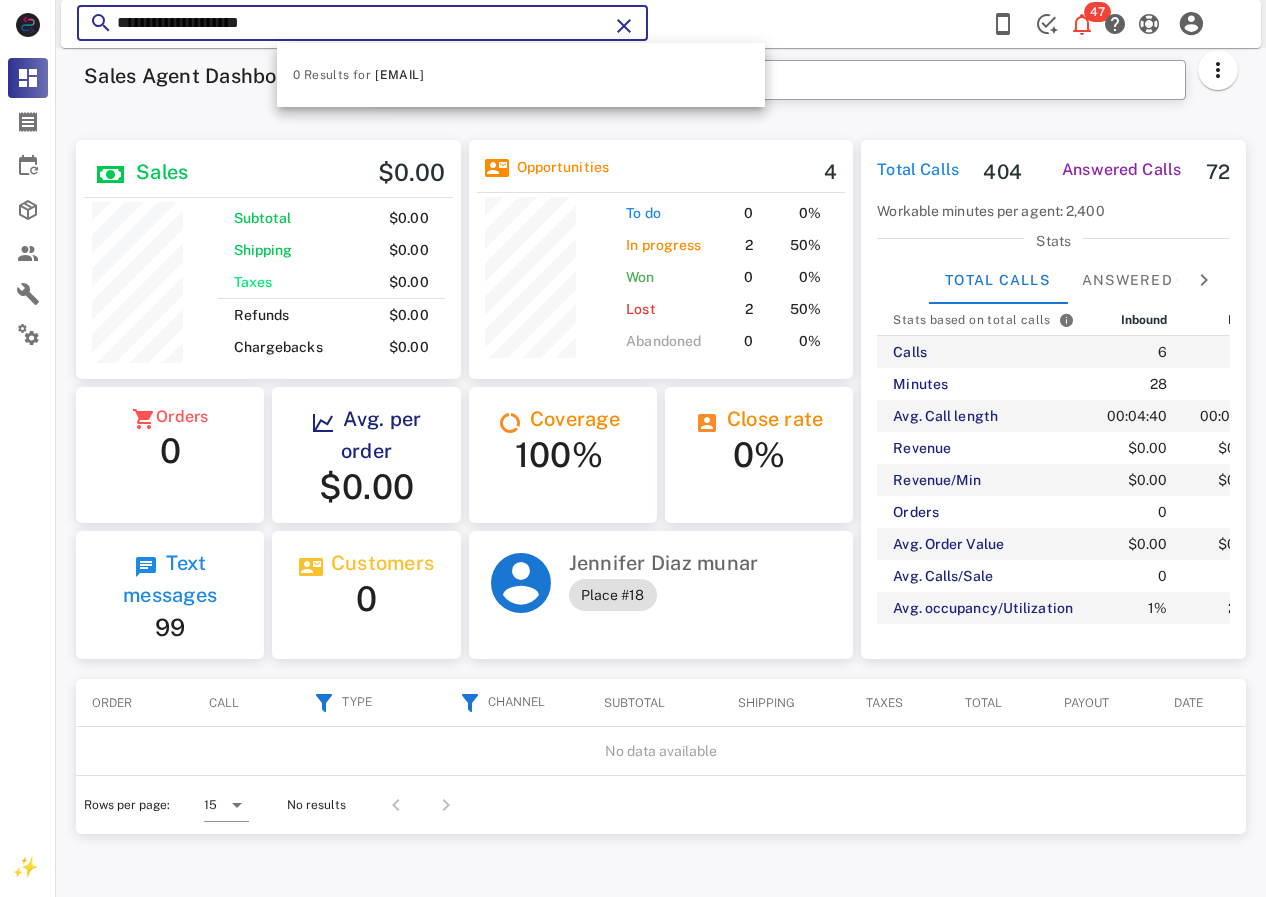 scroll, scrollTop: 999761, scrollLeft: 999611, axis: both 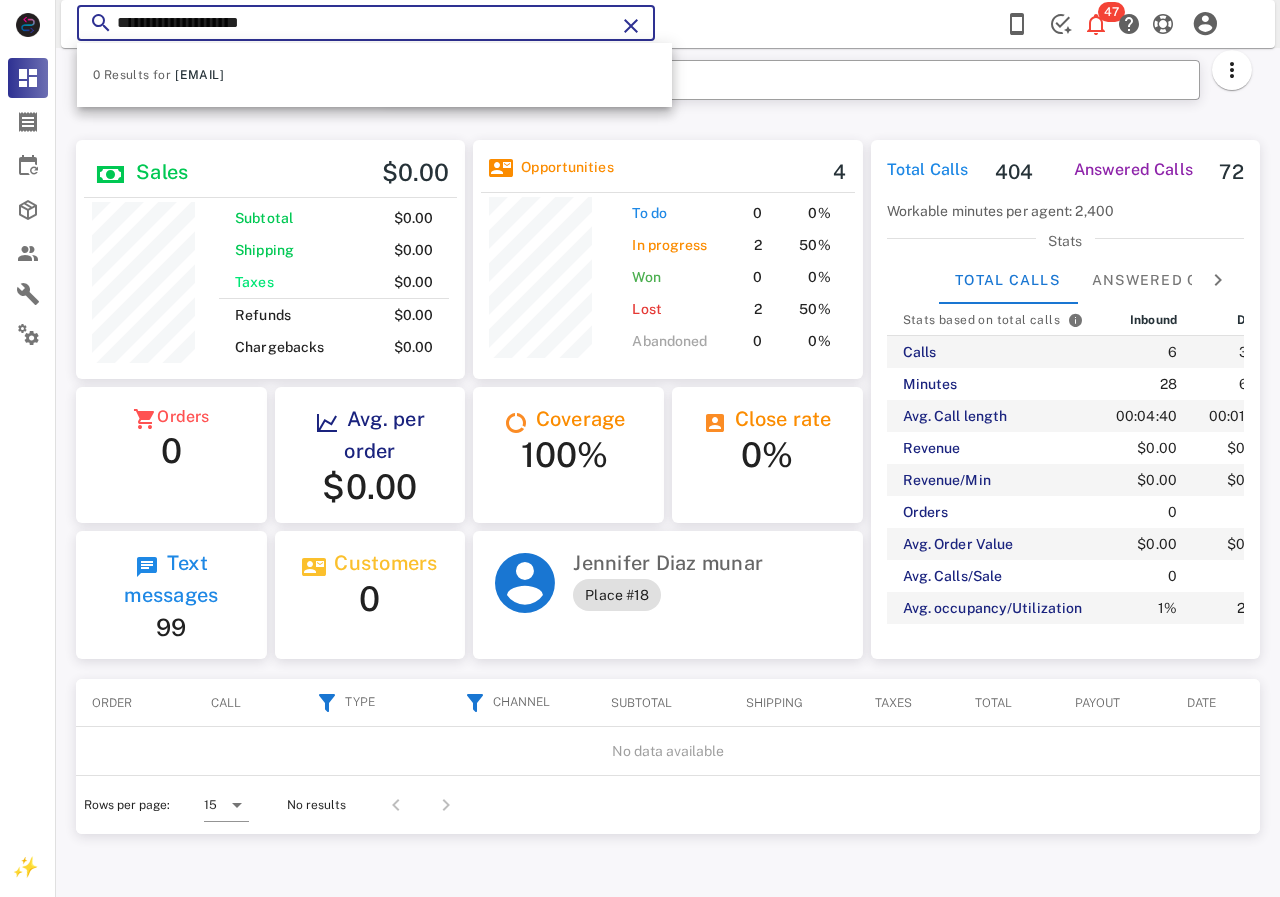 type on "**********" 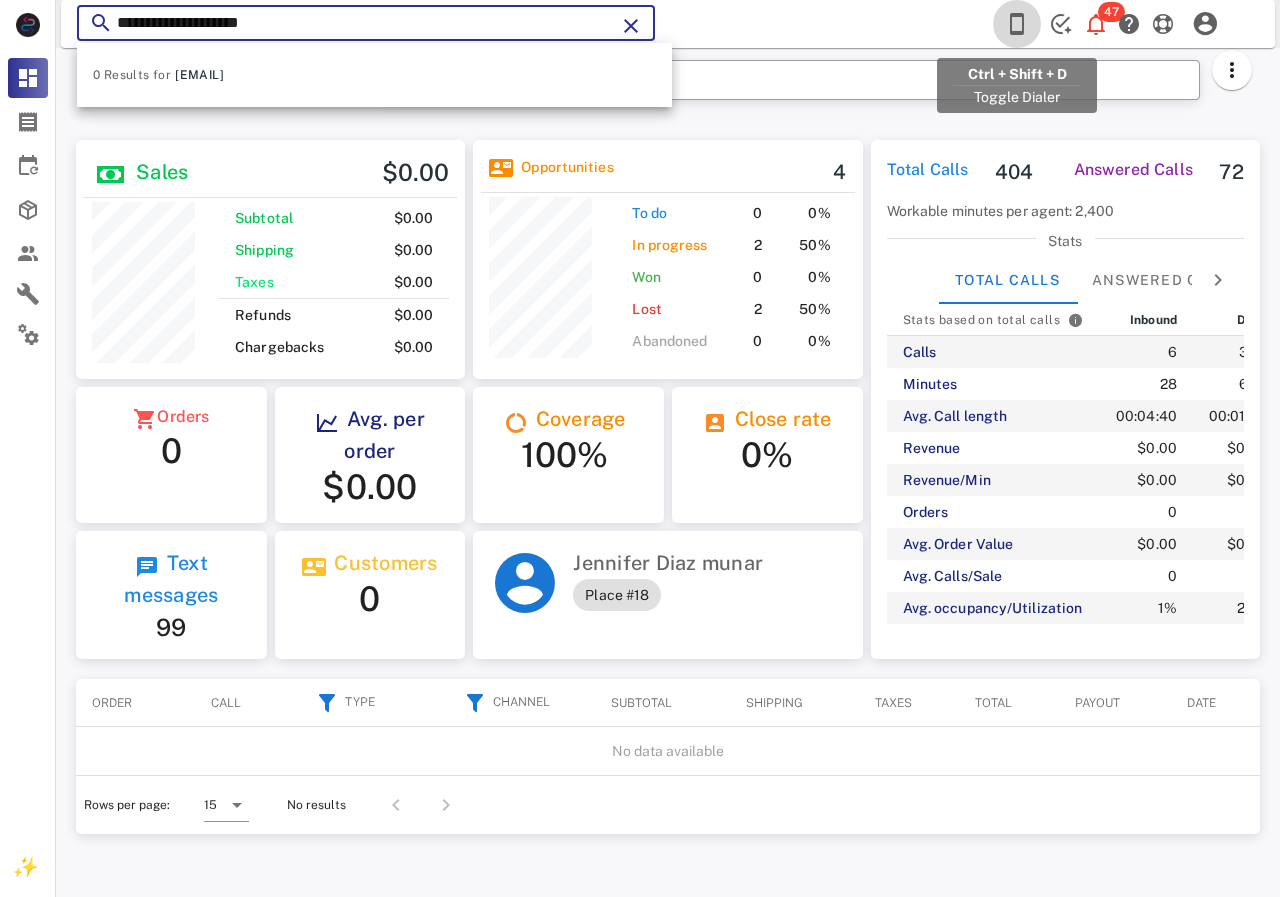 click at bounding box center [1017, 24] 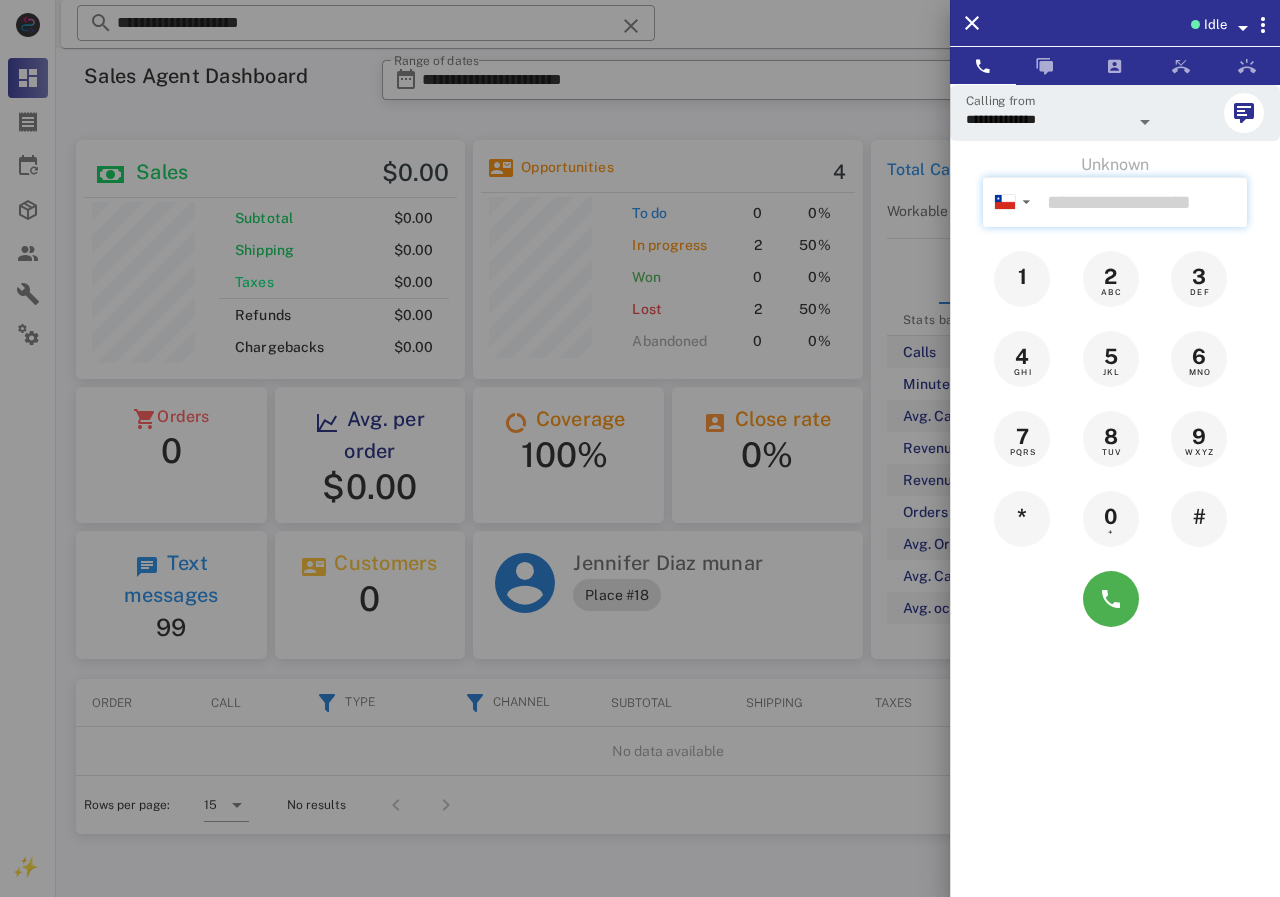 click at bounding box center [1143, 202] 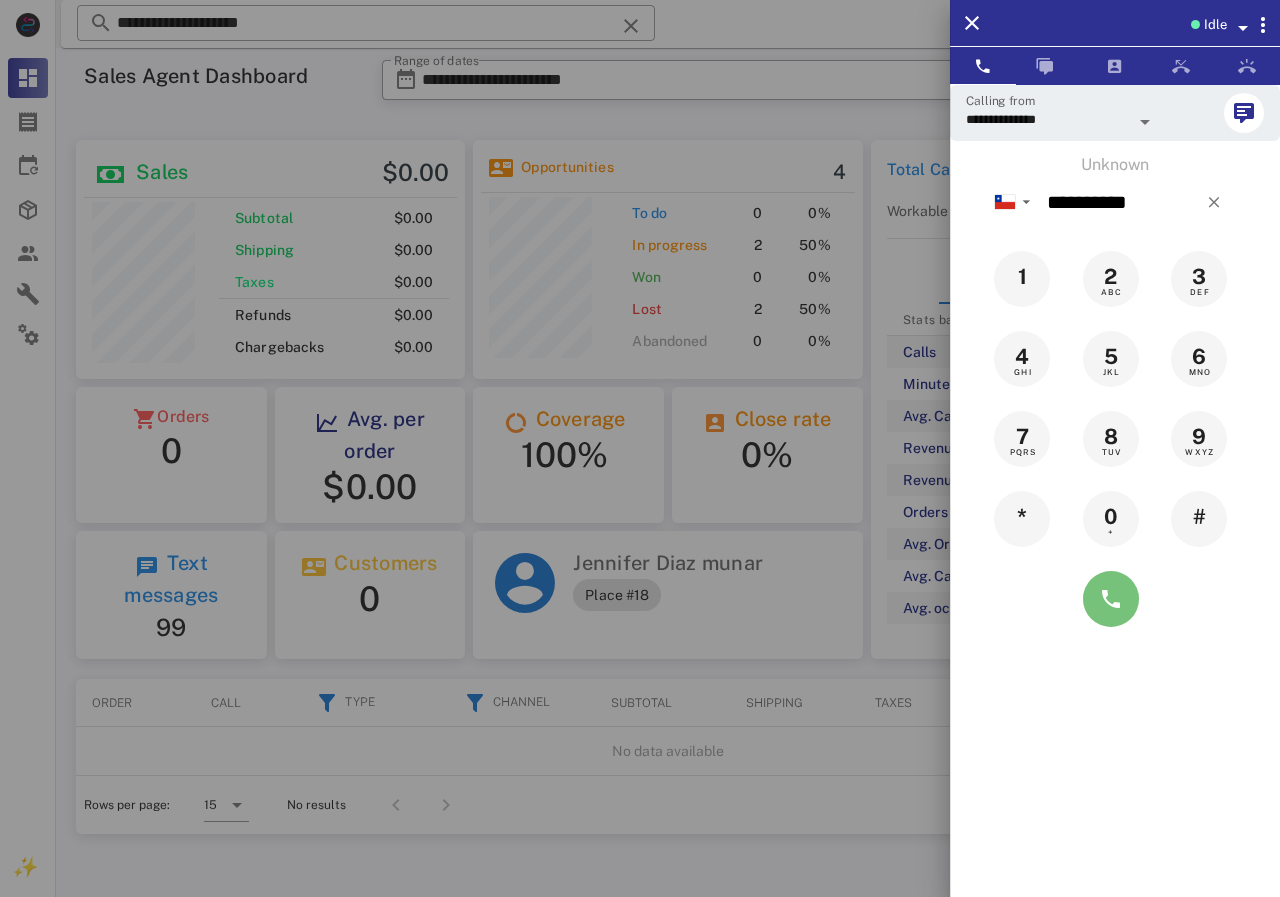 click at bounding box center (1111, 599) 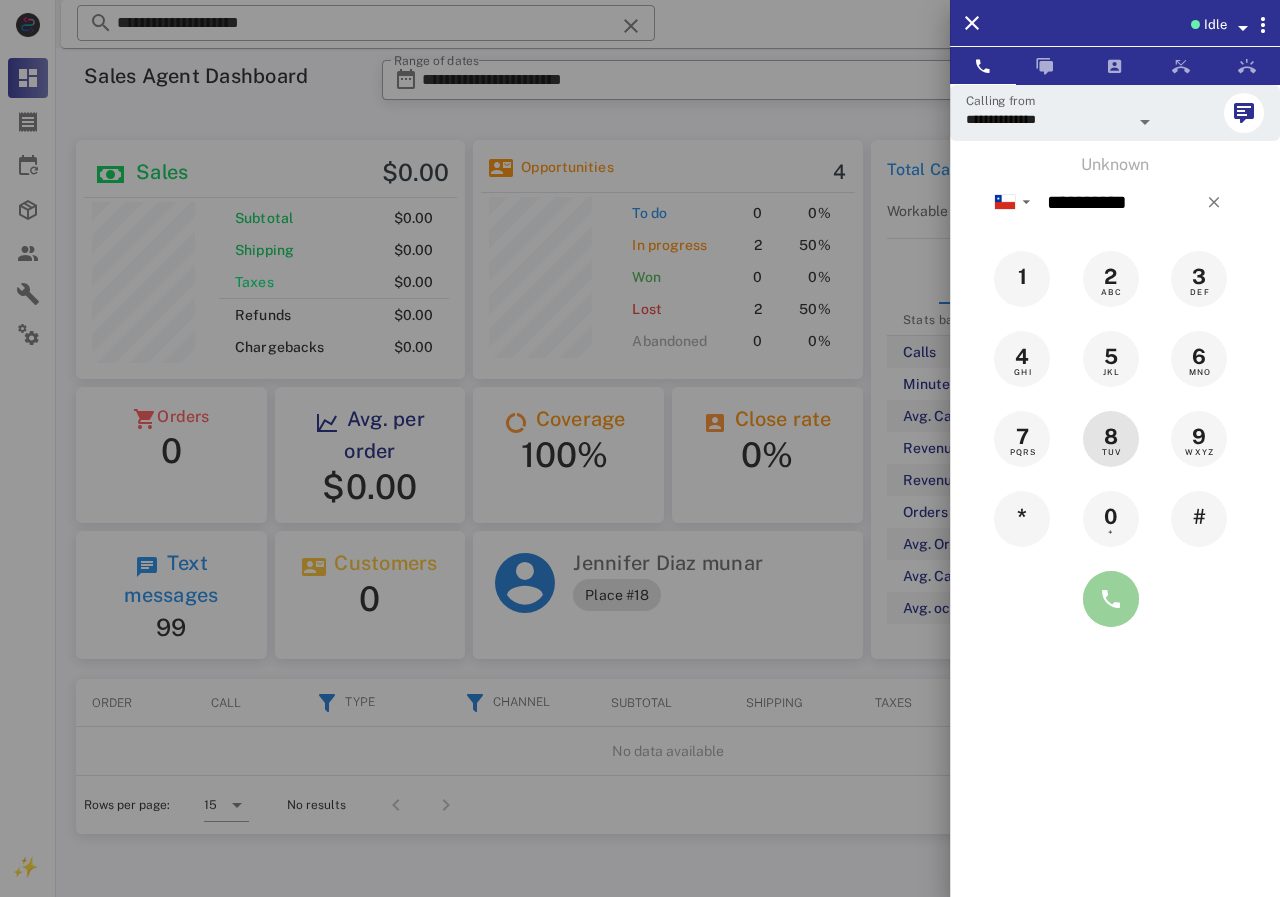 type on "**********" 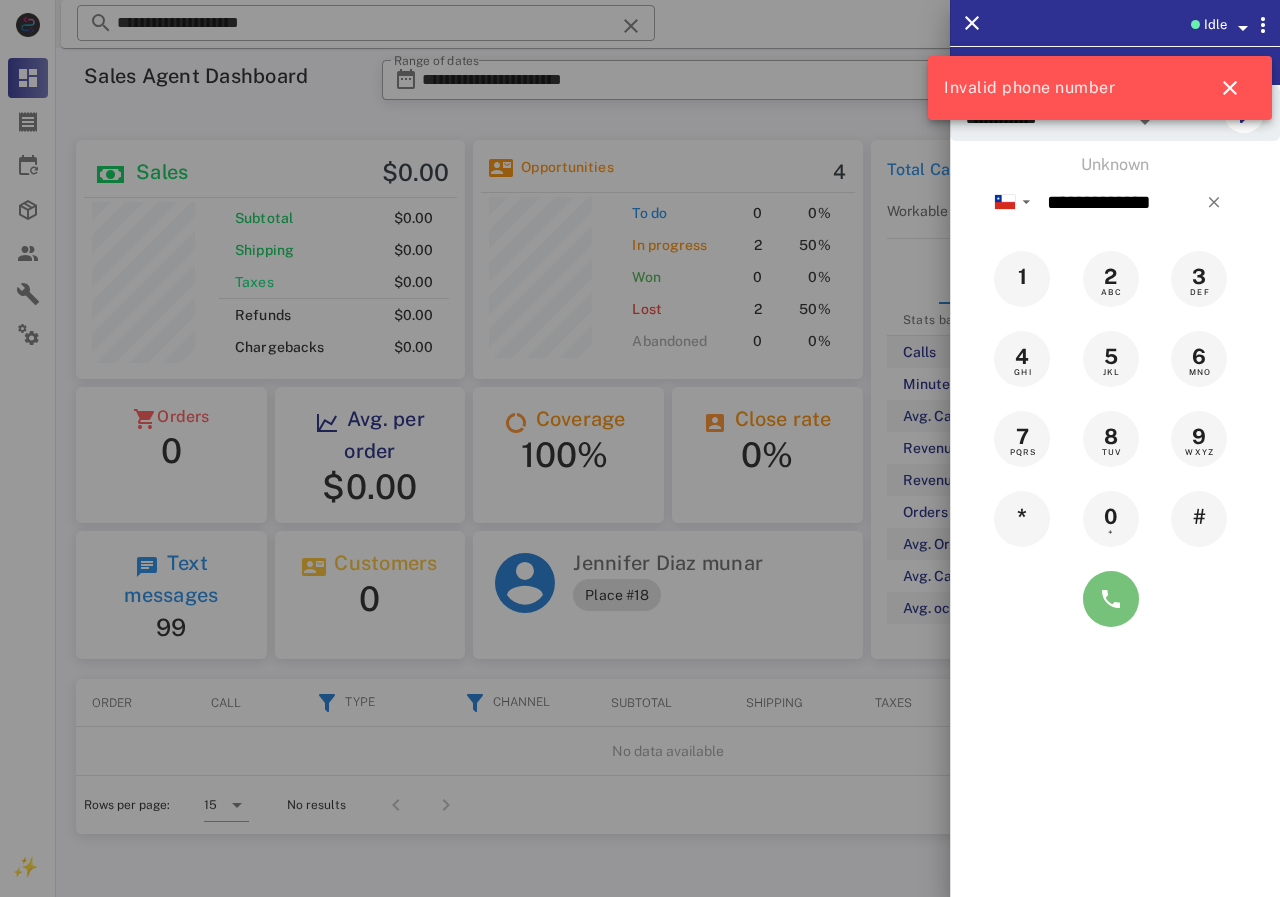 click at bounding box center (1111, 599) 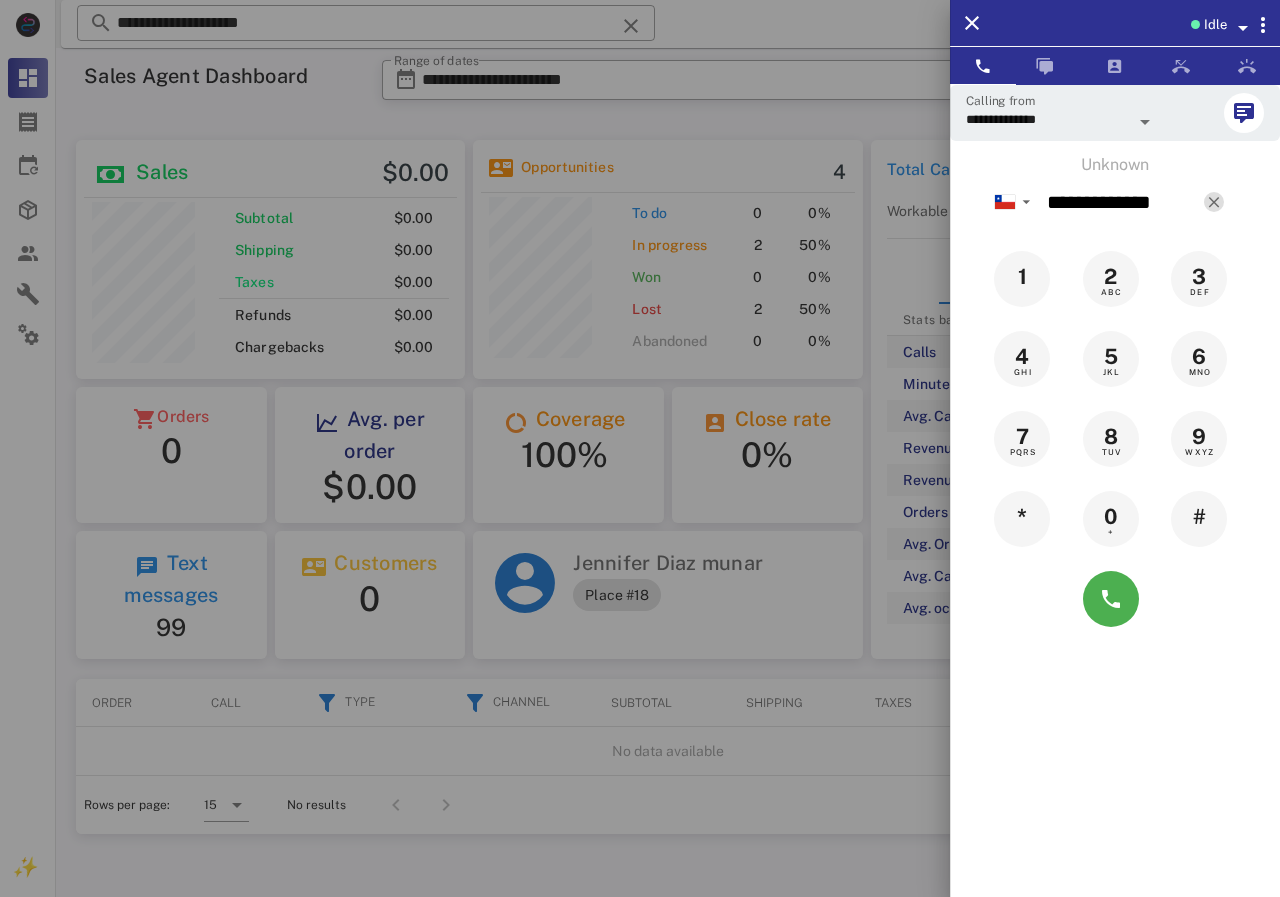 click at bounding box center (1214, 202) 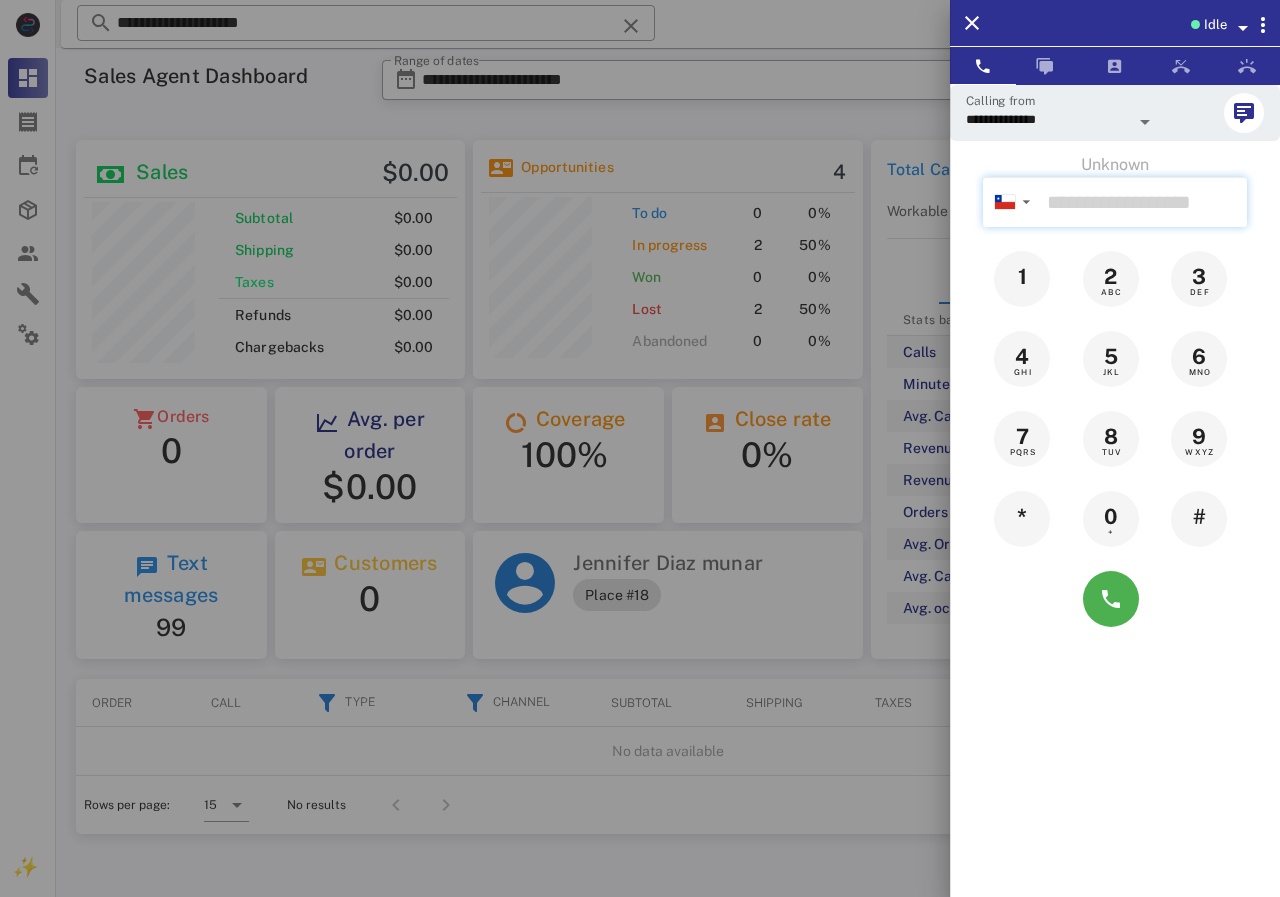 click at bounding box center [1143, 202] 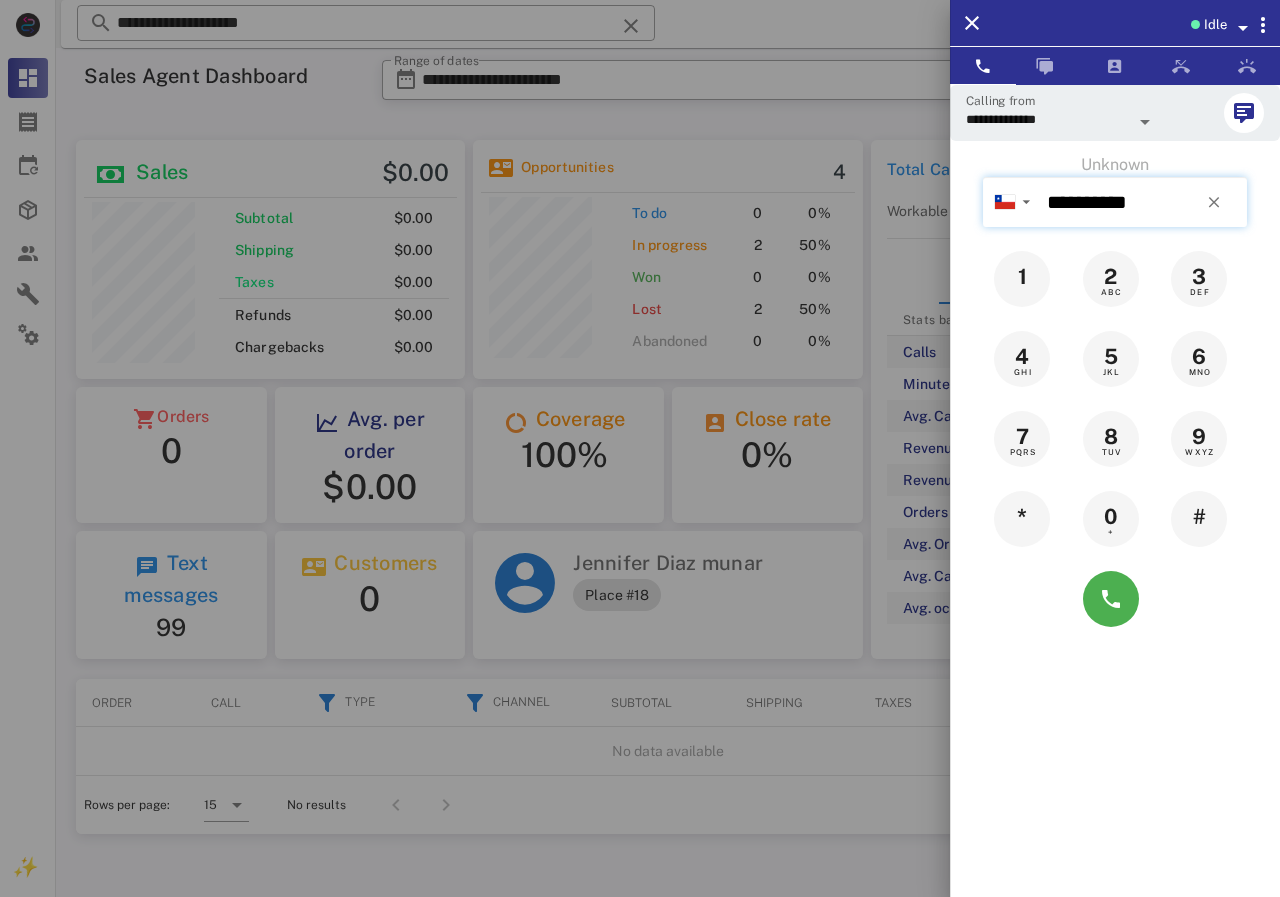 type on "**********" 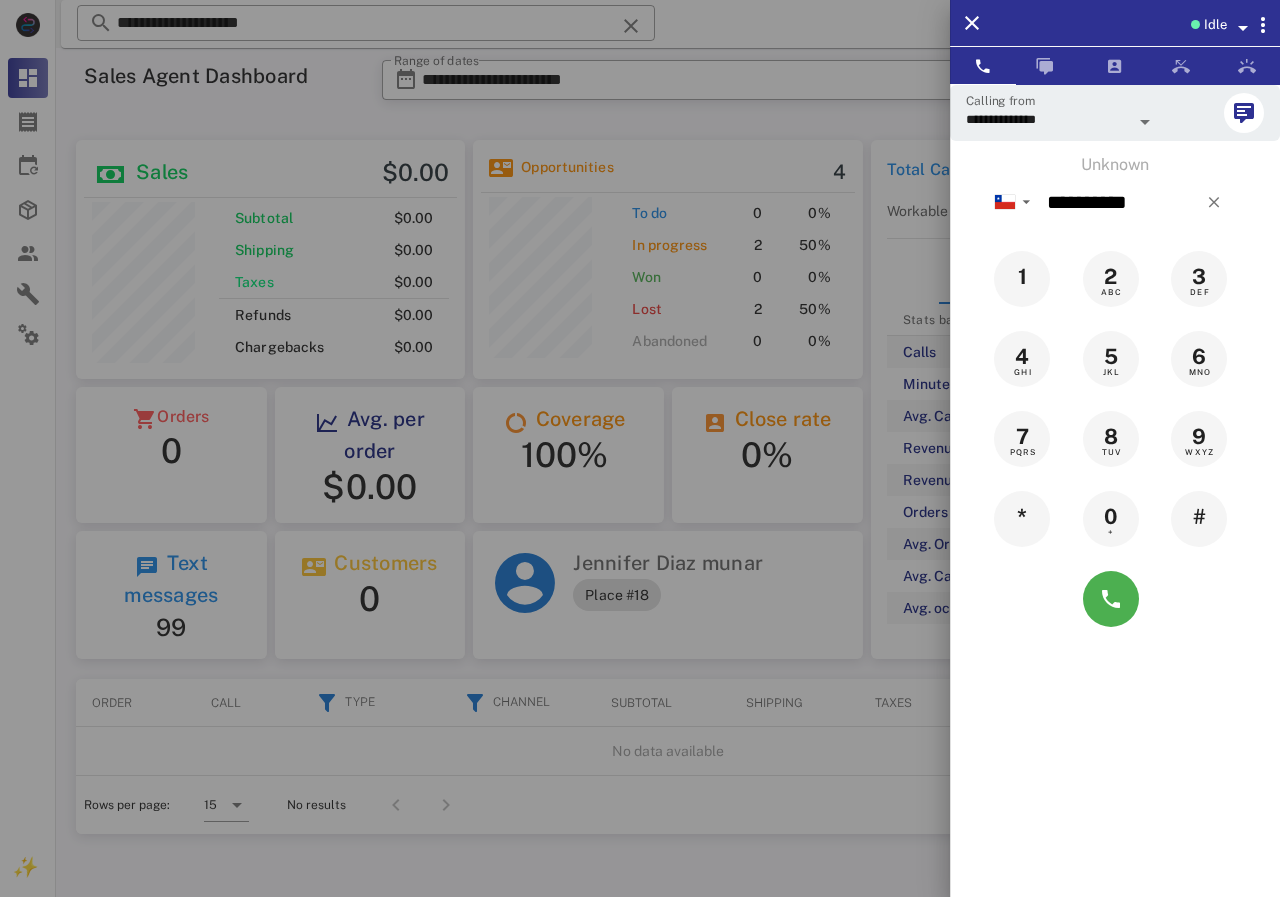 click at bounding box center (640, 448) 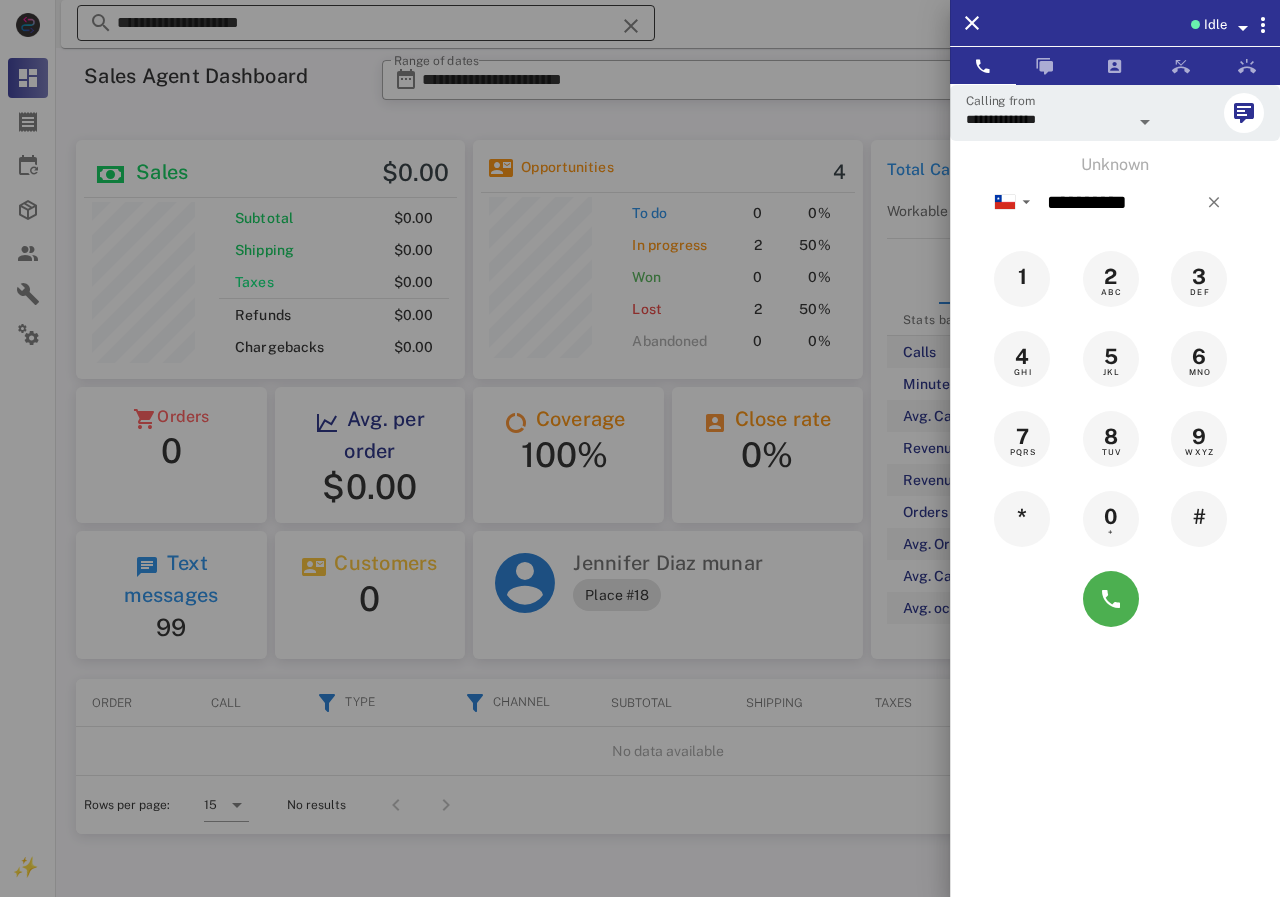 type 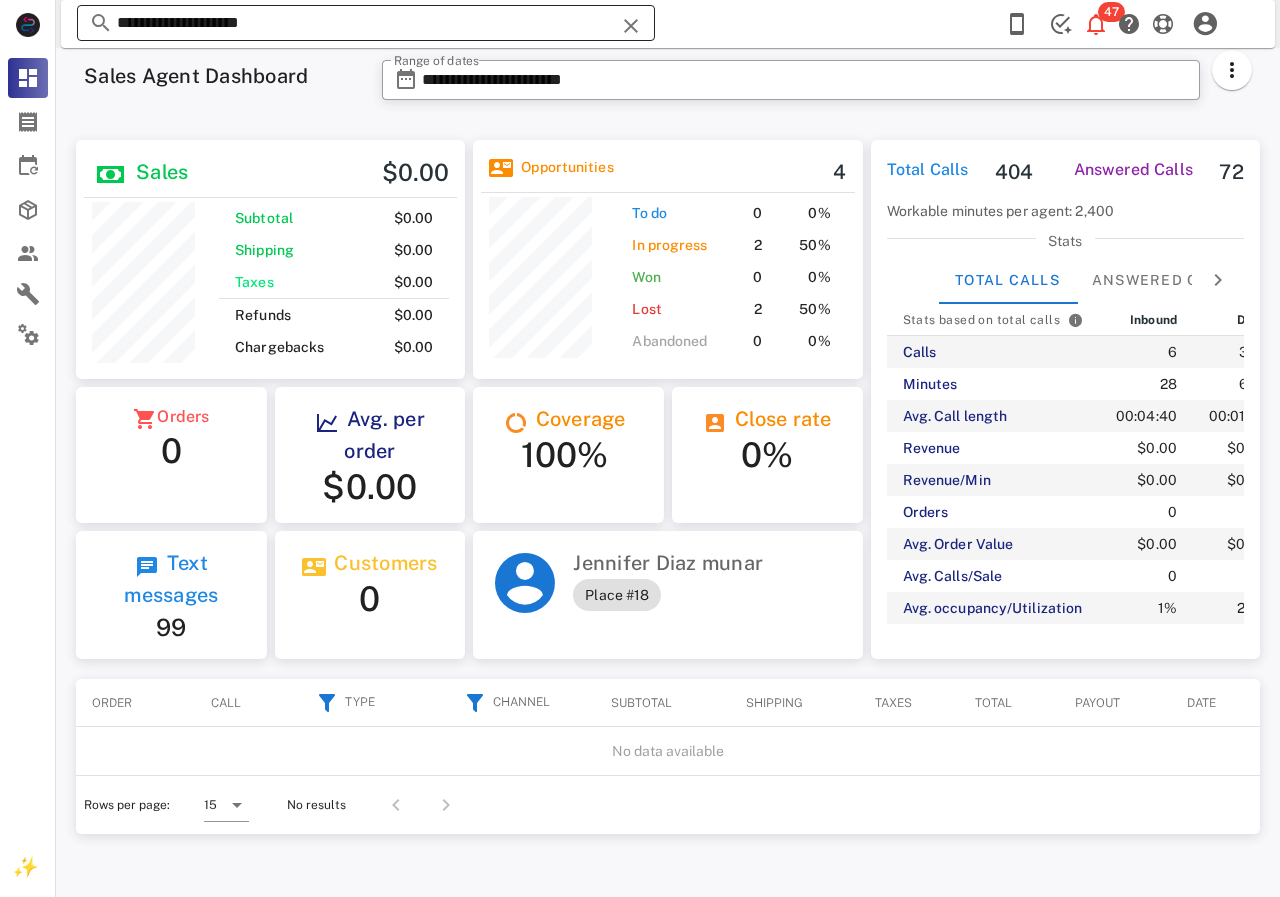 drag, startPoint x: 335, startPoint y: 23, endPoint x: 135, endPoint y: 29, distance: 200.08998 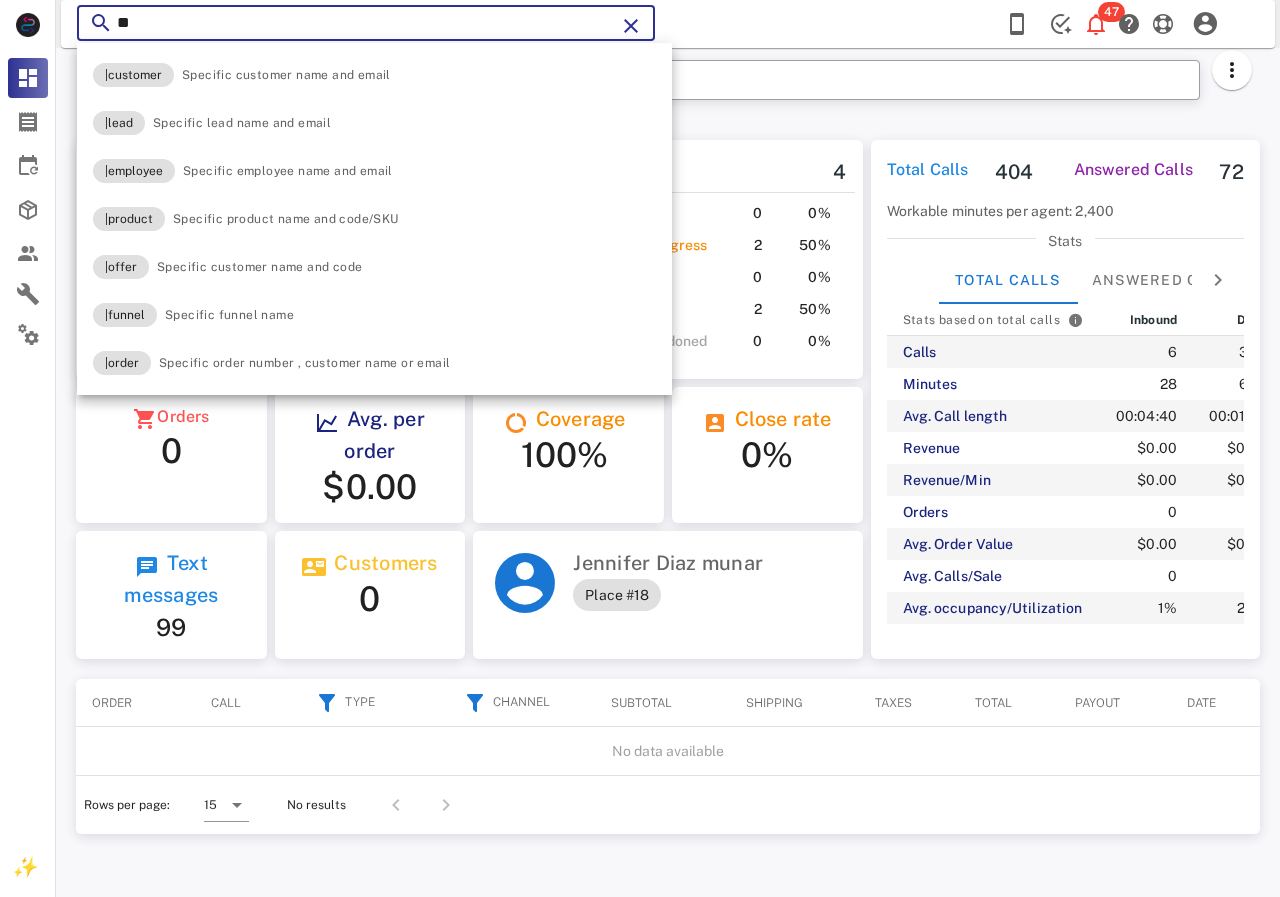 type on "*" 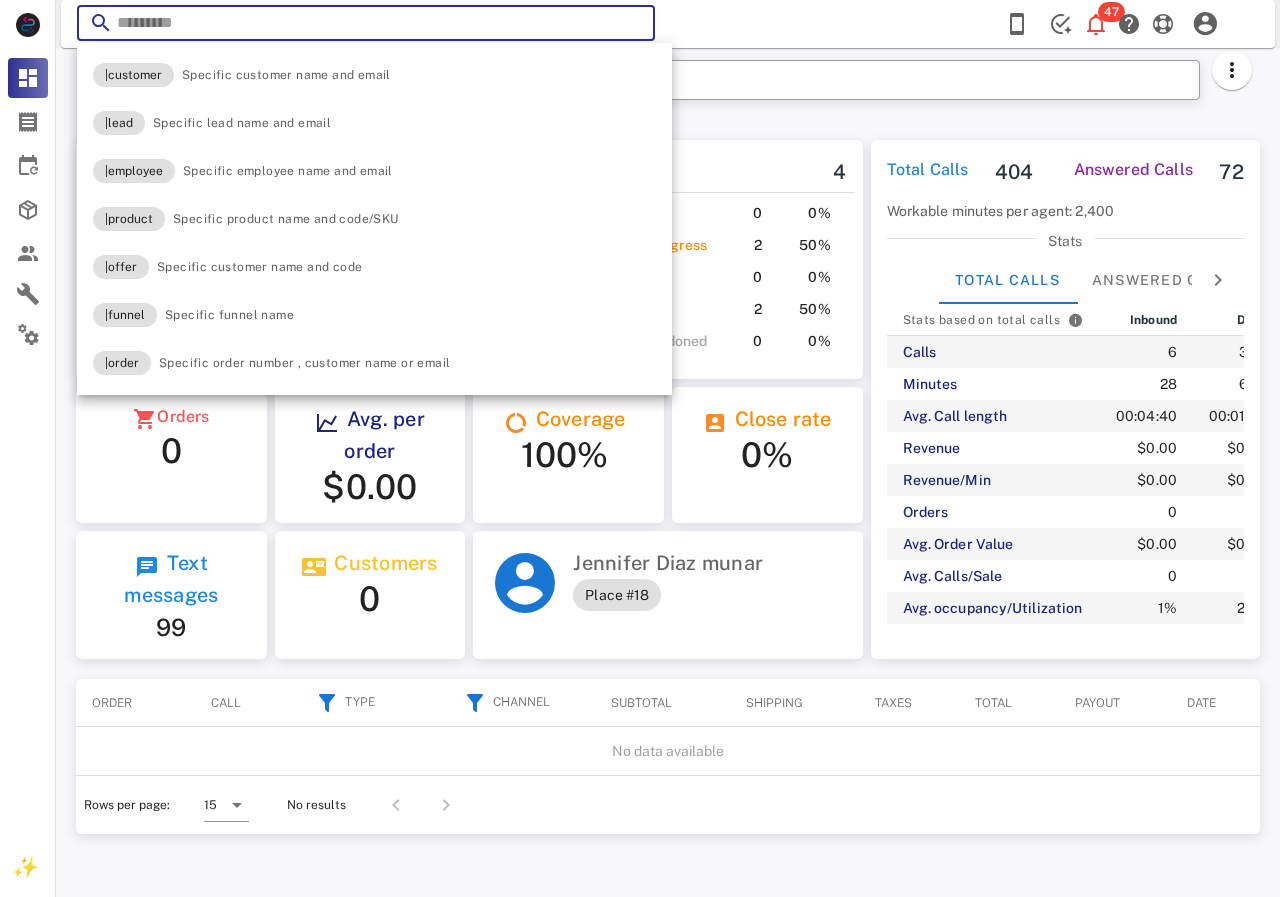 paste on "**********" 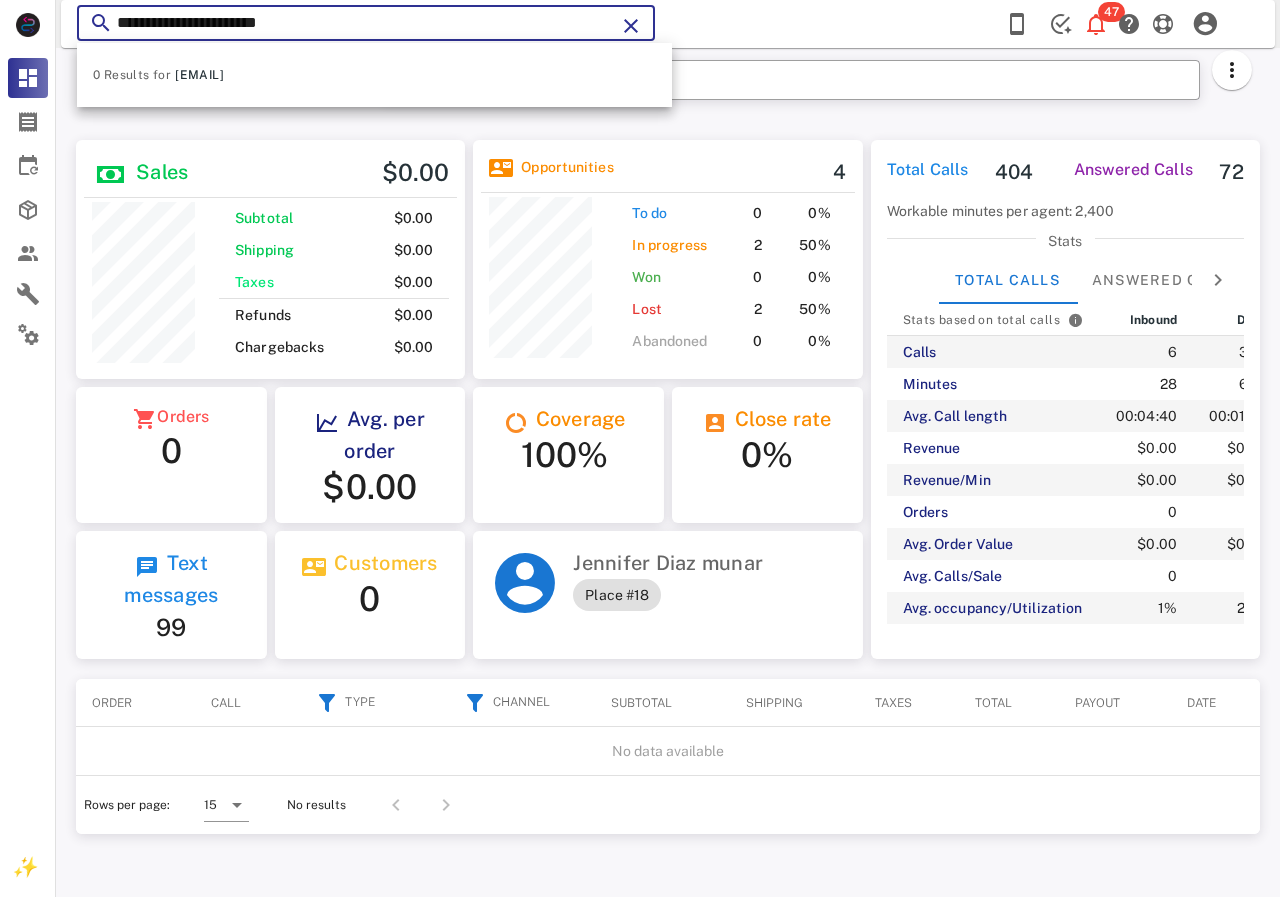 drag, startPoint x: 337, startPoint y: 25, endPoint x: 120, endPoint y: 24, distance: 217.0023 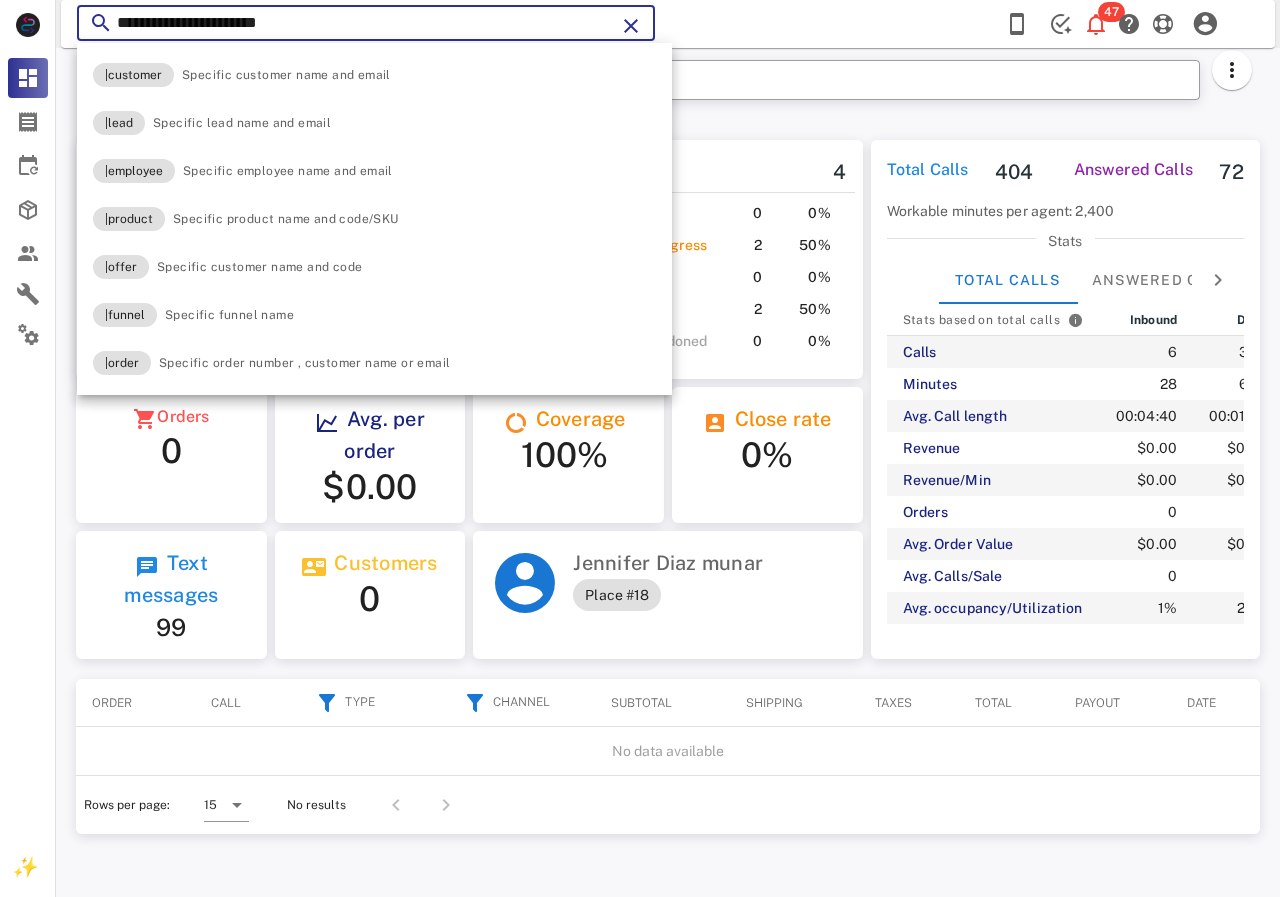 paste on "***" 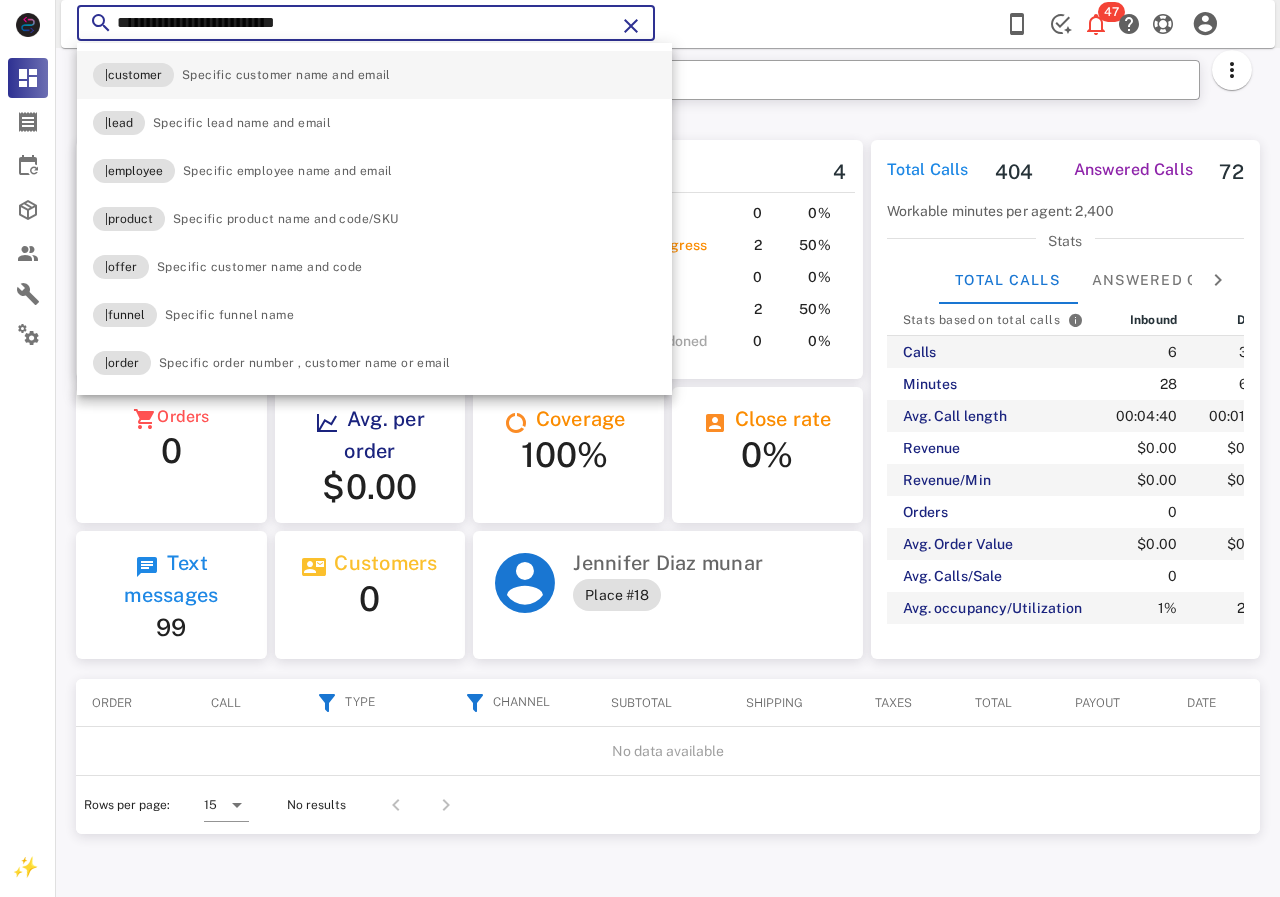 type on "**********" 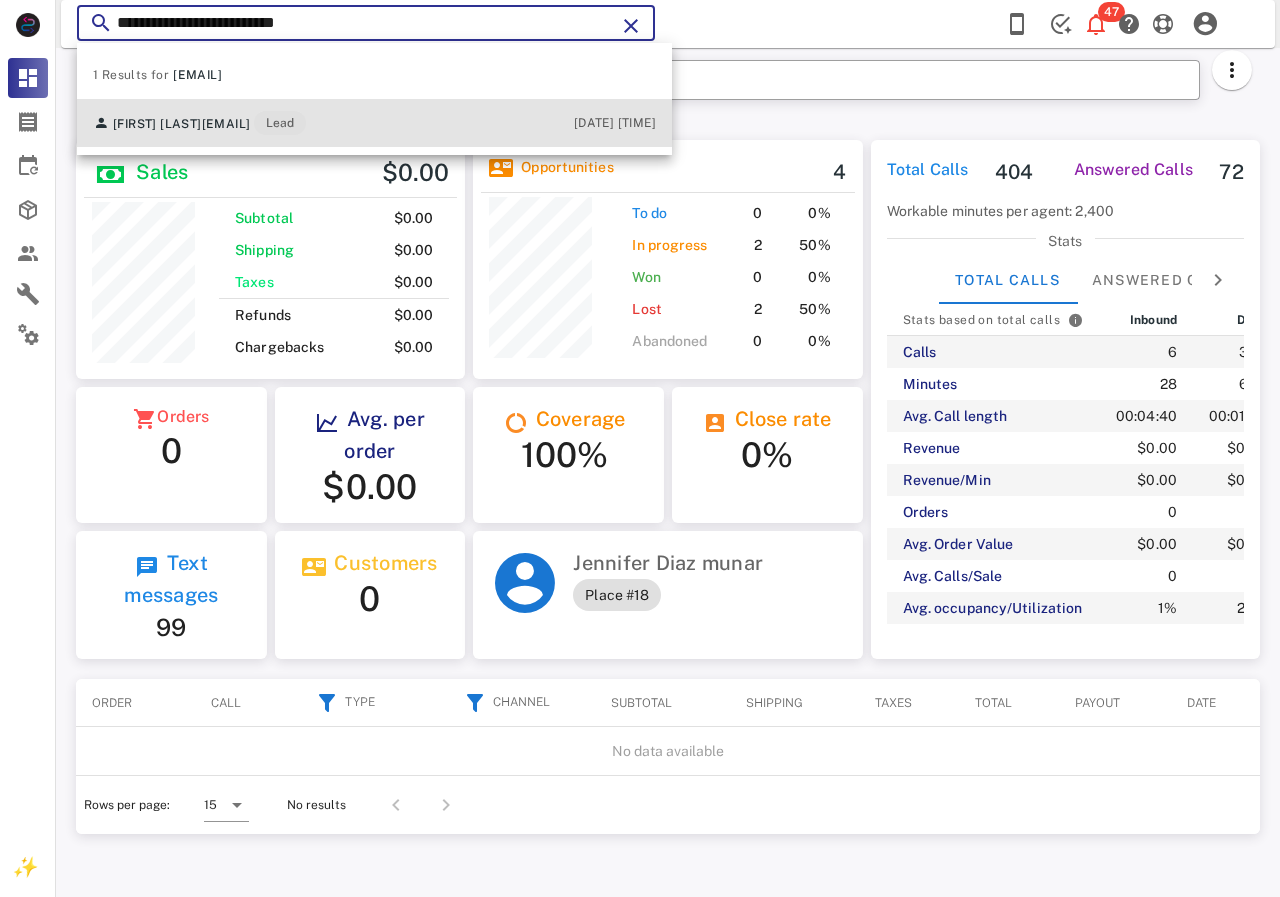 click on "[FIRST] [LAST]   [EMAIL]   Lead   [DATE] [TIME]" at bounding box center (374, 123) 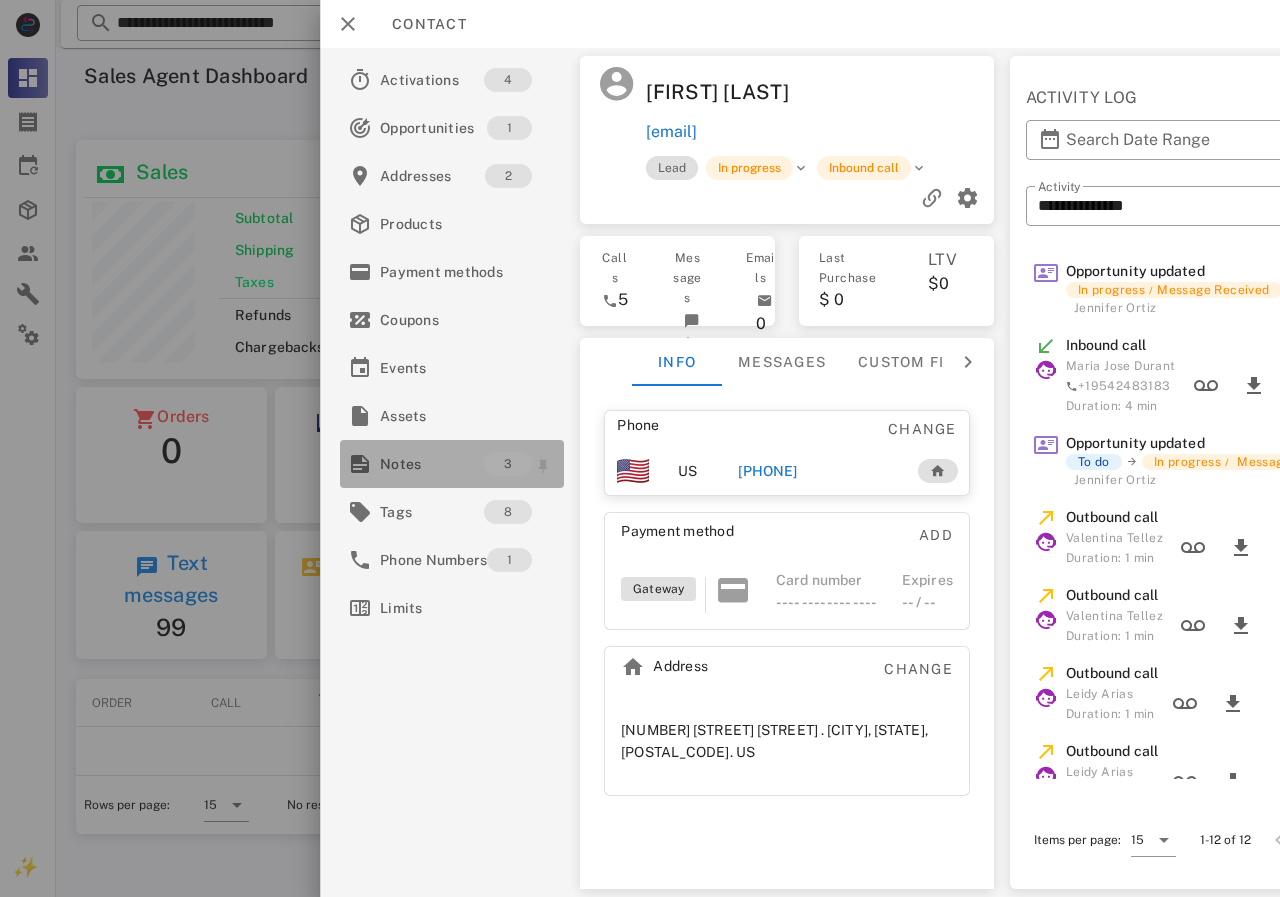 click on "Notes" at bounding box center [432, 464] 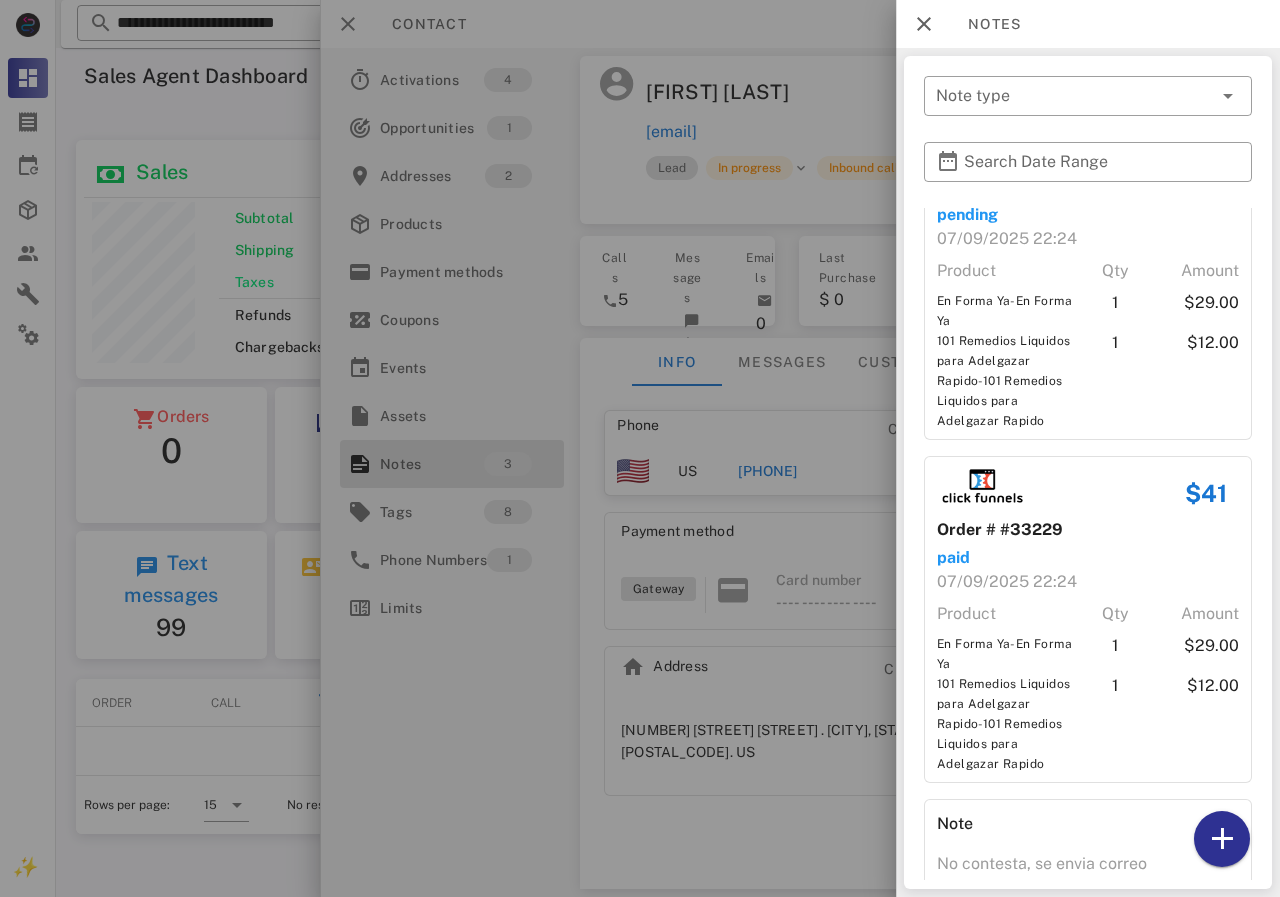 scroll, scrollTop: 208, scrollLeft: 0, axis: vertical 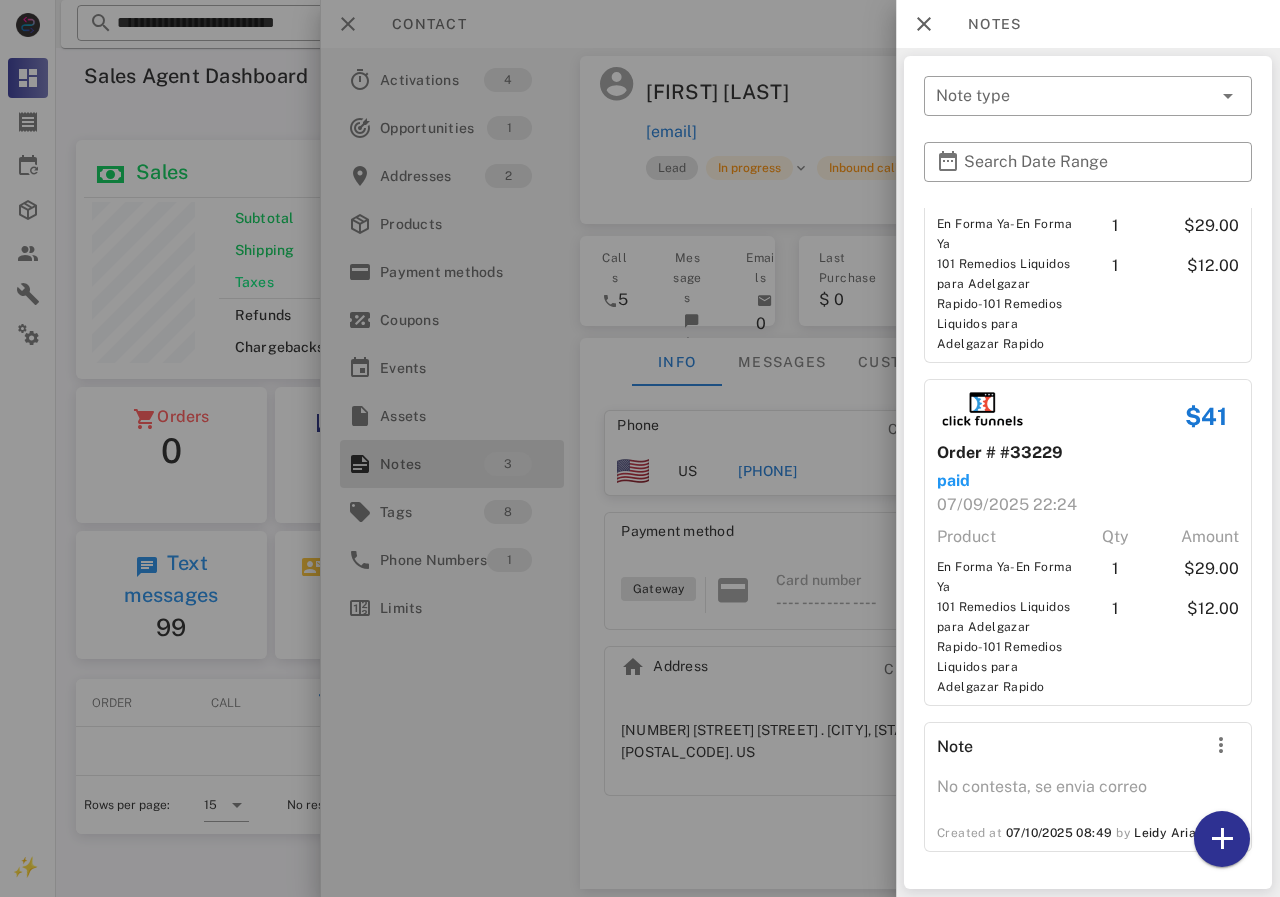 click at bounding box center [640, 448] 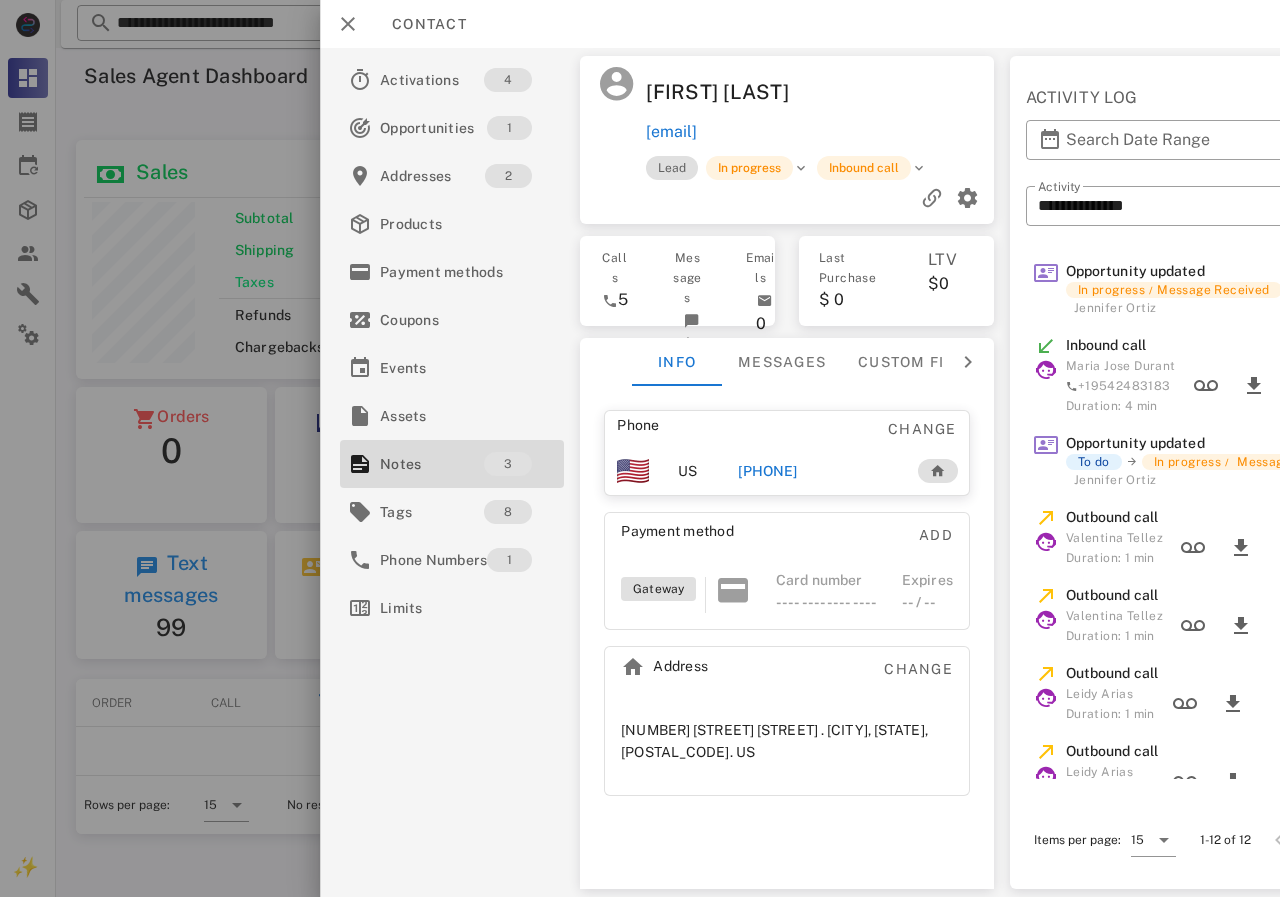 click on "[PHONE]" at bounding box center (767, 471) 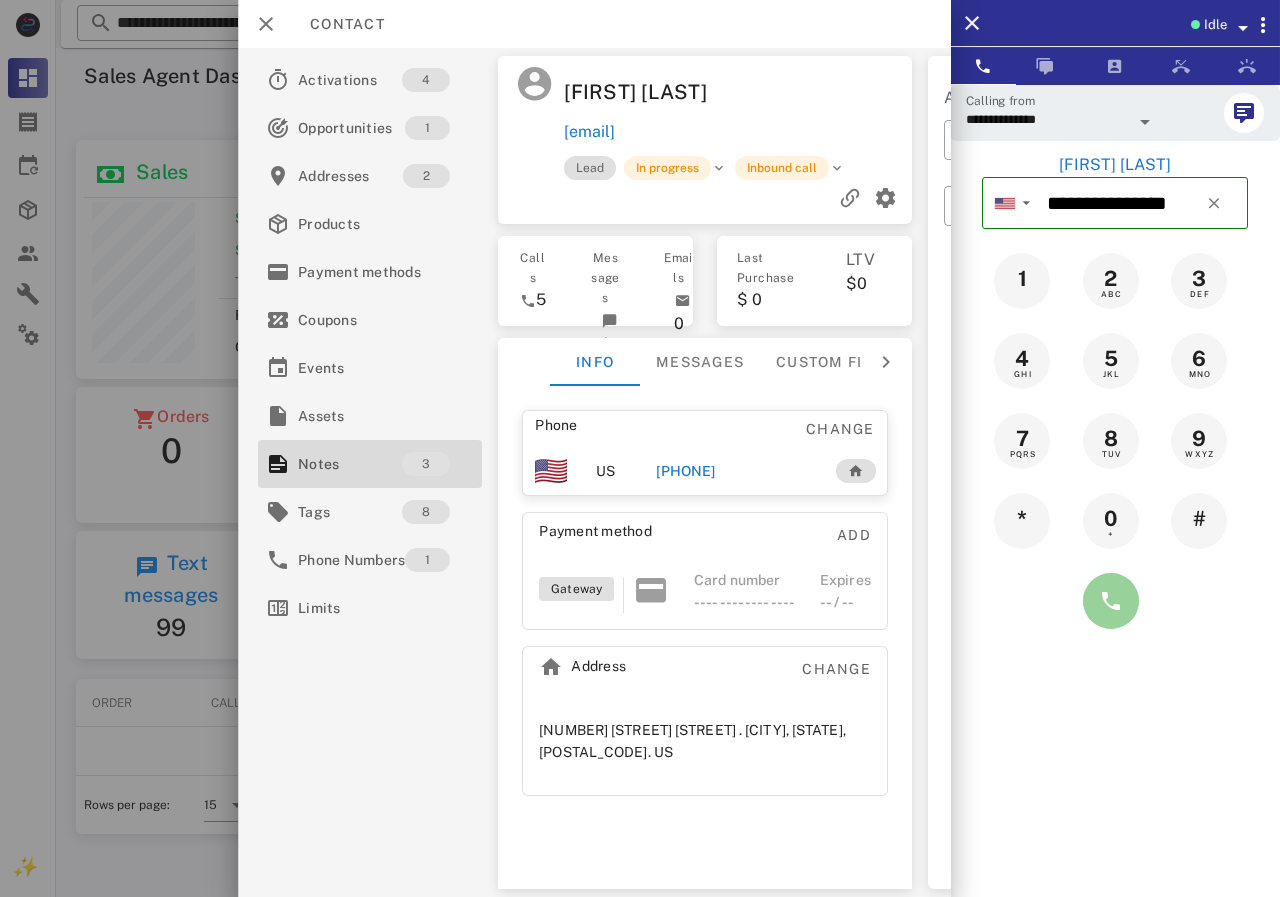 click at bounding box center [1111, 601] 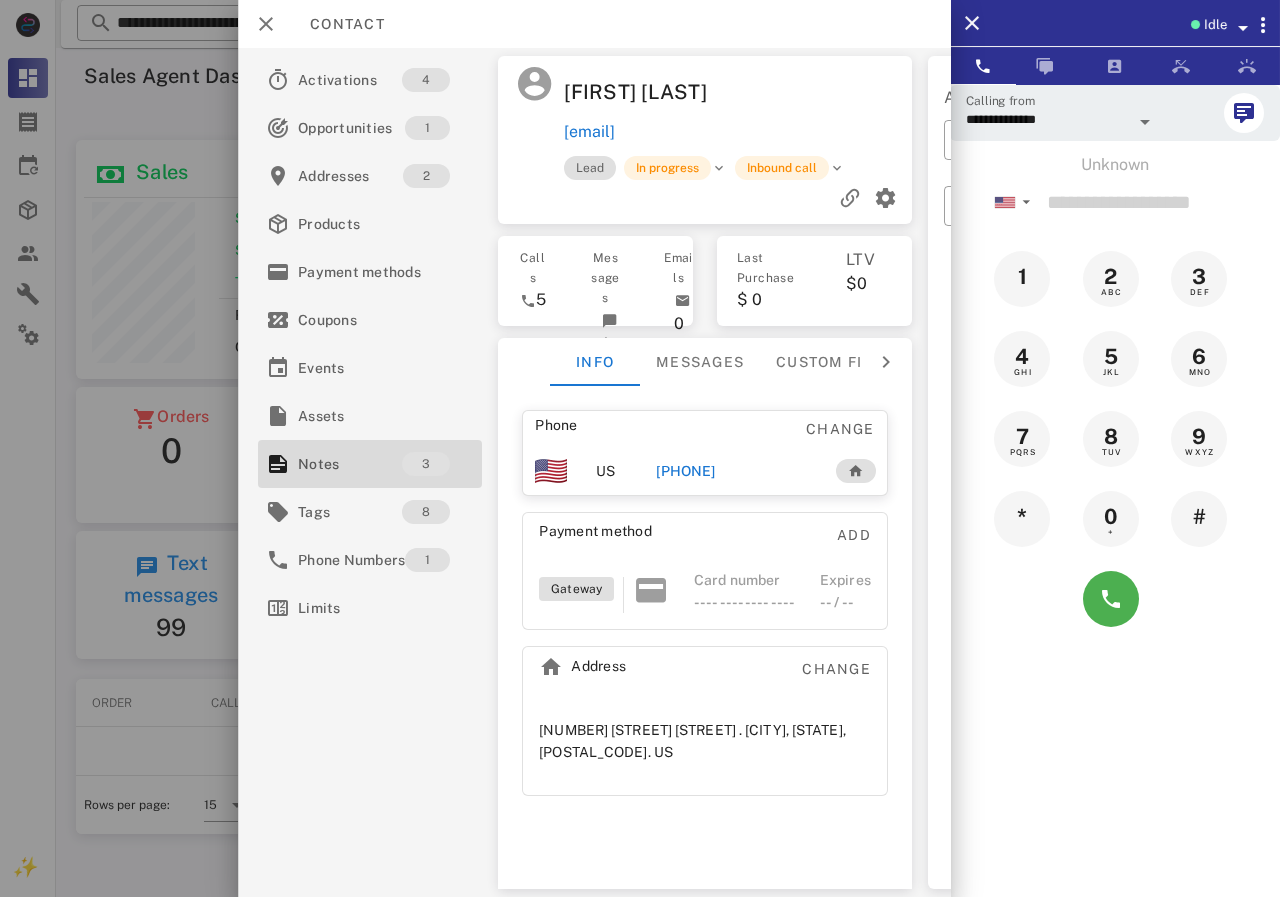 click on "[PHONE]" at bounding box center [685, 471] 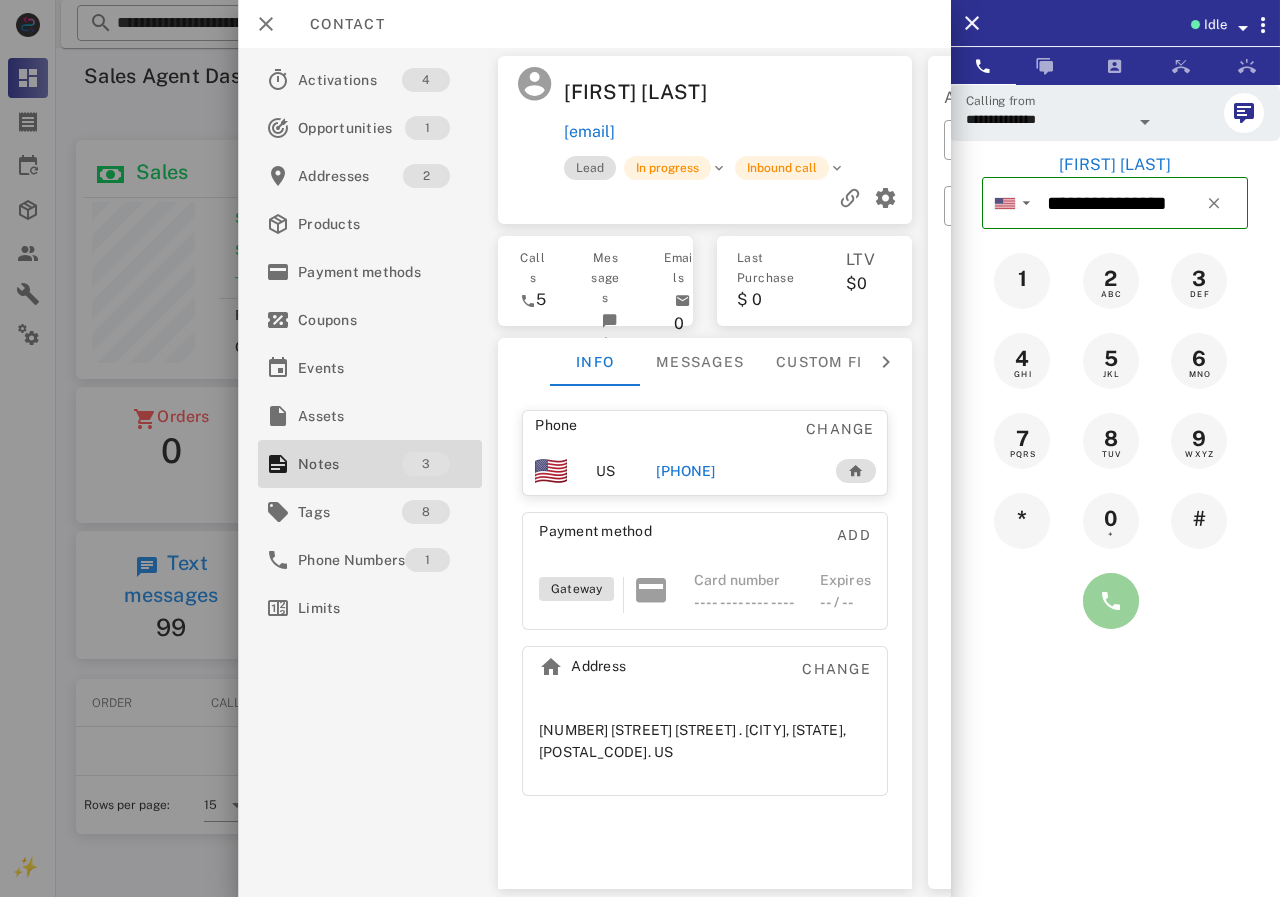 click at bounding box center [1111, 601] 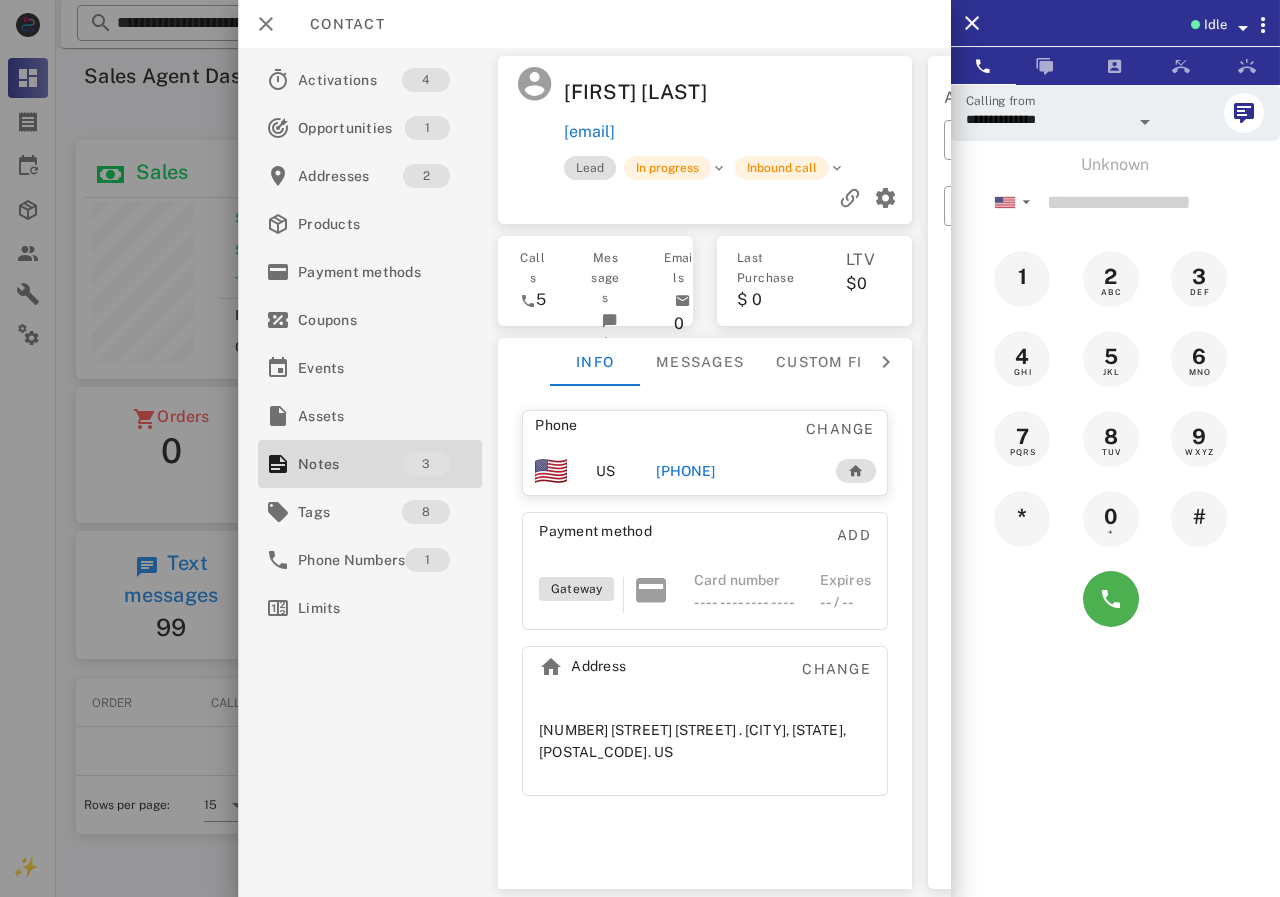click on "[PHONE]" at bounding box center (685, 471) 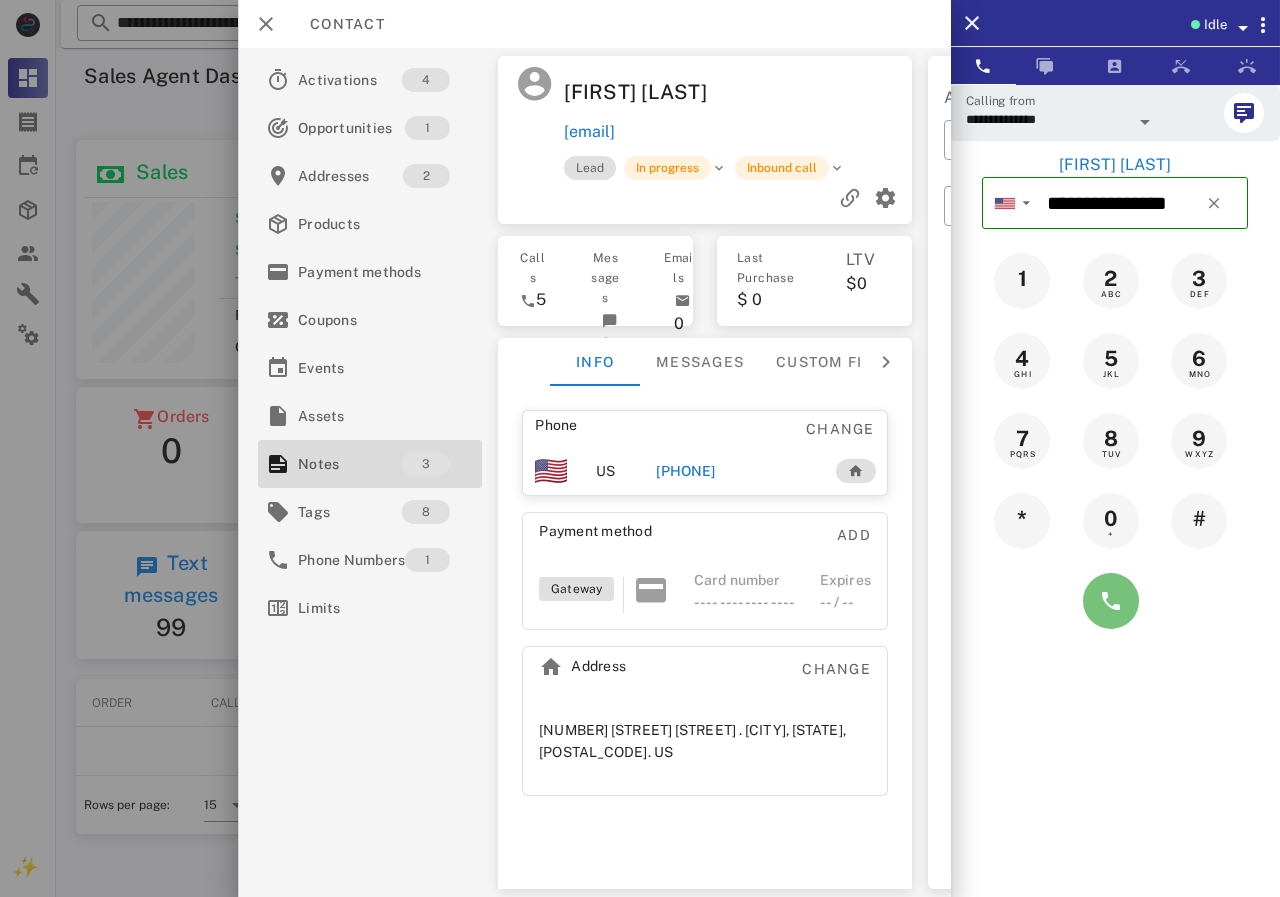 drag, startPoint x: 1119, startPoint y: 600, endPoint x: 1017, endPoint y: 634, distance: 107.51744 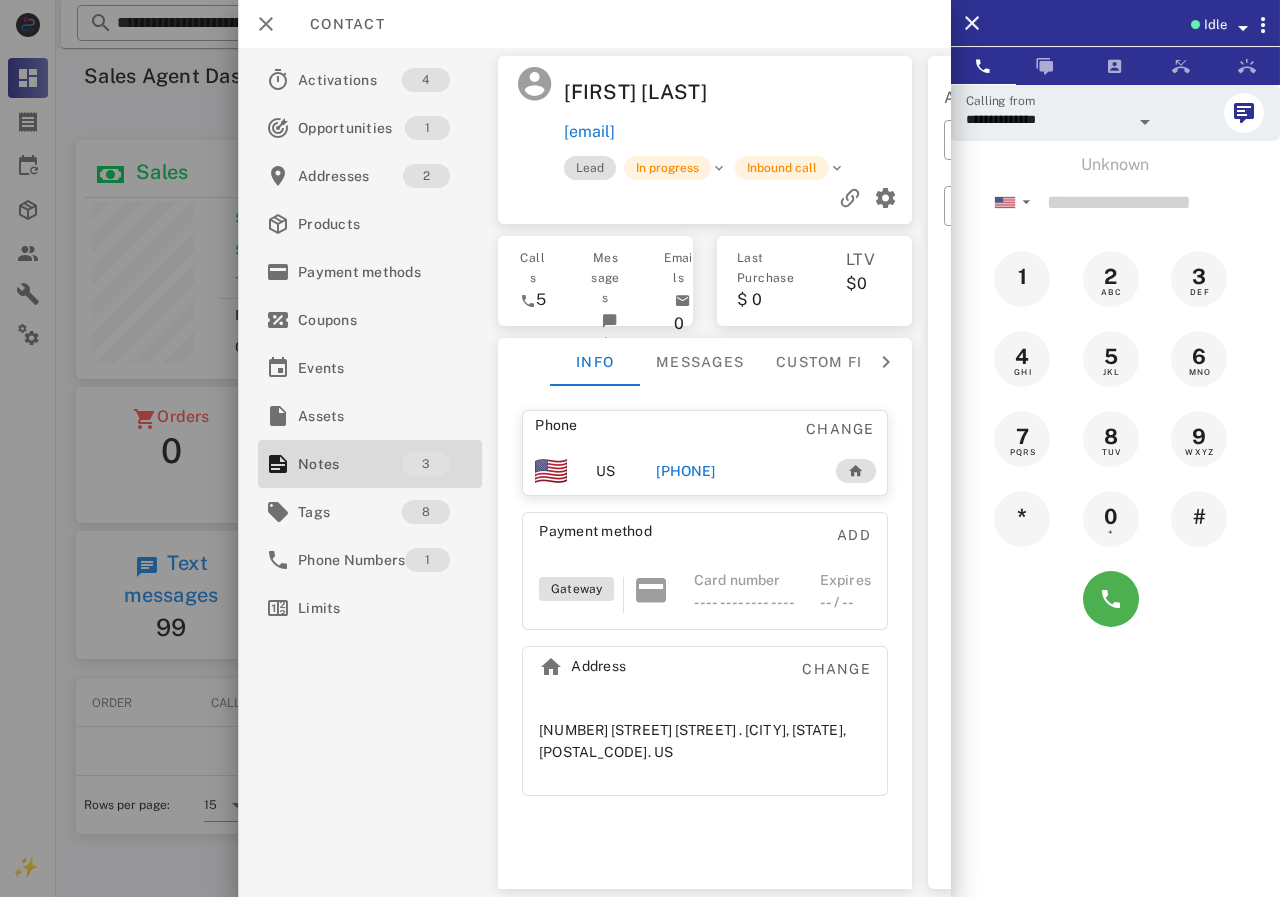 click on "[PHONE]" at bounding box center (735, 471) 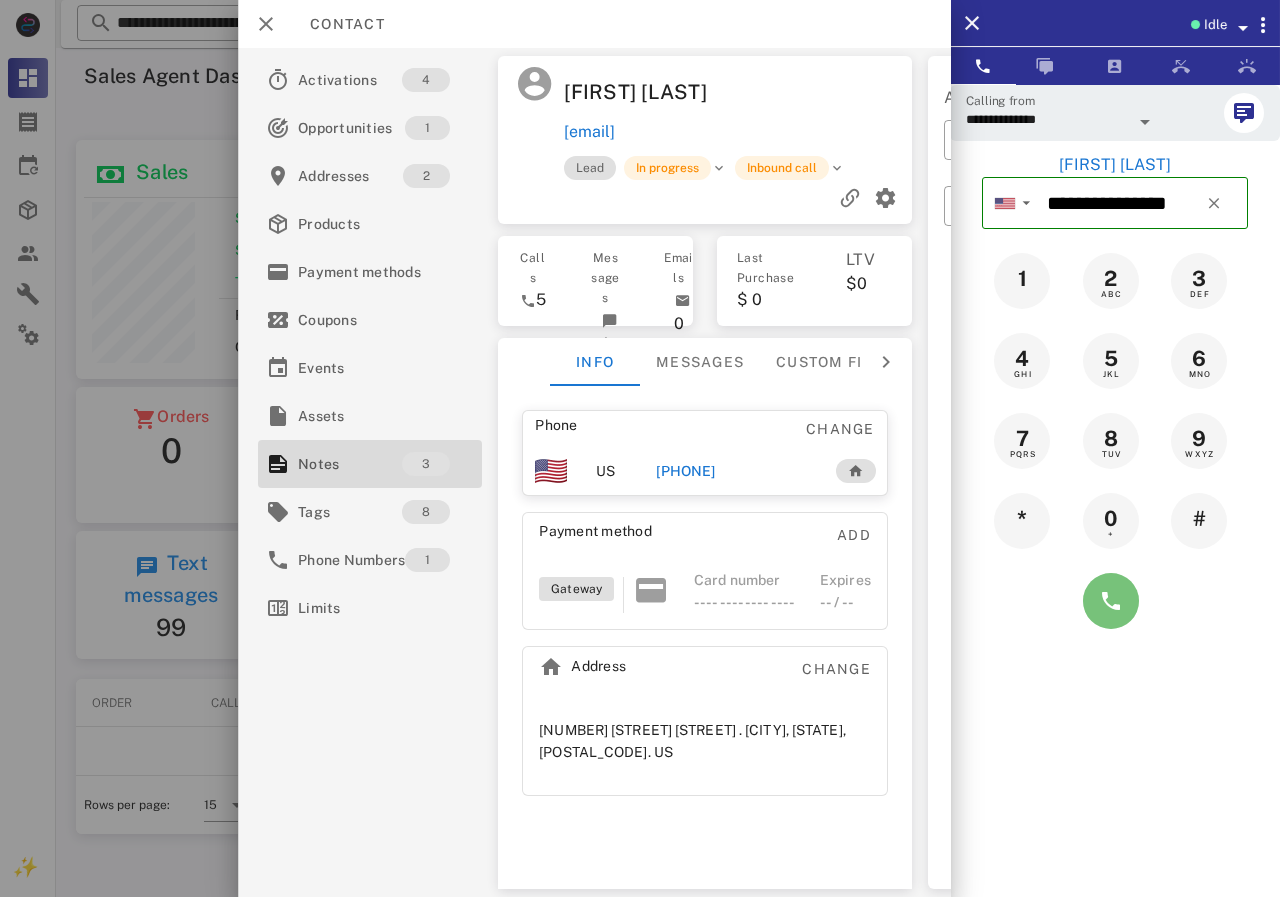 click at bounding box center (1111, 601) 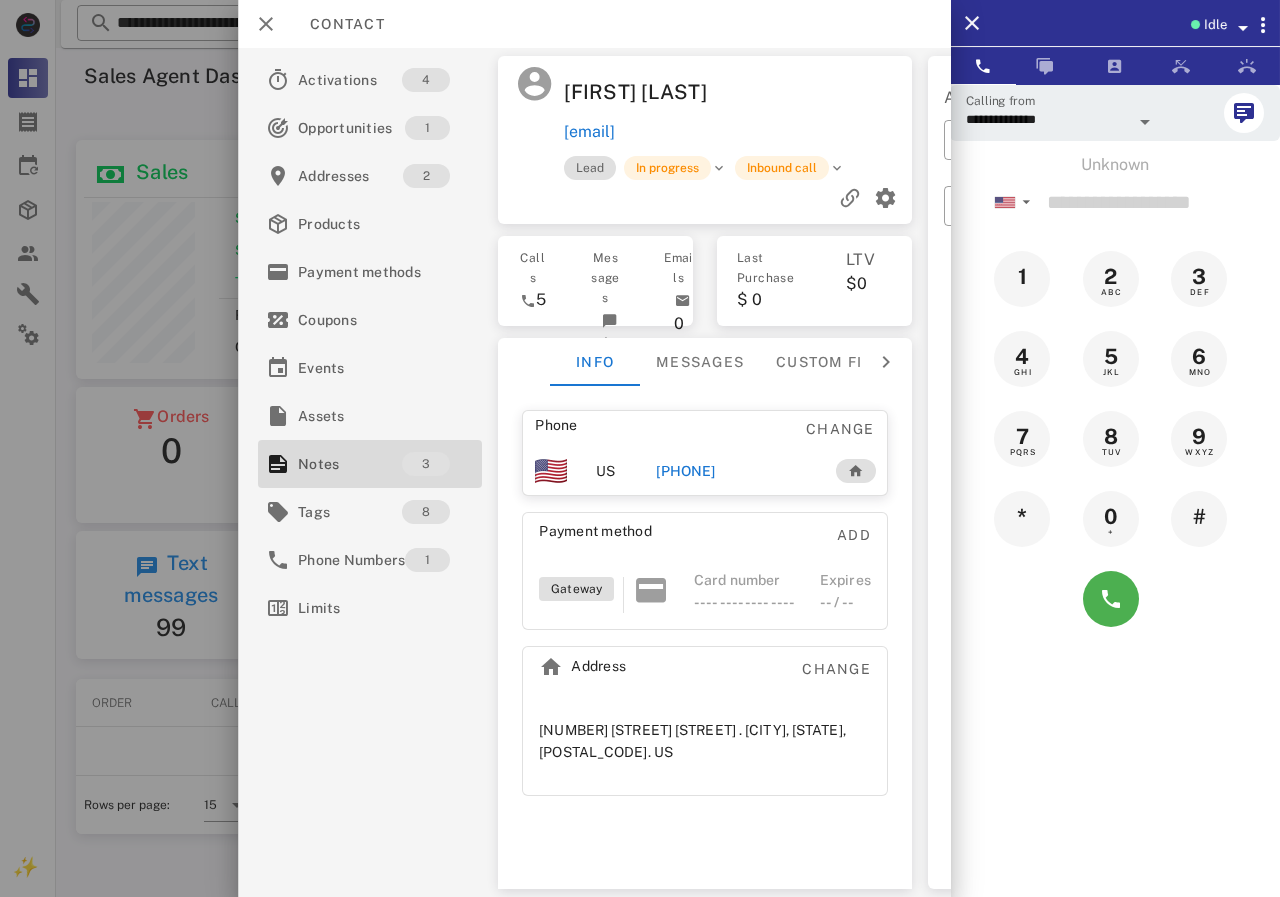 click on "[PHONE]" at bounding box center [685, 471] 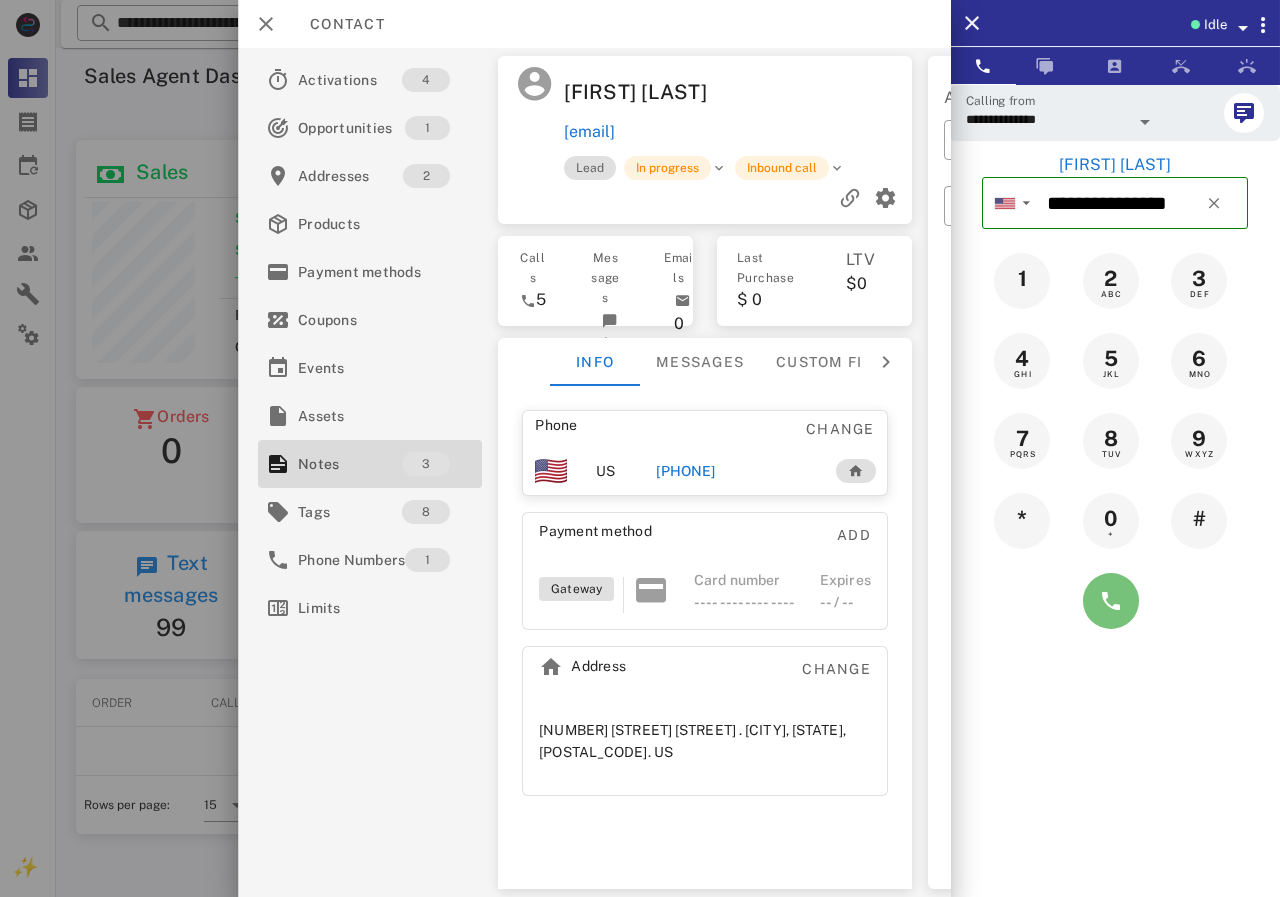 click at bounding box center [1111, 601] 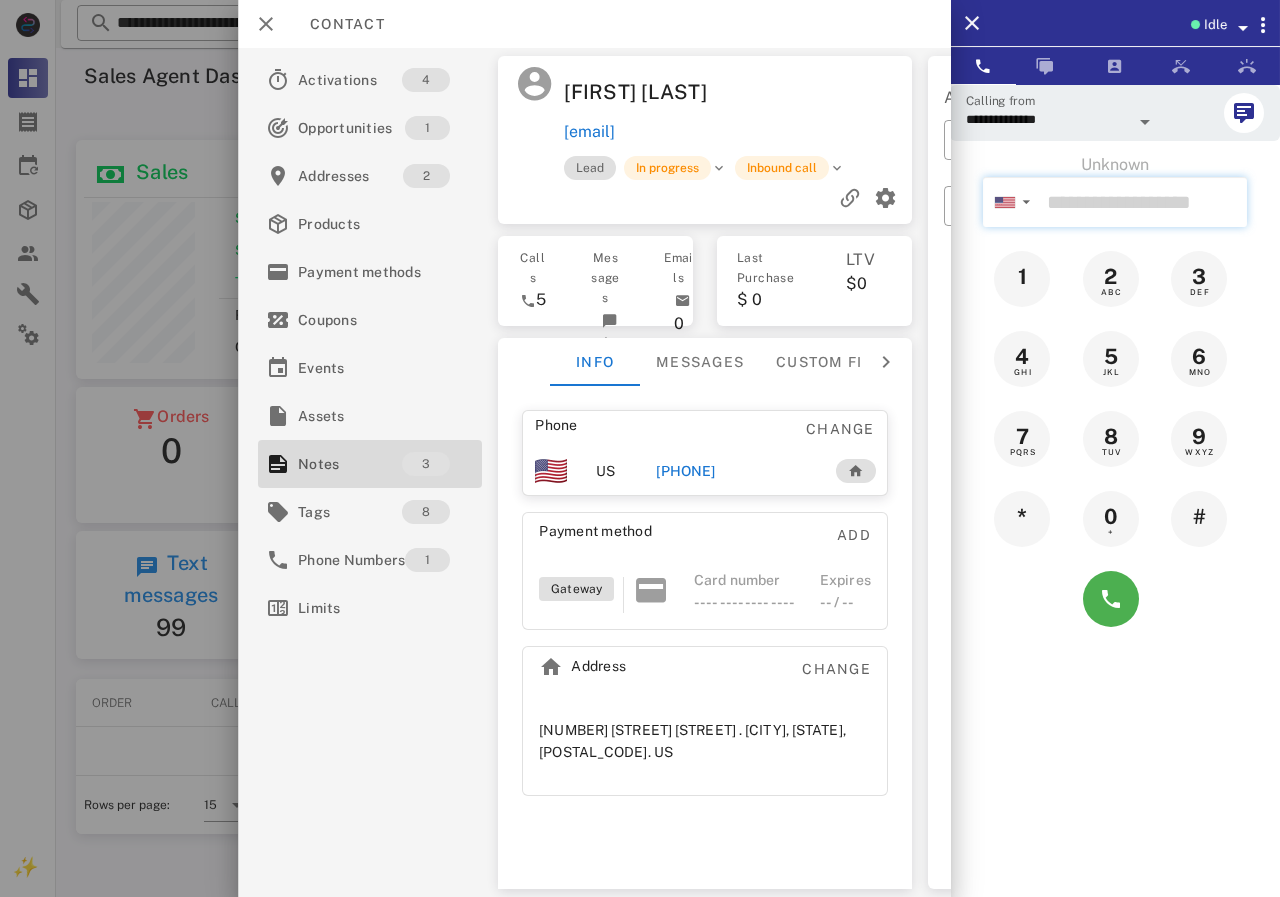 click at bounding box center (1143, 202) 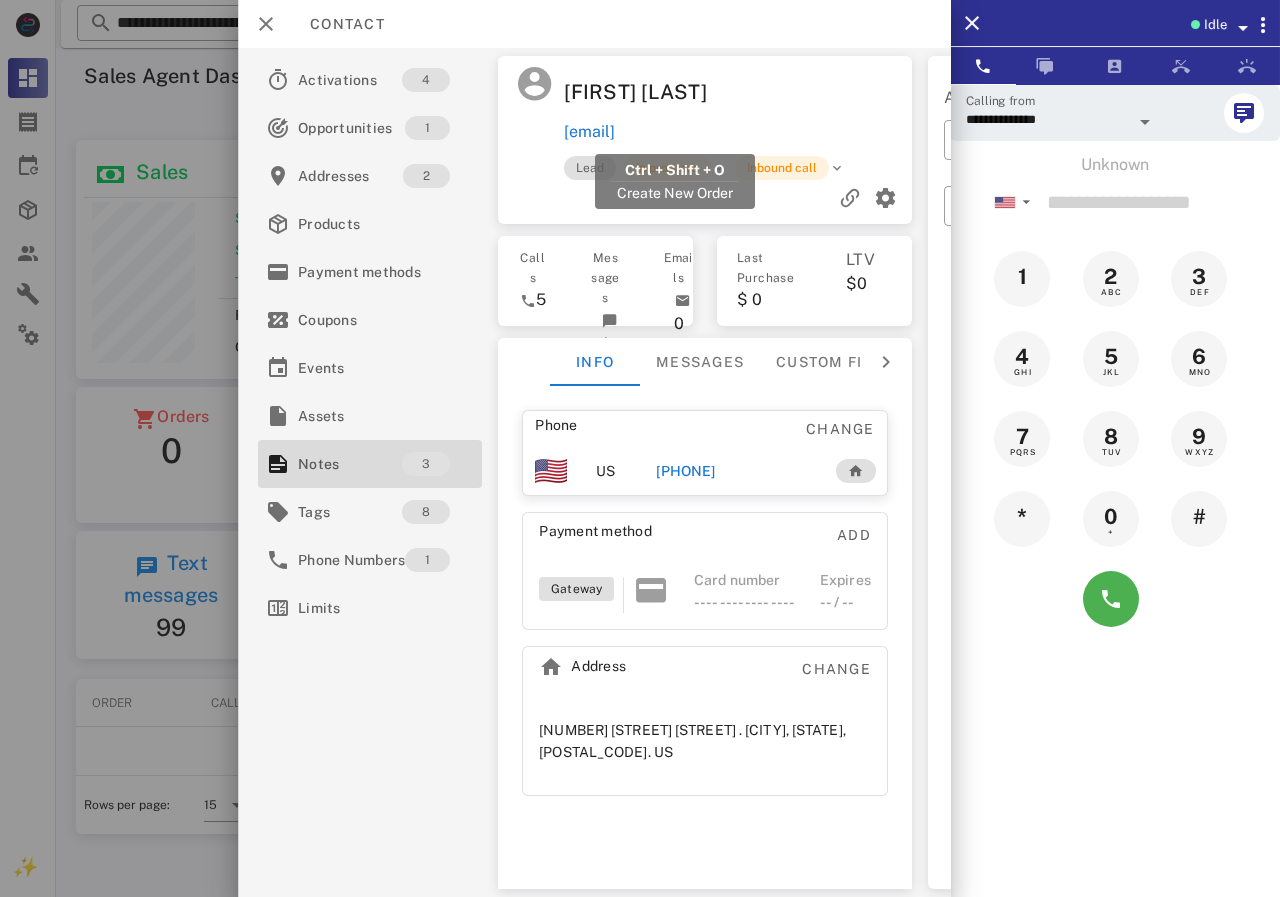 drag, startPoint x: 804, startPoint y: 121, endPoint x: 593, endPoint y: 123, distance: 211.00948 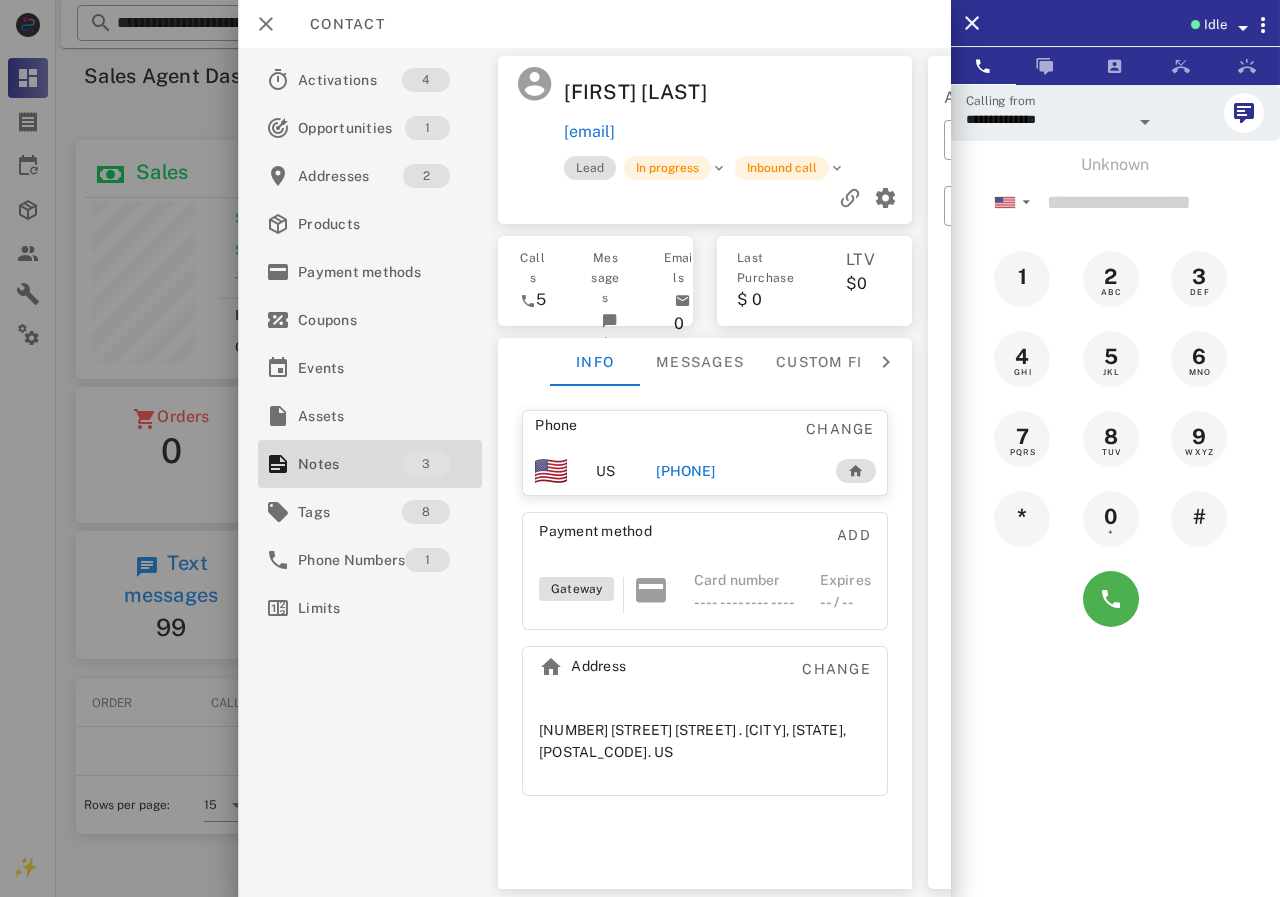 click on "[PHONE]" at bounding box center (685, 471) 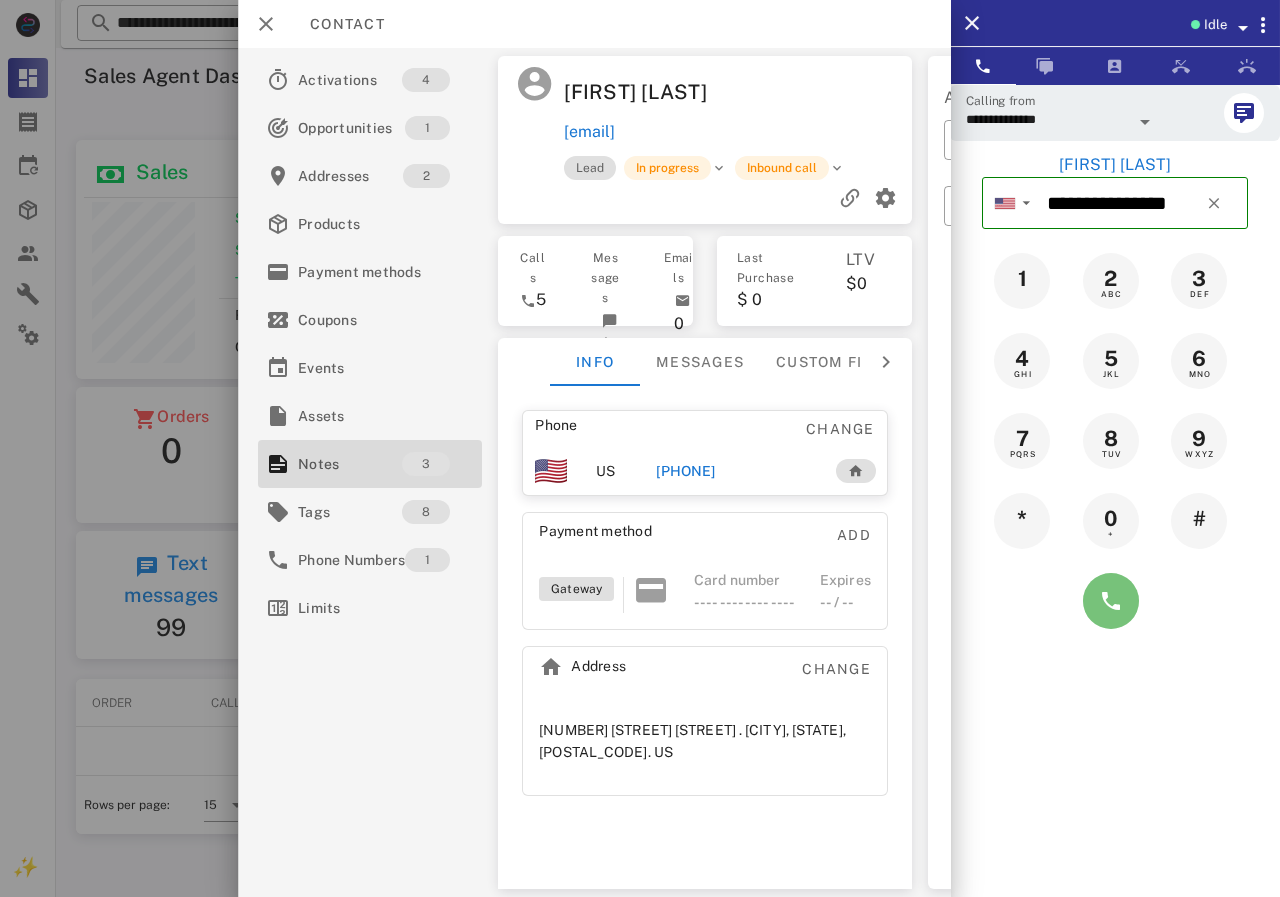 click at bounding box center [1111, 601] 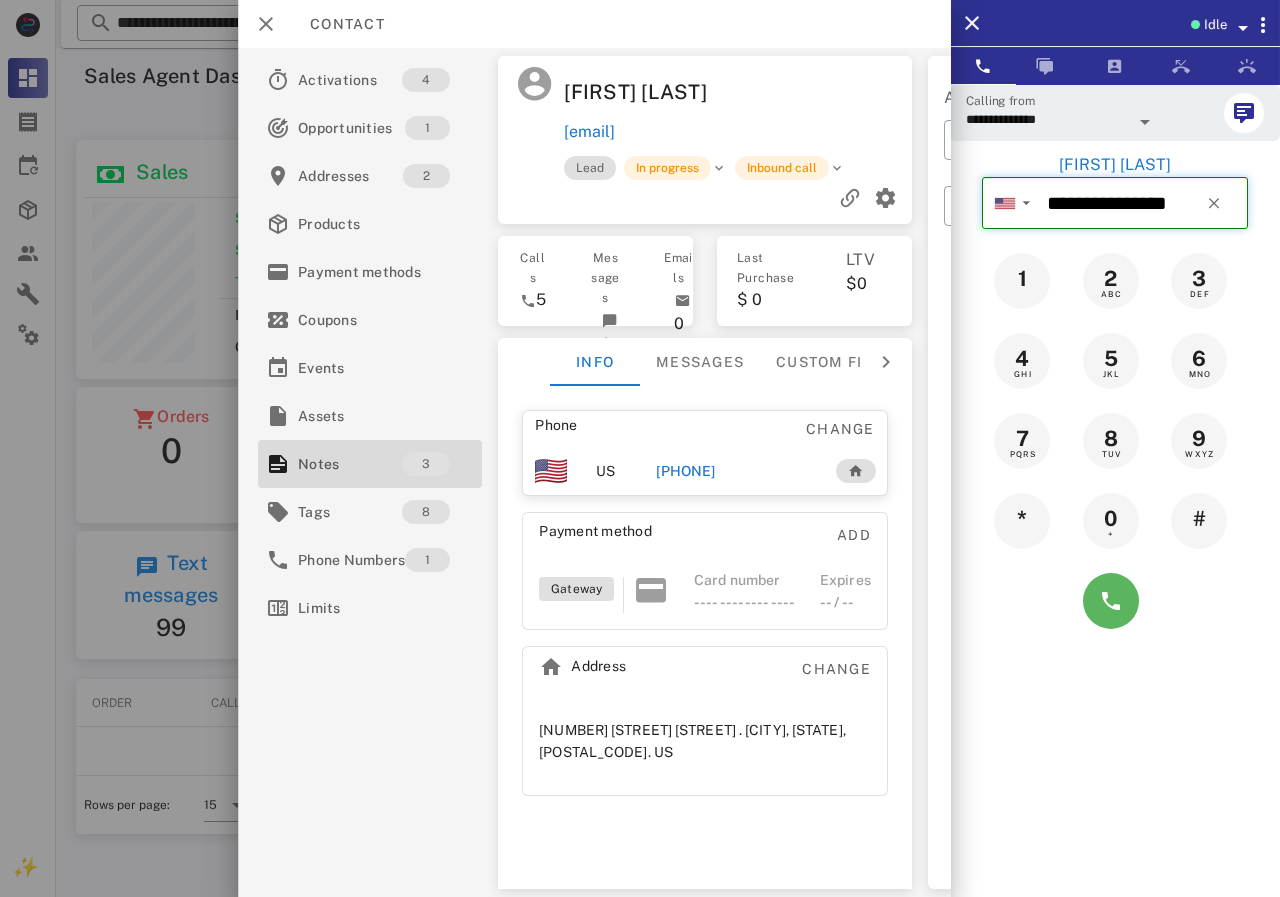 type 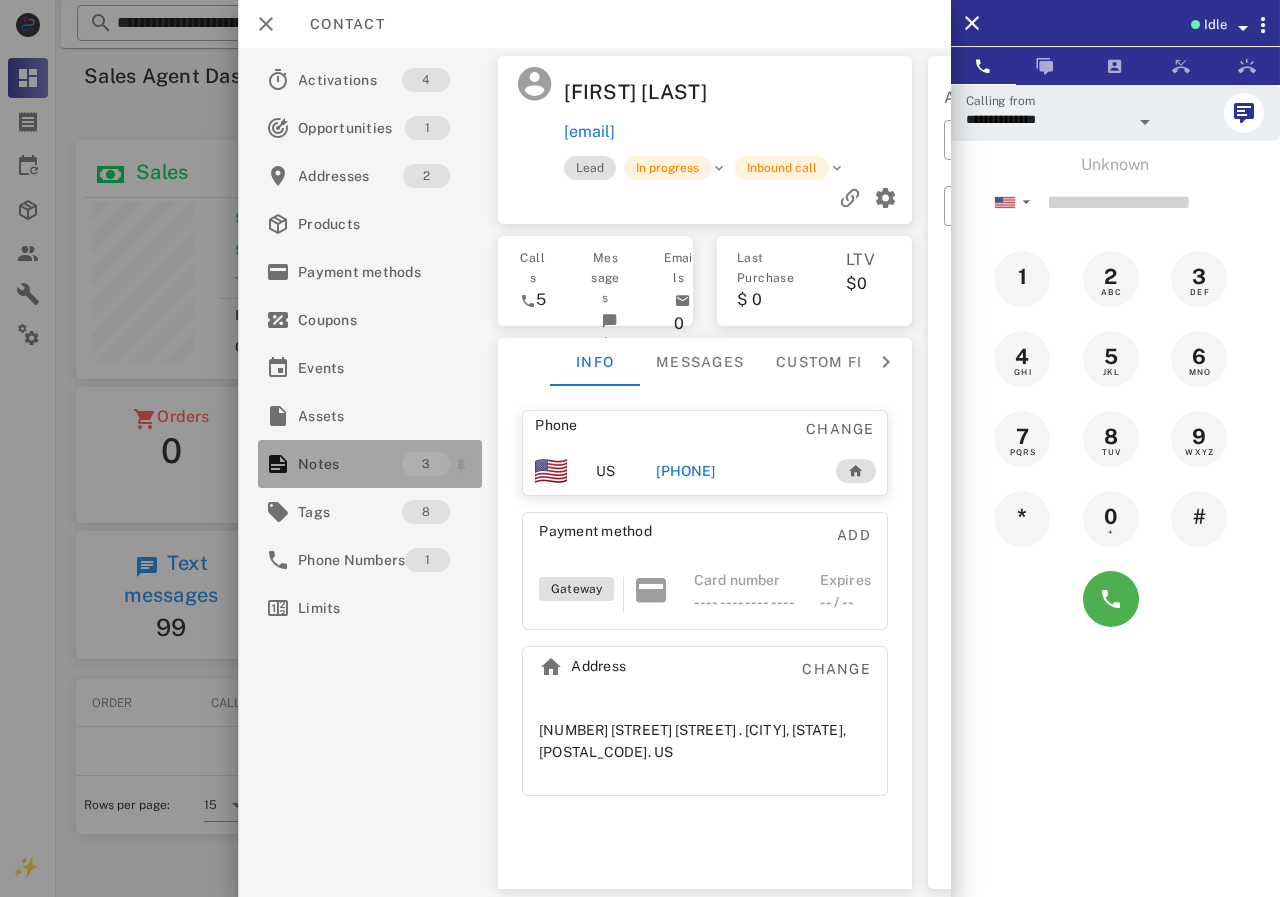 click on "Notes" at bounding box center [350, 464] 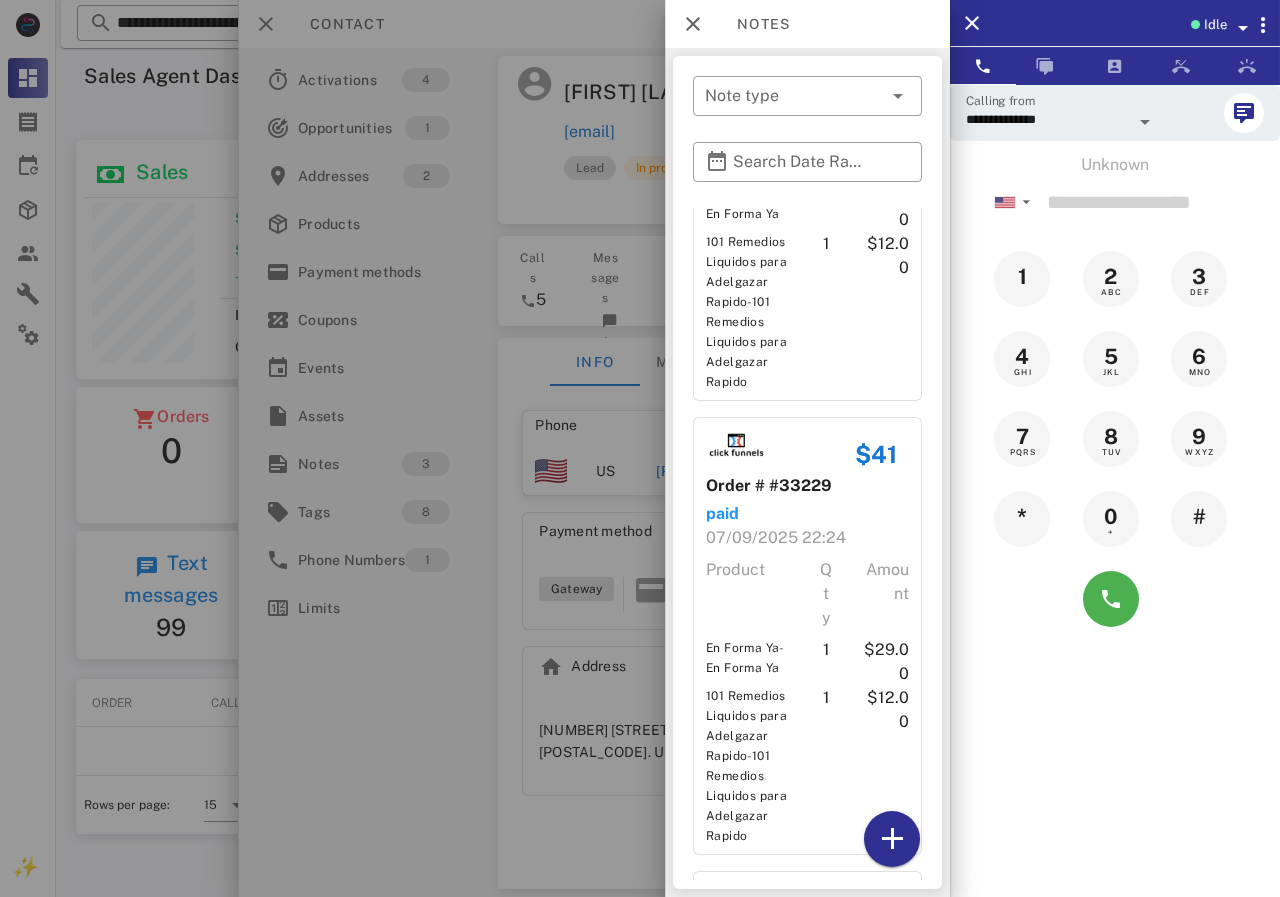 scroll, scrollTop: 428, scrollLeft: 0, axis: vertical 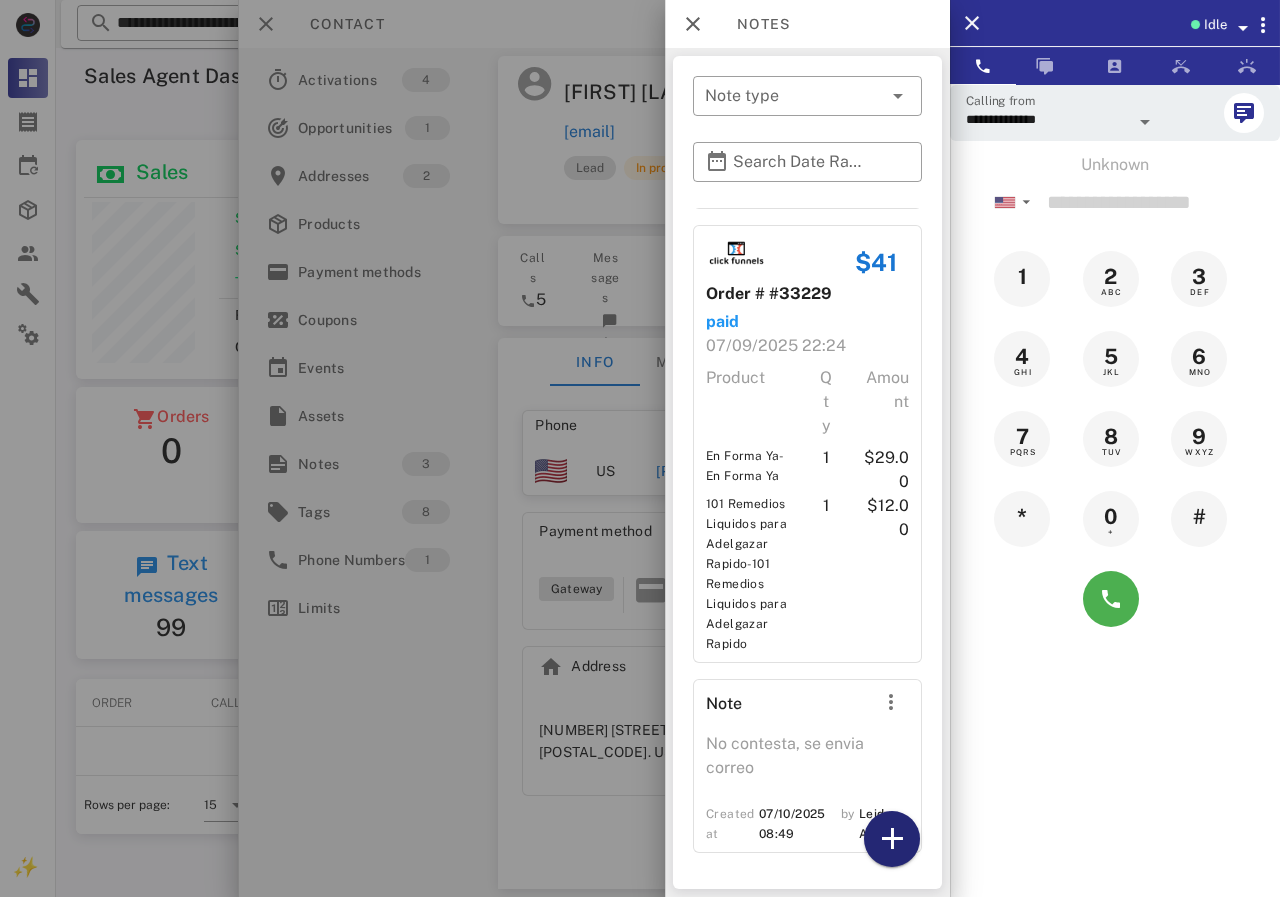 click at bounding box center (892, 839) 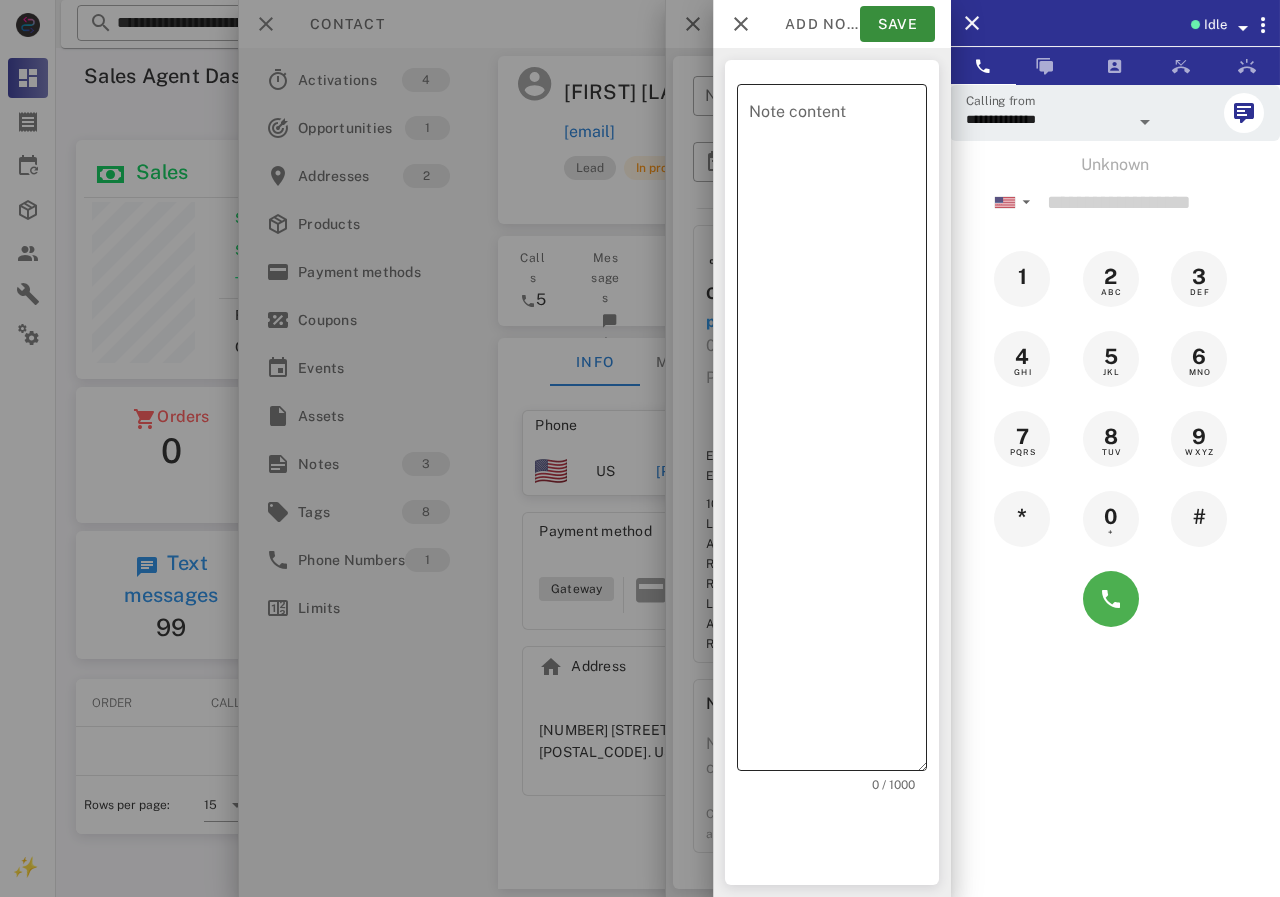 click on "Note content" at bounding box center [838, 432] 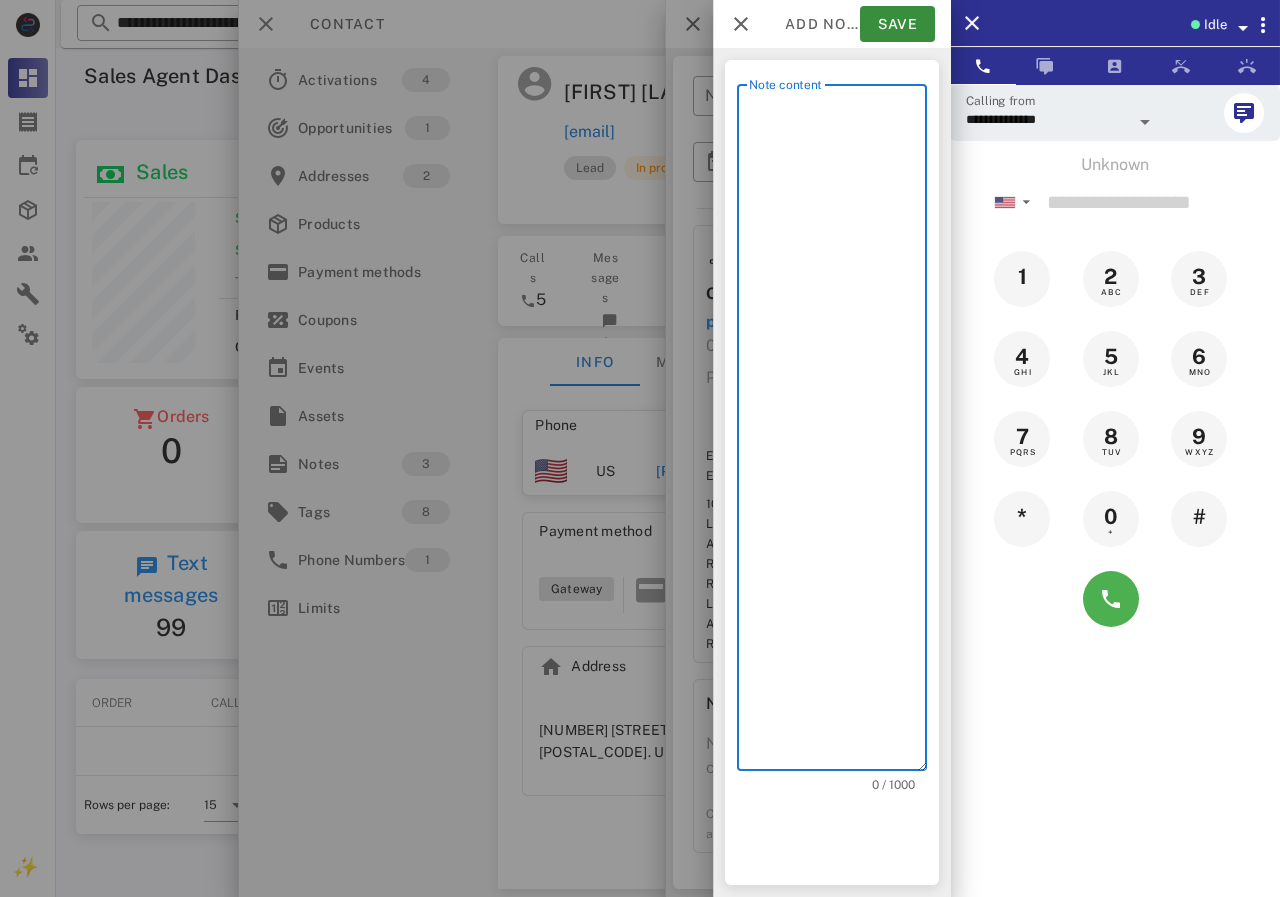 scroll, scrollTop: 240, scrollLeft: 390, axis: both 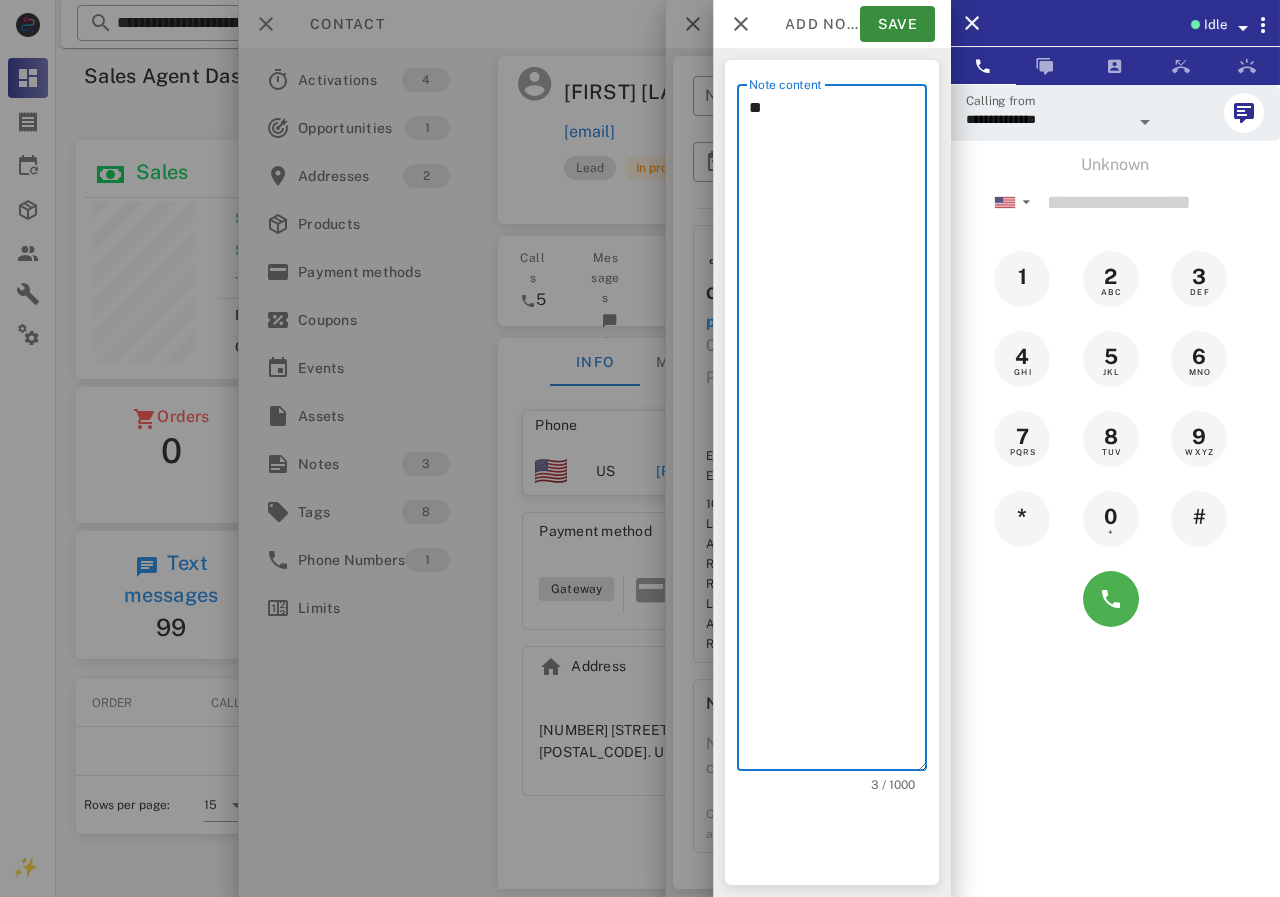 type on "*" 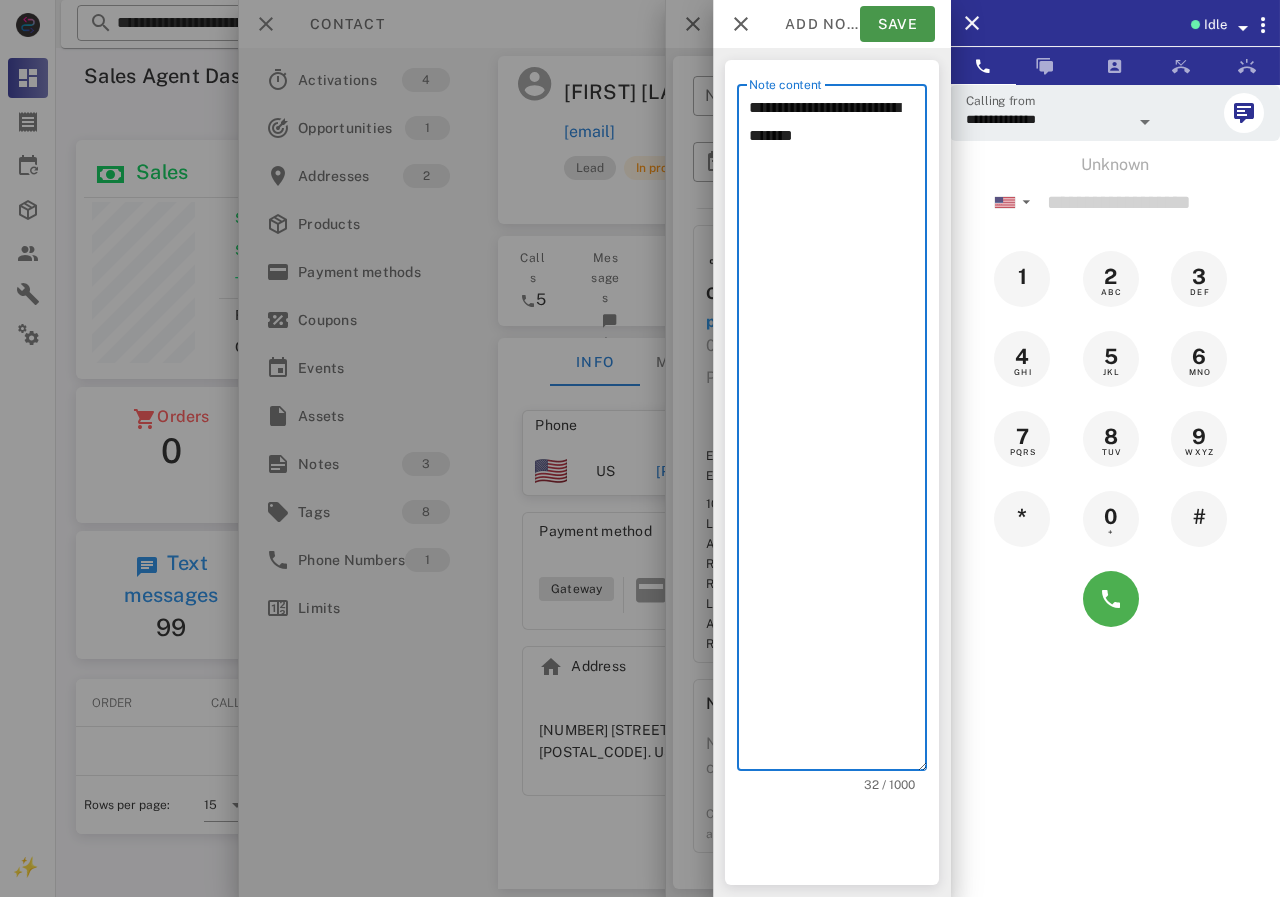 type on "**********" 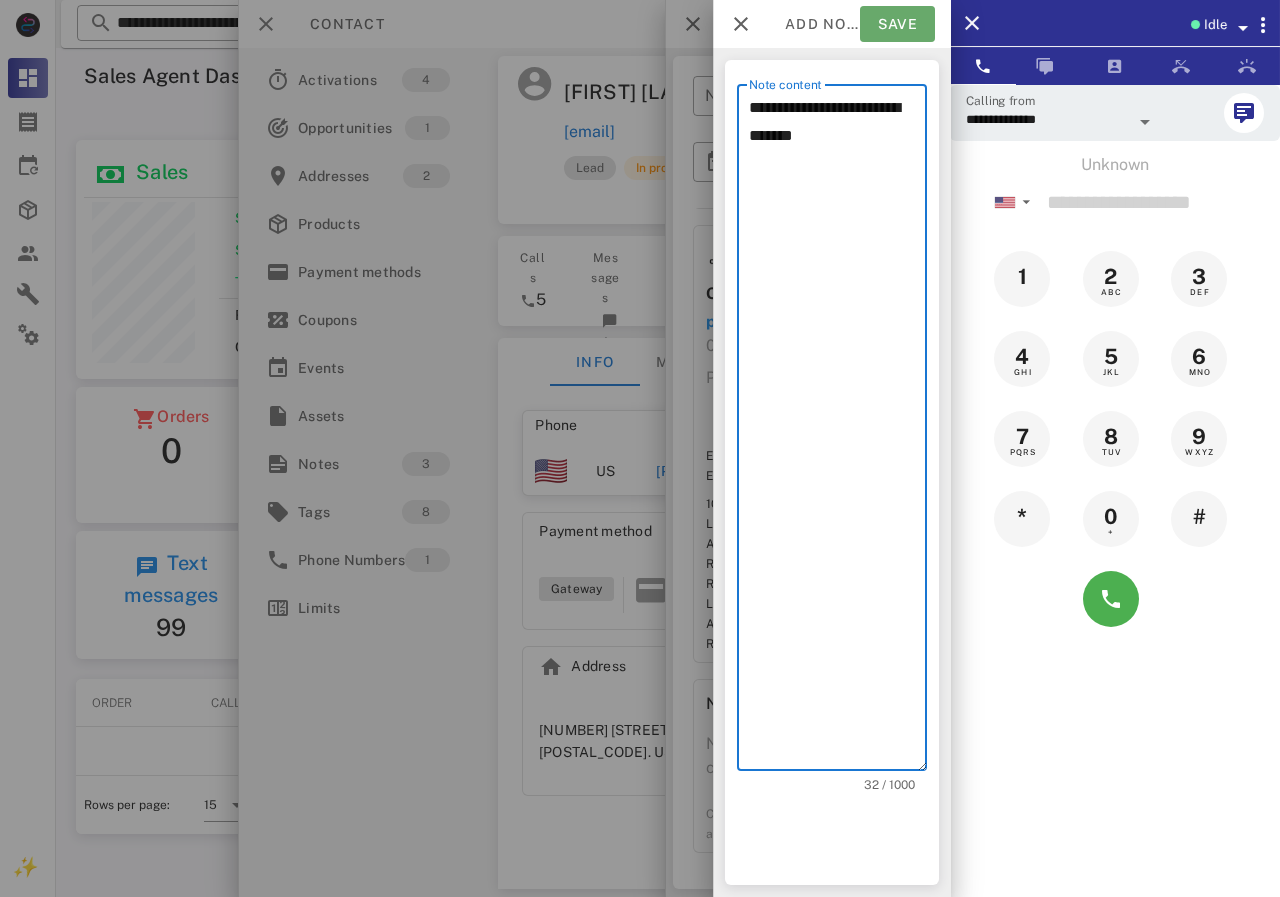 click on "Save" at bounding box center [897, 24] 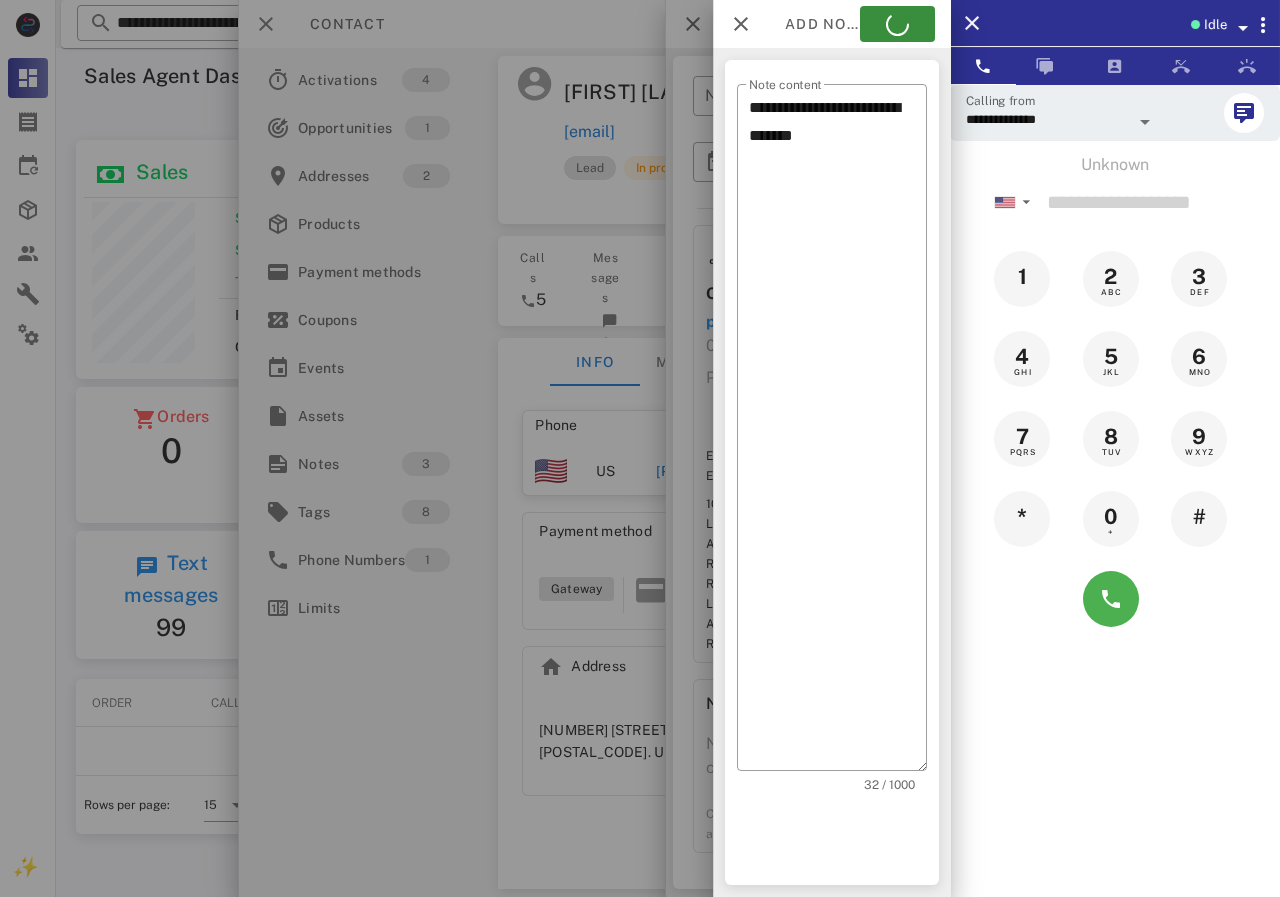 click at bounding box center (640, 448) 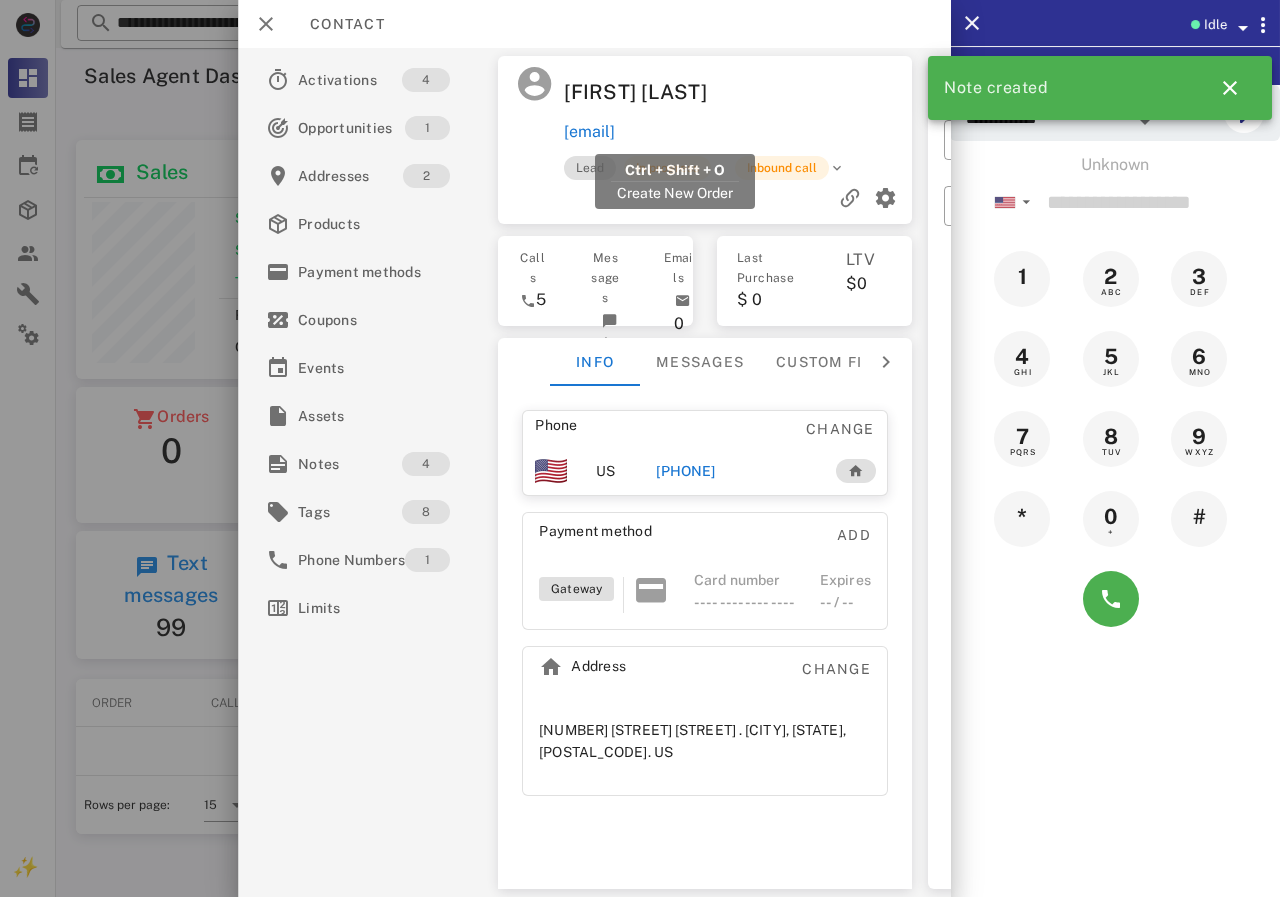 drag, startPoint x: 830, startPoint y: 133, endPoint x: 565, endPoint y: 136, distance: 265.01697 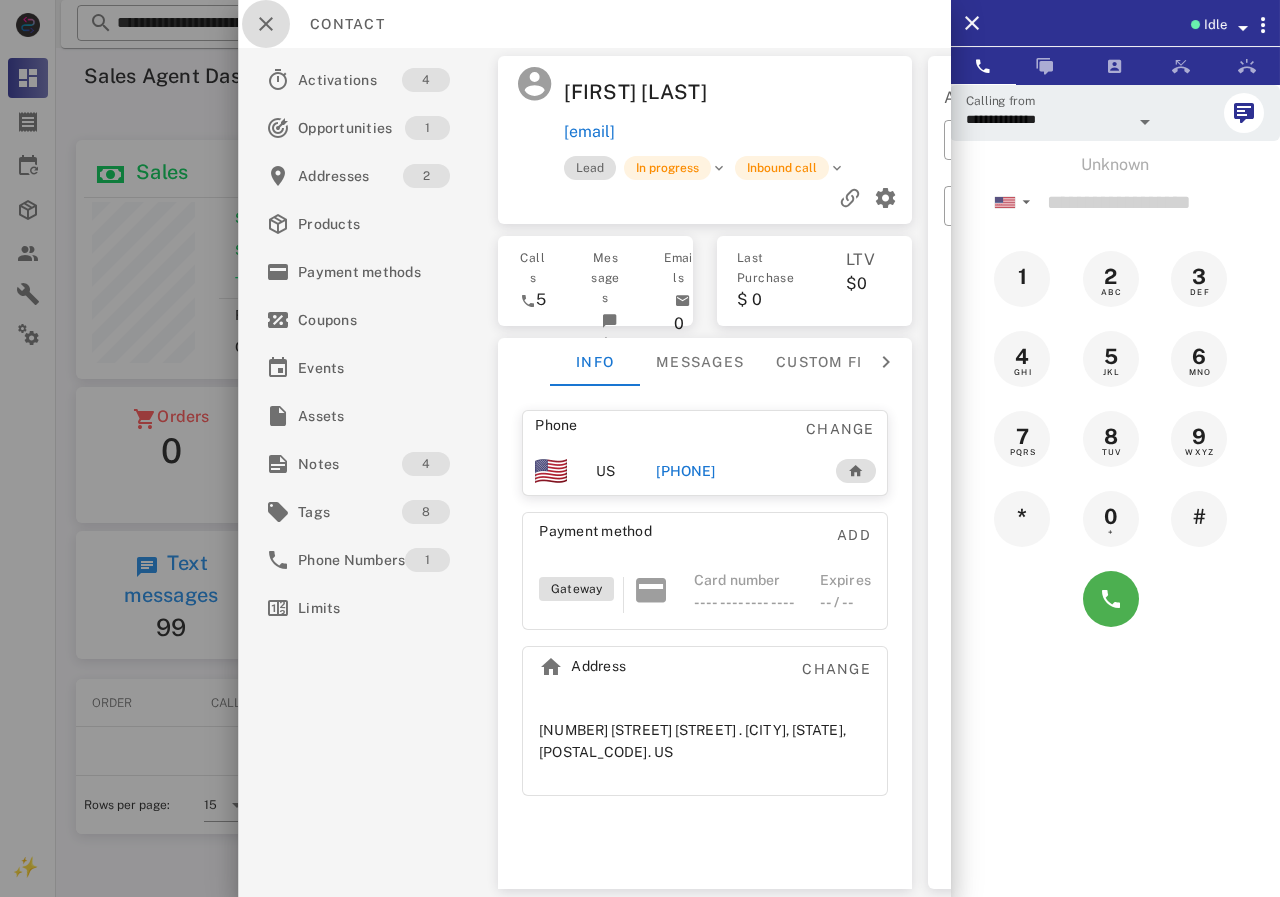 click at bounding box center [266, 24] 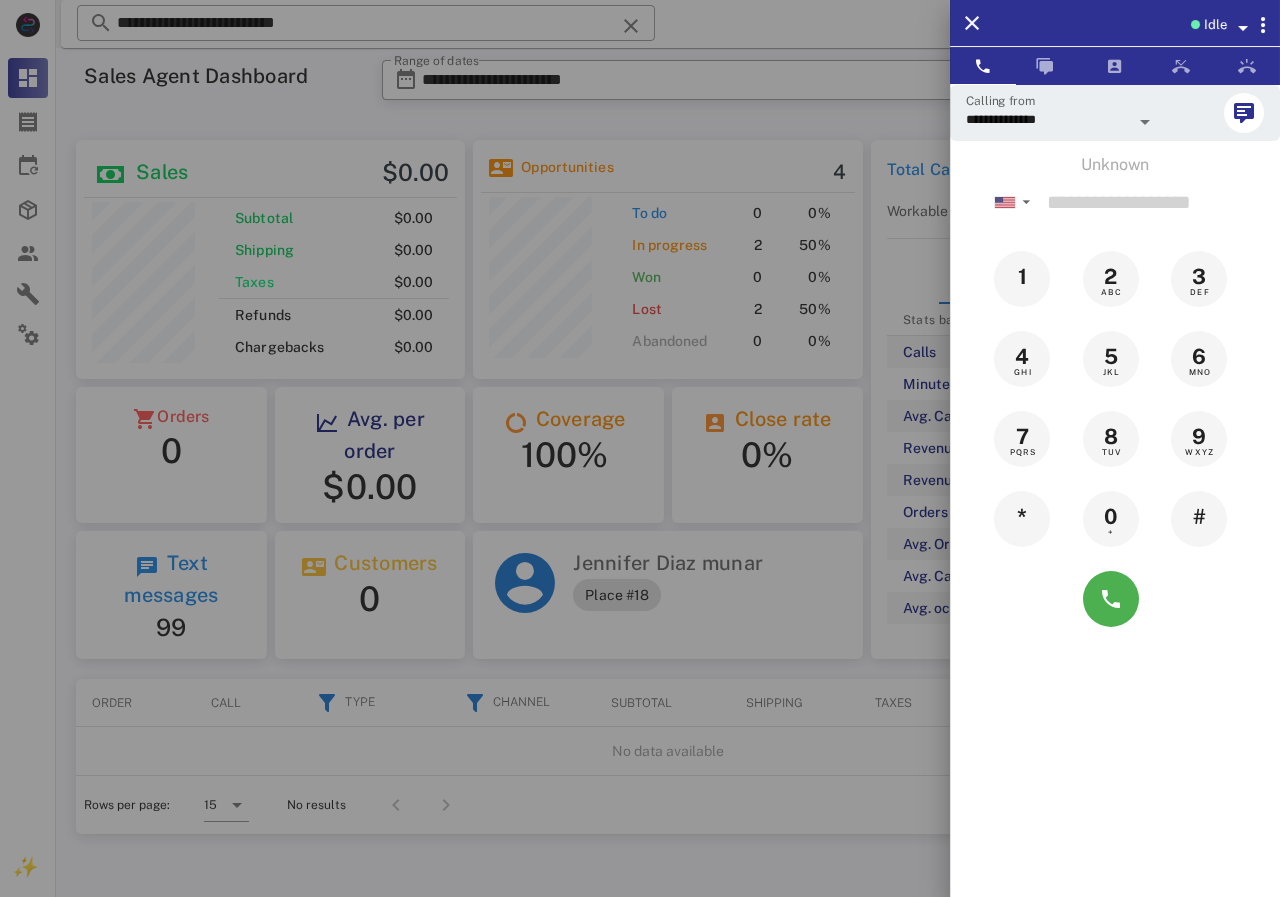 click at bounding box center (640, 448) 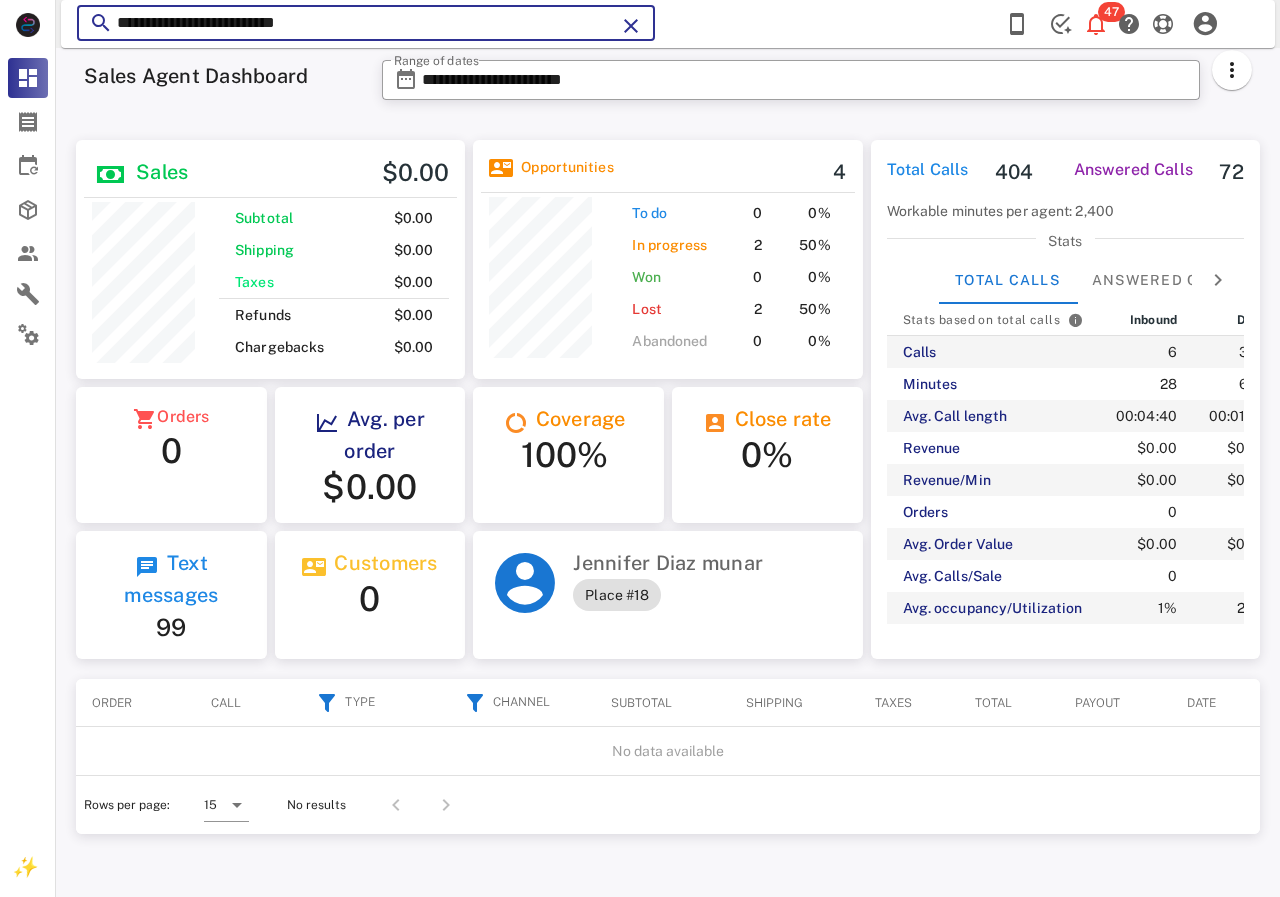 drag, startPoint x: 189, startPoint y: 9, endPoint x: 122, endPoint y: 13, distance: 67.11929 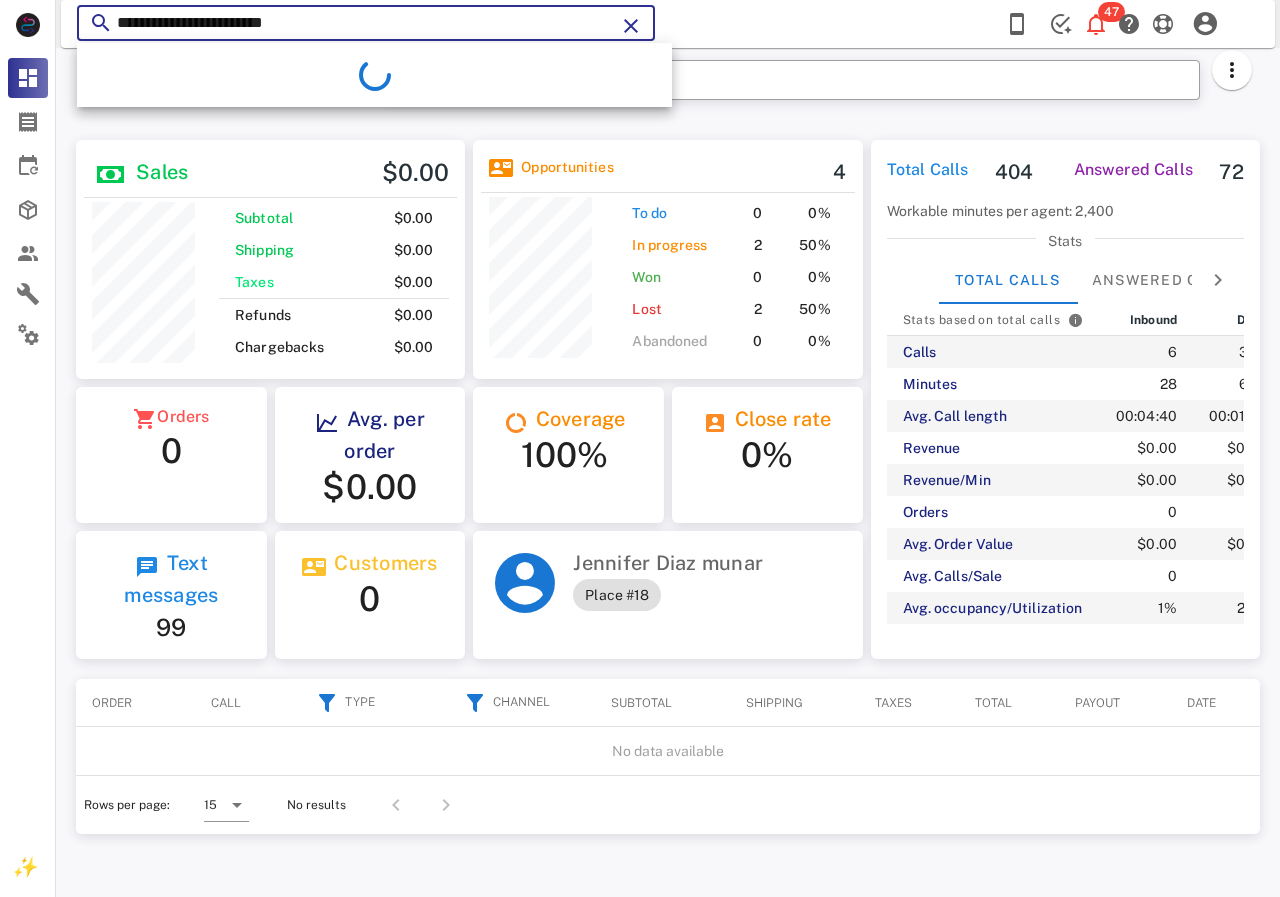 drag, startPoint x: 357, startPoint y: 26, endPoint x: 116, endPoint y: 26, distance: 241 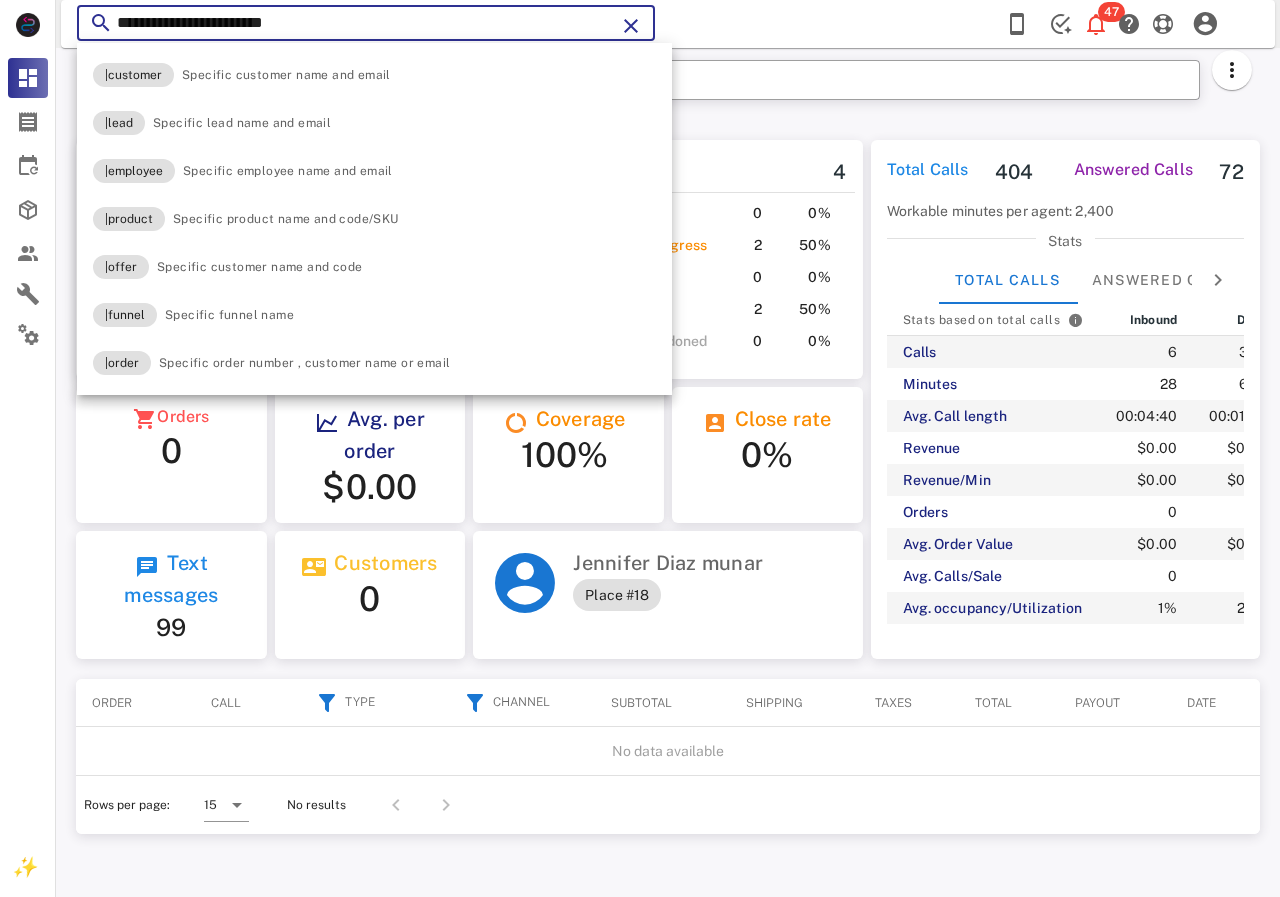 paste 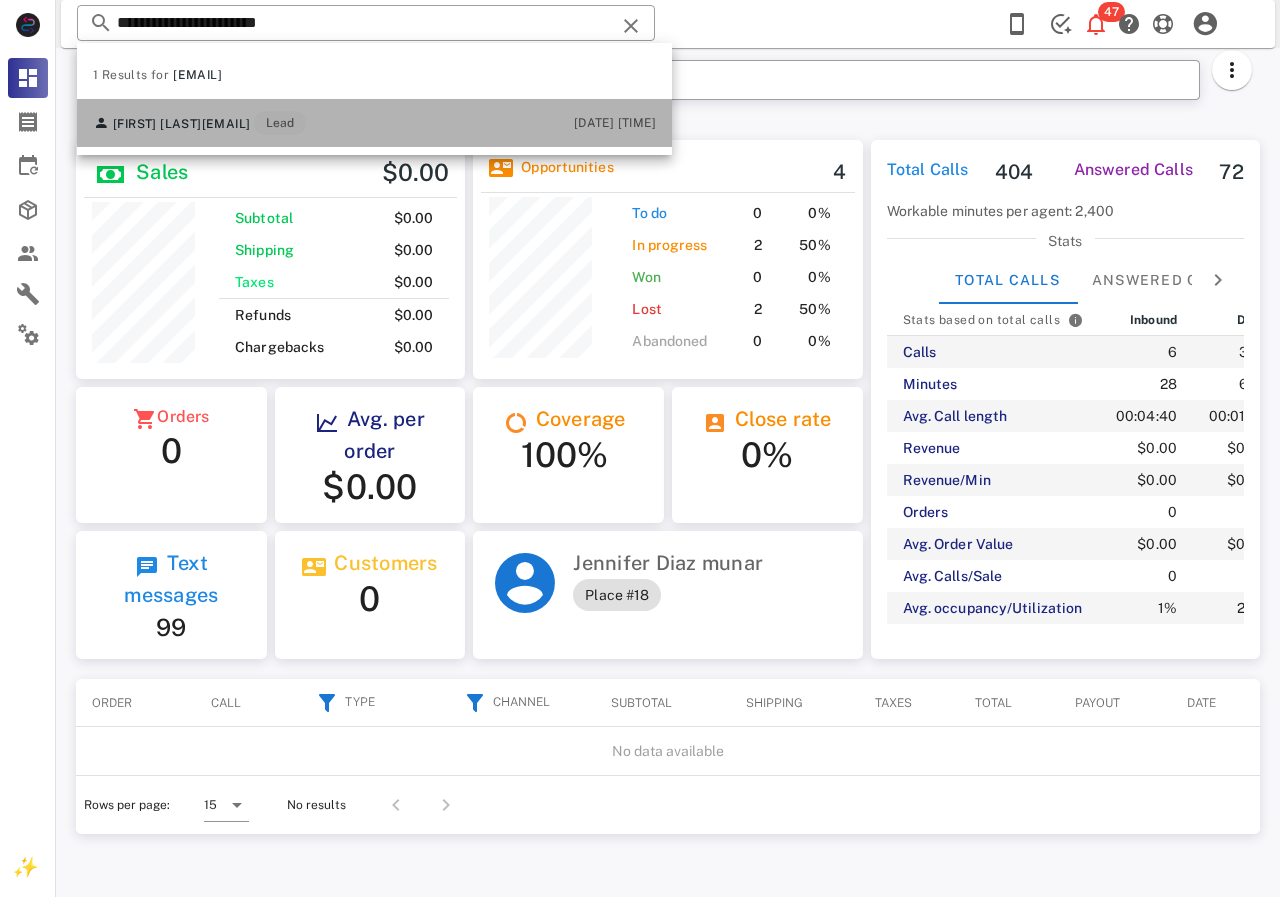 click on "[FIRST] [LAST]   [EMAIL]   Lead   [DATE] [TIME]" at bounding box center (374, 123) 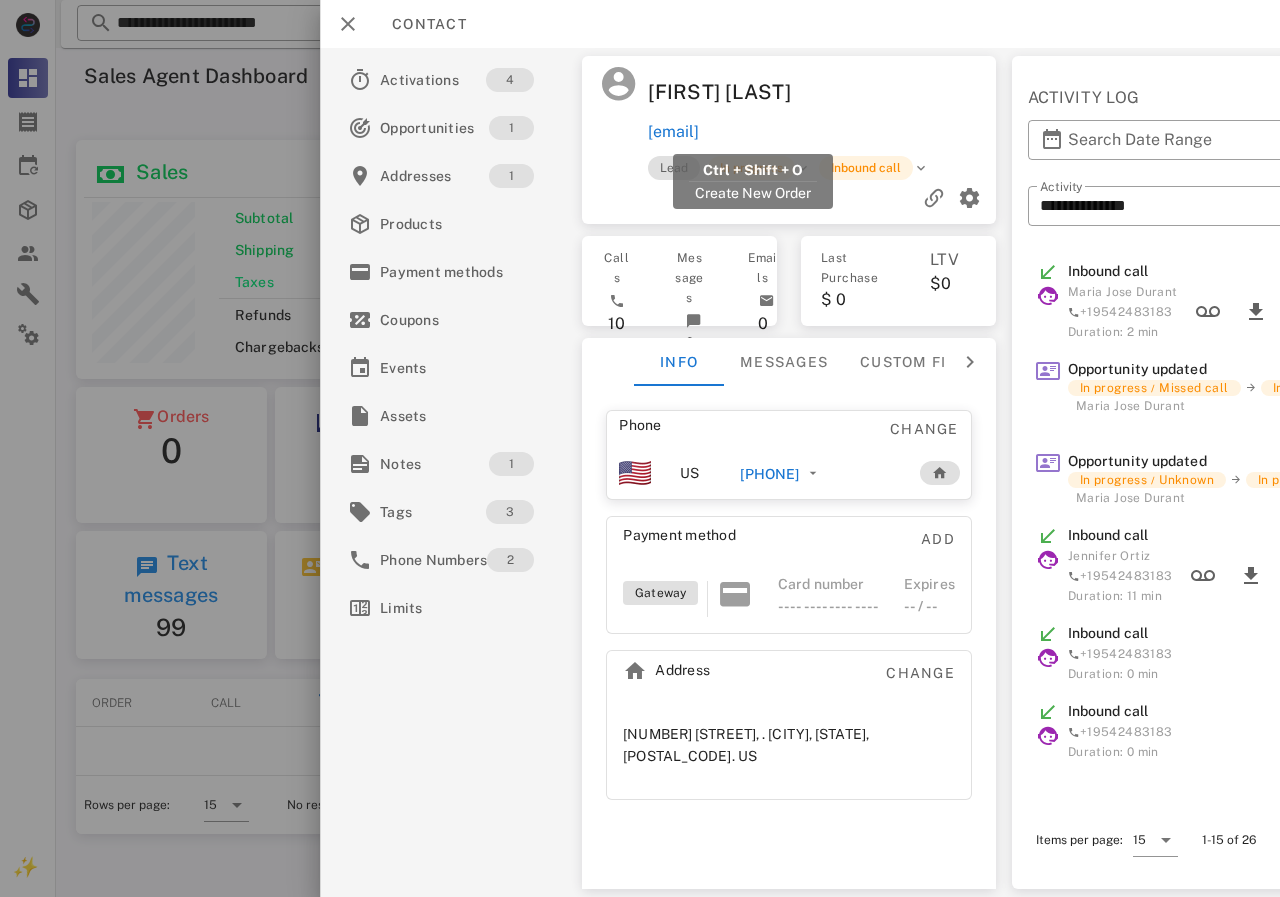 drag, startPoint x: 853, startPoint y: 130, endPoint x: 652, endPoint y: 133, distance: 201.02238 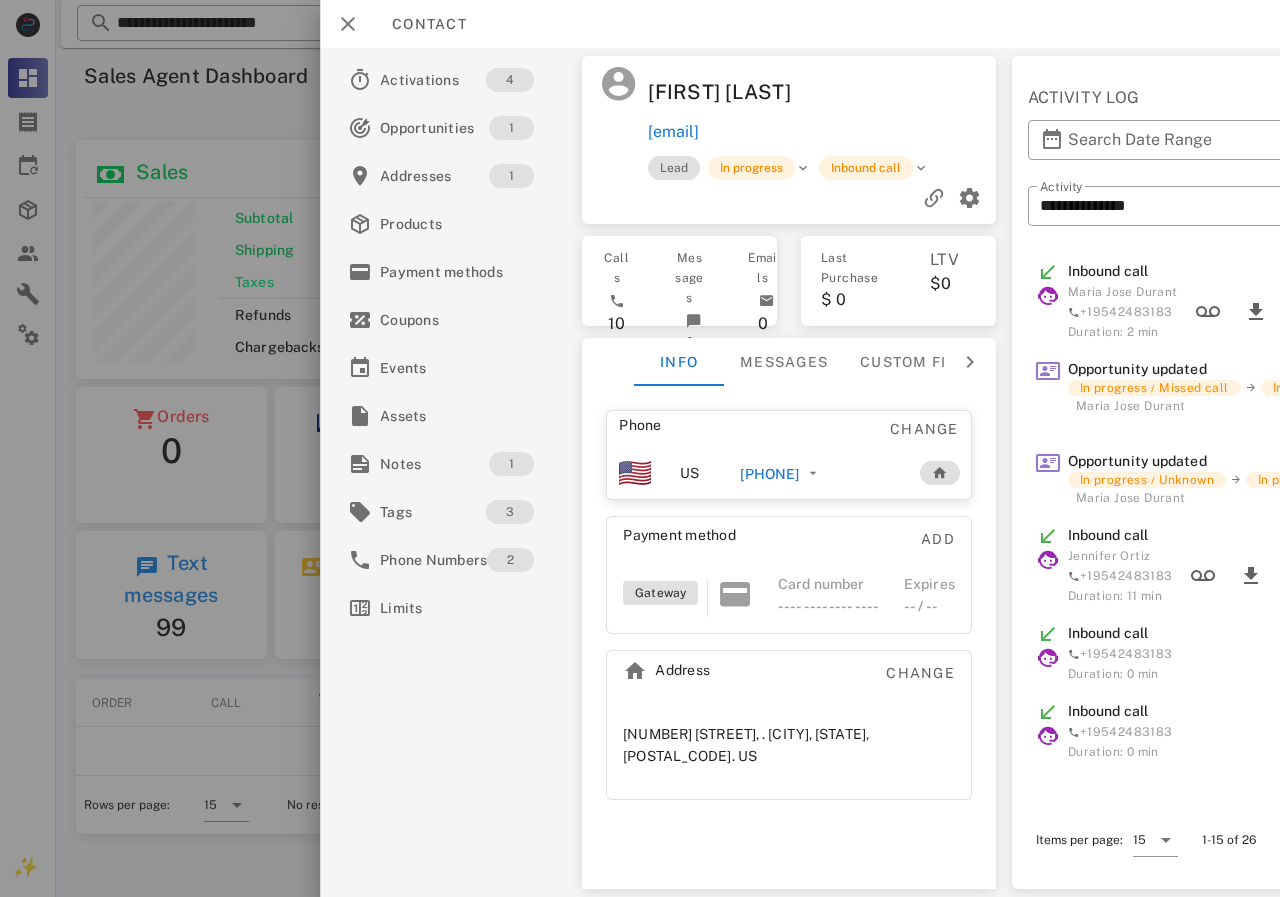 click on "[EMAIL]" at bounding box center (817, 132) 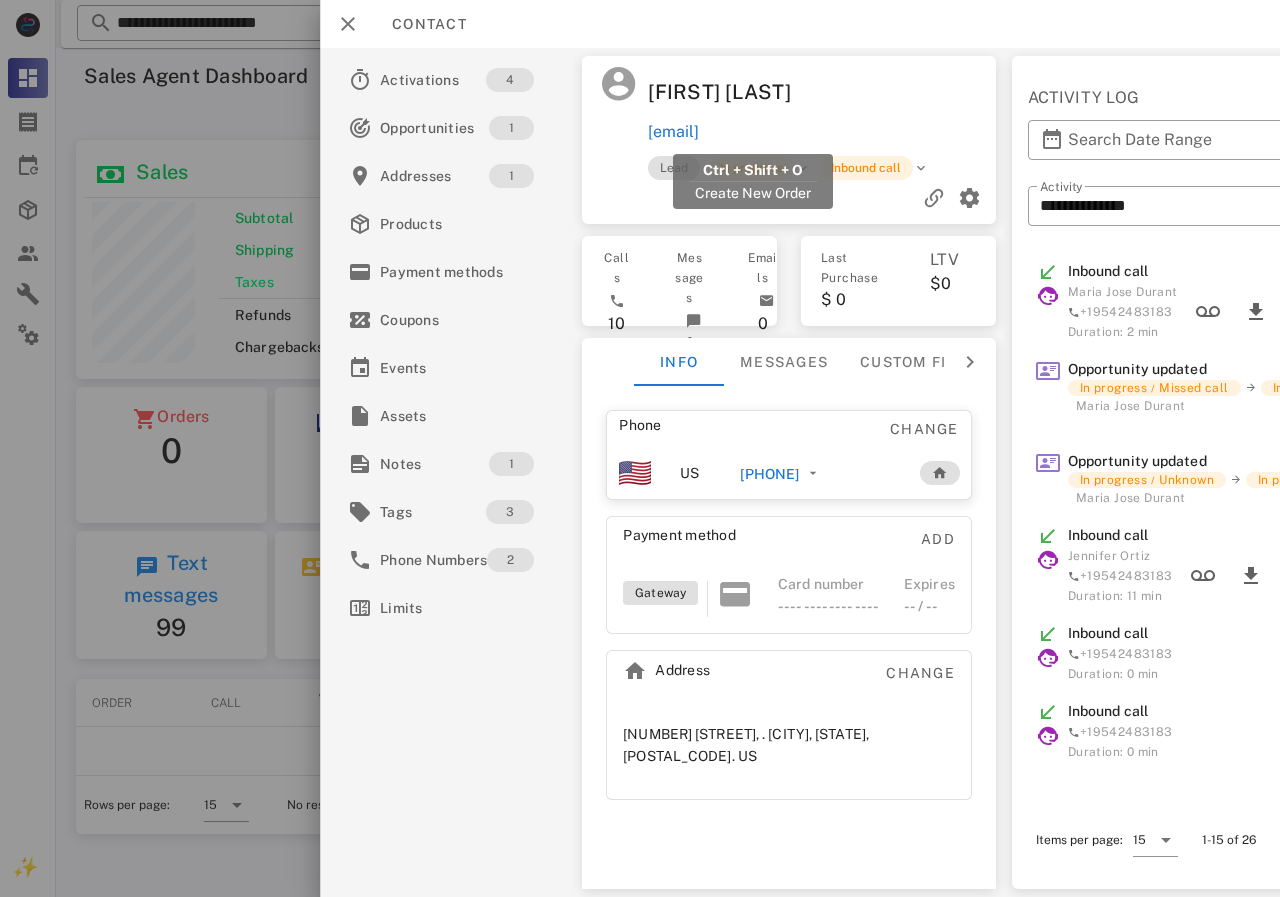 drag, startPoint x: 812, startPoint y: 124, endPoint x: 770, endPoint y: 125, distance: 42.0119 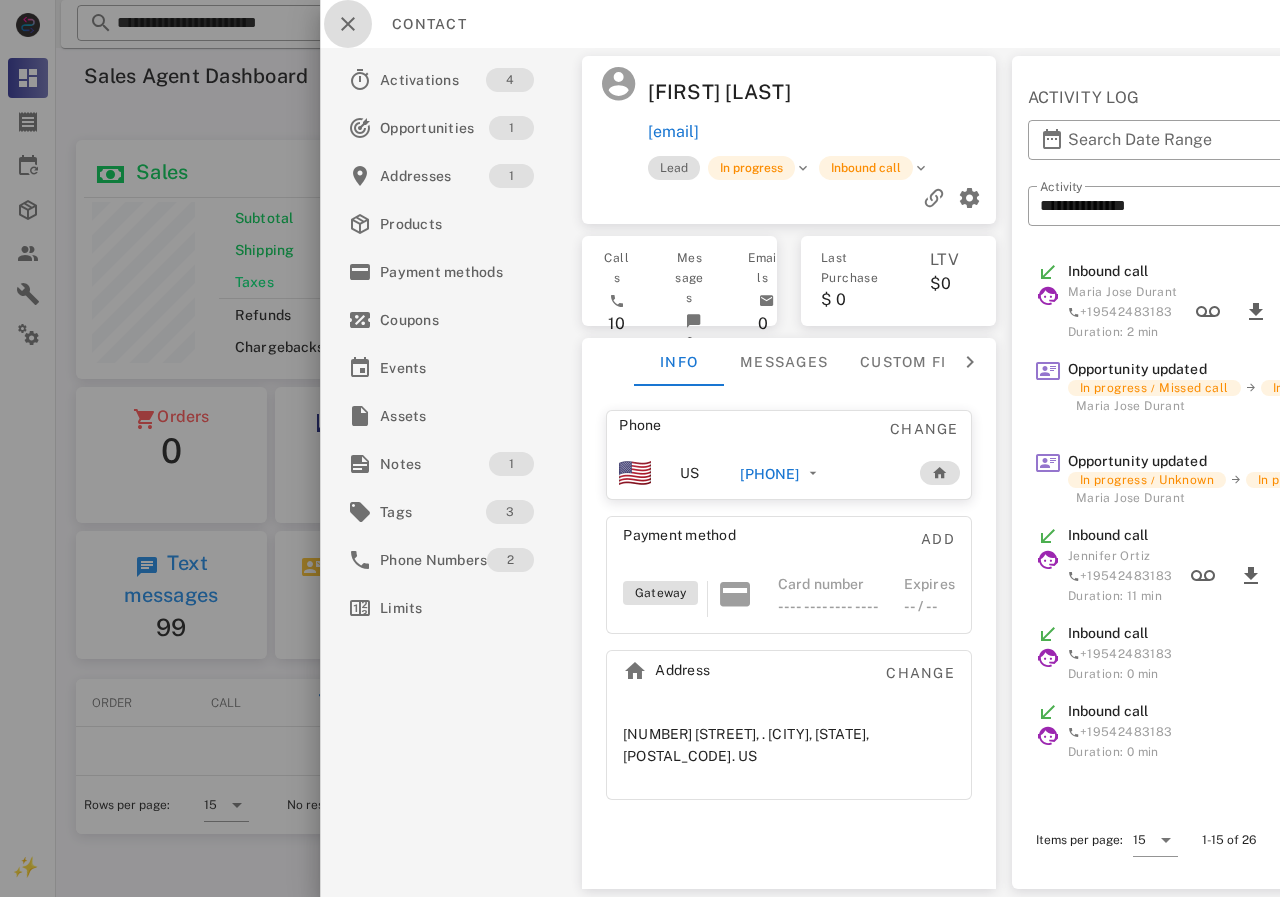 click at bounding box center (348, 24) 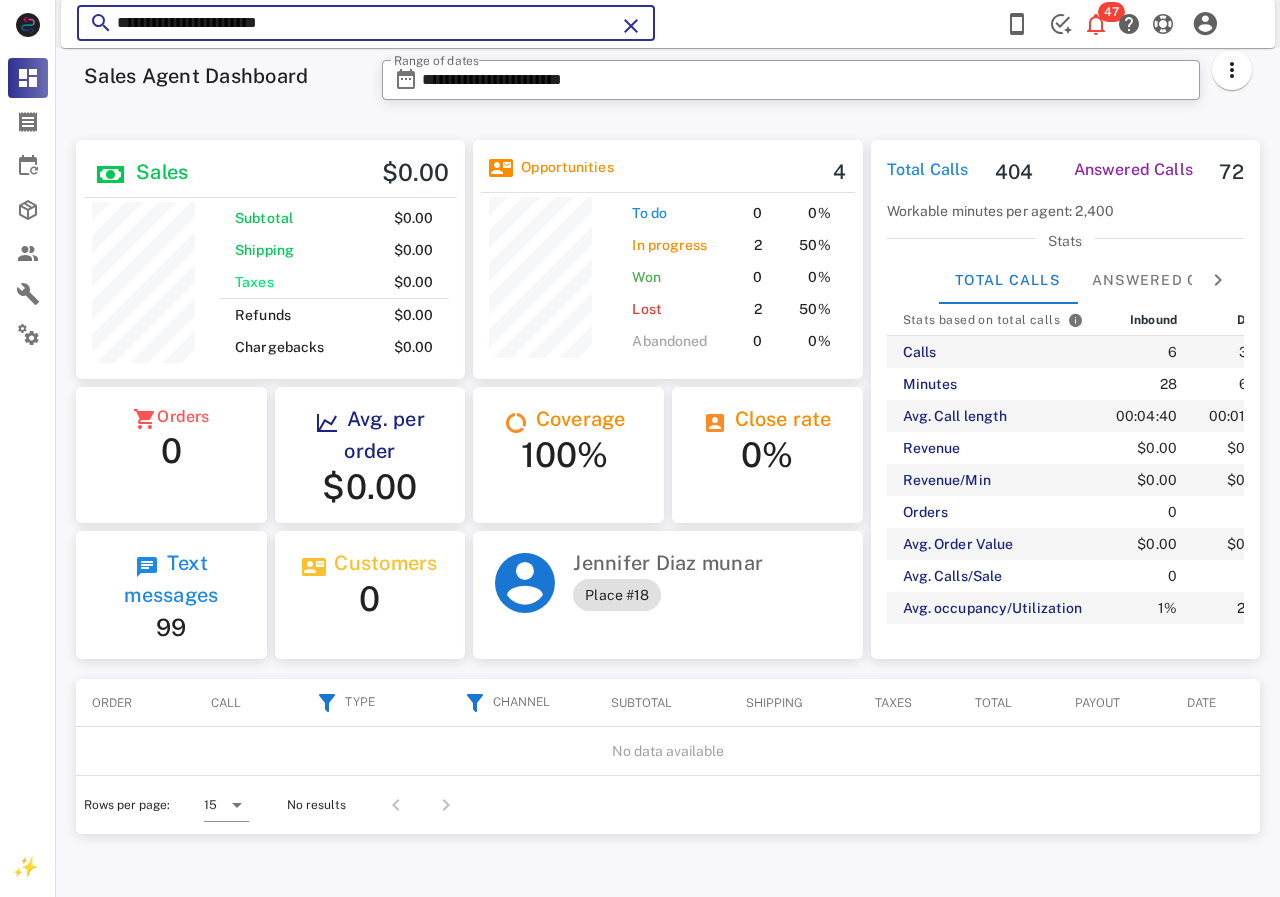 drag, startPoint x: 433, startPoint y: 21, endPoint x: 122, endPoint y: 12, distance: 311.1302 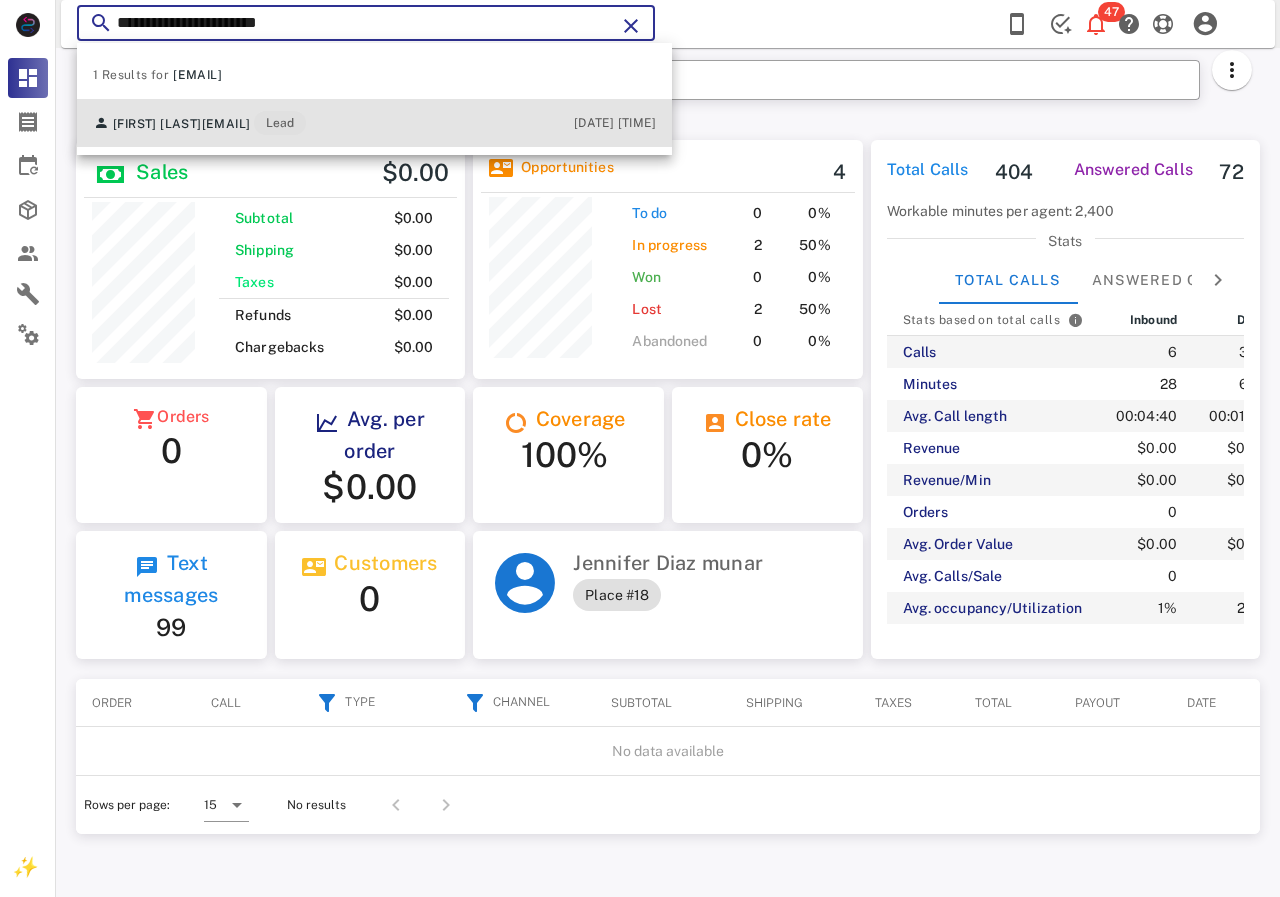 click on "[EMAIL]" at bounding box center [226, 124] 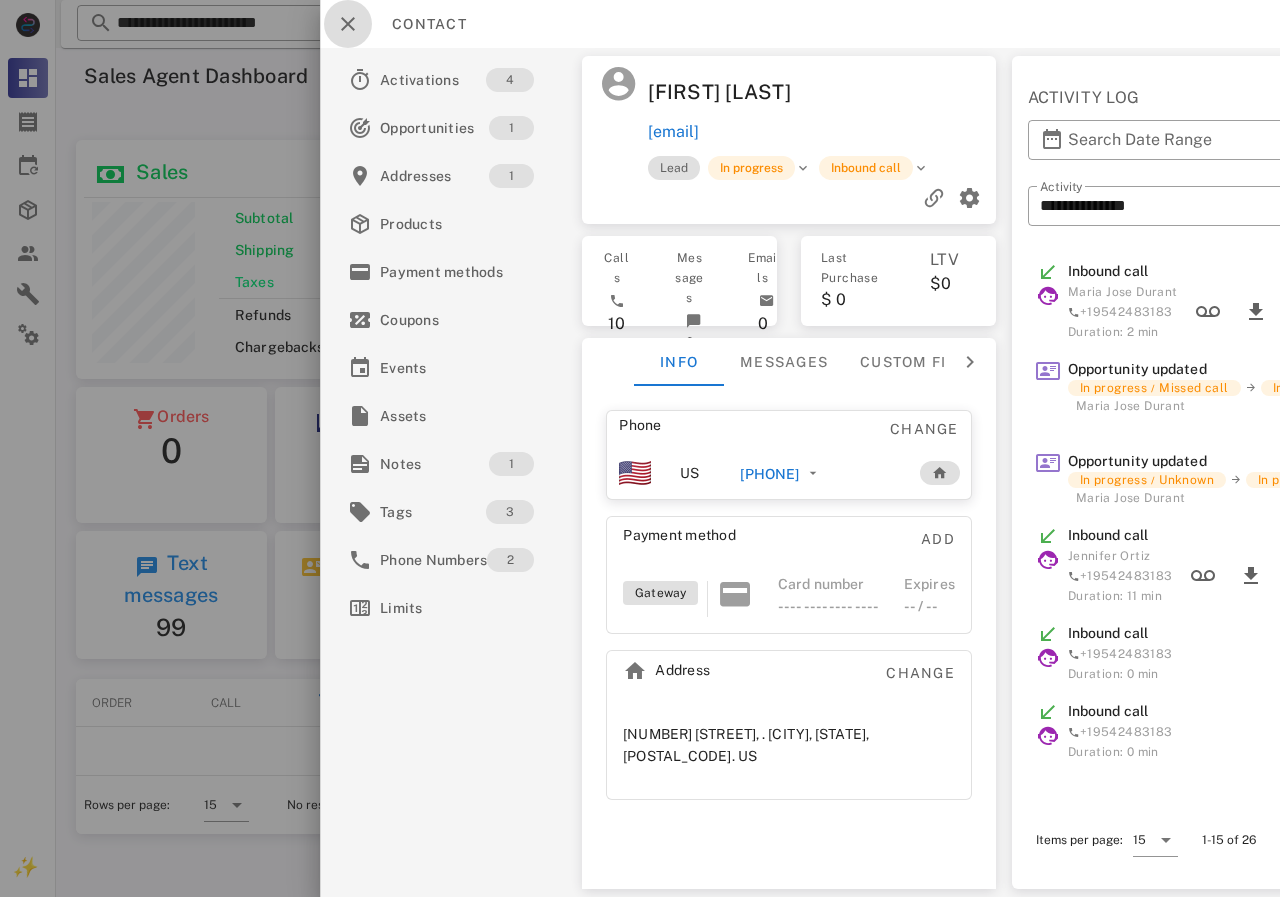 click at bounding box center [348, 24] 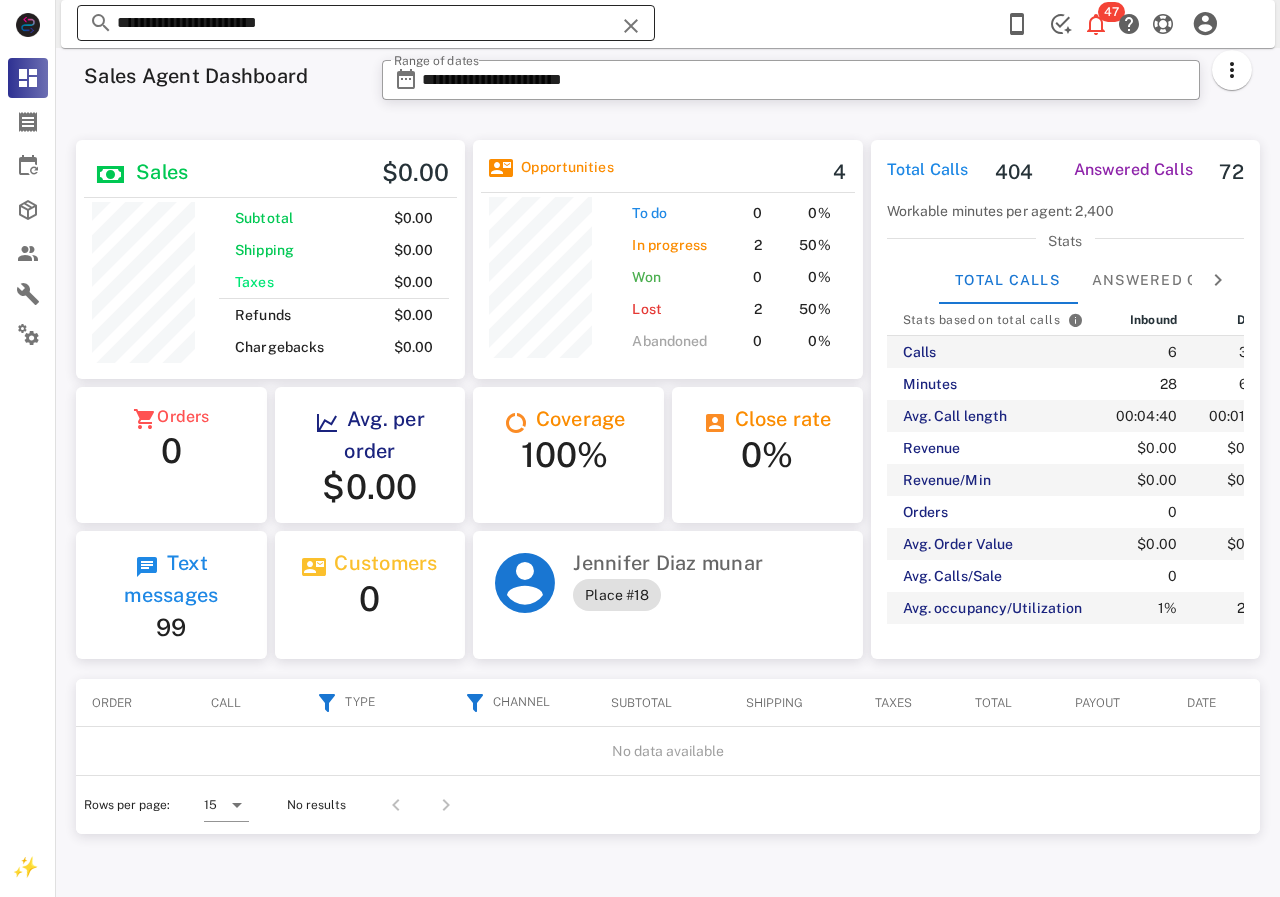 click on "**********" at bounding box center [366, 23] 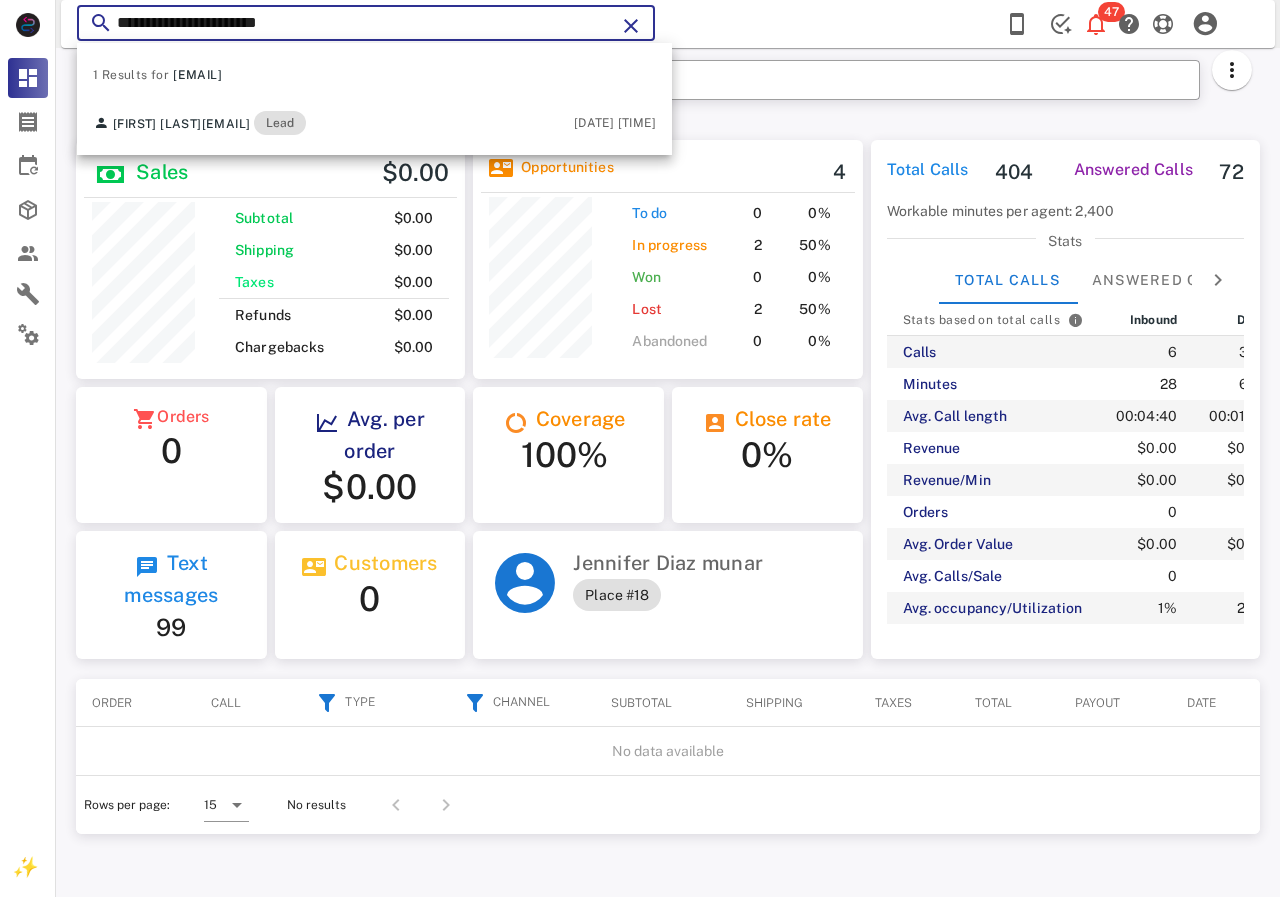 drag, startPoint x: 357, startPoint y: 37, endPoint x: 108, endPoint y: 17, distance: 249.80193 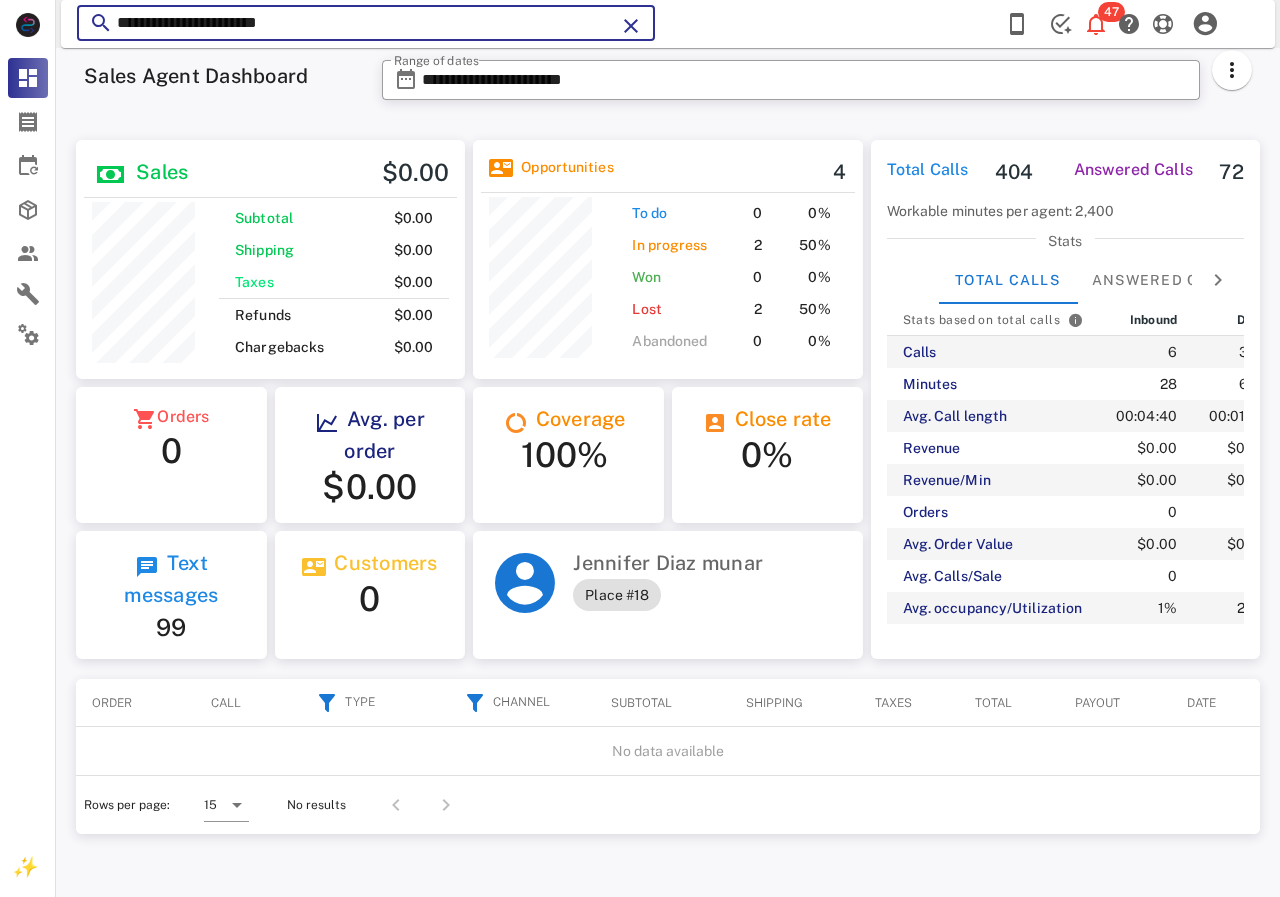 paste on "****" 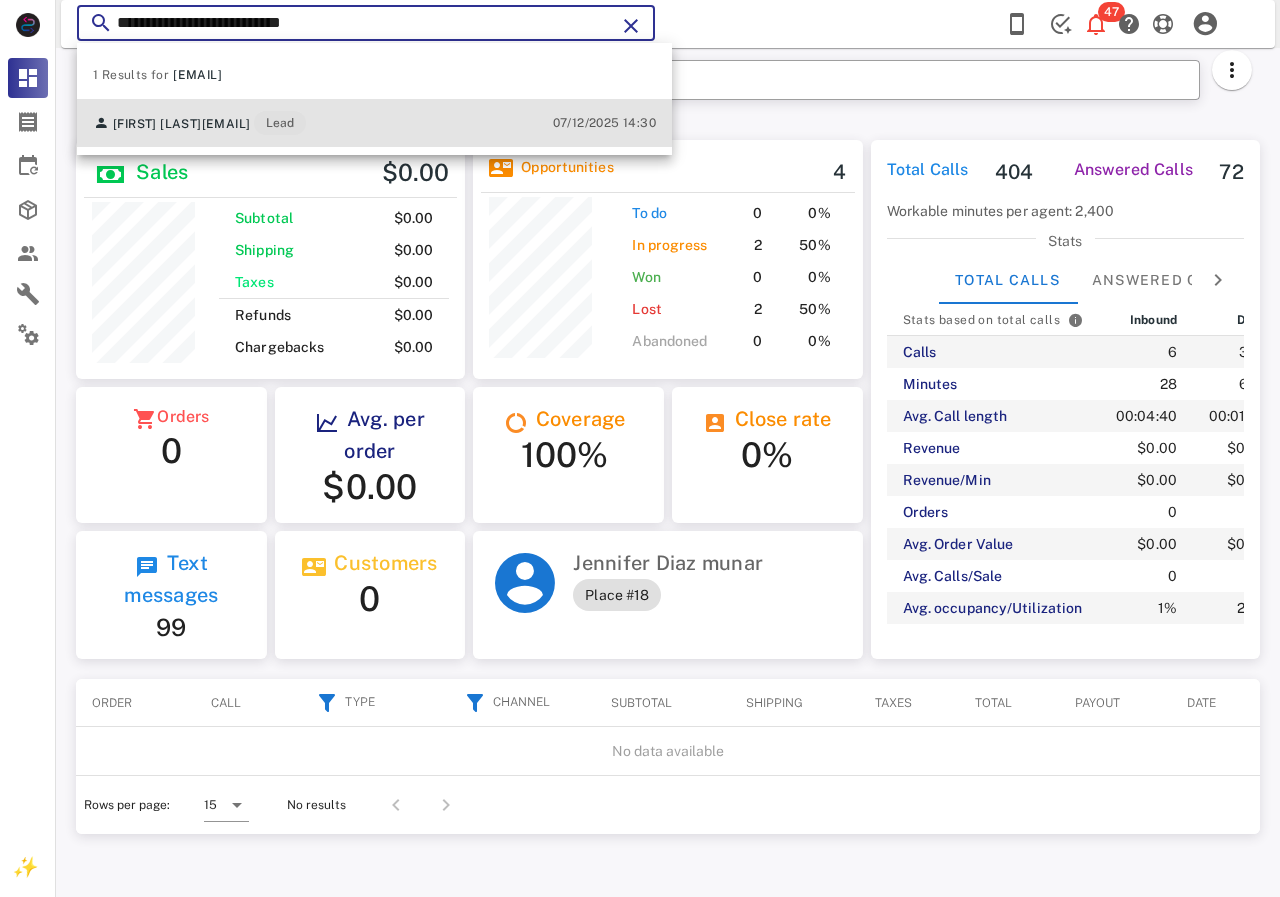 click on "[EMAIL]" at bounding box center (226, 124) 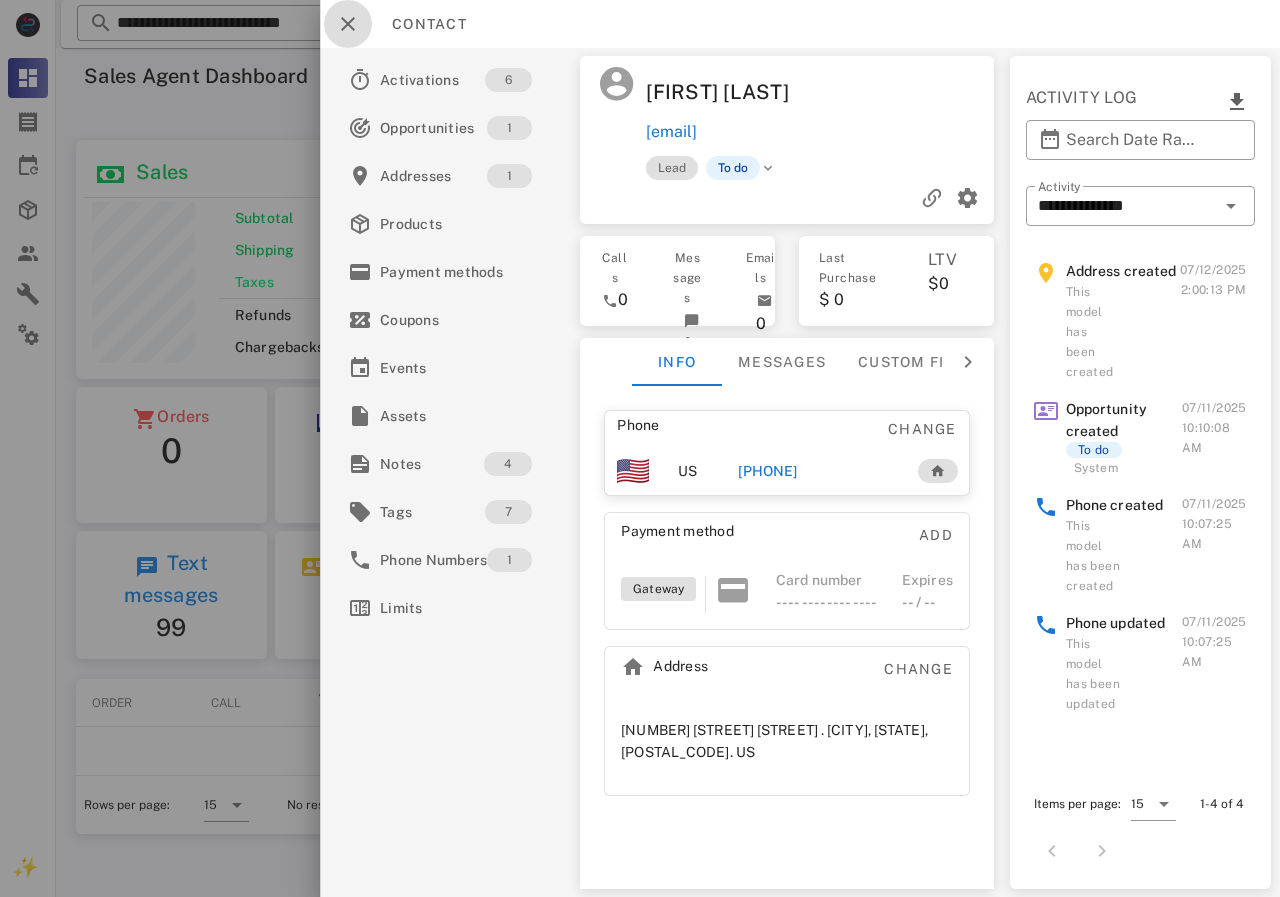 click at bounding box center (348, 24) 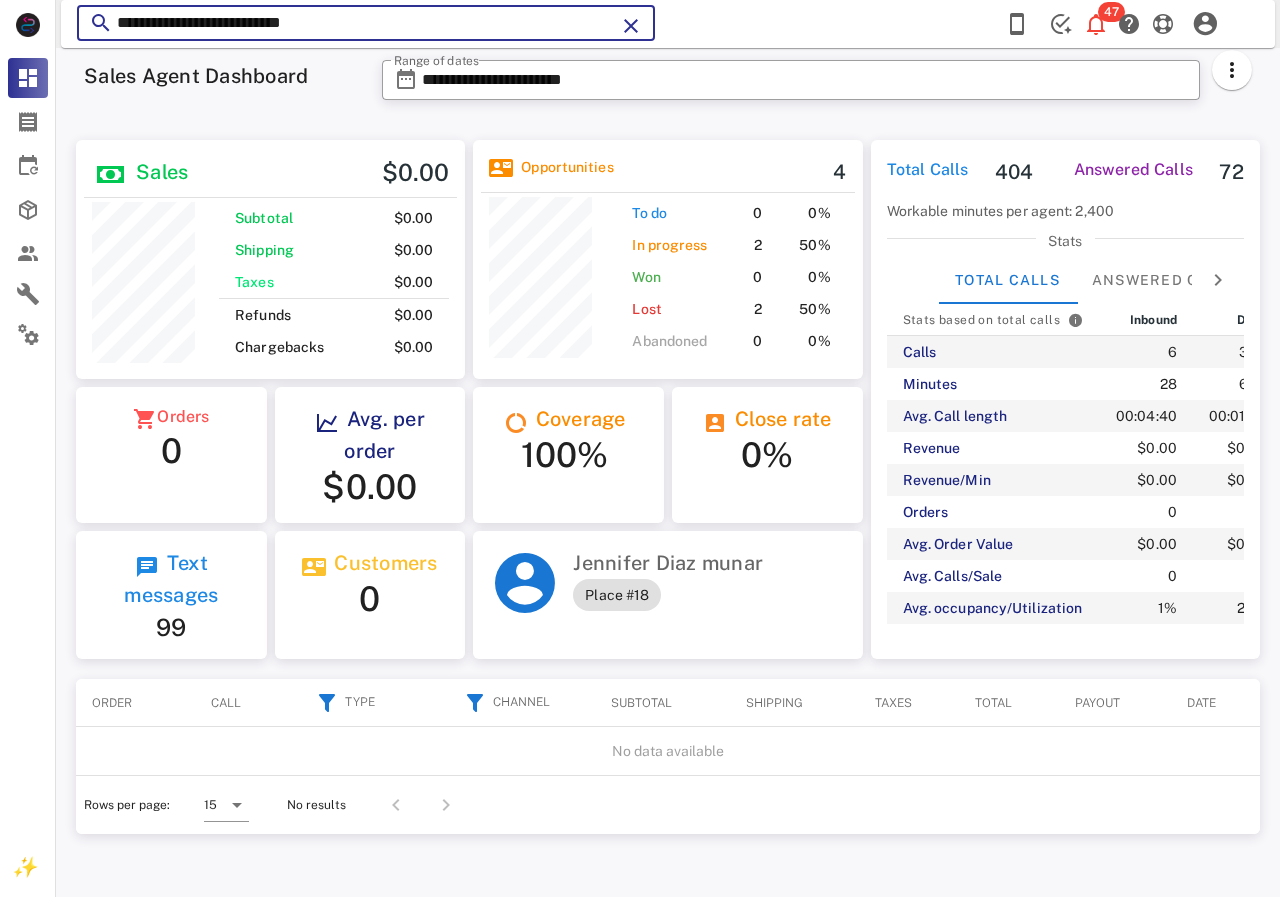 drag, startPoint x: 343, startPoint y: 29, endPoint x: 89, endPoint y: 29, distance: 254 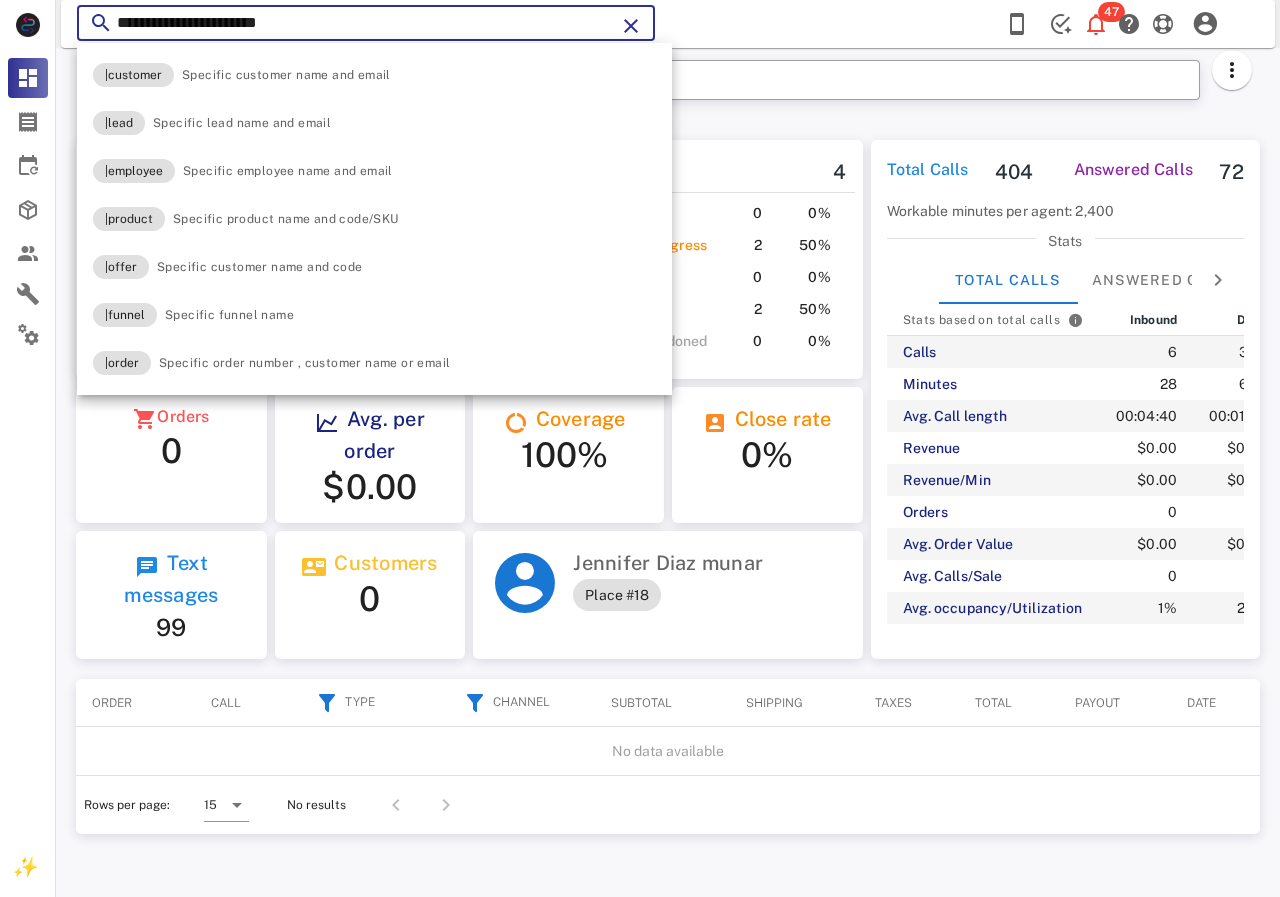 type on "**********" 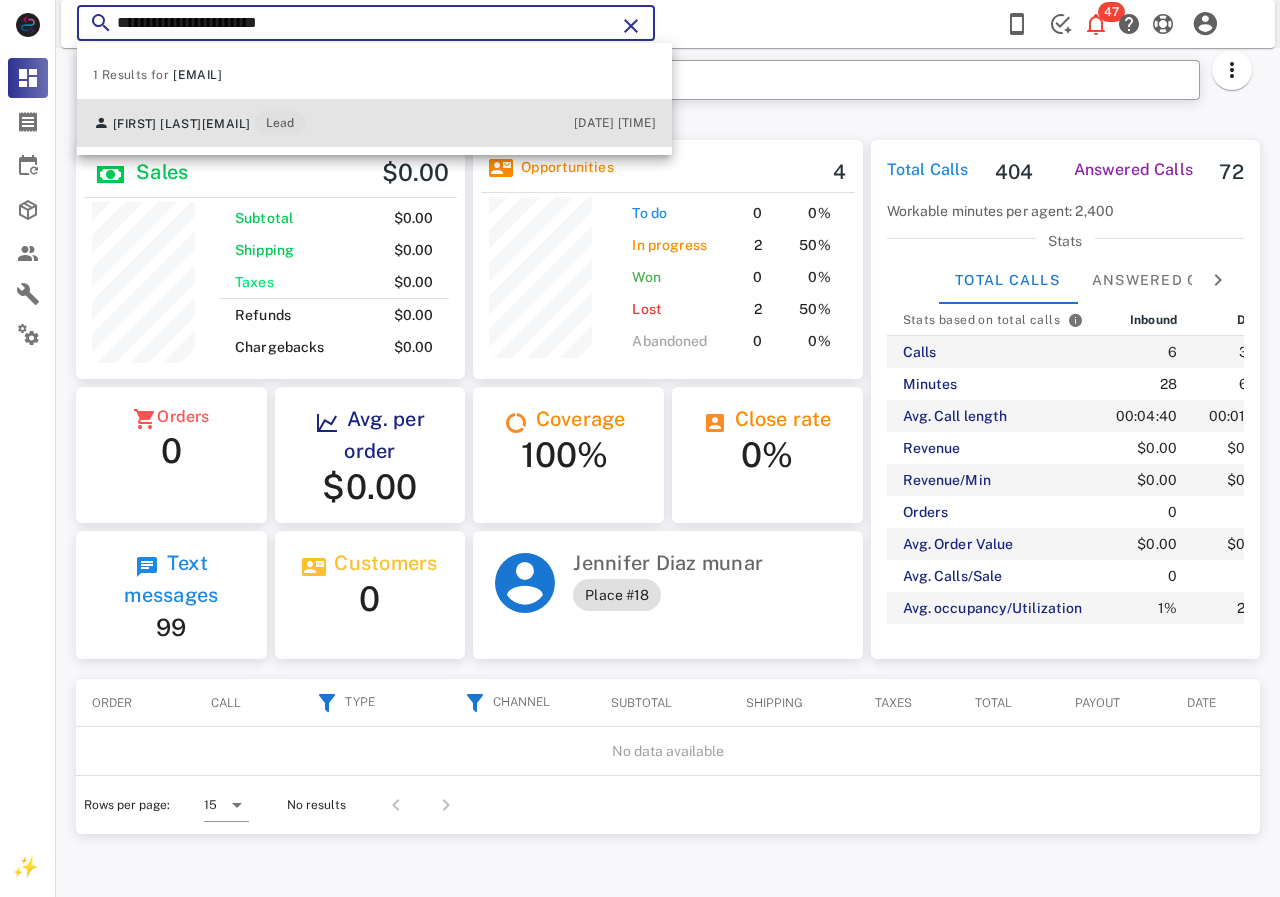 click on "[EMAIL]" at bounding box center (226, 124) 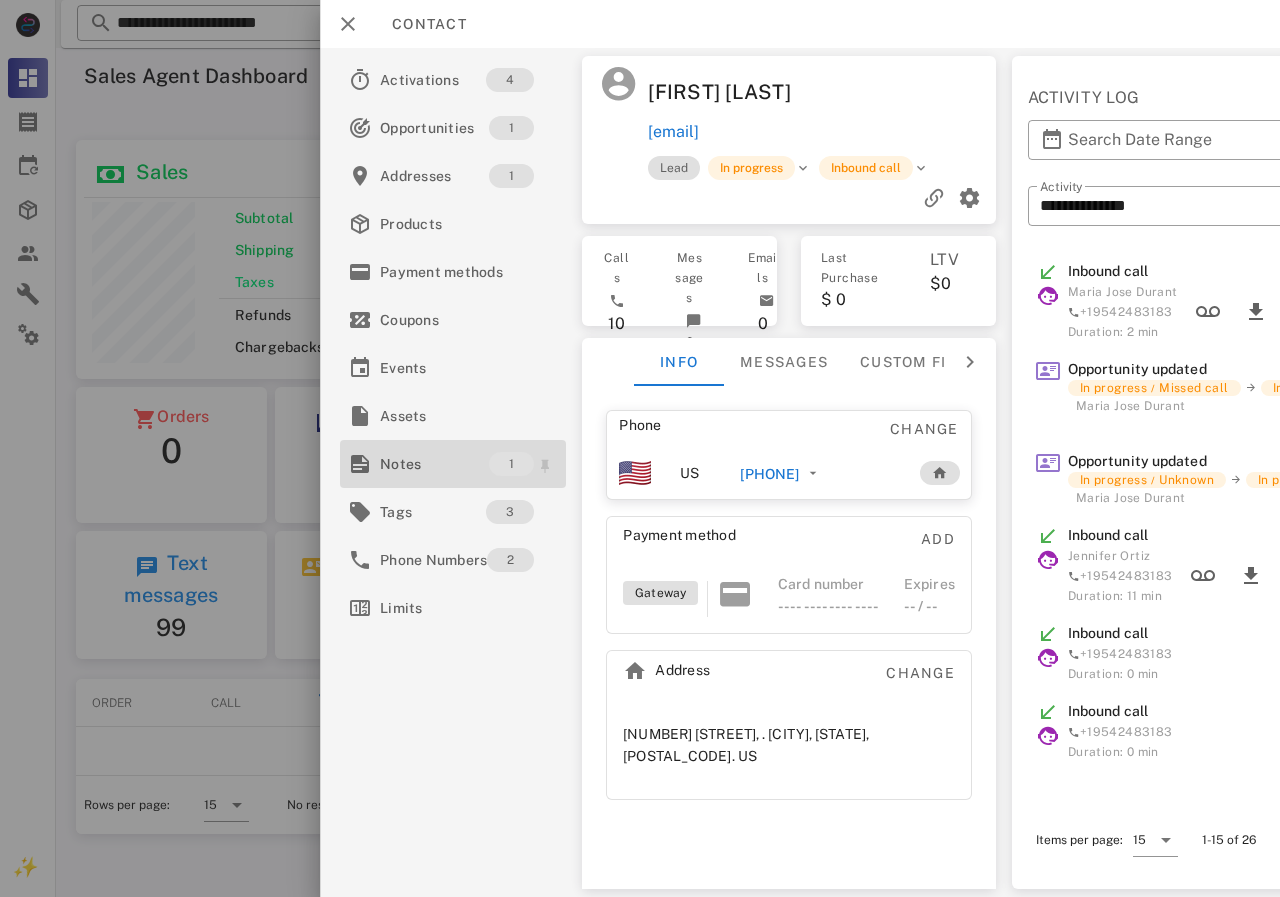 click on "Notes" at bounding box center [434, 464] 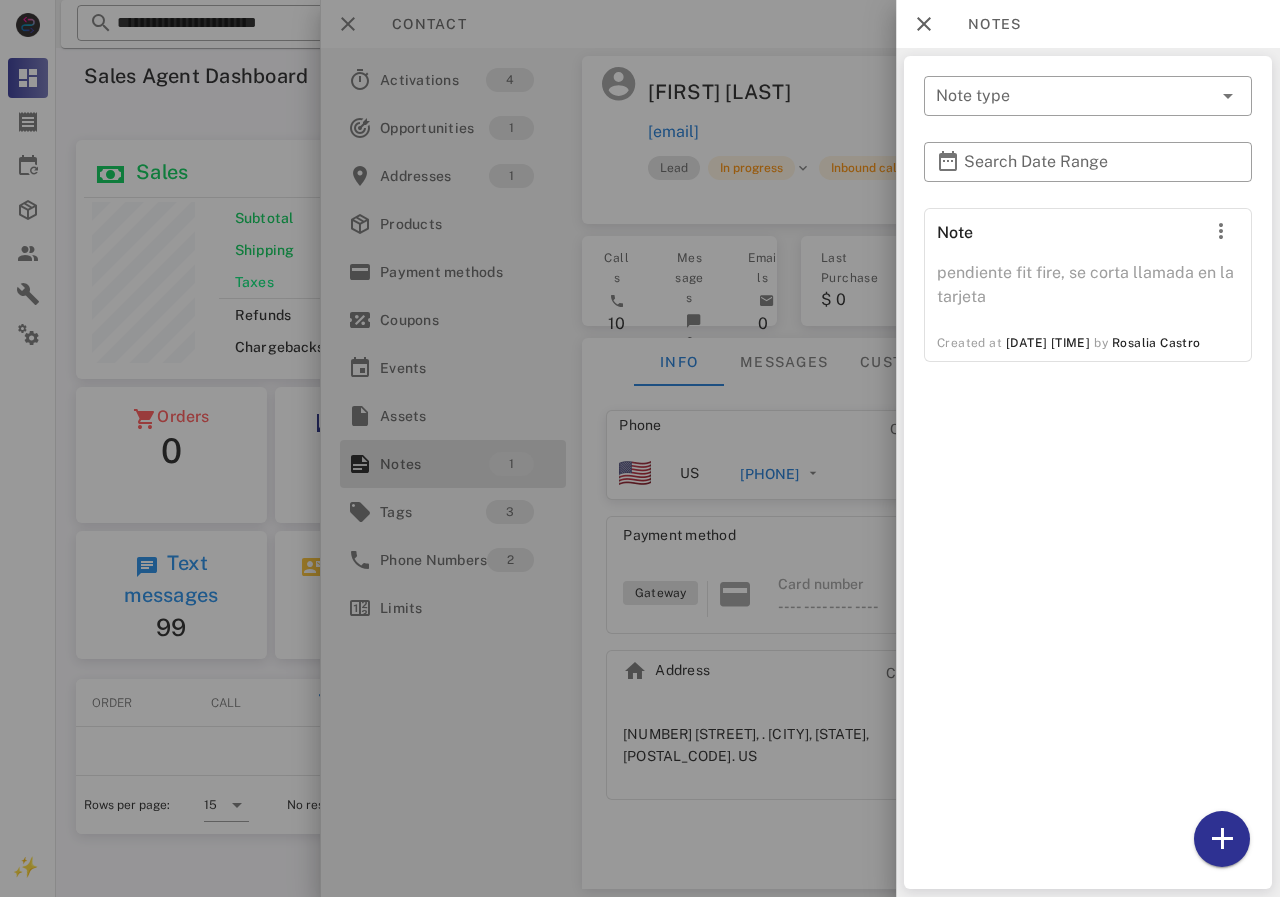 click at bounding box center [640, 448] 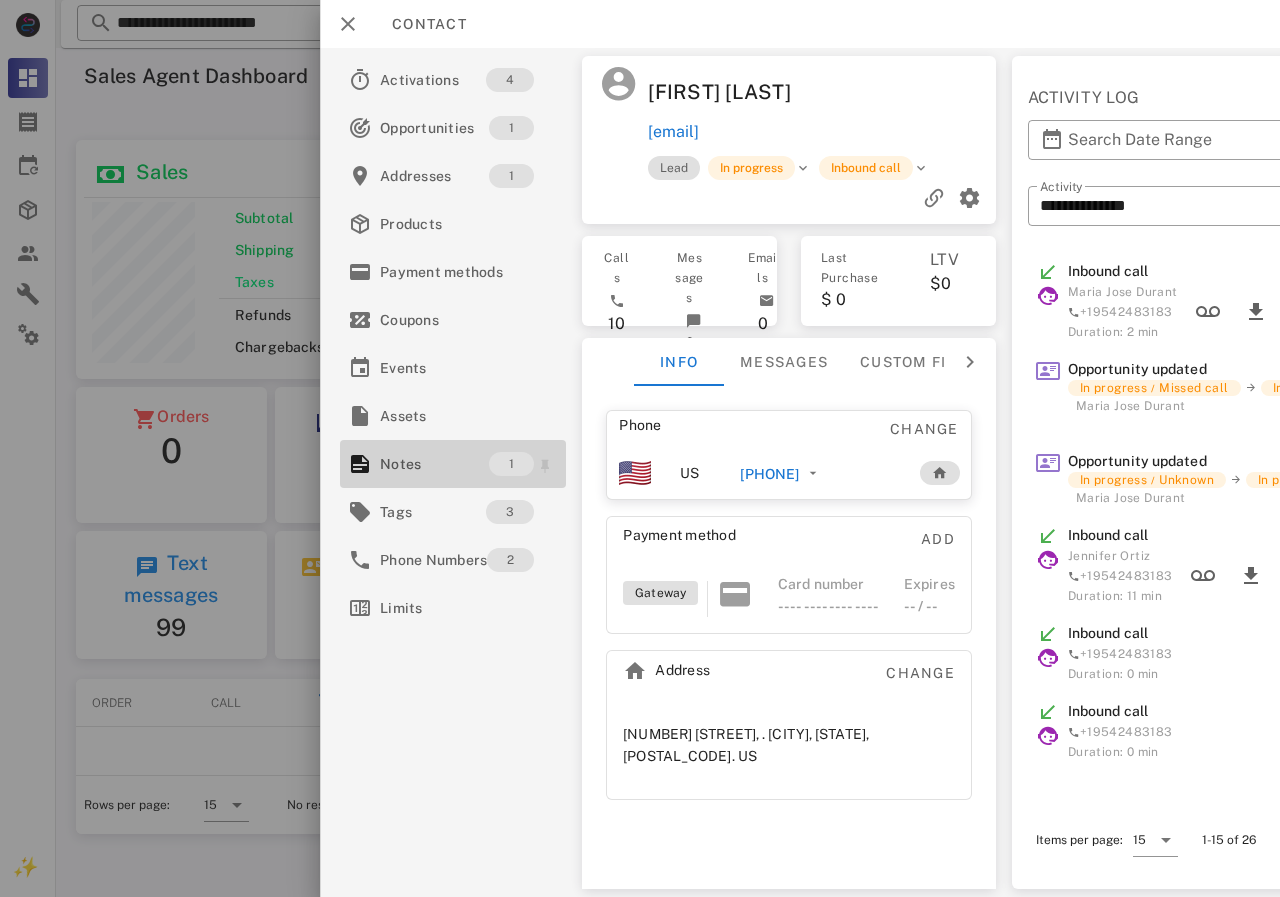 click on "Notes" at bounding box center [434, 464] 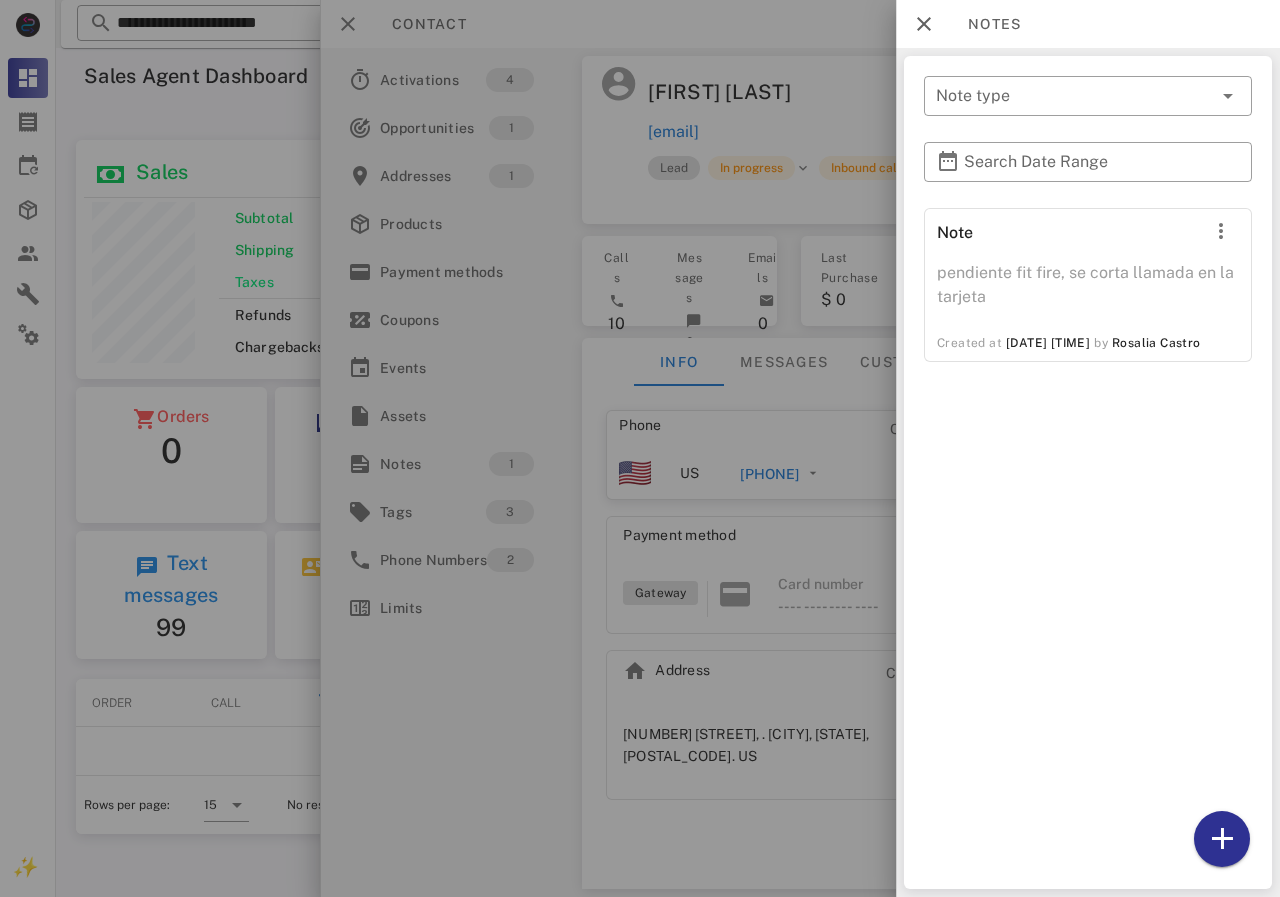 click at bounding box center (640, 448) 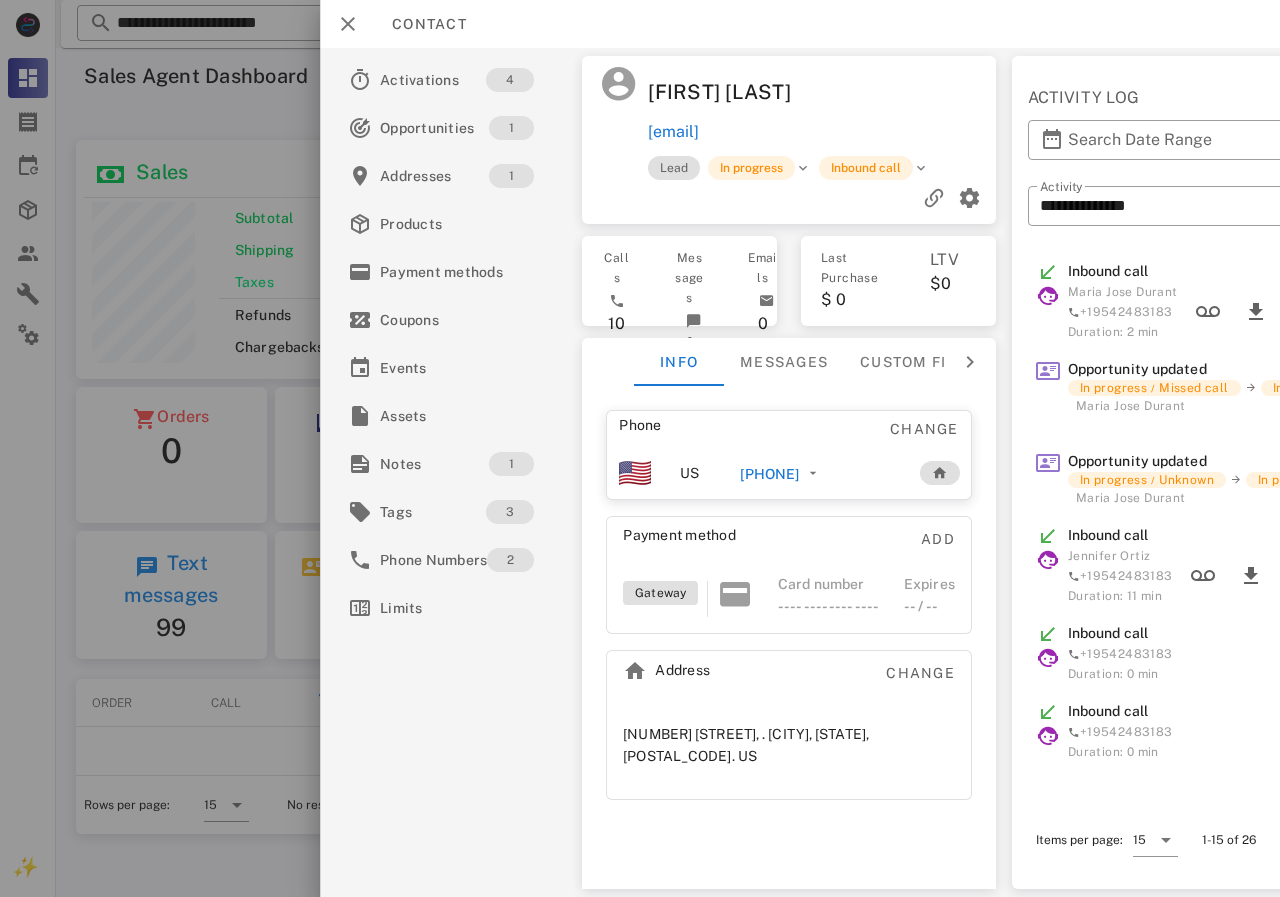 click on "[PHONE]" at bounding box center [769, 474] 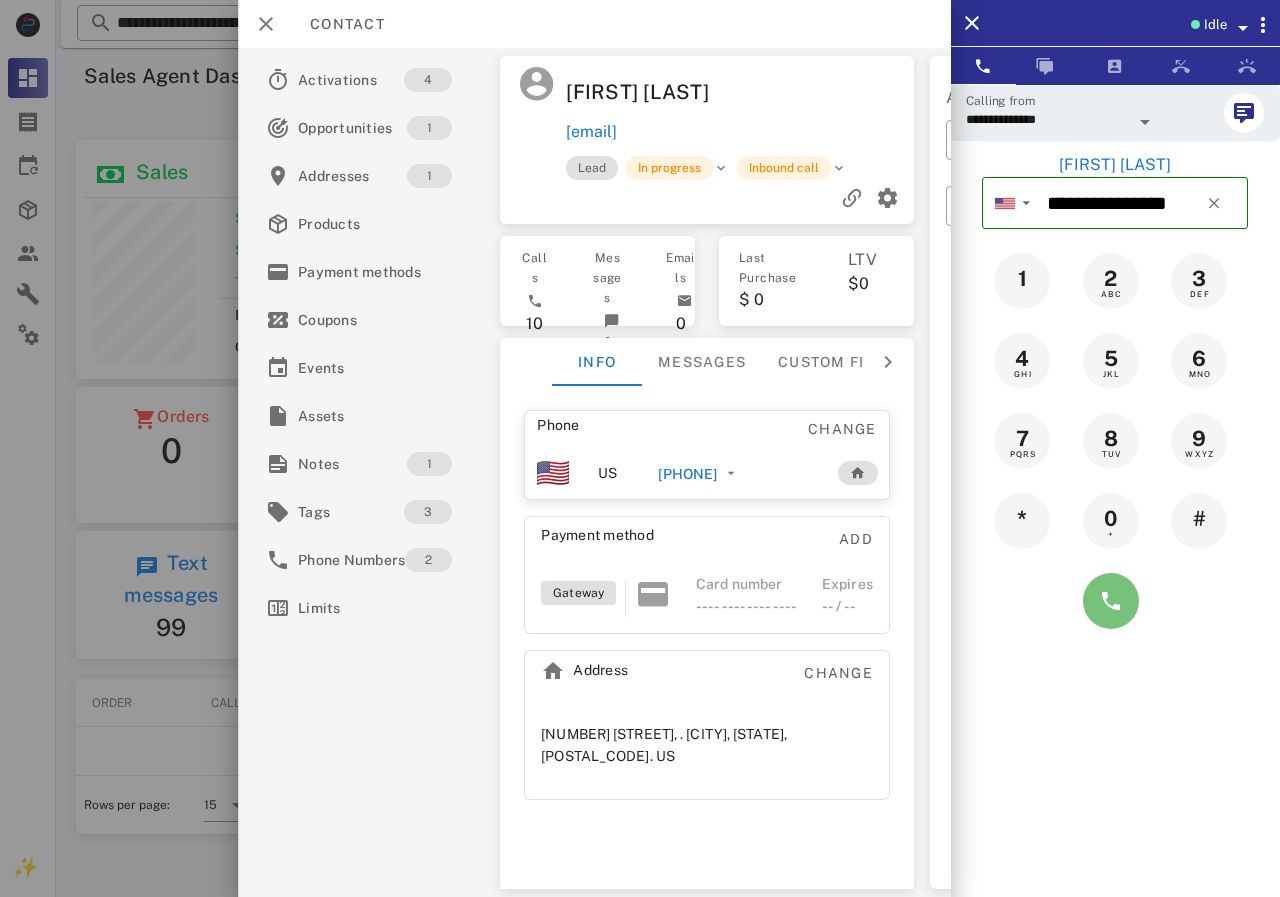 click at bounding box center (1111, 601) 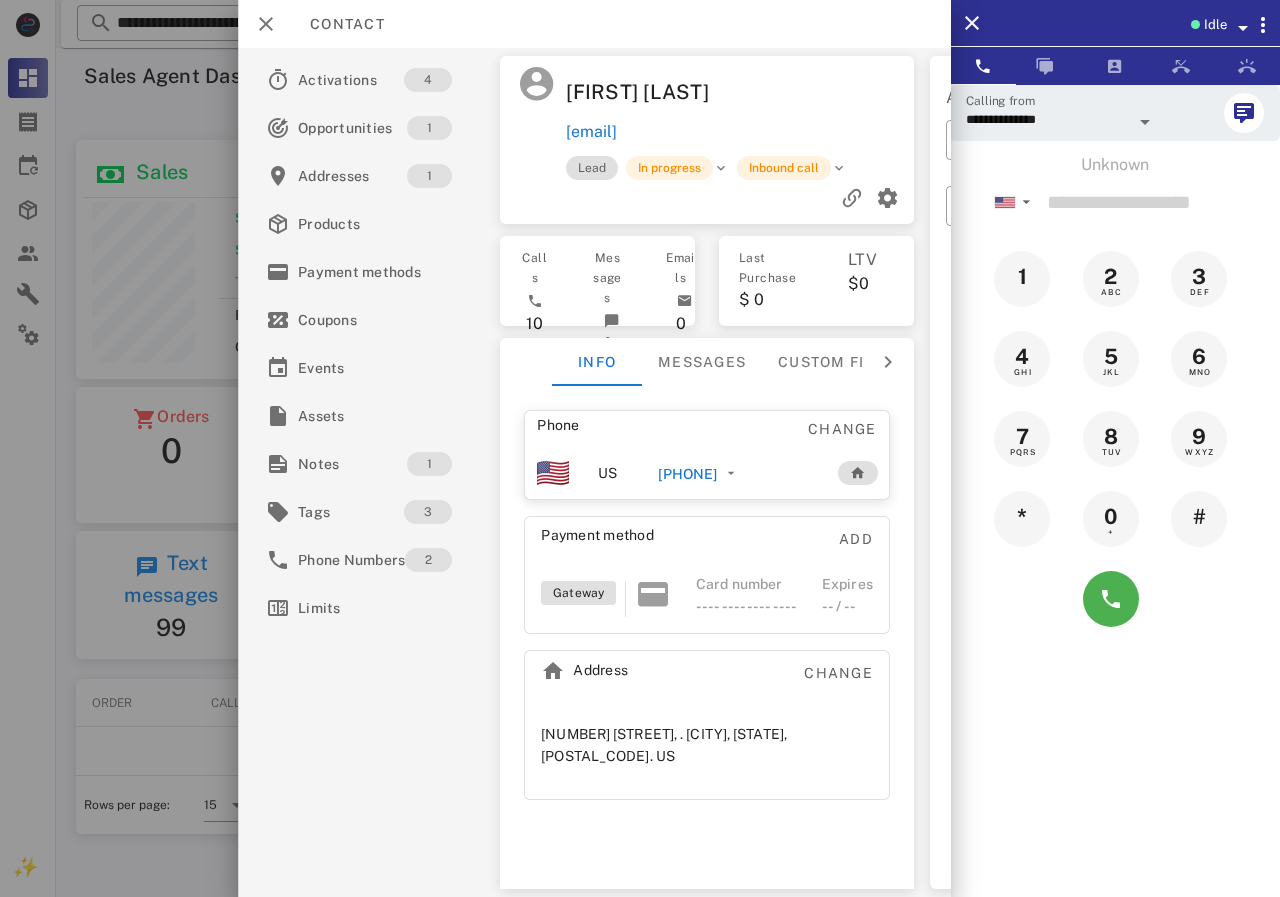 click on "[PHONE]" at bounding box center (687, 474) 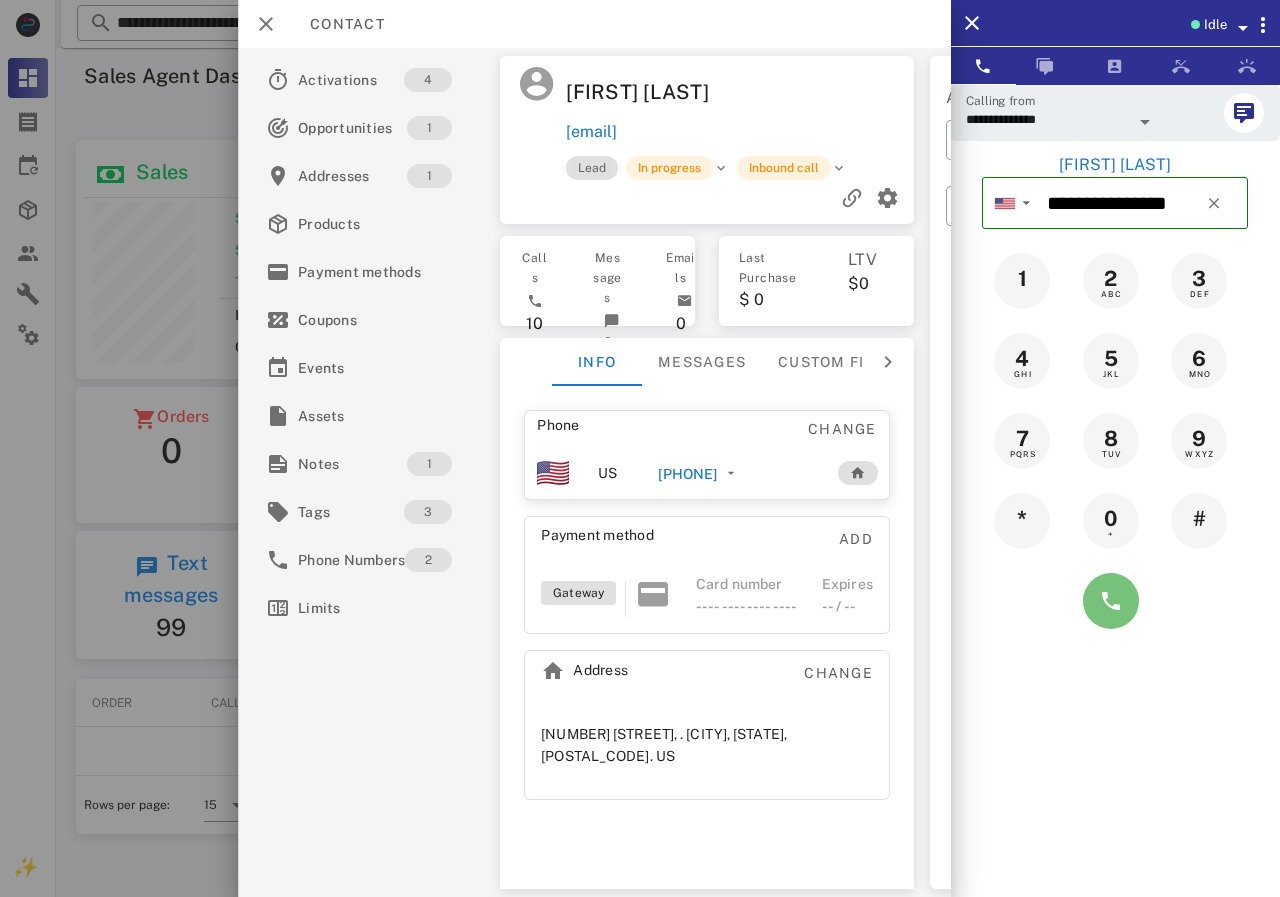 click at bounding box center (1111, 601) 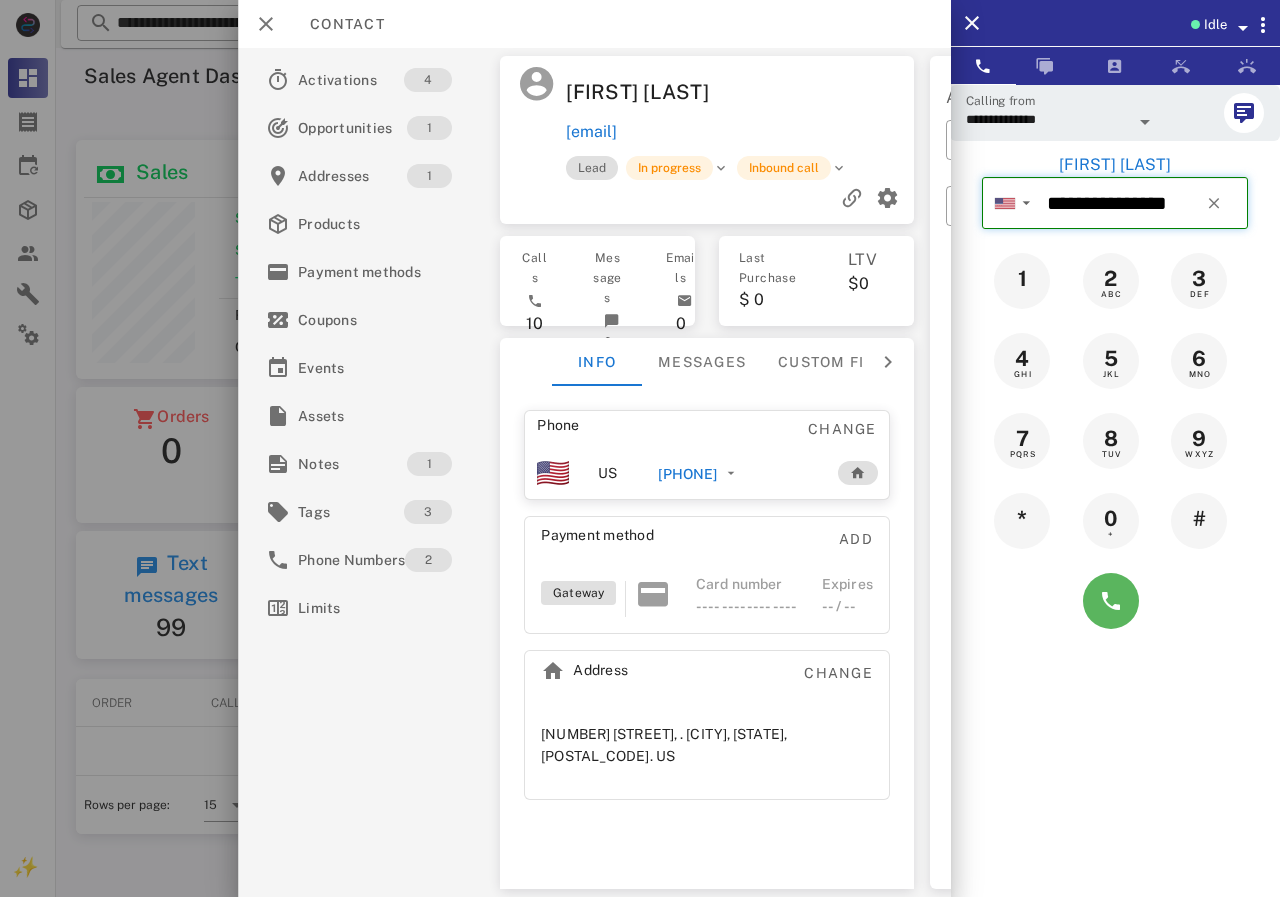 type 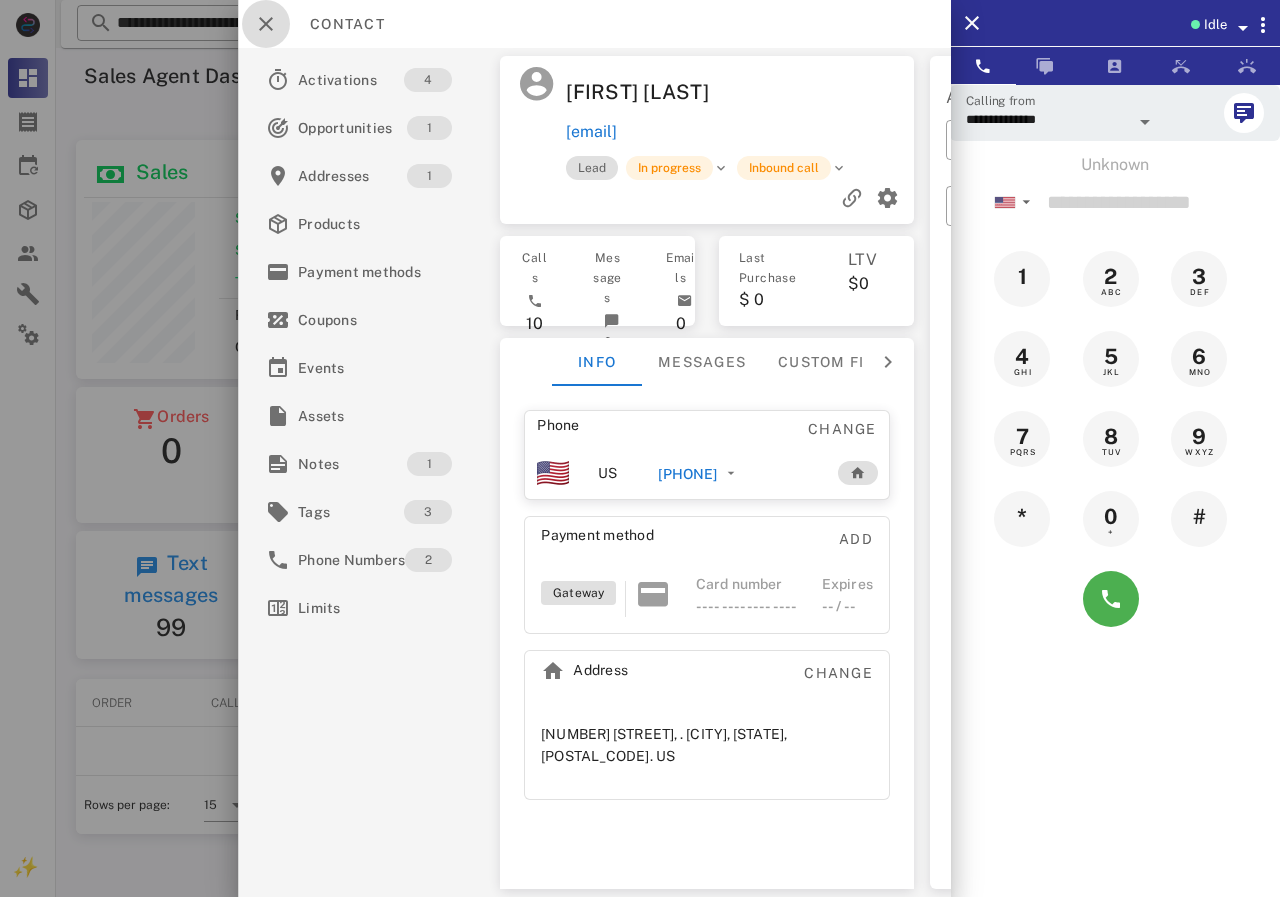 click at bounding box center [266, 24] 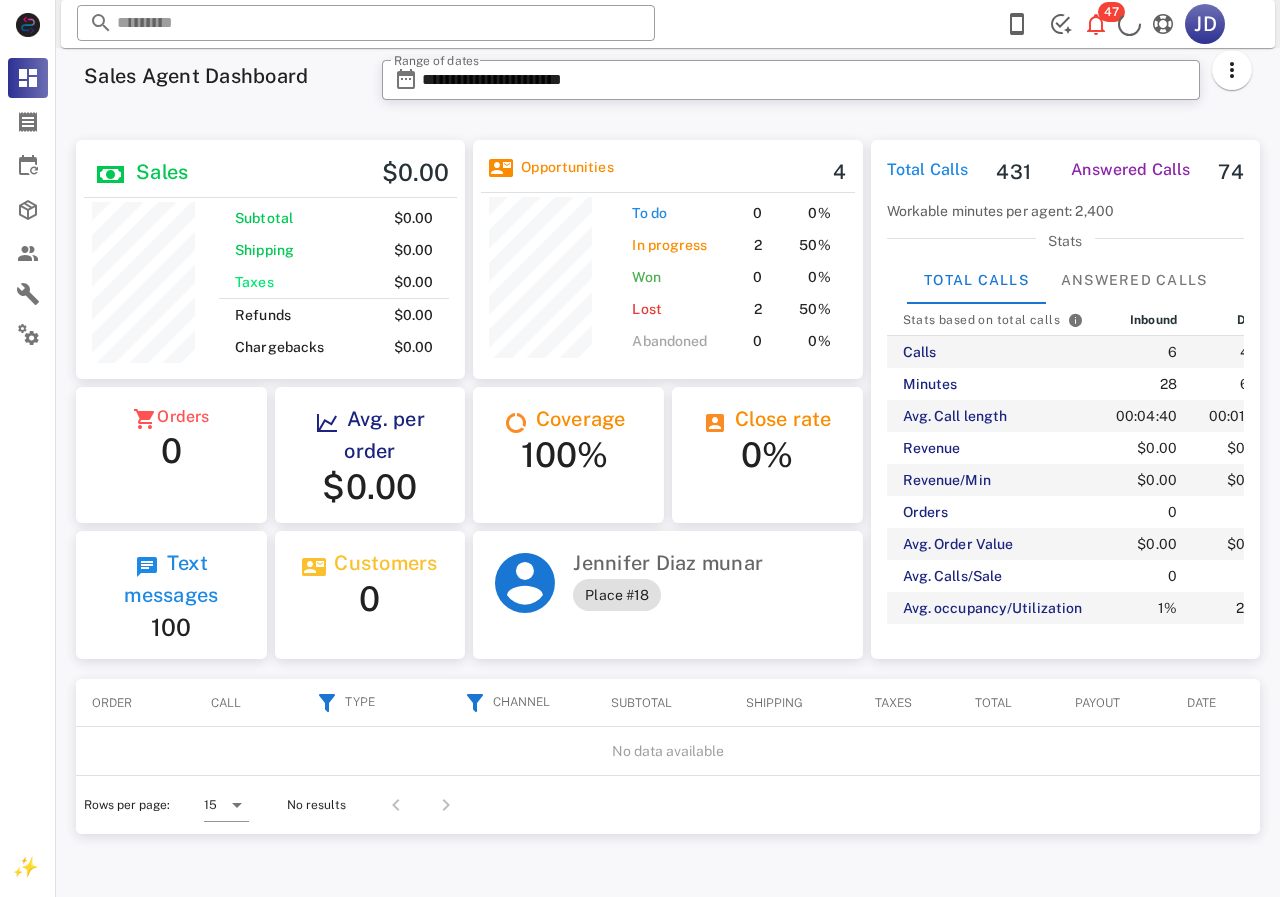 scroll, scrollTop: 0, scrollLeft: 0, axis: both 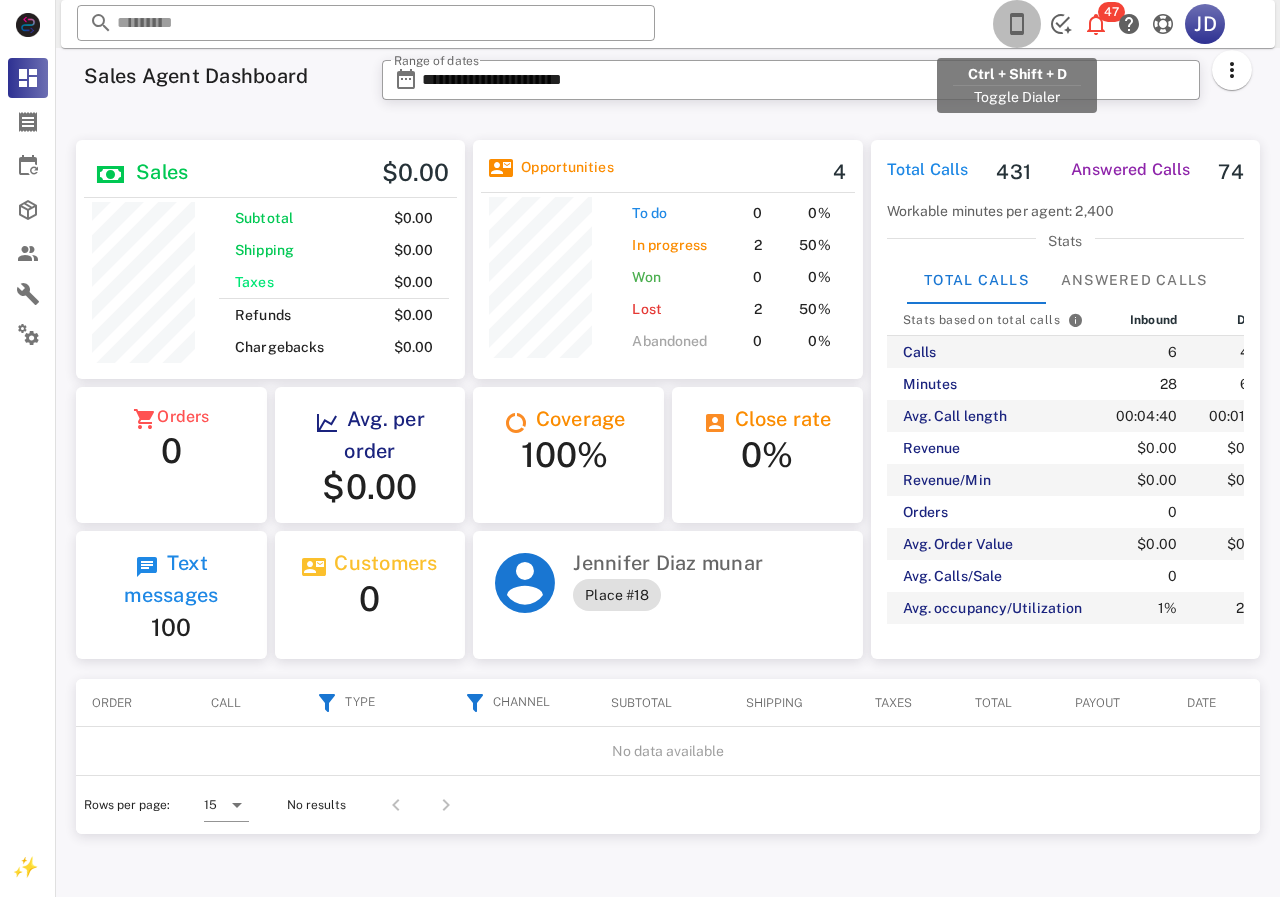 click at bounding box center [1017, 24] 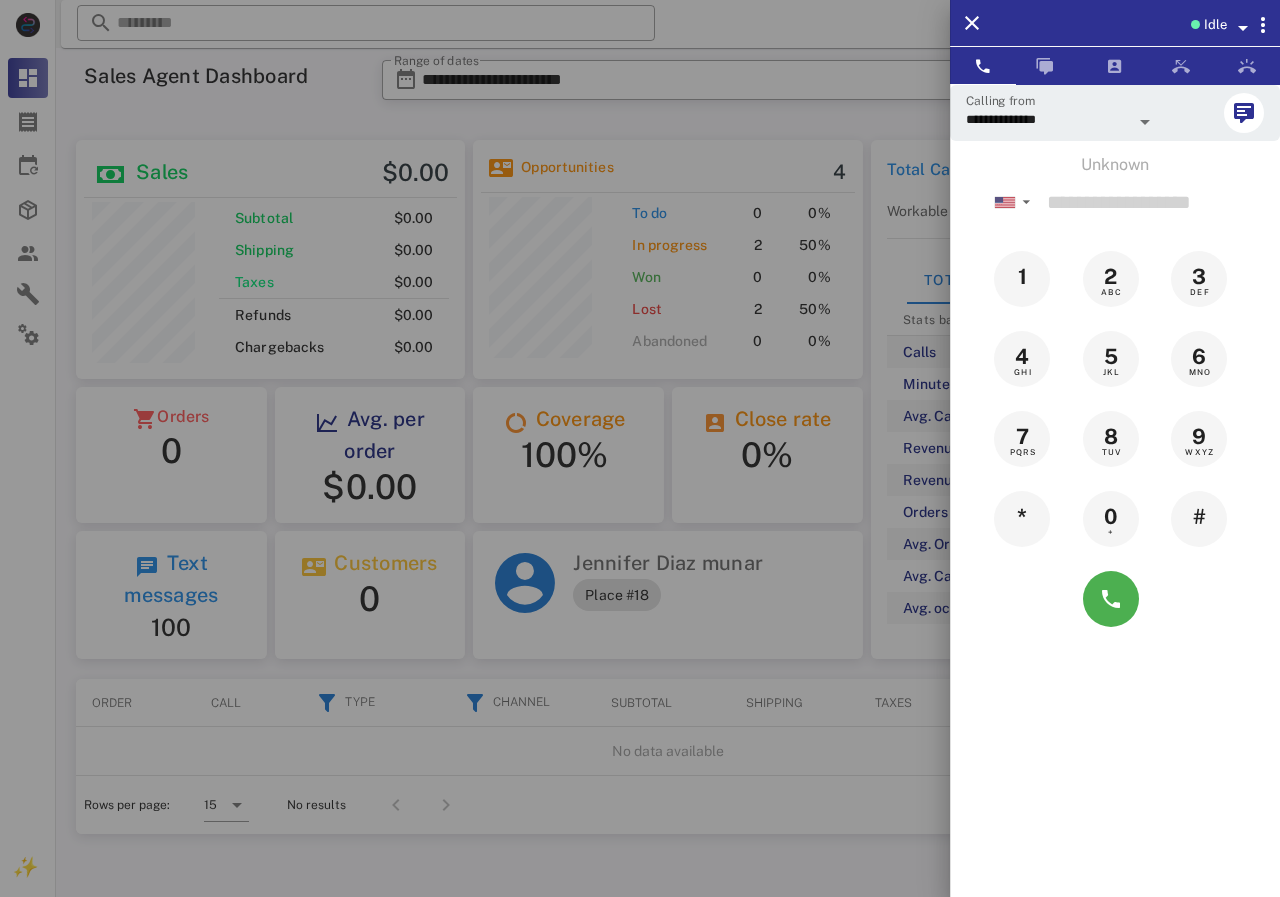 click at bounding box center [640, 448] 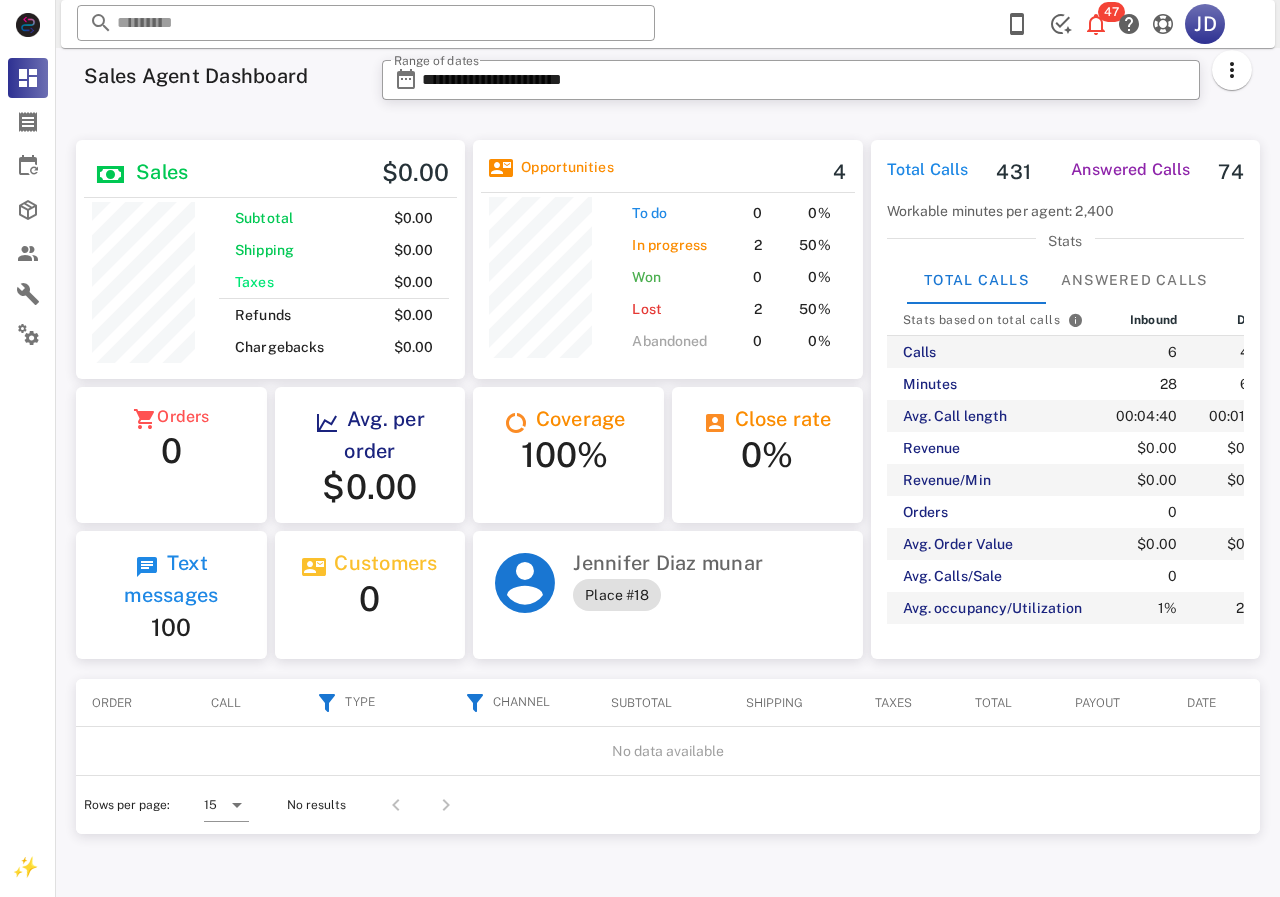 click at bounding box center (366, 23) 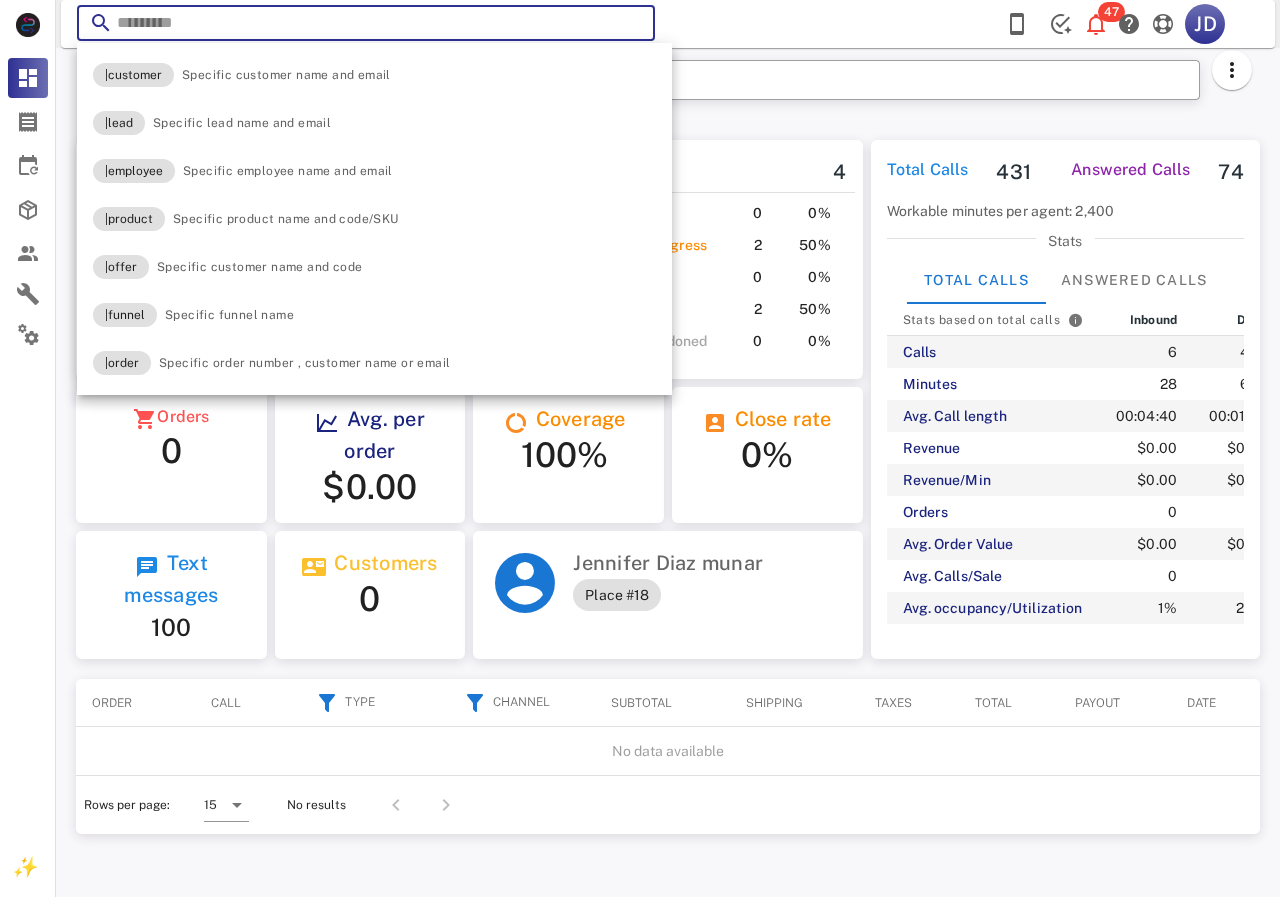 paste on "**********" 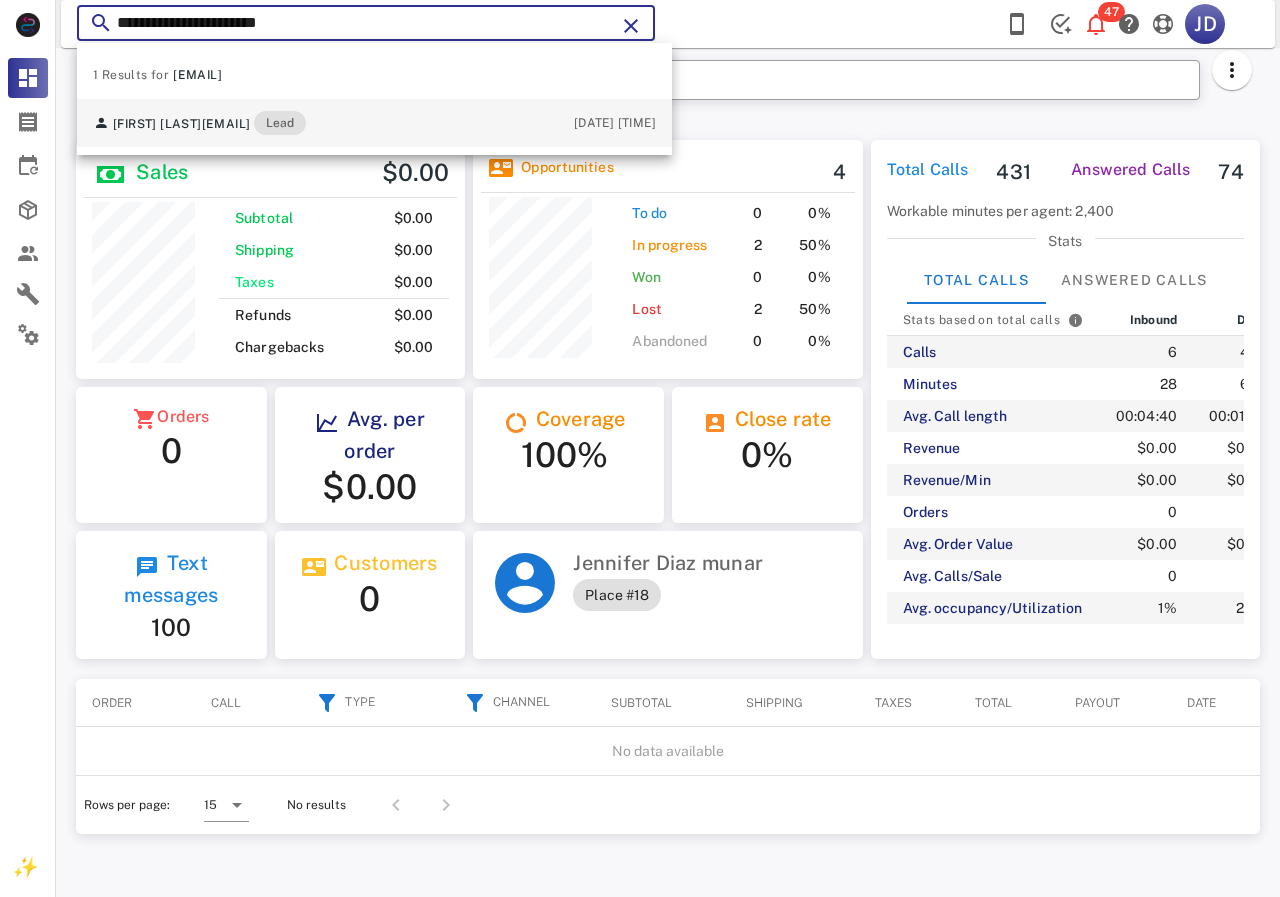 type on "**********" 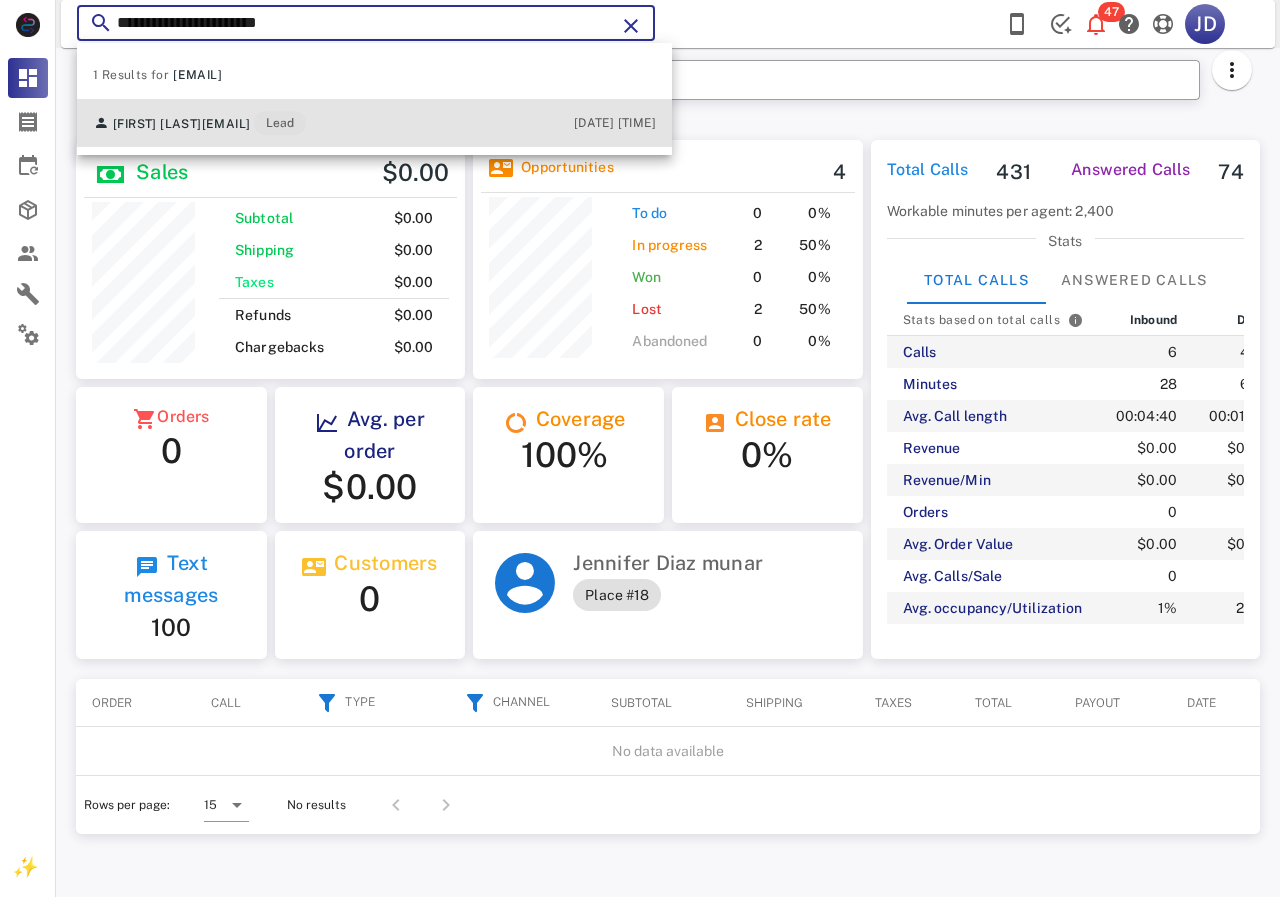 click on "[EMAIL]" at bounding box center (226, 124) 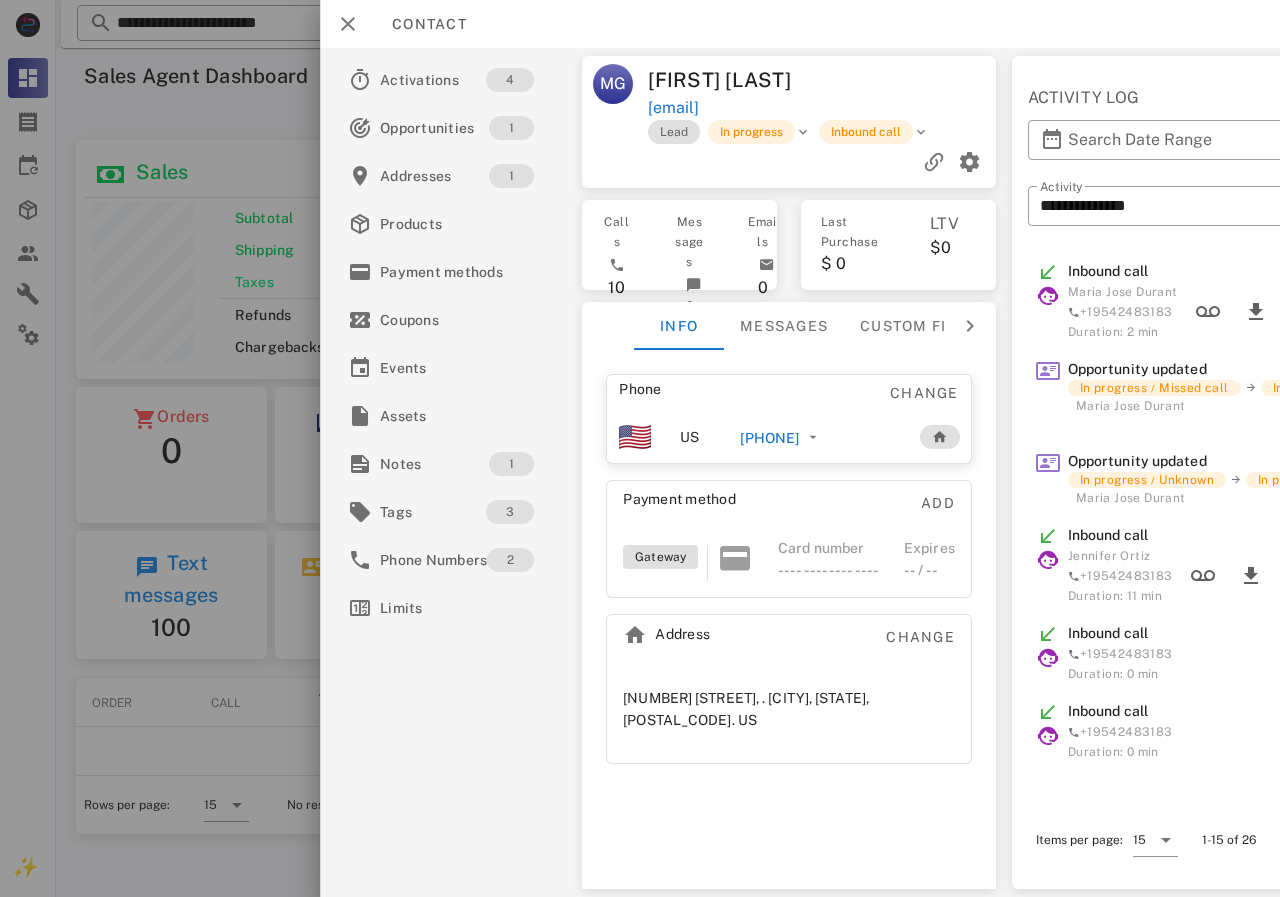 click on "[PHONE]" at bounding box center [769, 438] 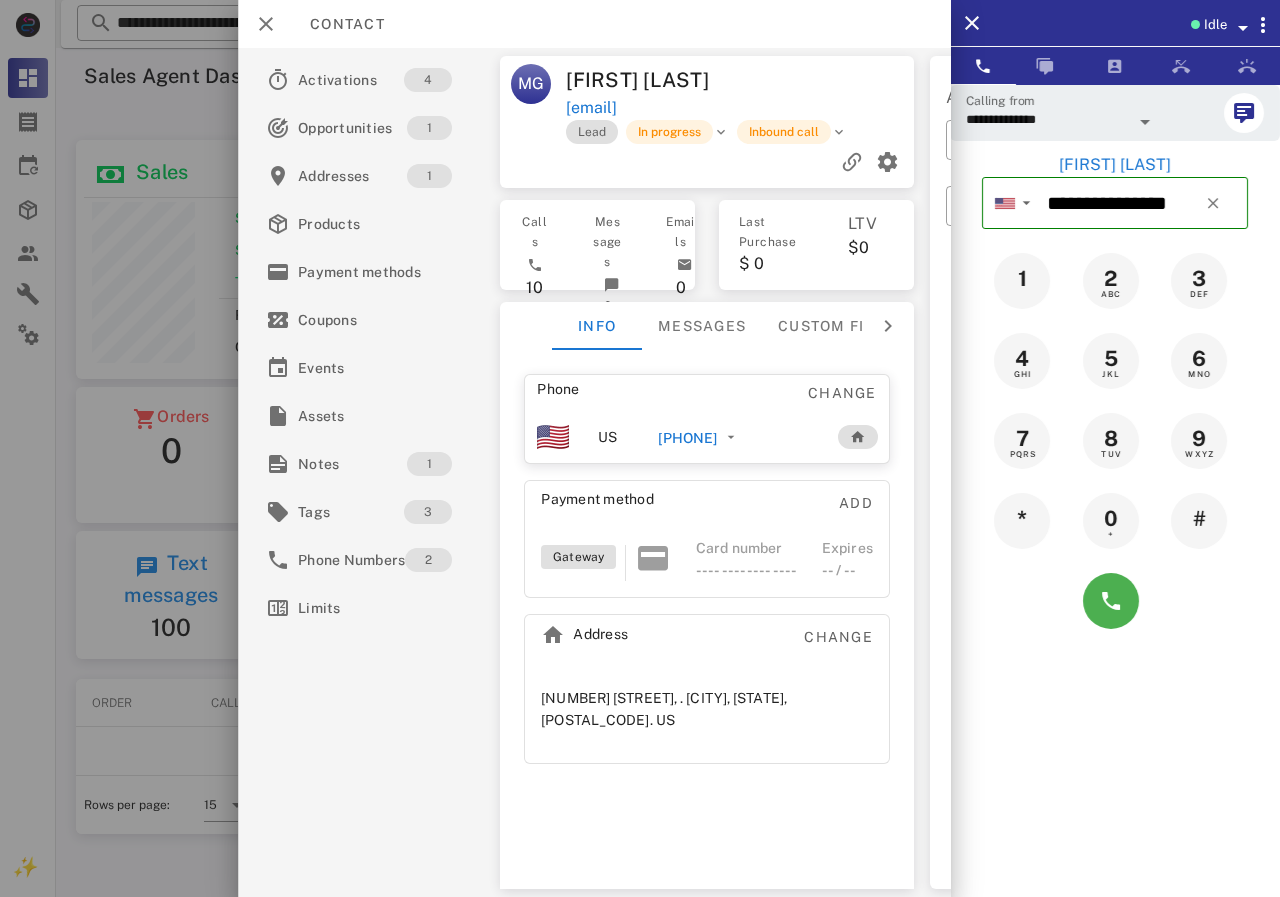 click at bounding box center [1115, 601] 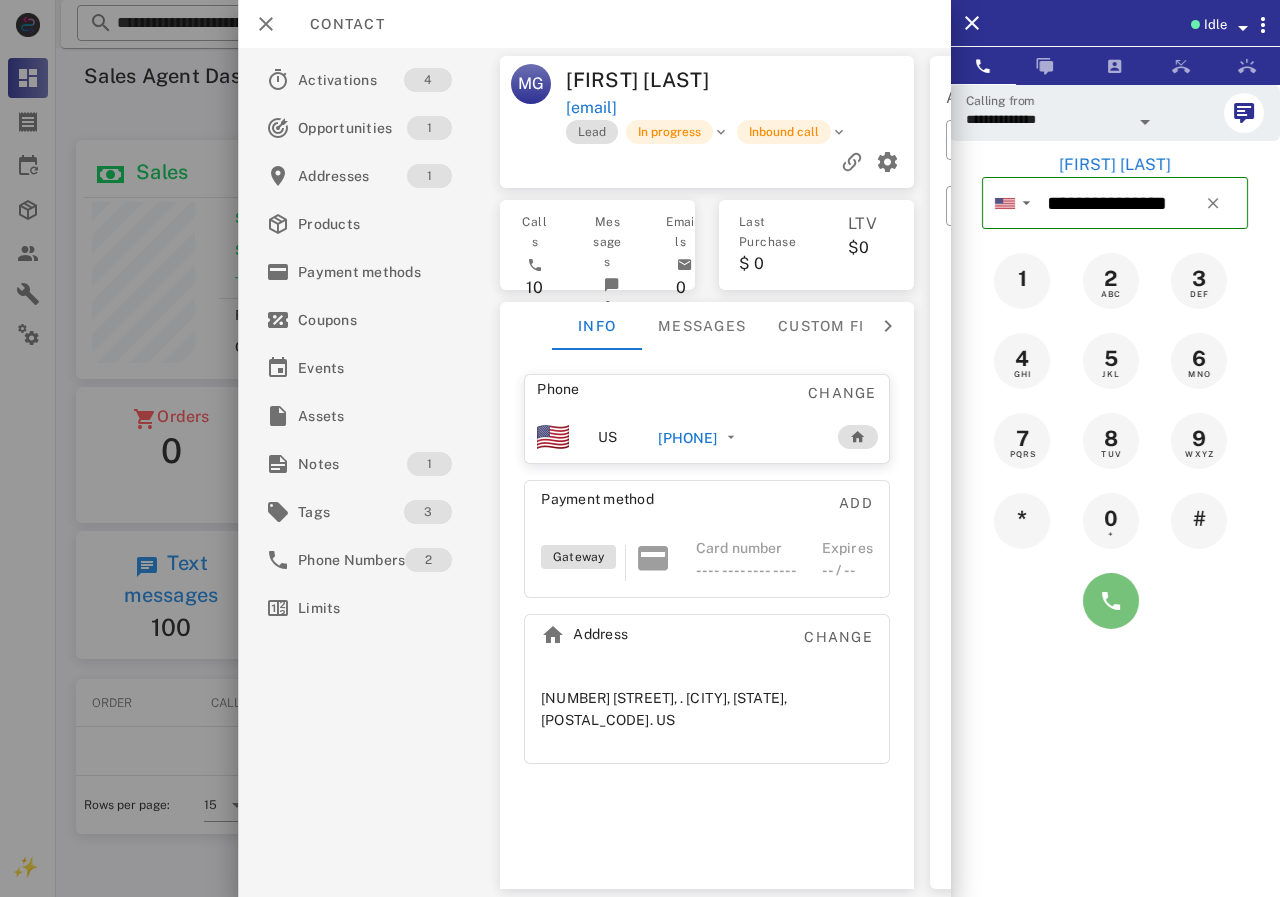 click at bounding box center [1111, 601] 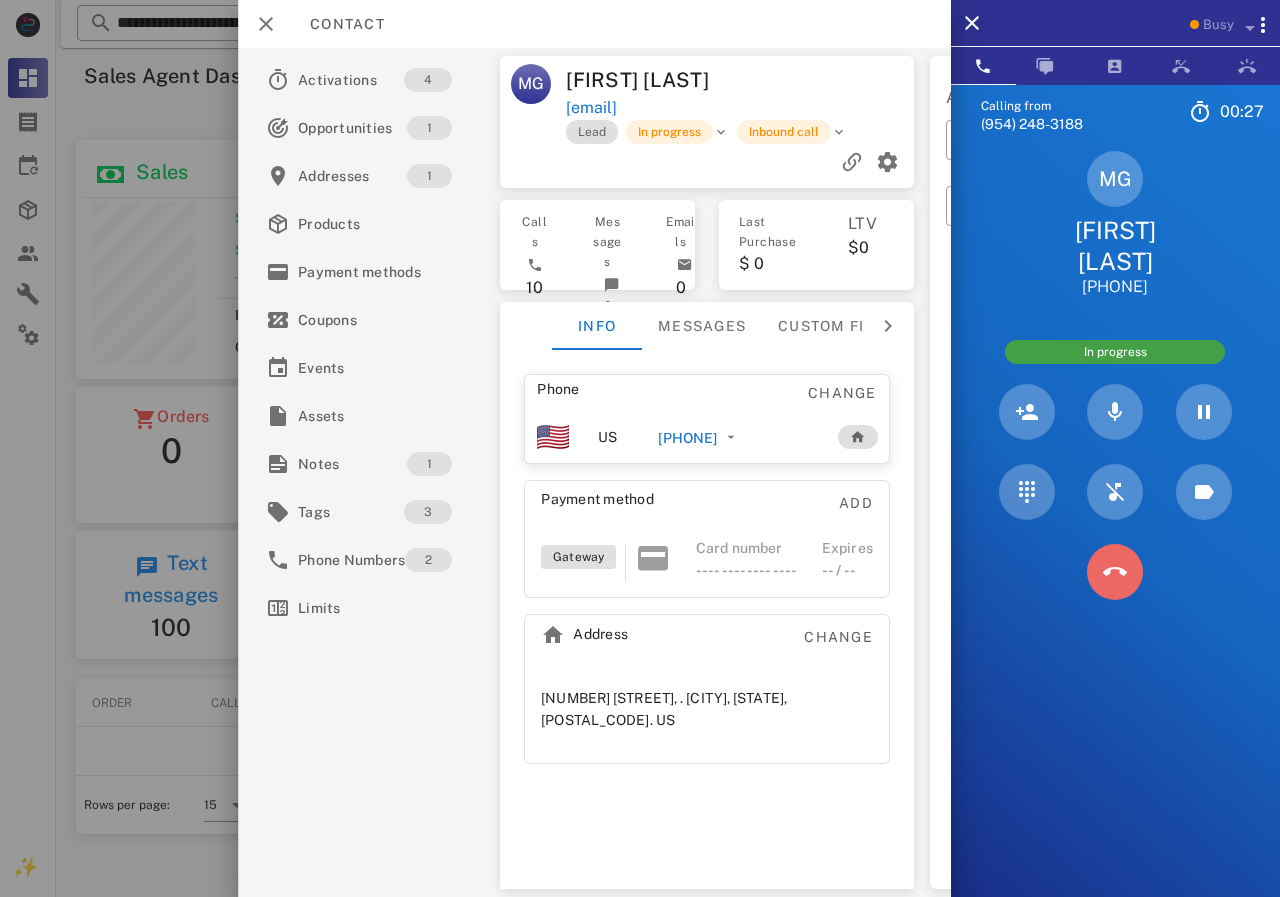 click at bounding box center (1115, 572) 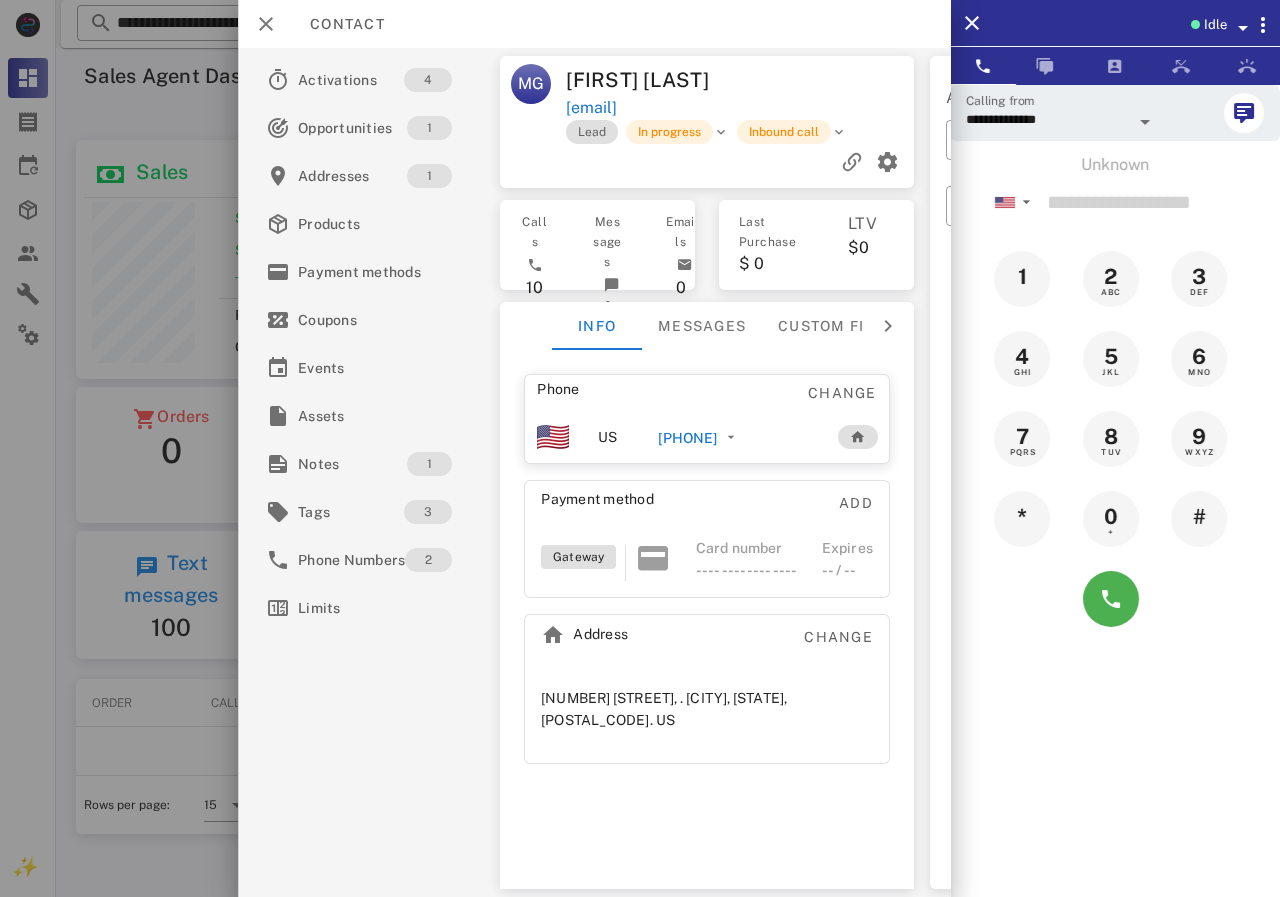 click on "[PHONE]" at bounding box center [687, 438] 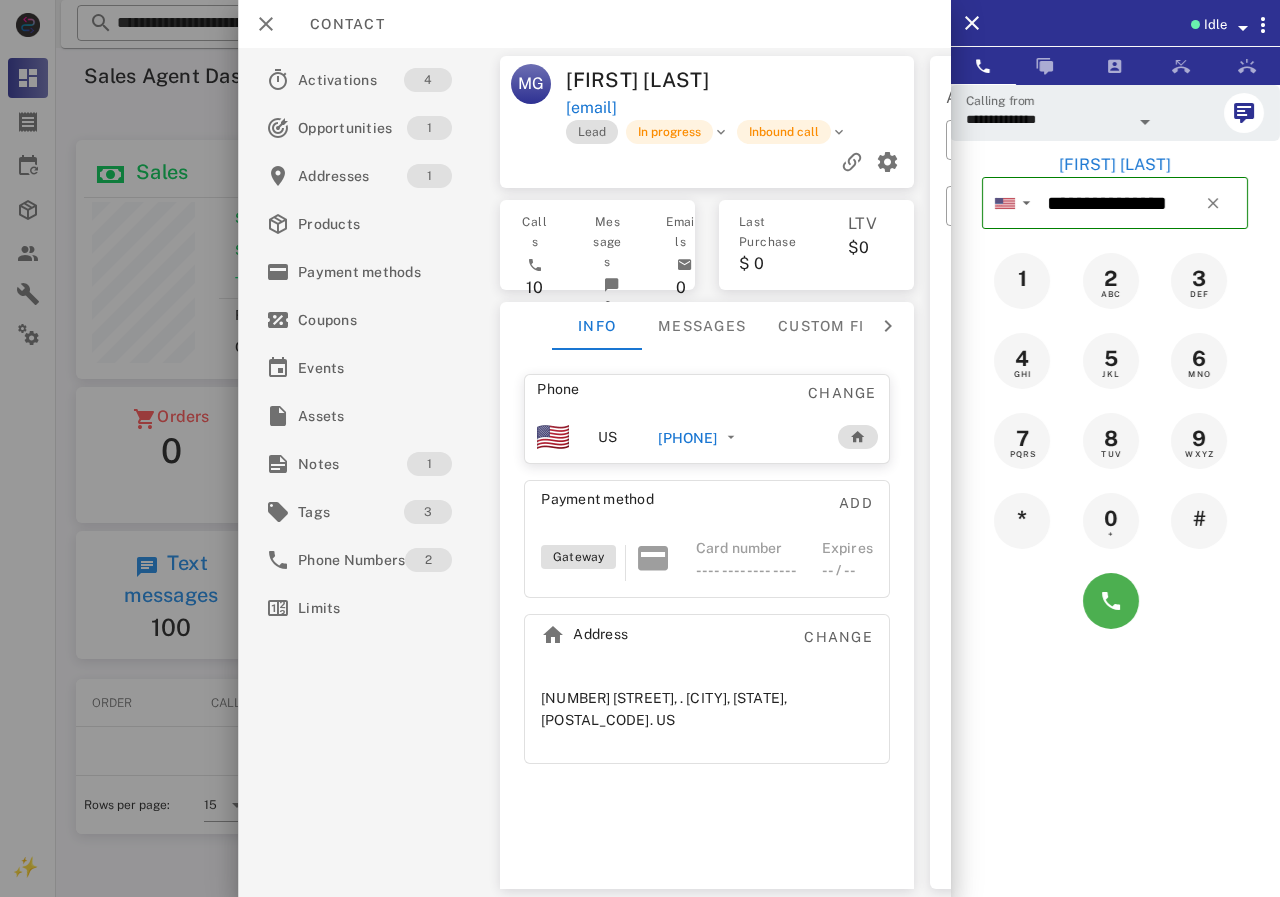 click at bounding box center [1115, 601] 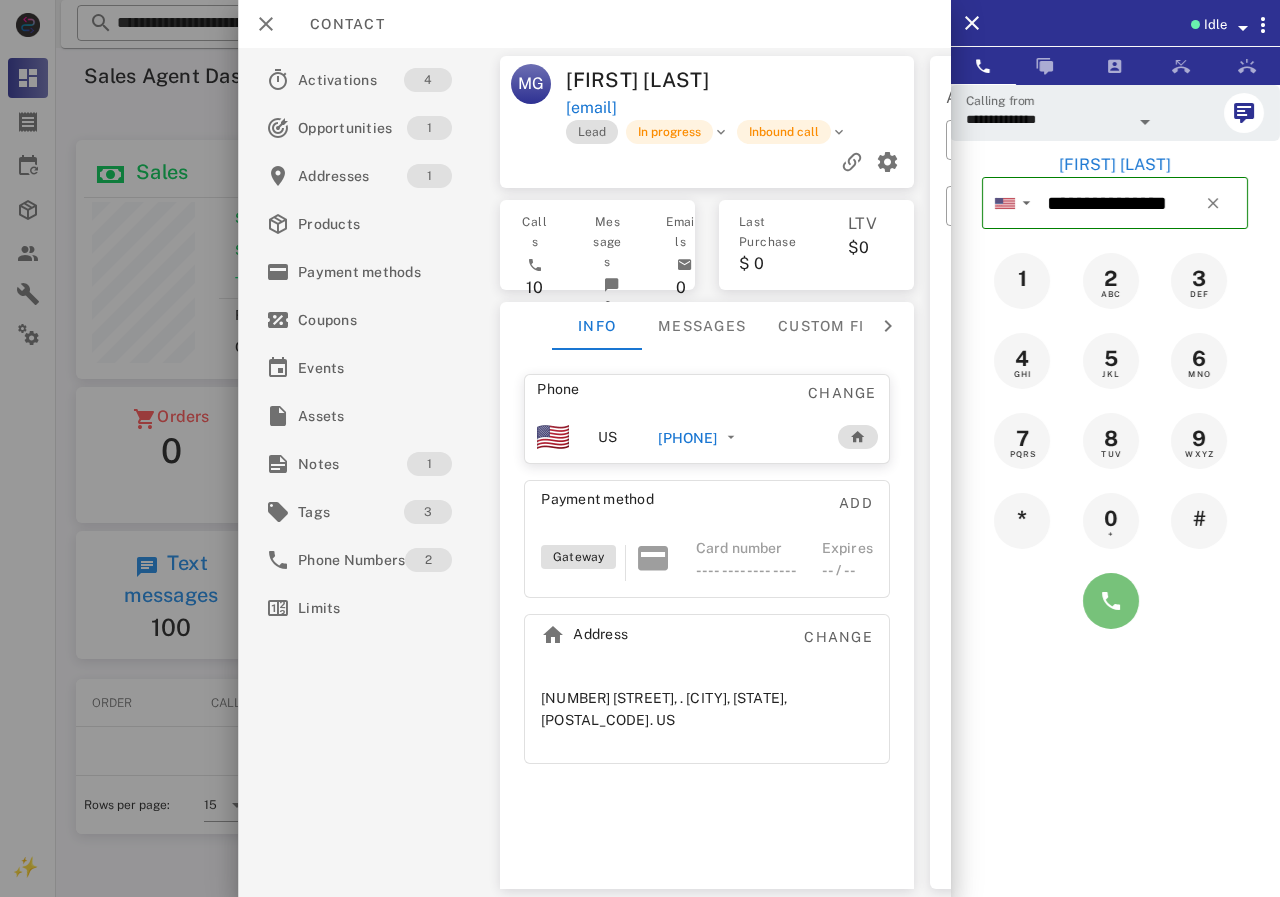 click at bounding box center (1111, 601) 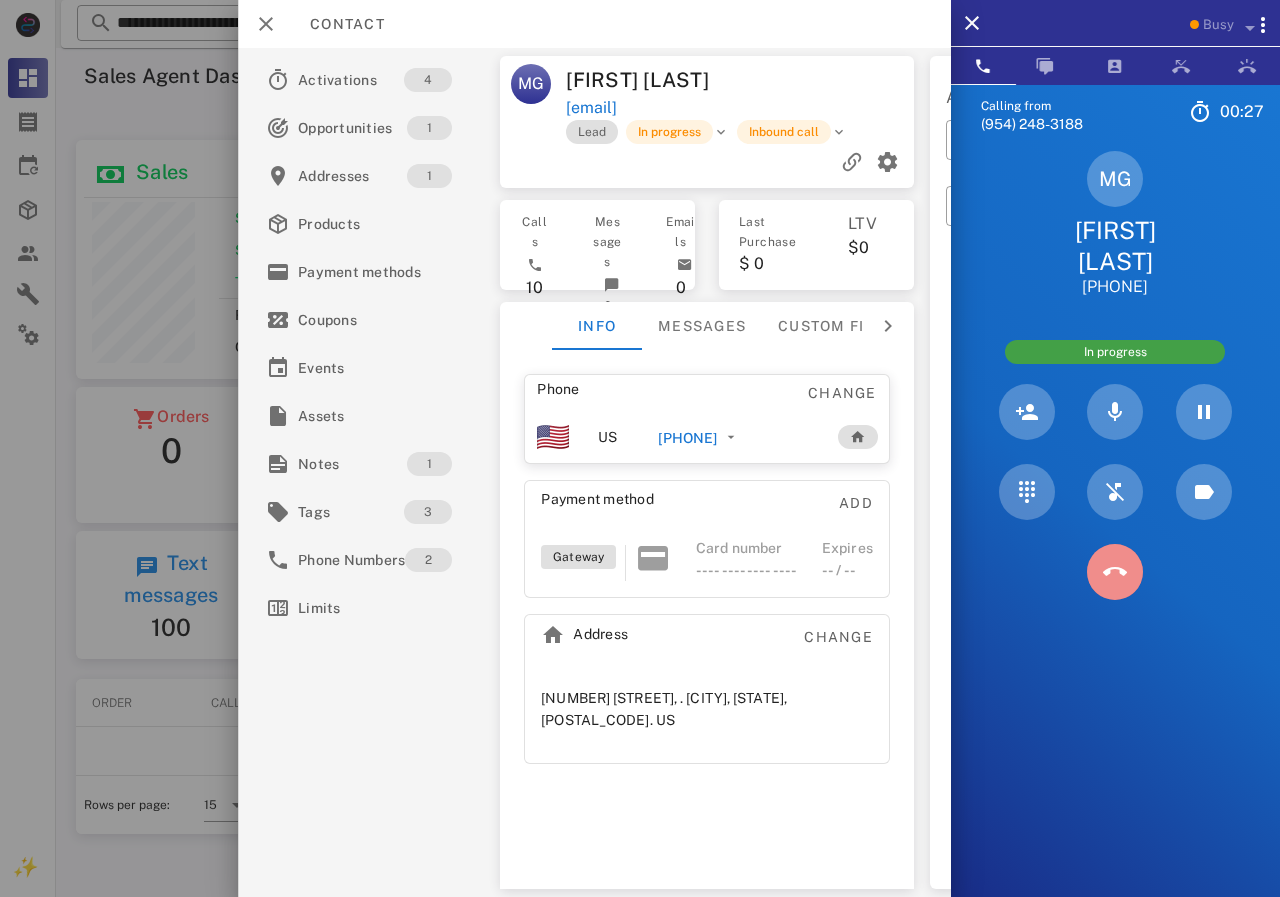 drag, startPoint x: 1122, startPoint y: 579, endPoint x: 851, endPoint y: 550, distance: 272.54724 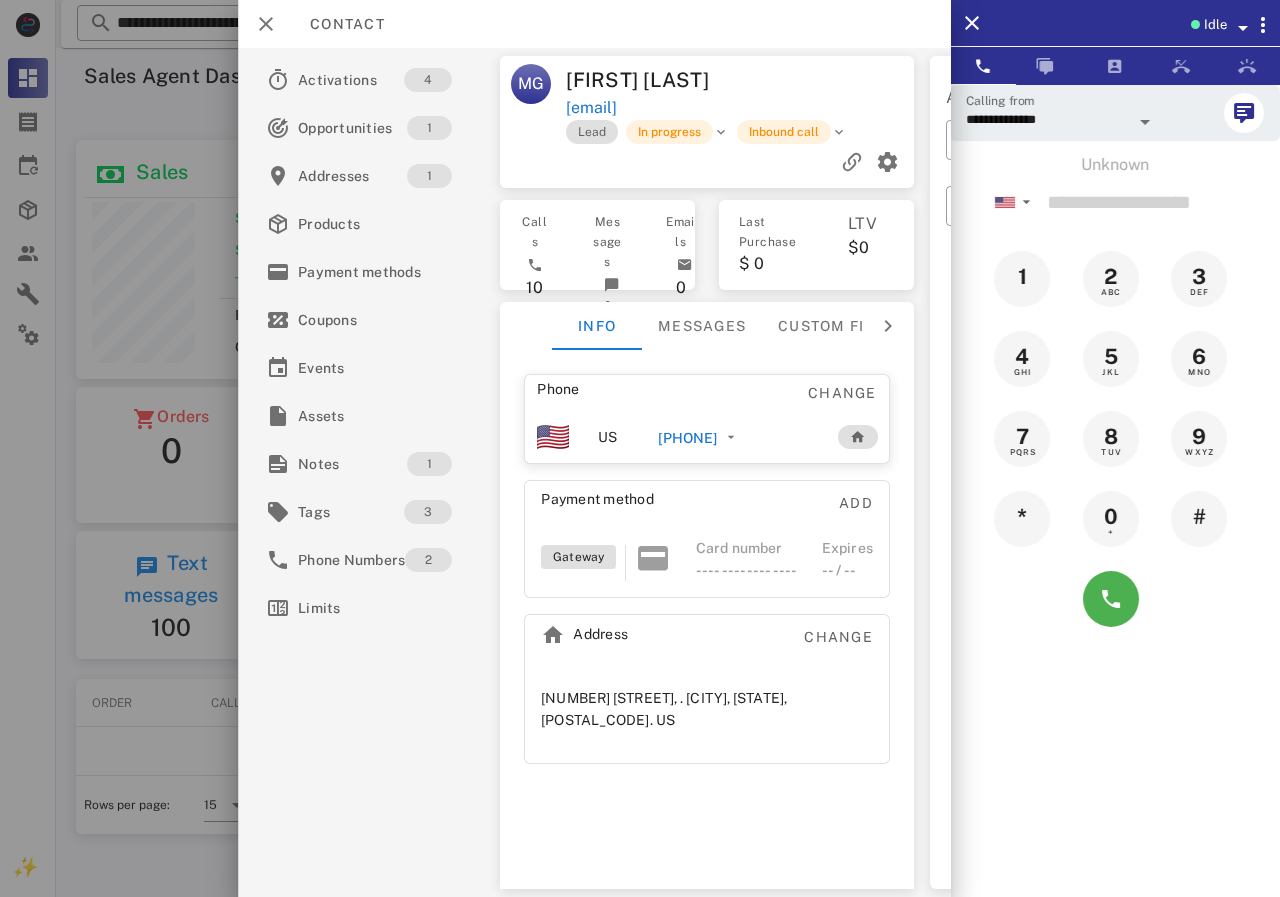 click on "[PHONE]" at bounding box center (687, 438) 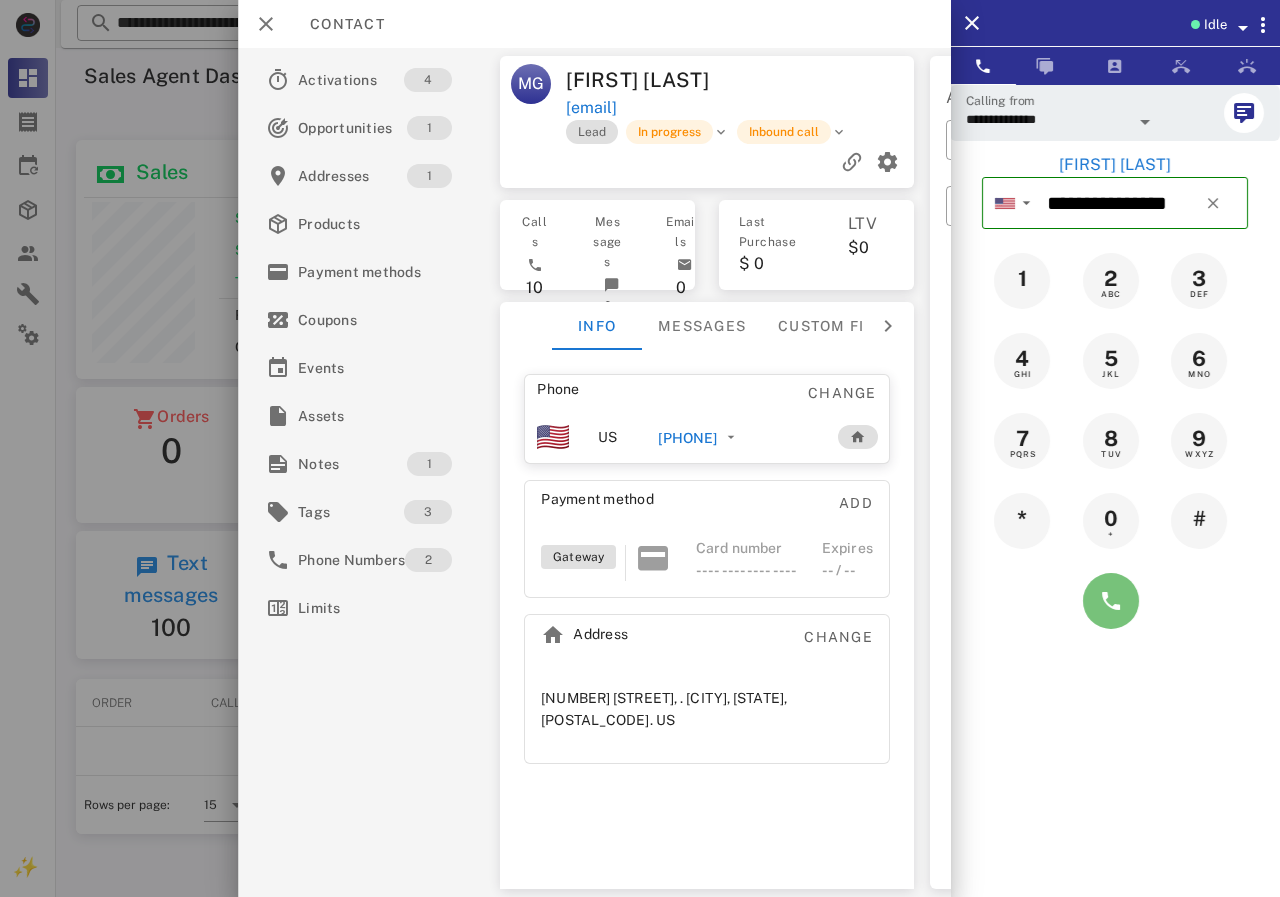 click at bounding box center (1111, 601) 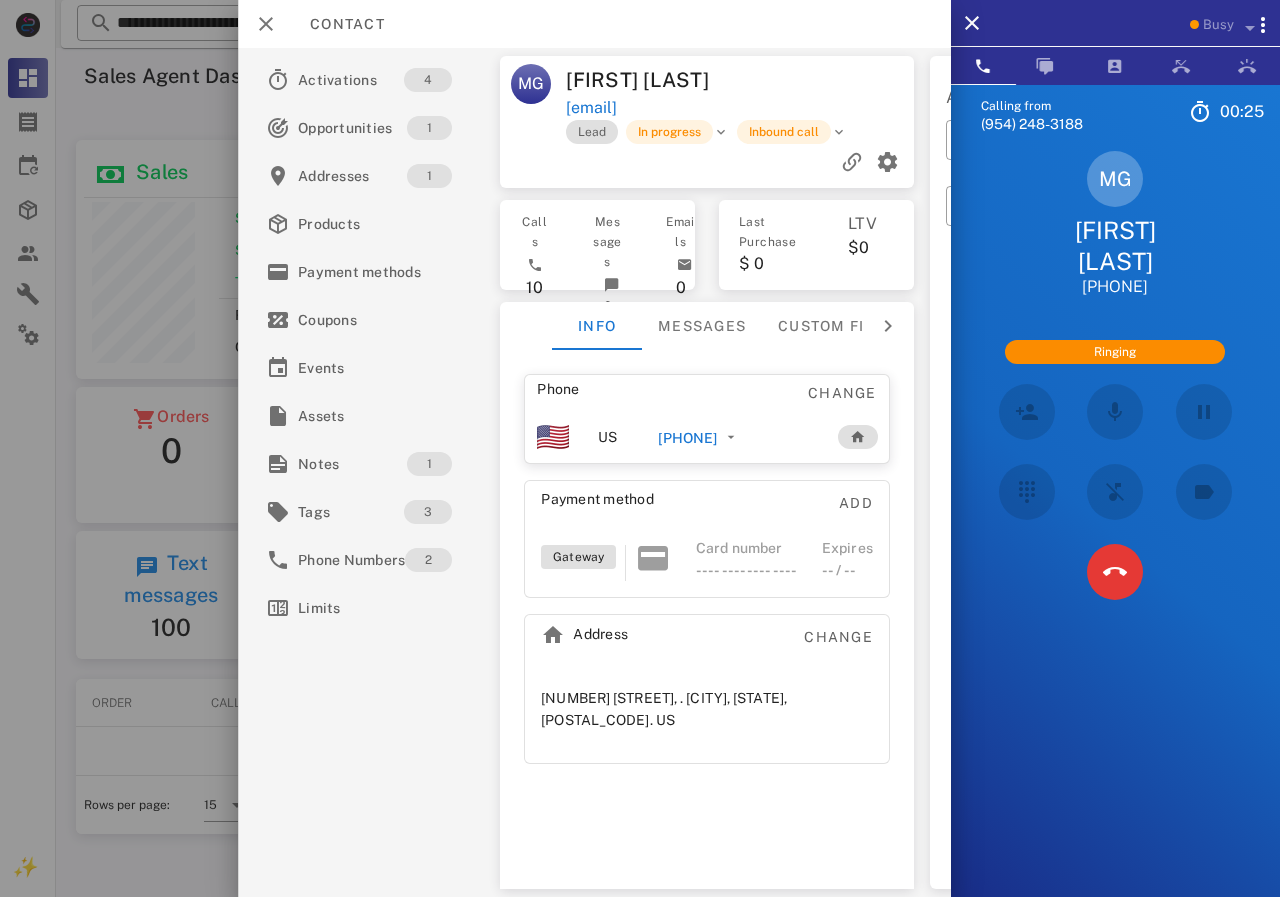 click on "**********" at bounding box center (594, 472) 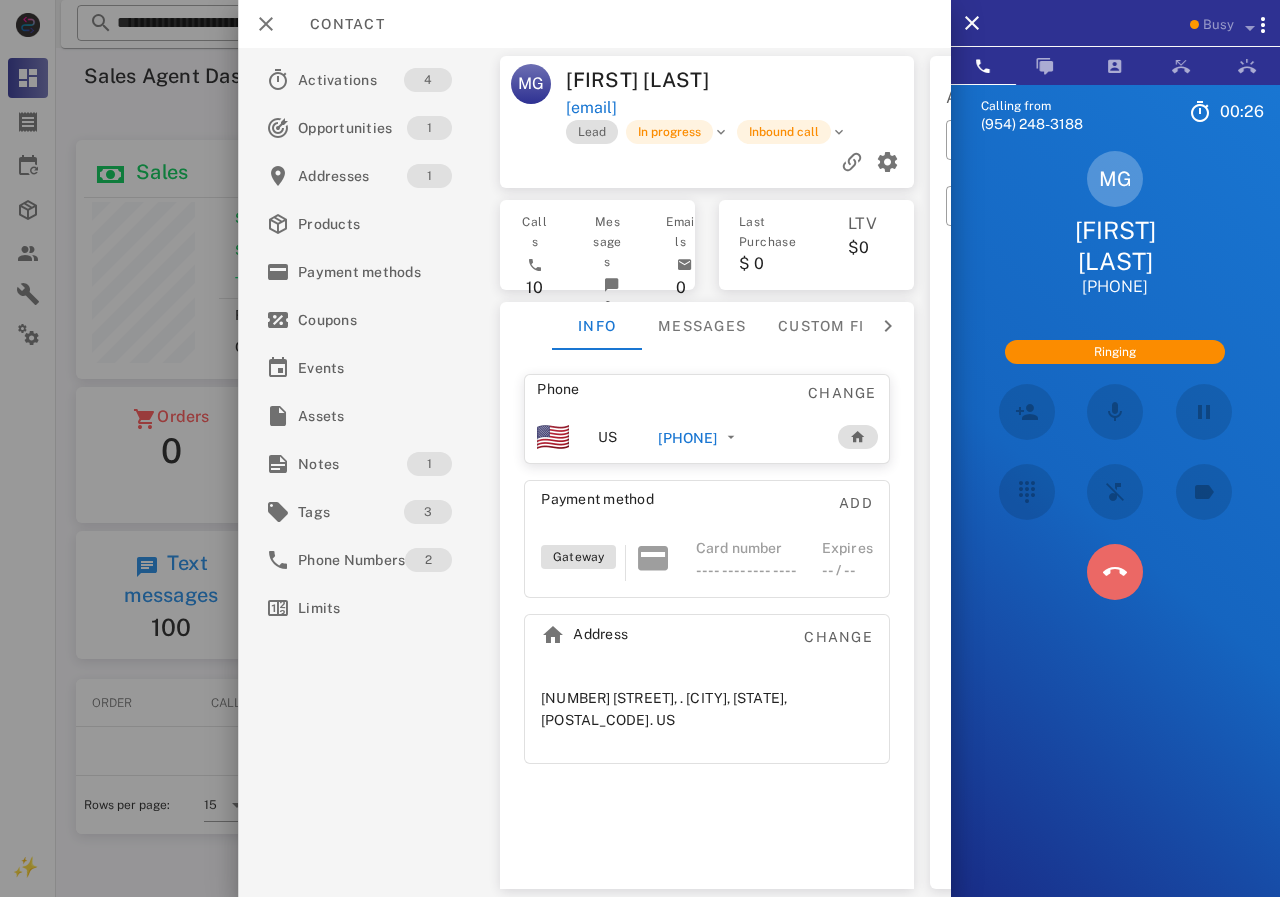 click at bounding box center [1115, 572] 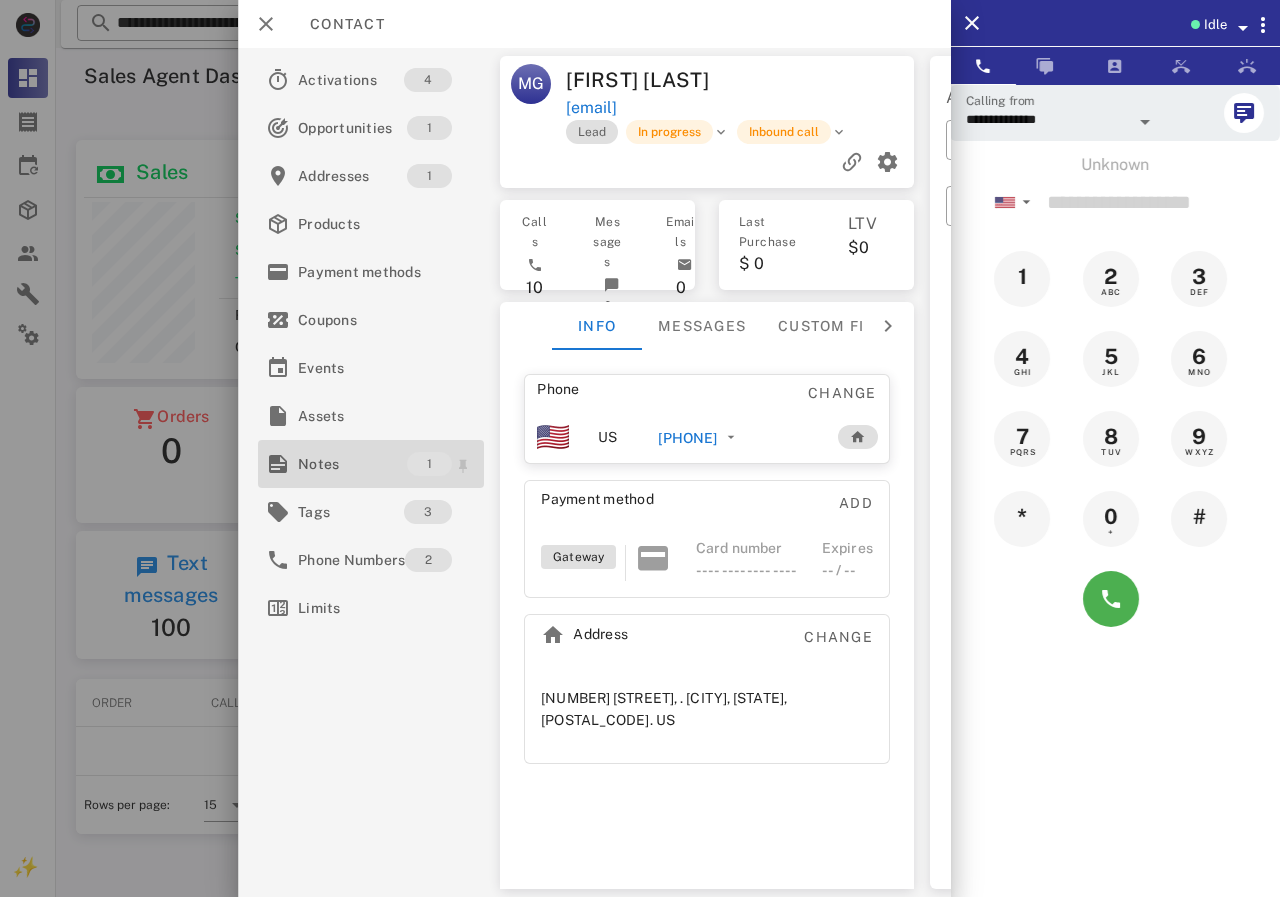 click on "Notes" at bounding box center [352, 464] 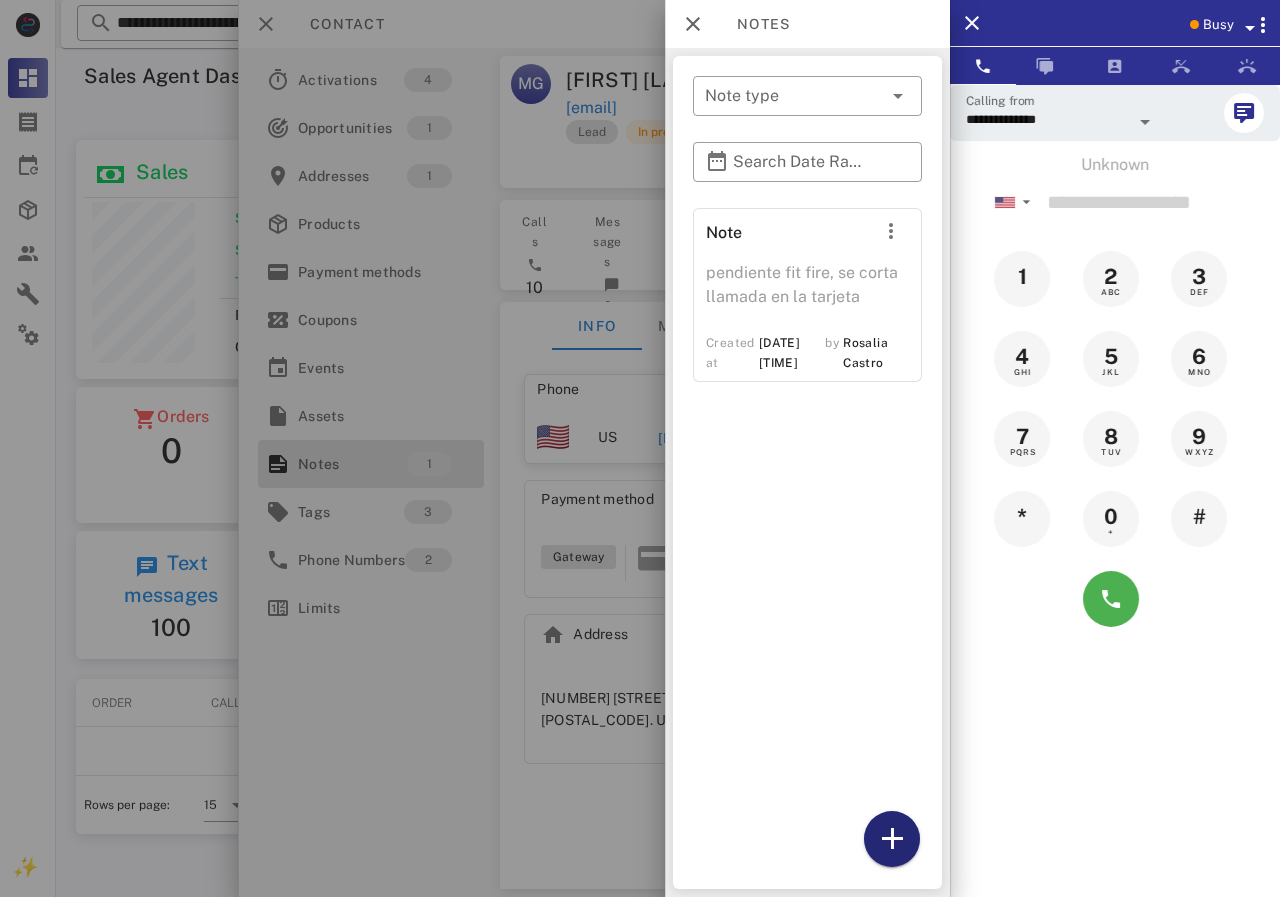 click at bounding box center (892, 839) 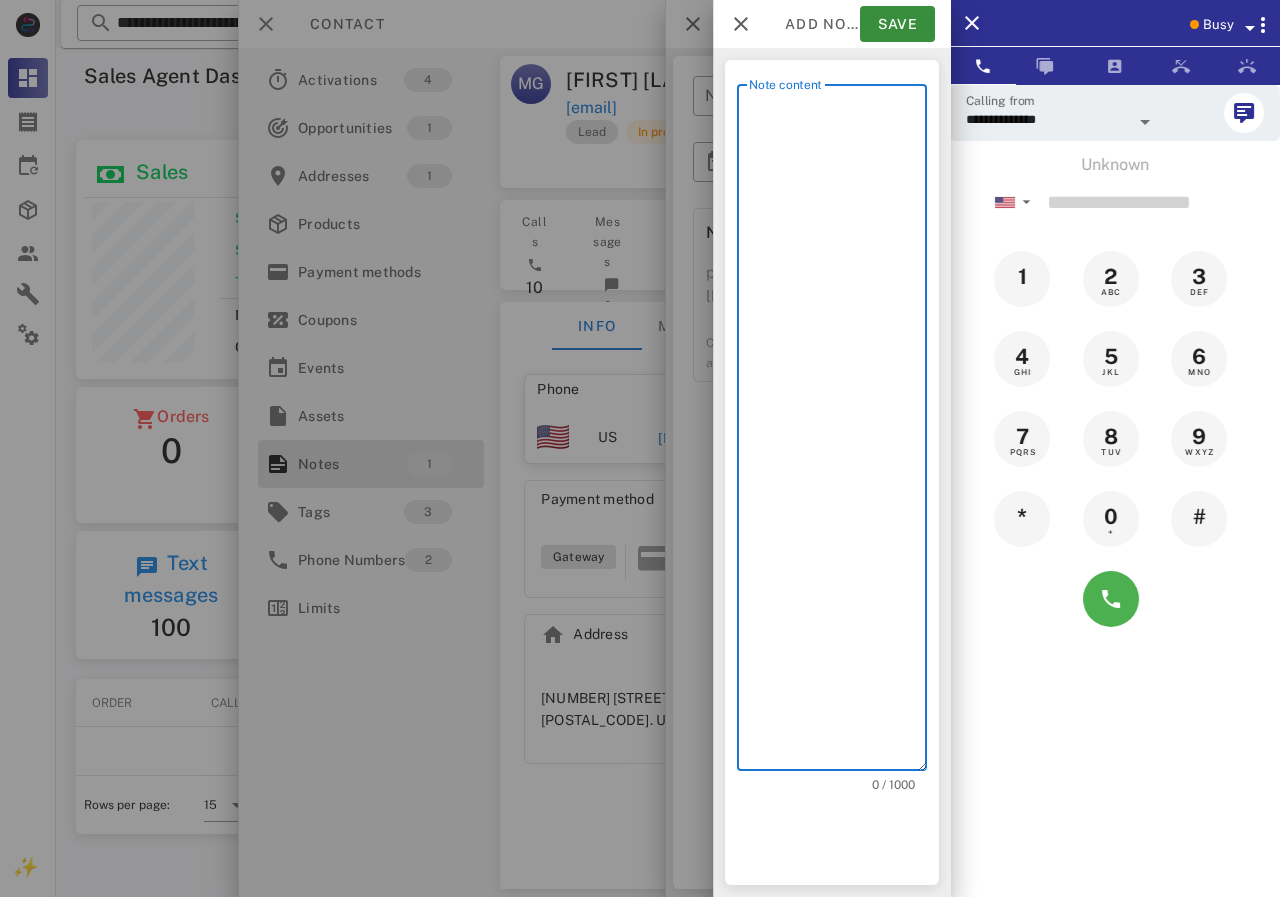 click on "Note content" at bounding box center [838, 432] 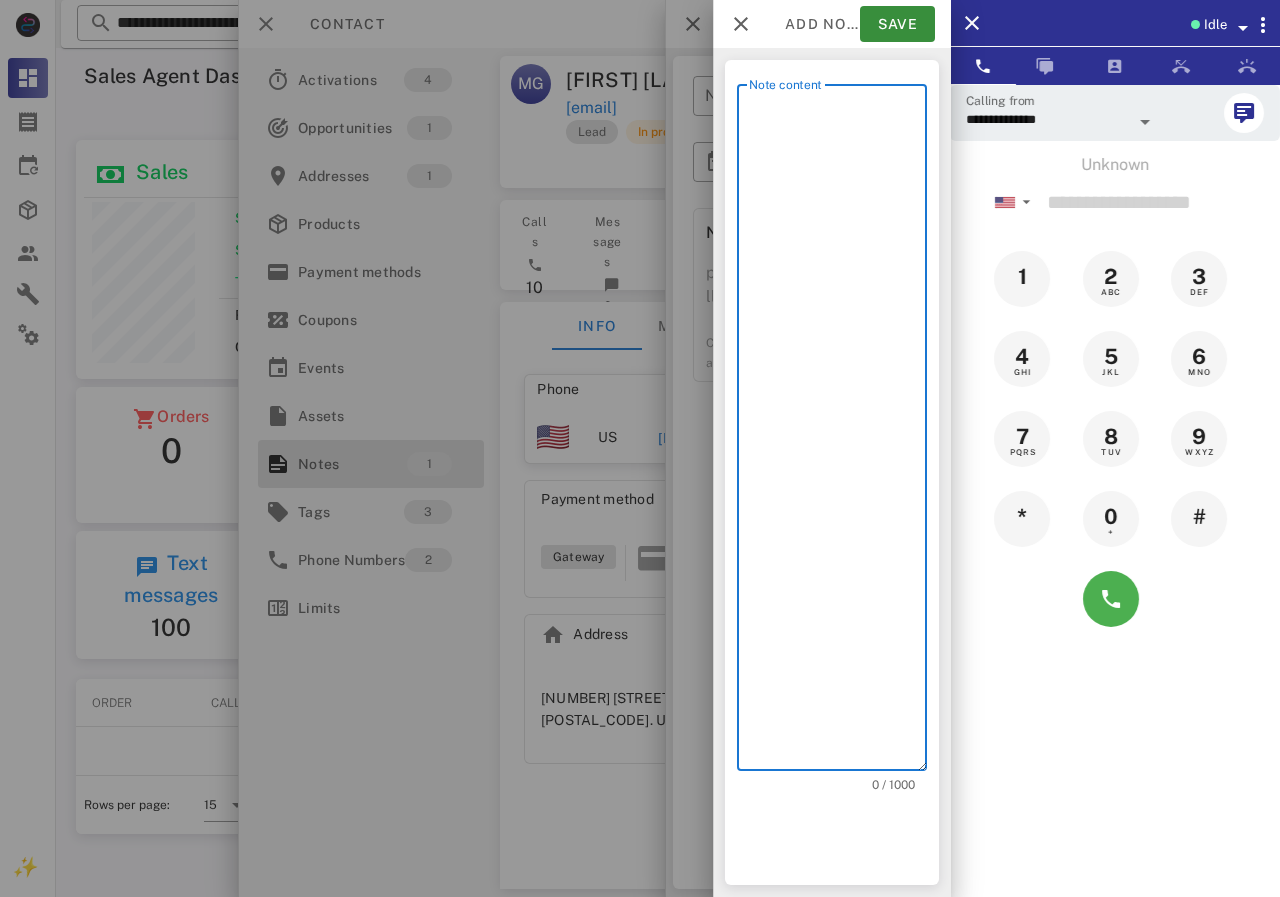 scroll, scrollTop: 240, scrollLeft: 390, axis: both 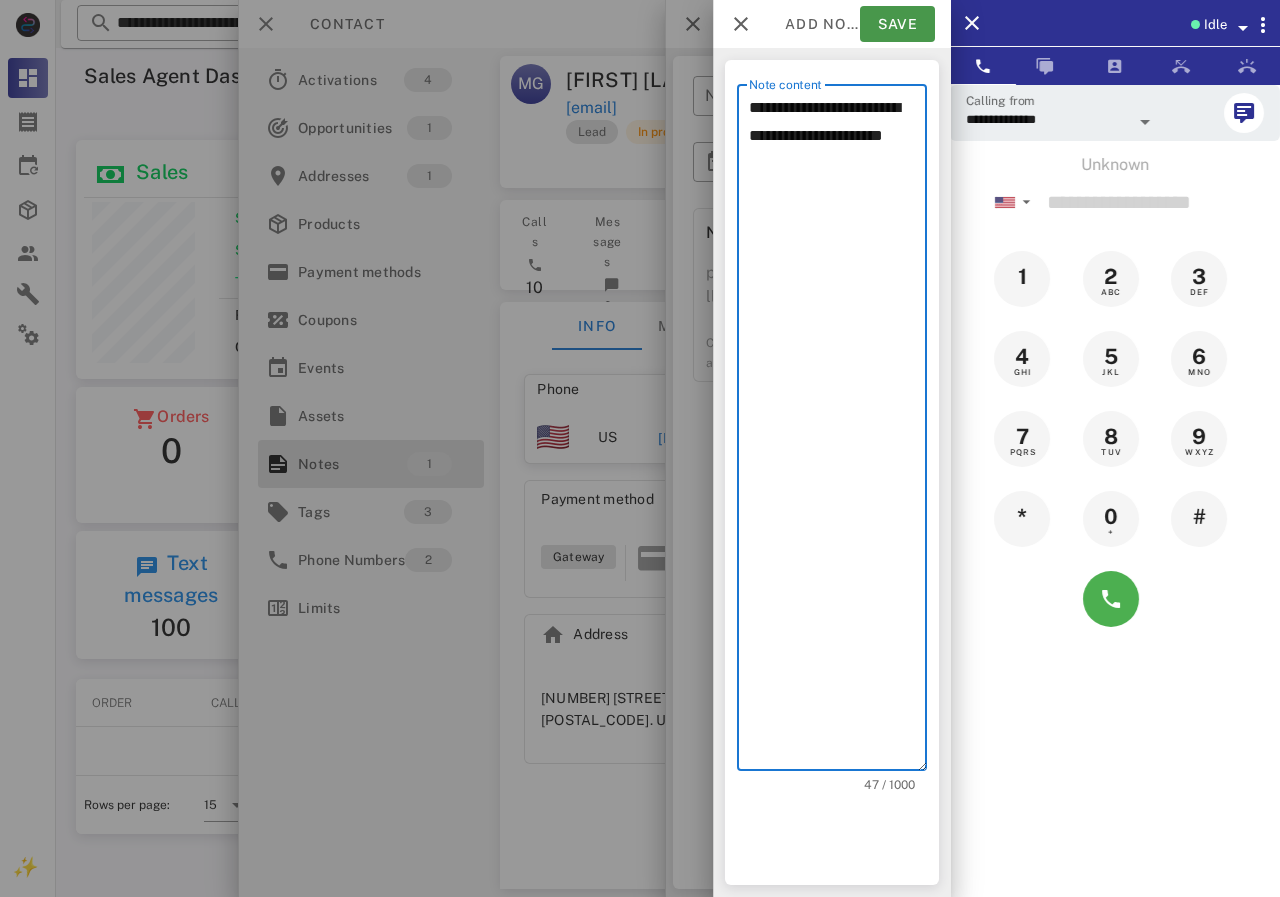 type on "**********" 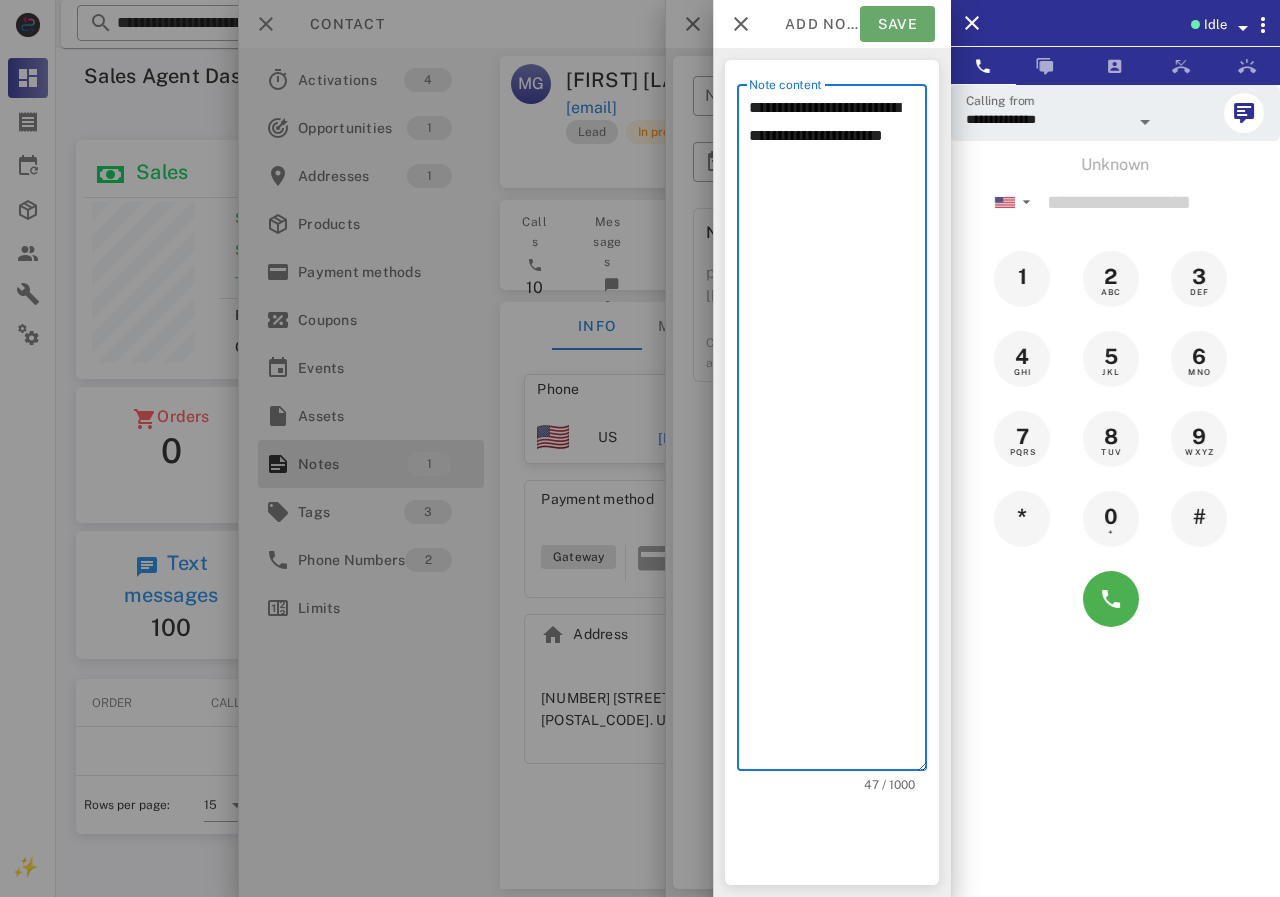 click on "Save" at bounding box center [897, 24] 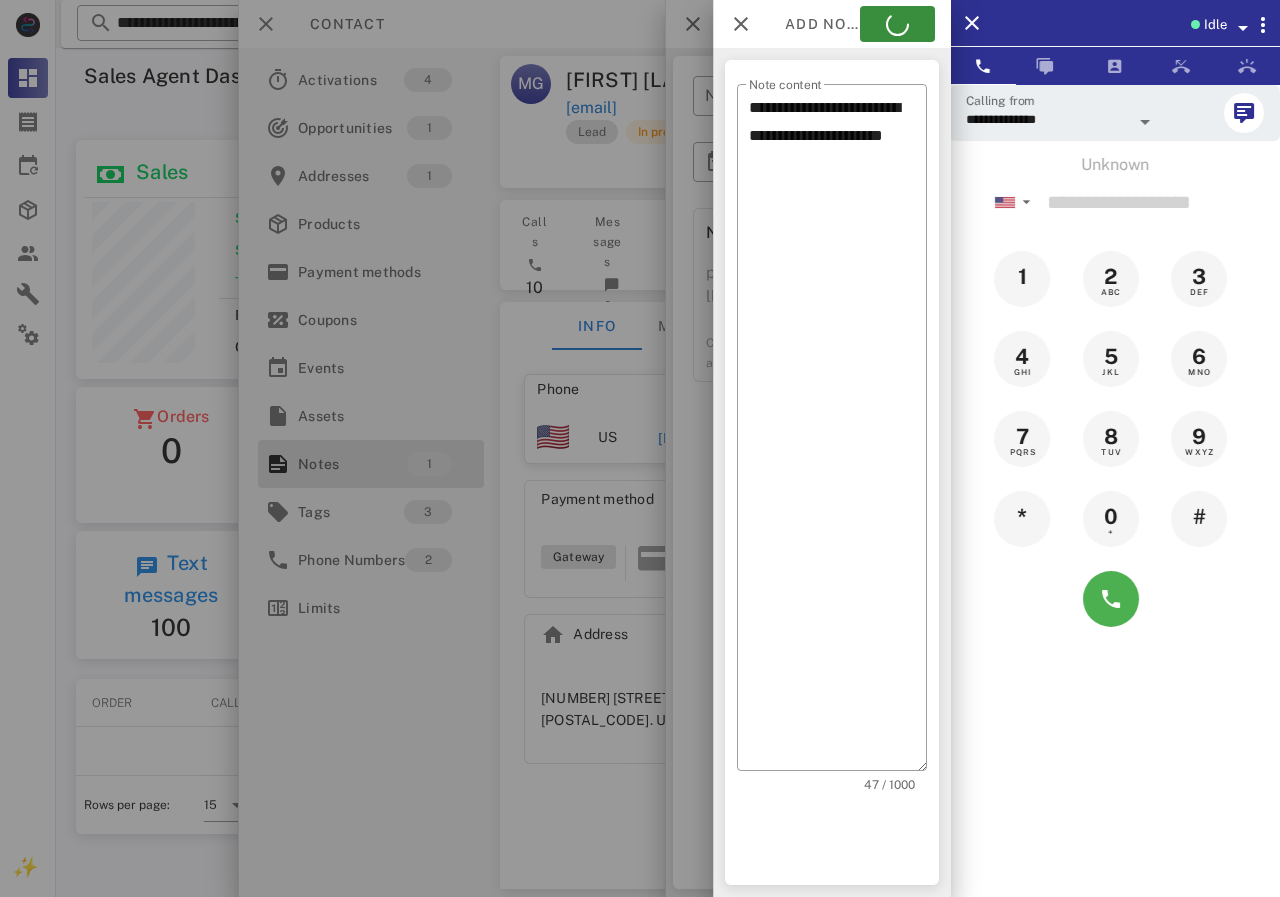 click at bounding box center (640, 448) 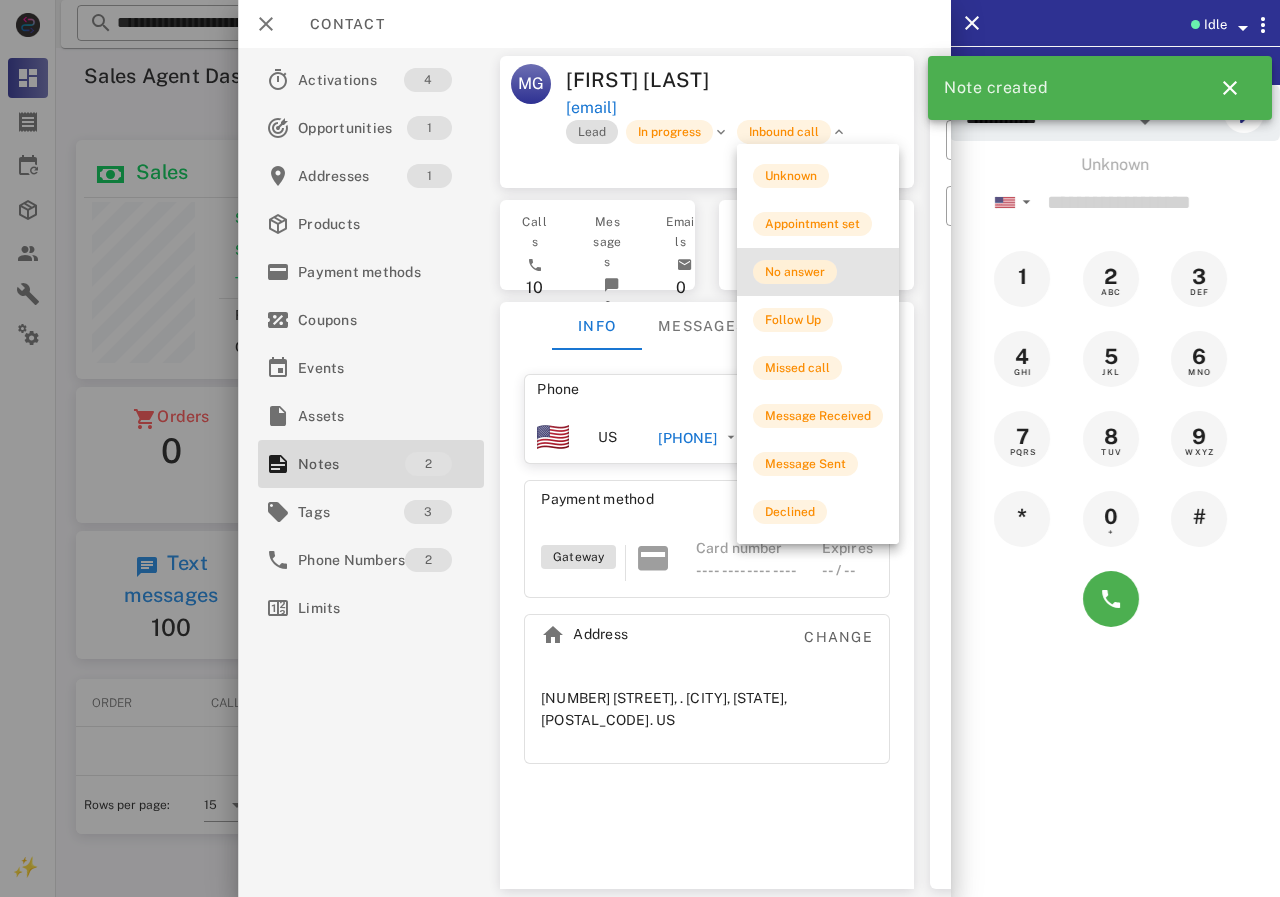 click on "No answer" at bounding box center (795, 272) 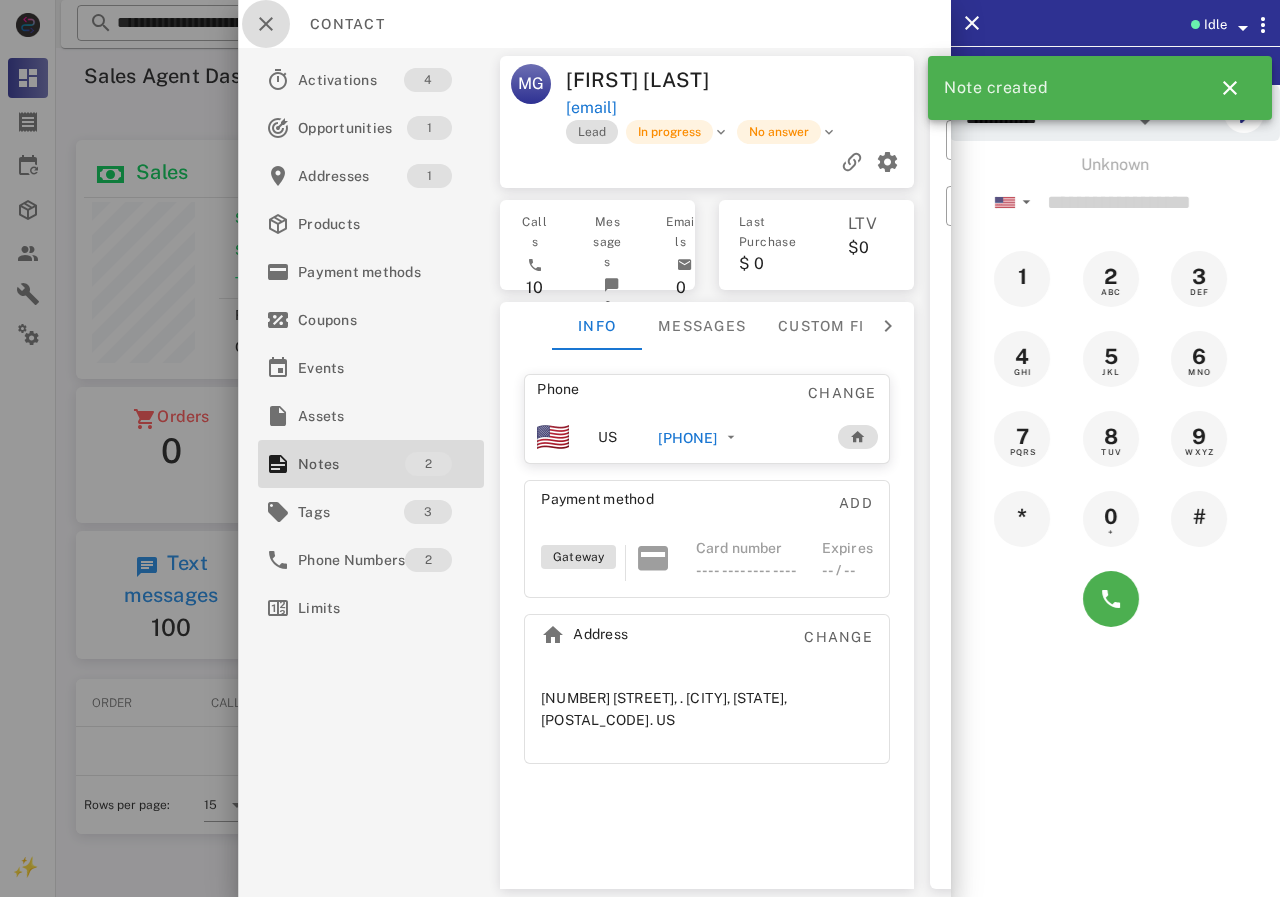 click at bounding box center (266, 24) 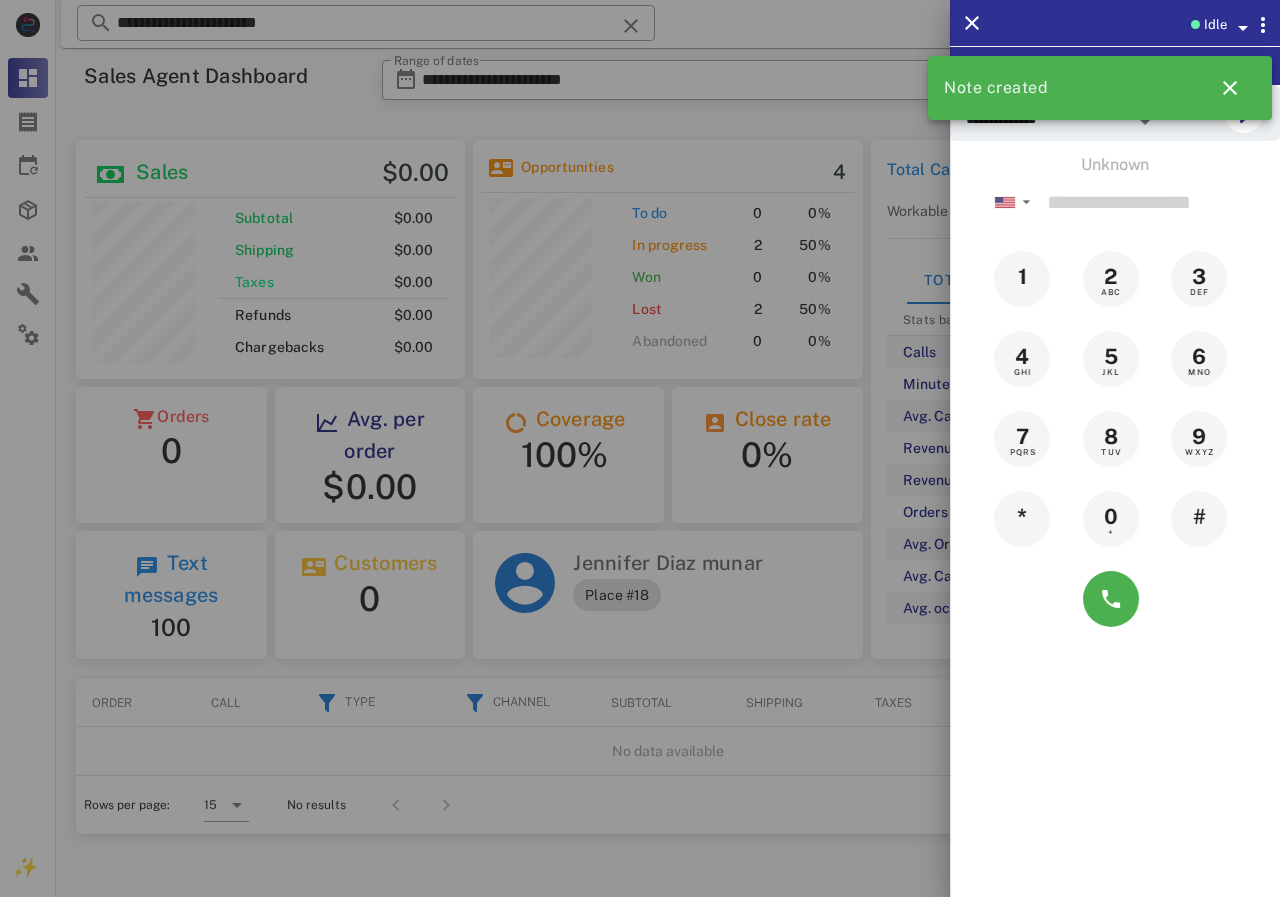 drag, startPoint x: 427, startPoint y: 12, endPoint x: 137, endPoint y: 48, distance: 292.22595 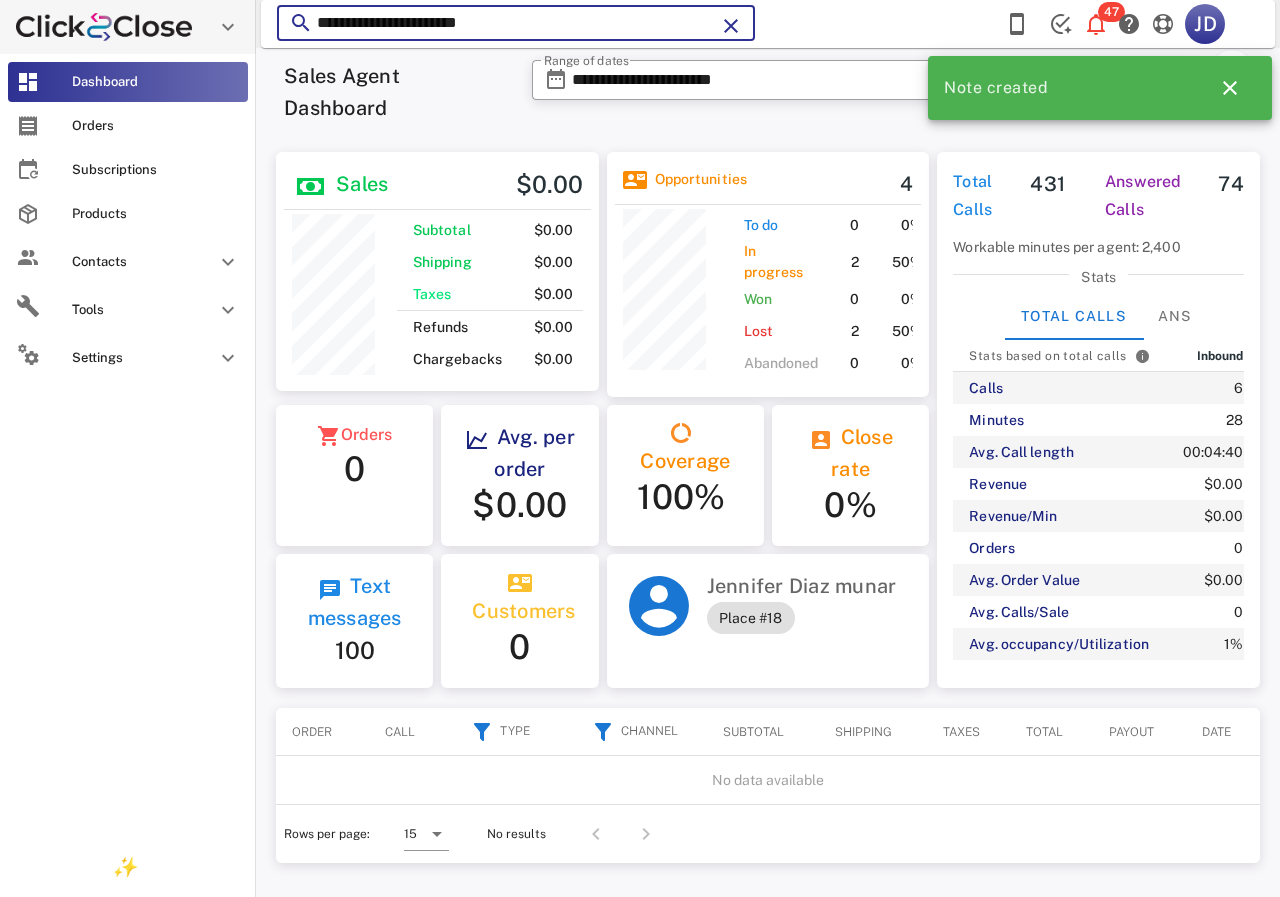 scroll, scrollTop: 250, scrollLeft: 319, axis: both 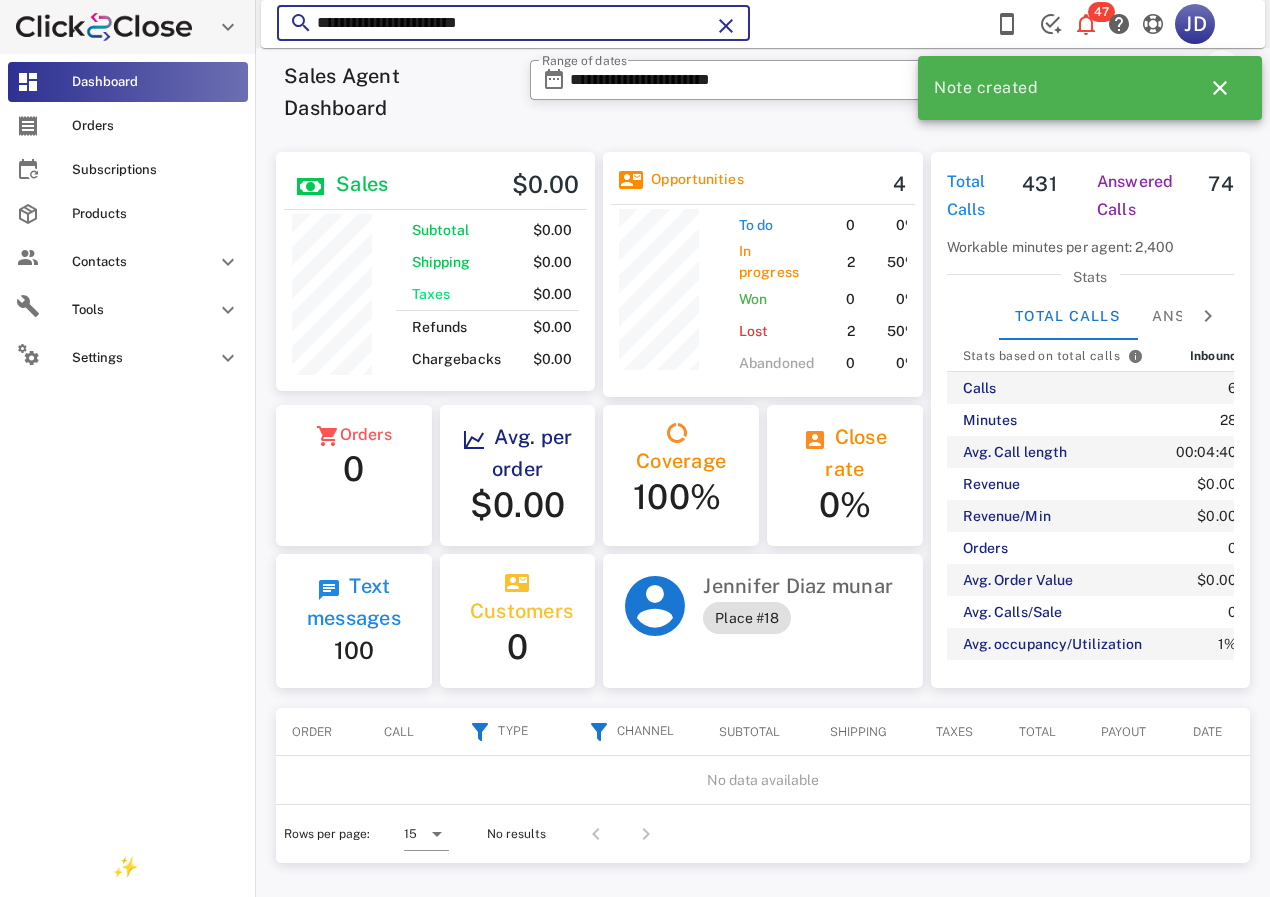 drag, startPoint x: 365, startPoint y: 16, endPoint x: 59, endPoint y: 17, distance: 306.00165 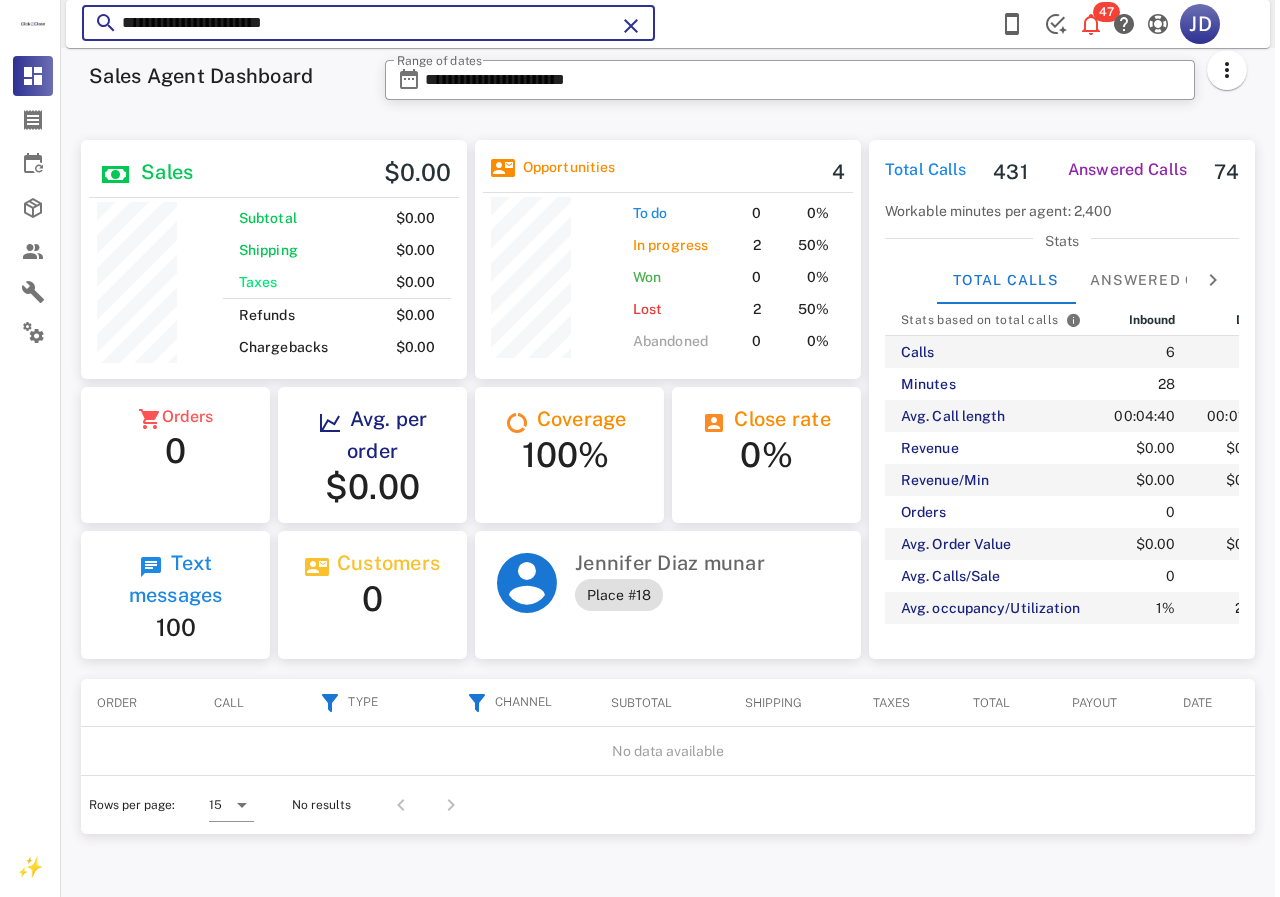 scroll, scrollTop: 999761, scrollLeft: 999611, axis: both 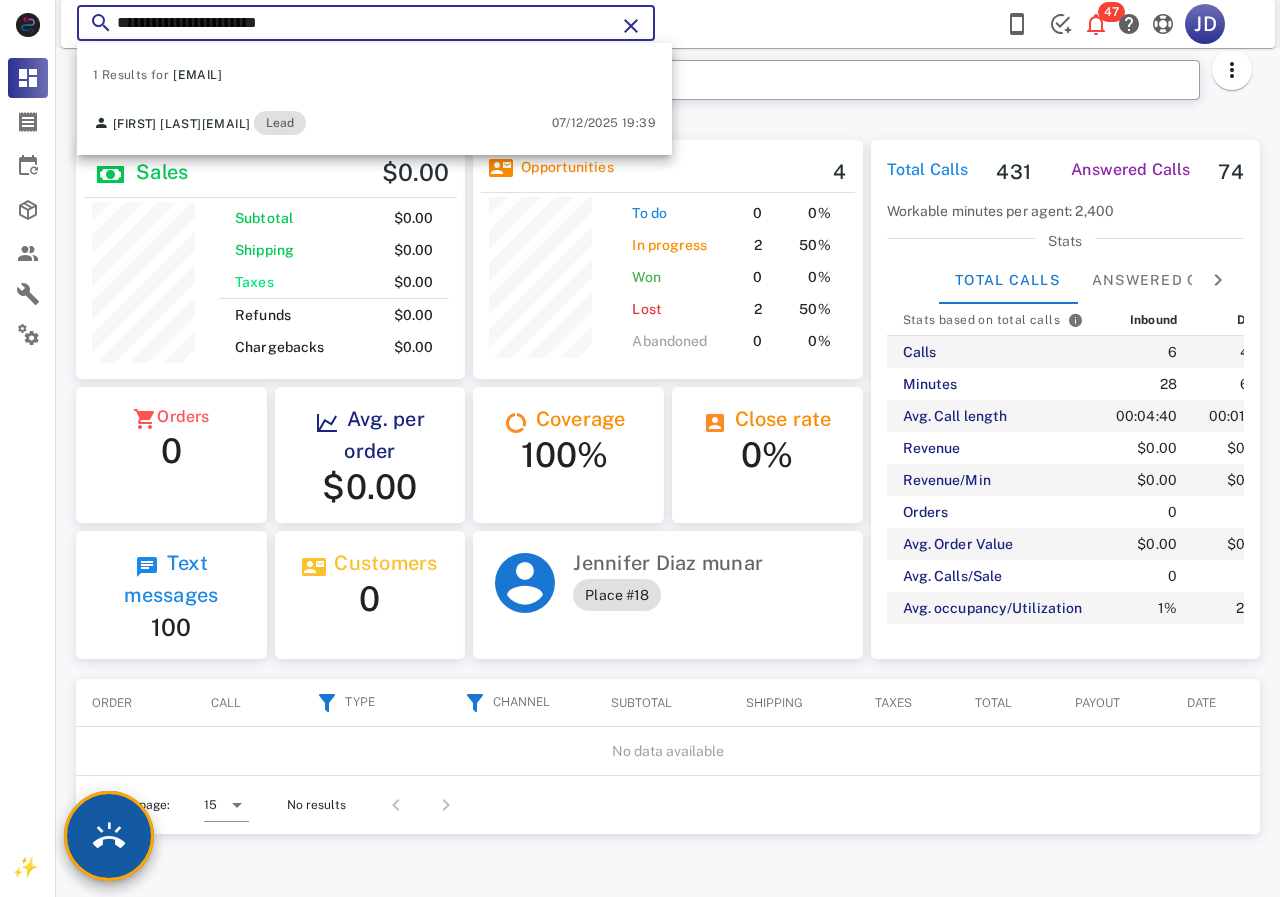 click at bounding box center (109, 836) 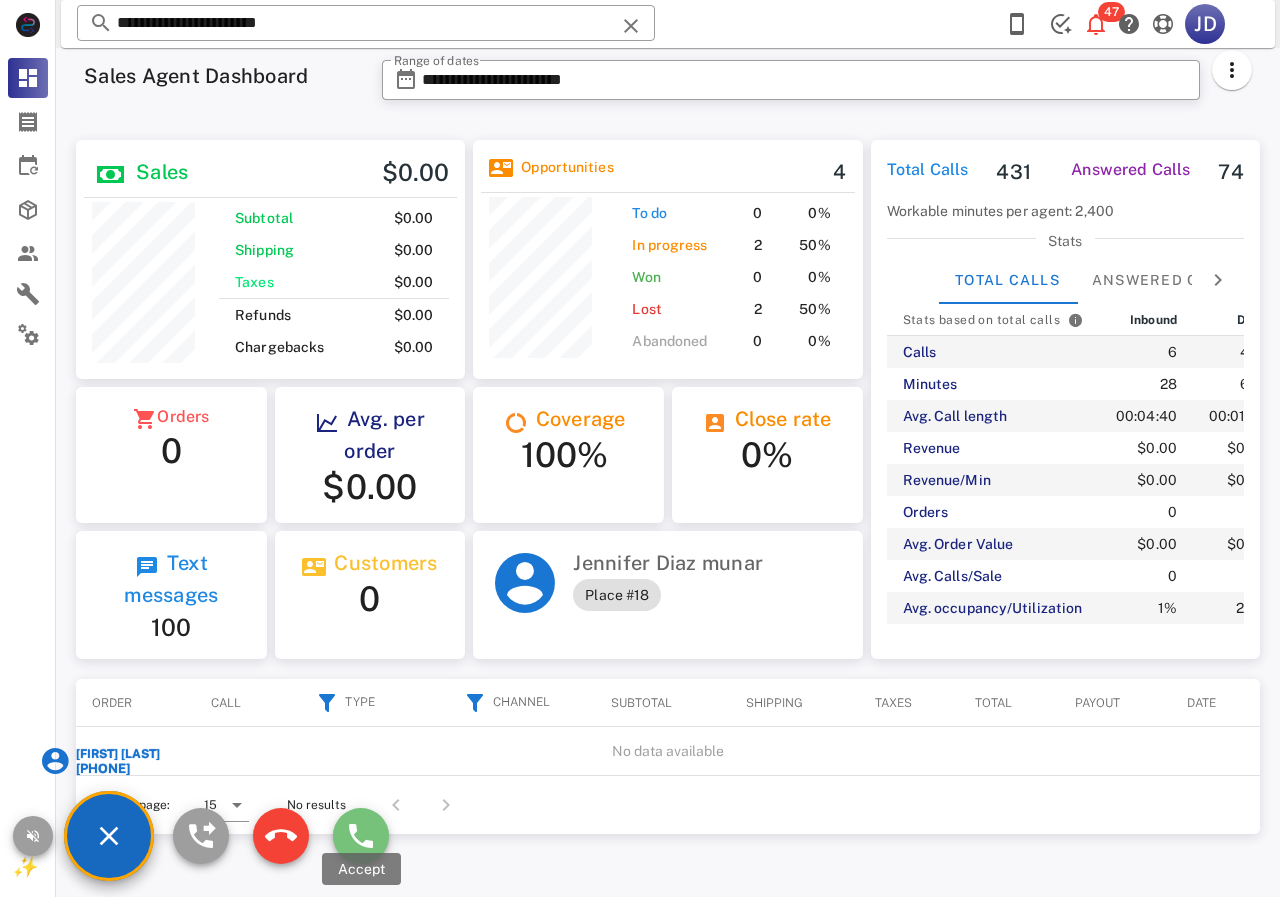 click at bounding box center [361, 836] 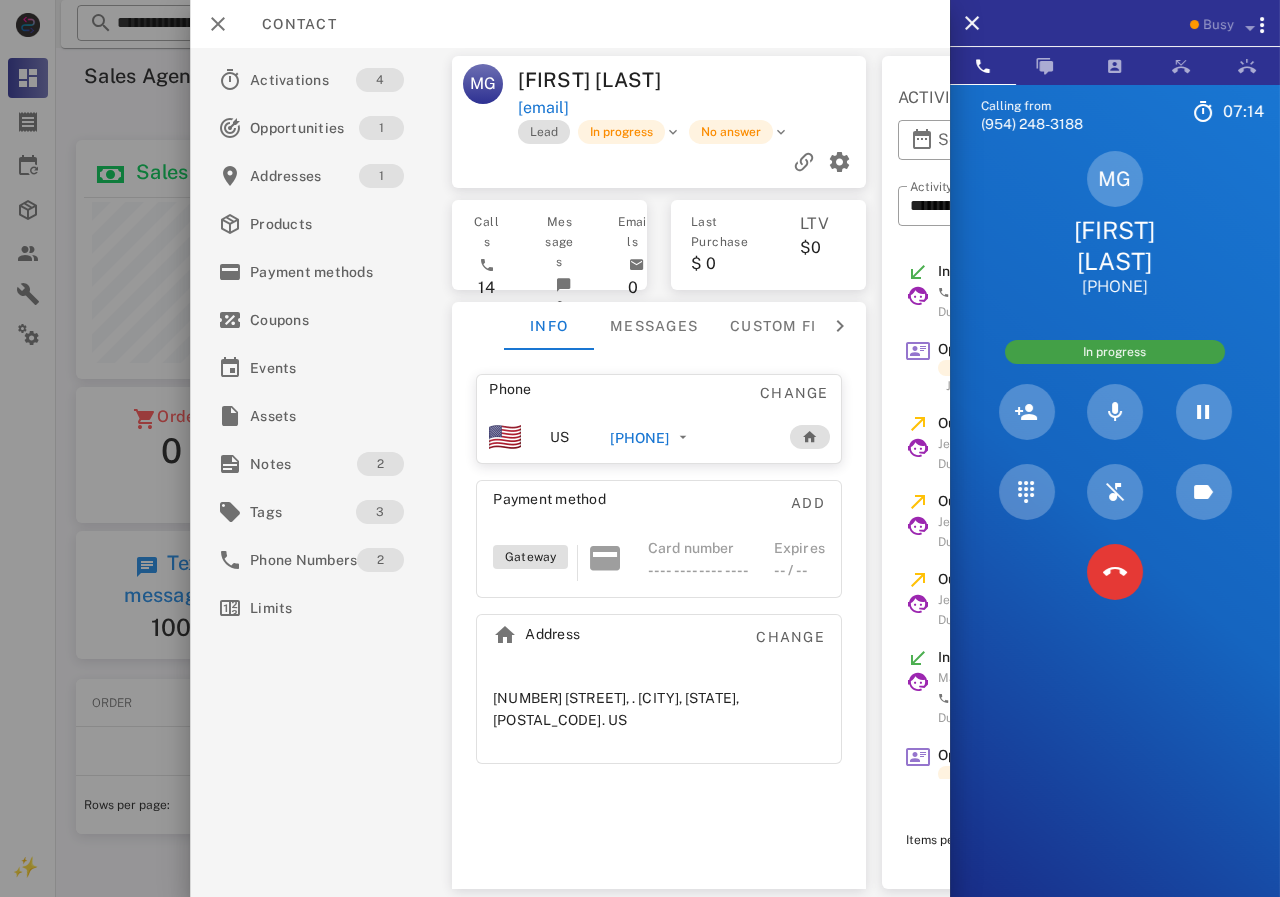 click at bounding box center (640, 448) 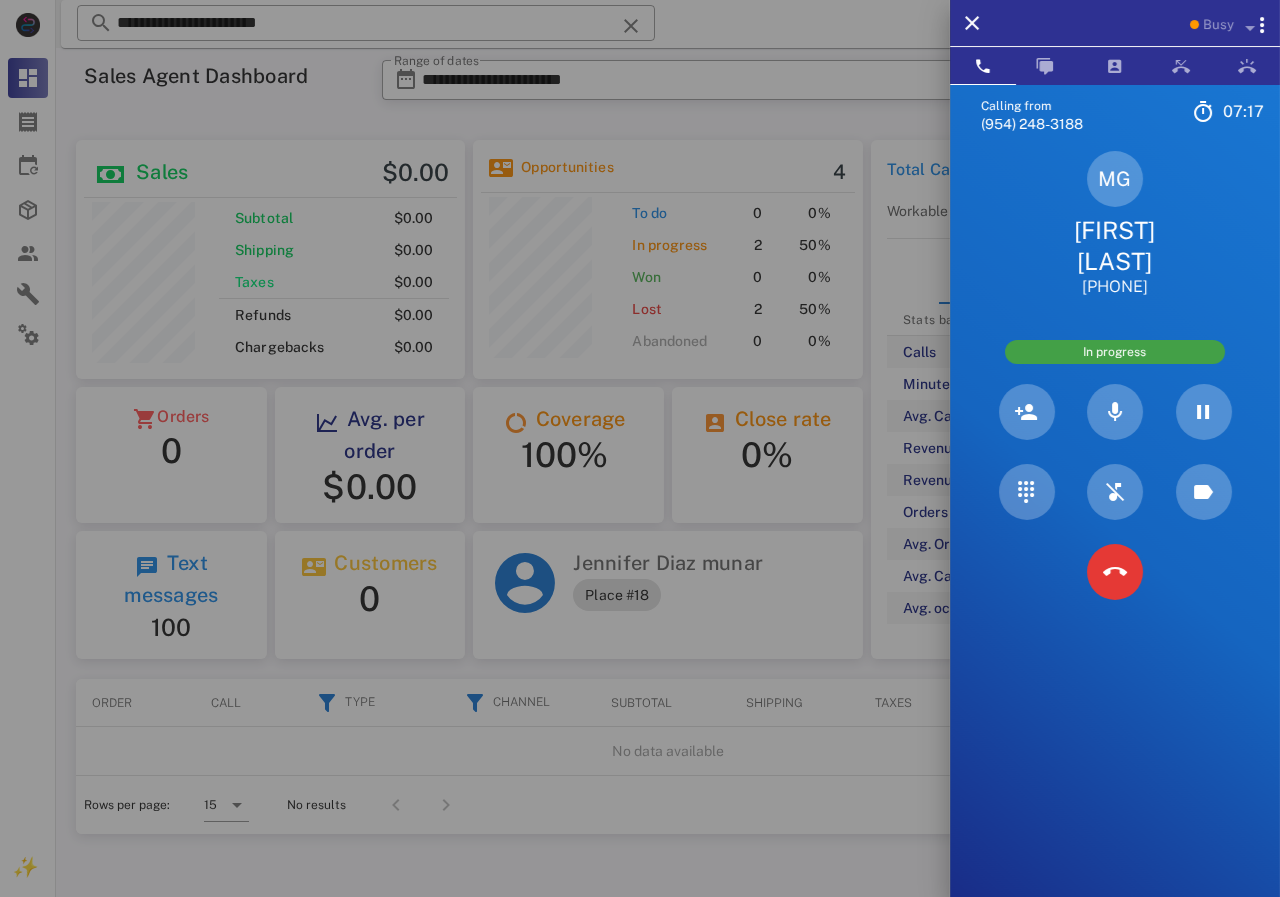 click at bounding box center (640, 448) 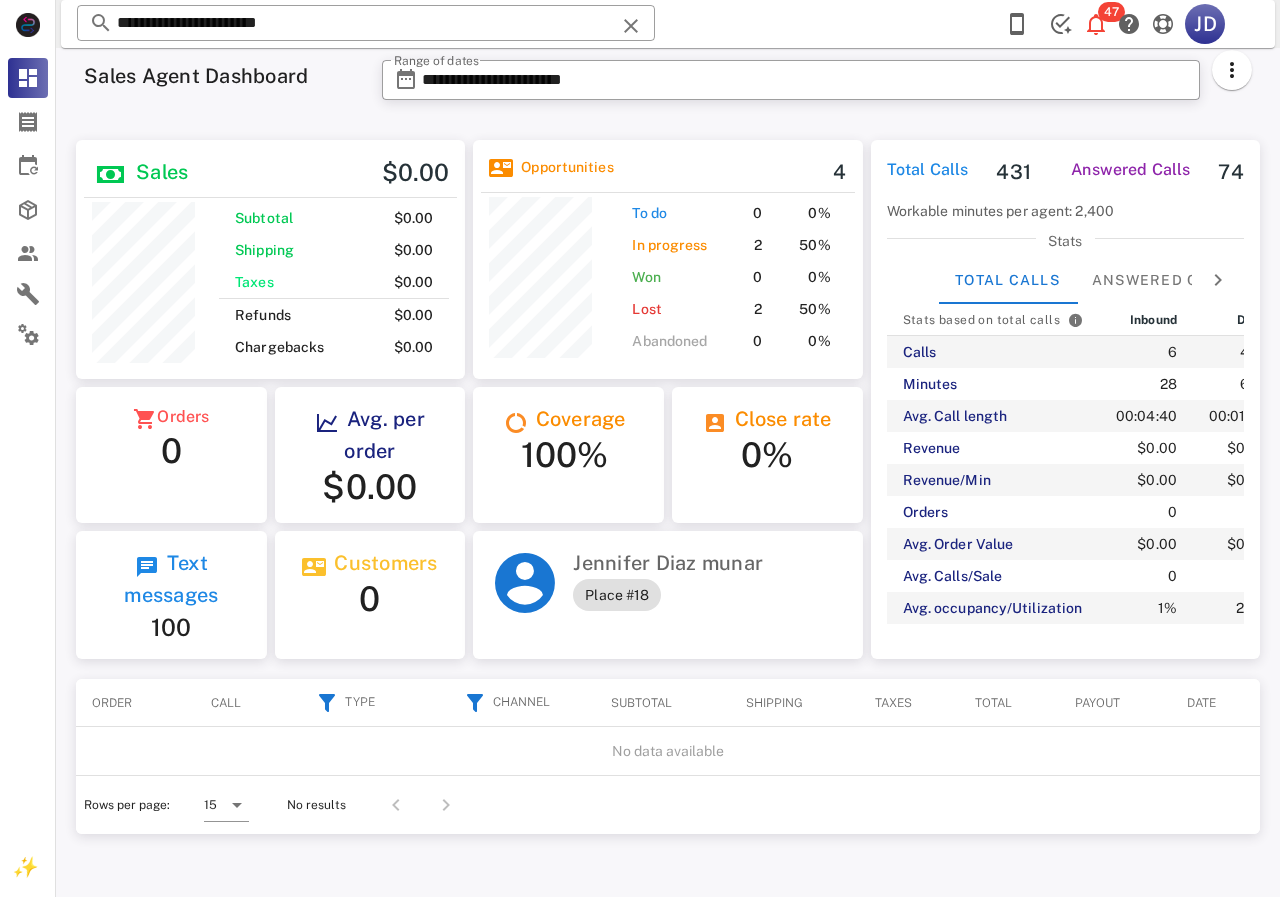 click on "**********" at bounding box center [668, 24] 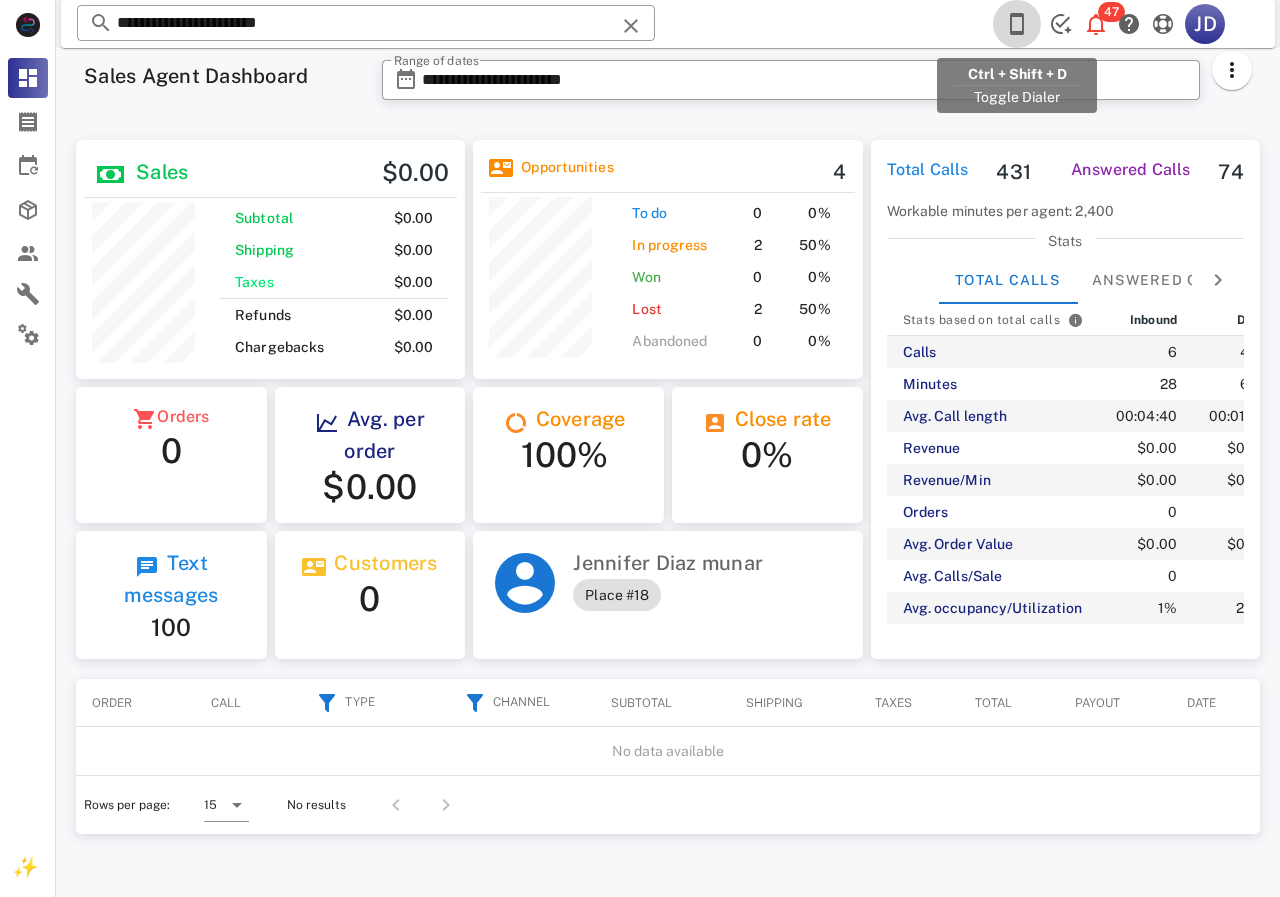 click at bounding box center (1017, 24) 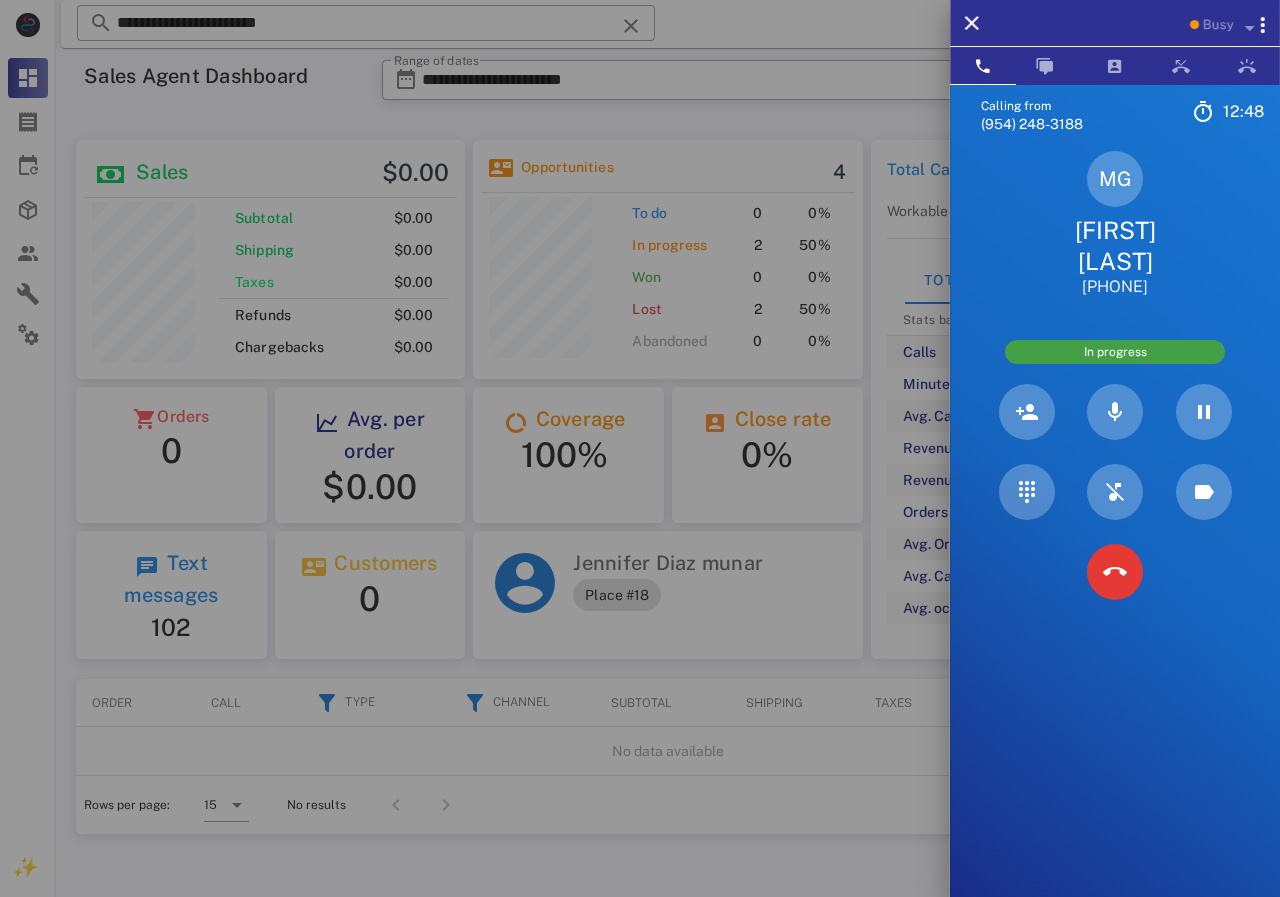 scroll, scrollTop: 999761, scrollLeft: 999611, axis: both 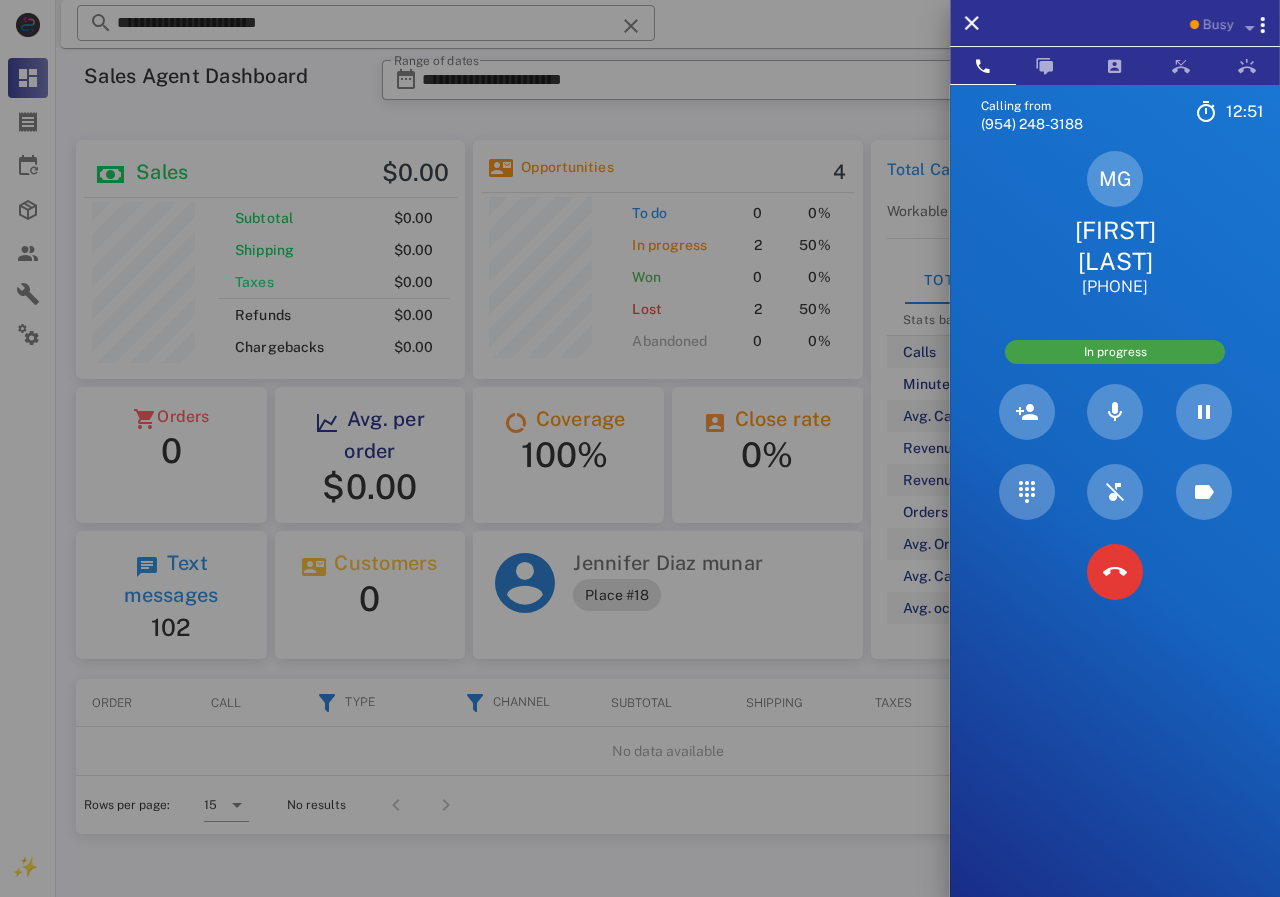 click at bounding box center (640, 448) 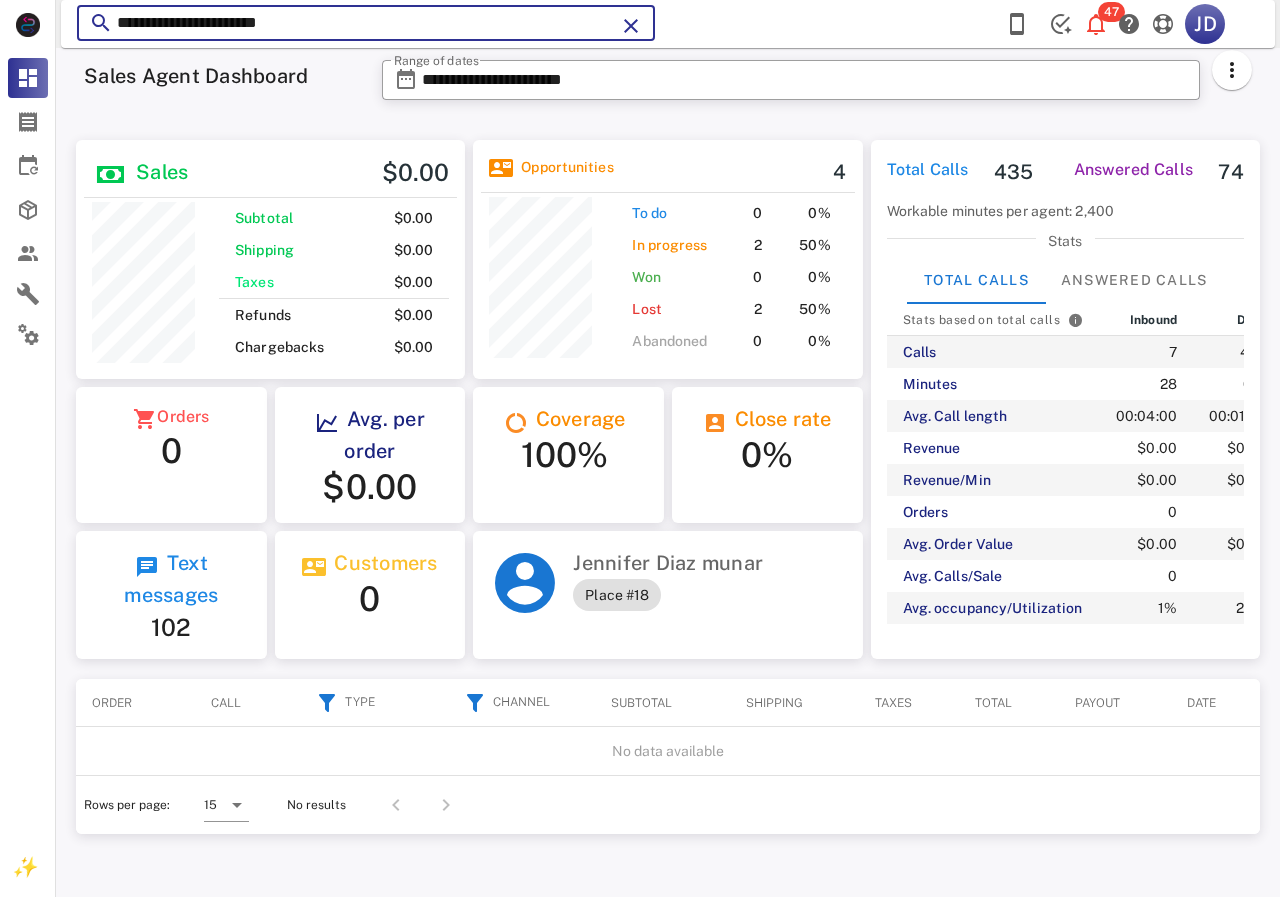 drag, startPoint x: 220, startPoint y: 28, endPoint x: 119, endPoint y: 24, distance: 101.07918 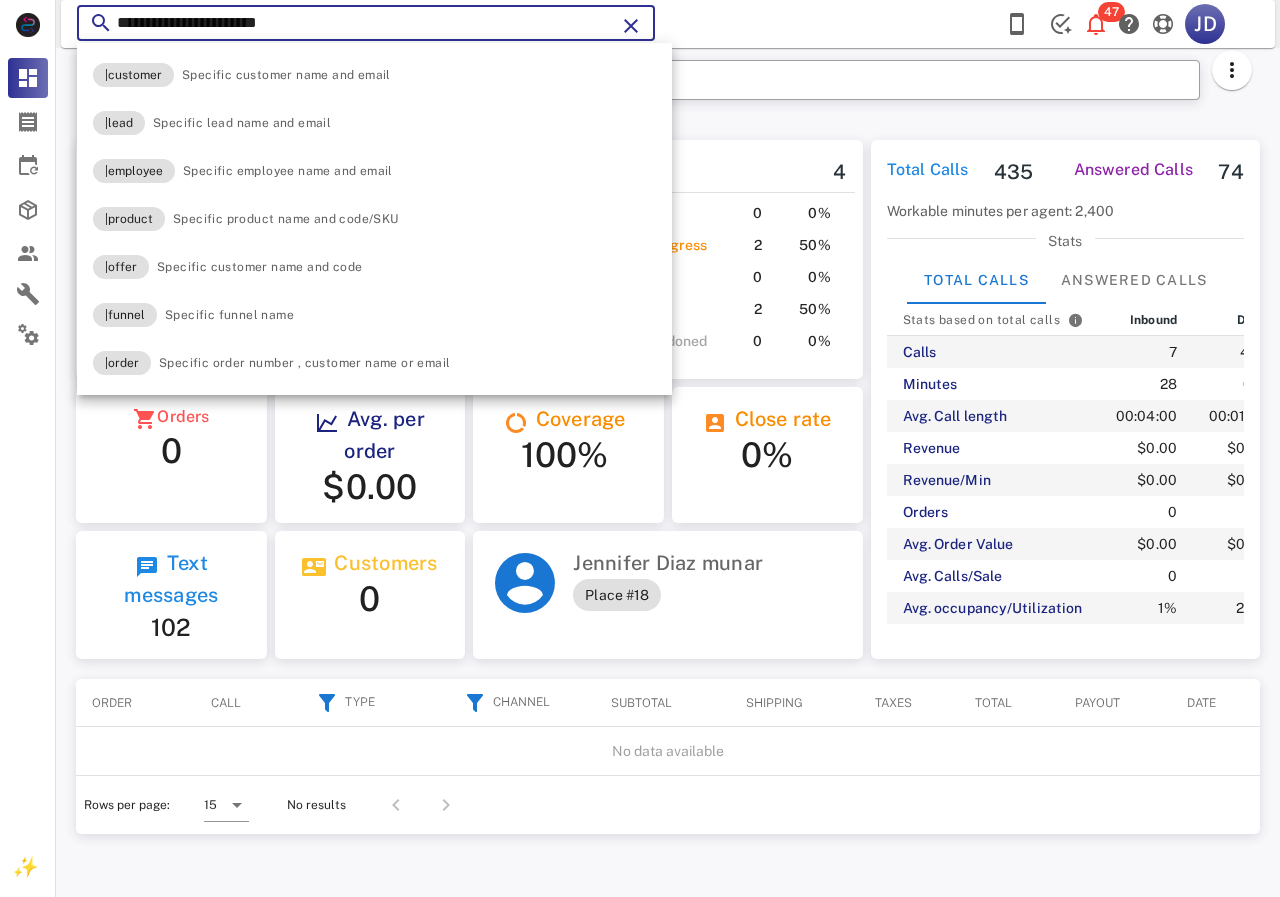 paste 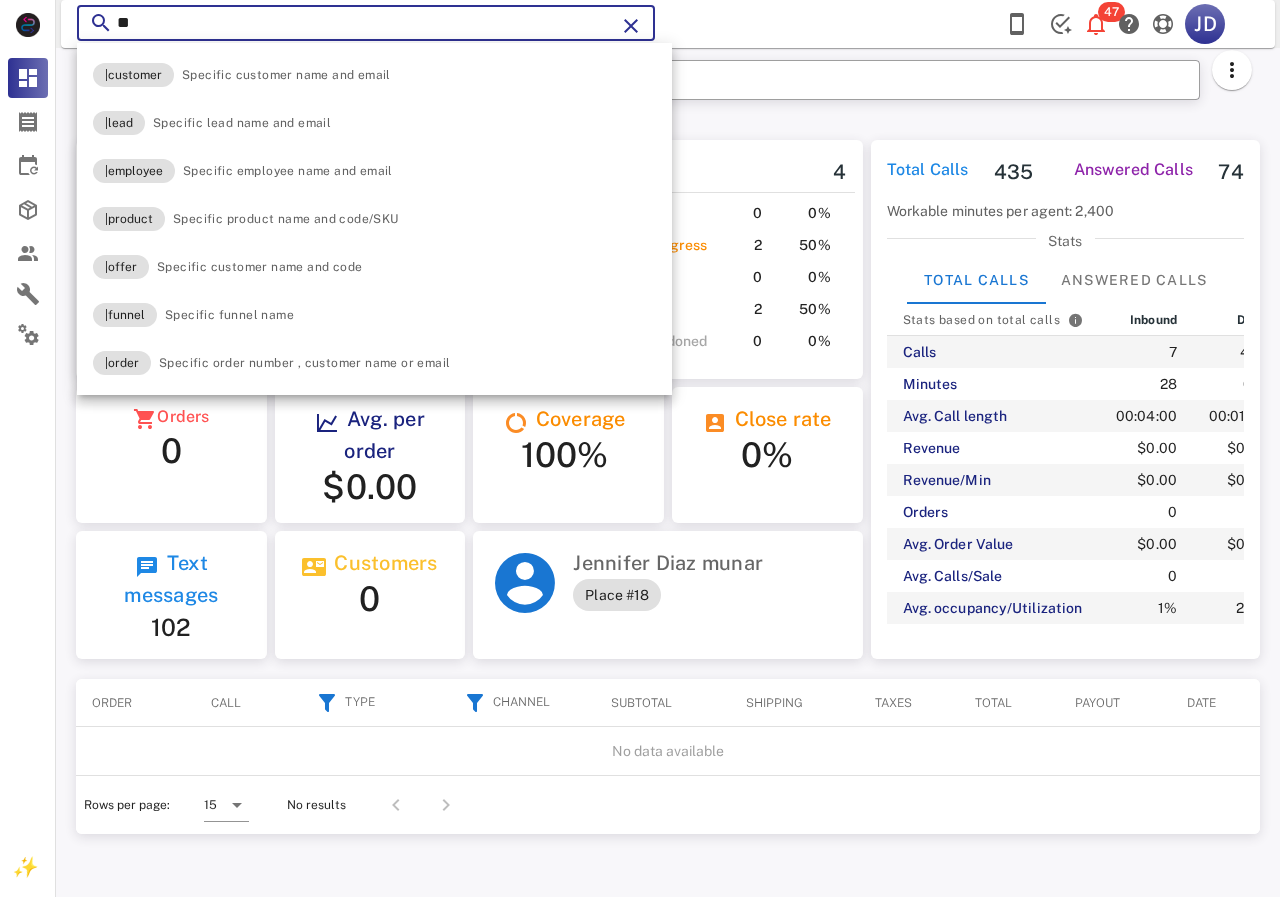 type on "*" 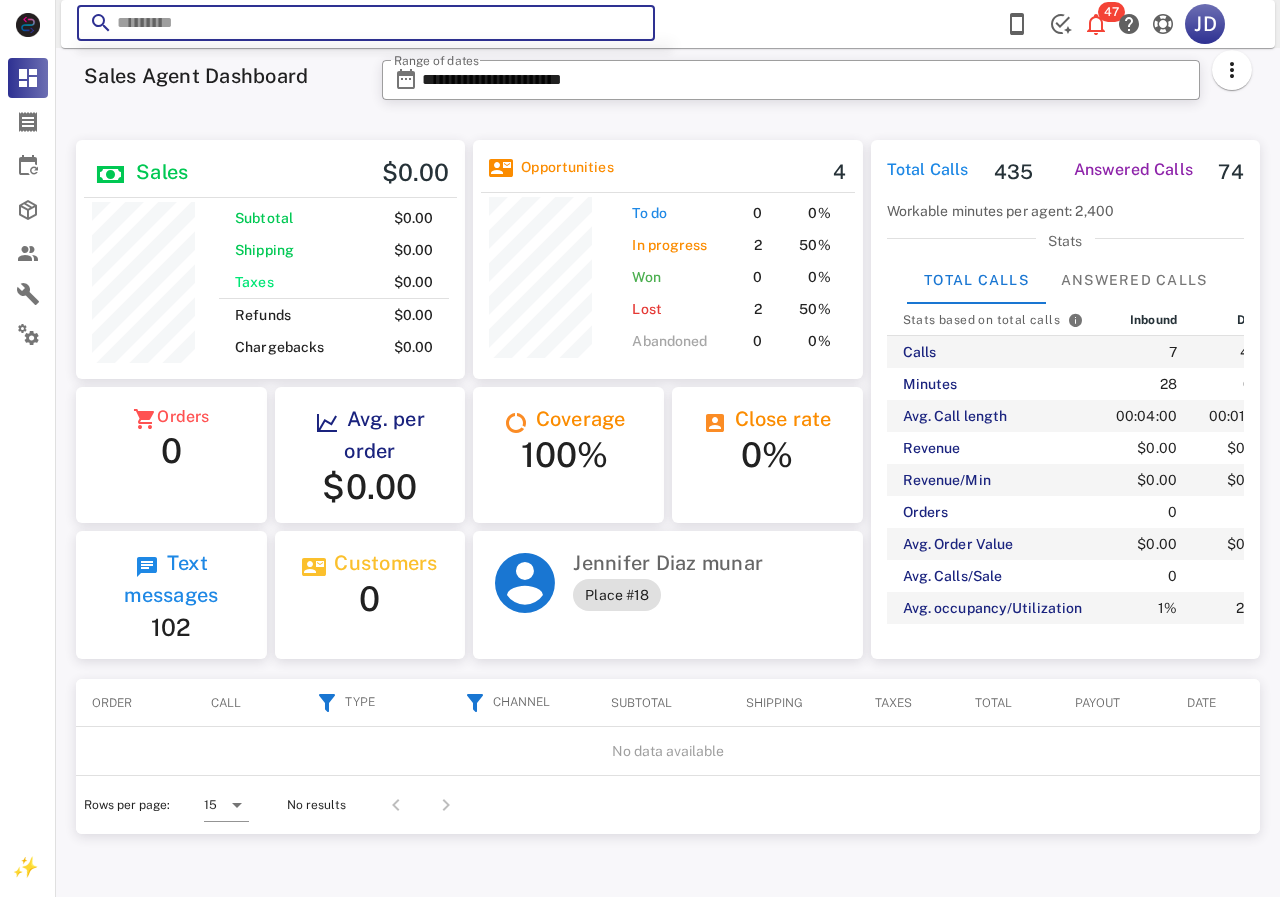 click at bounding box center (366, 23) 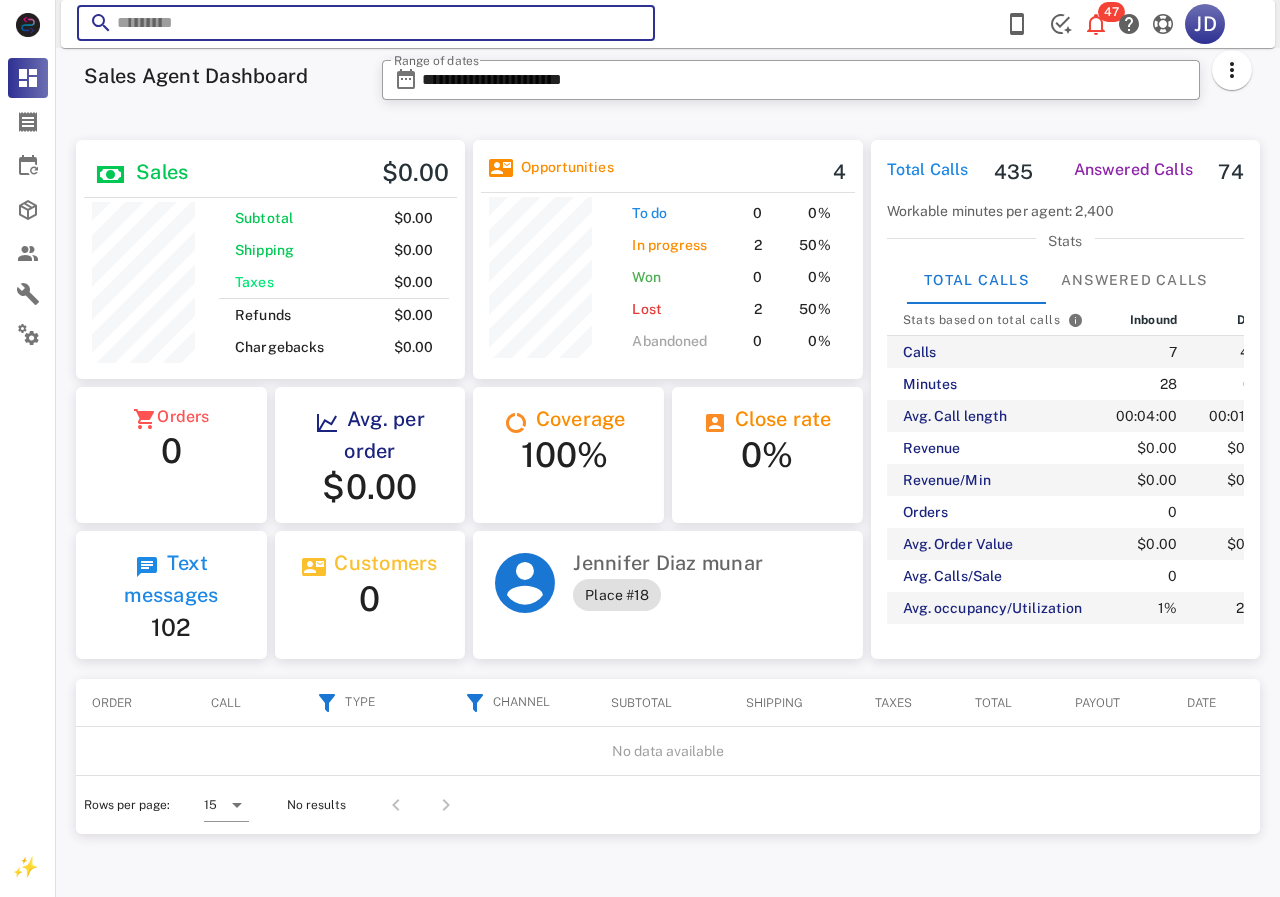 paste on "**********" 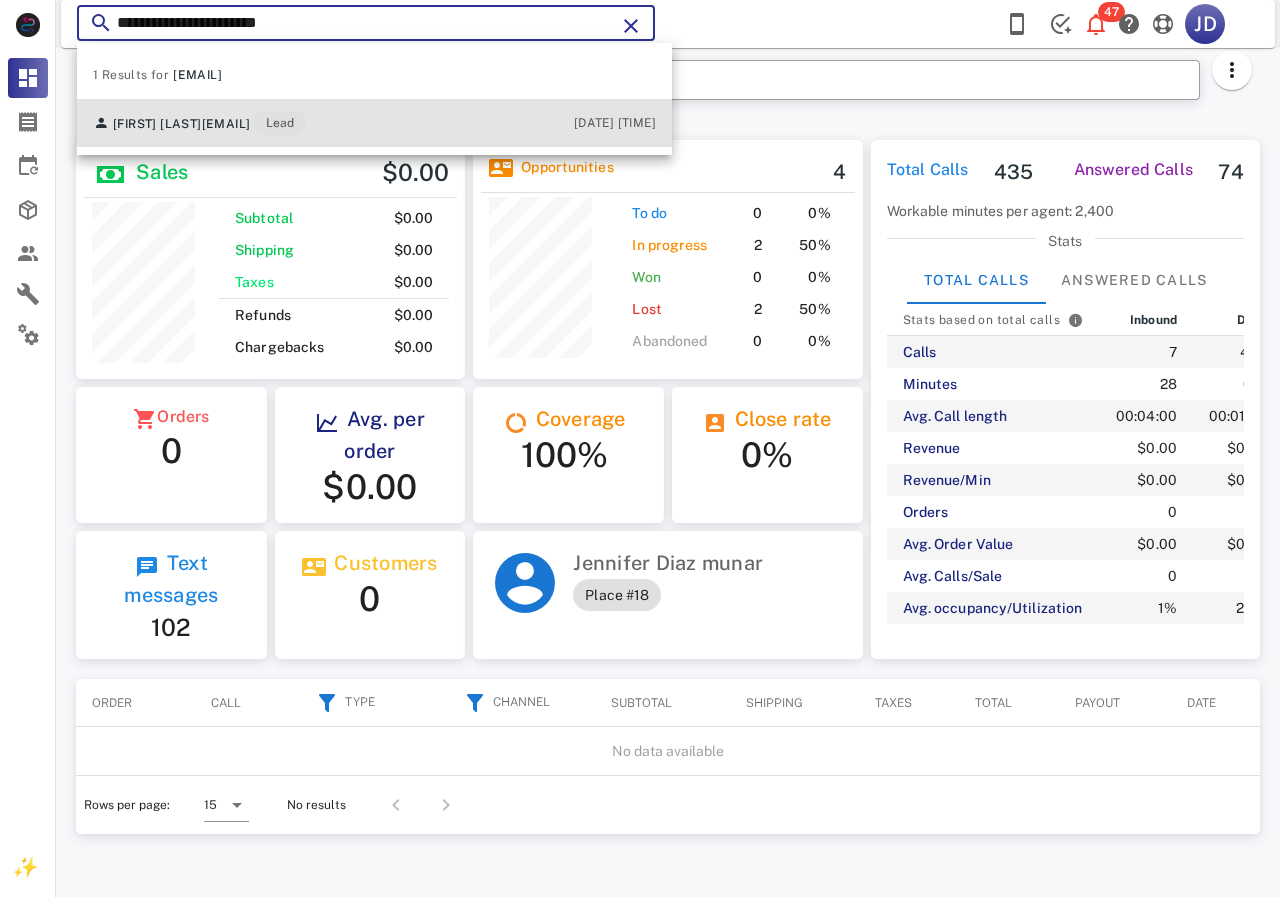 click on "Maria Guerrero   mguerrero6160@yahoo.com   Lead" at bounding box center [199, 123] 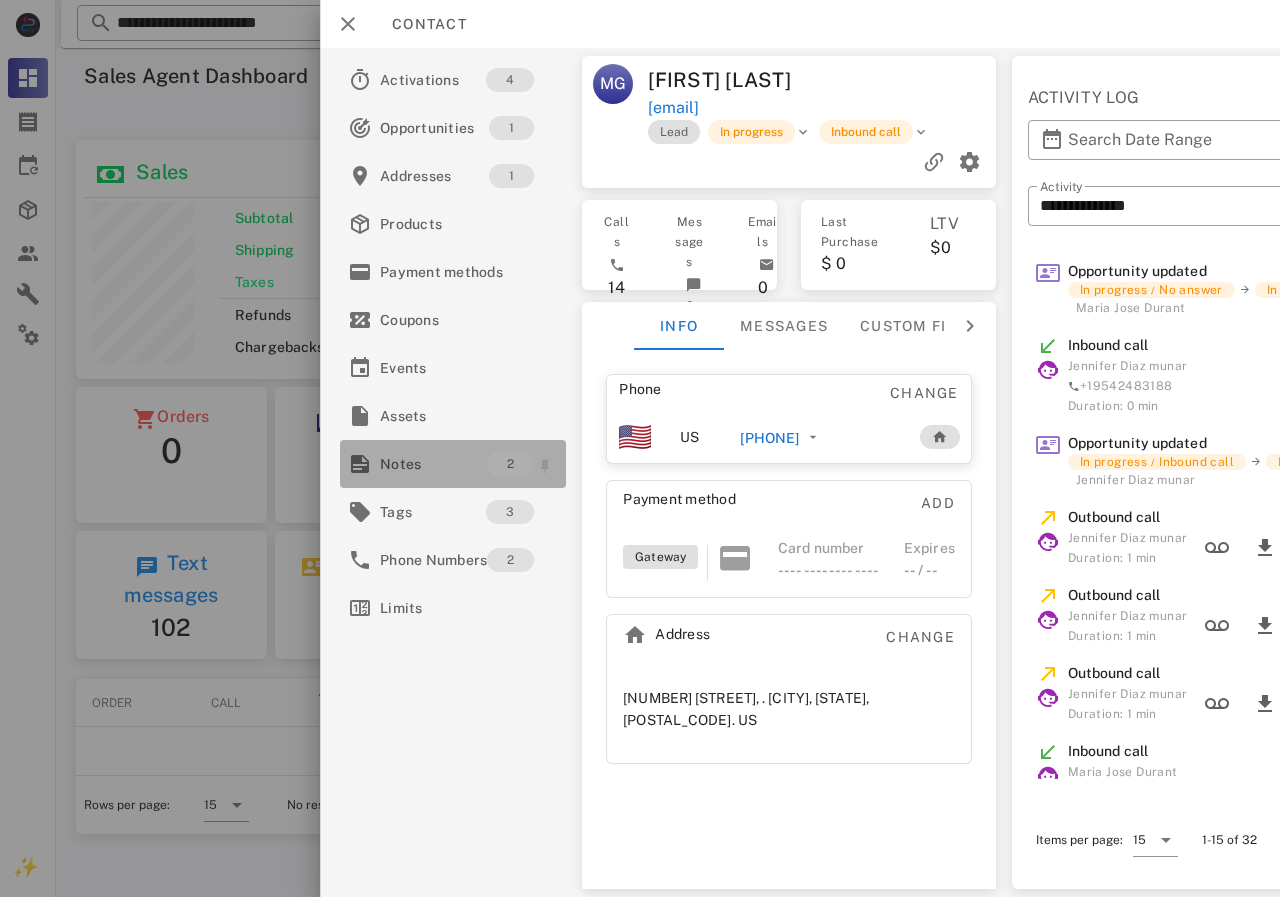 click on "Notes" at bounding box center [433, 464] 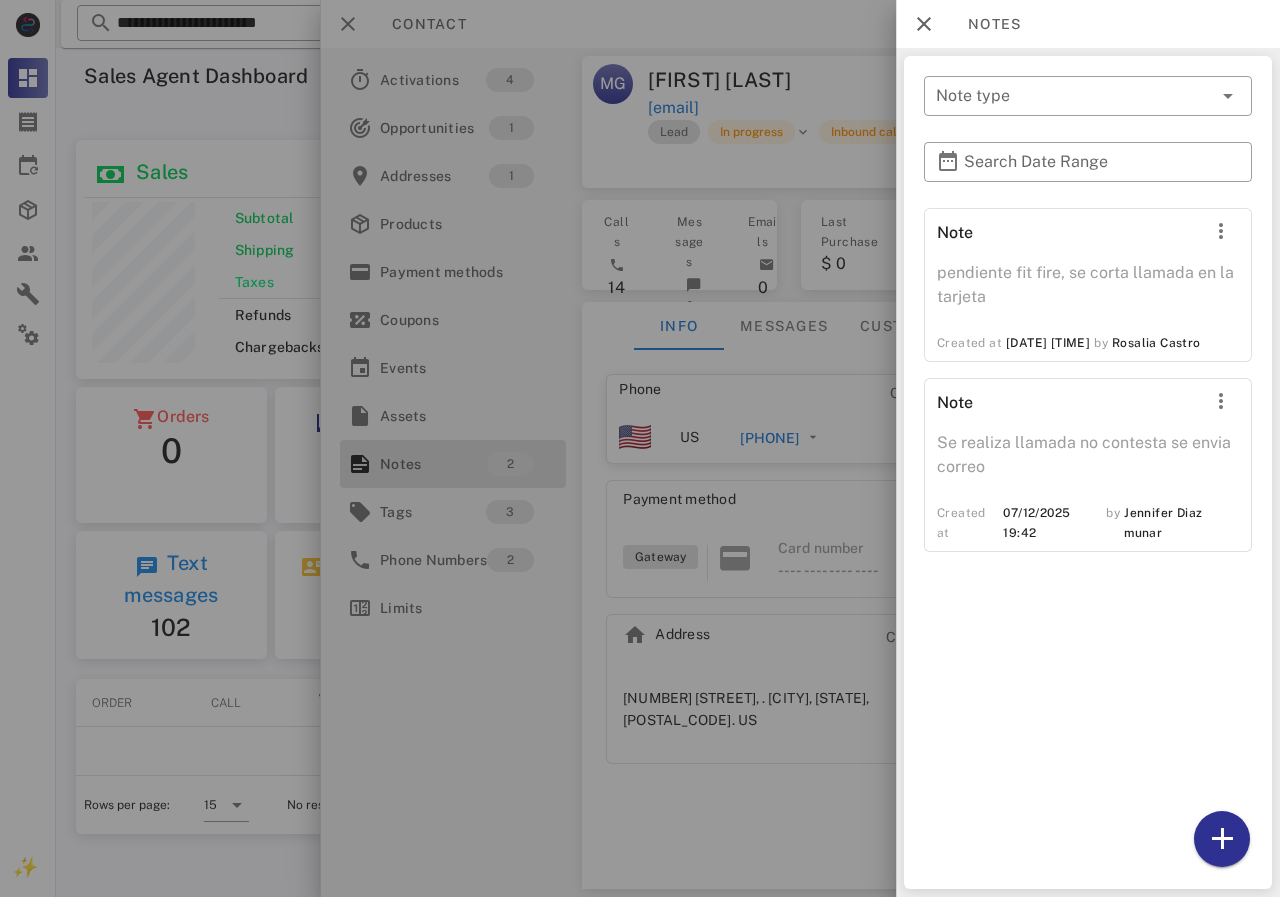 click at bounding box center [640, 448] 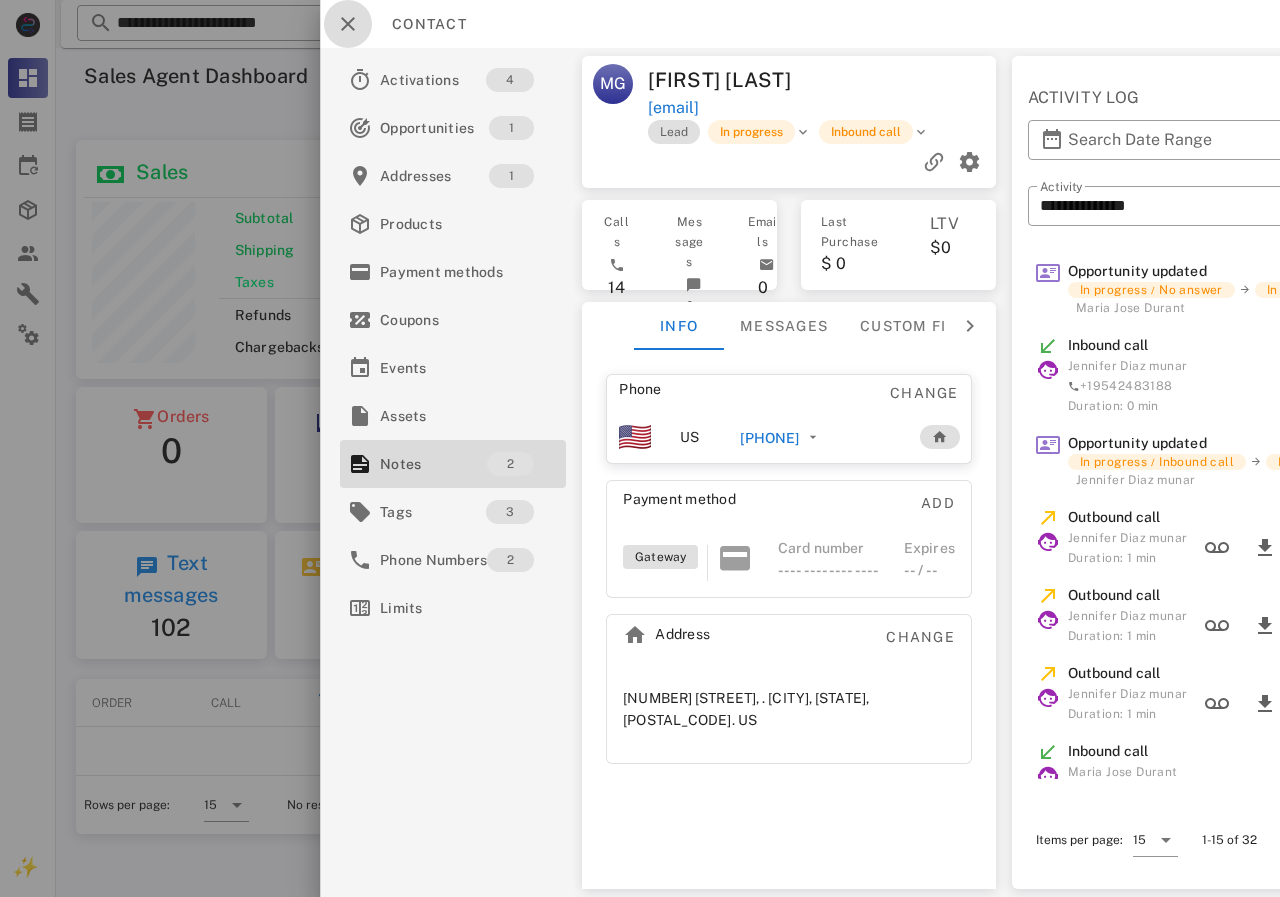 click at bounding box center (348, 24) 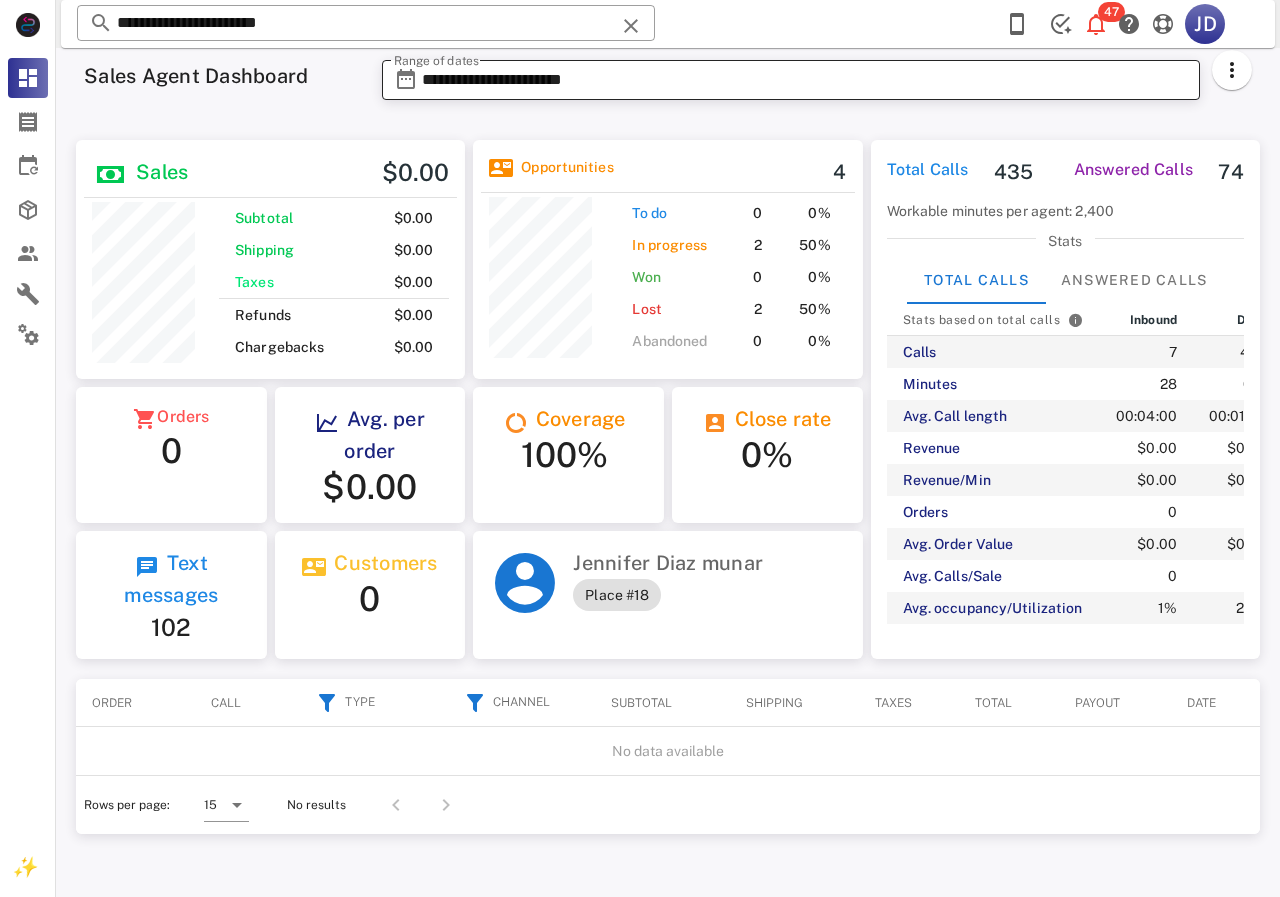 scroll, scrollTop: 240, scrollLeft: 352, axis: both 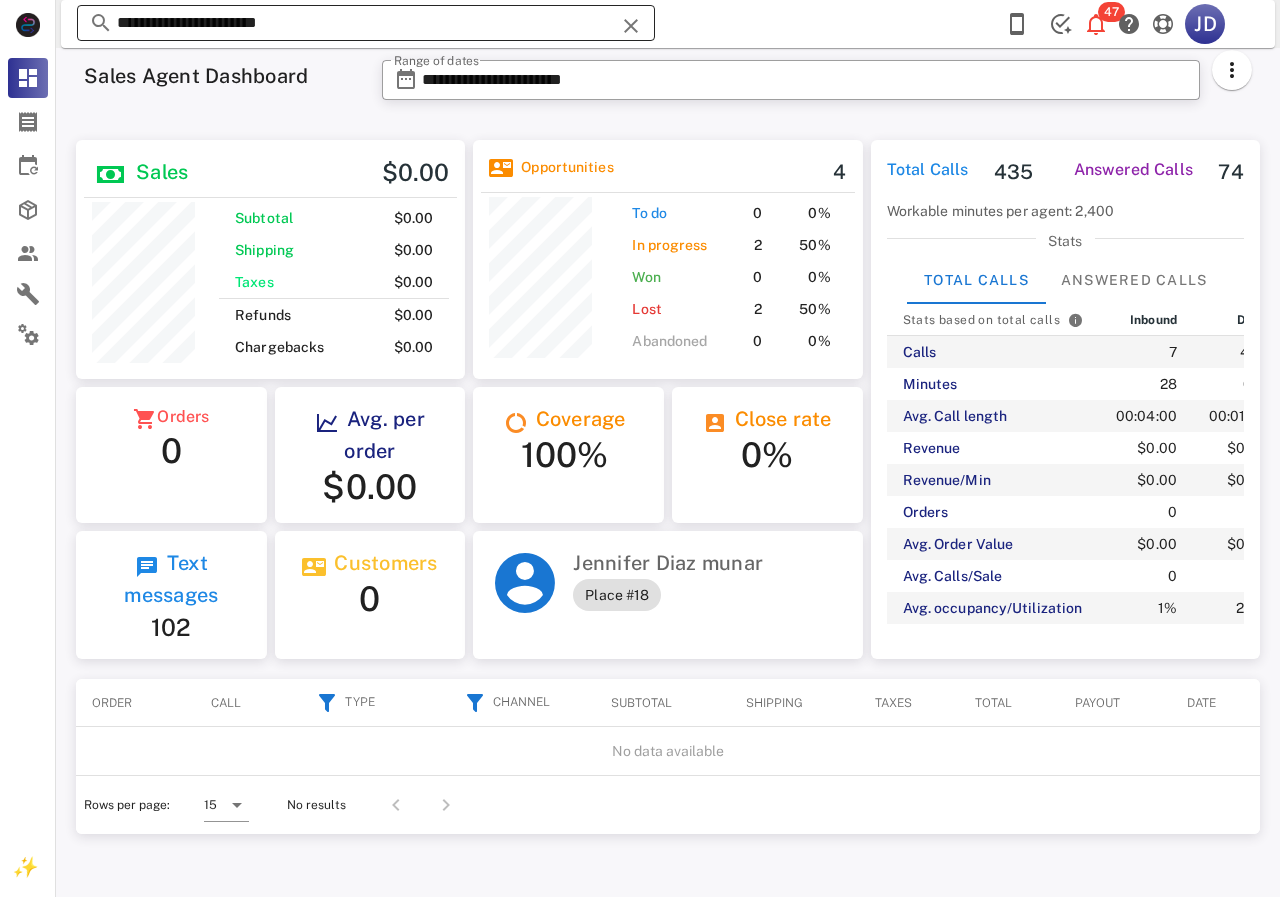 click on "**********" at bounding box center [366, 23] 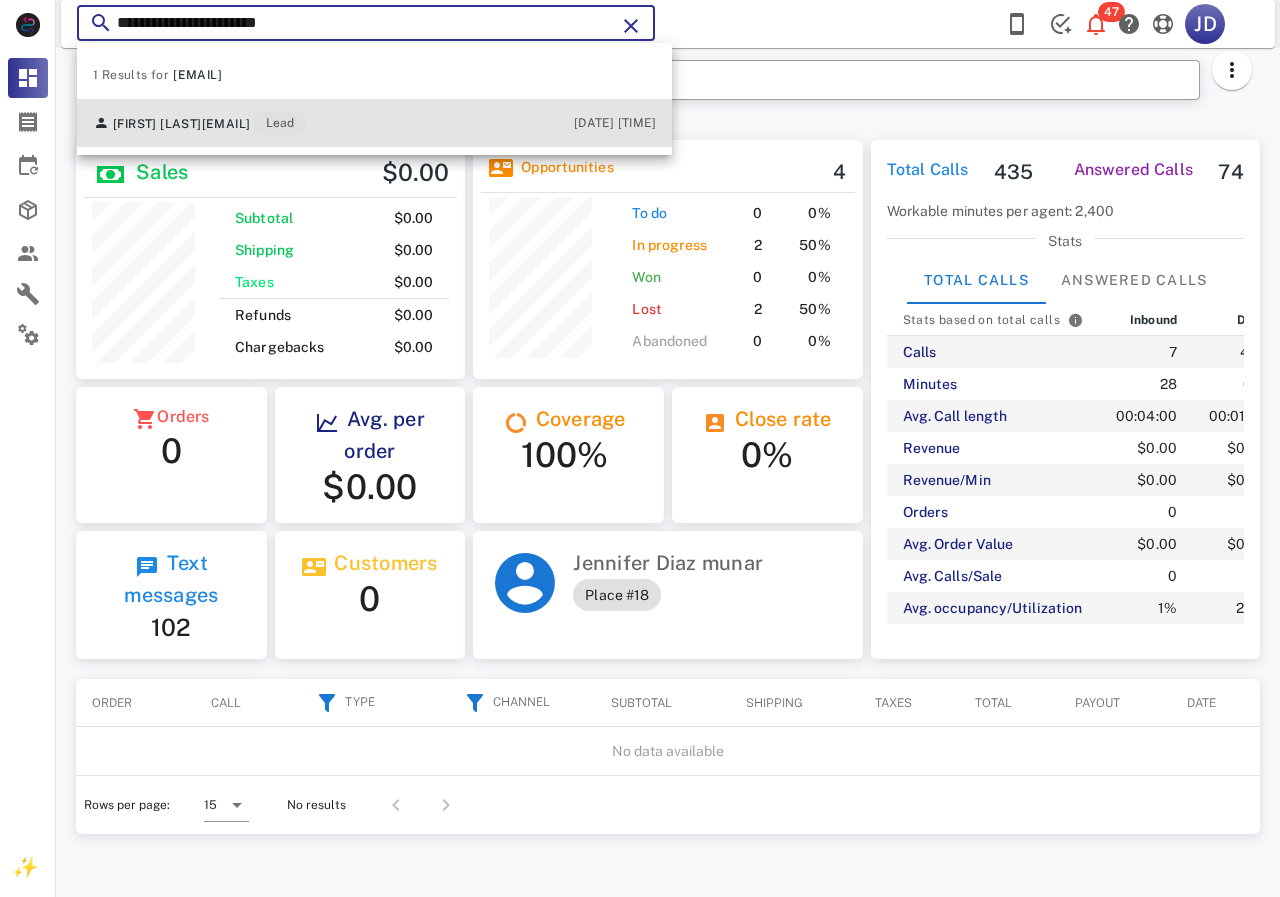 click on "[EMAIL]" at bounding box center (226, 124) 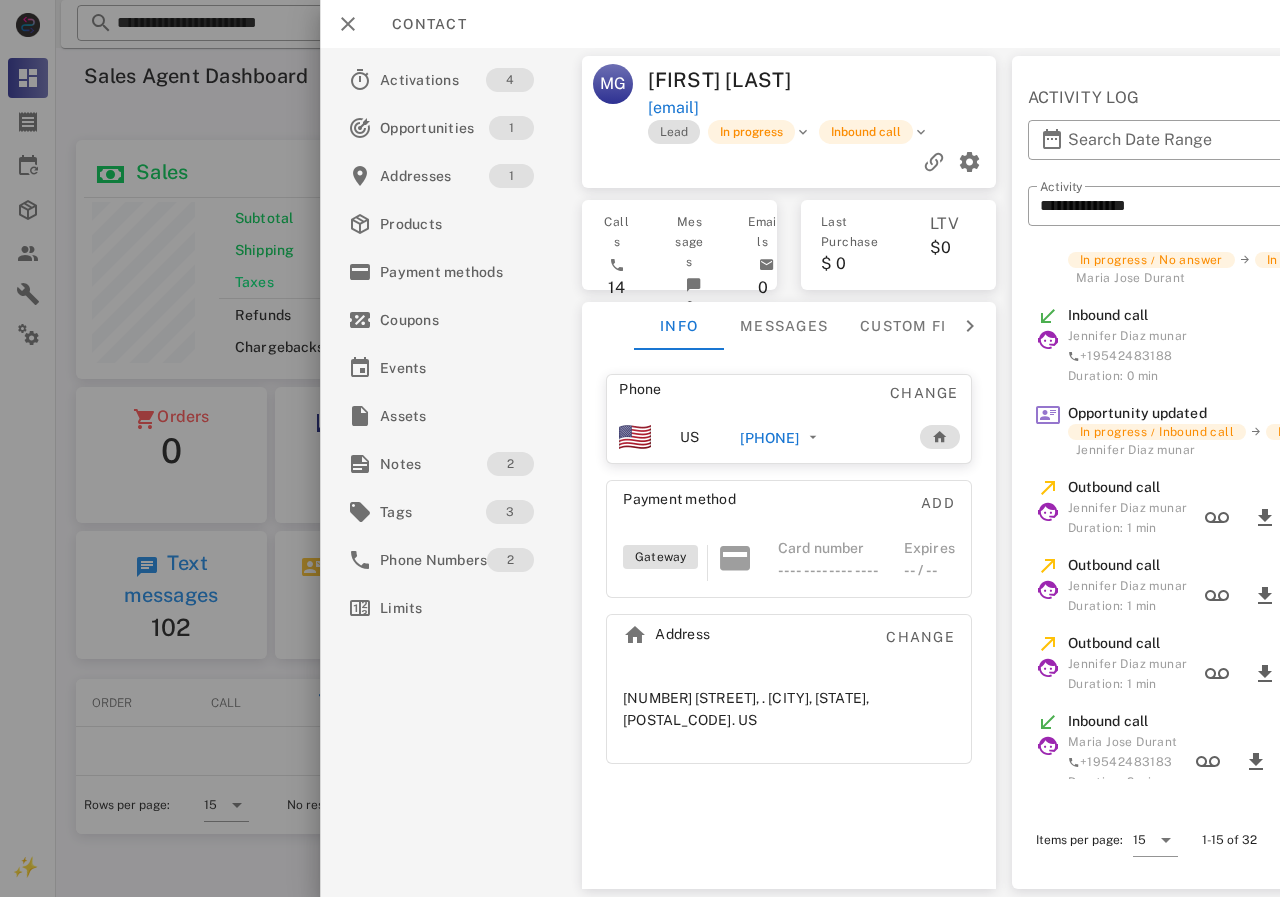 scroll, scrollTop: 0, scrollLeft: 0, axis: both 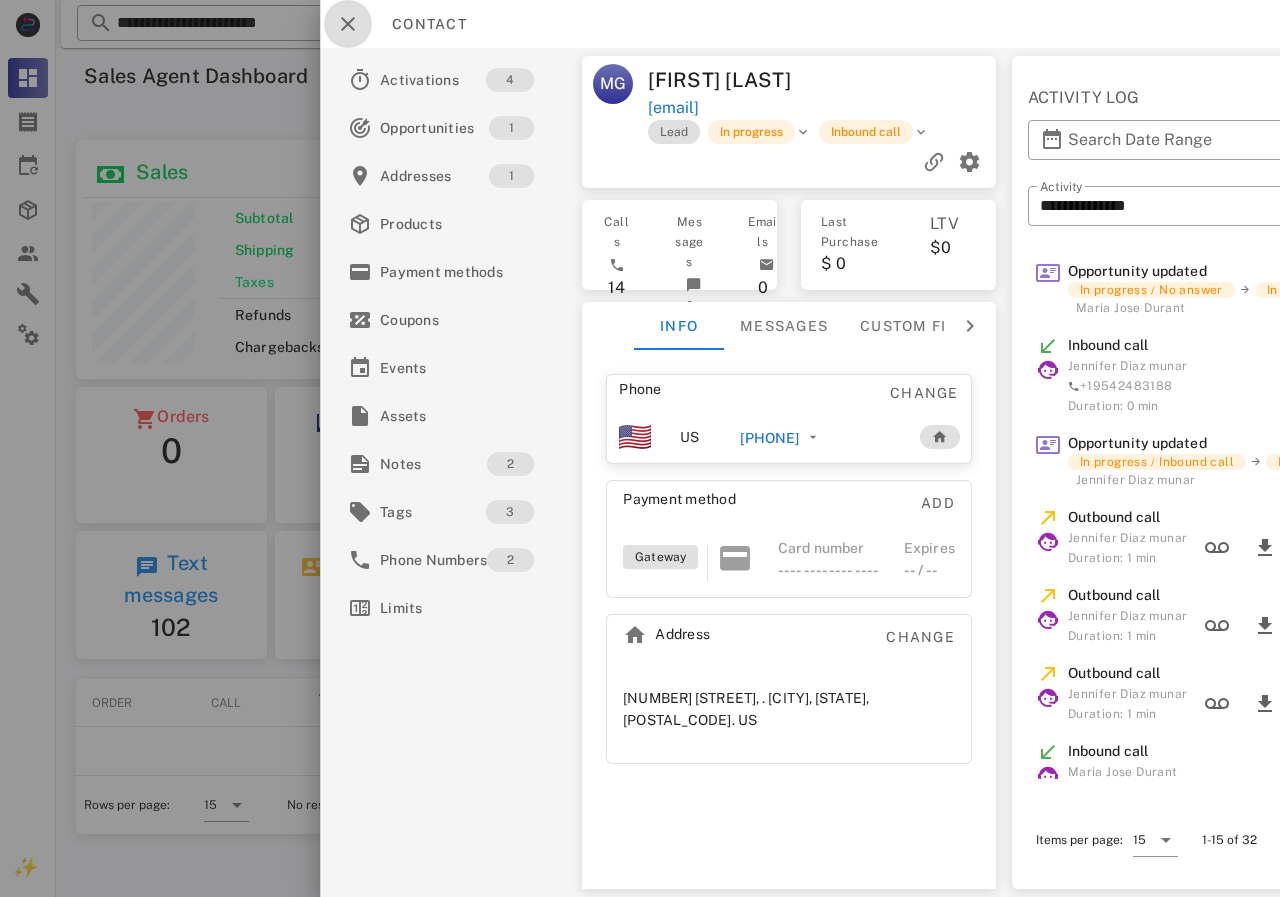 click at bounding box center [348, 24] 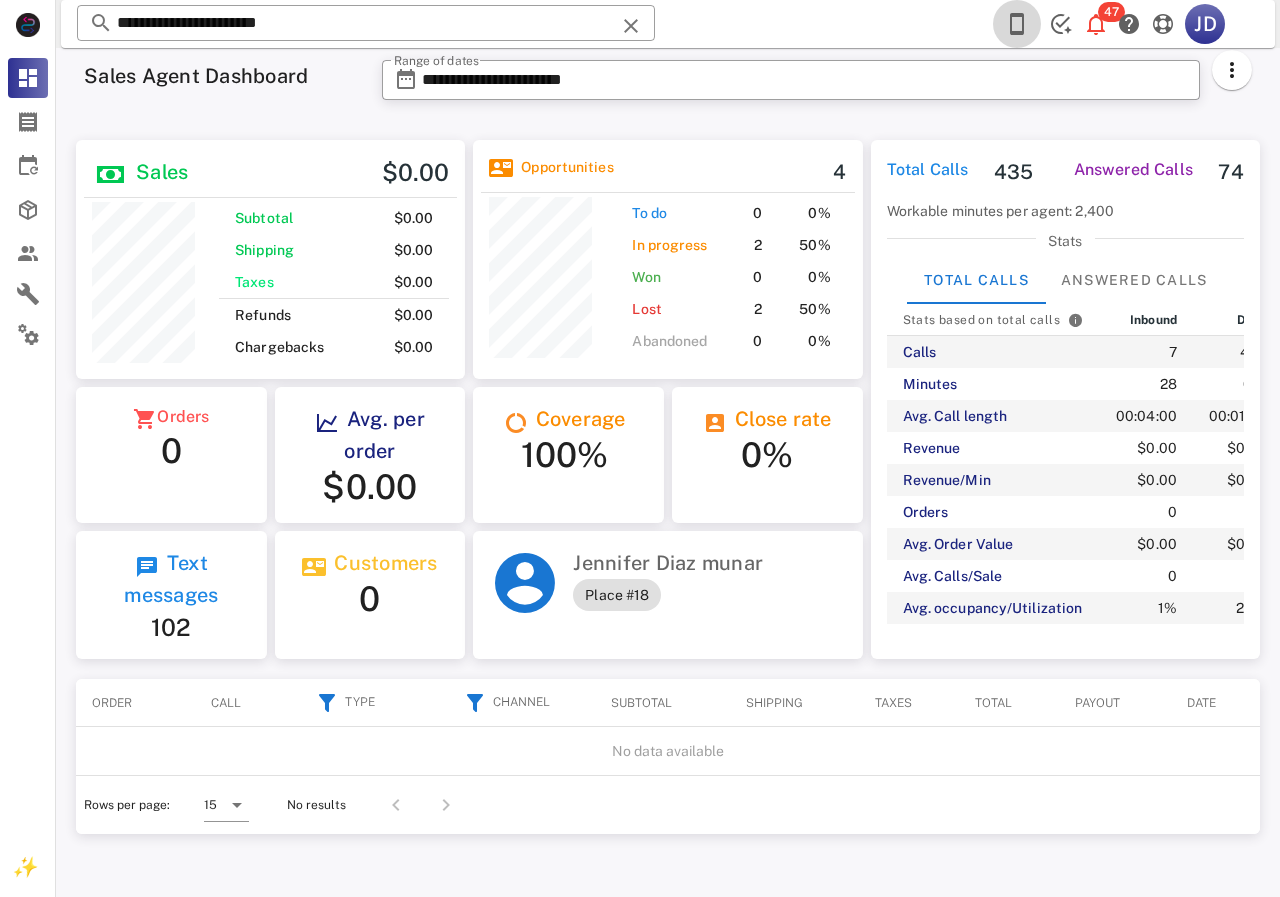 click at bounding box center (1017, 24) 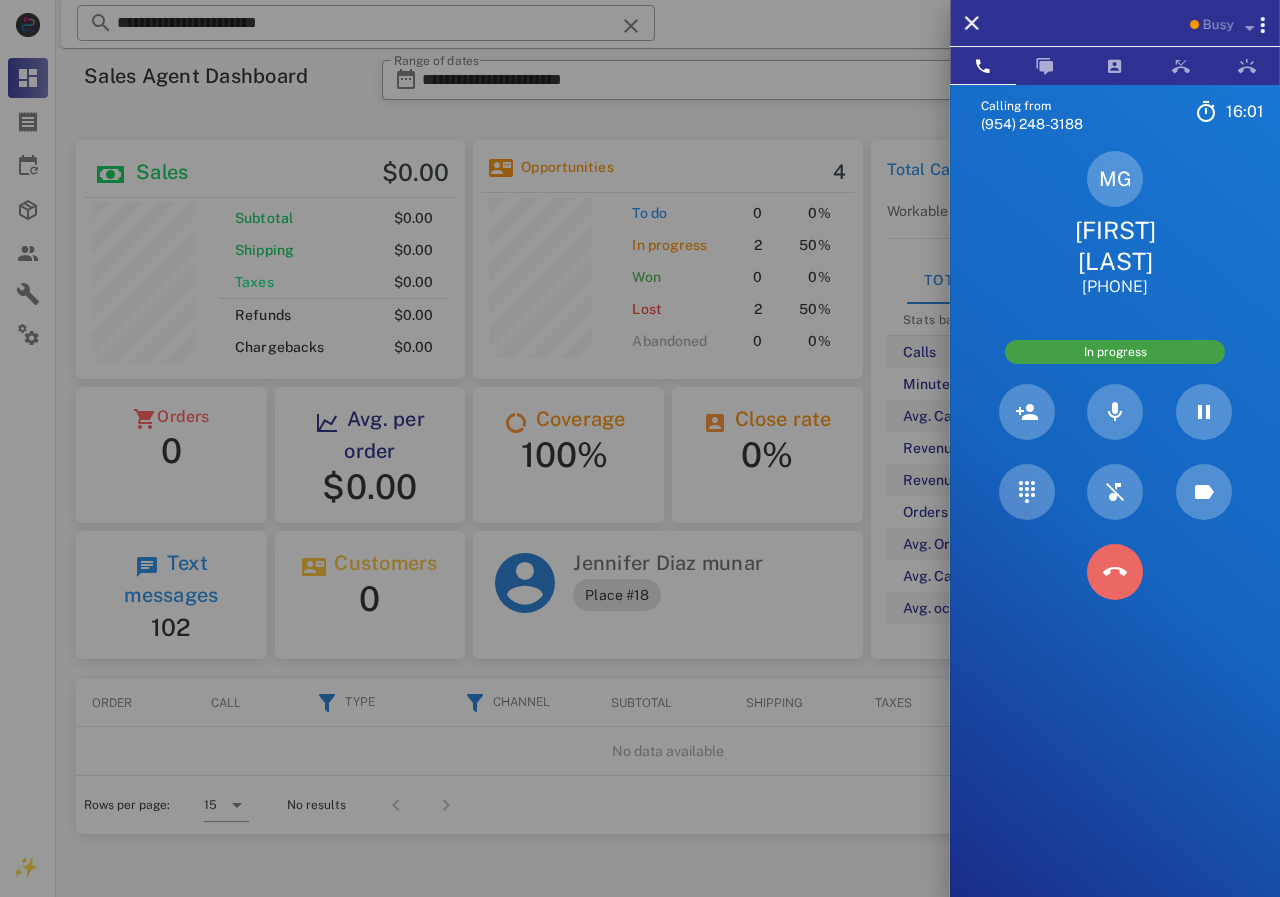 click at bounding box center [1115, 572] 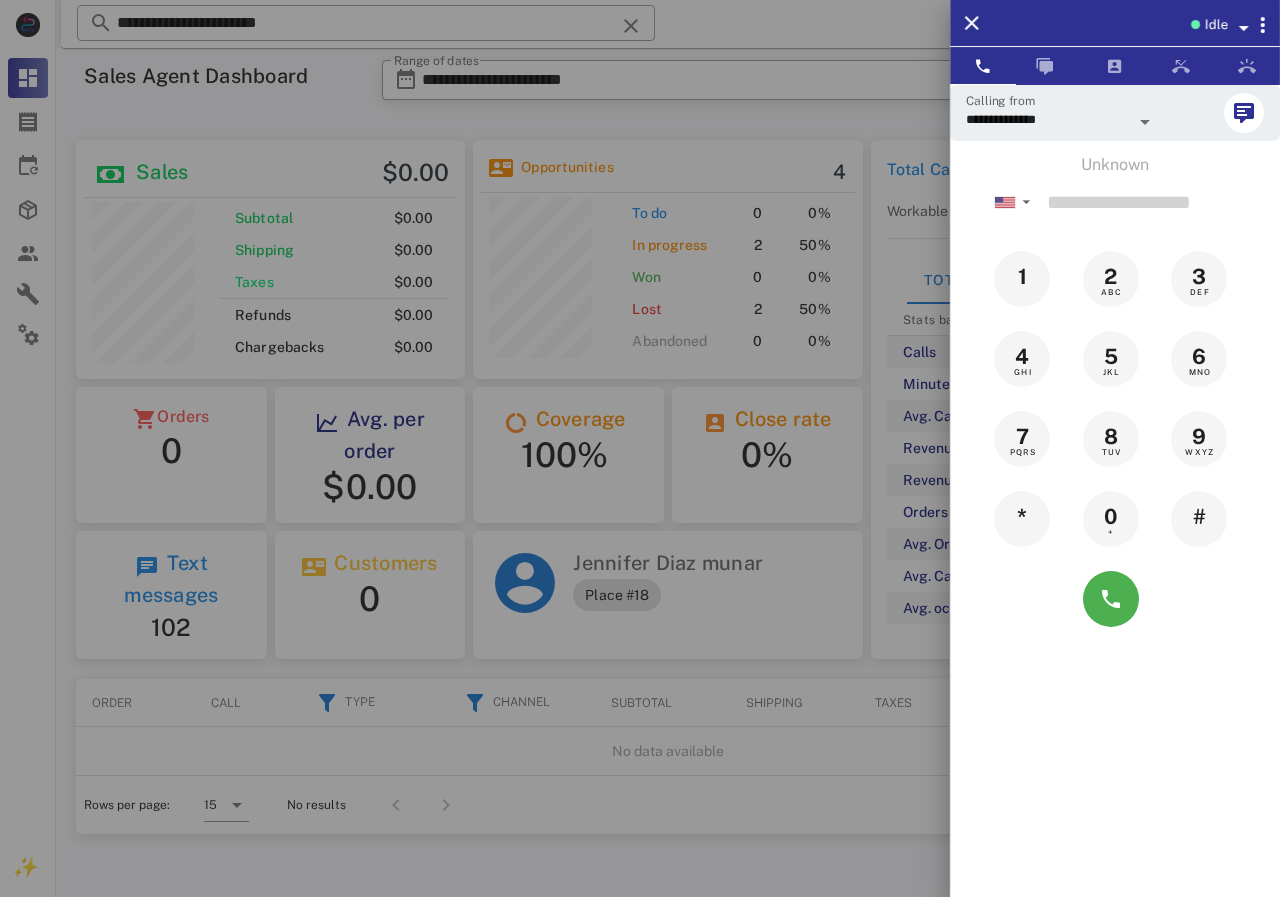 click at bounding box center (640, 448) 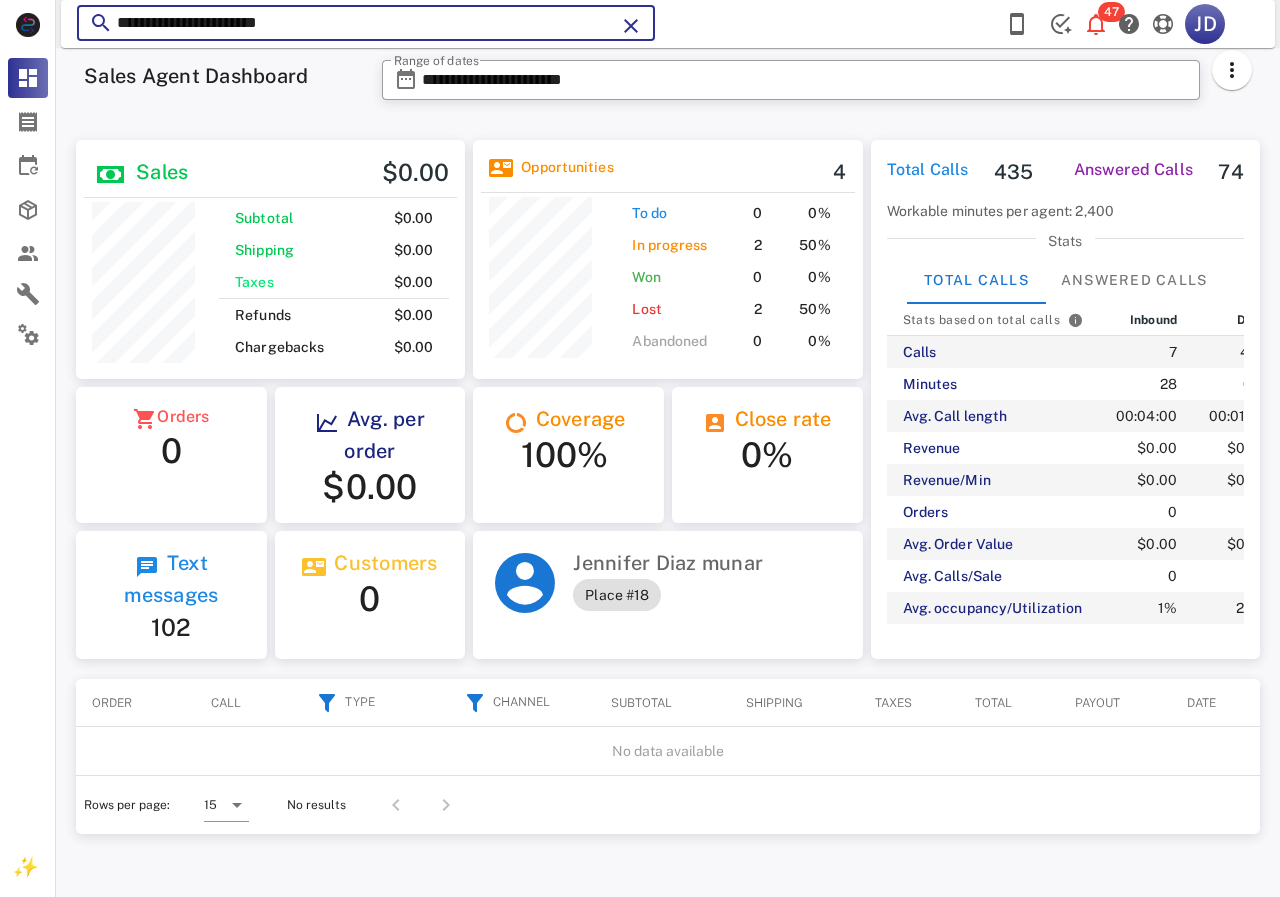 drag, startPoint x: 318, startPoint y: 24, endPoint x: 123, endPoint y: 41, distance: 195.73962 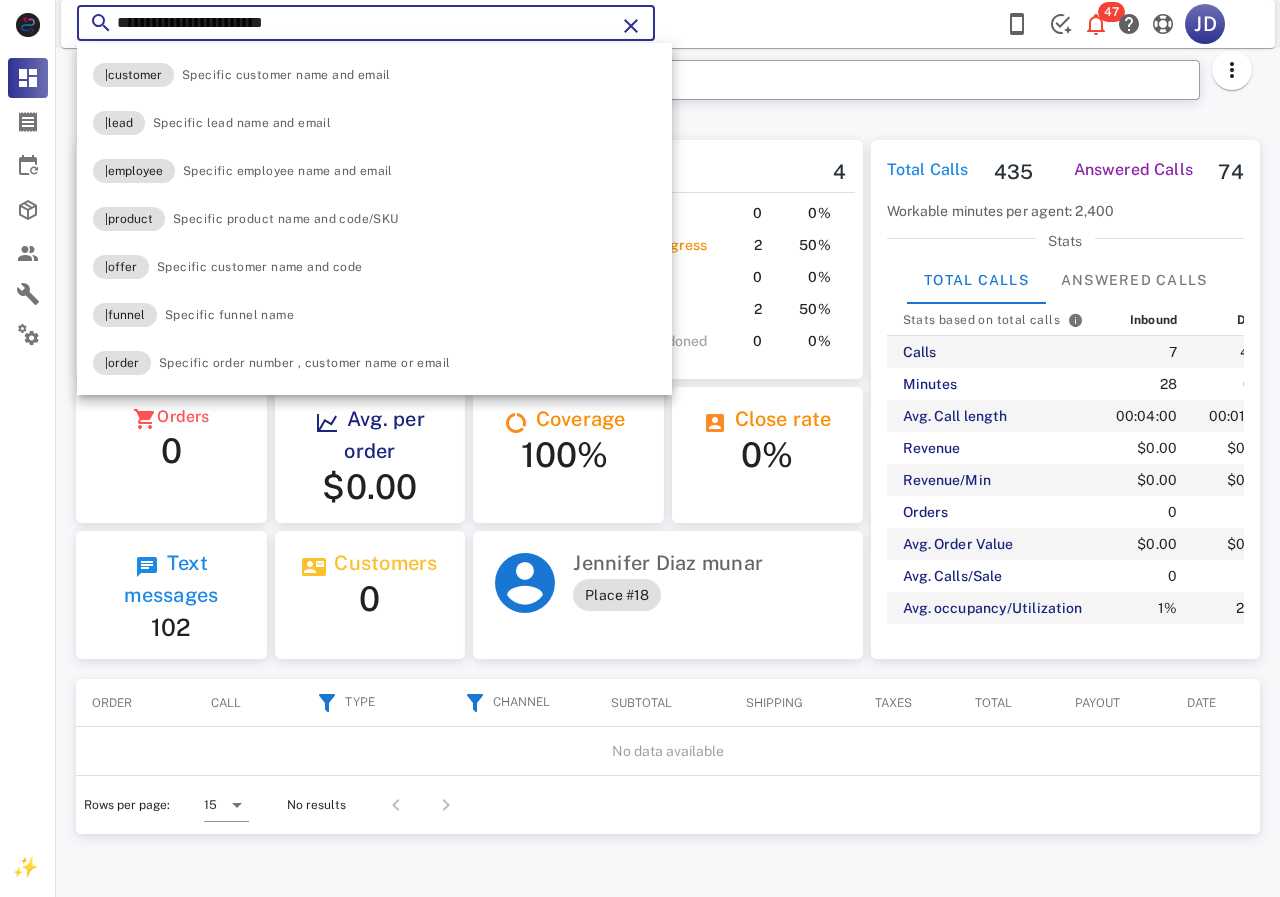 type on "**********" 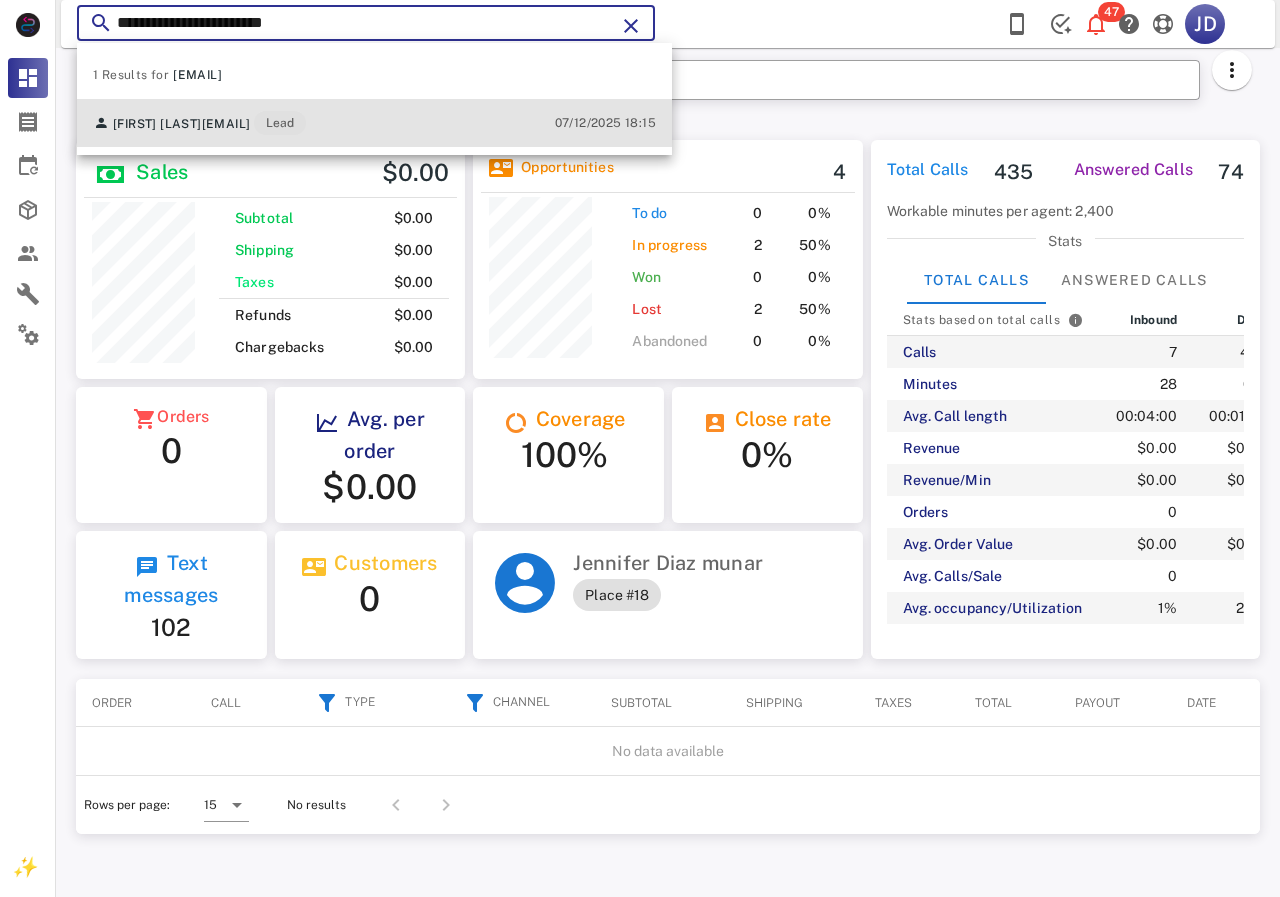 click on "zoilachalaca68@yahoo.com" at bounding box center [226, 124] 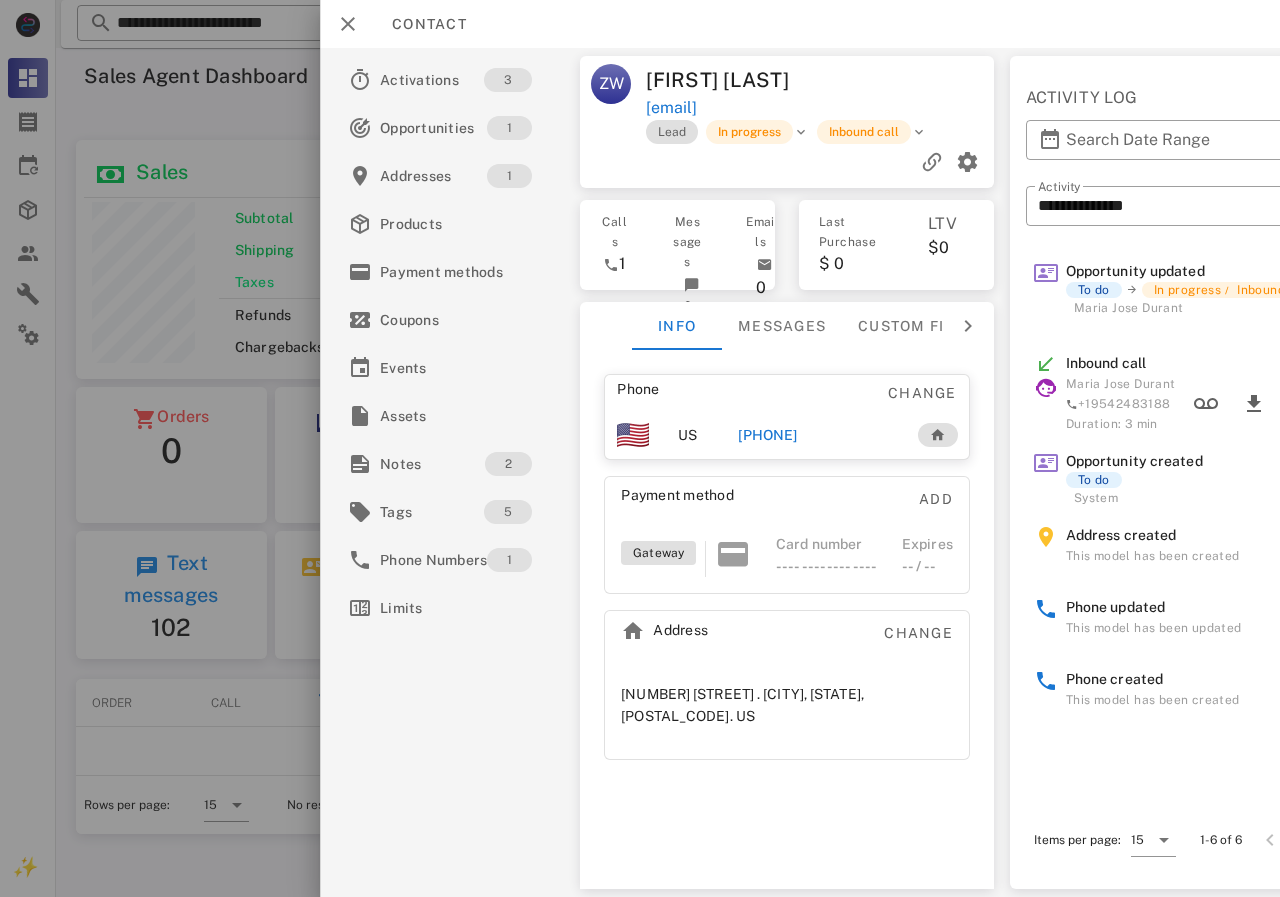 click on "+18639341600" at bounding box center (767, 435) 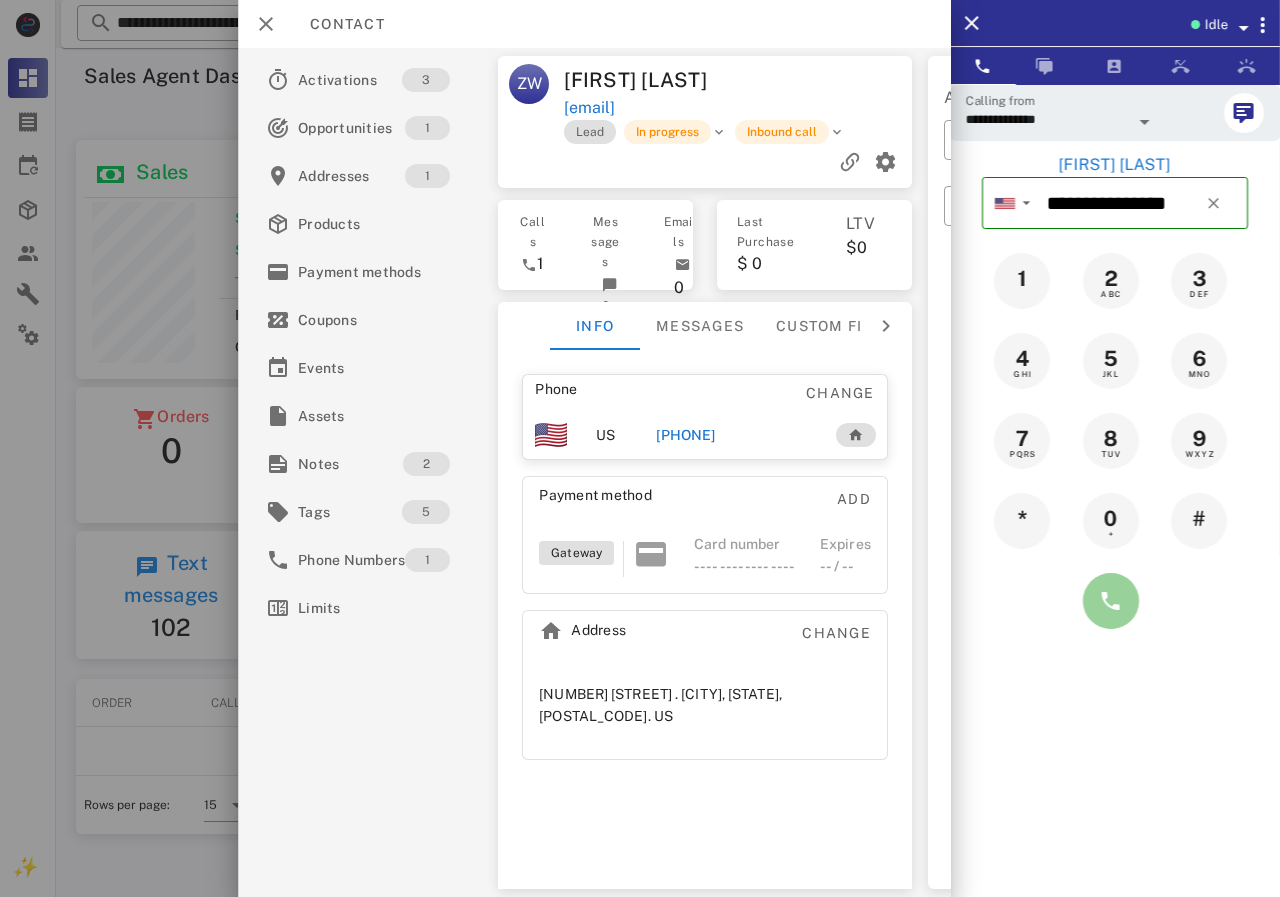 click at bounding box center [1111, 601] 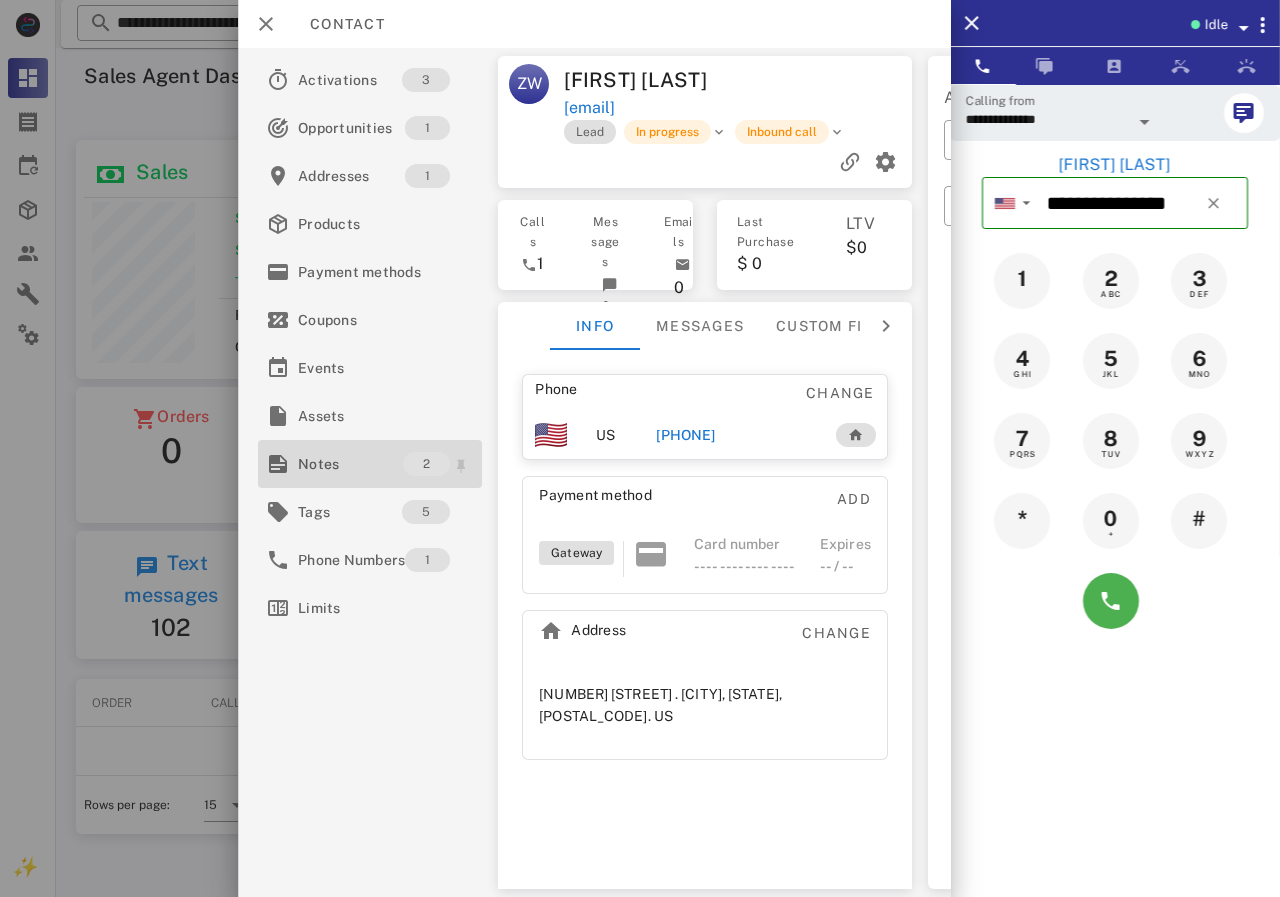 click on "Notes" at bounding box center (350, 464) 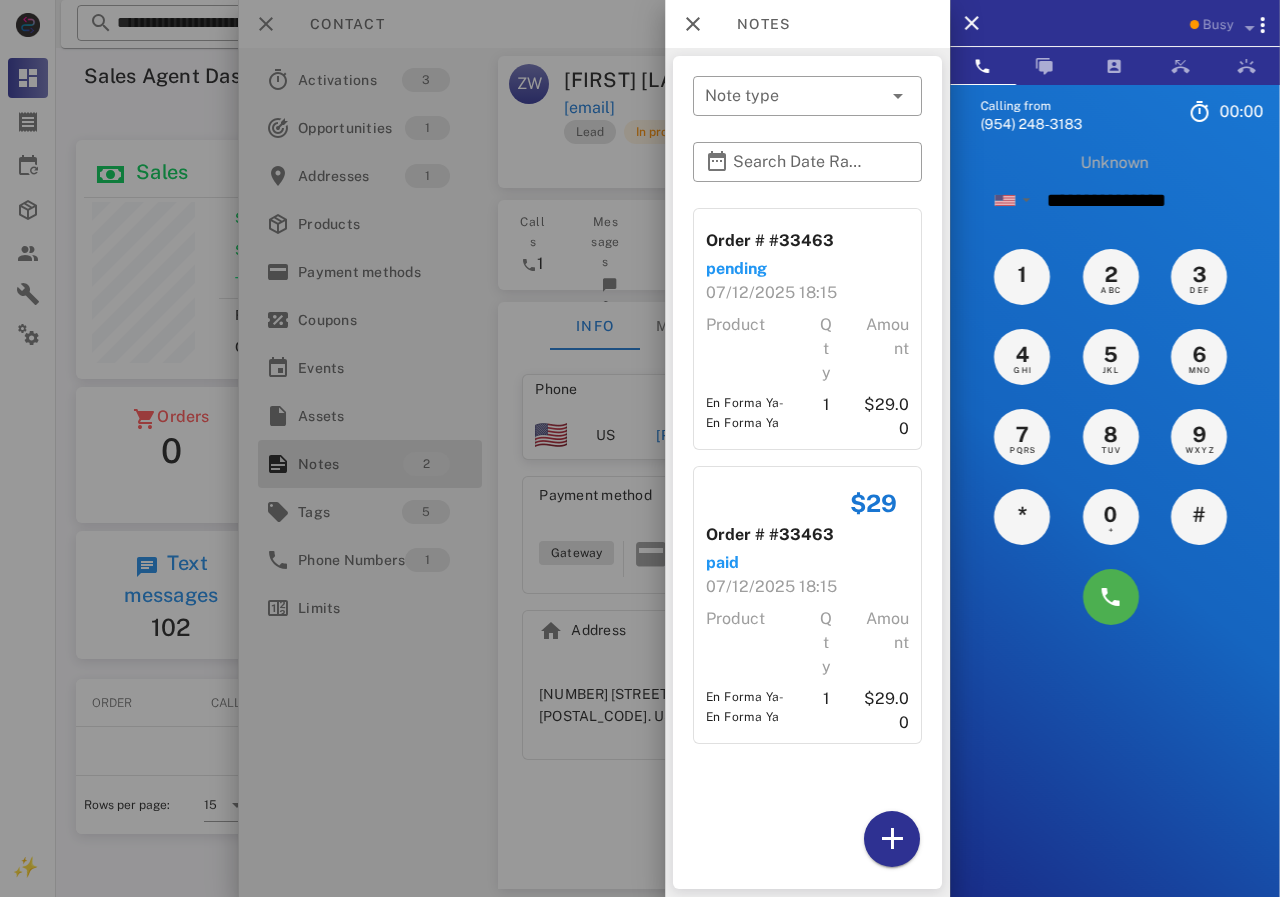type 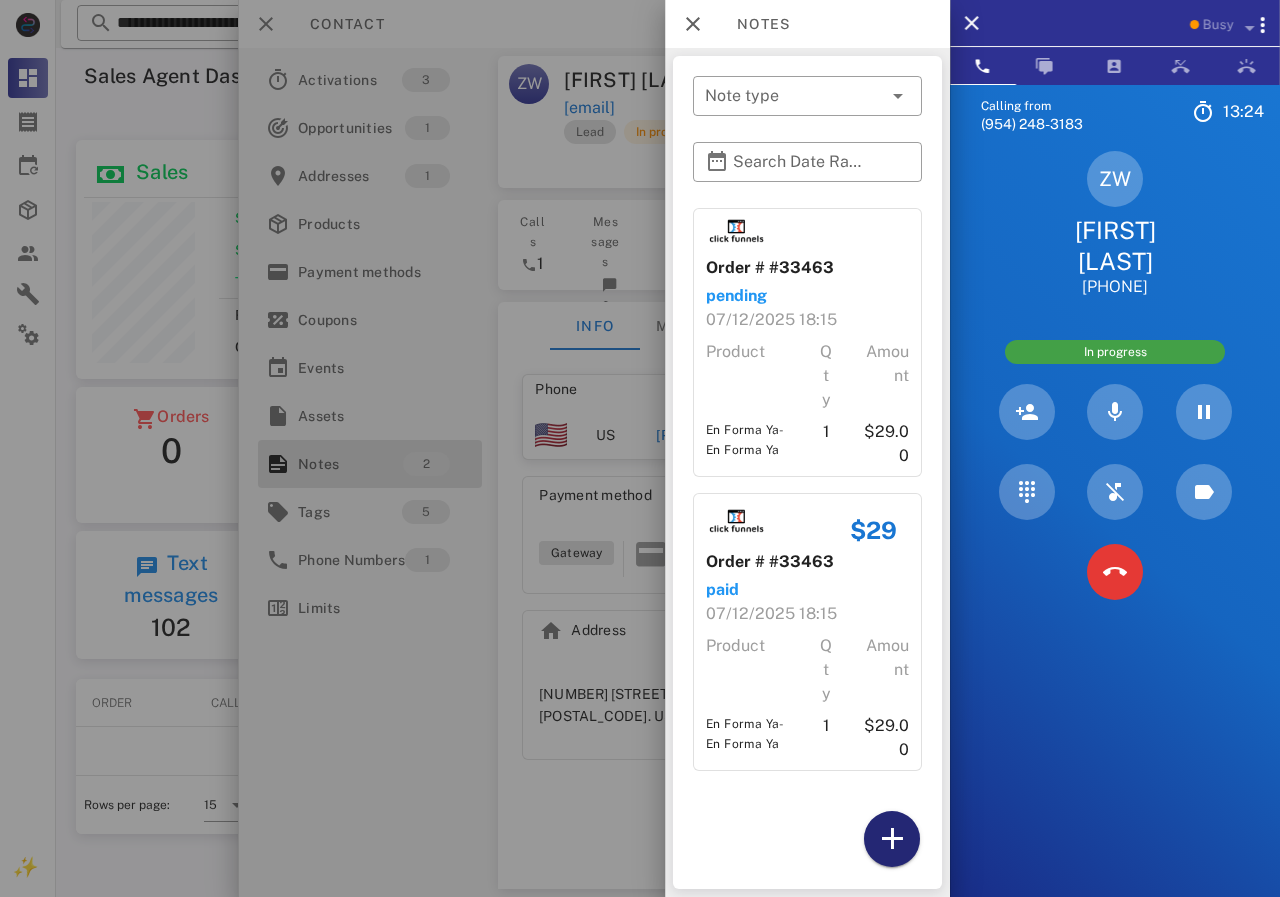 click at bounding box center [892, 839] 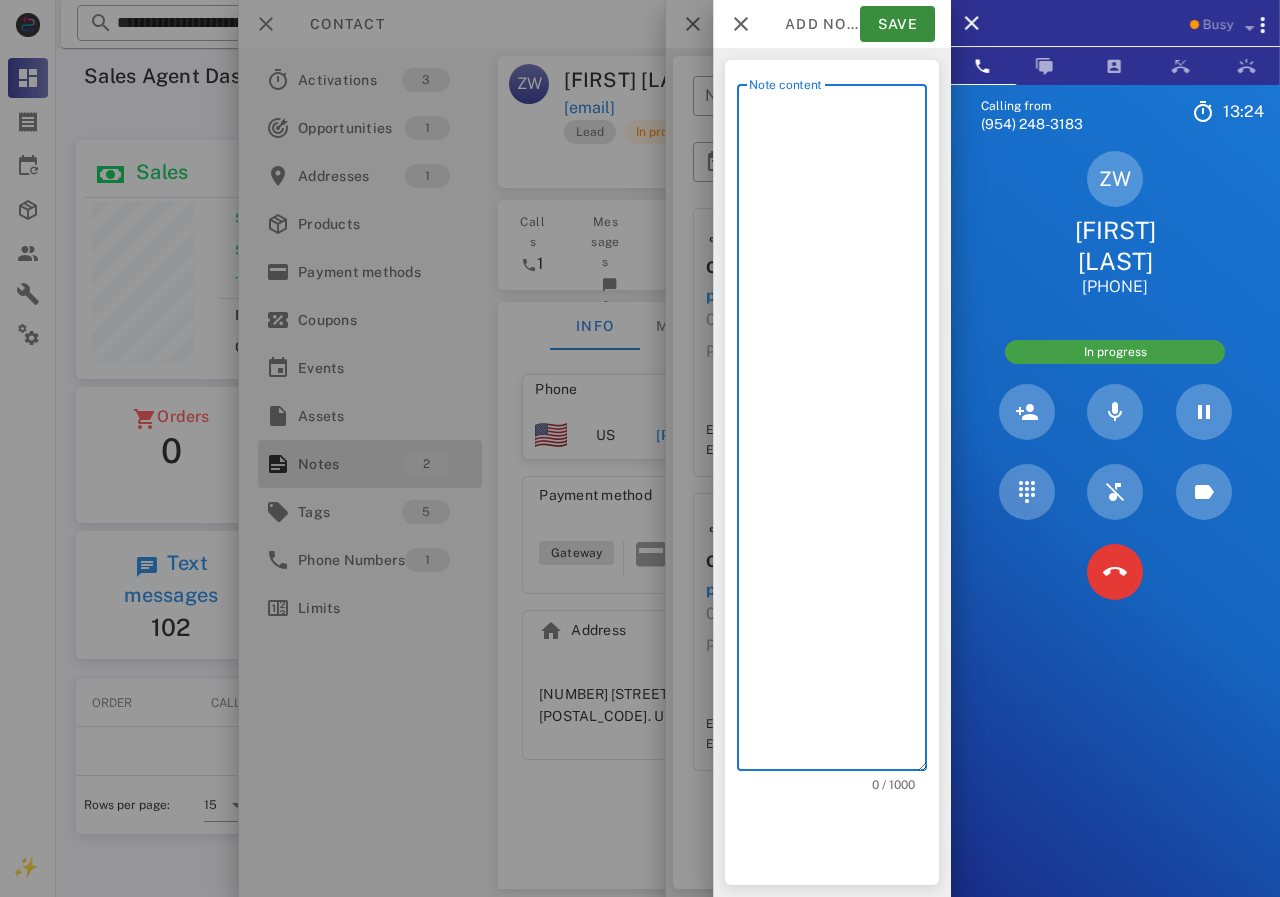 click on "Note content" at bounding box center (838, 432) 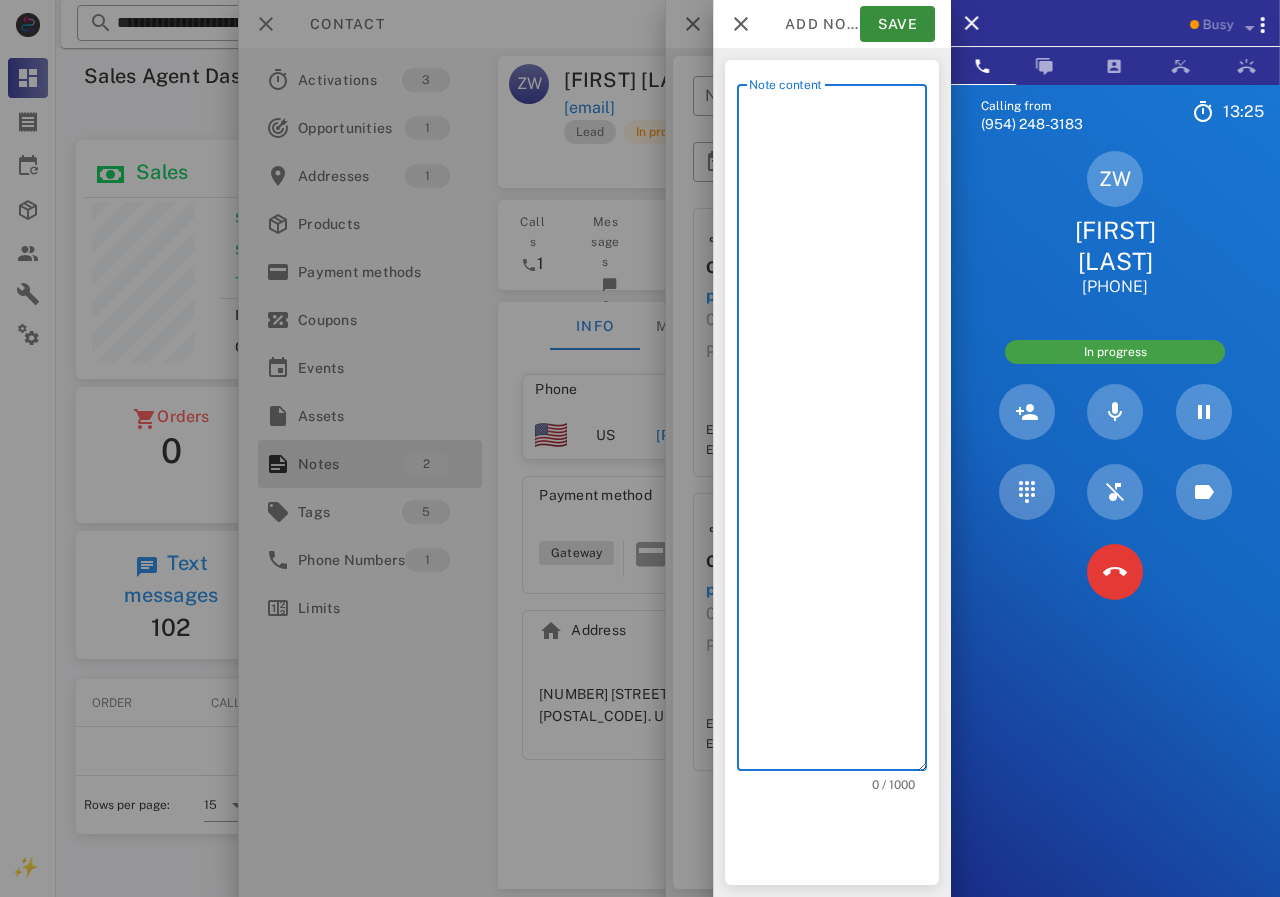 scroll, scrollTop: 240, scrollLeft: 390, axis: both 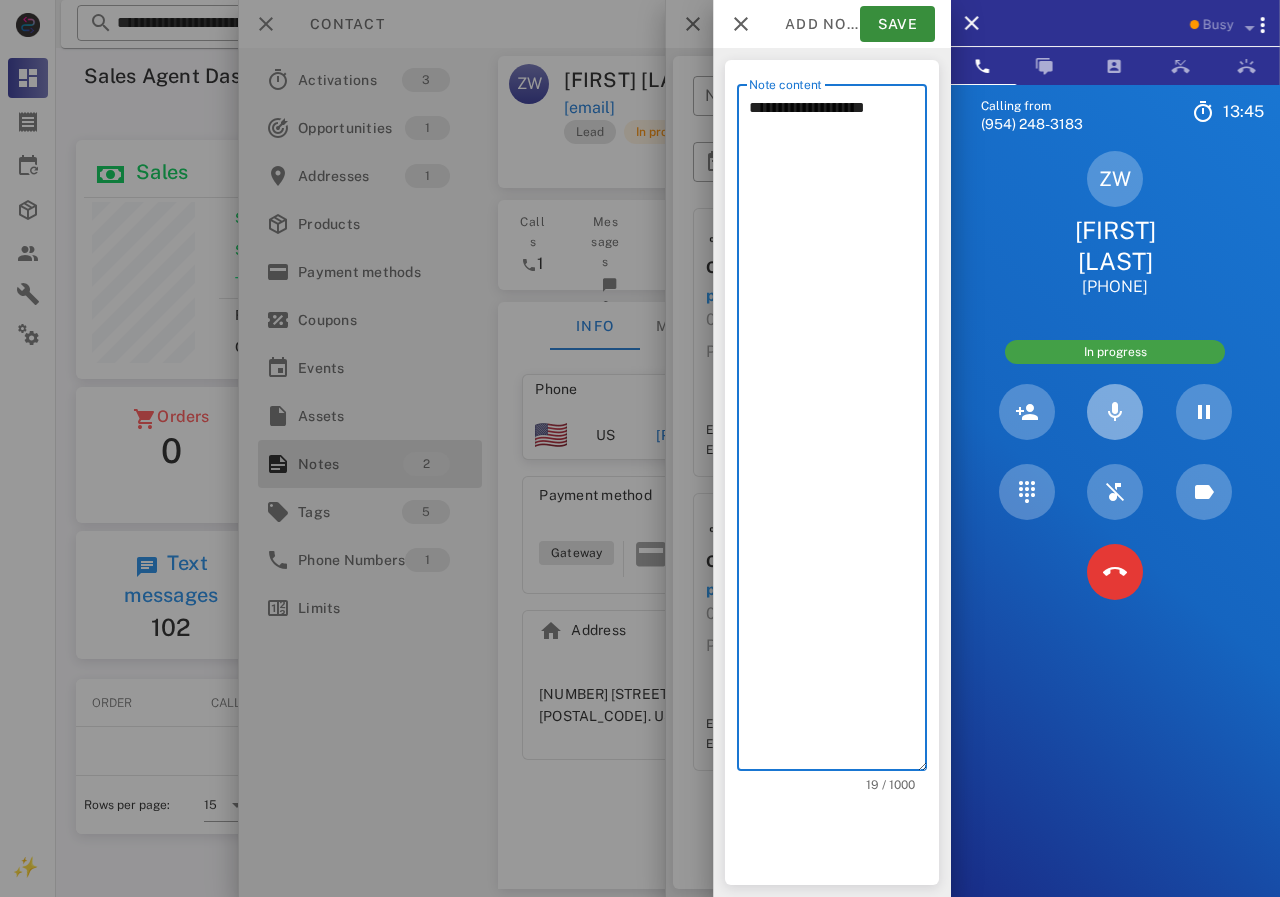 click at bounding box center (1115, 412) 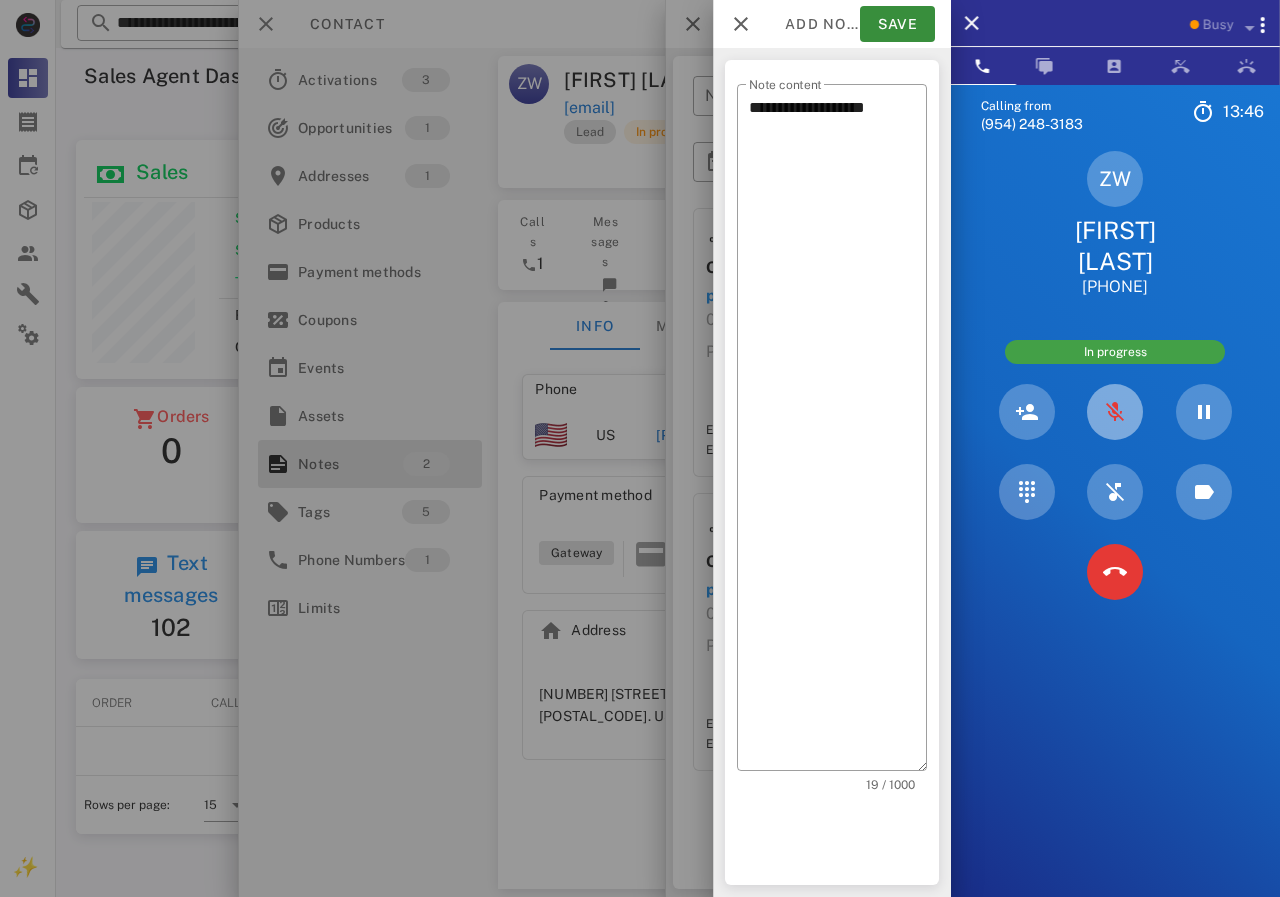 click at bounding box center [1115, 412] 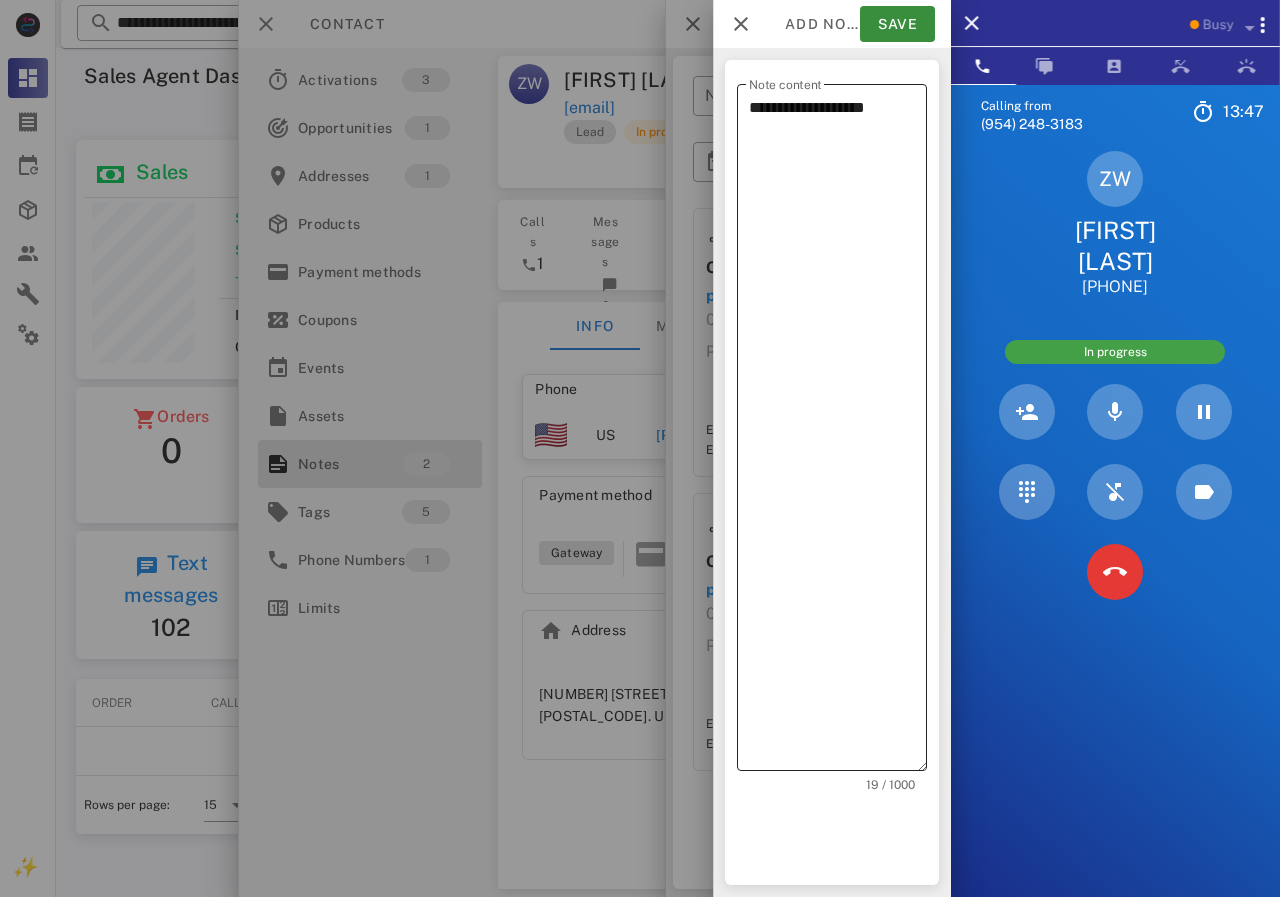 click on "**********" at bounding box center (838, 432) 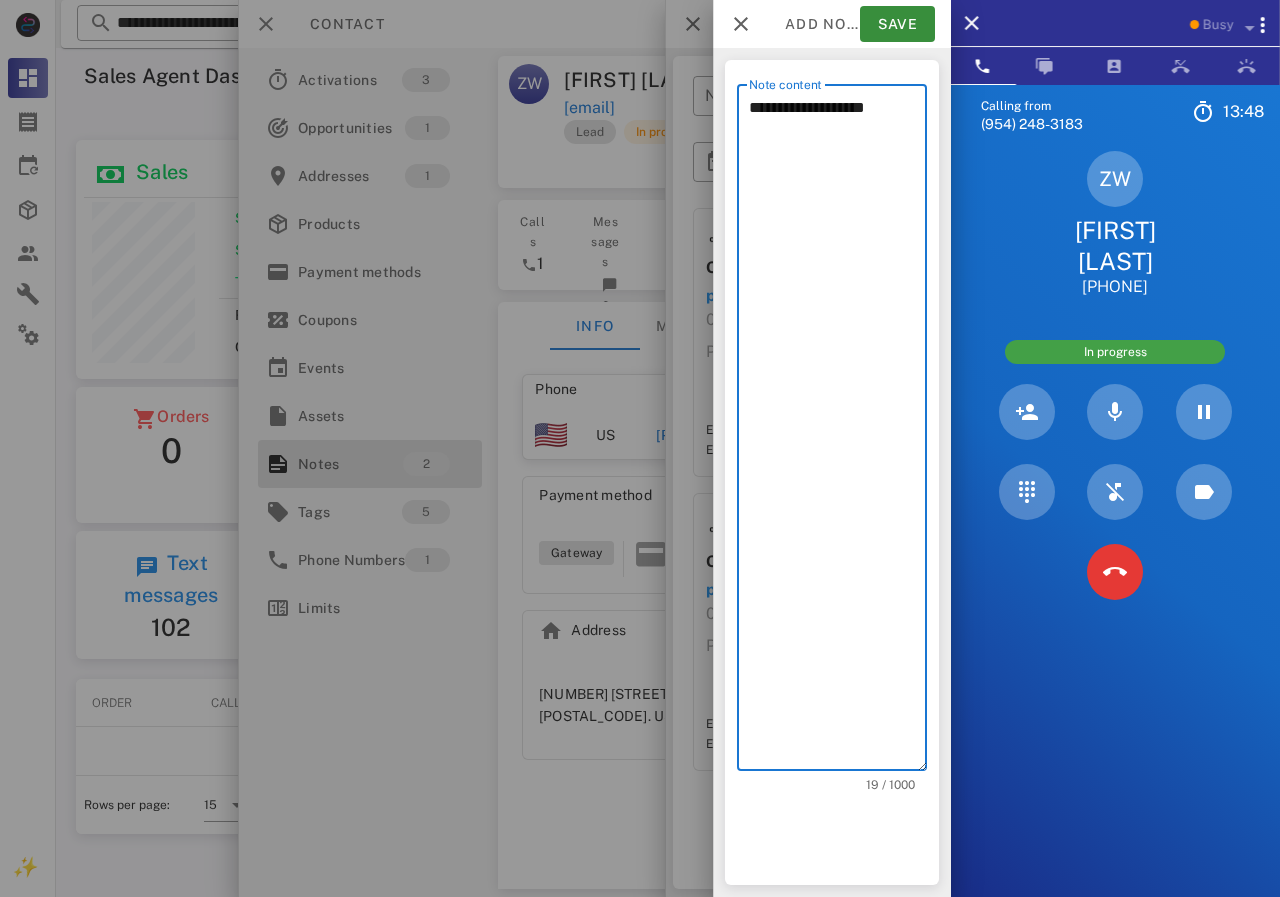 click on "**********" at bounding box center [838, 432] 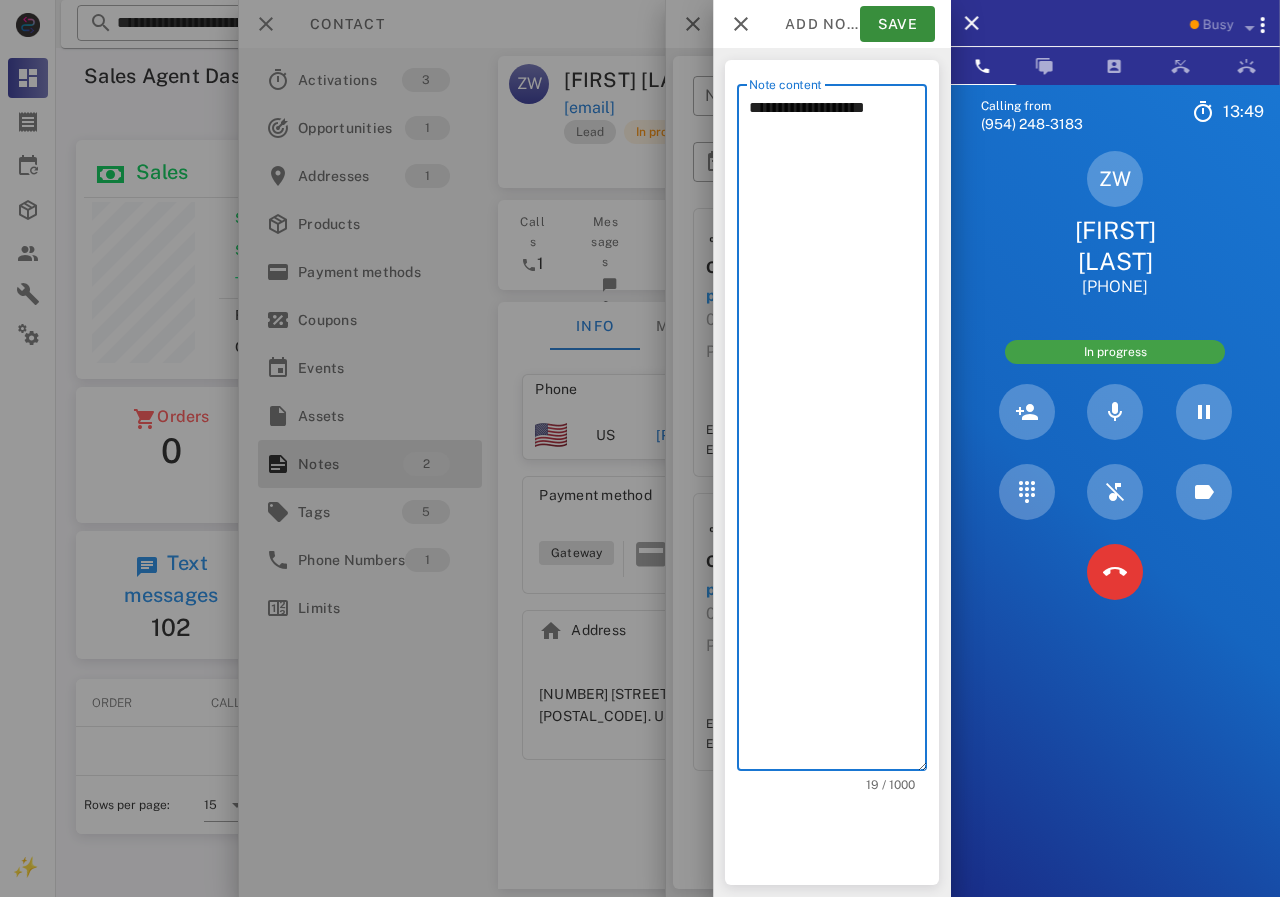 click on "**********" at bounding box center [838, 432] 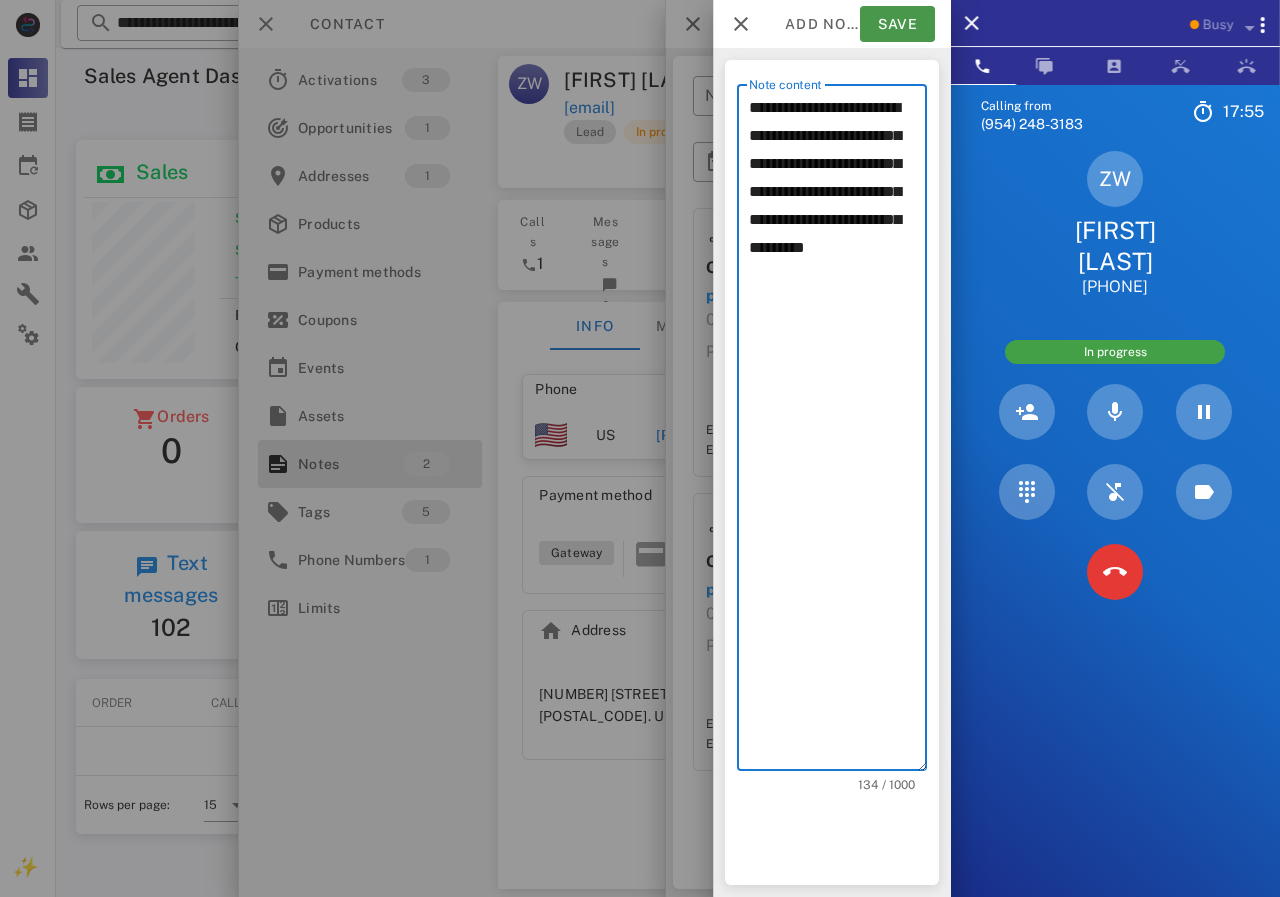 type on "**********" 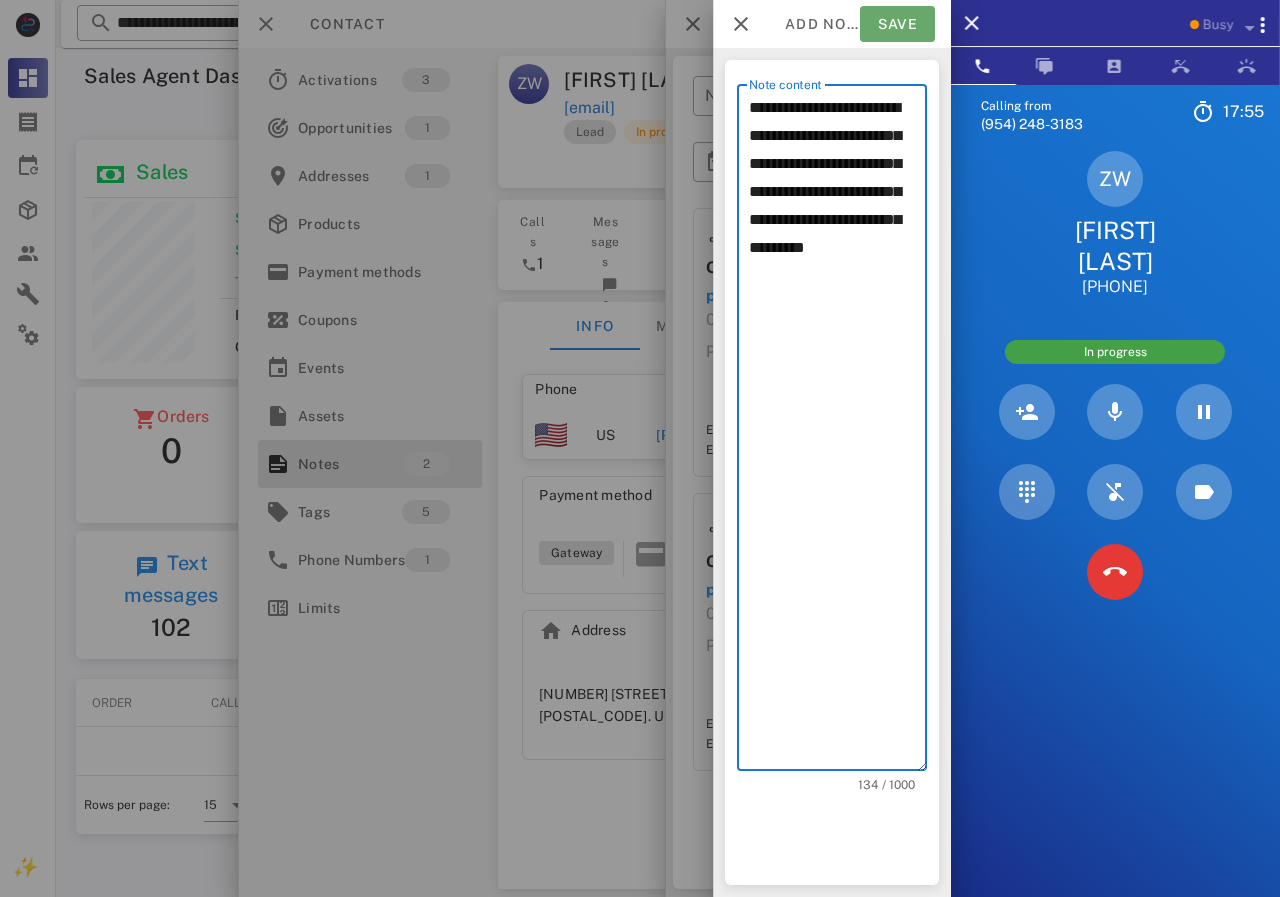 click on "Save" at bounding box center (897, 24) 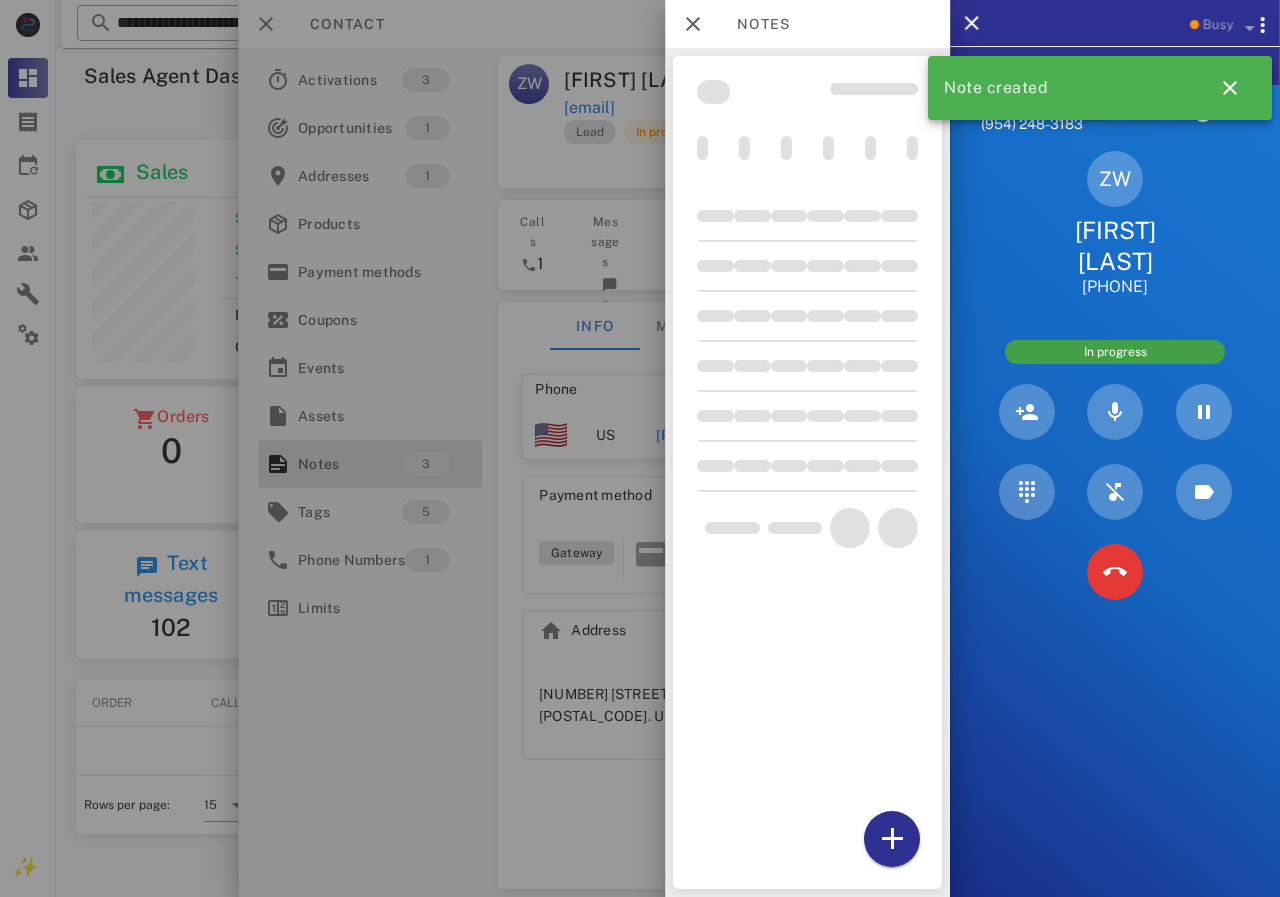 click at bounding box center (640, 448) 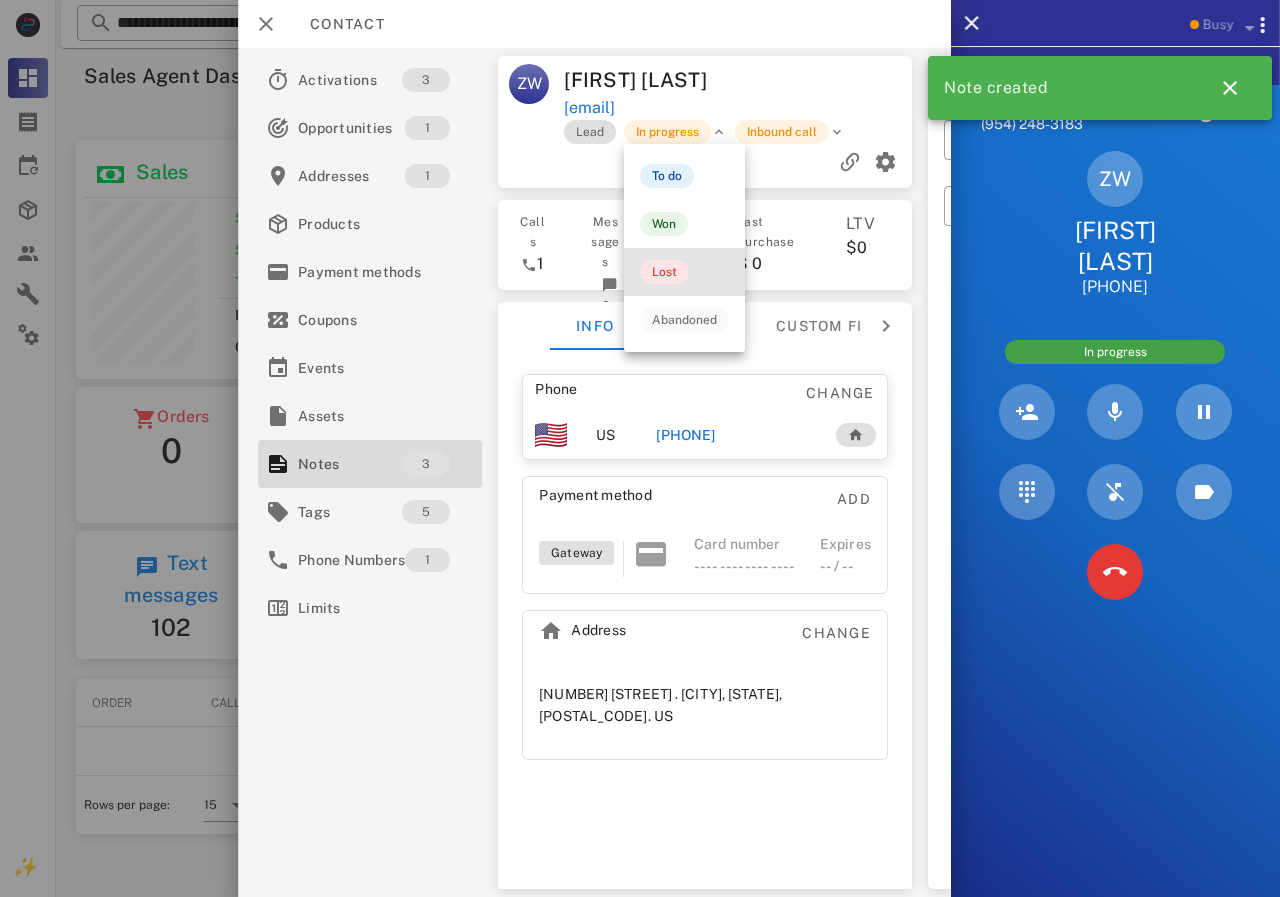 click on "Lost" at bounding box center [664, 272] 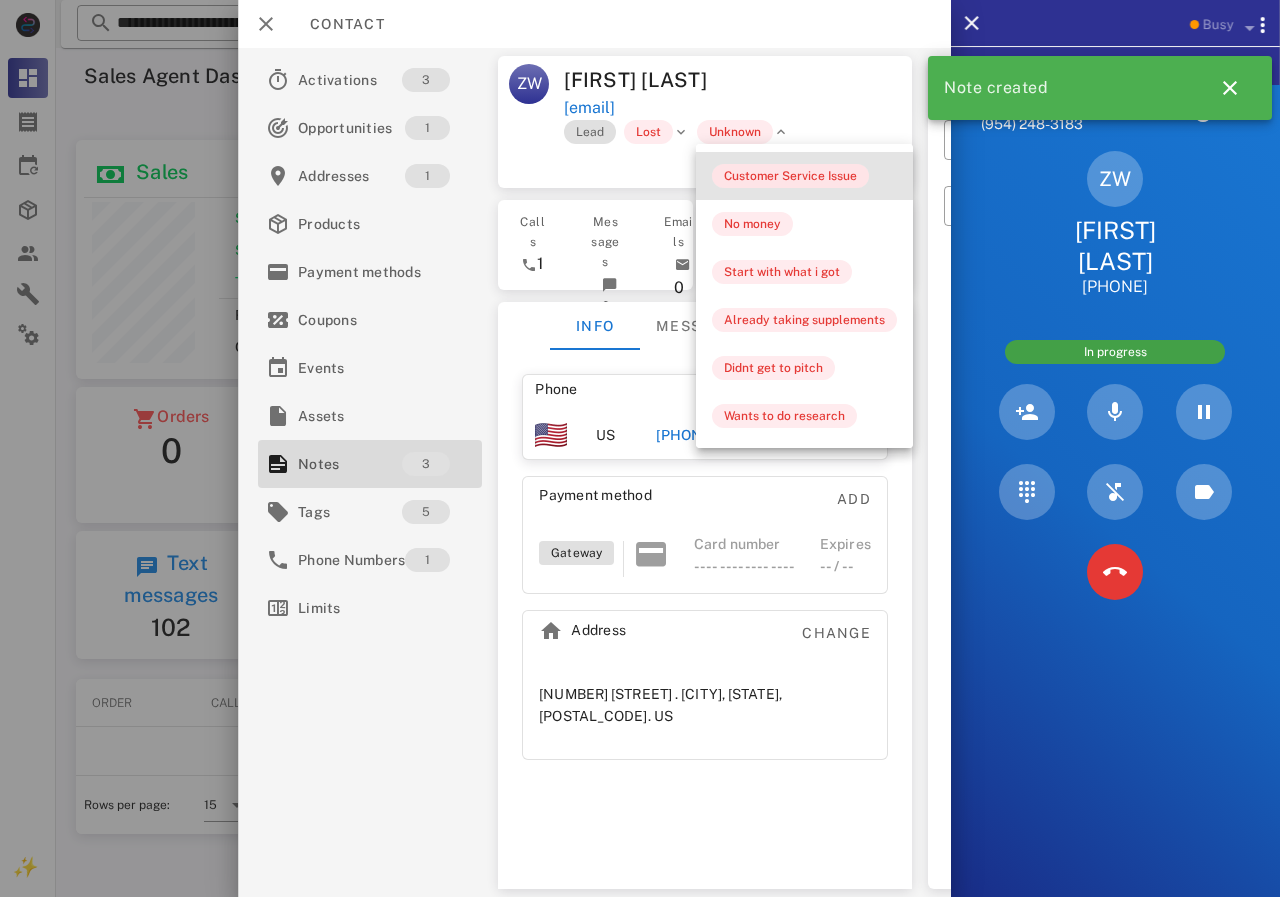 click on "Customer Service Issue" at bounding box center [790, 176] 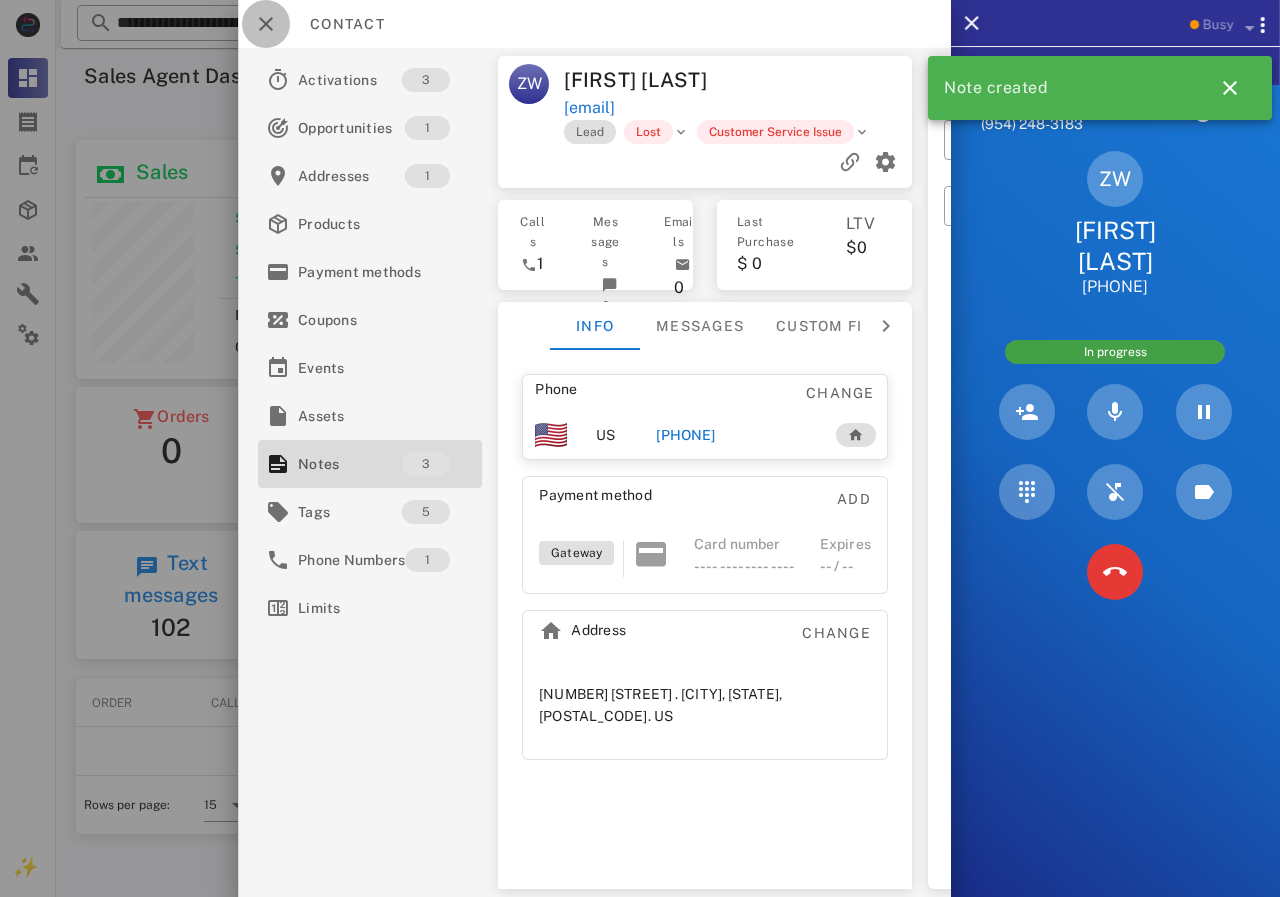 click at bounding box center (266, 24) 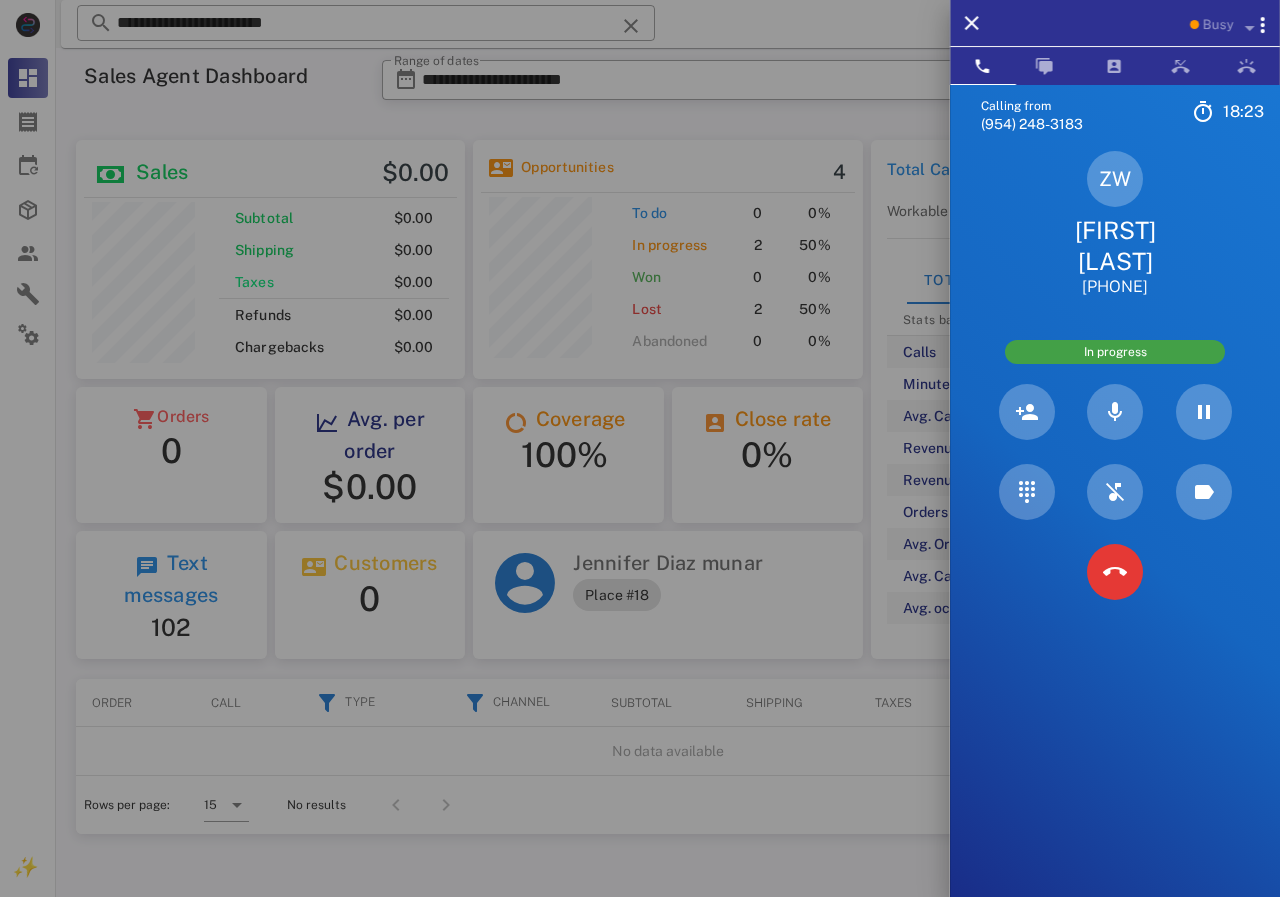click at bounding box center [640, 448] 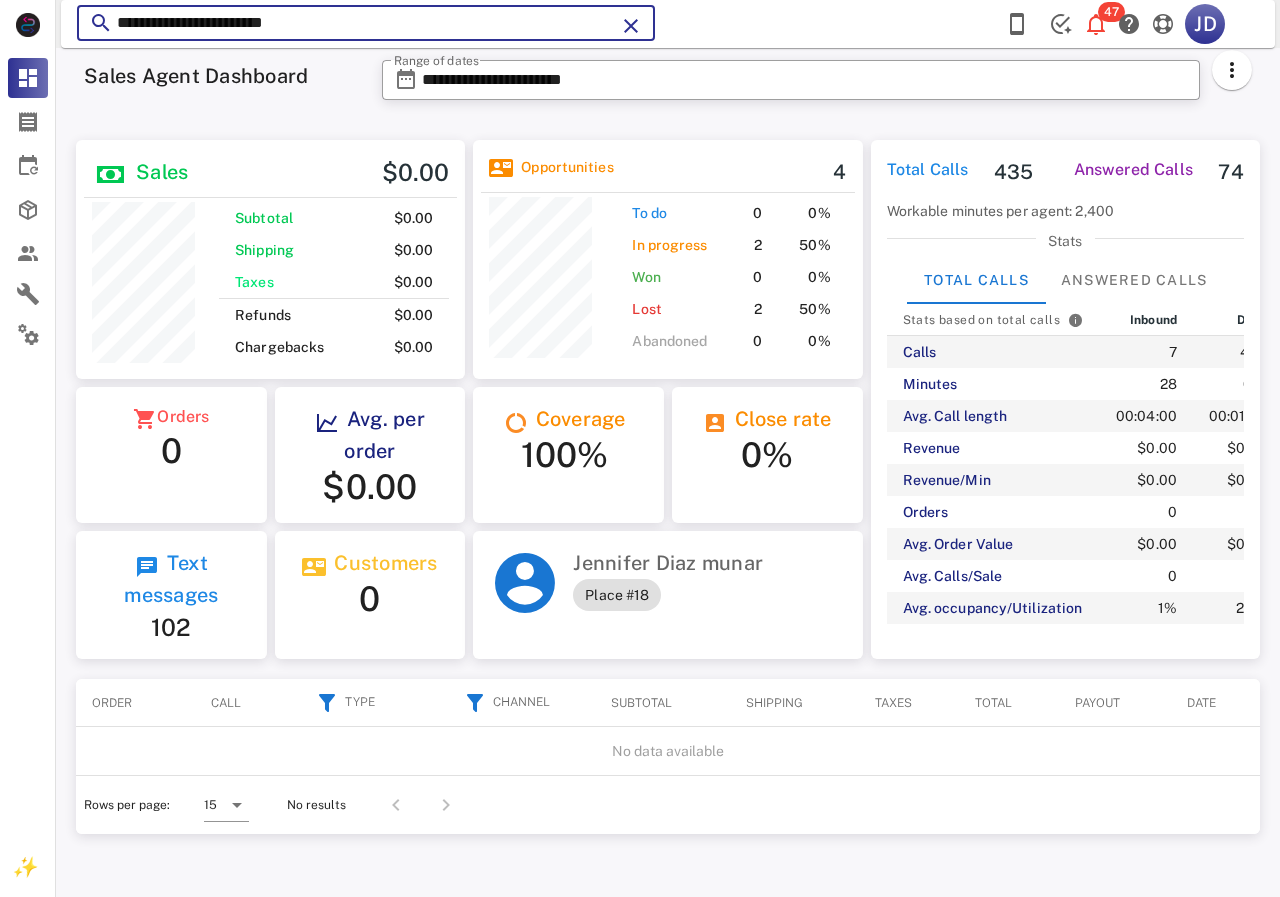 drag, startPoint x: 321, startPoint y: 20, endPoint x: 115, endPoint y: 20, distance: 206 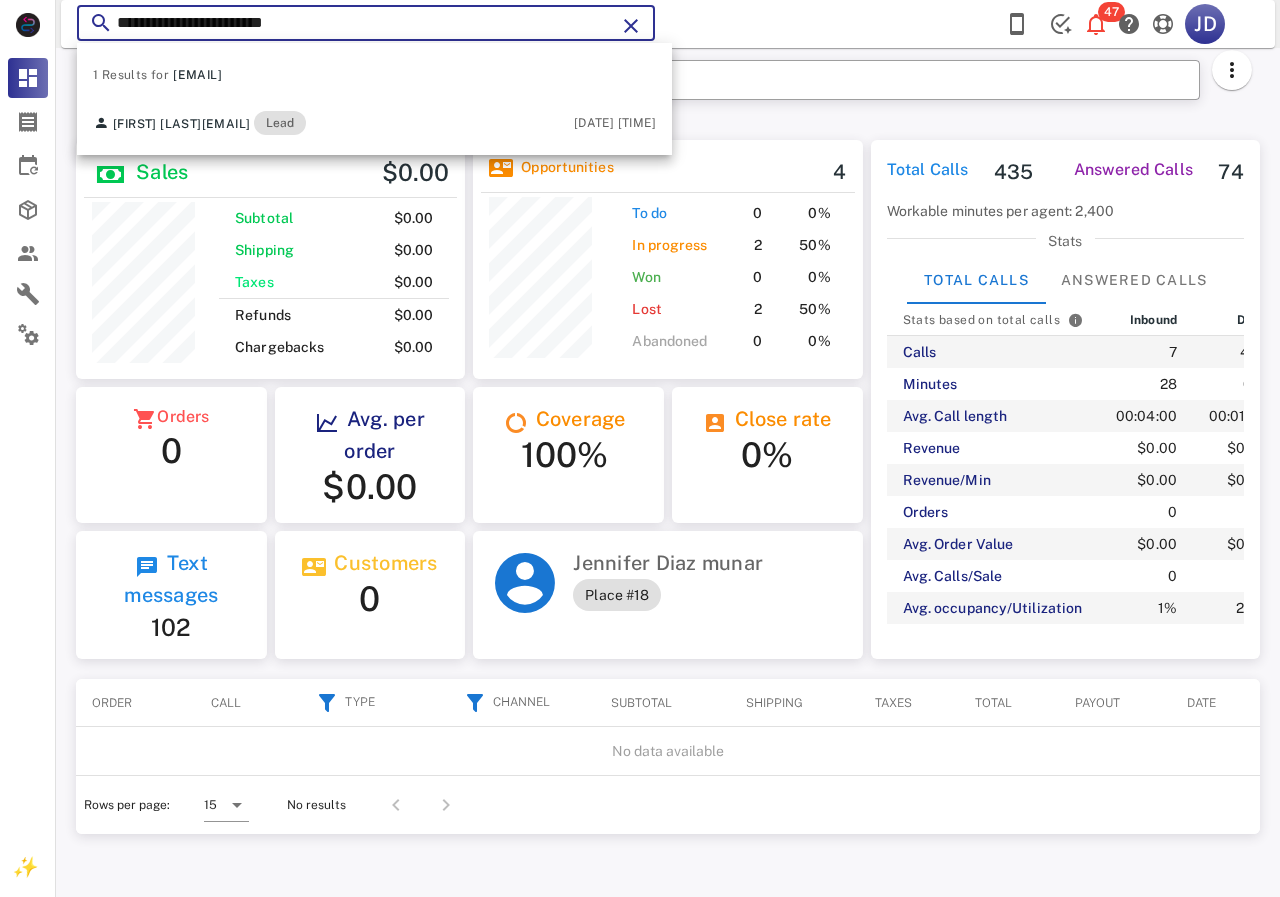 drag, startPoint x: 164, startPoint y: 19, endPoint x: 119, endPoint y: 19, distance: 45 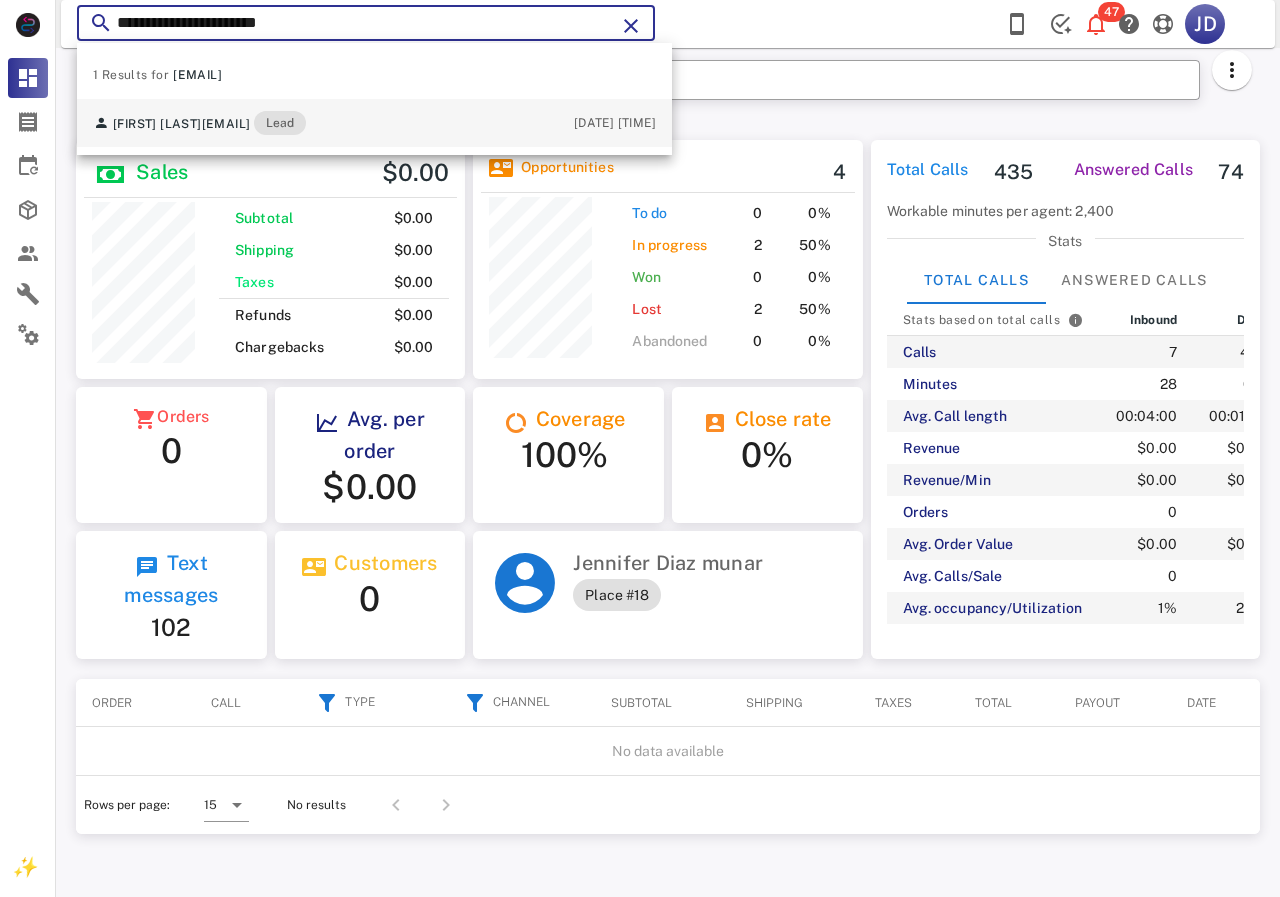 type on "**********" 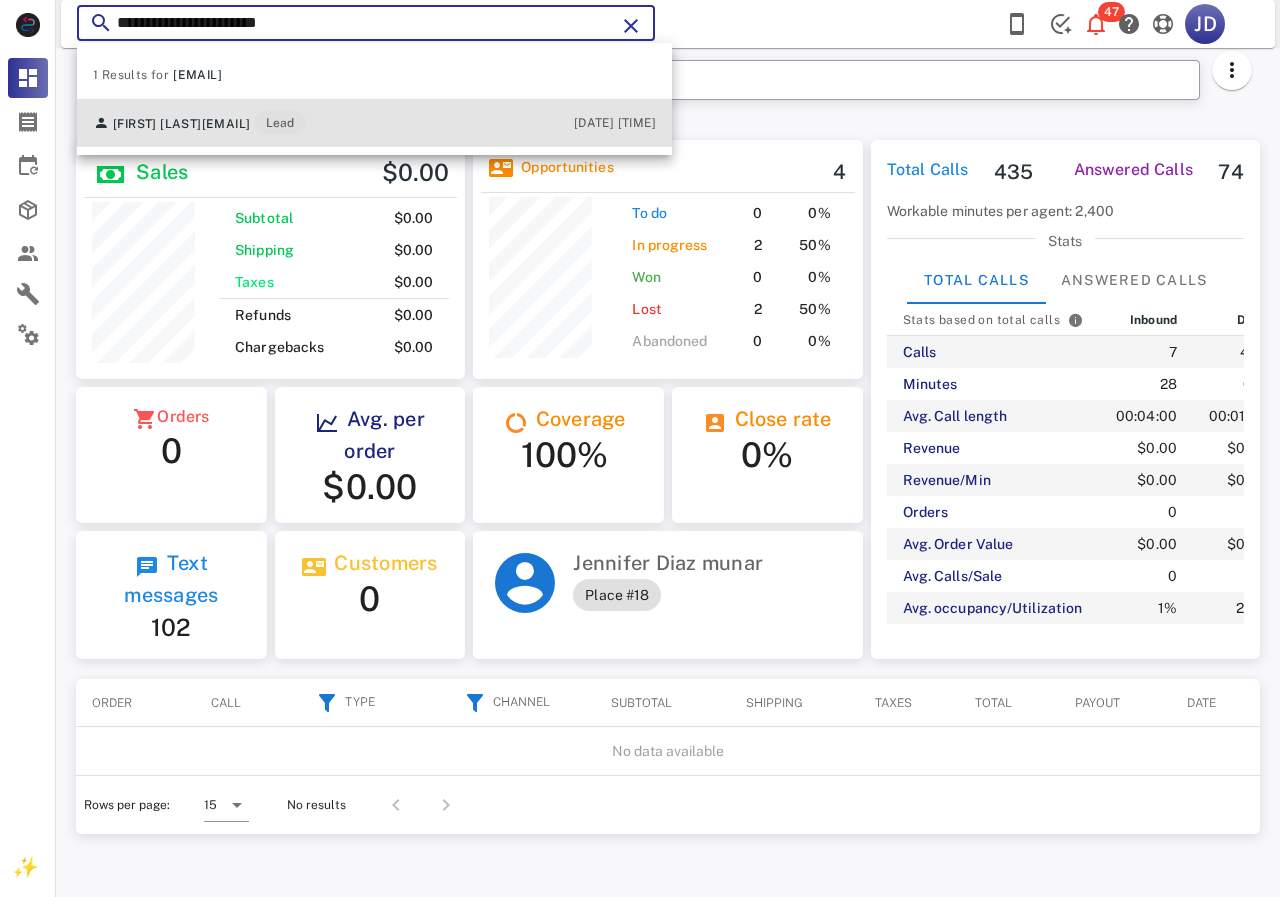 click on "Maria Guerrero   mguerrero6160@yahoo.com   Lead" at bounding box center [199, 123] 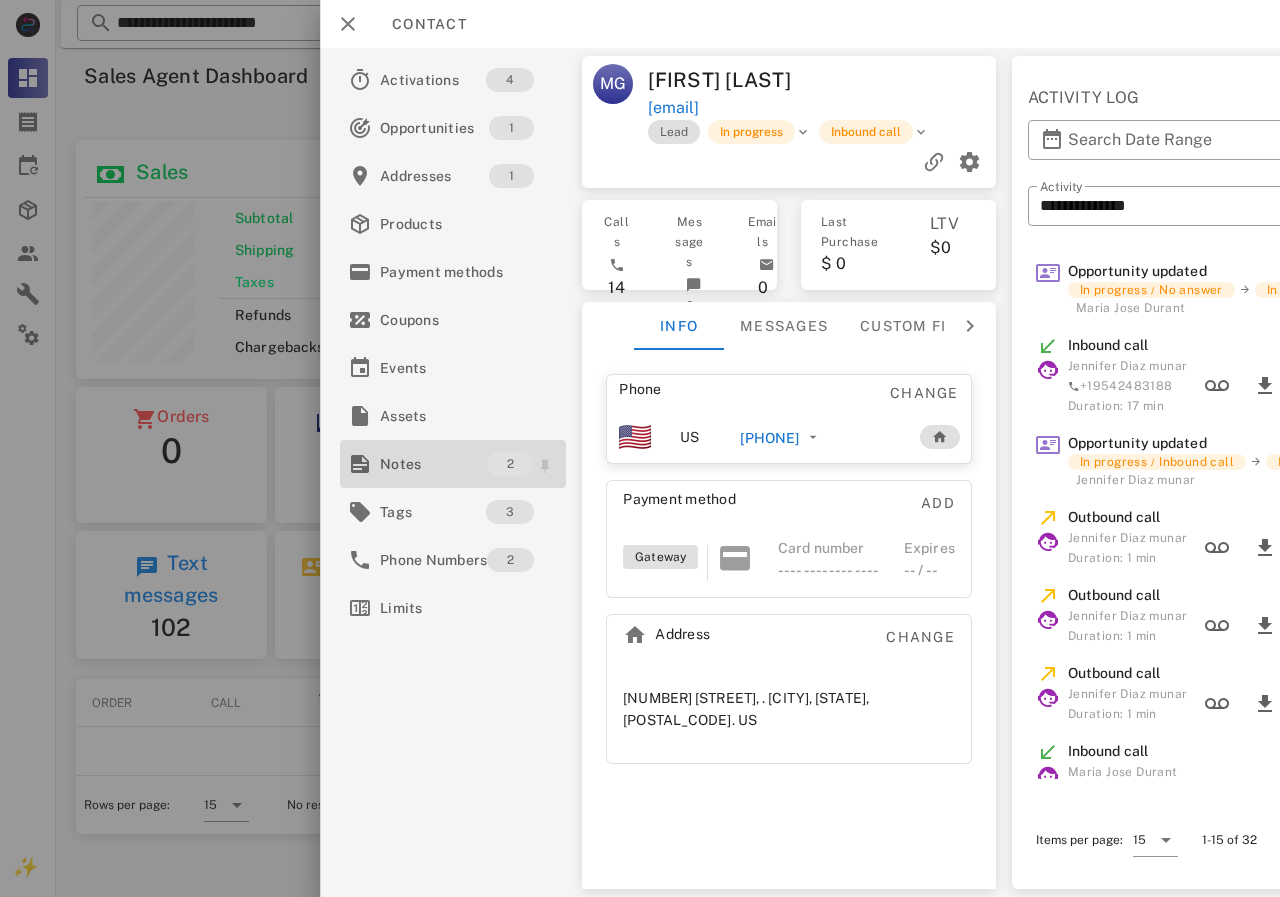 click on "Notes" at bounding box center (433, 464) 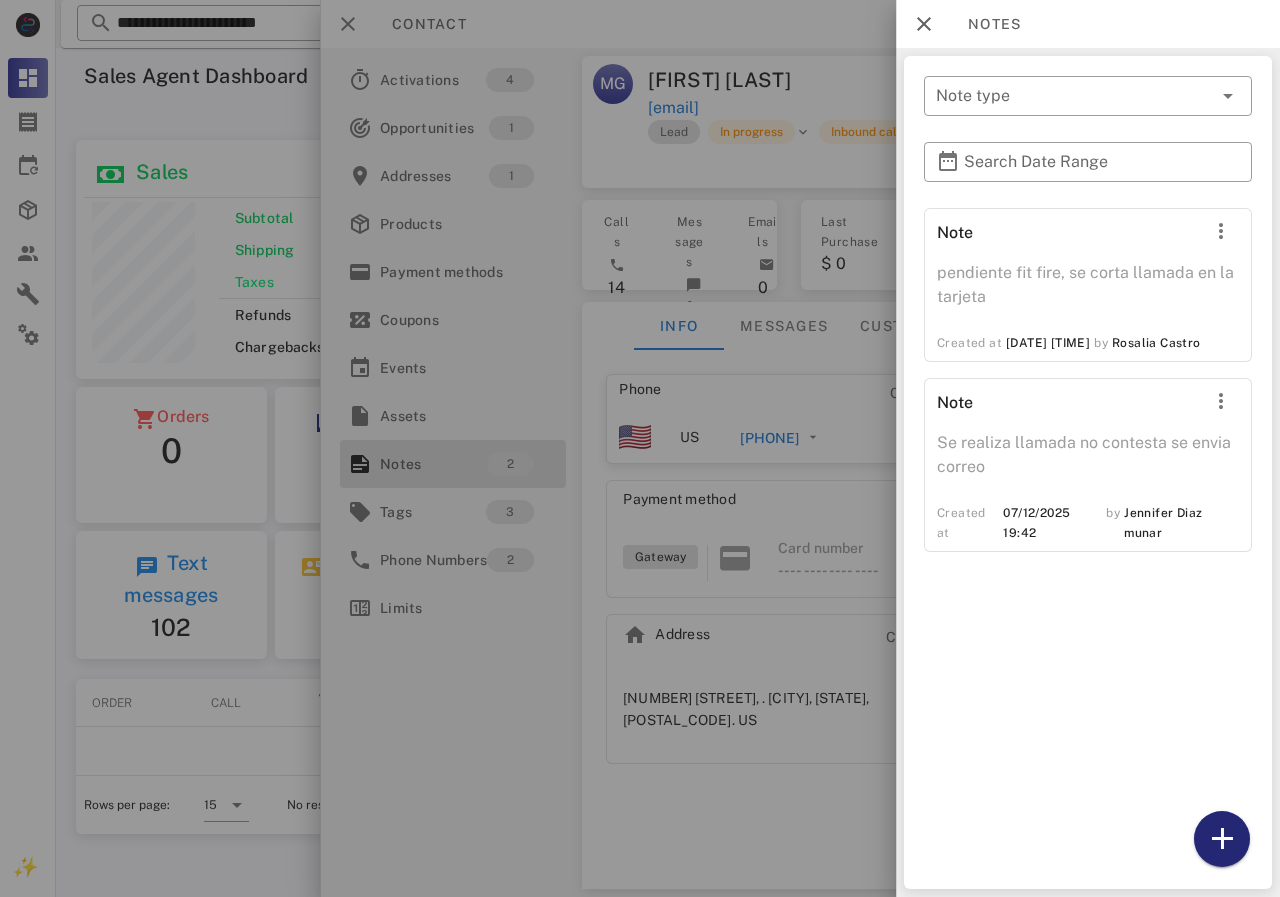 click at bounding box center [1222, 839] 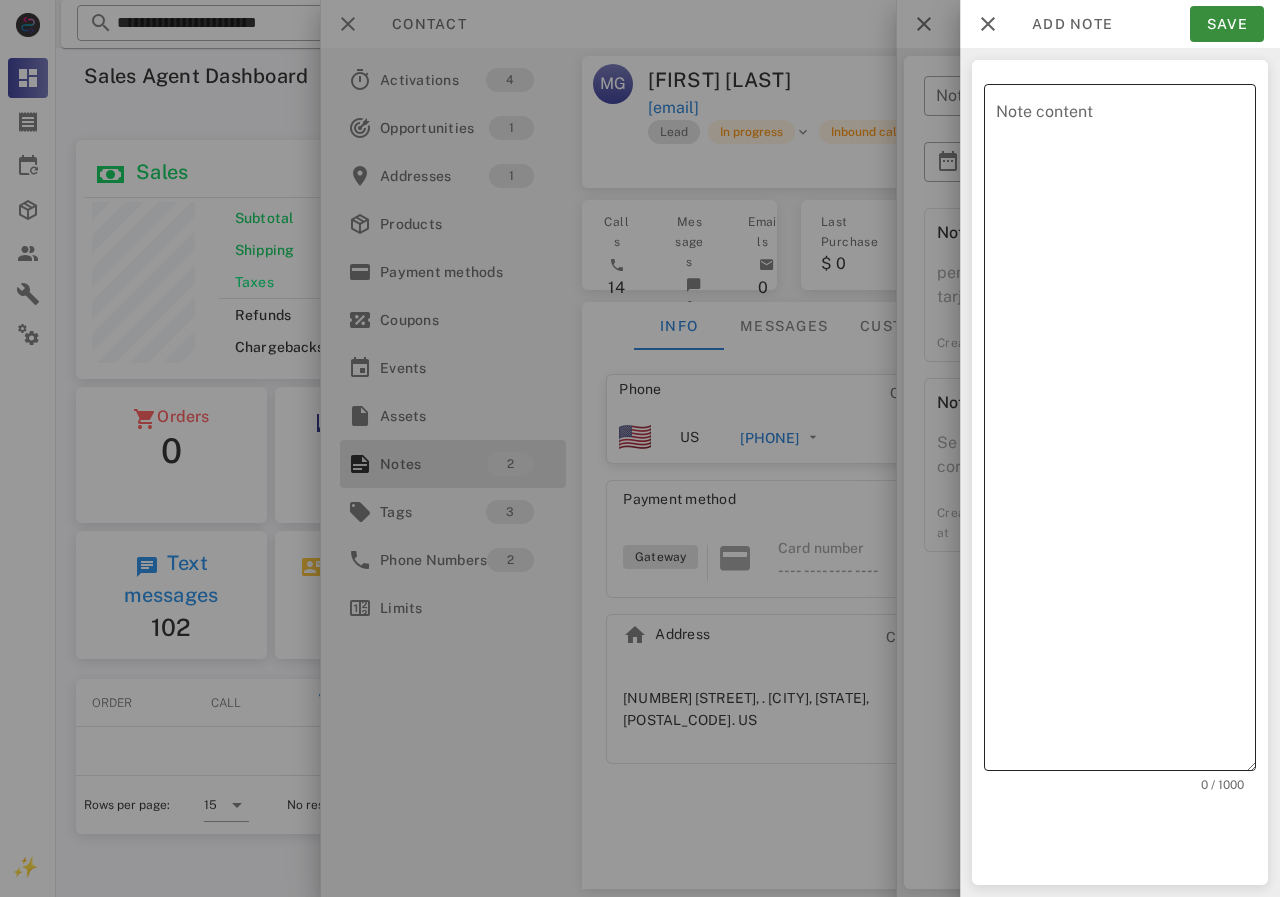 click on "Note content" at bounding box center [1126, 432] 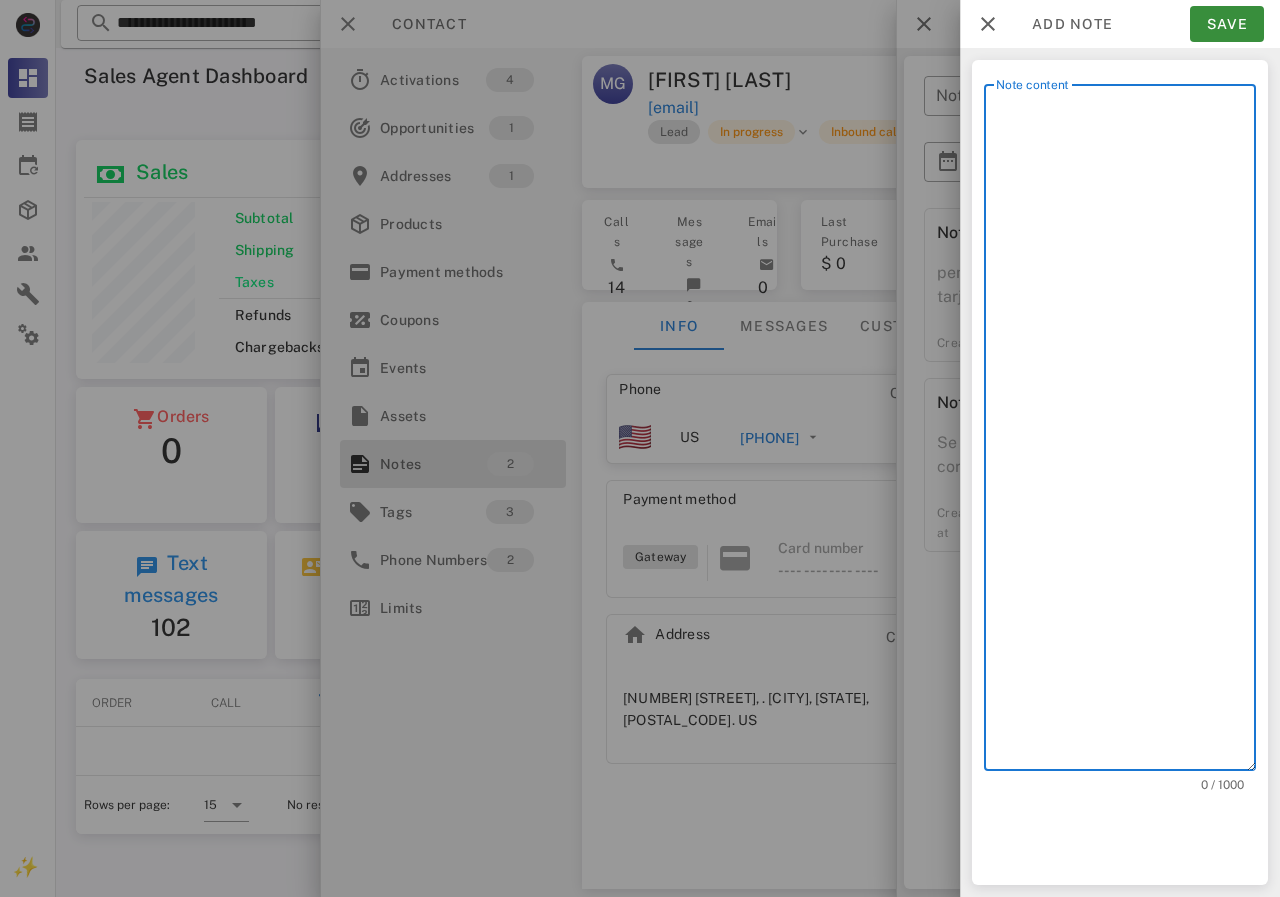 scroll, scrollTop: 240, scrollLeft: 390, axis: both 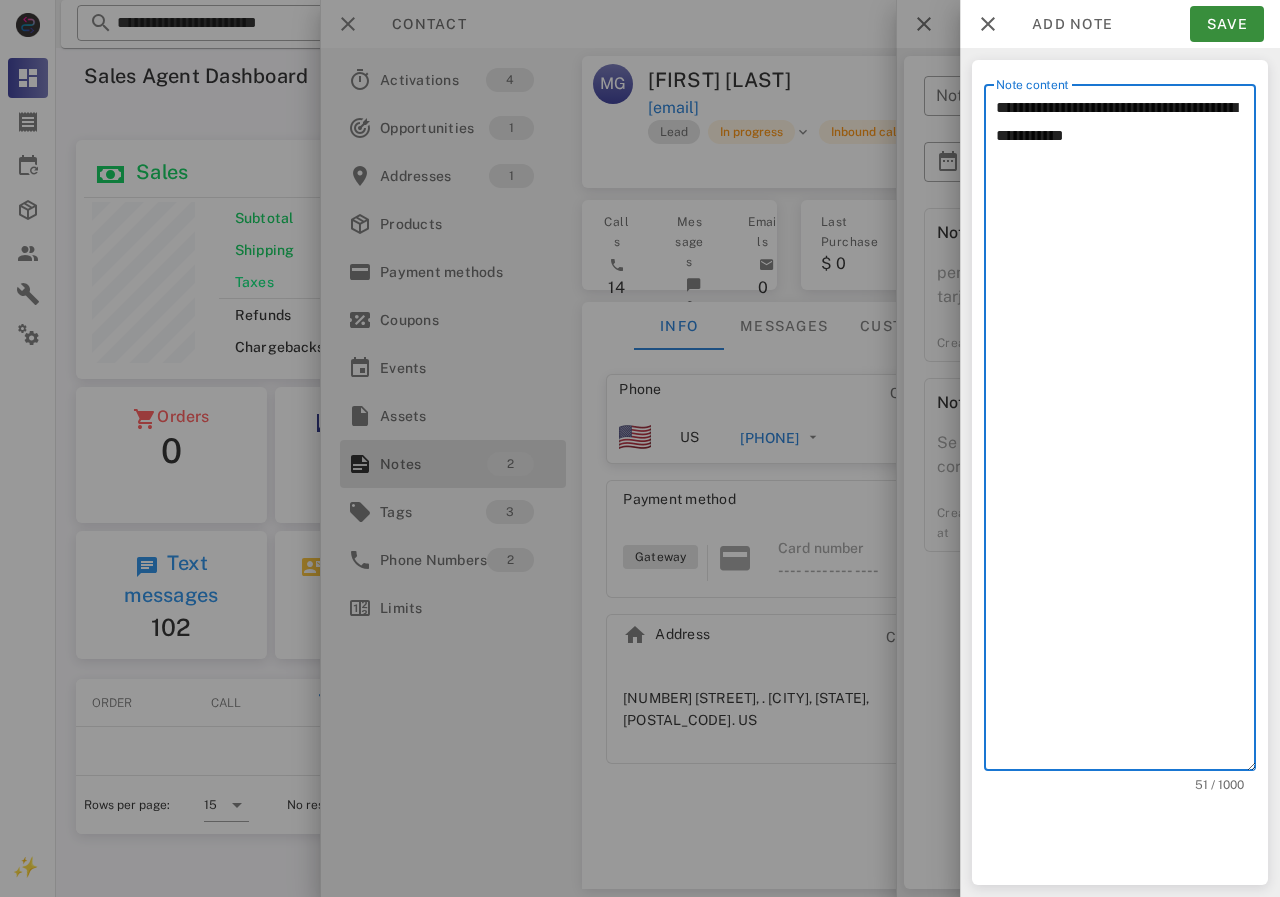 paste on "**********" 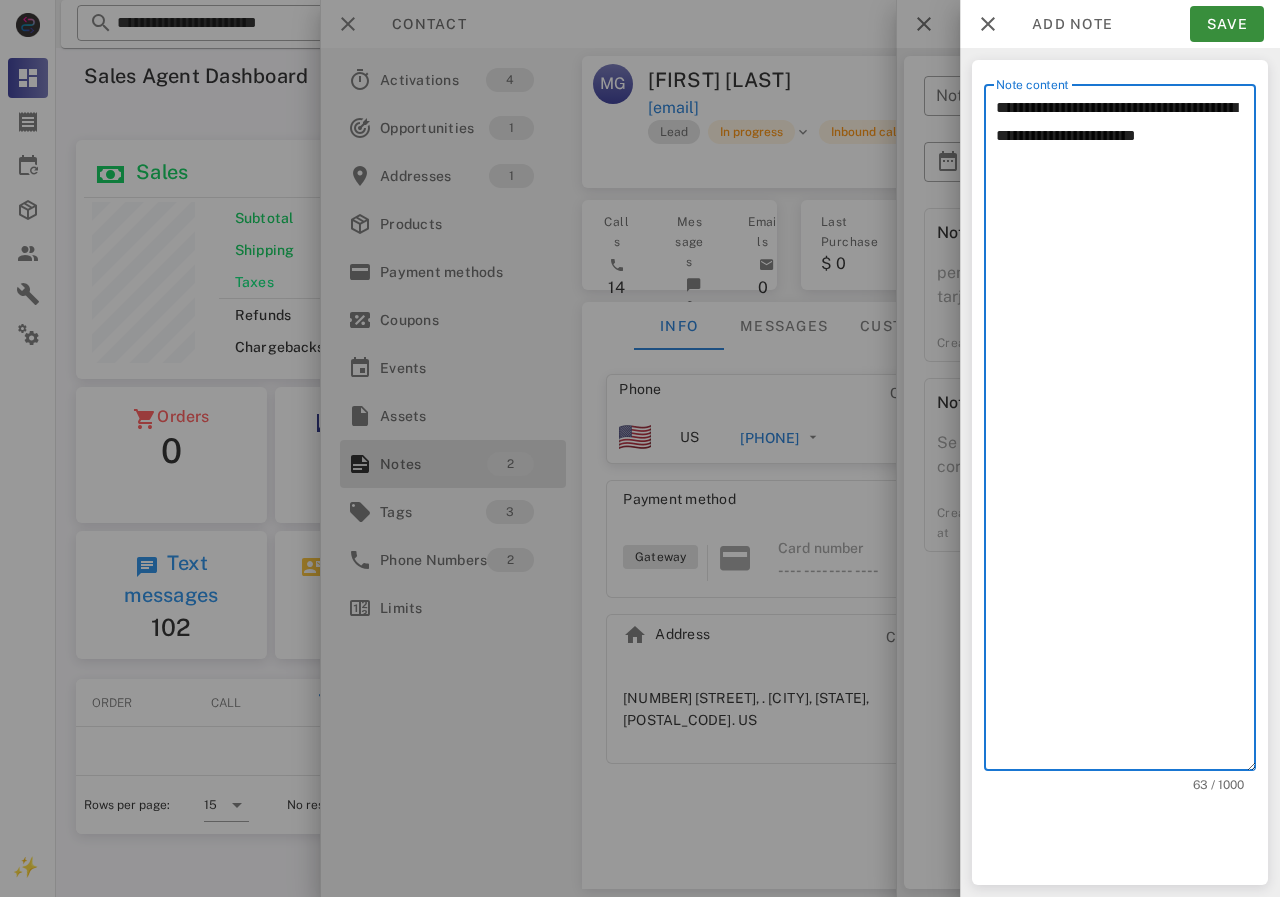 click on "**********" at bounding box center (1126, 432) 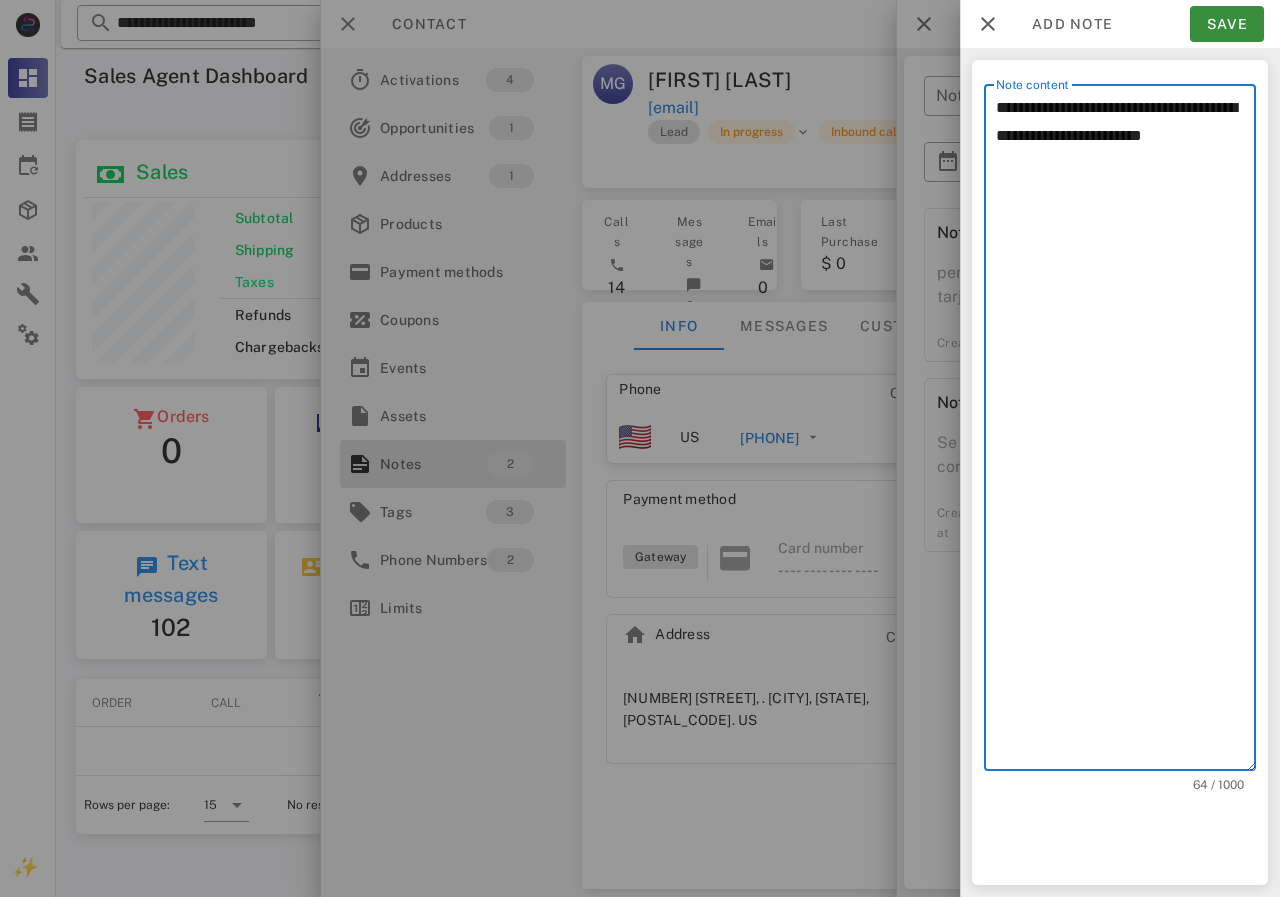 click on "**********" at bounding box center (1126, 432) 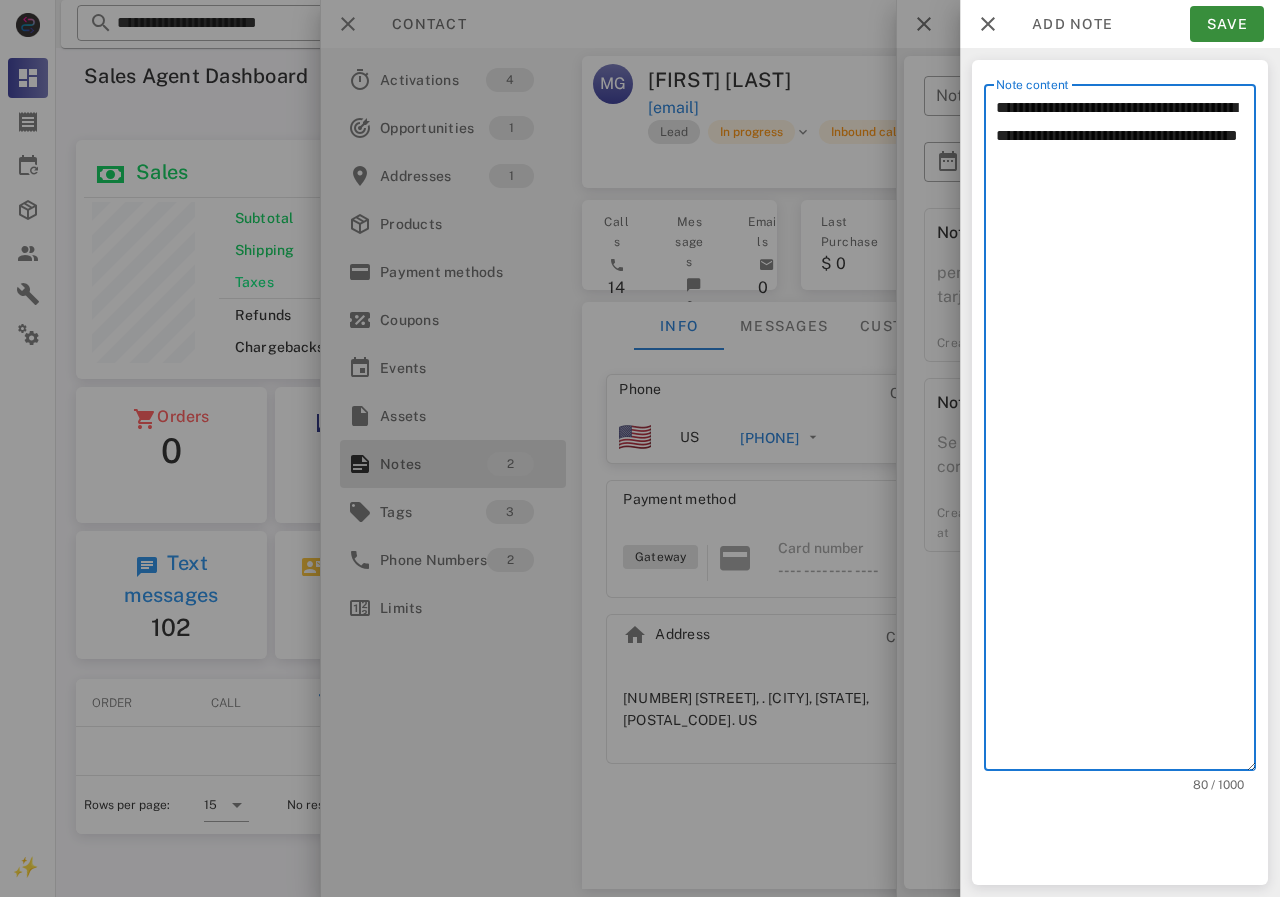 click on "**********" at bounding box center (1126, 432) 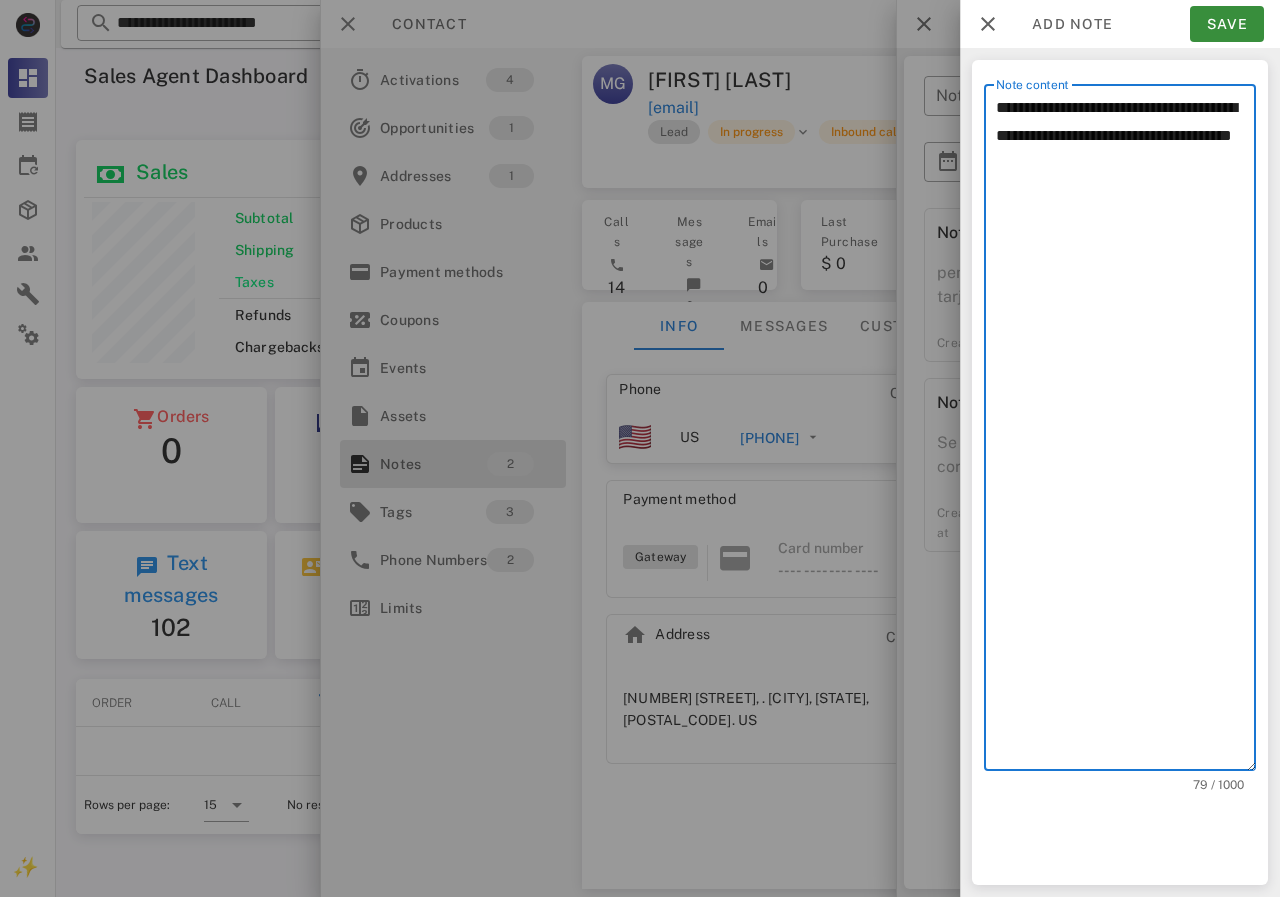 drag, startPoint x: 1158, startPoint y: 162, endPoint x: 1250, endPoint y: 174, distance: 92.779305 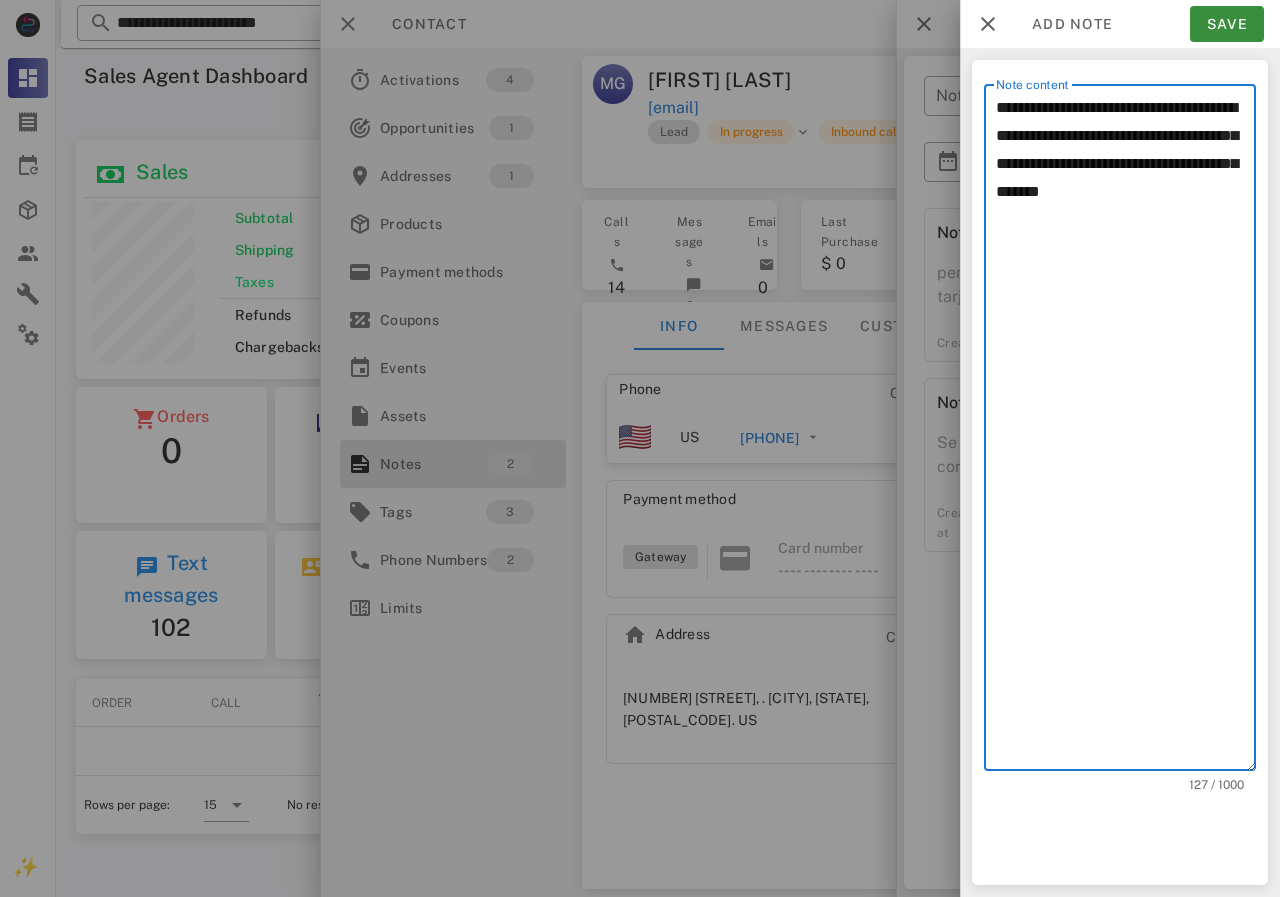 click on "**********" at bounding box center (1126, 432) 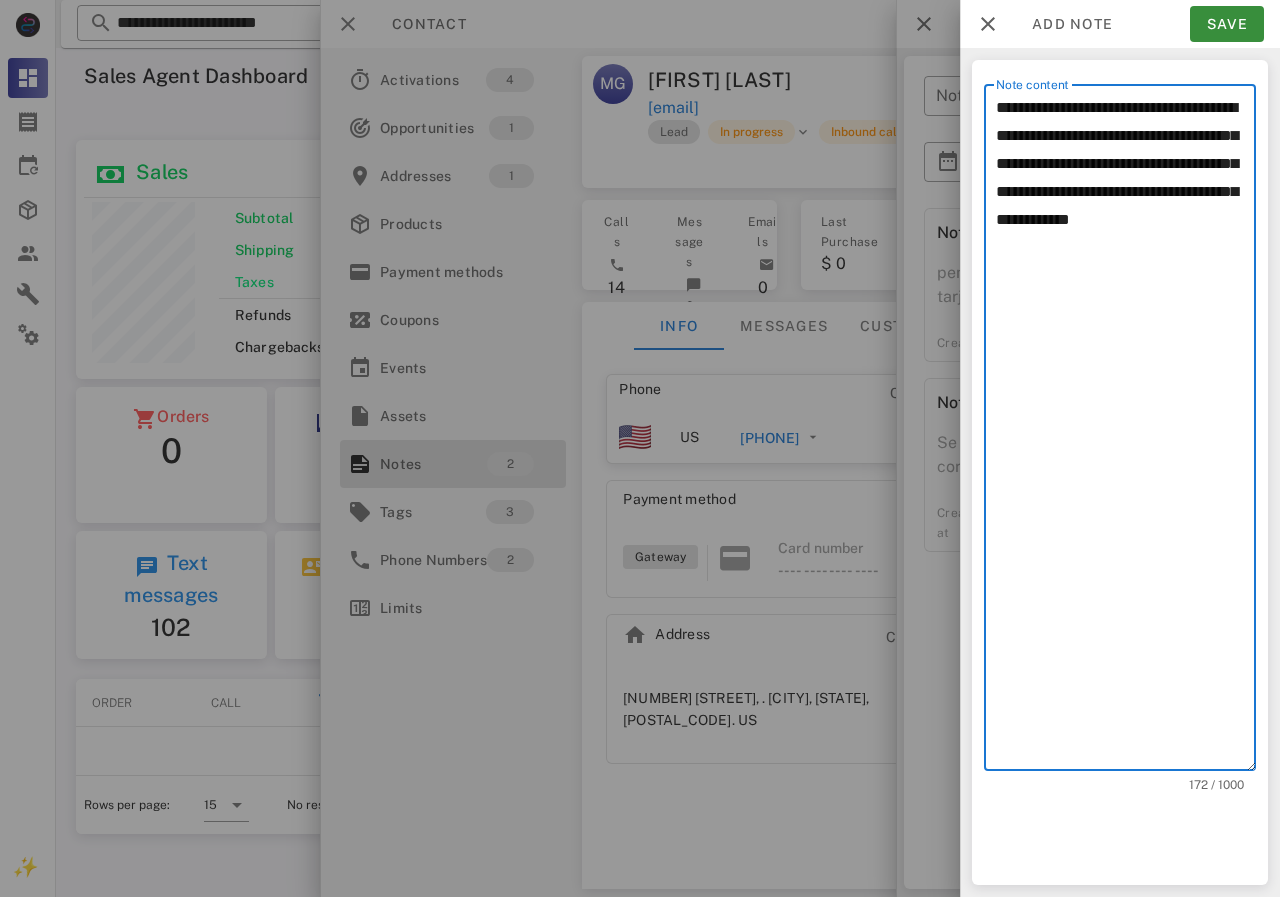 click on "**********" at bounding box center [1126, 432] 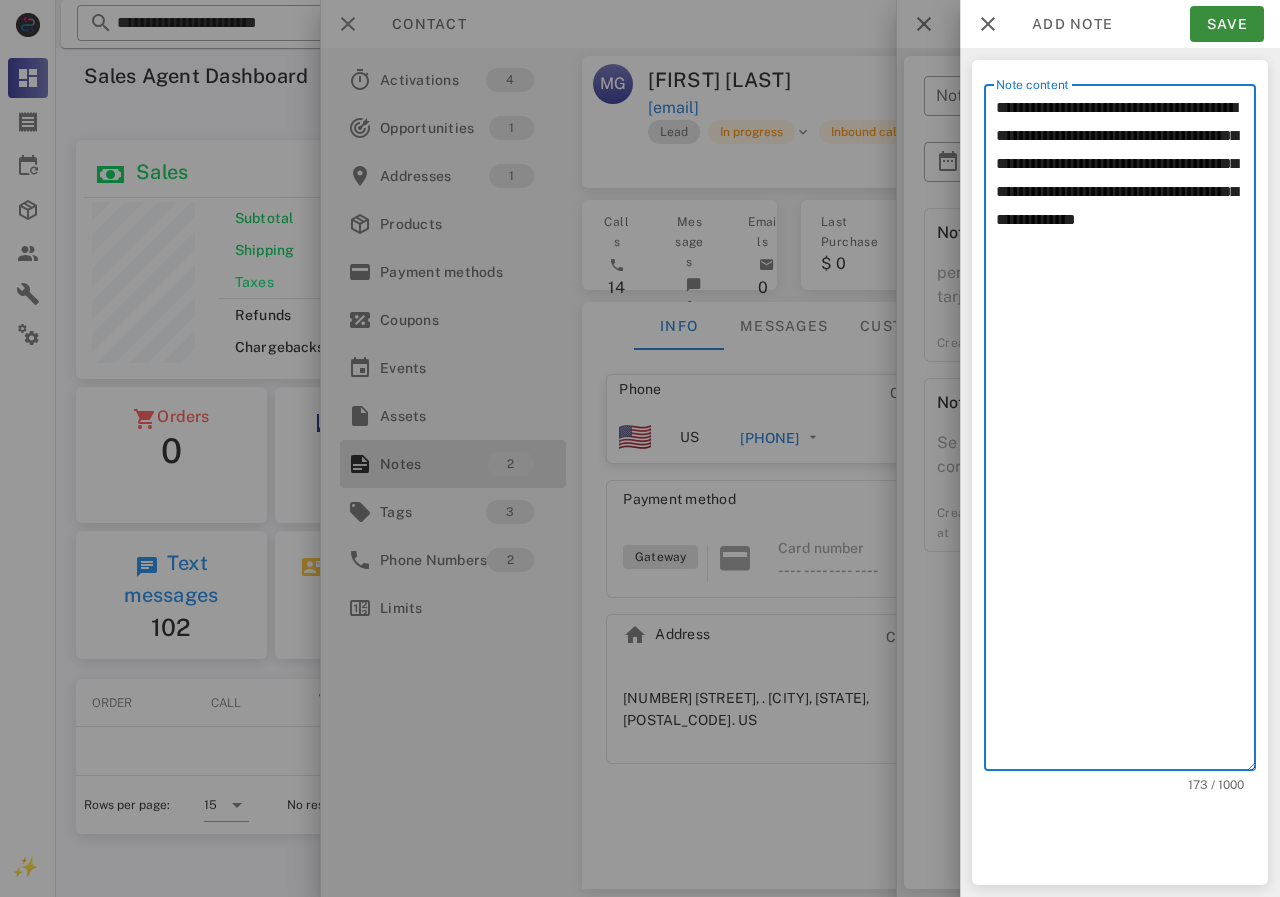 click on "**********" at bounding box center (1126, 432) 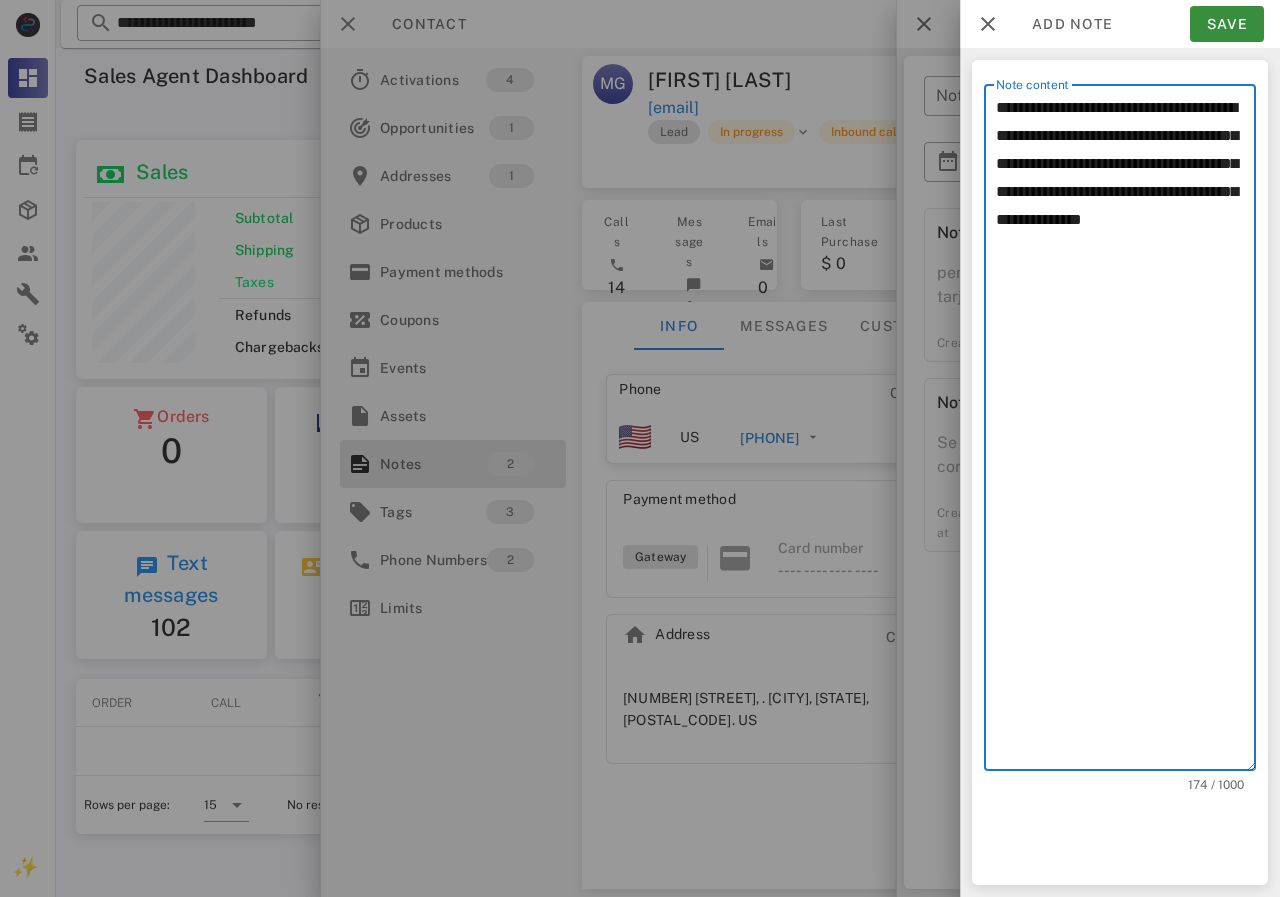 click on "**********" at bounding box center (1126, 432) 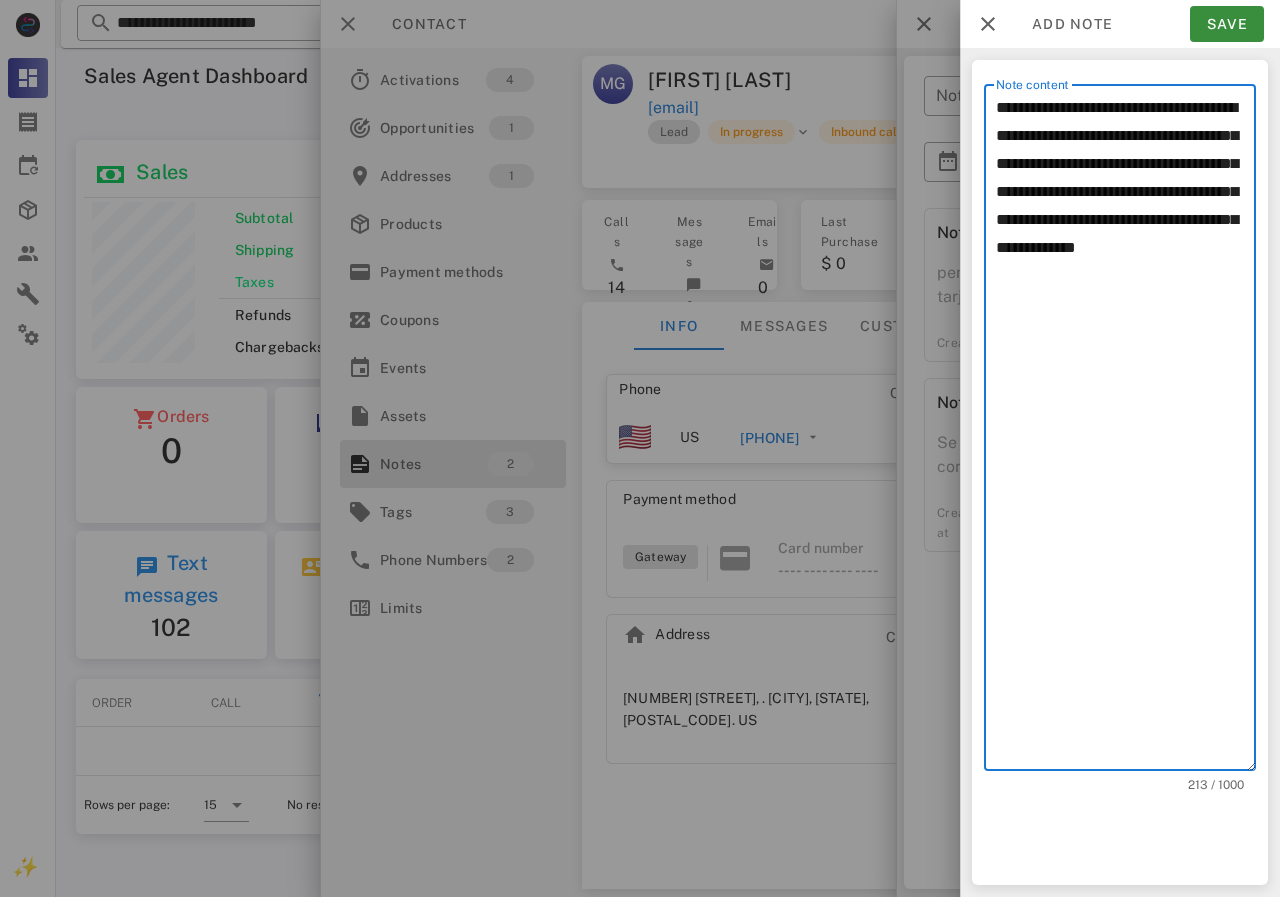 click on "**********" at bounding box center (1126, 432) 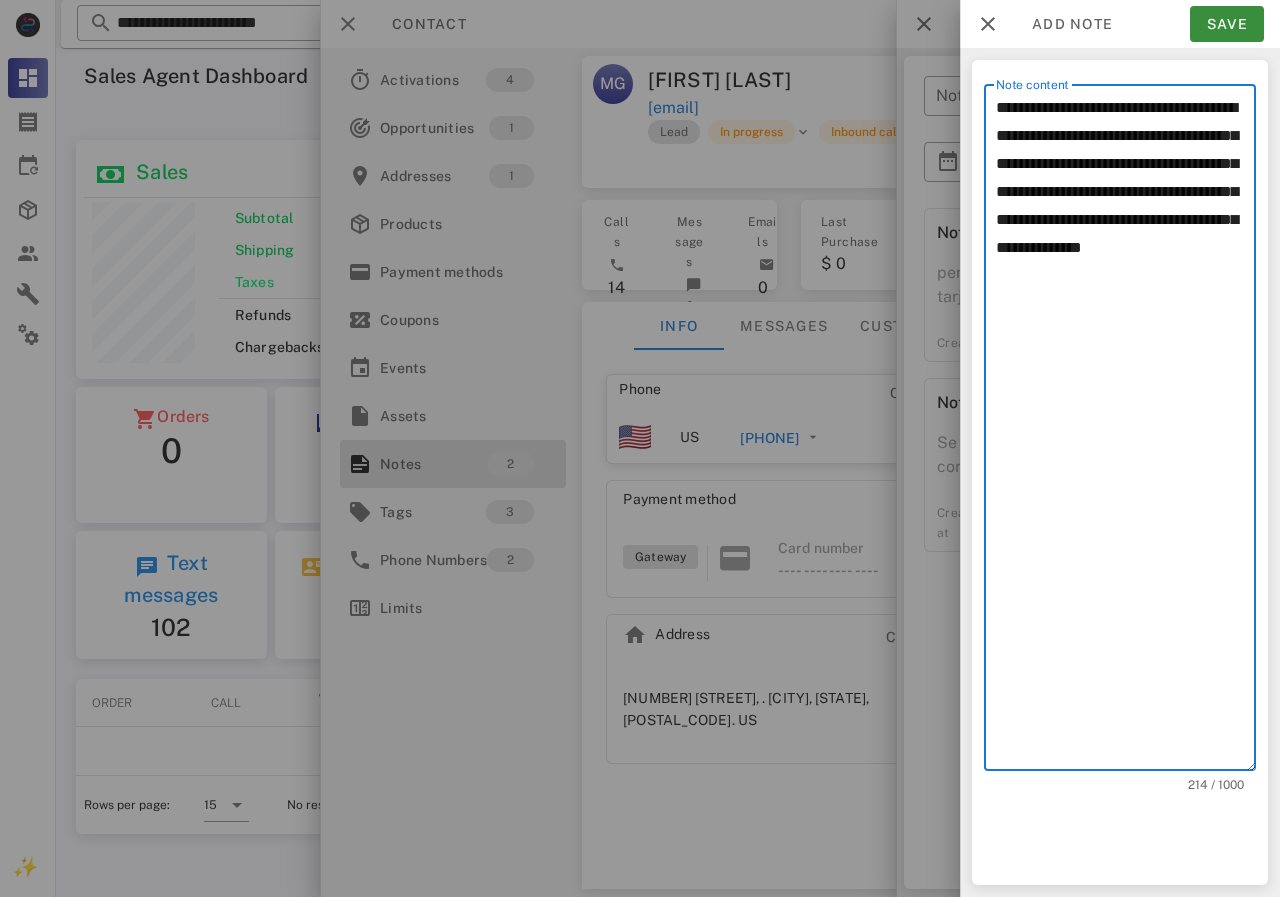 click on "**********" at bounding box center (1126, 432) 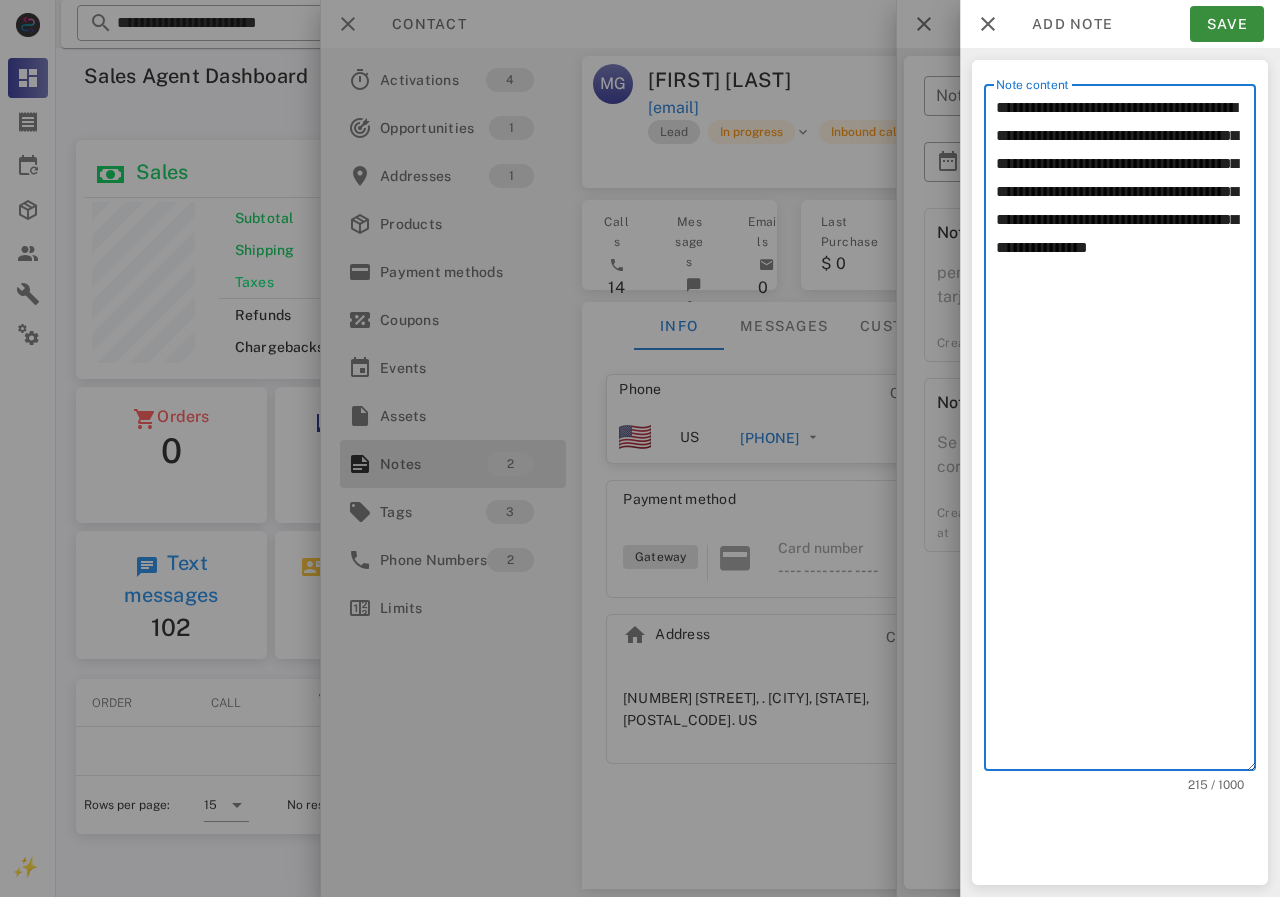 click on "**********" at bounding box center (1126, 432) 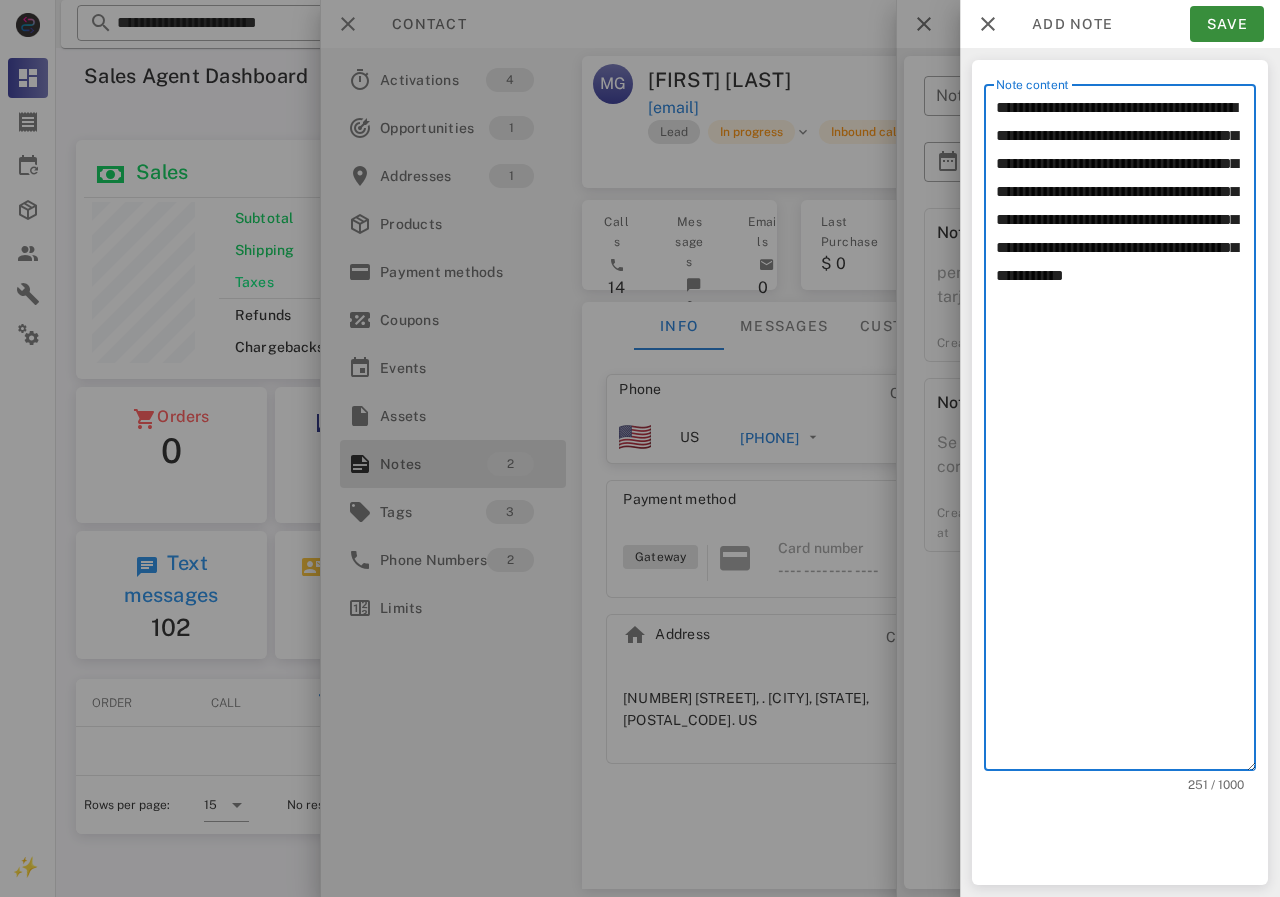 click on "**********" at bounding box center (1126, 432) 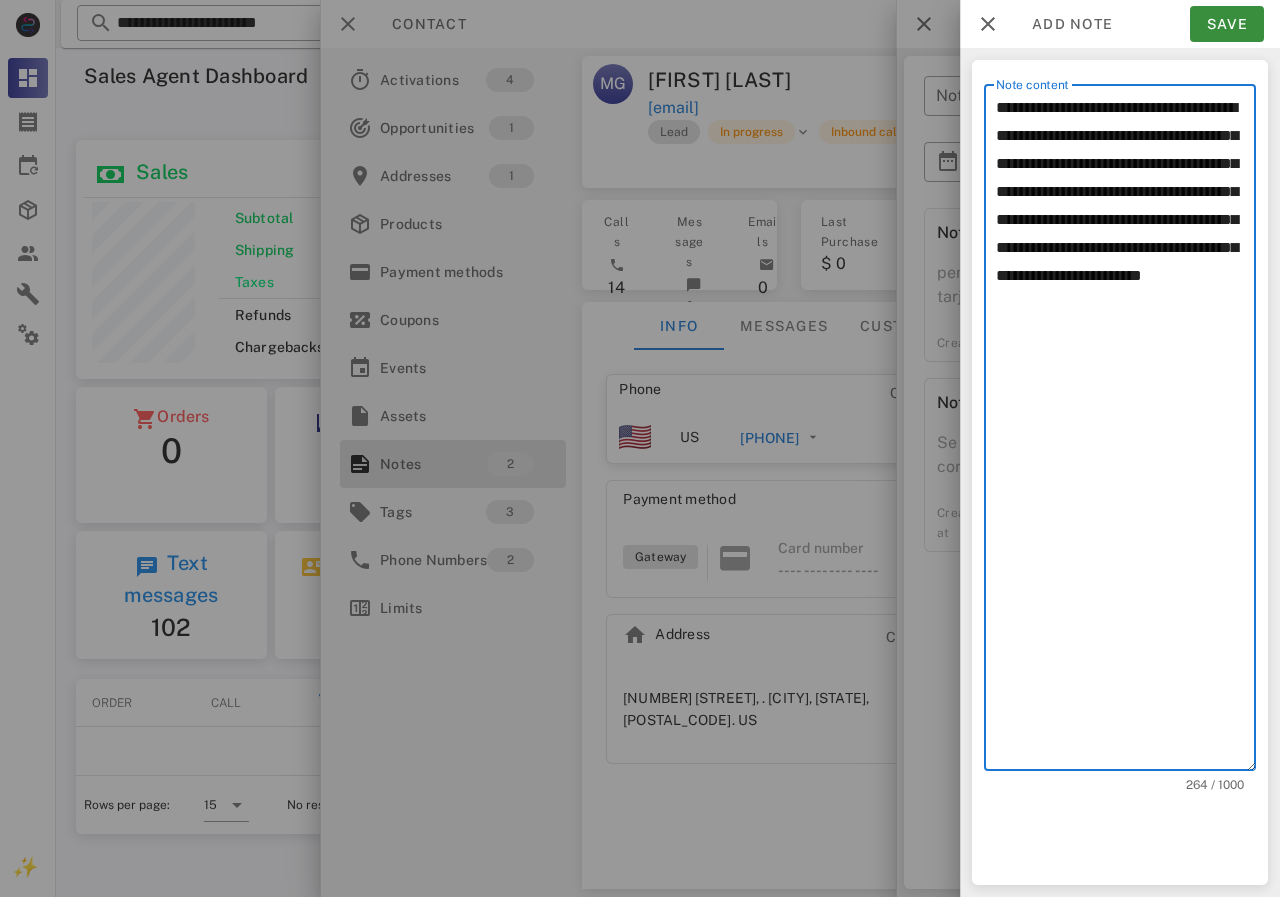 click on "**********" at bounding box center [1126, 432] 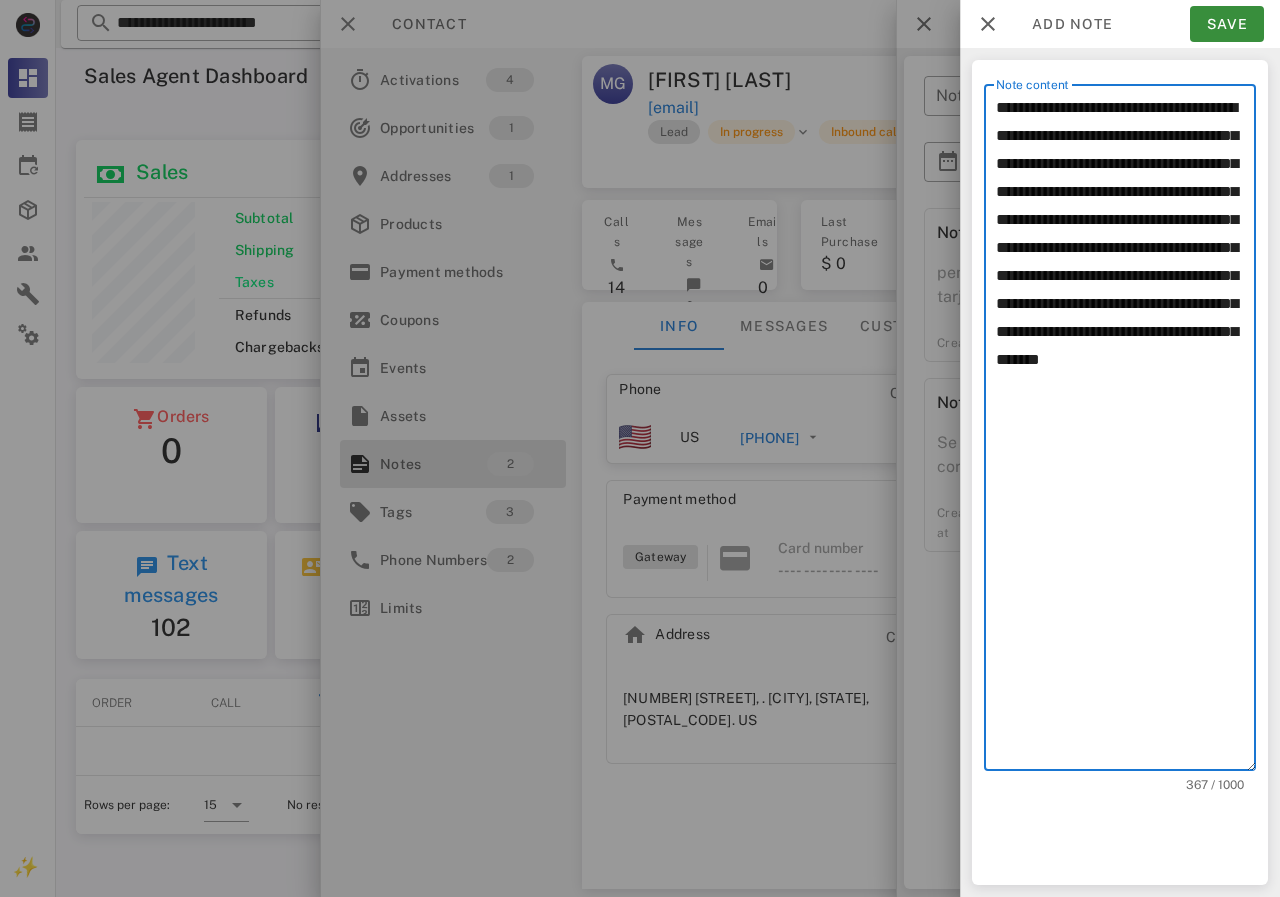 click on "**********" at bounding box center [1126, 432] 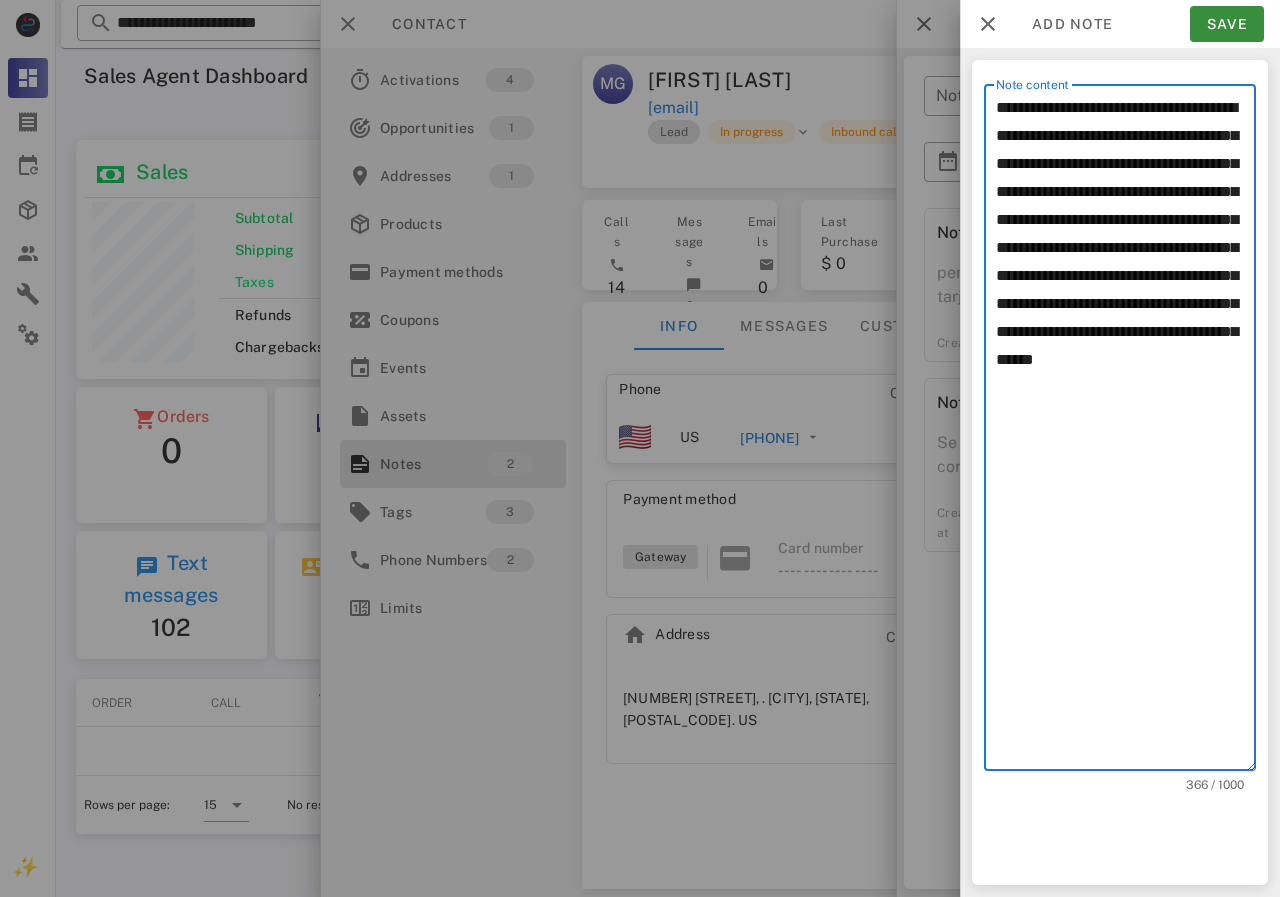 click on "**********" at bounding box center [1126, 432] 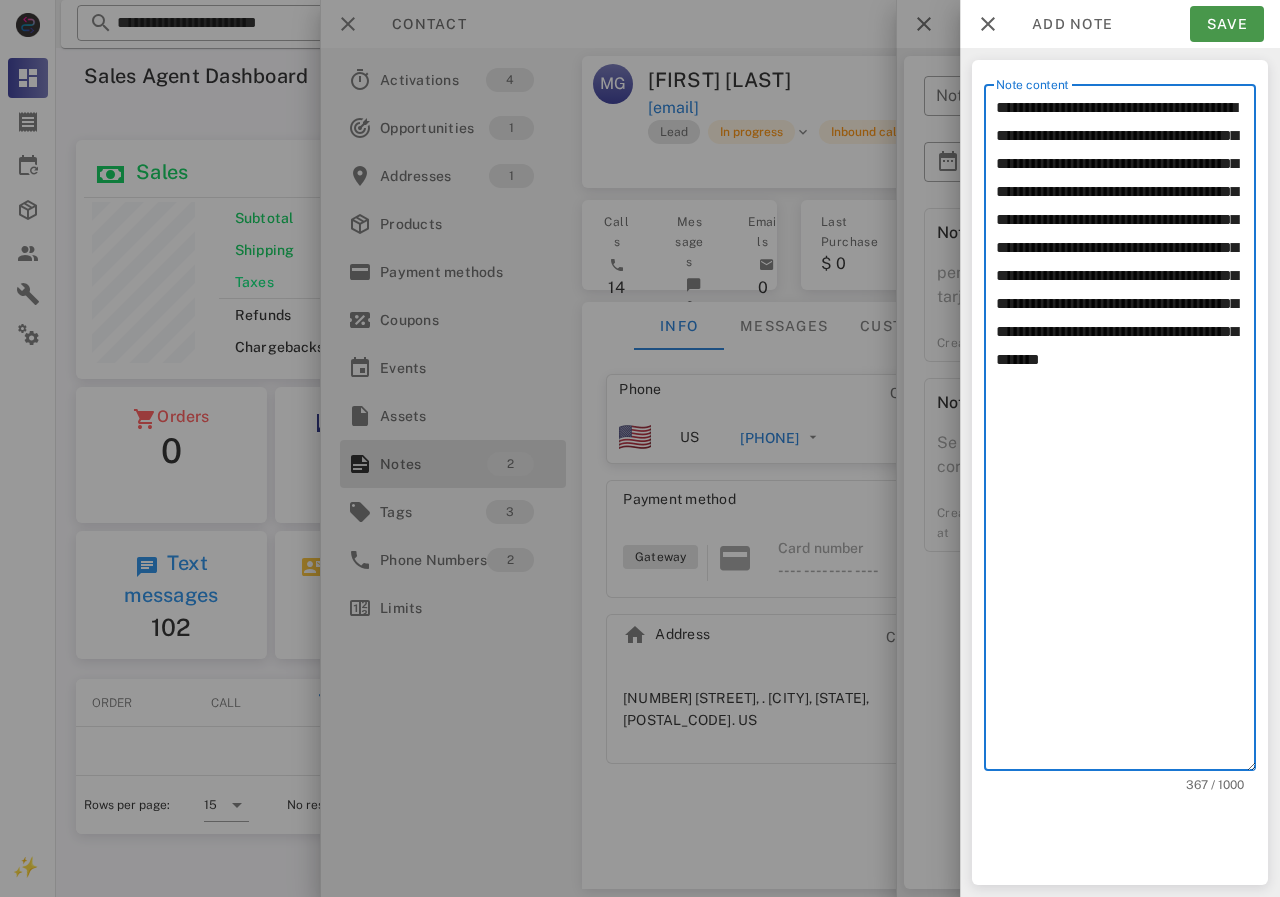 type on "**********" 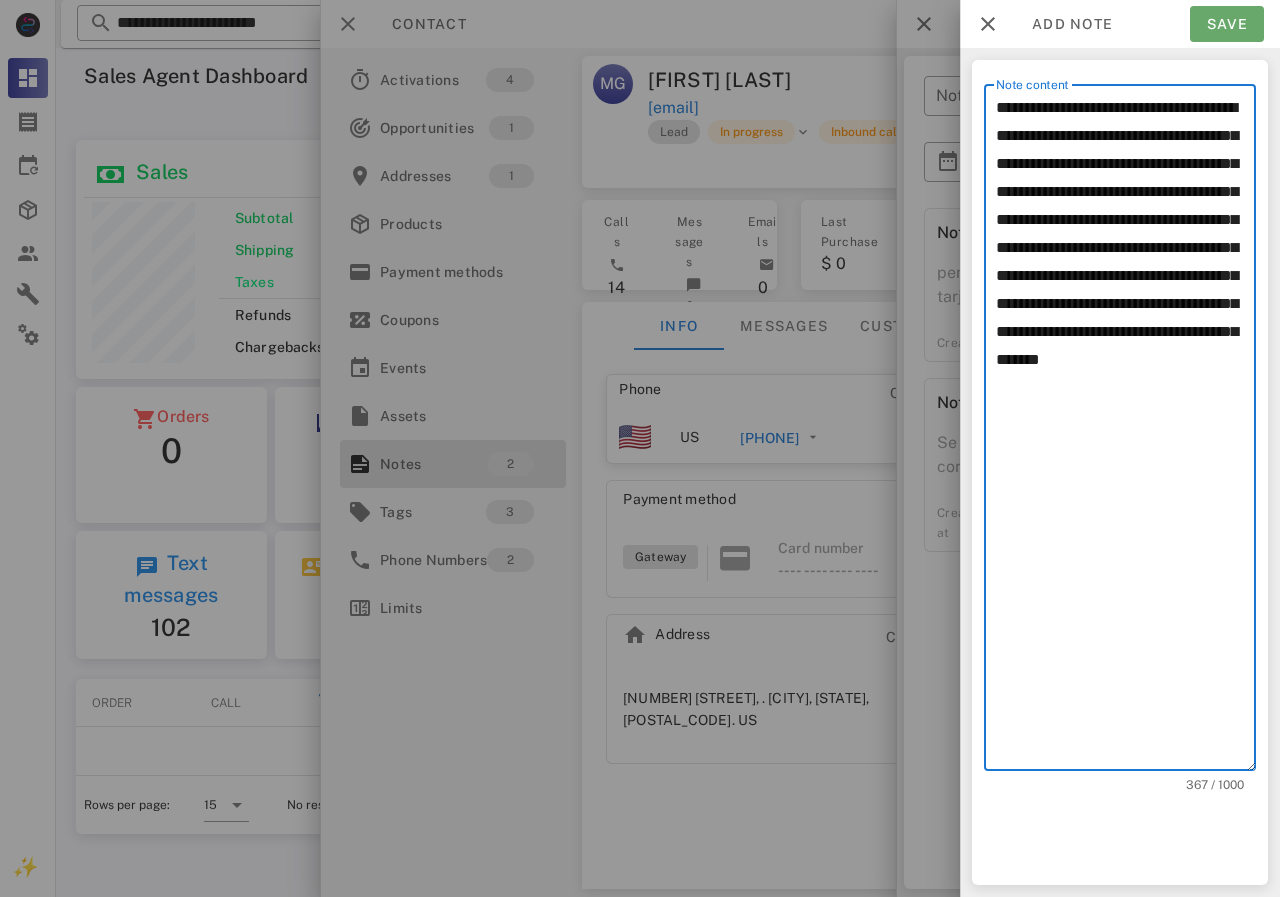 click on "Save" at bounding box center (1227, 24) 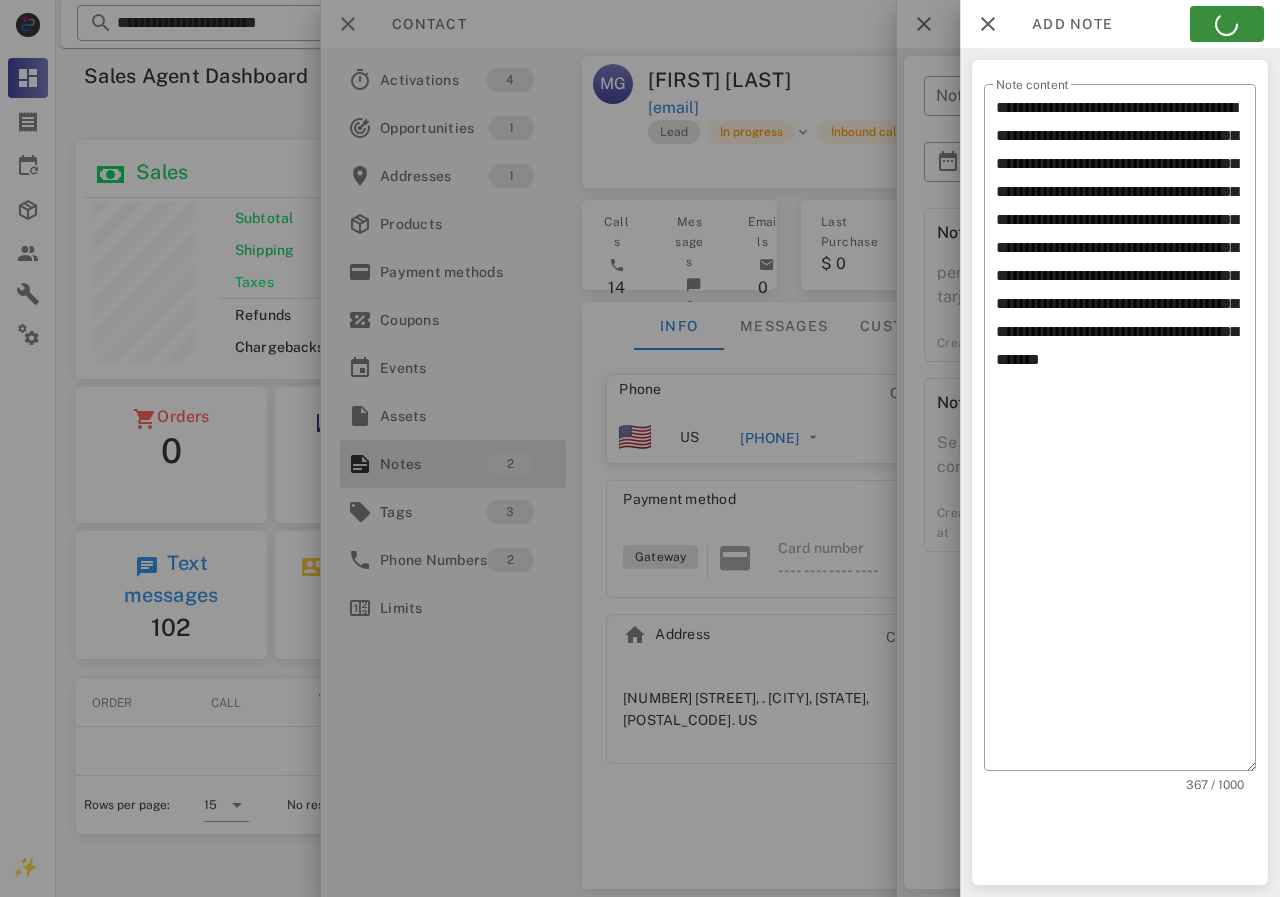 click at bounding box center (640, 448) 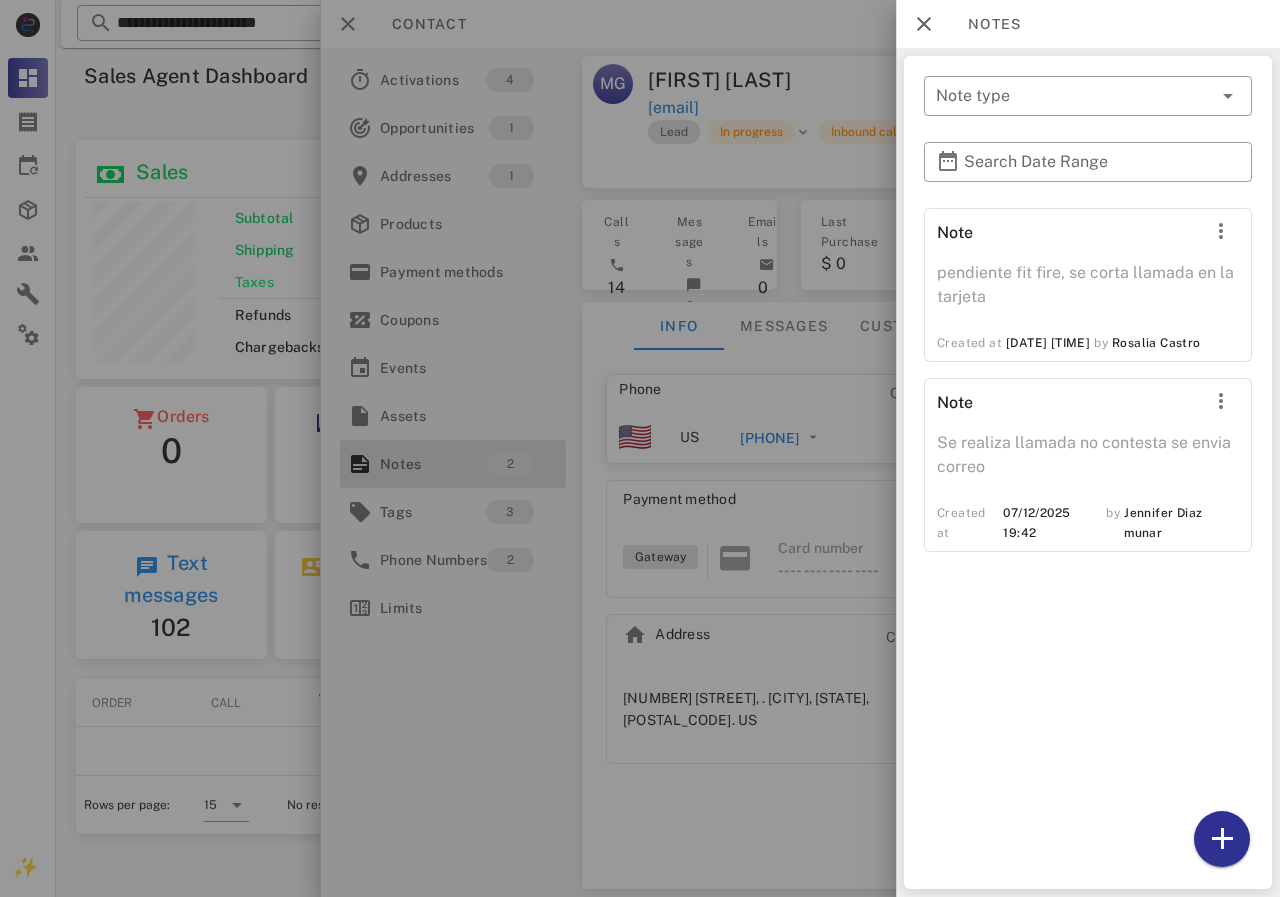click at bounding box center [640, 448] 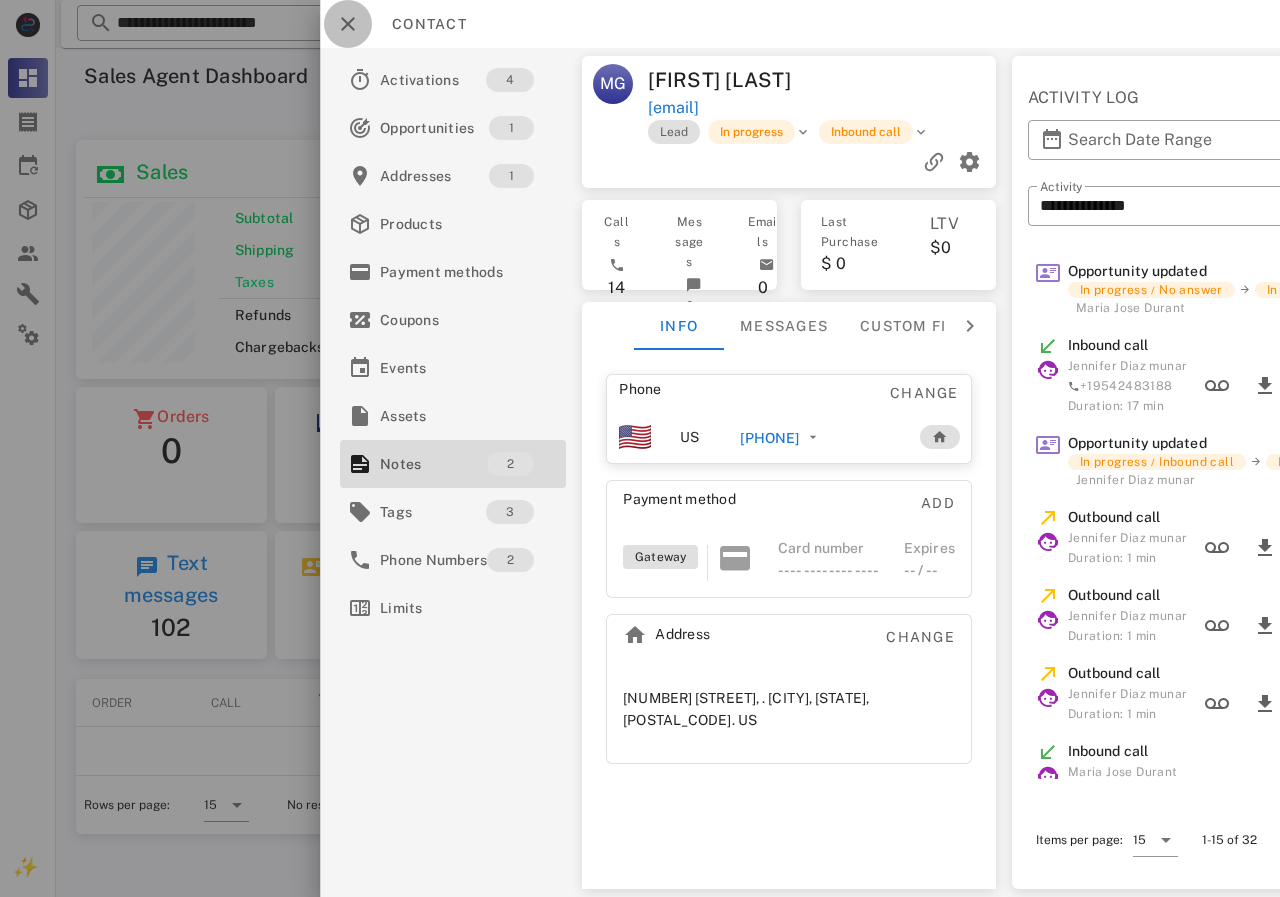 click at bounding box center (348, 24) 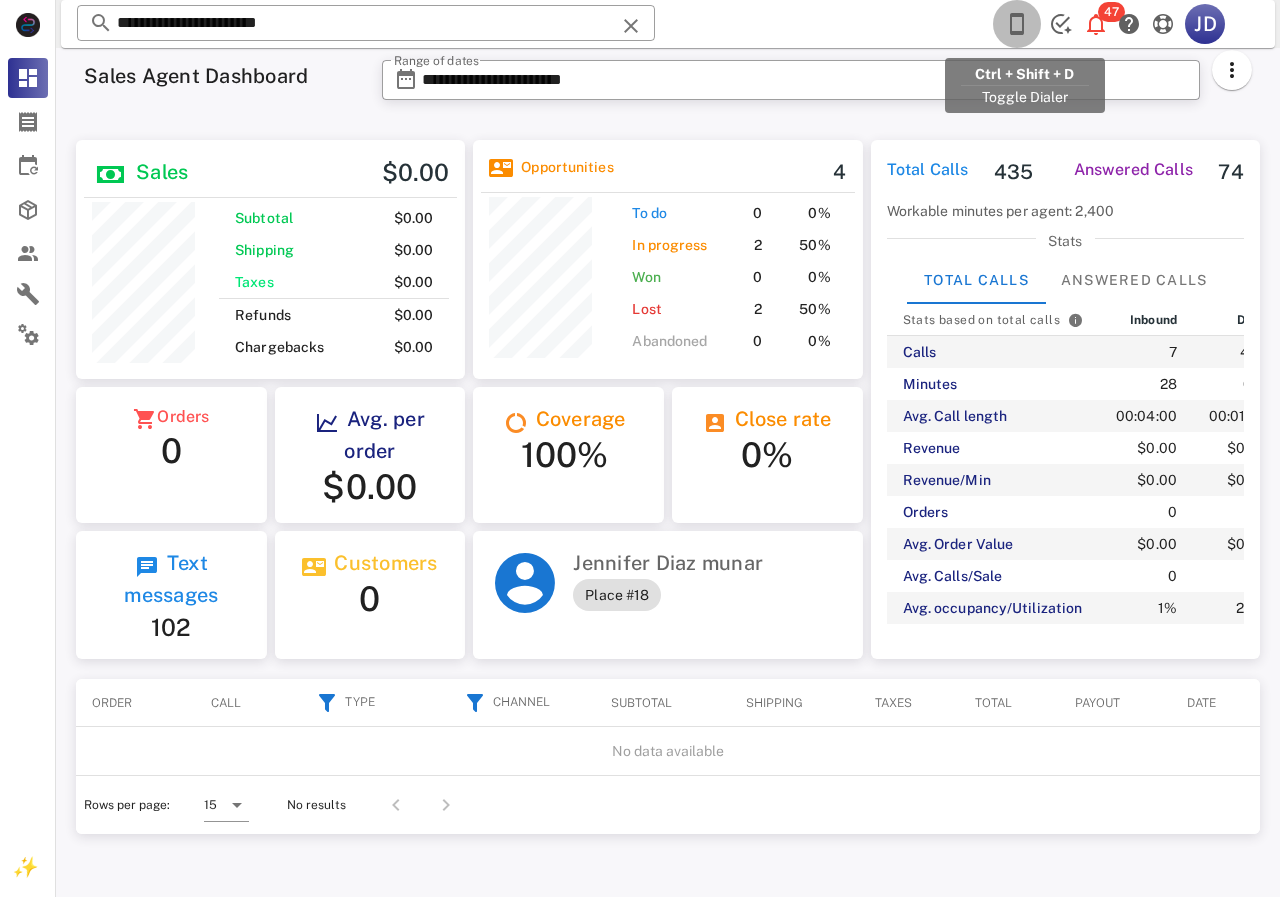 click at bounding box center [1017, 24] 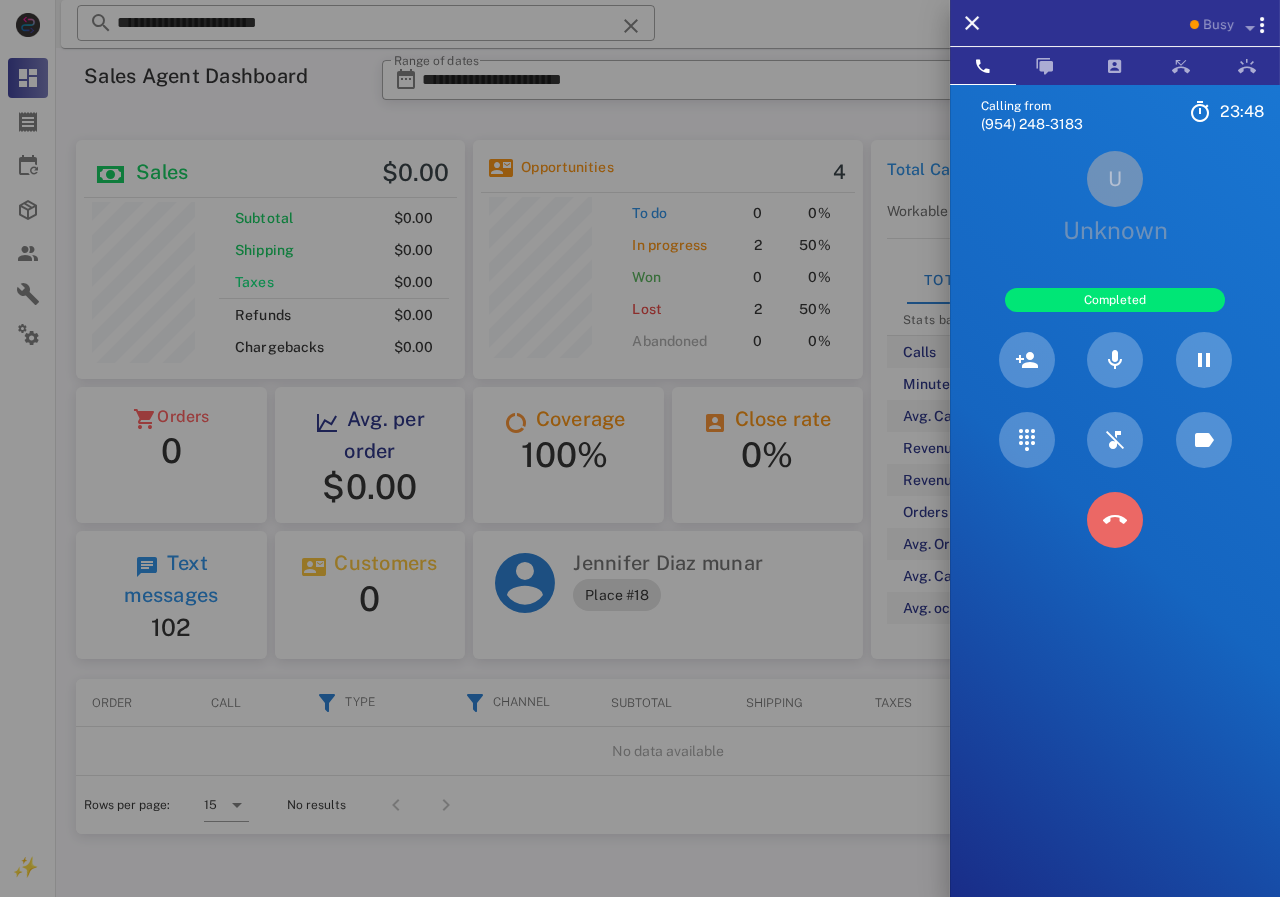 click at bounding box center [1115, 520] 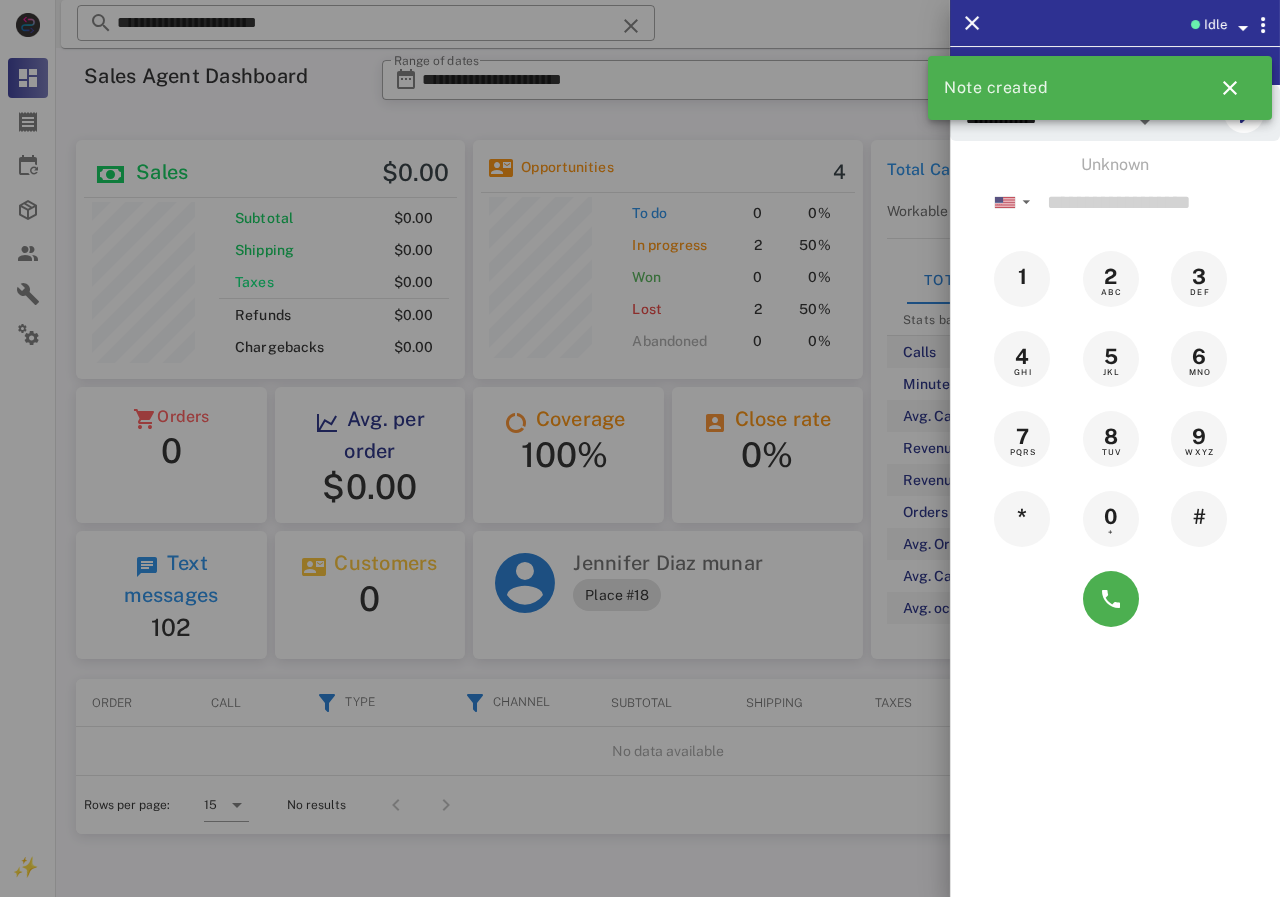 click at bounding box center [640, 448] 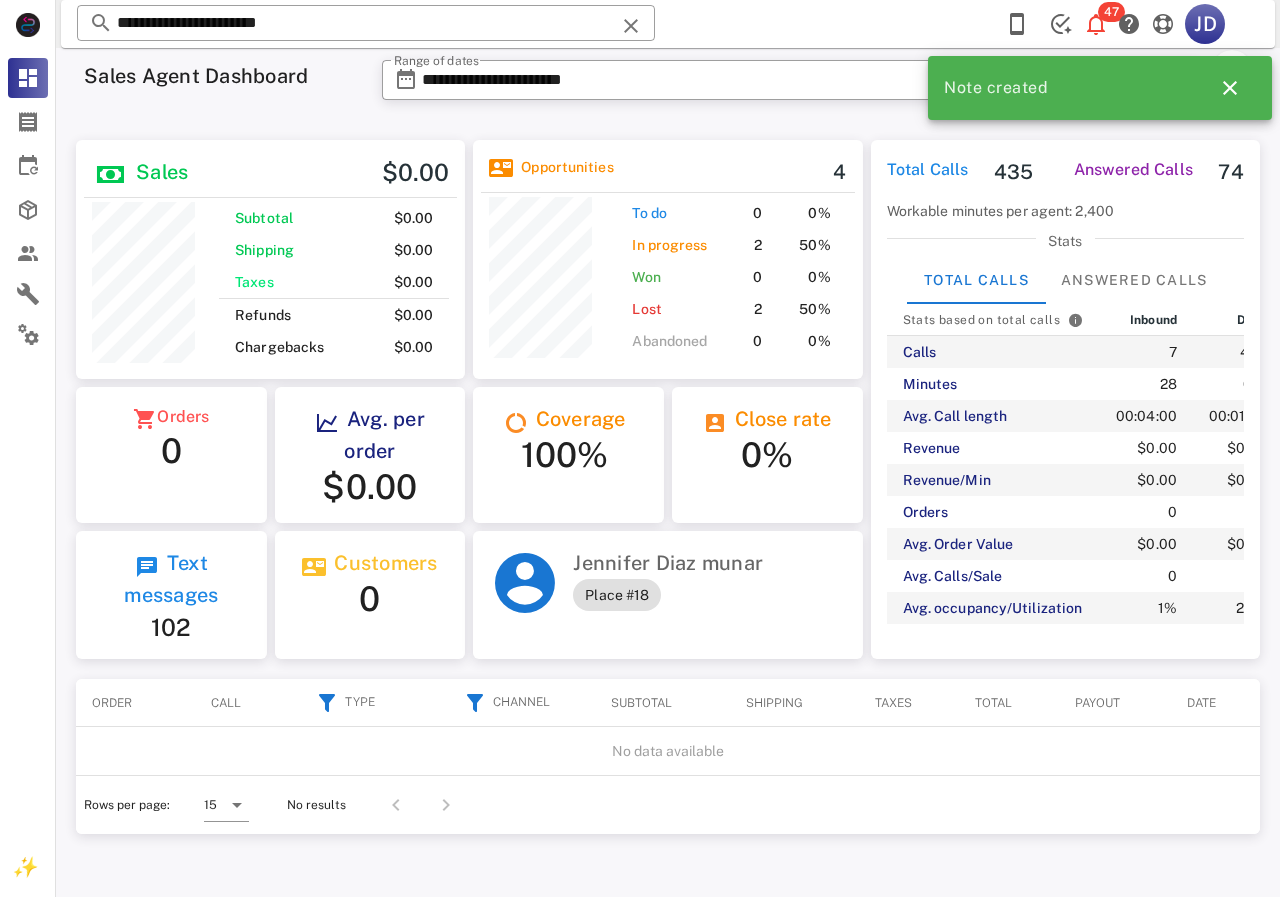 click on "**********" at bounding box center (366, 23) 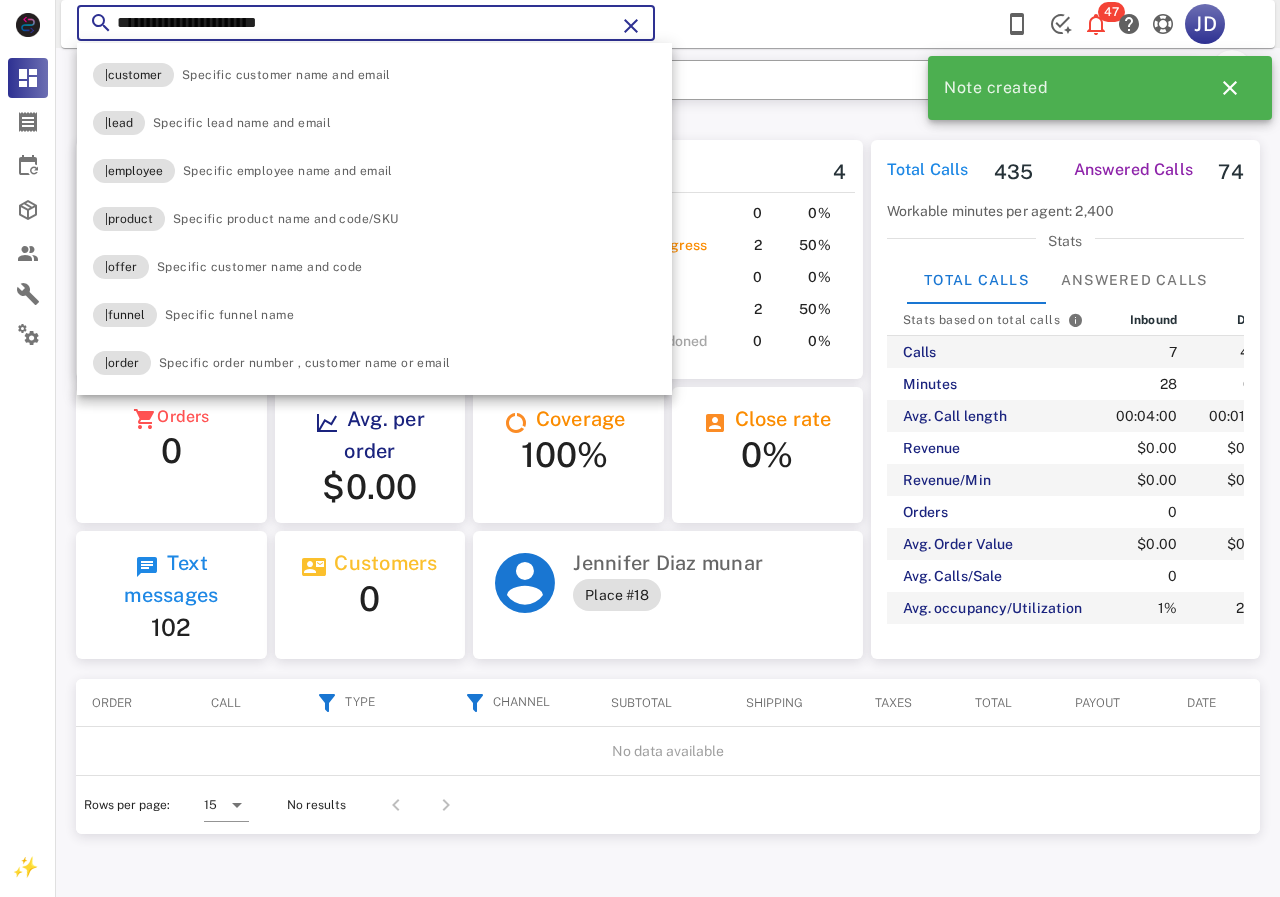 click on "**********" at bounding box center [366, 23] 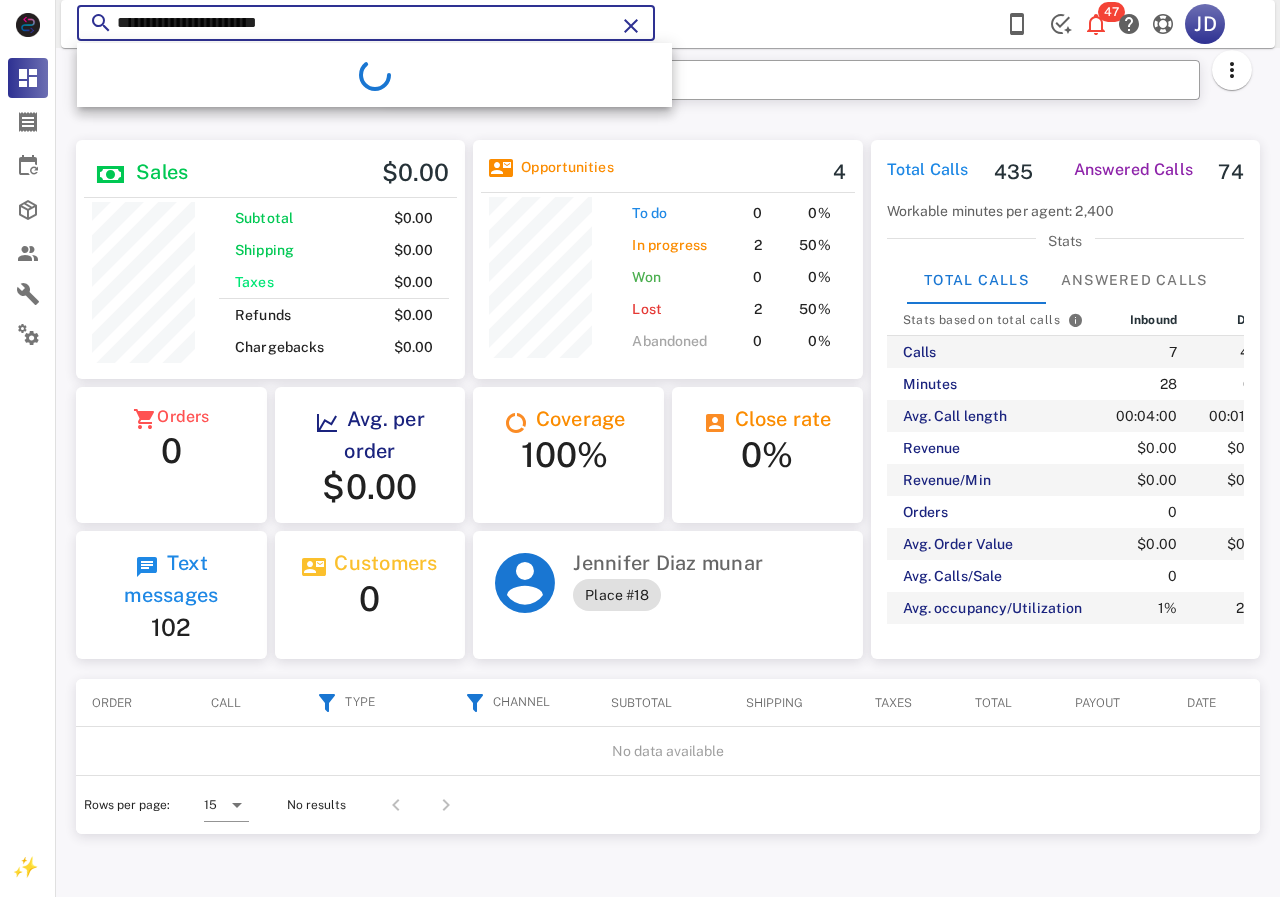 click on "**********" at bounding box center [366, 23] 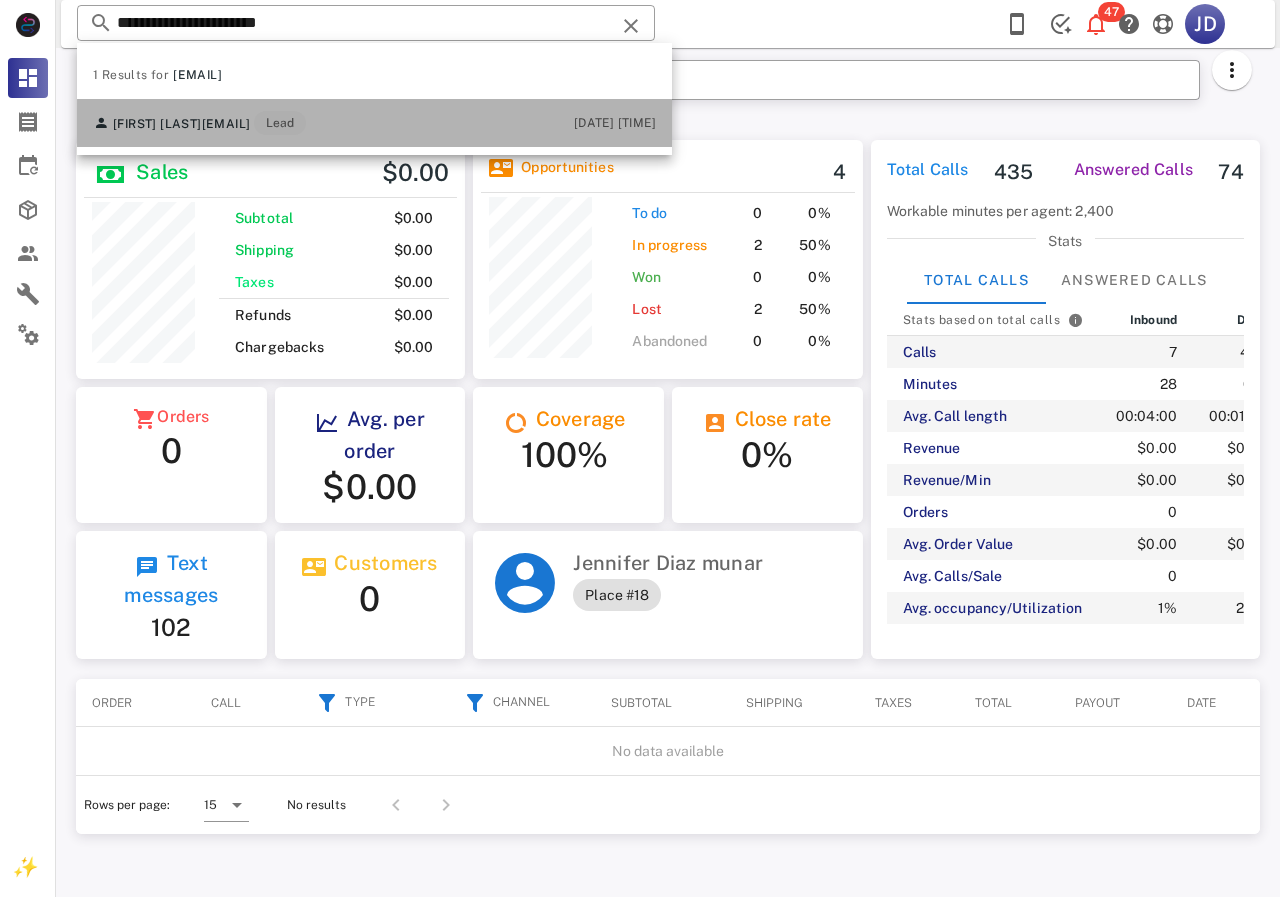 click on "Maria Guerrero   mguerrero6160@yahoo.com   Lead" at bounding box center (199, 123) 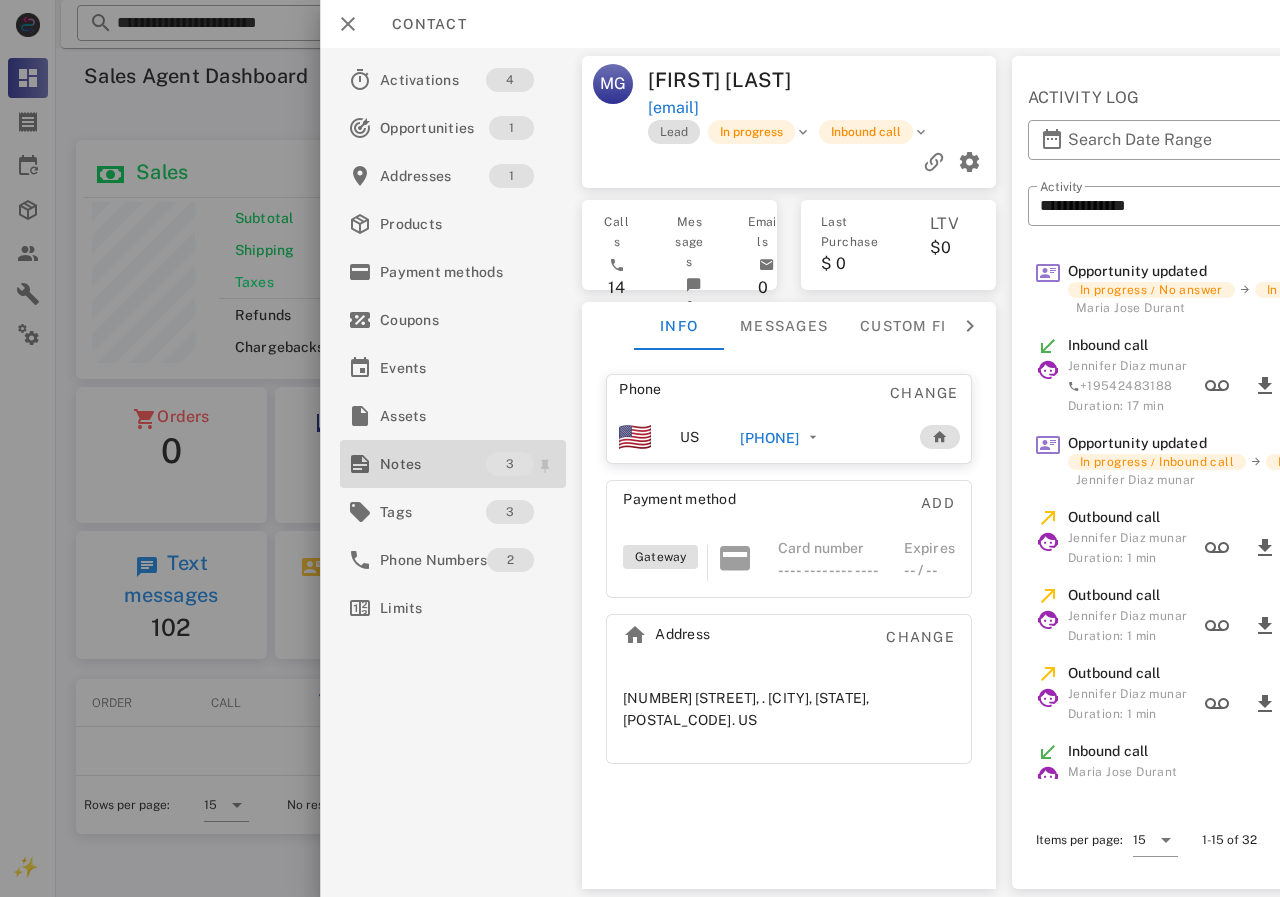 click on "Notes" at bounding box center (433, 464) 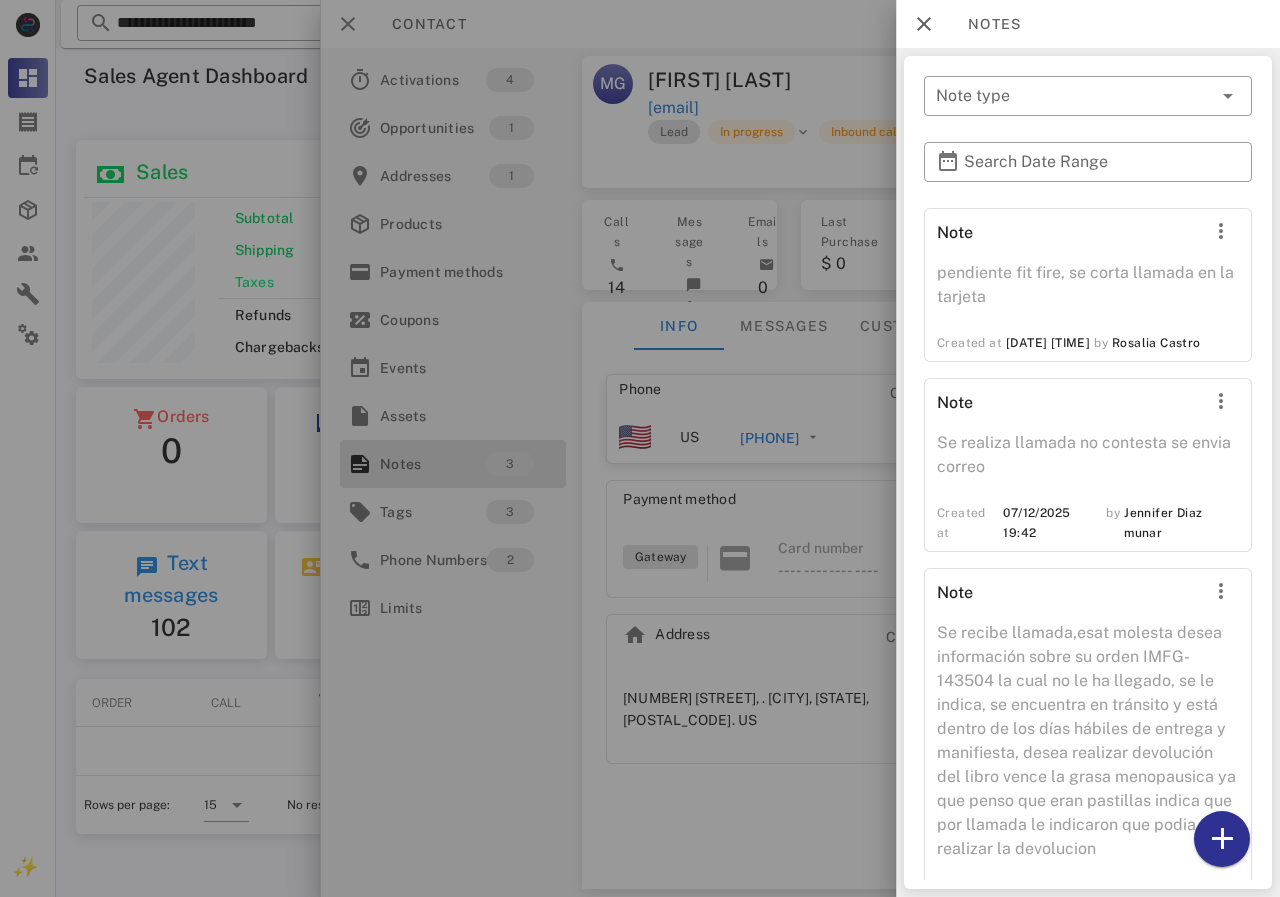 click at bounding box center (640, 448) 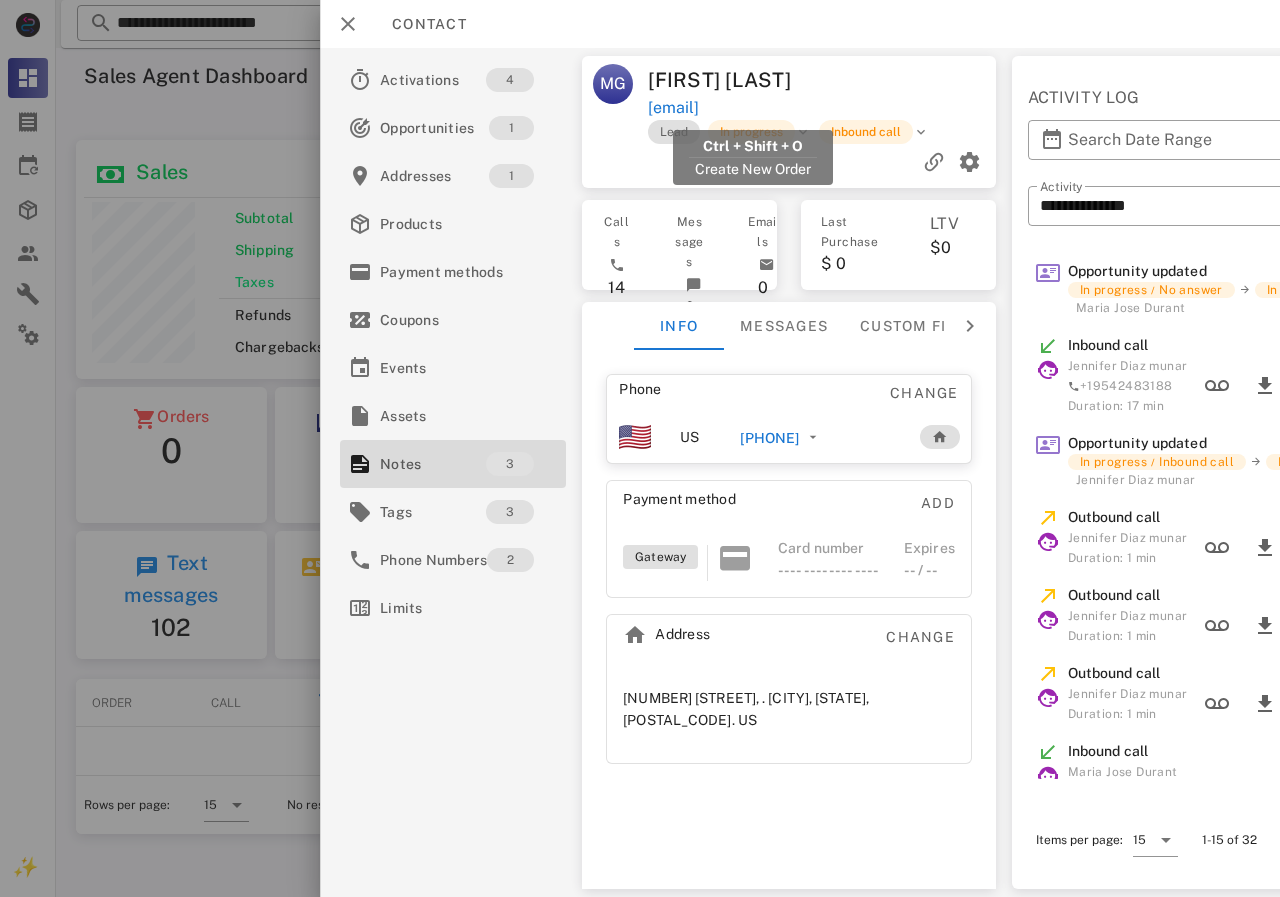 drag, startPoint x: 885, startPoint y: 108, endPoint x: 653, endPoint y: 114, distance: 232.07758 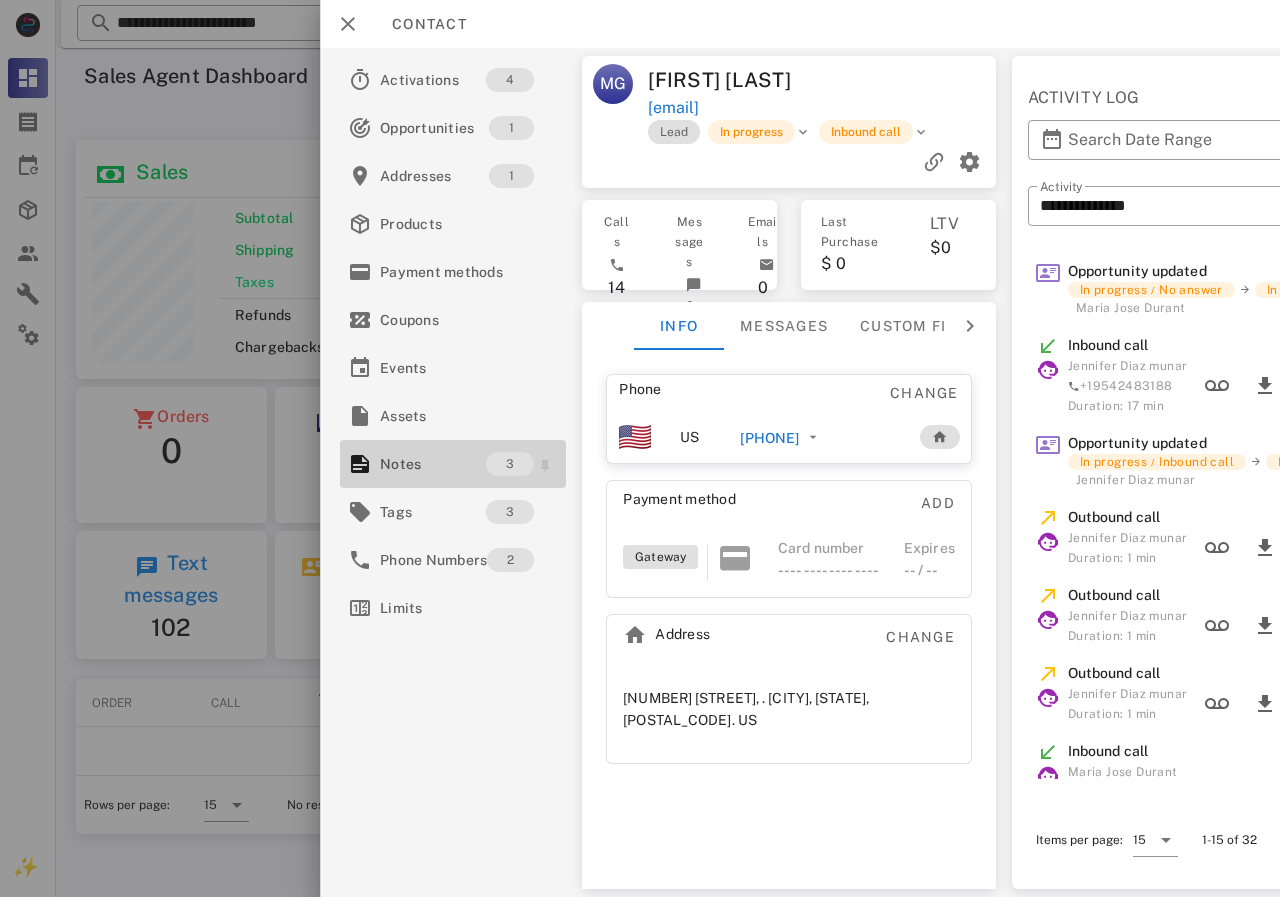 click on "Notes" at bounding box center (433, 464) 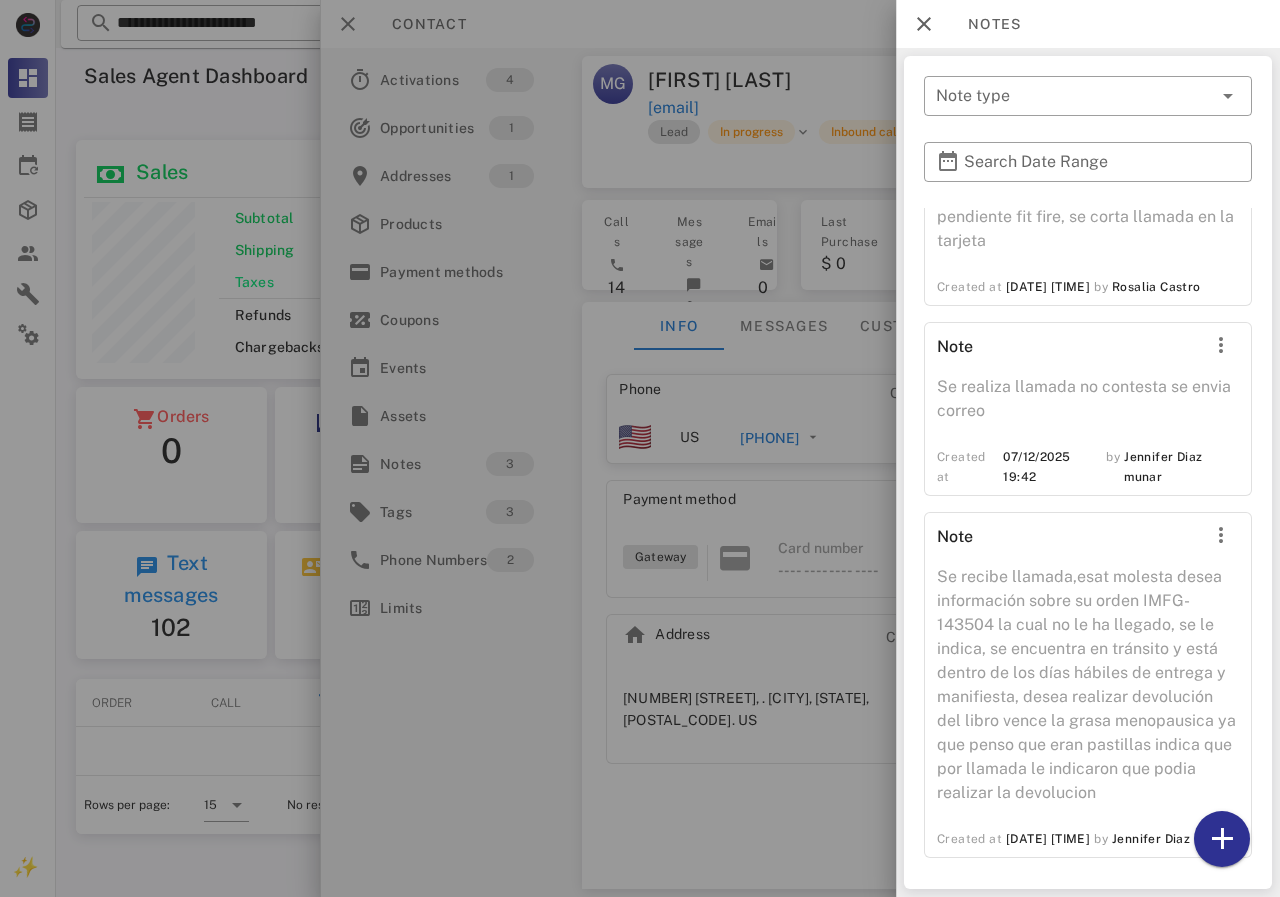 scroll, scrollTop: 82, scrollLeft: 0, axis: vertical 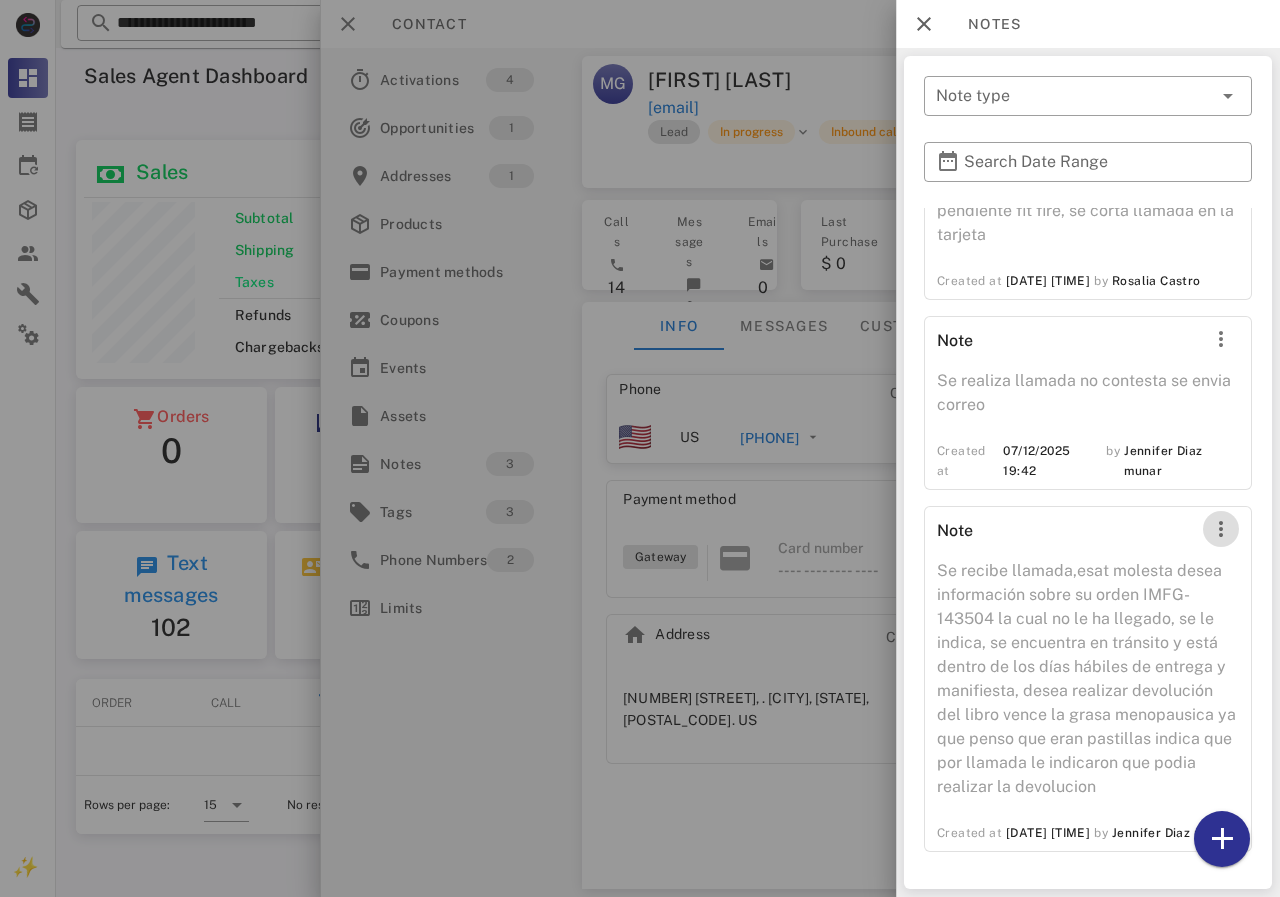 click at bounding box center [1221, 529] 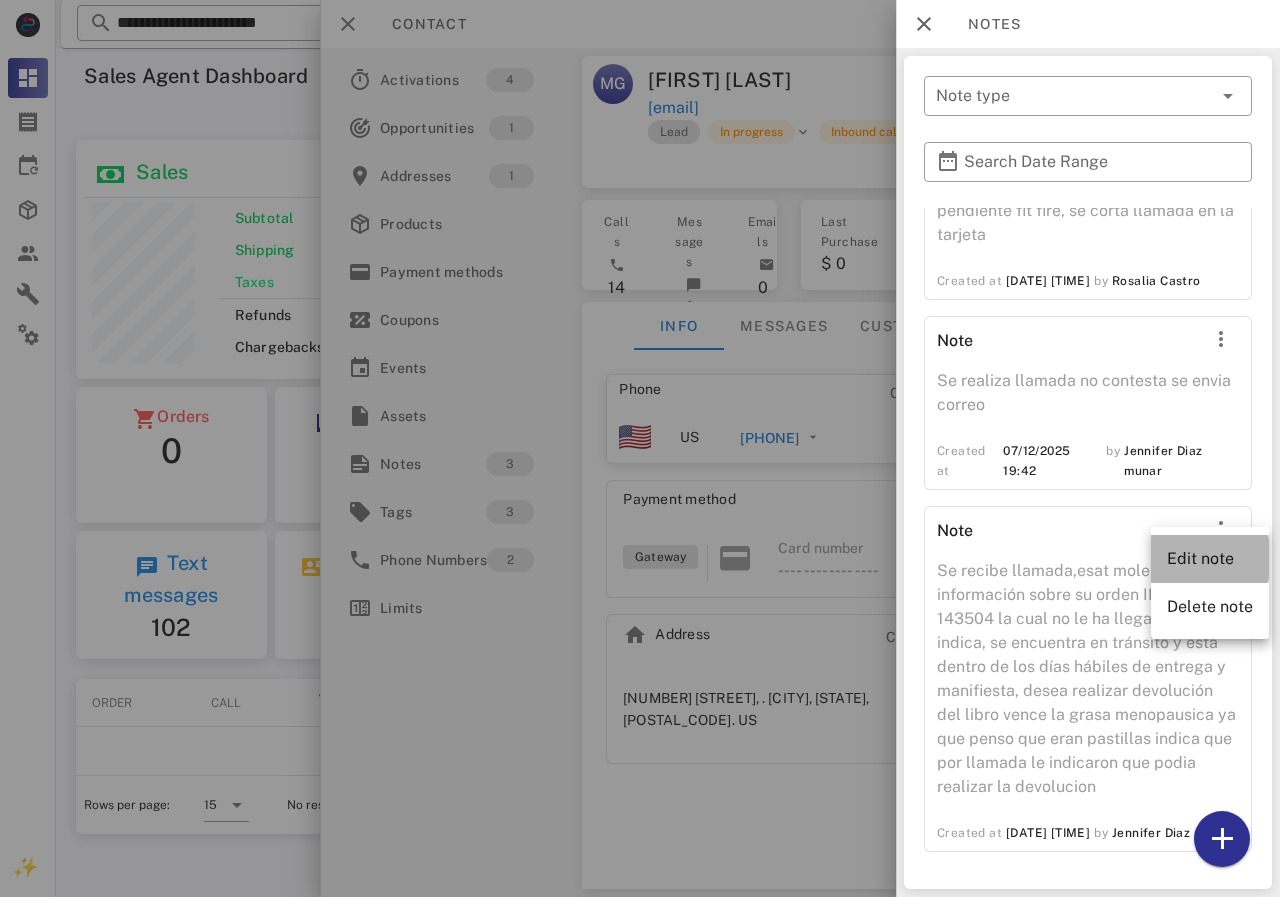 click on "Edit note" at bounding box center [1210, 558] 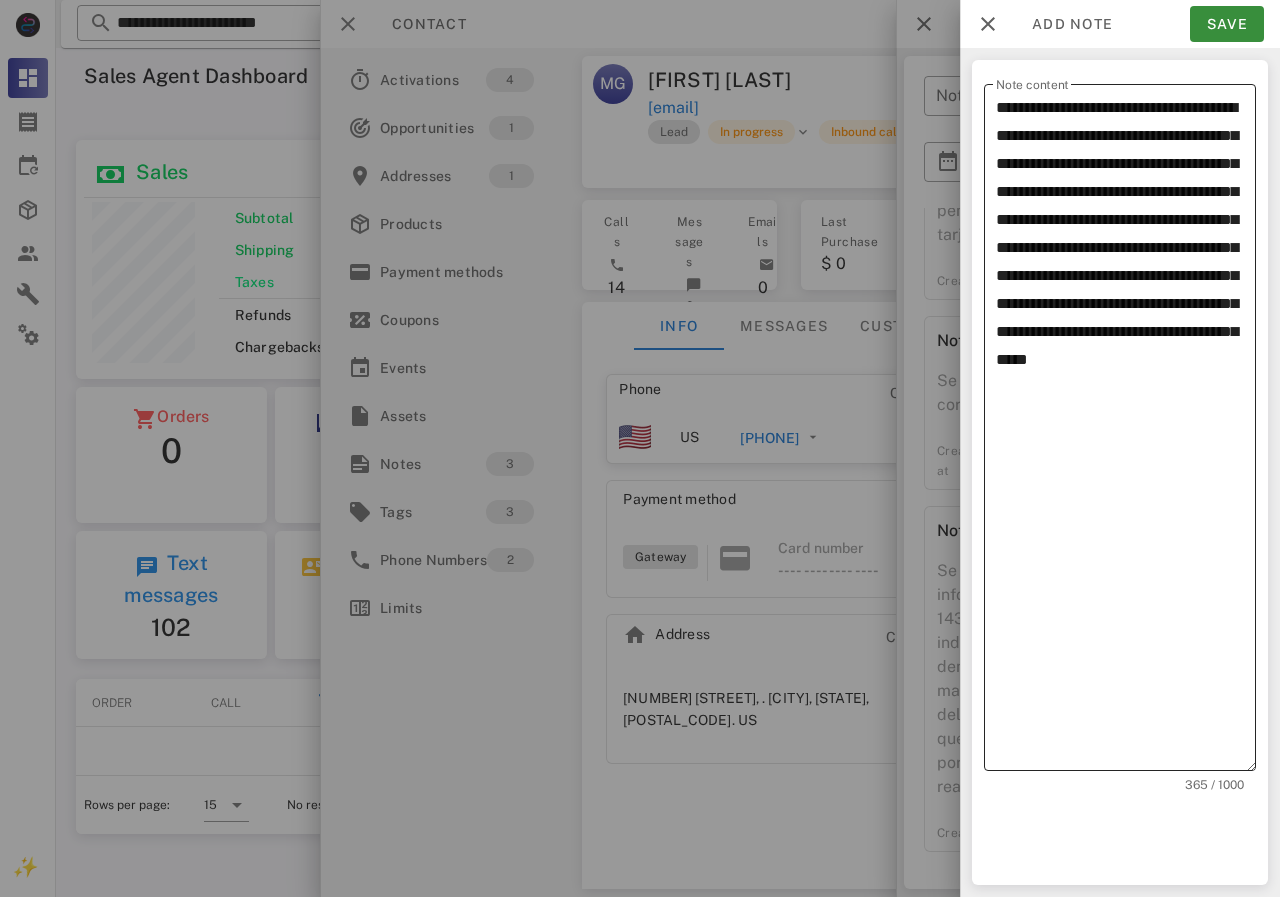 click on "**********" at bounding box center (1126, 432) 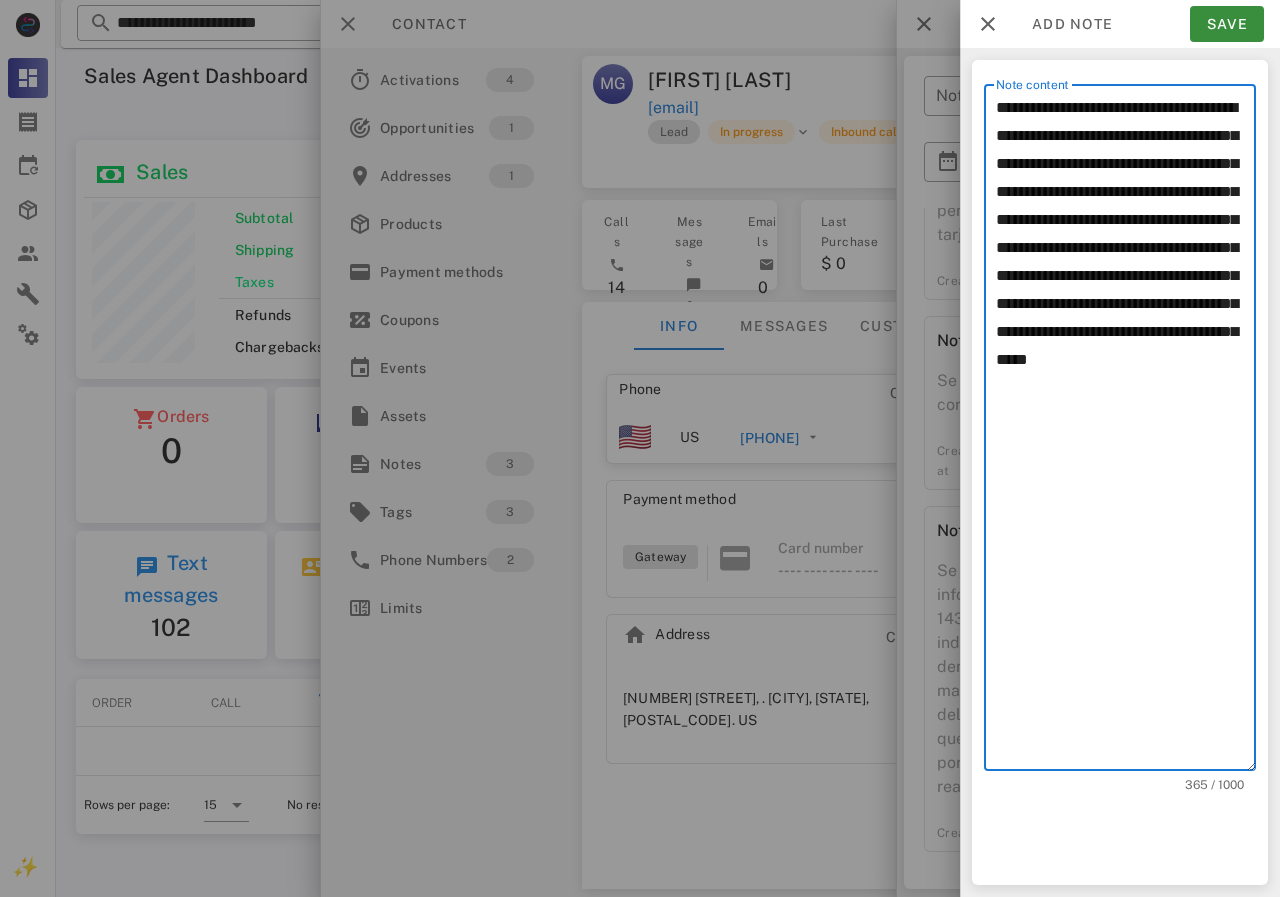 scroll, scrollTop: 240, scrollLeft: 390, axis: both 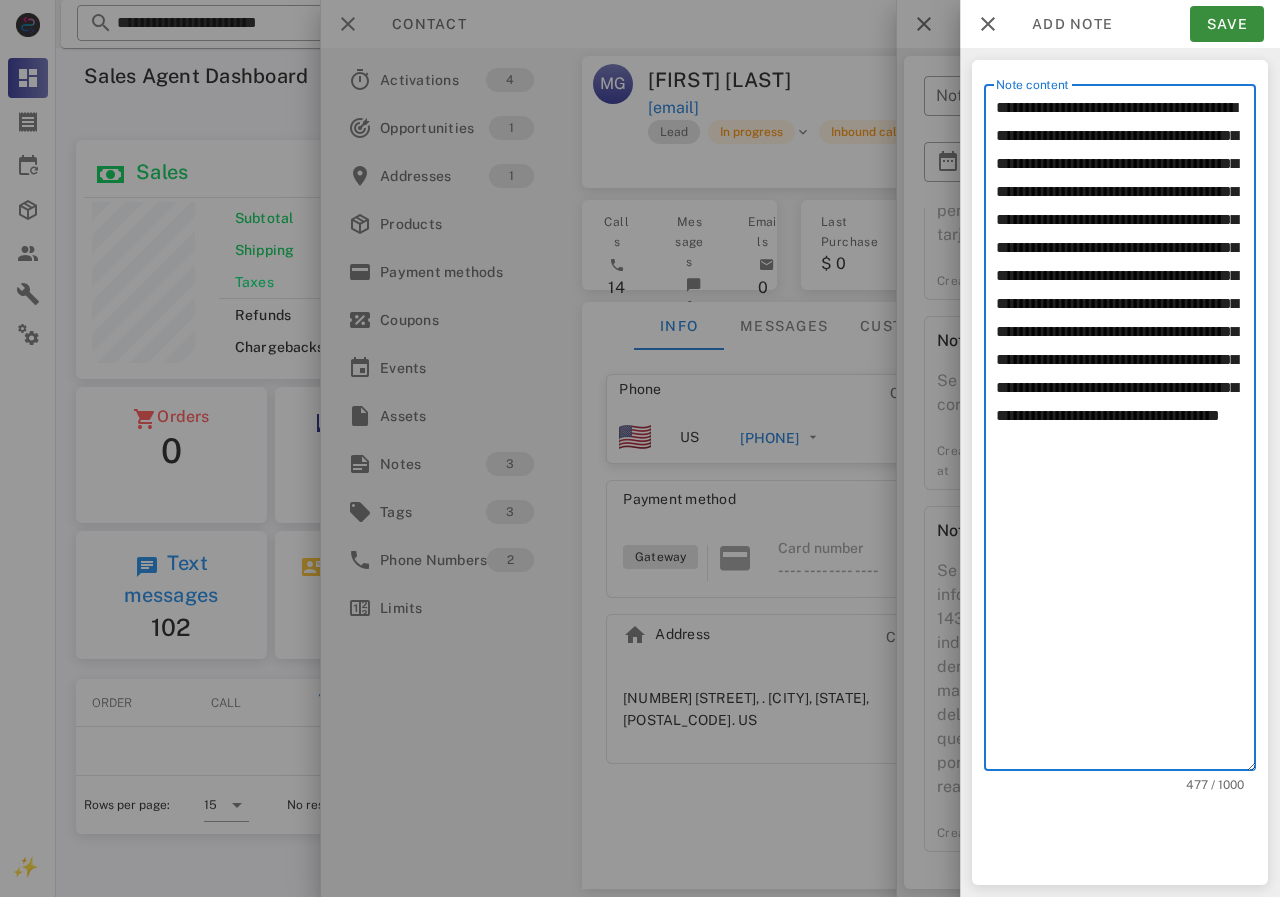 click on "**********" at bounding box center (1126, 432) 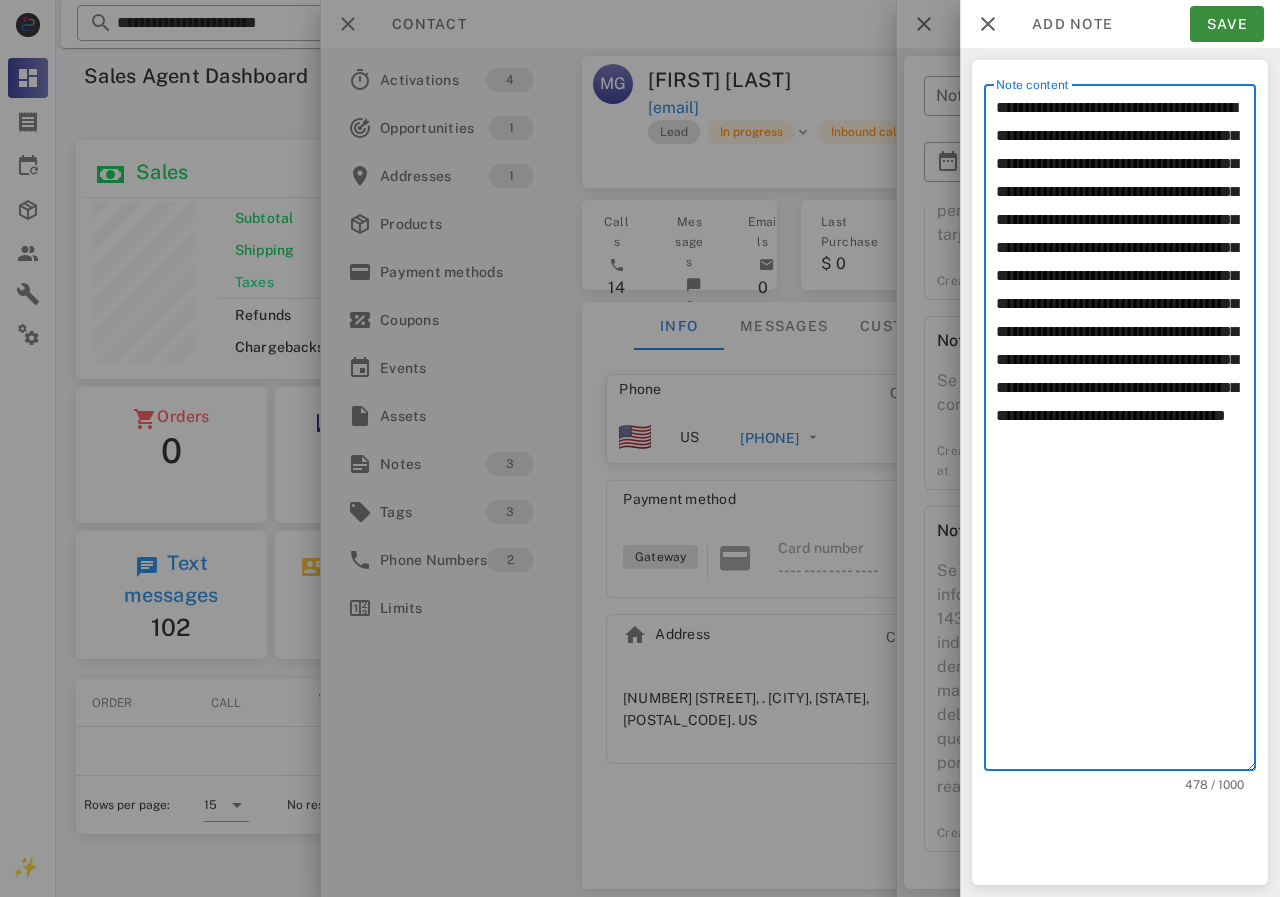 click on "**********" at bounding box center (1126, 432) 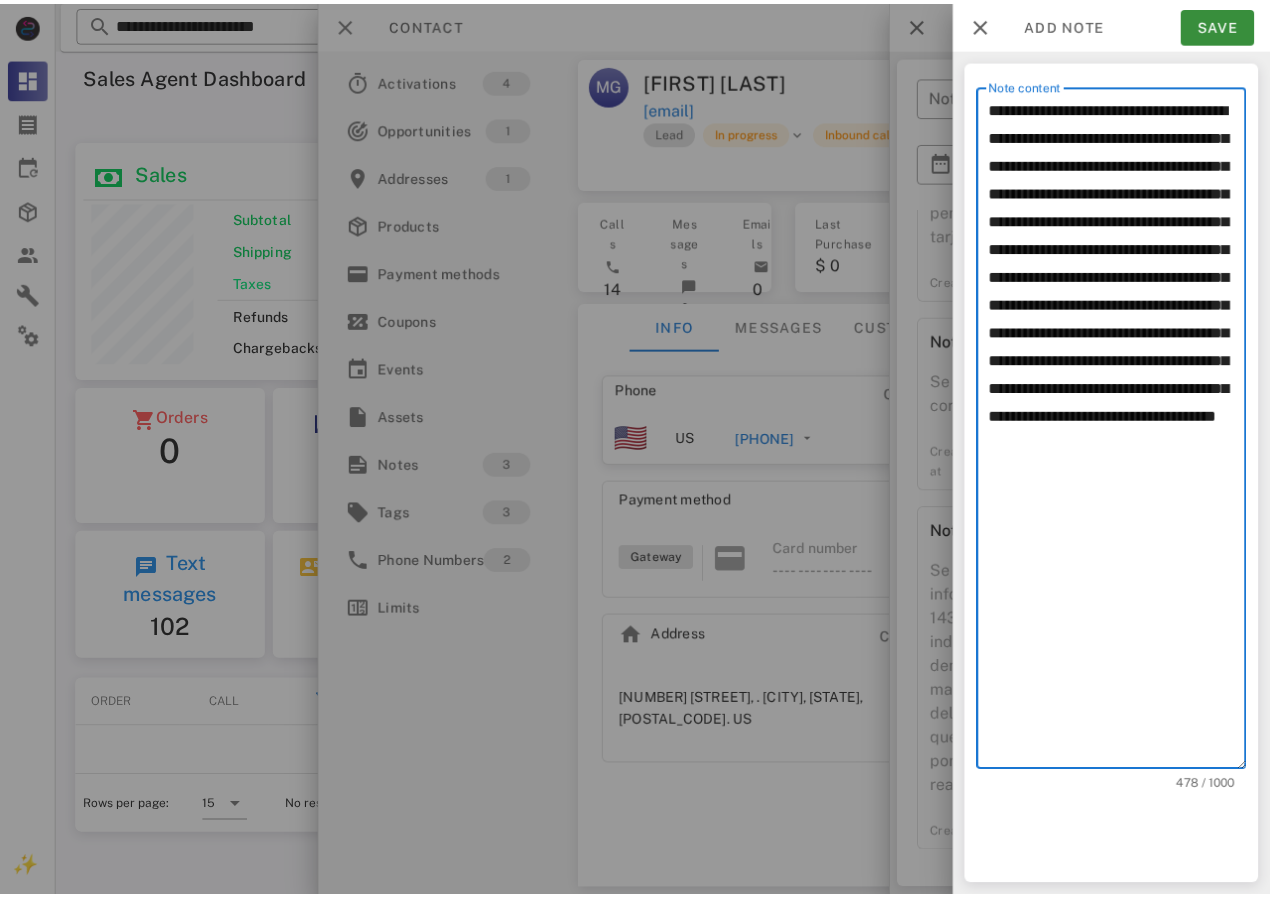 scroll, scrollTop: 243, scrollLeft: 390, axis: both 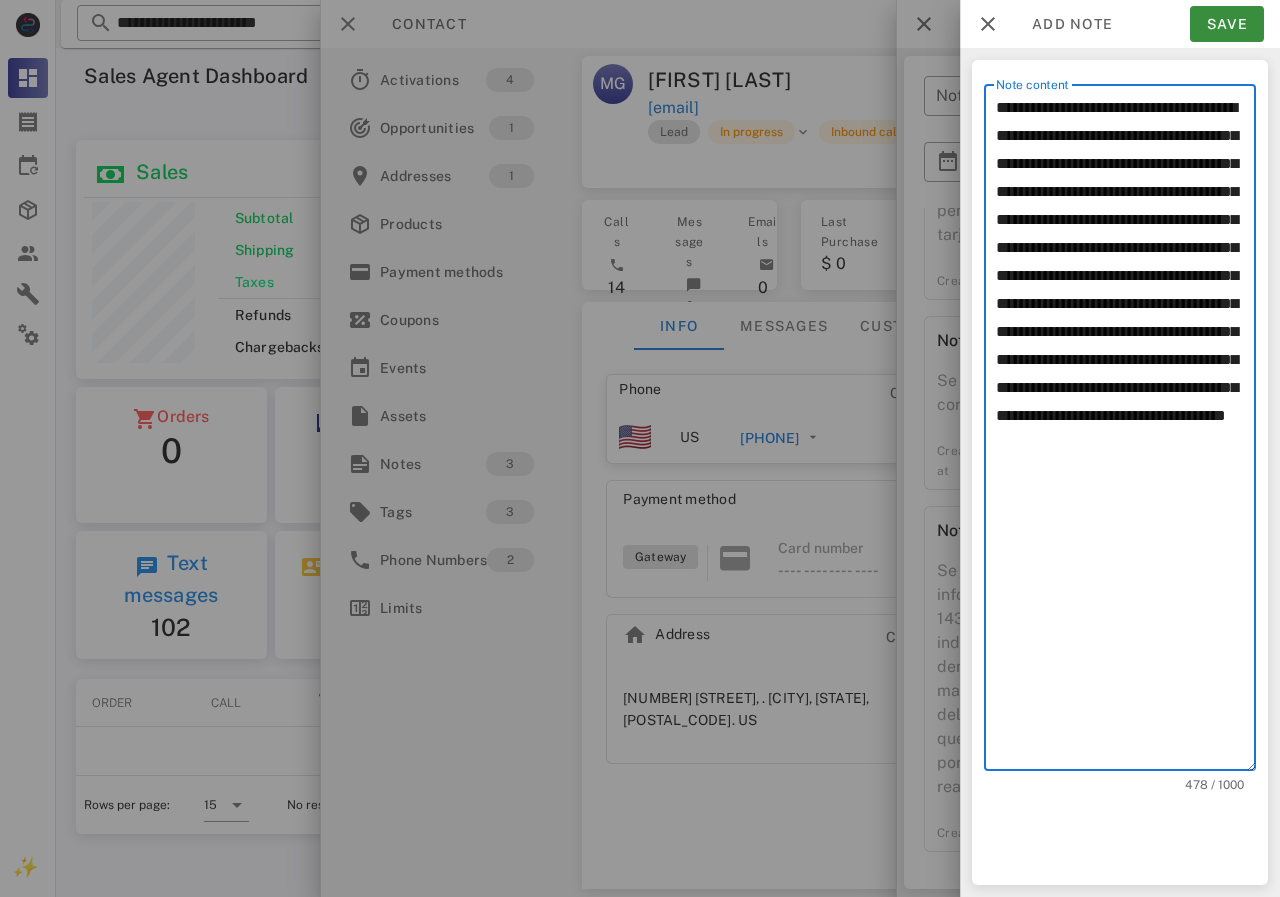 click on "**********" at bounding box center [1126, 432] 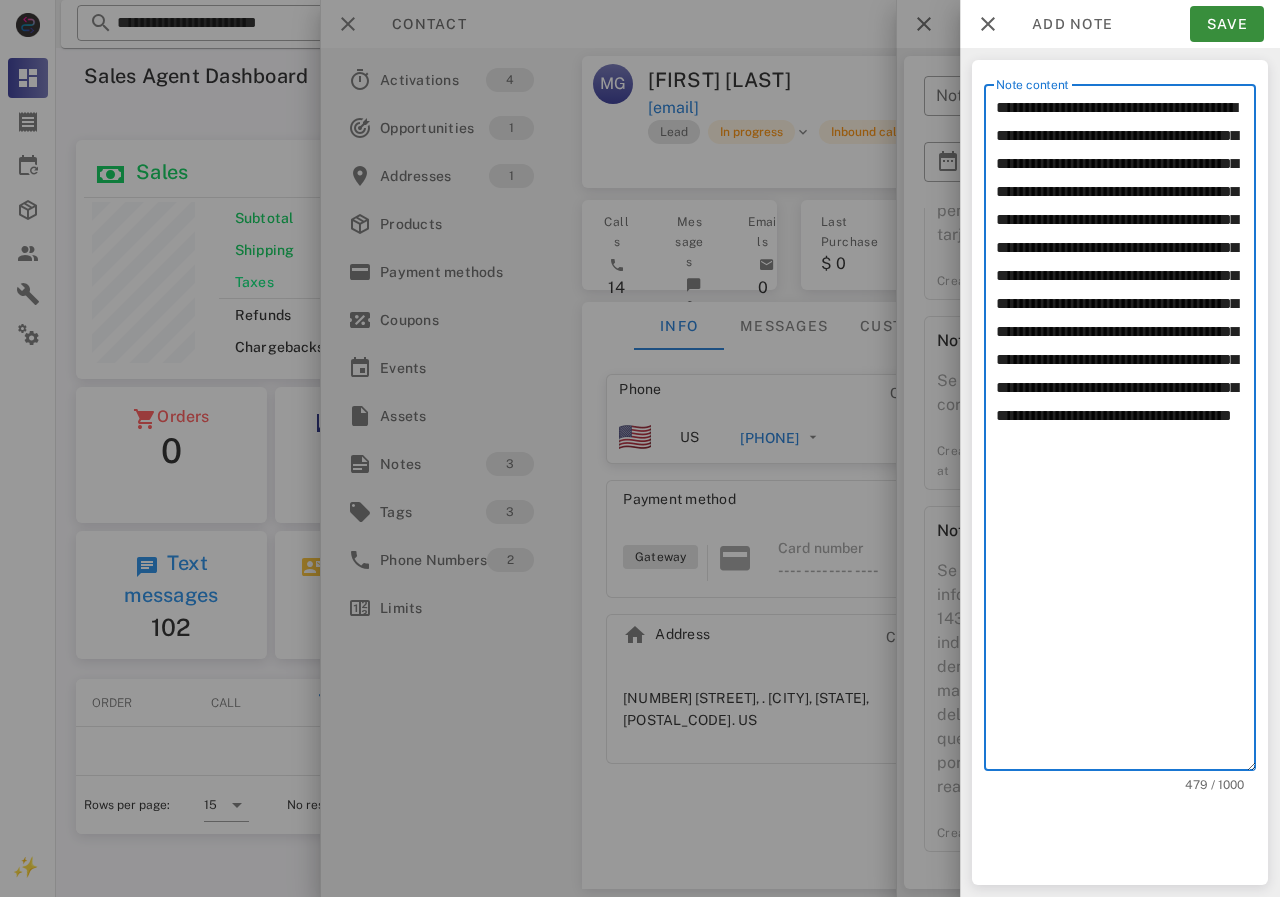 click on "**********" at bounding box center (1126, 432) 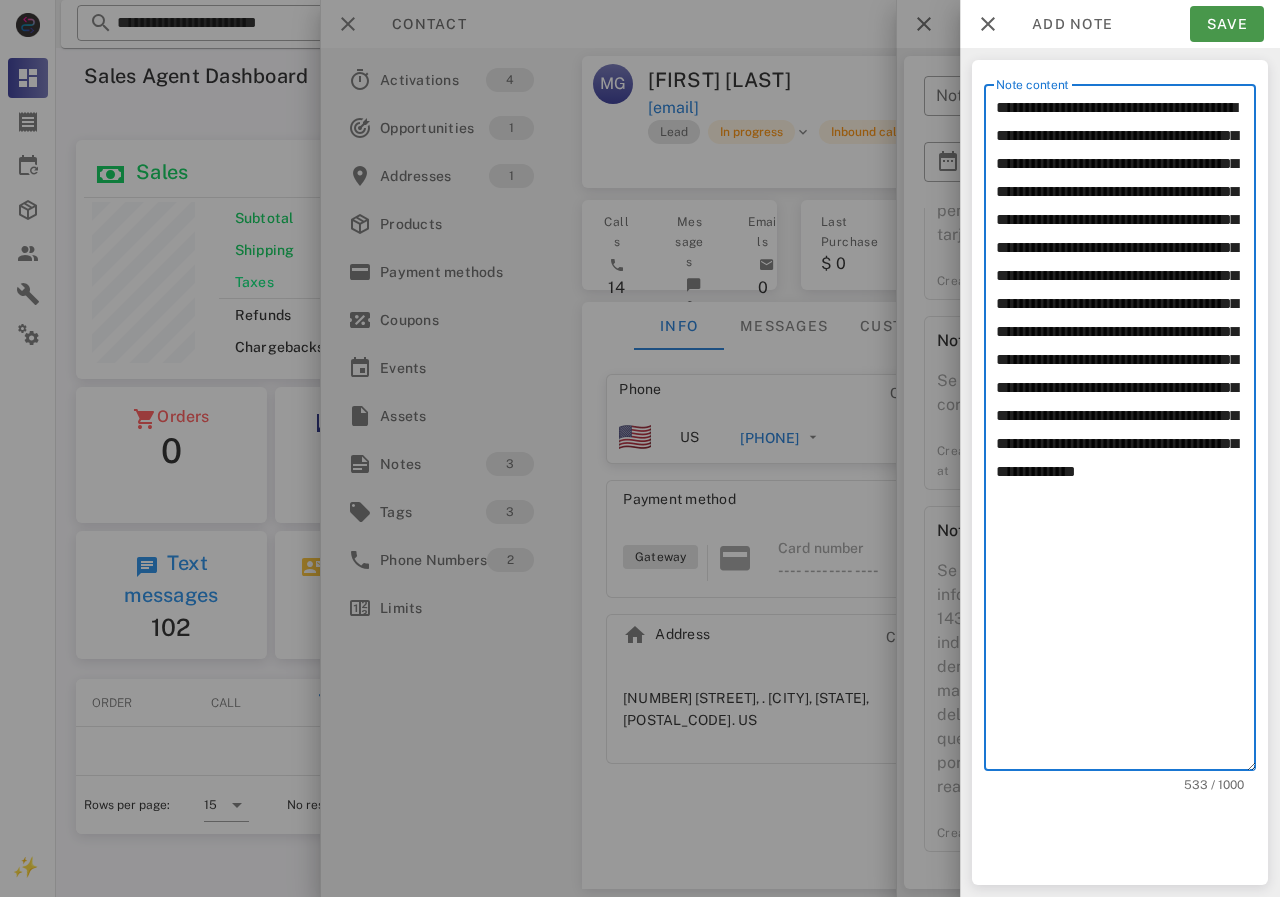 type on "**********" 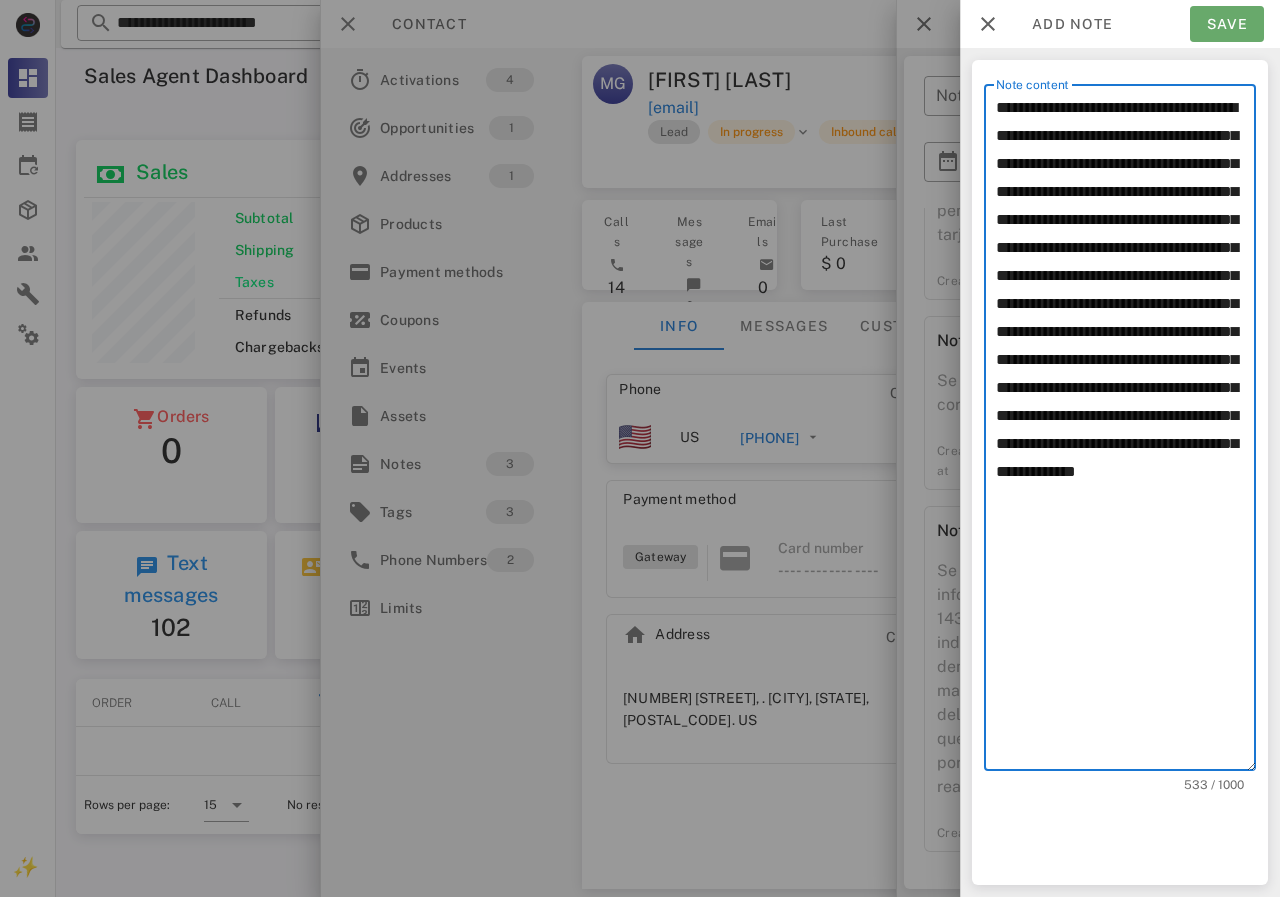 click on "Save" at bounding box center (1227, 24) 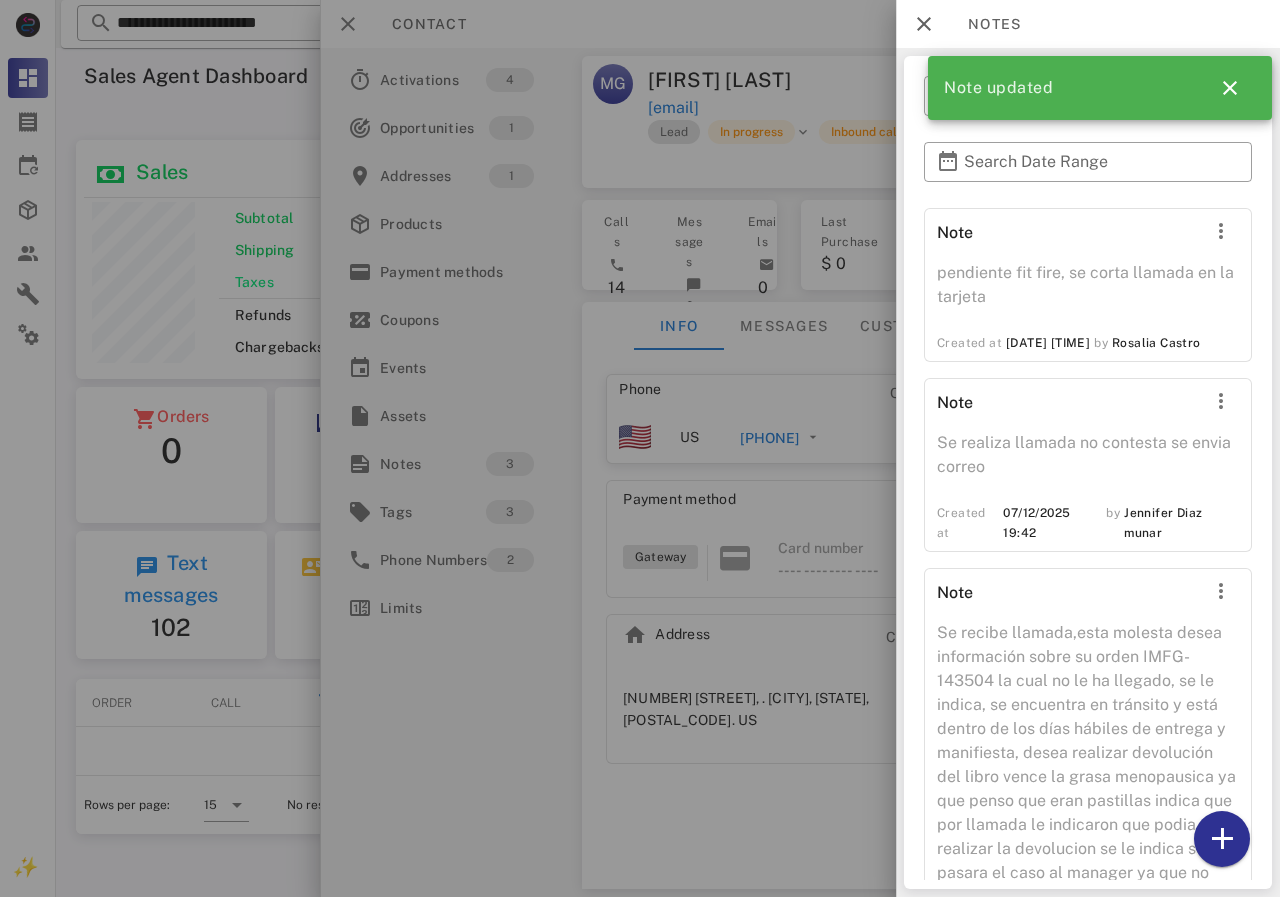 click at bounding box center [640, 448] 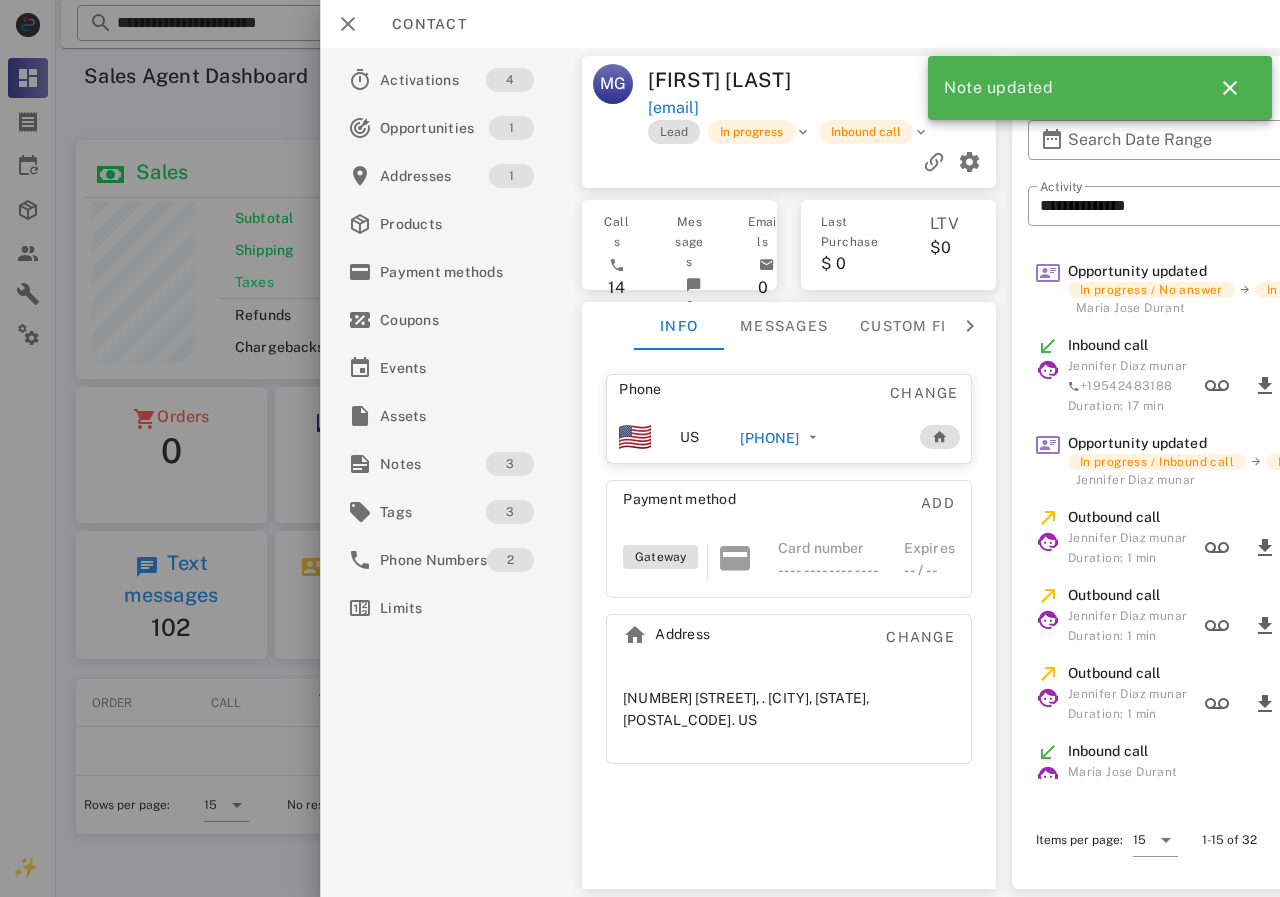 click at bounding box center [640, 448] 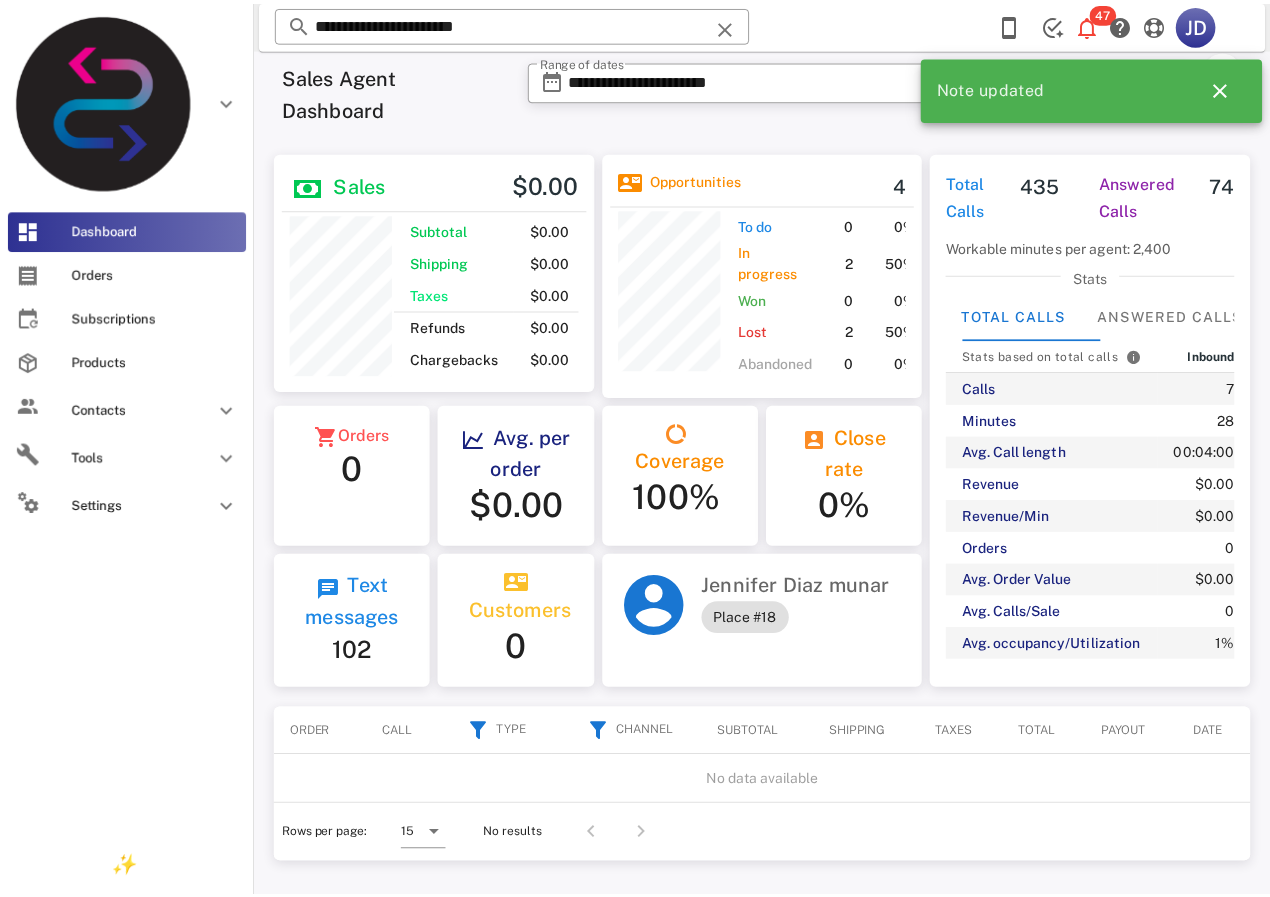 scroll, scrollTop: 250, scrollLeft: 319, axis: both 